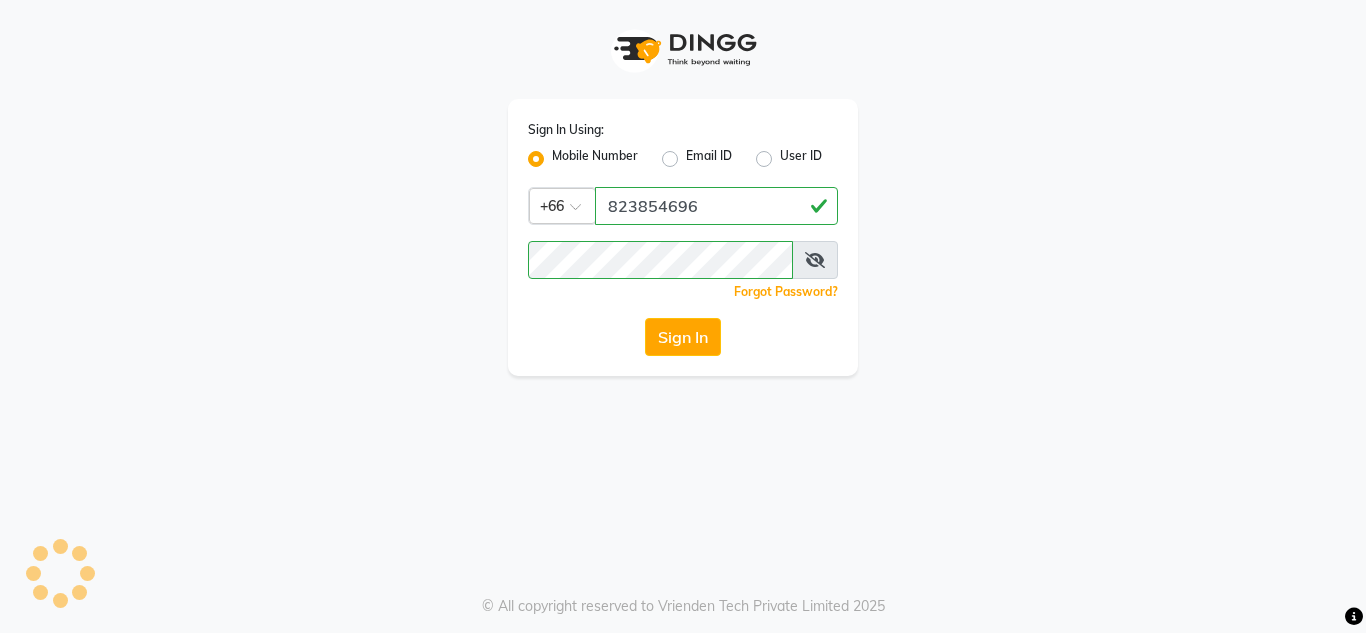 scroll, scrollTop: 0, scrollLeft: 0, axis: both 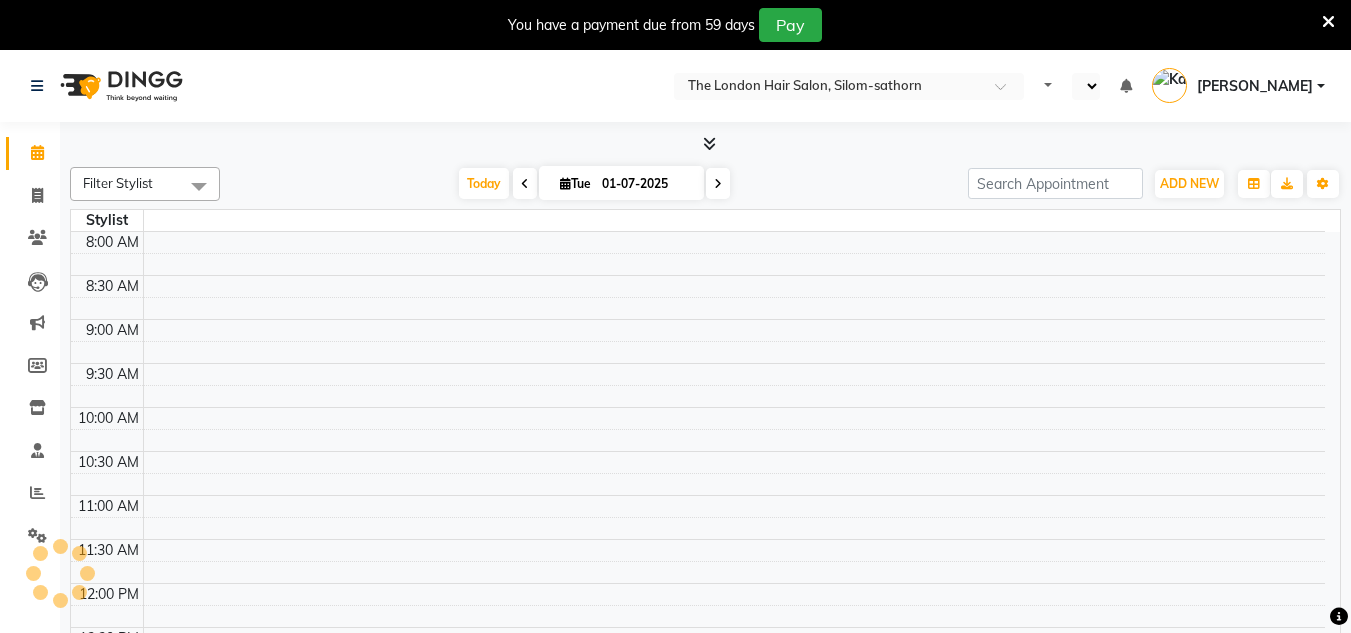 select on "en" 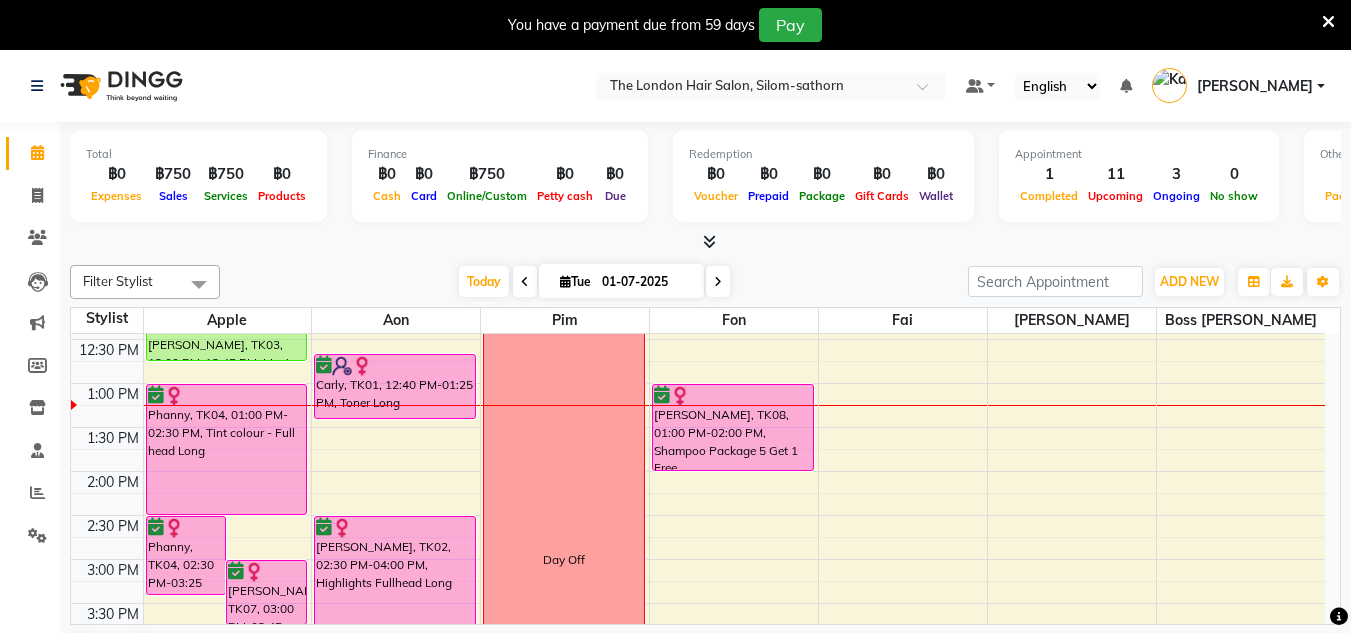 scroll, scrollTop: 303, scrollLeft: 0, axis: vertical 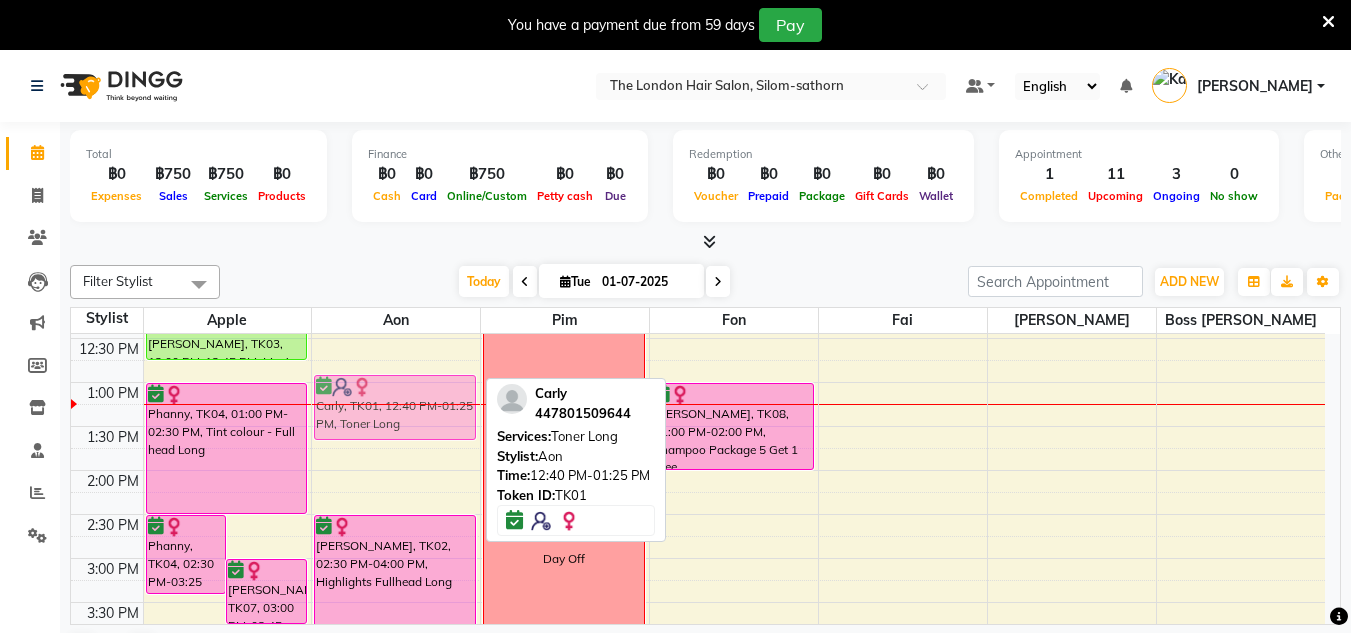 drag, startPoint x: 405, startPoint y: 372, endPoint x: 416, endPoint y: 395, distance: 25.495098 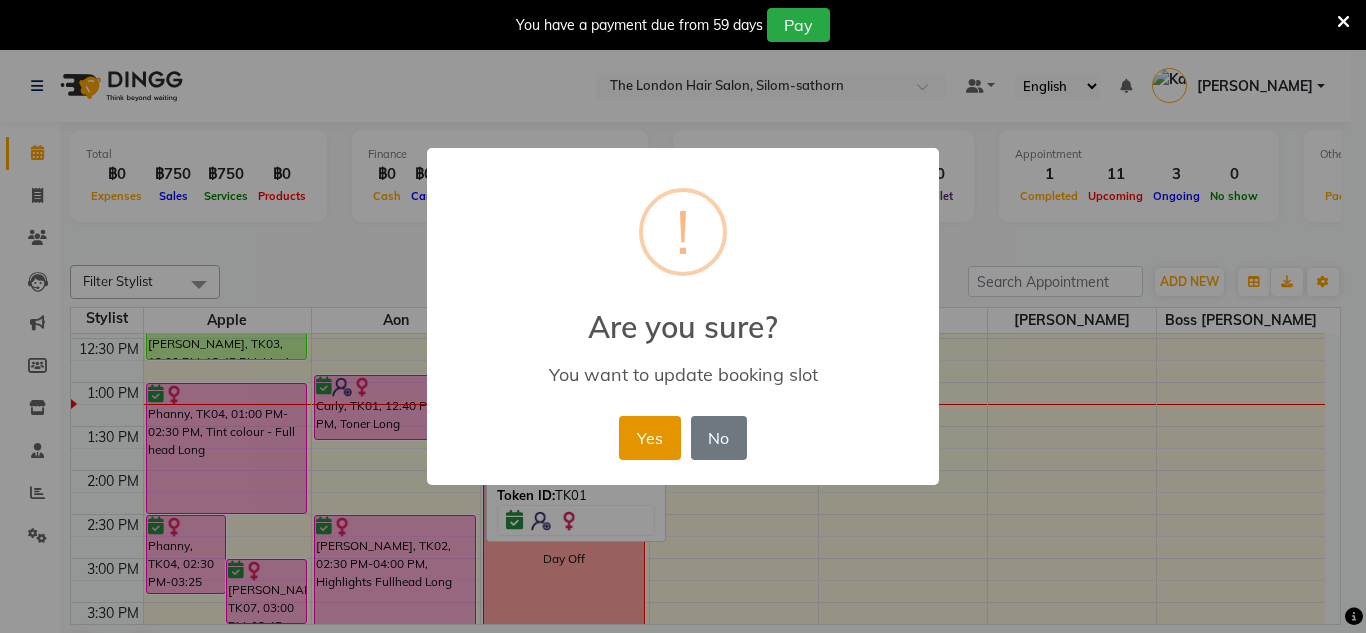 click on "Yes" at bounding box center (649, 438) 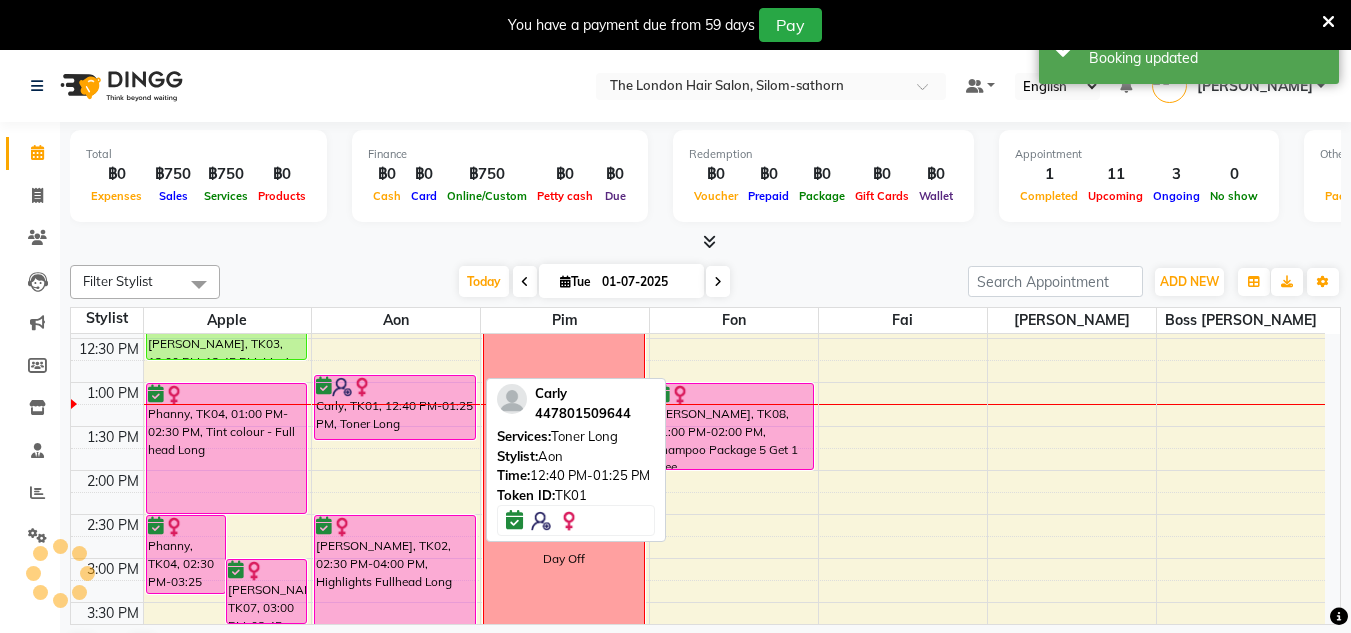 click on "Carly, TK01, 12:40 PM-01:25 PM, Toner Long" at bounding box center (395, 407) 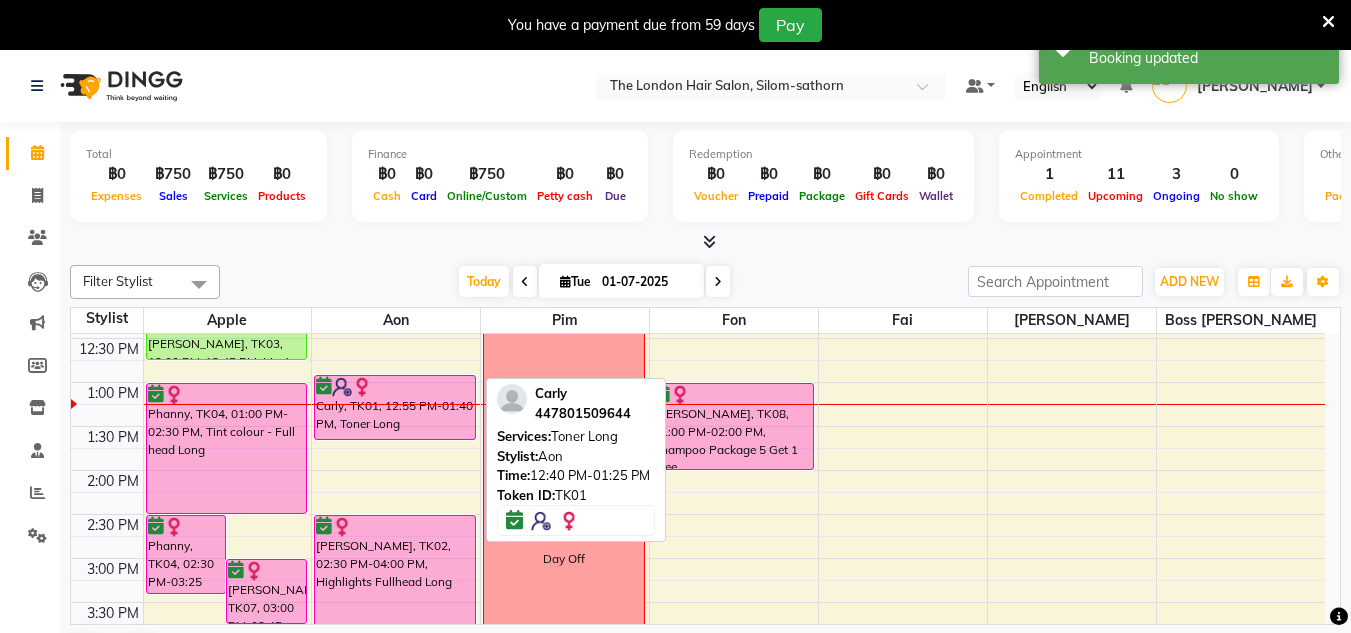 click on "Carly, TK01, 12:55 PM-01:40 PM, Toner Long" at bounding box center (395, 407) 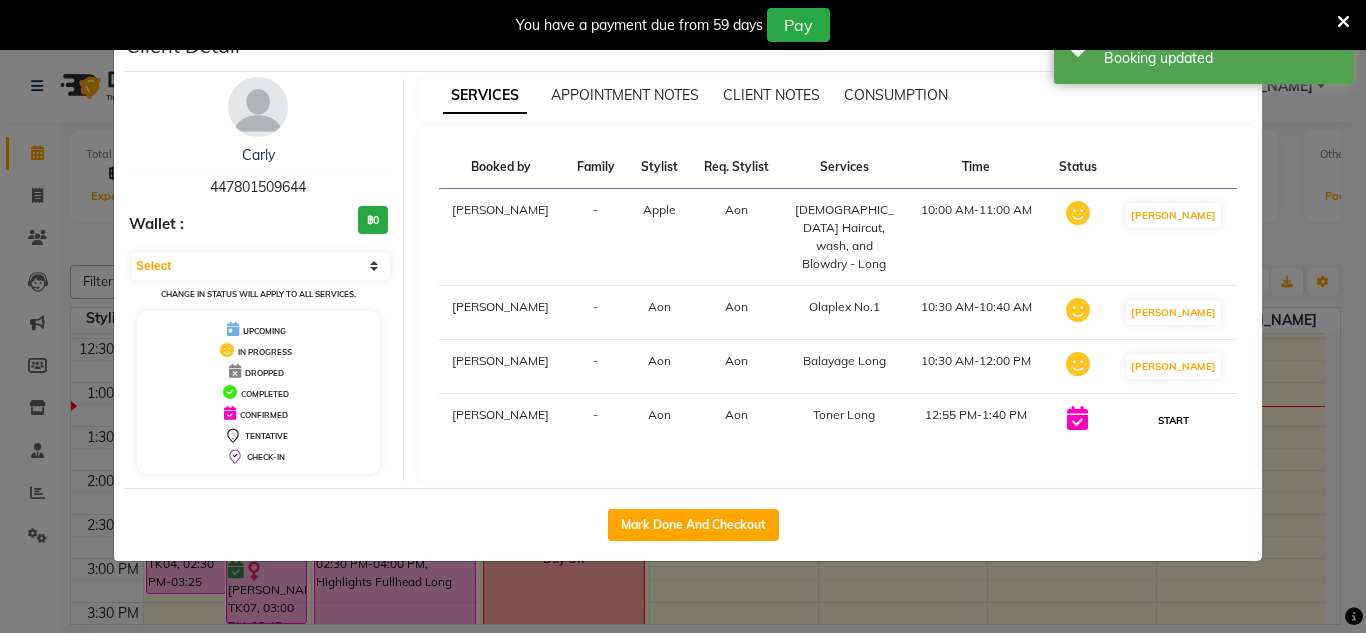 click on "START" at bounding box center [1173, 420] 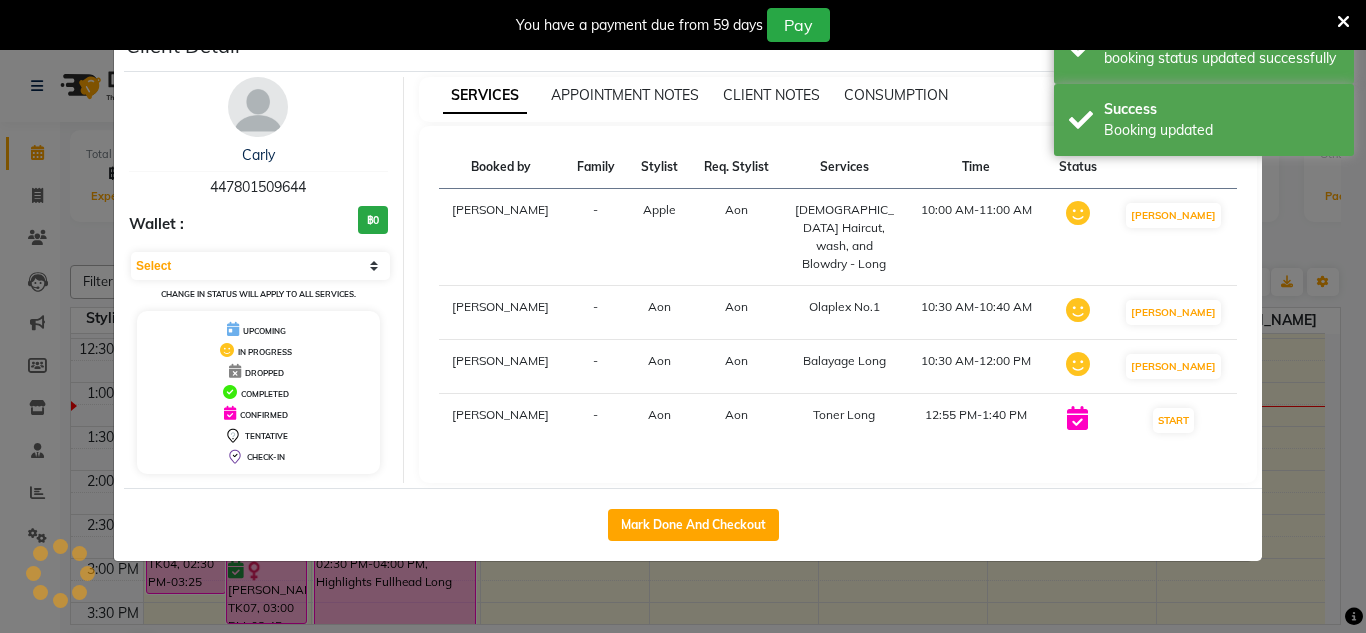 click on "Client Detail  [PERSON_NAME]    447801509644 Wallet : ฿0 Select IN SERVICE CONFIRMED TENTATIVE CHECK IN MARK DONE DROPPED UPCOMING Change in status will apply to all services. UPCOMING IN PROGRESS DROPPED COMPLETED CONFIRMED TENTATIVE CHECK-IN SERVICES APPOINTMENT NOTES CLIENT NOTES CONSUMPTION Booked by Family Stylist Req. Stylist Services Time Status  [PERSON_NAME]   - Apple   Aon  [DEMOGRAPHIC_DATA] Haircut, wash, and Blowdry - Long   10:00 AM-11:00 AM   MARK DONE   [PERSON_NAME]   - Aon Aon  Olaplex No.1    10:30 AM-10:40 AM   MARK DONE   [PERSON_NAME] Long   10:30 AM-12:00 PM   MARK DONE   [PERSON_NAME] Aon  Toner Long   12:55 PM-1:40 PM   START   Mark Done And Checkout" 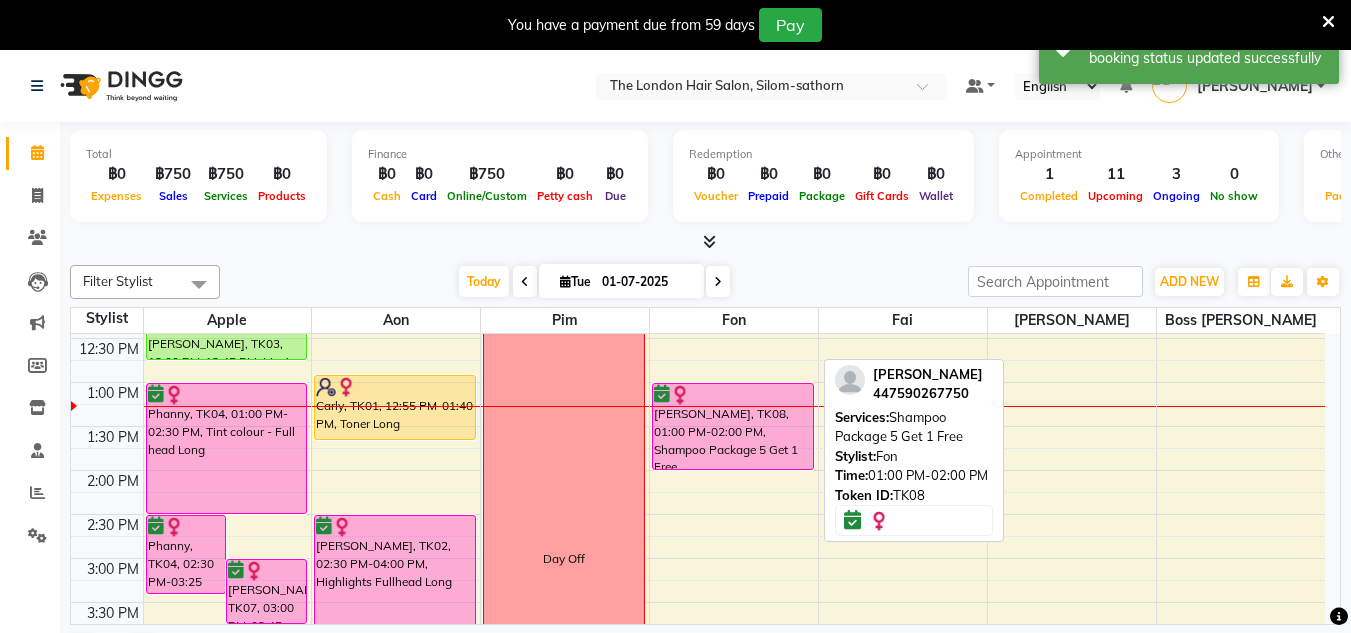 click on "[PERSON_NAME], TK08, 01:00 PM-02:00 PM, Shampoo Package 5 Get 1 Free" at bounding box center (733, 426) 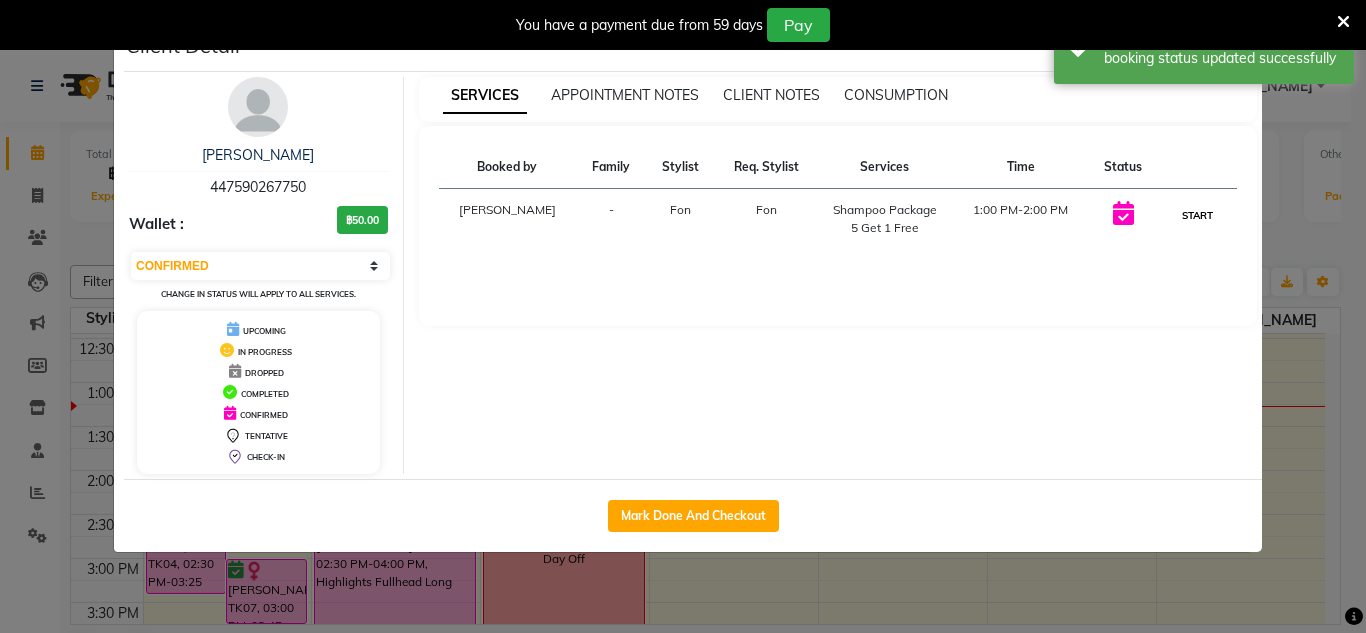 click on "START" at bounding box center (1197, 215) 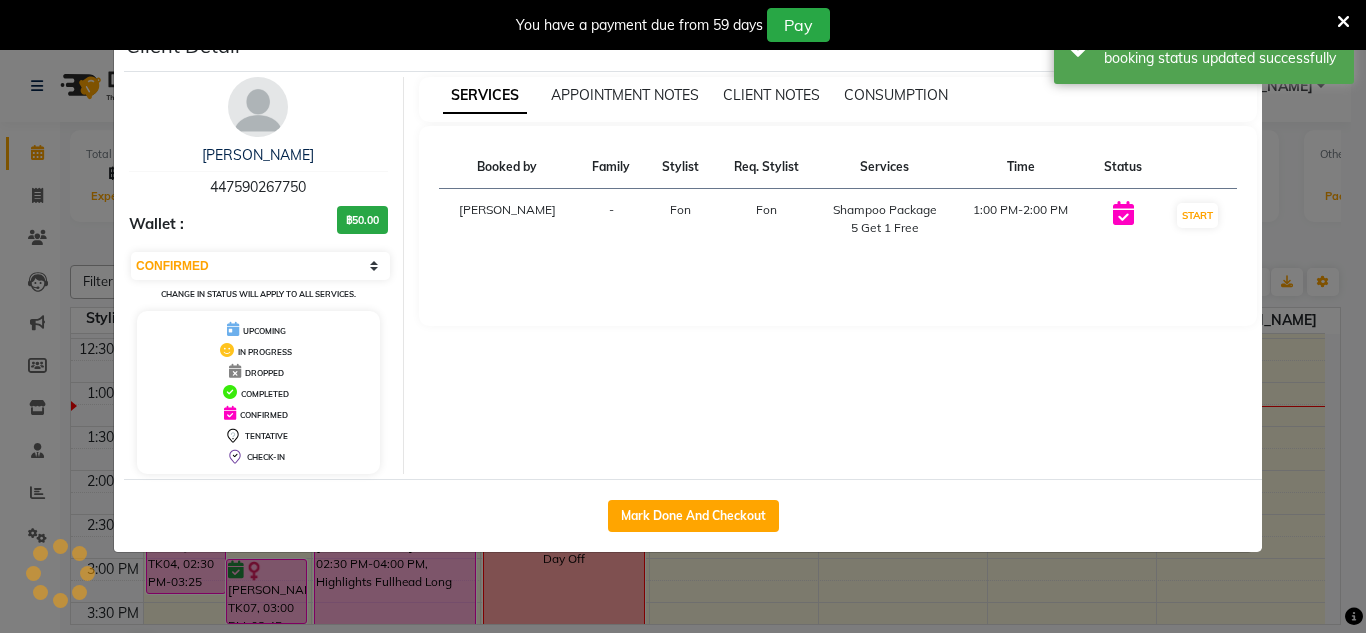 select on "1" 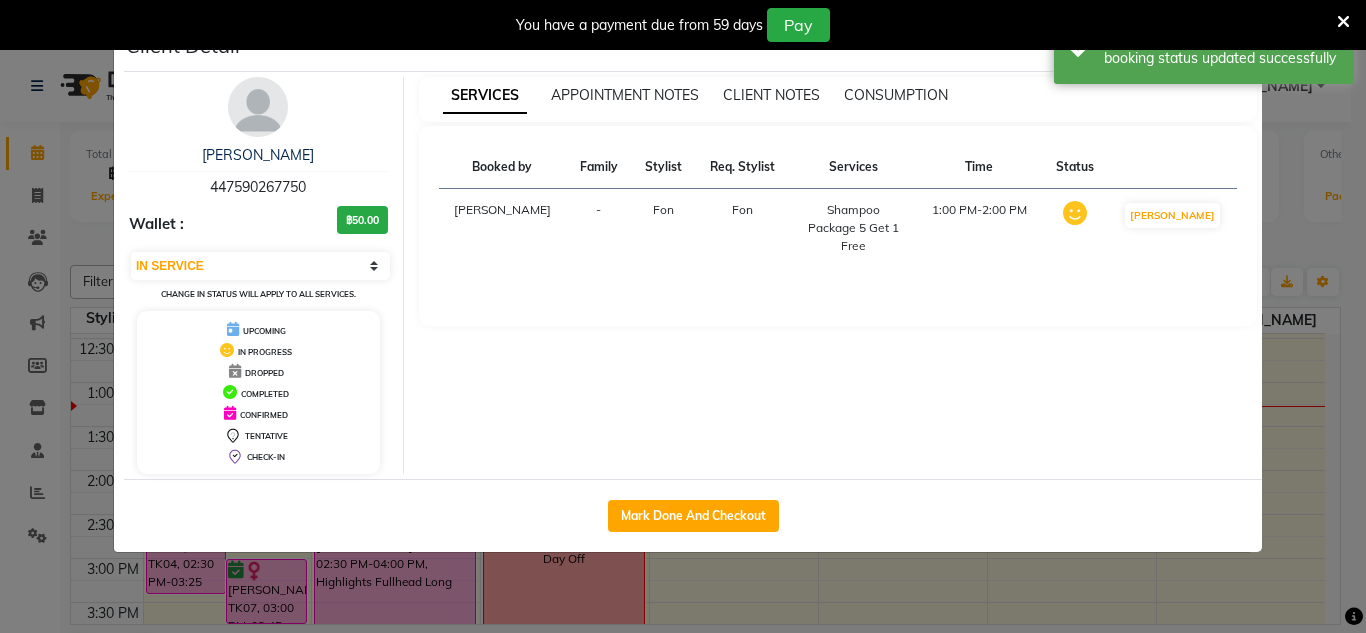 click on "Client Detail  [PERSON_NAME]    447590267750 Wallet : ฿50.00 Select IN SERVICE CONFIRMED TENTATIVE CHECK IN MARK DONE DROPPED UPCOMING Change in status will apply to all services. UPCOMING IN PROGRESS DROPPED COMPLETED CONFIRMED TENTATIVE CHECK-IN SERVICES APPOINTMENT NOTES CLIENT NOTES CONSUMPTION Booked by Family Stylist Req. Stylist Services Time Status  Kate   - Fon Fon  Shampoo Package 5 Get 1 Free   1:00 PM-2:00 PM   MARK DONE   Mark Done And Checkout" 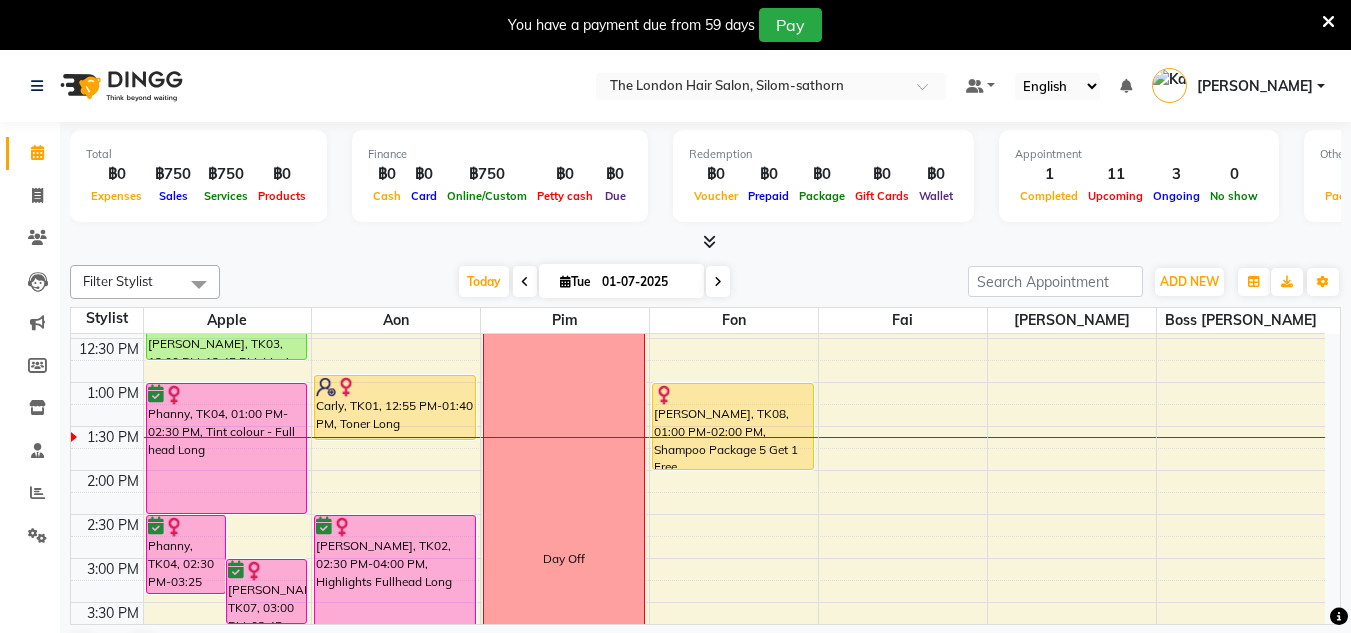 scroll, scrollTop: 51, scrollLeft: 0, axis: vertical 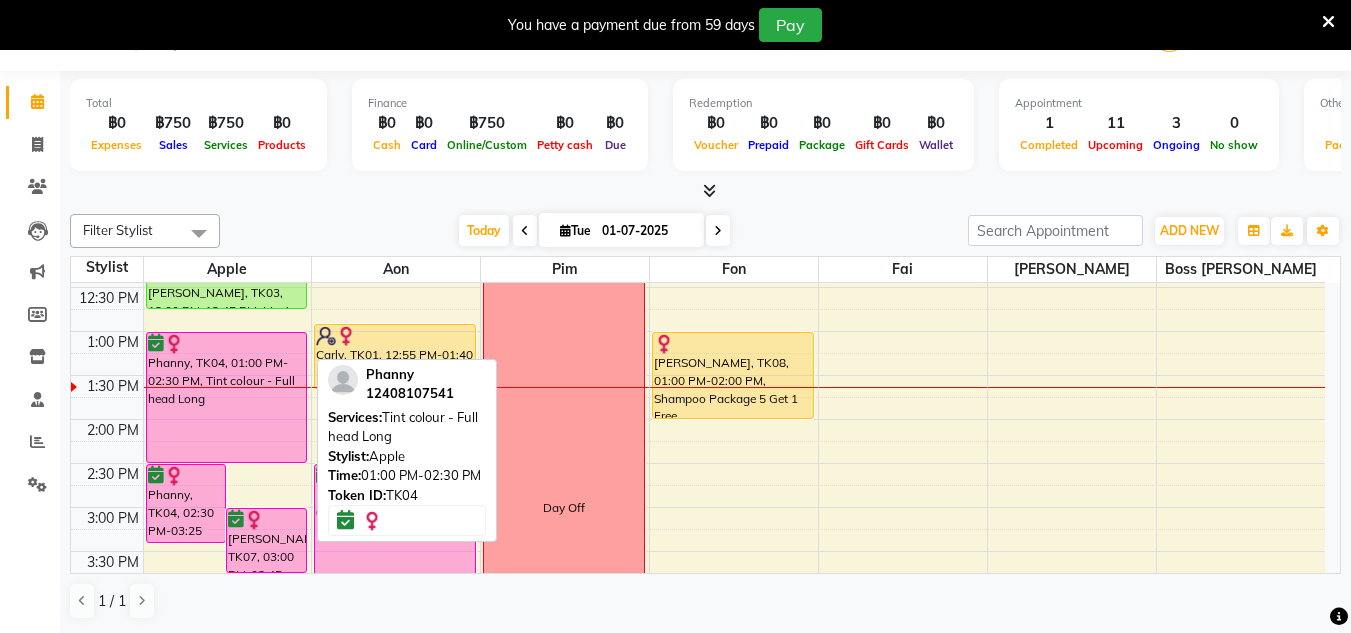 click on "Phanny, TK04, 01:00 PM-02:30 PM, Tint colour - Full head Long" at bounding box center (227, 397) 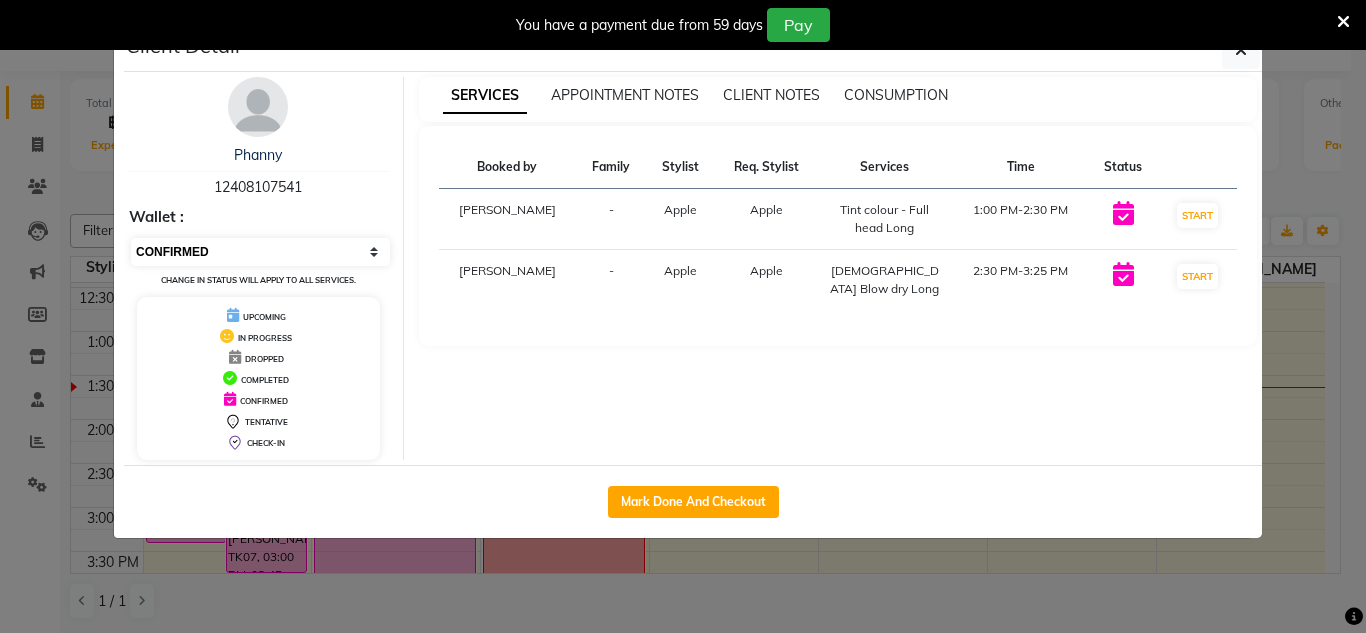 click on "Select IN SERVICE CONFIRMED TENTATIVE CHECK IN MARK DONE DROPPED UPCOMING" at bounding box center (260, 252) 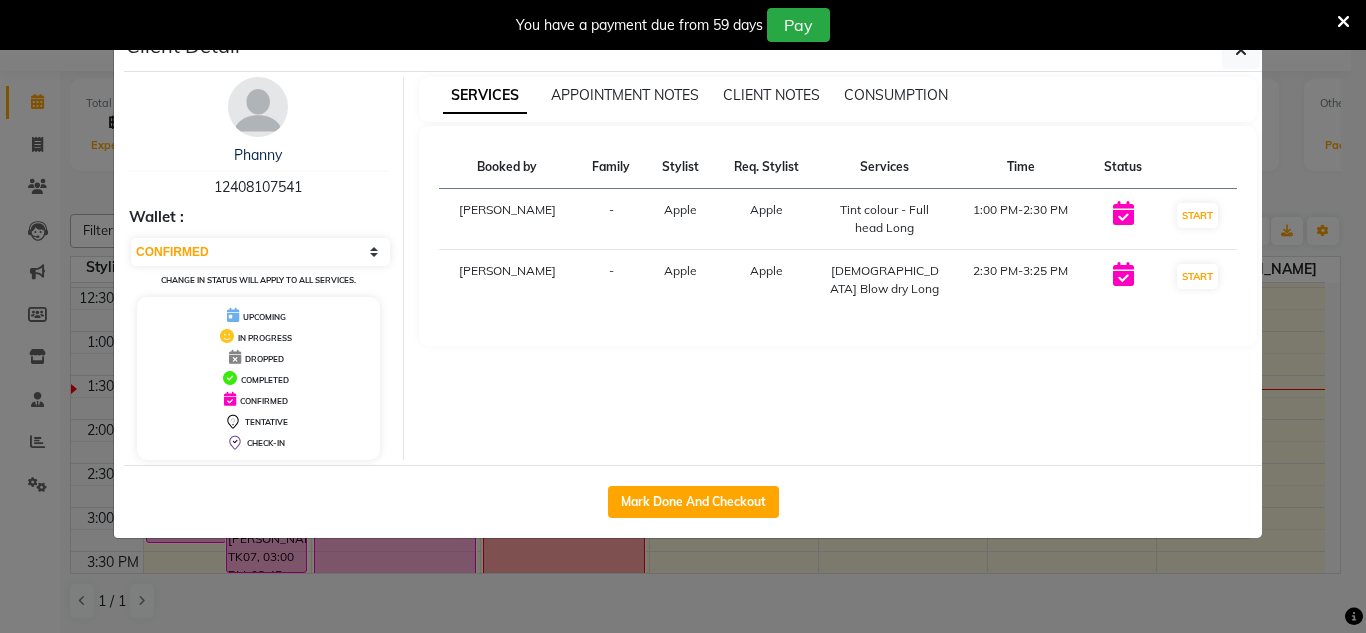 click on "Select IN SERVICE CONFIRMED TENTATIVE CHECK IN MARK DONE DROPPED UPCOMING" at bounding box center [260, 252] 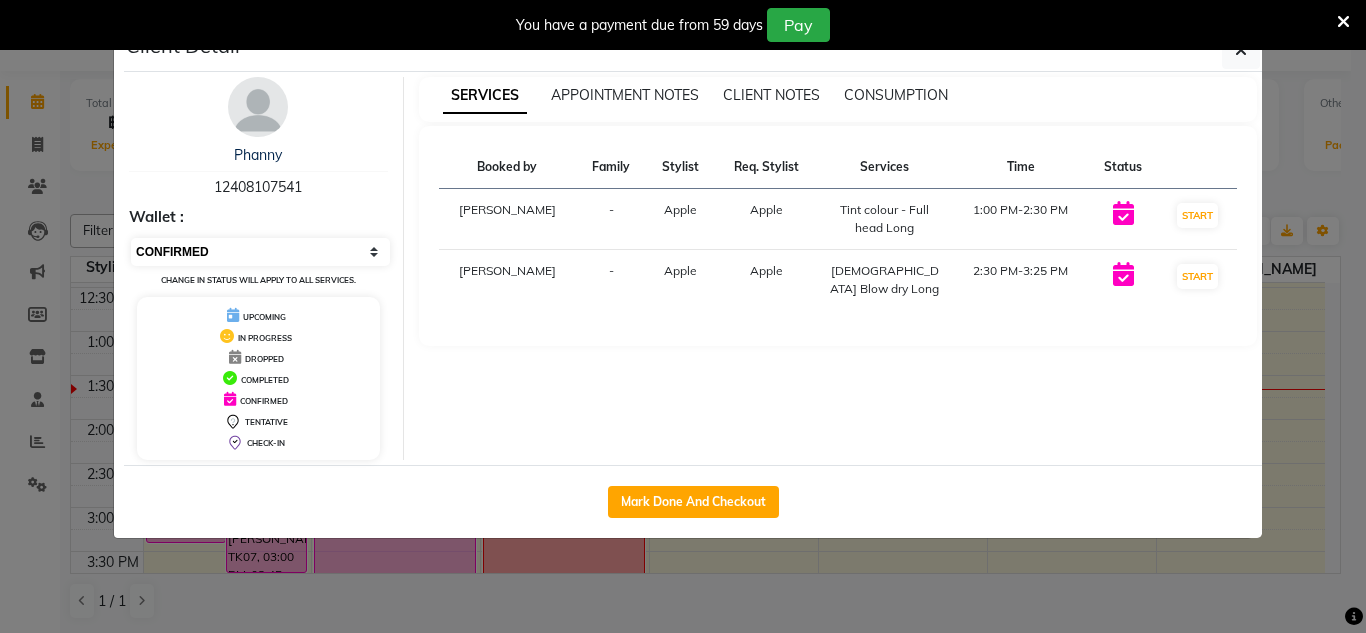 click on "Select IN SERVICE CONFIRMED TENTATIVE CHECK IN MARK DONE DROPPED UPCOMING" at bounding box center [260, 252] 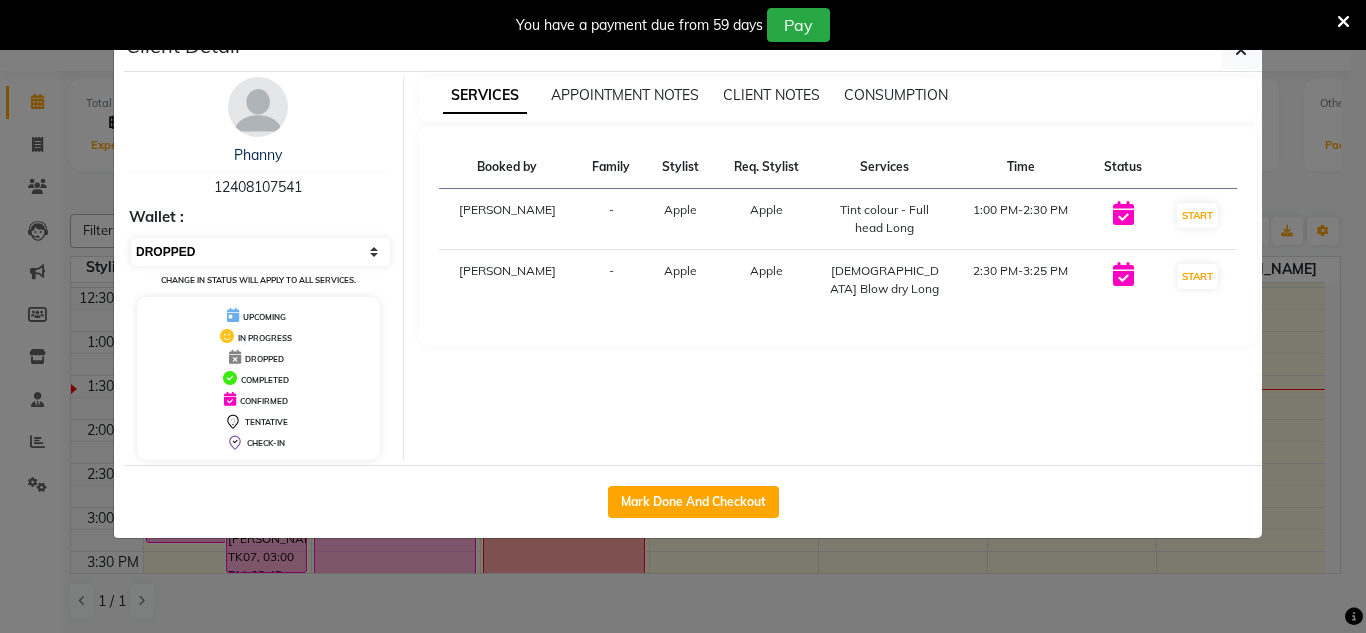 click on "Select IN SERVICE CONFIRMED TENTATIVE CHECK IN MARK DONE DROPPED UPCOMING" at bounding box center [260, 252] 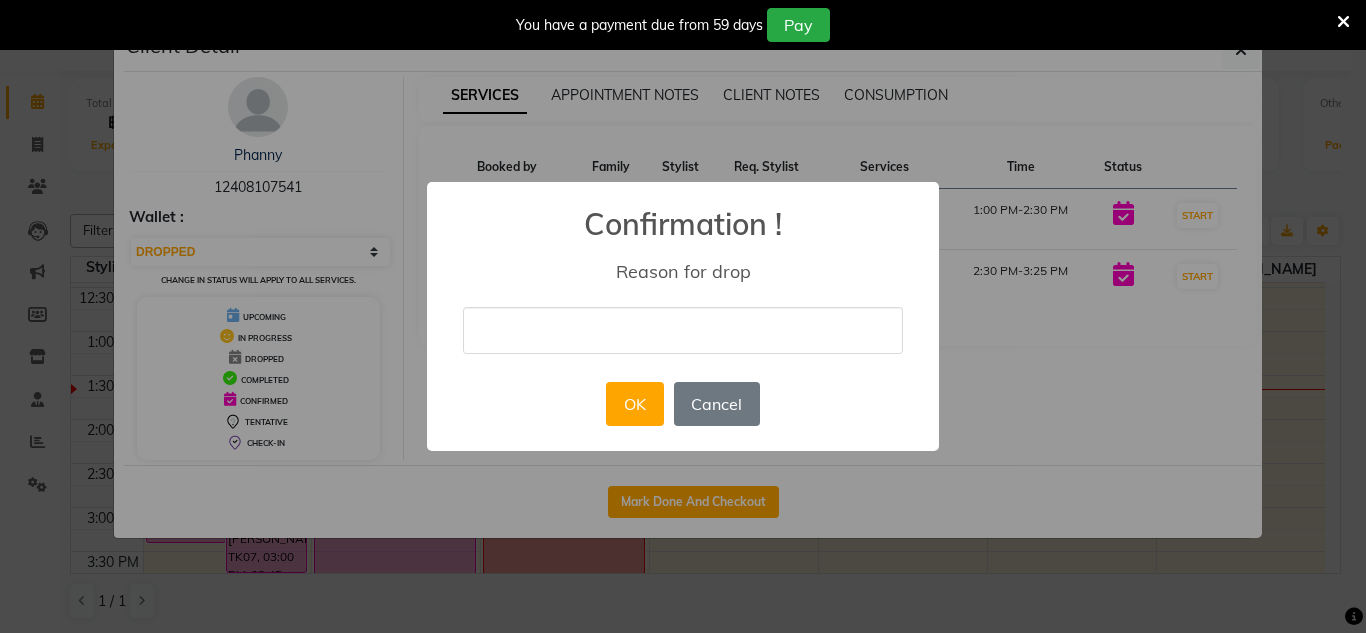 click at bounding box center [683, 330] 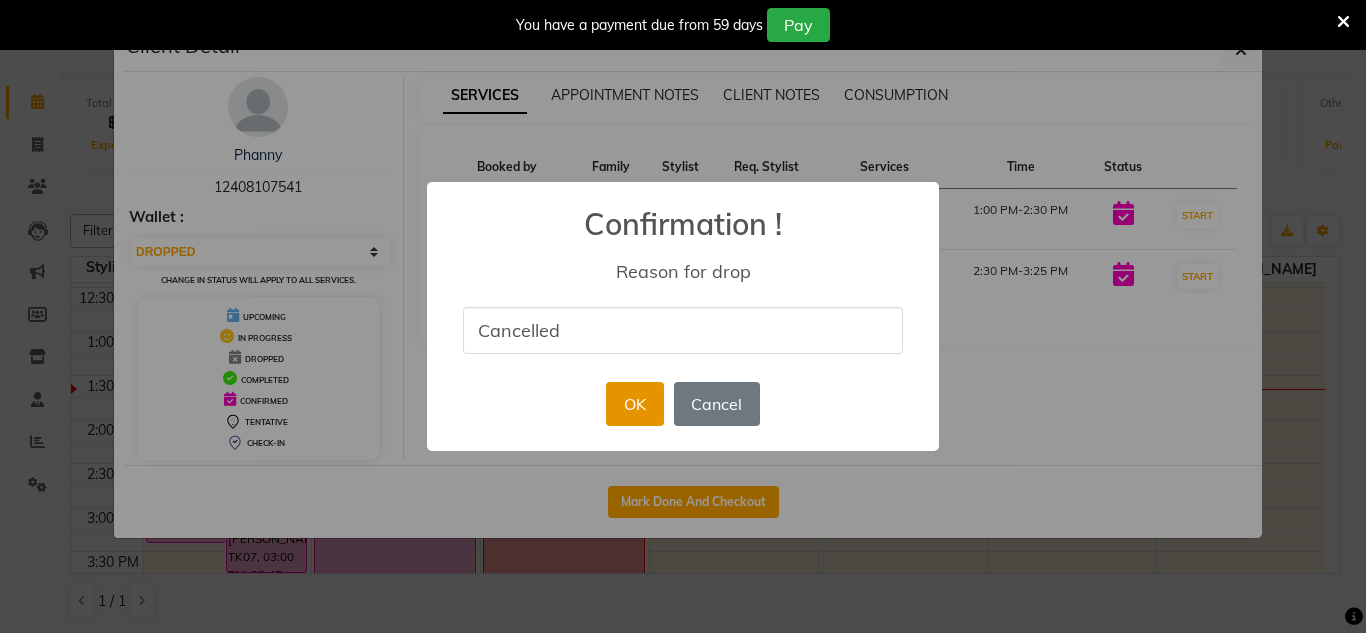 type on "cancelled" 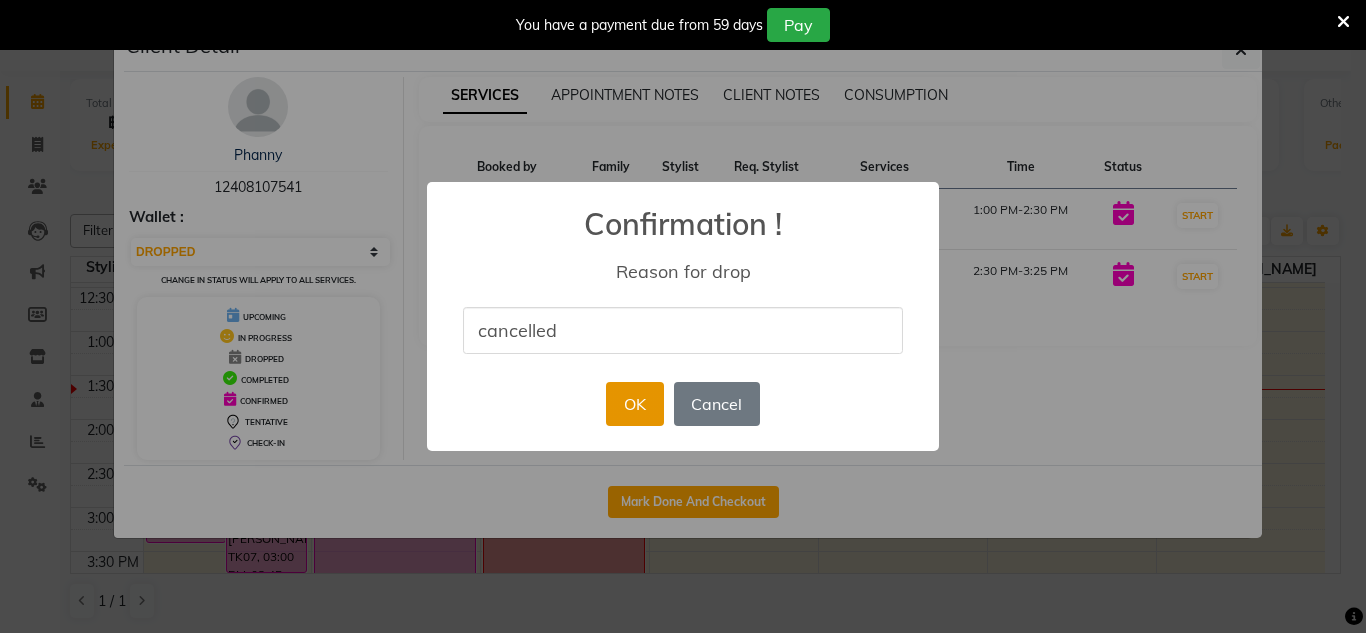 click on "OK" at bounding box center [634, 404] 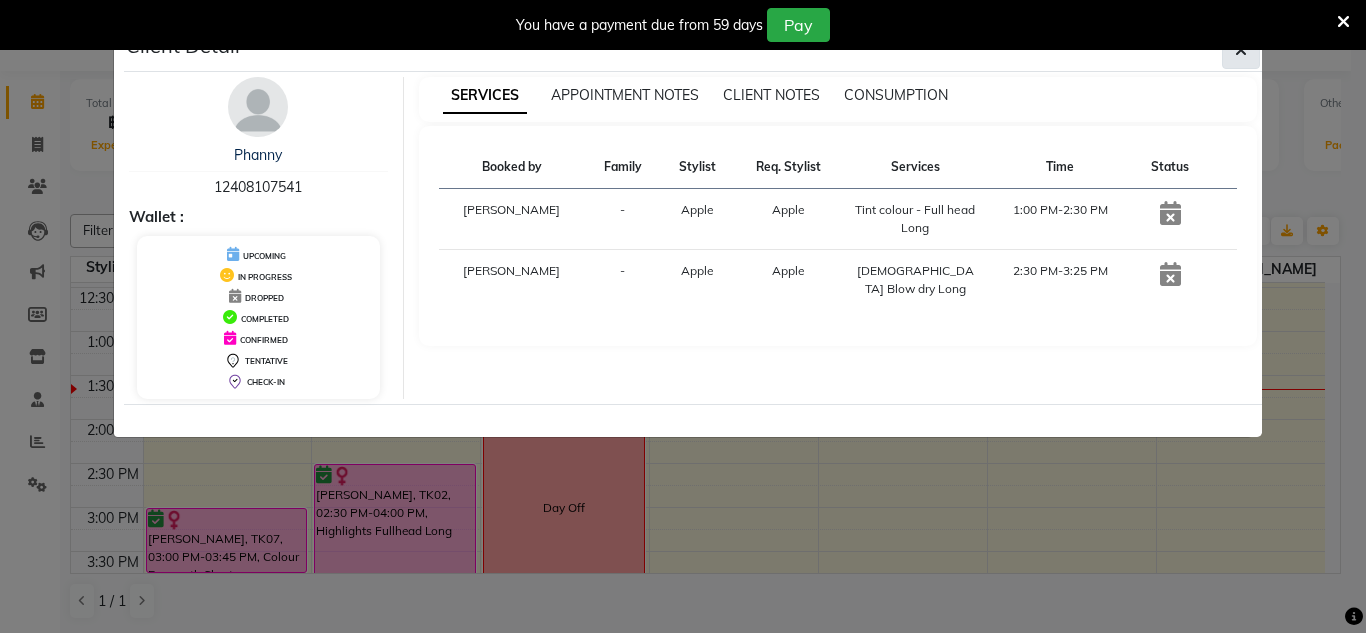 click 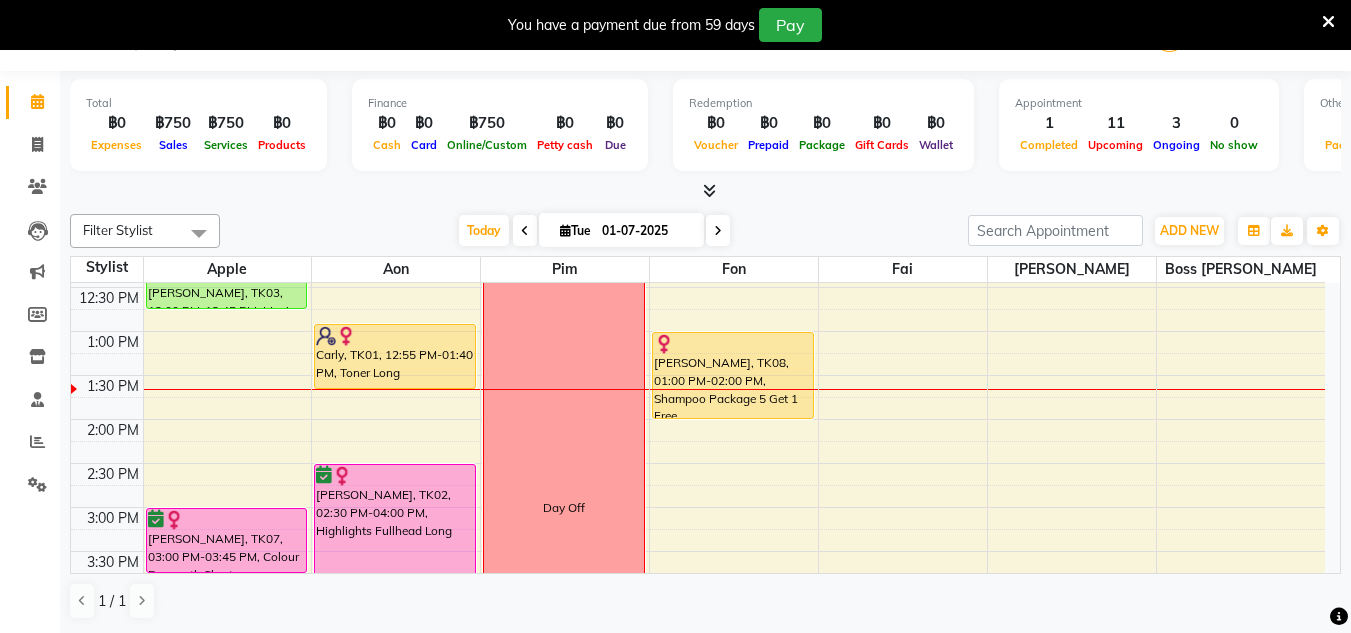 click at bounding box center (1328, 22) 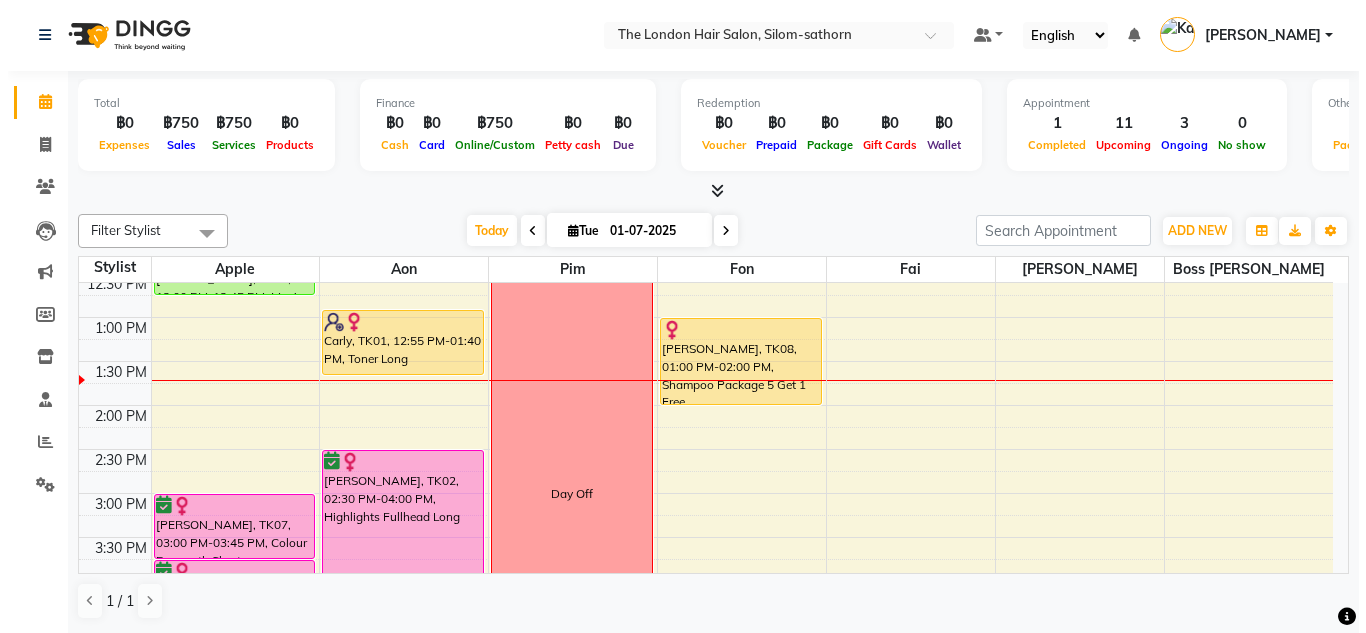 scroll, scrollTop: 316, scrollLeft: 0, axis: vertical 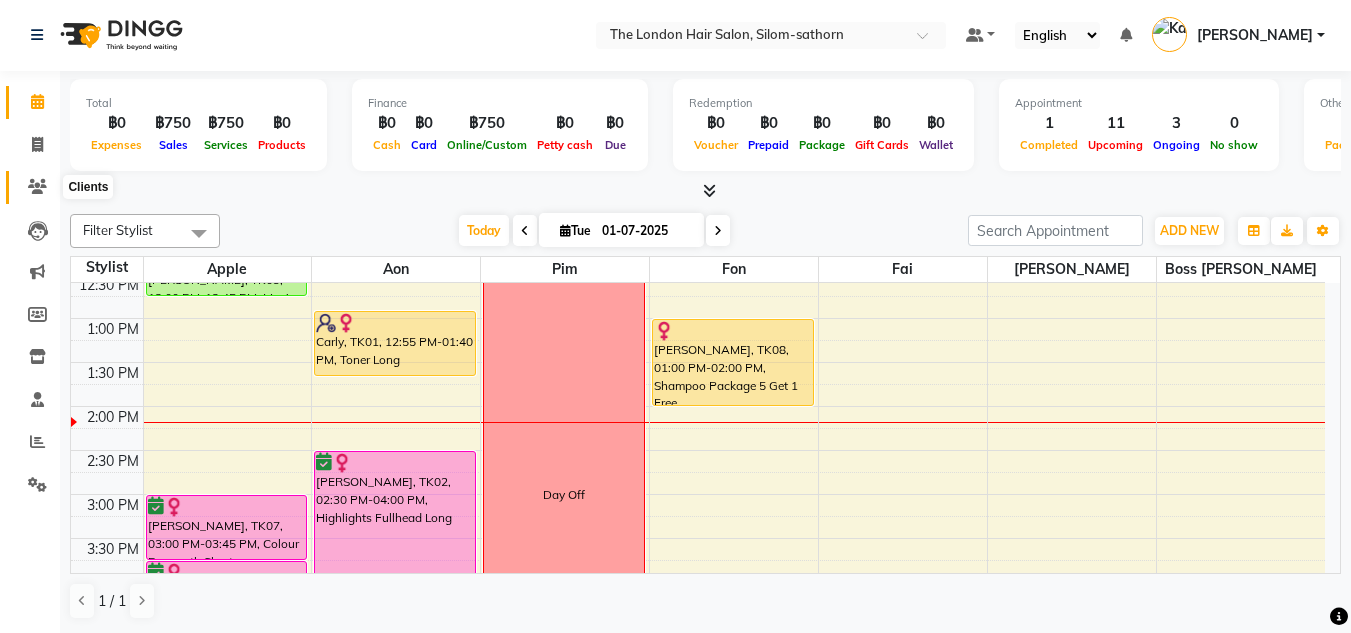 drag, startPoint x: 46, startPoint y: 183, endPoint x: 31, endPoint y: 179, distance: 15.524175 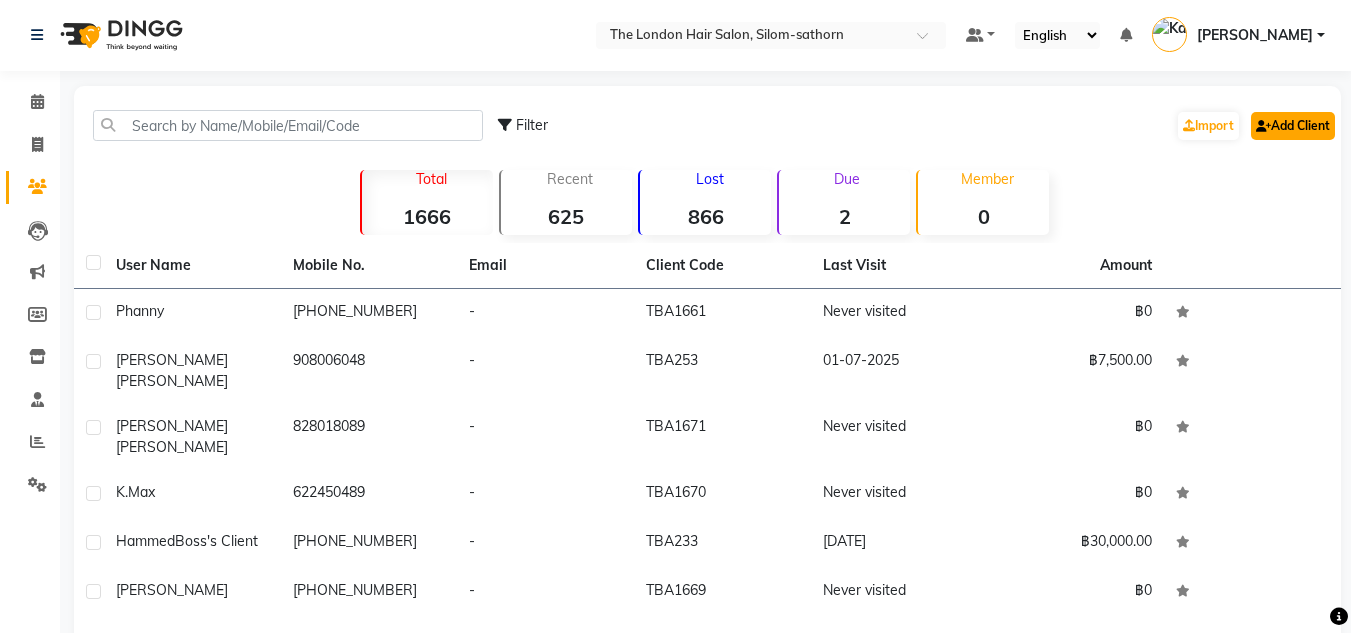 click on "Add Client" 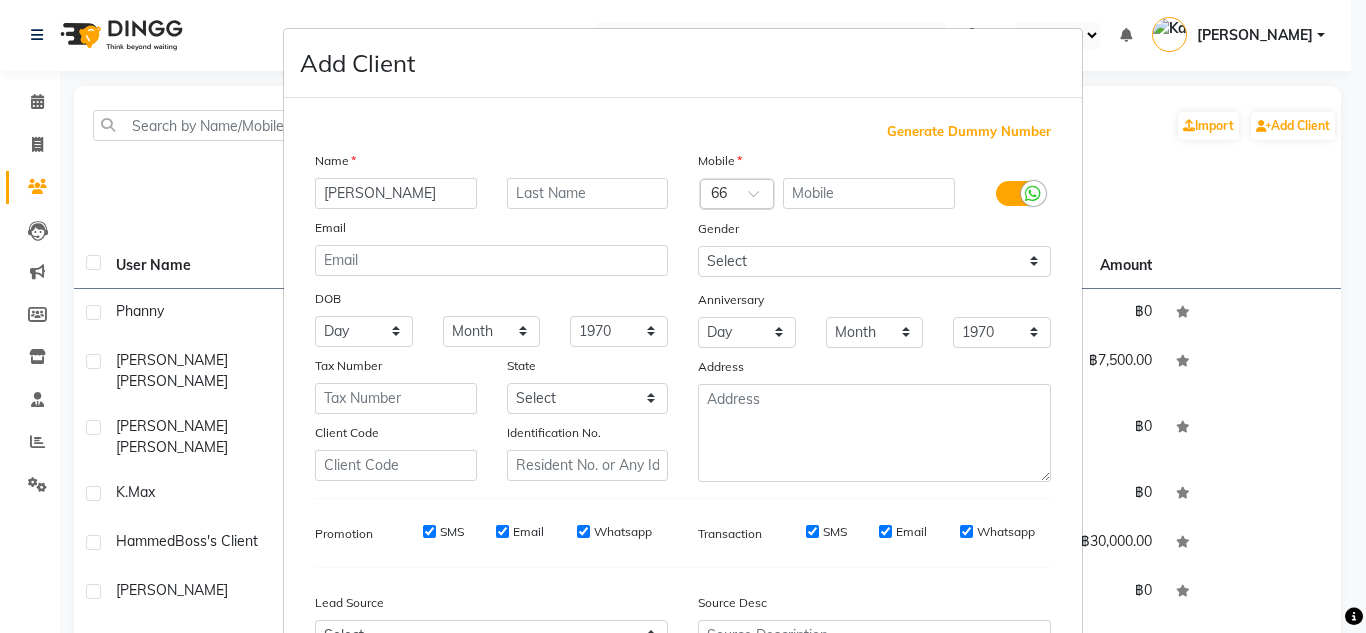 type on "[PERSON_NAME]" 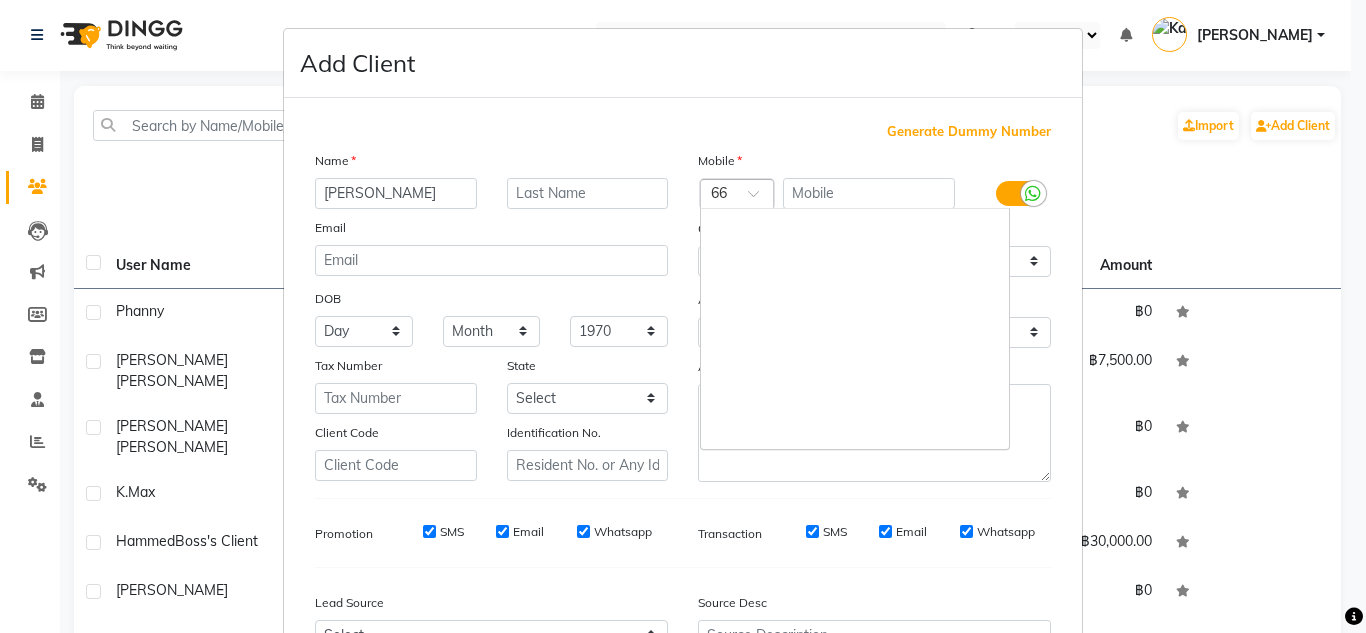 scroll, scrollTop: 7770, scrollLeft: 0, axis: vertical 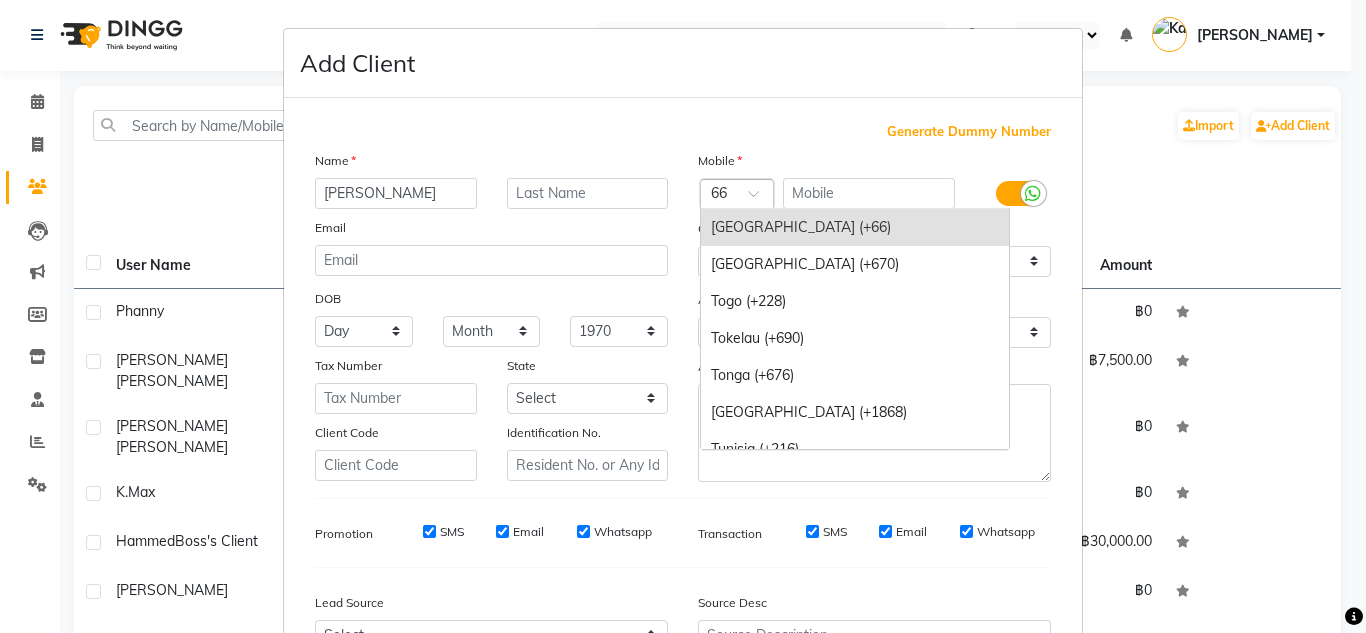 drag, startPoint x: 739, startPoint y: 188, endPoint x: 718, endPoint y: 217, distance: 35.805027 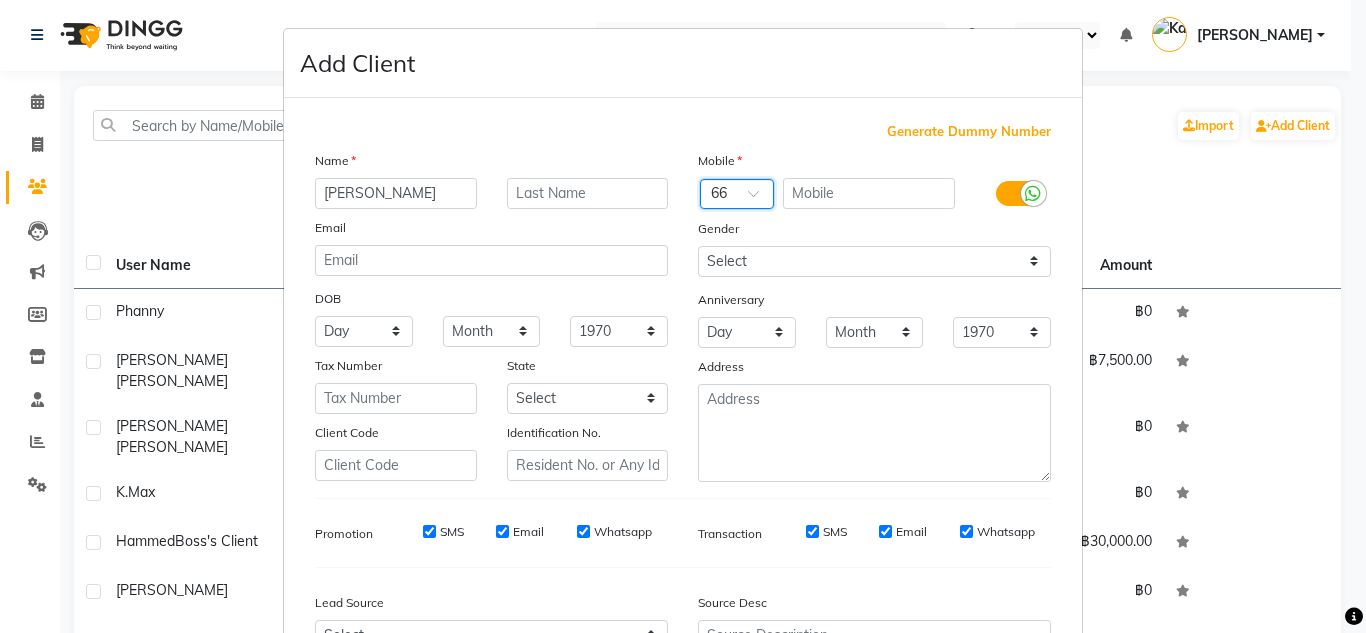 click at bounding box center [737, 195] 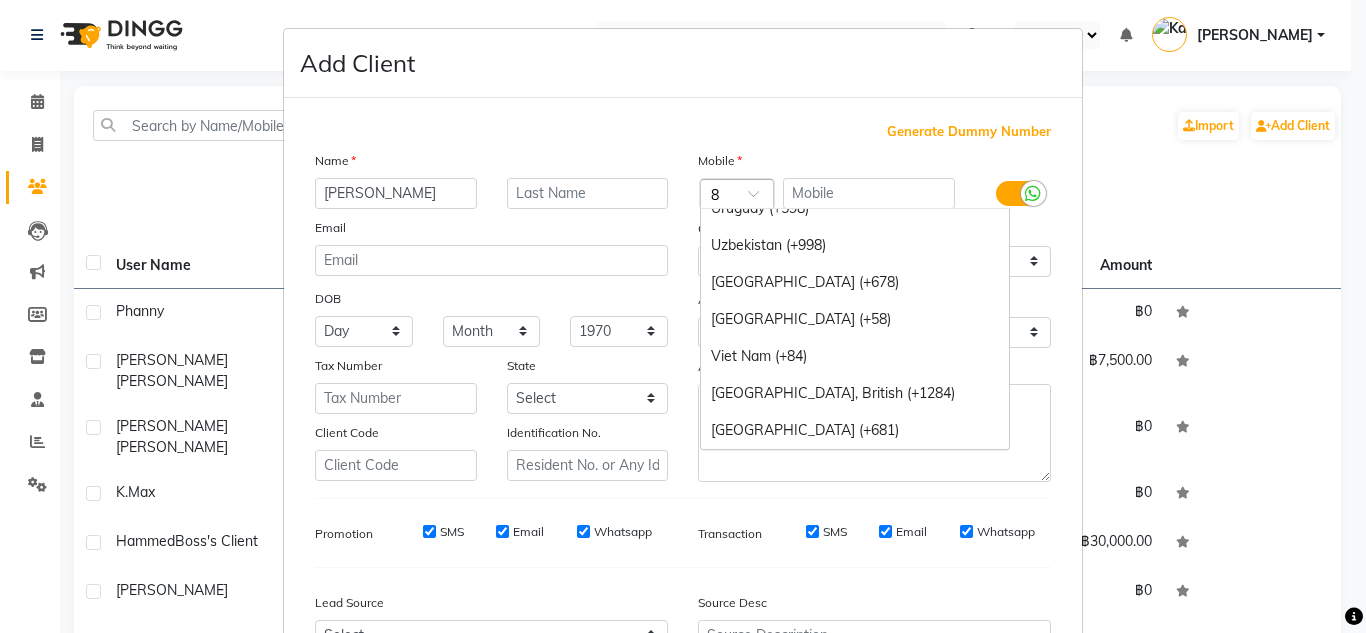 scroll, scrollTop: 1684, scrollLeft: 0, axis: vertical 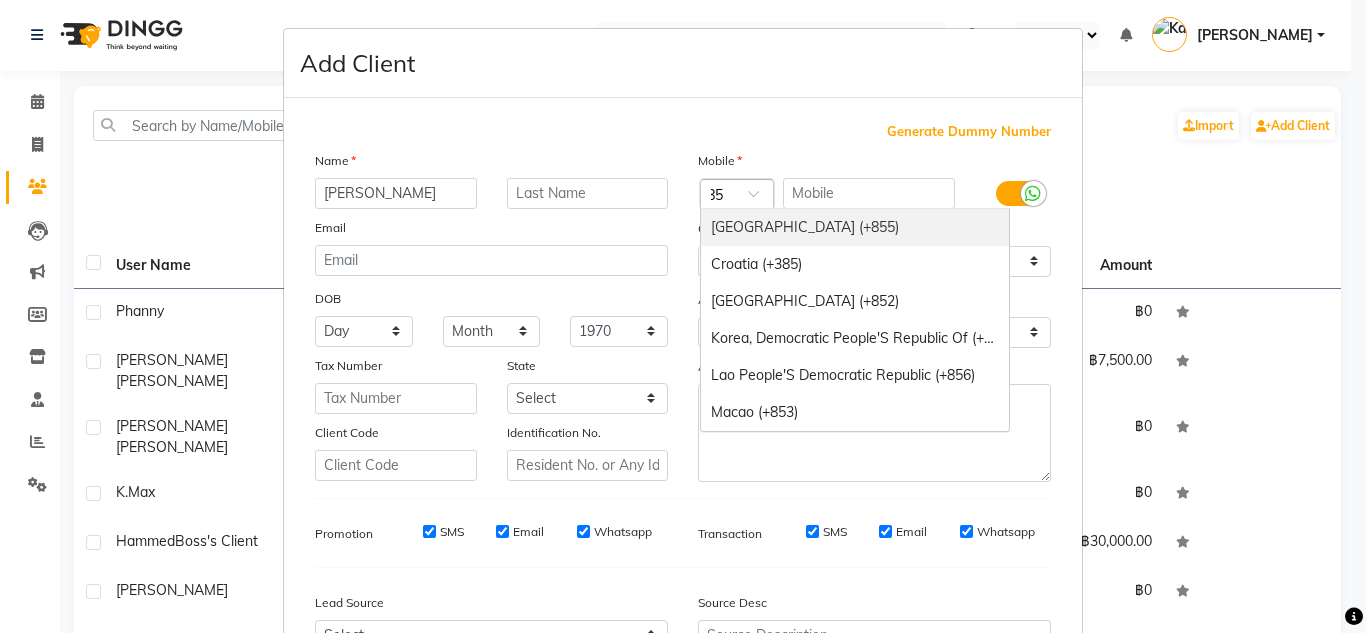 type on "852" 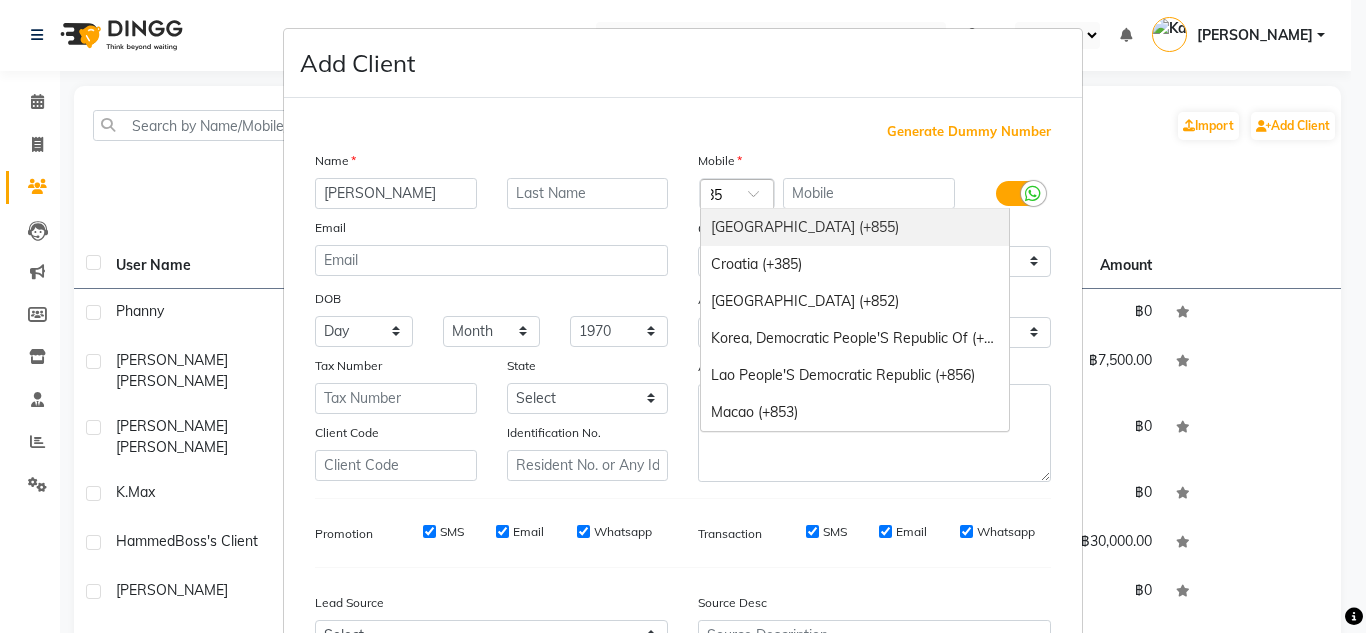 scroll, scrollTop: 0, scrollLeft: 13, axis: horizontal 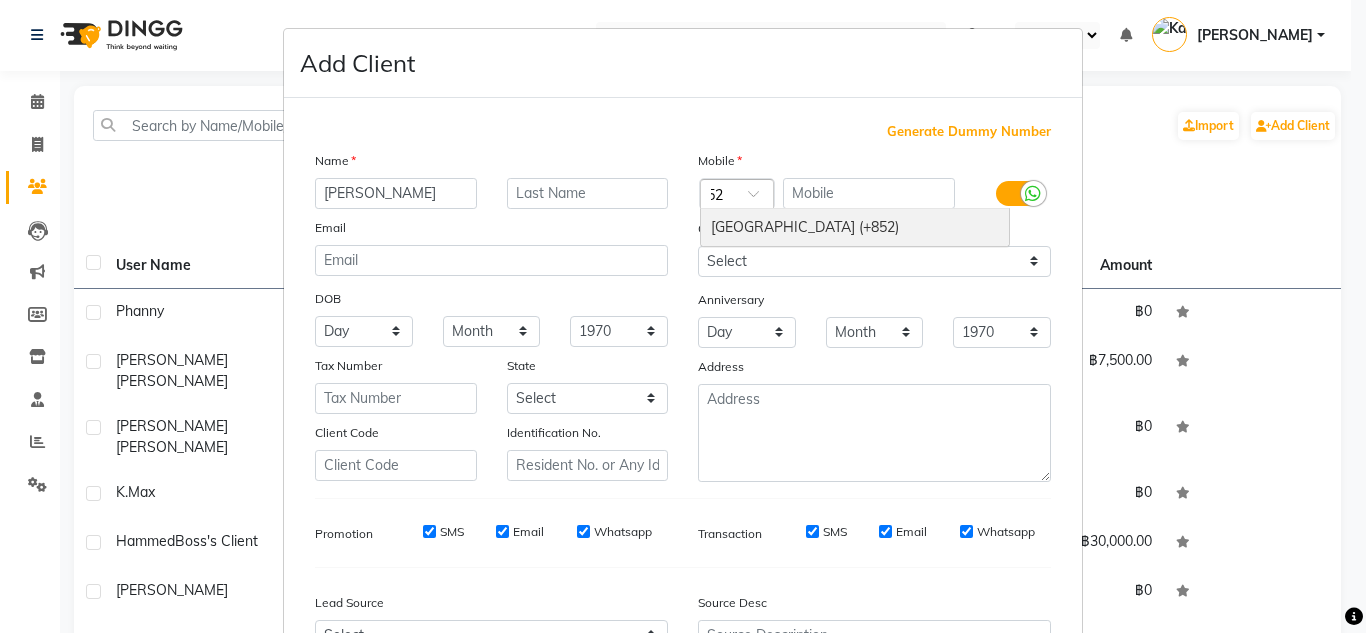 click on "[GEOGRAPHIC_DATA] (+852)" at bounding box center (855, 227) 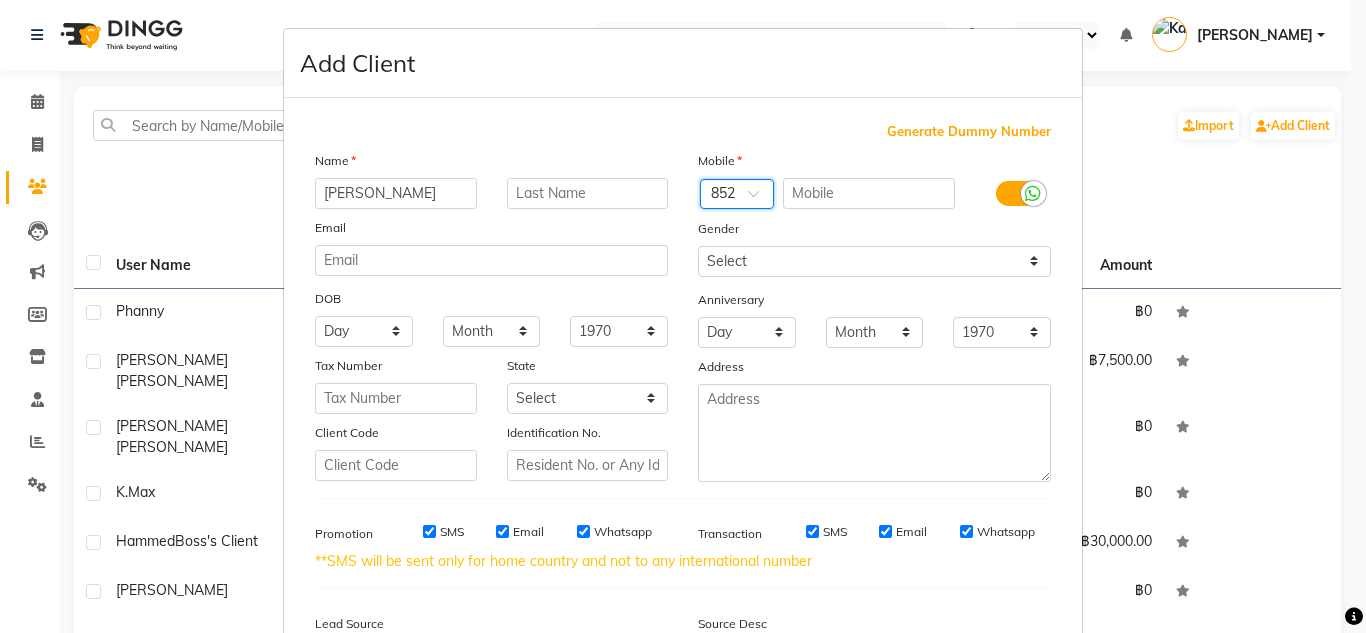scroll, scrollTop: 0, scrollLeft: 0, axis: both 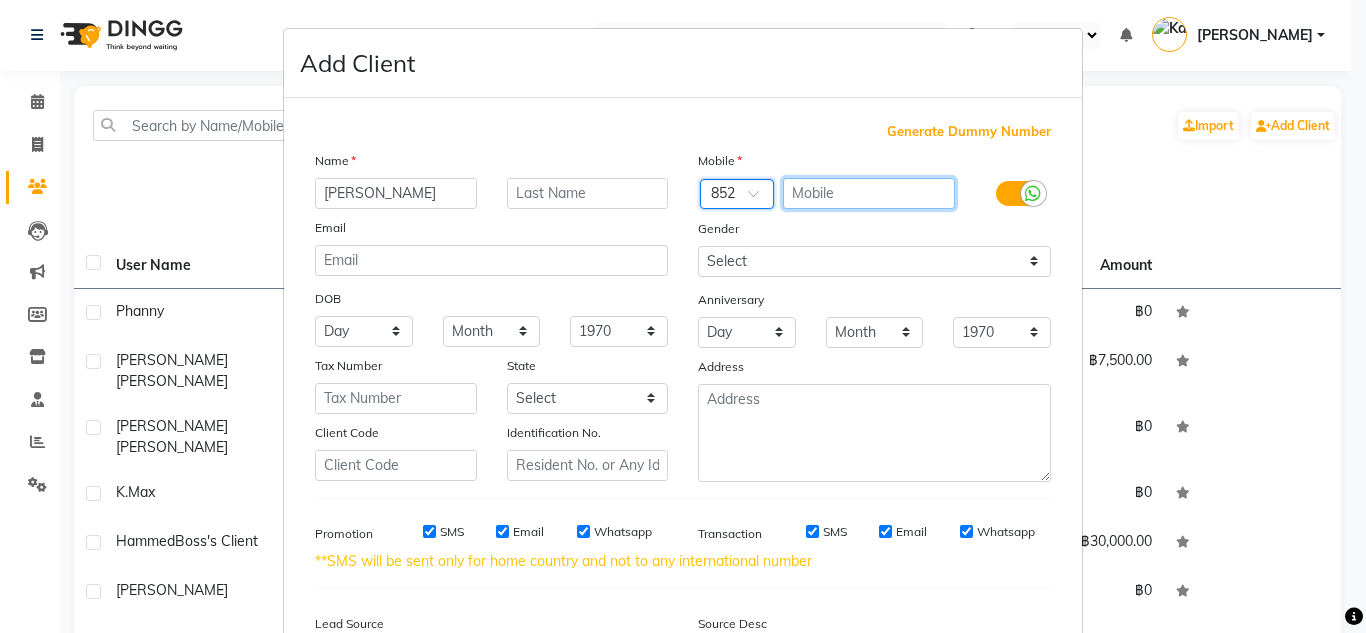click at bounding box center [869, 193] 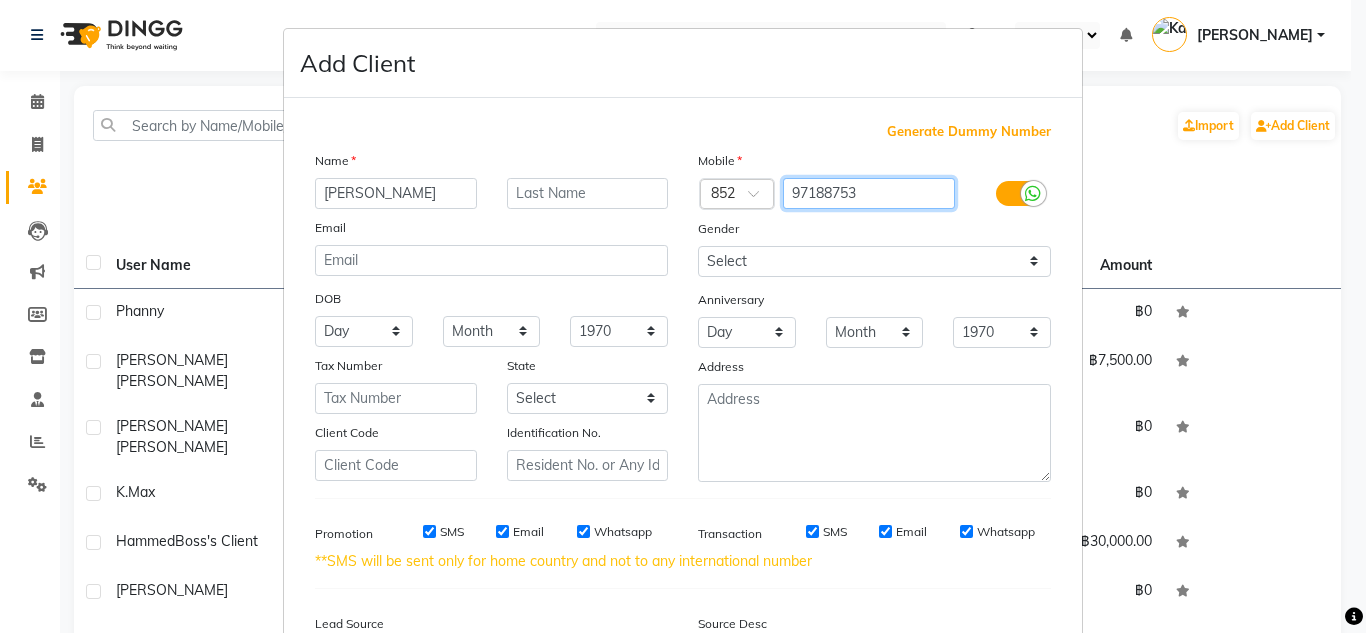 type on "97188753" 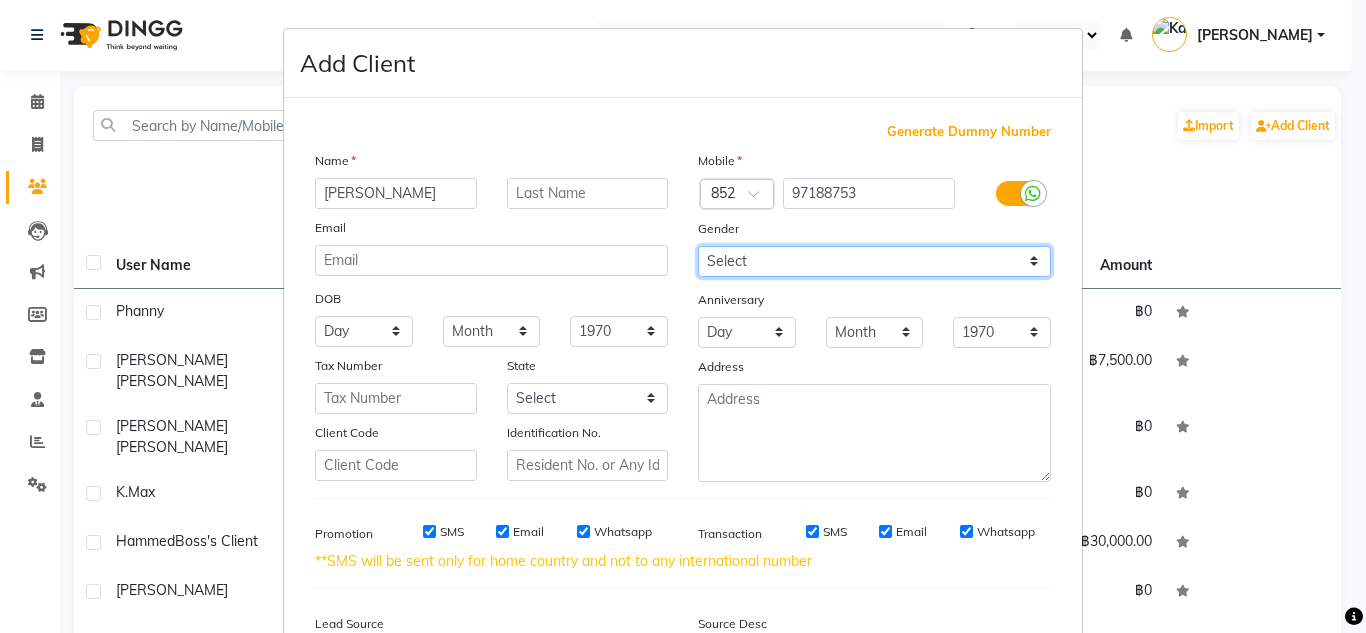 click on "Select [DEMOGRAPHIC_DATA] [DEMOGRAPHIC_DATA] Other Prefer Not To Say" at bounding box center (874, 261) 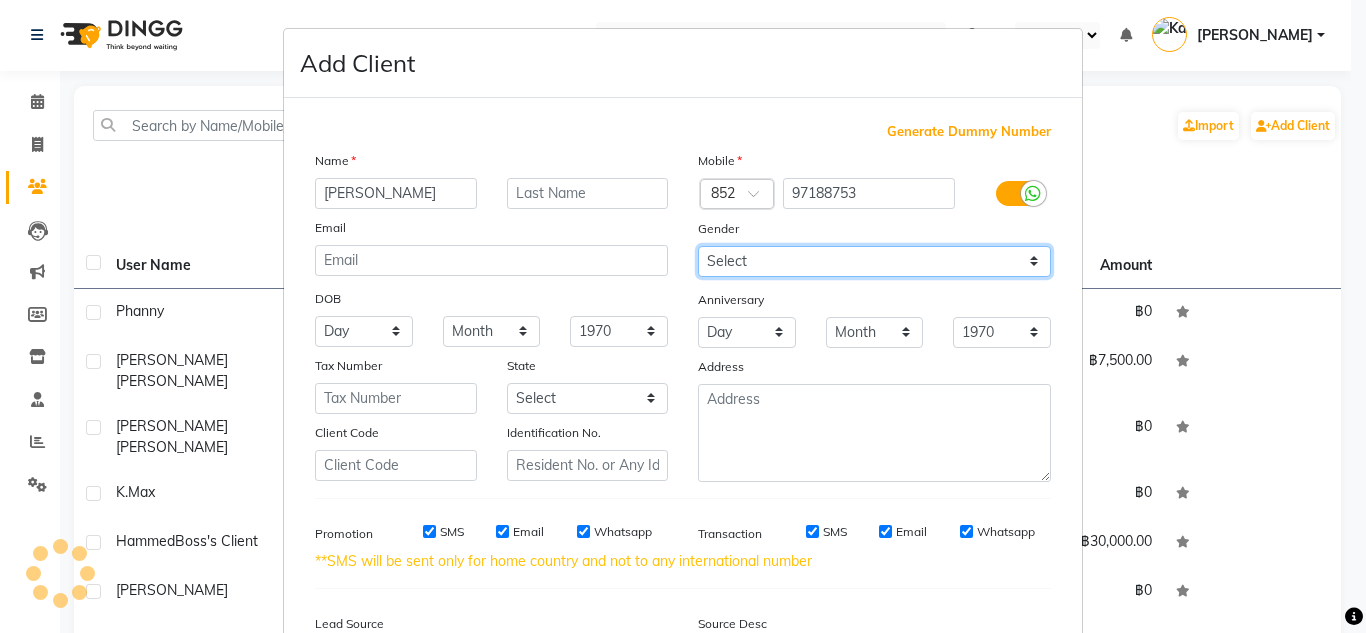 select on "[DEMOGRAPHIC_DATA]" 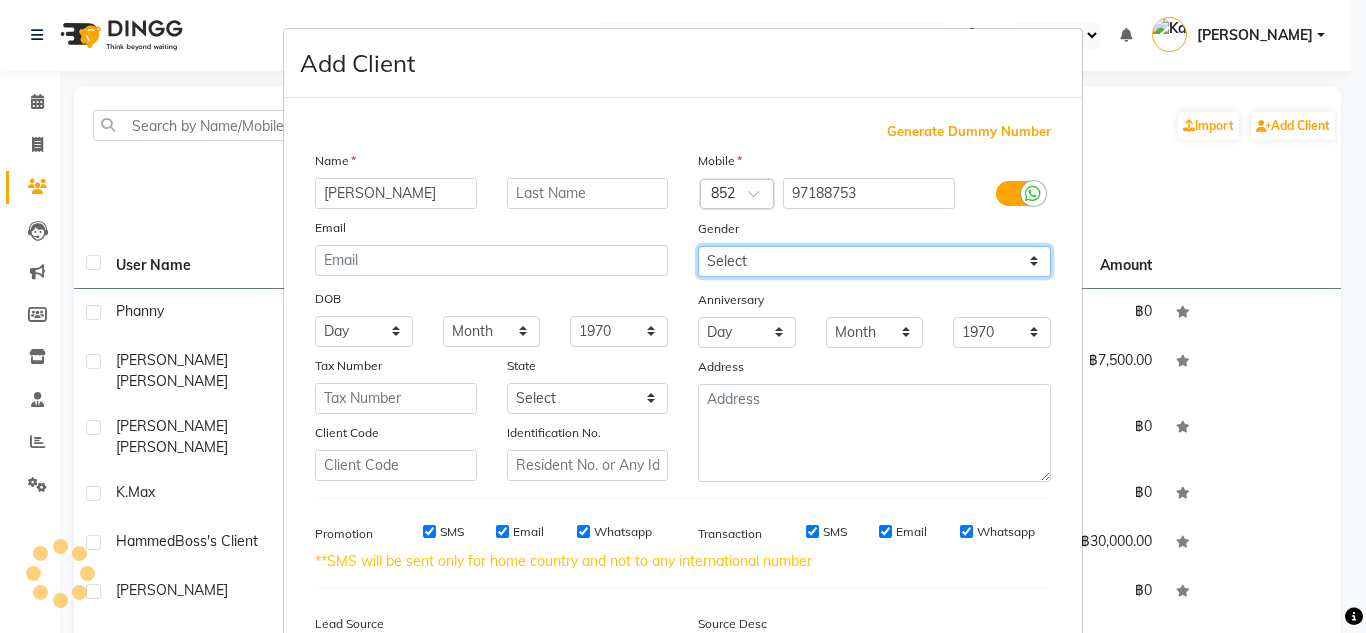 click on "Select [DEMOGRAPHIC_DATA] [DEMOGRAPHIC_DATA] Other Prefer Not To Say" at bounding box center (874, 261) 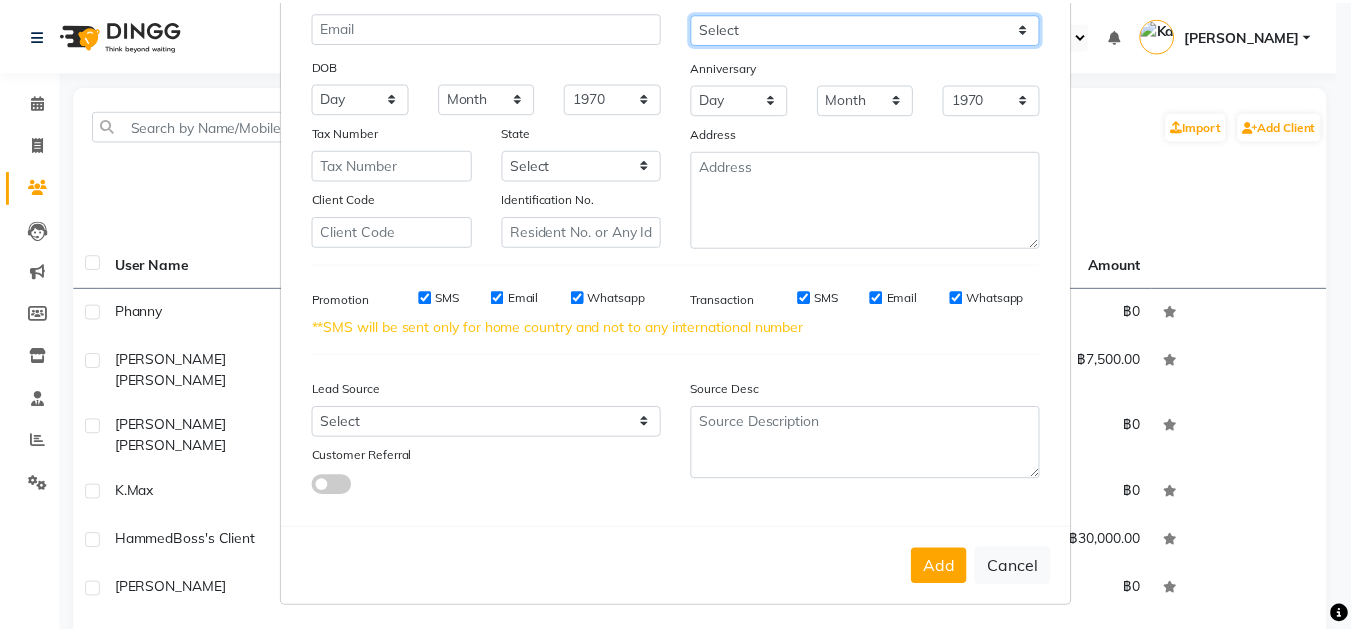 scroll, scrollTop: 237, scrollLeft: 0, axis: vertical 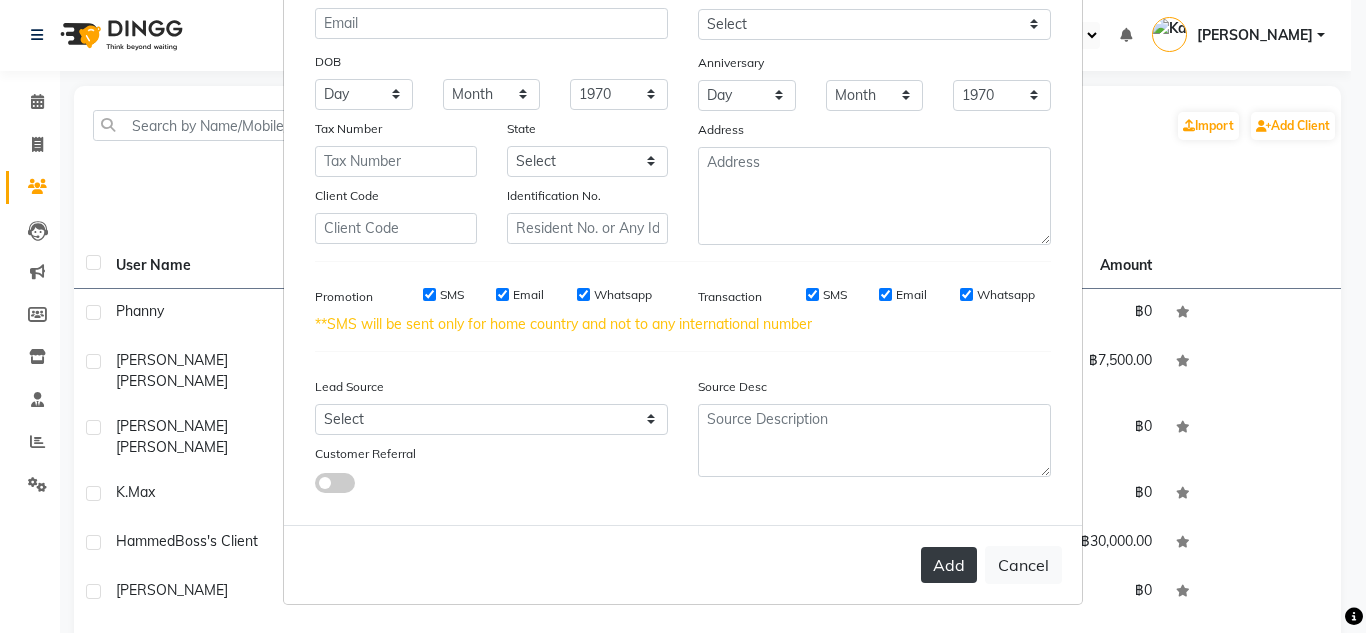 click on "Add" at bounding box center (949, 565) 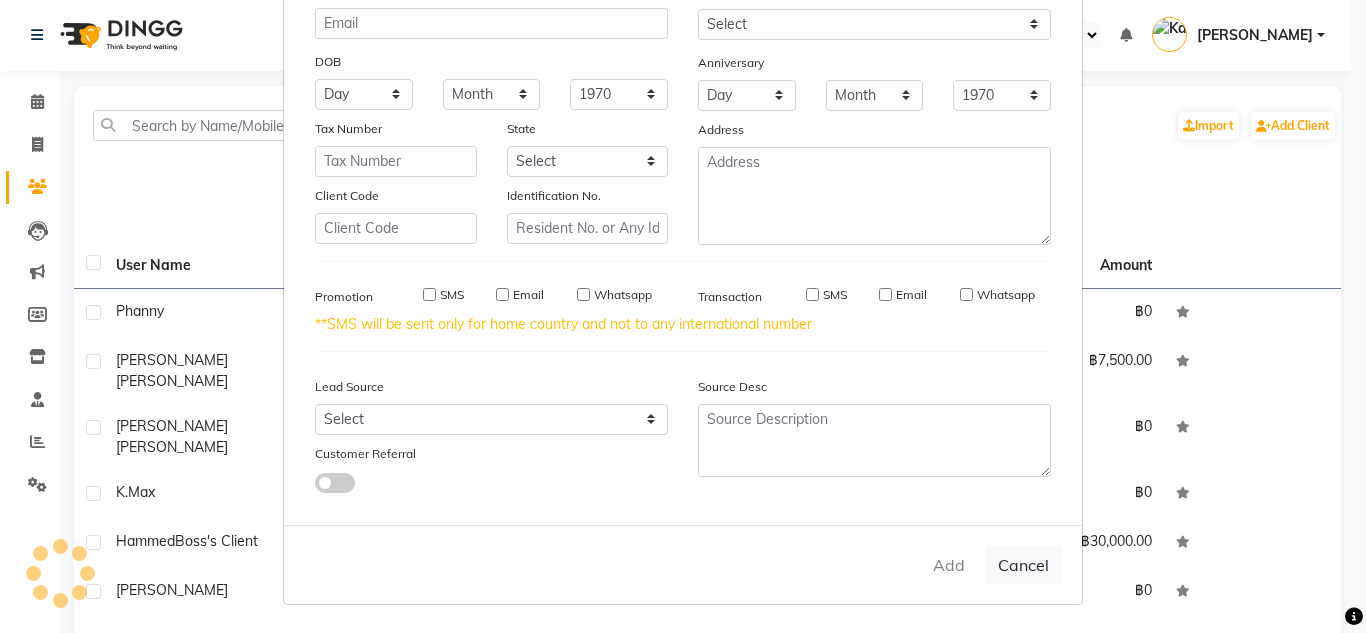 type 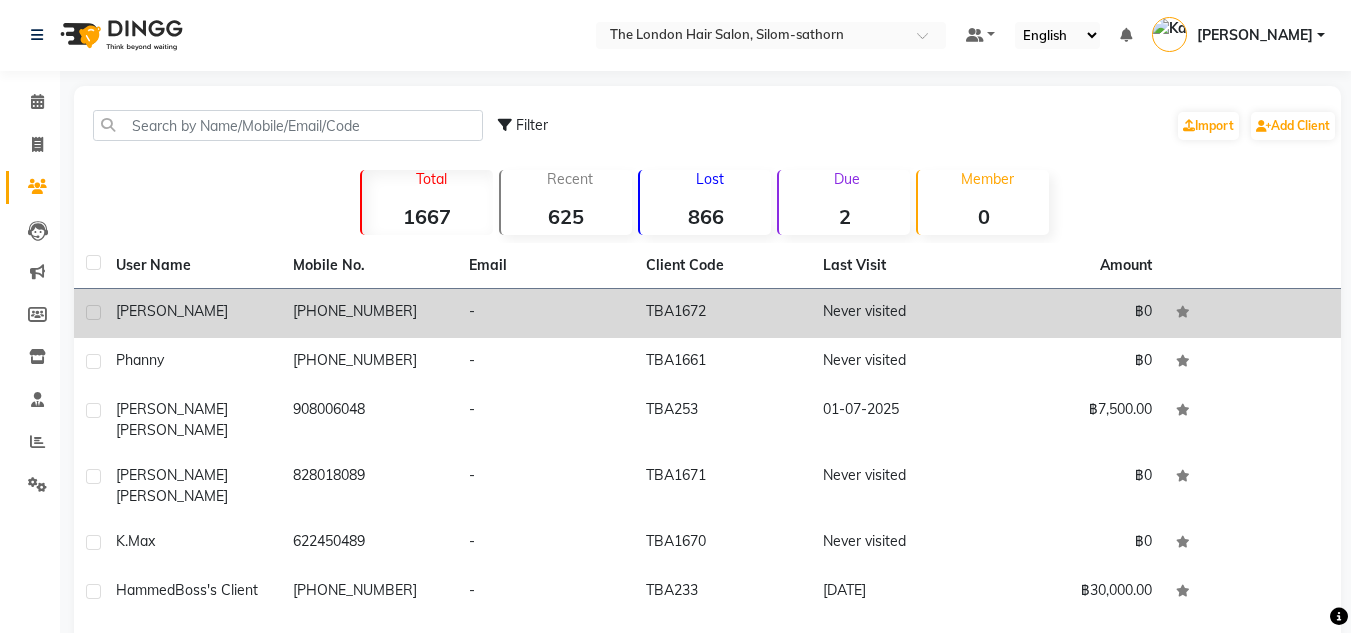 click on "TBA1672" 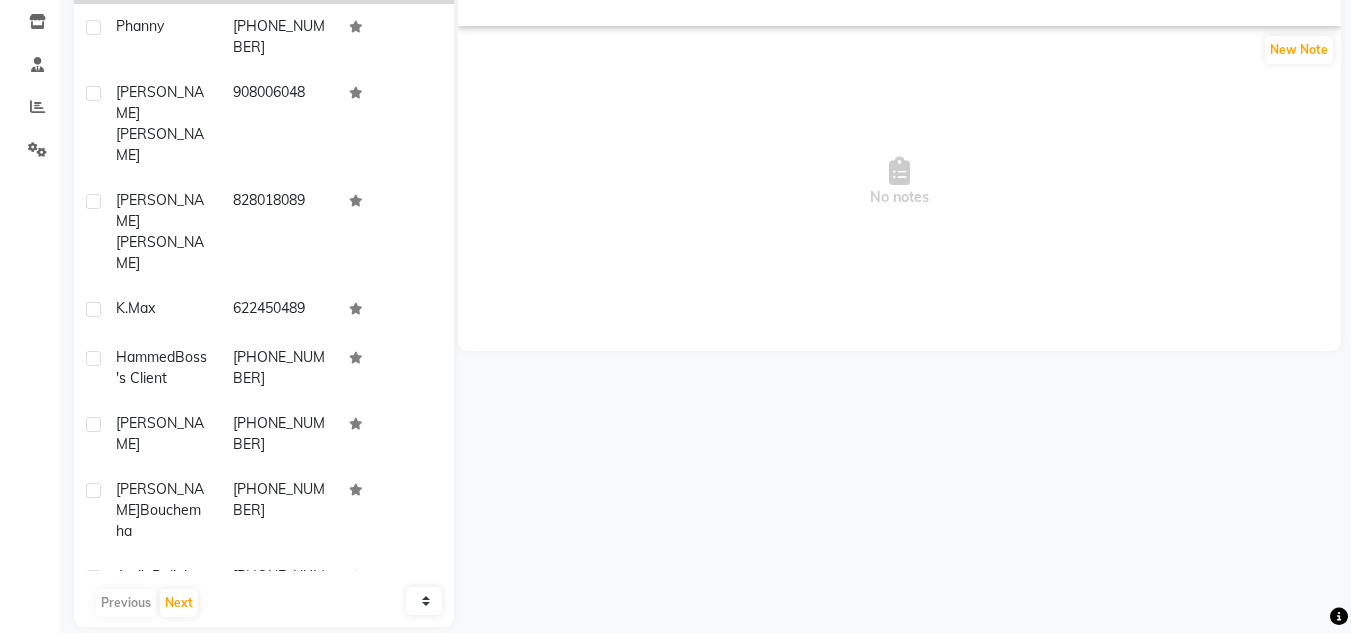 scroll, scrollTop: 0, scrollLeft: 0, axis: both 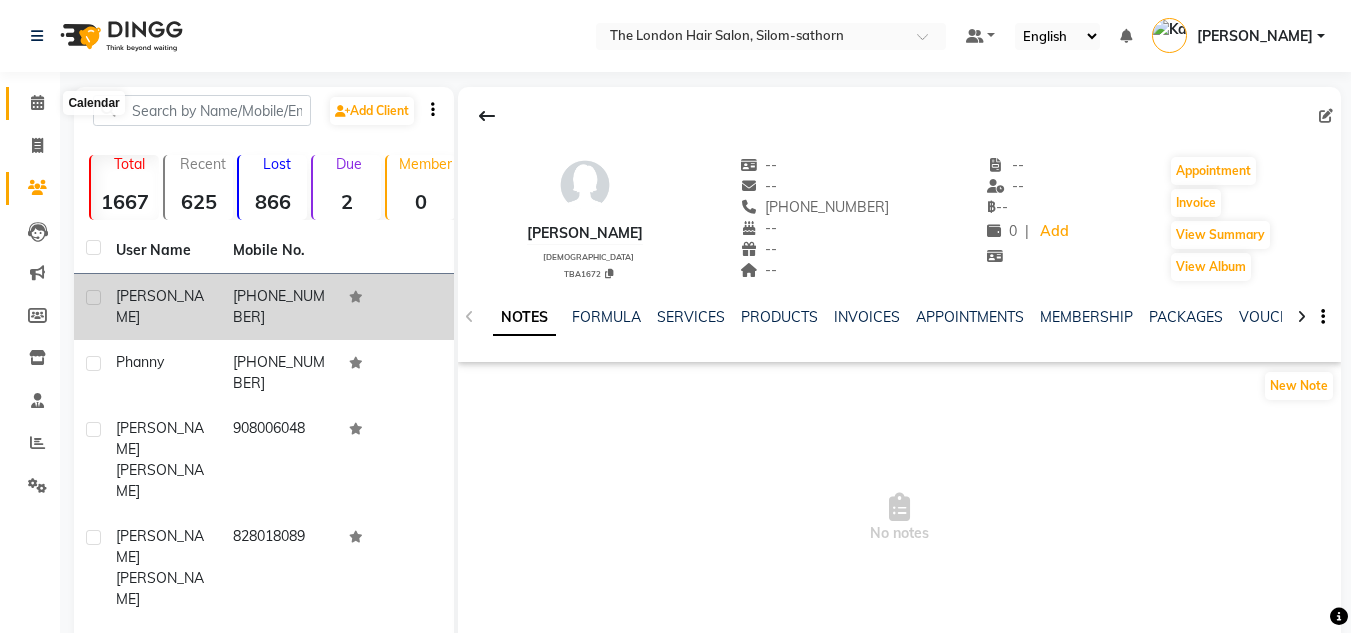click 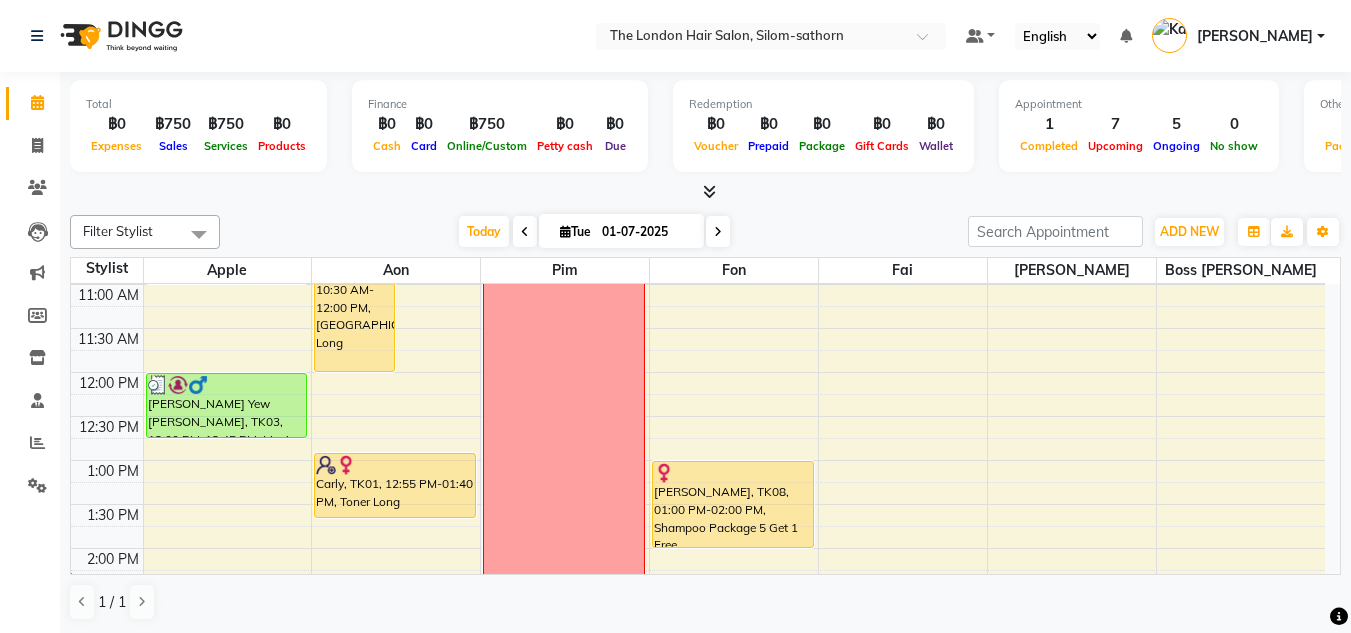 scroll, scrollTop: 183, scrollLeft: 0, axis: vertical 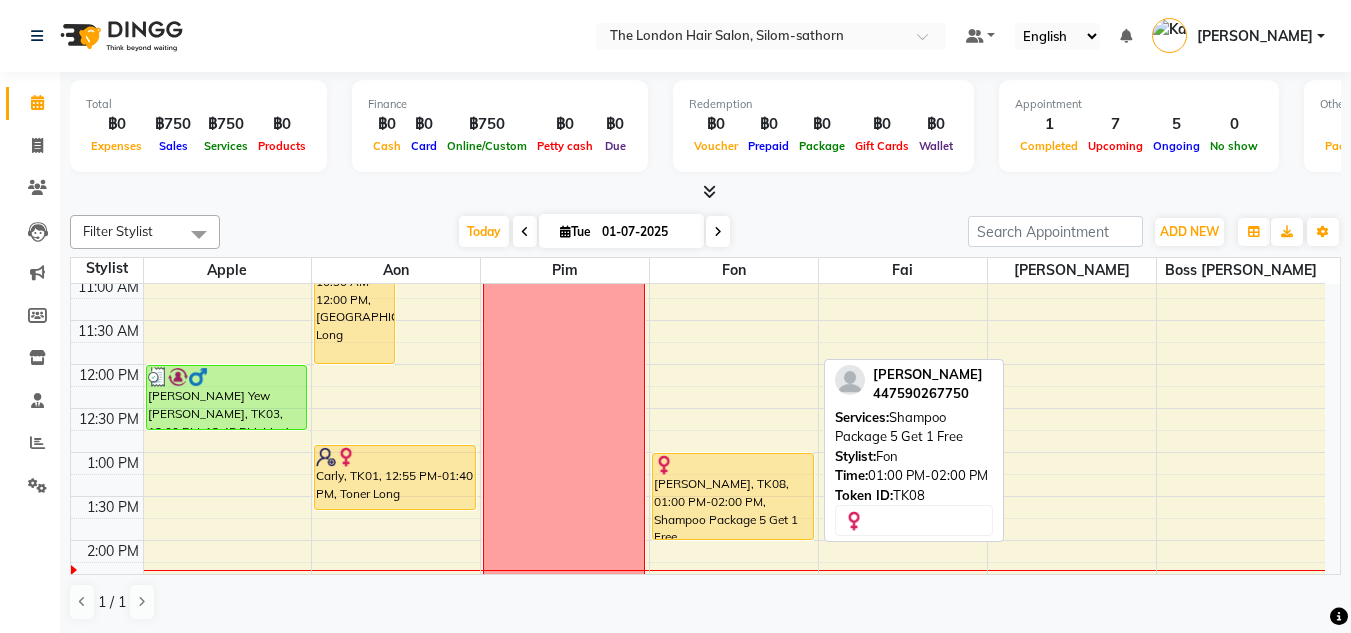 click on "[PERSON_NAME], TK08, 01:00 PM-02:00 PM, Shampoo Package 5 Get 1 Free" at bounding box center [733, 496] 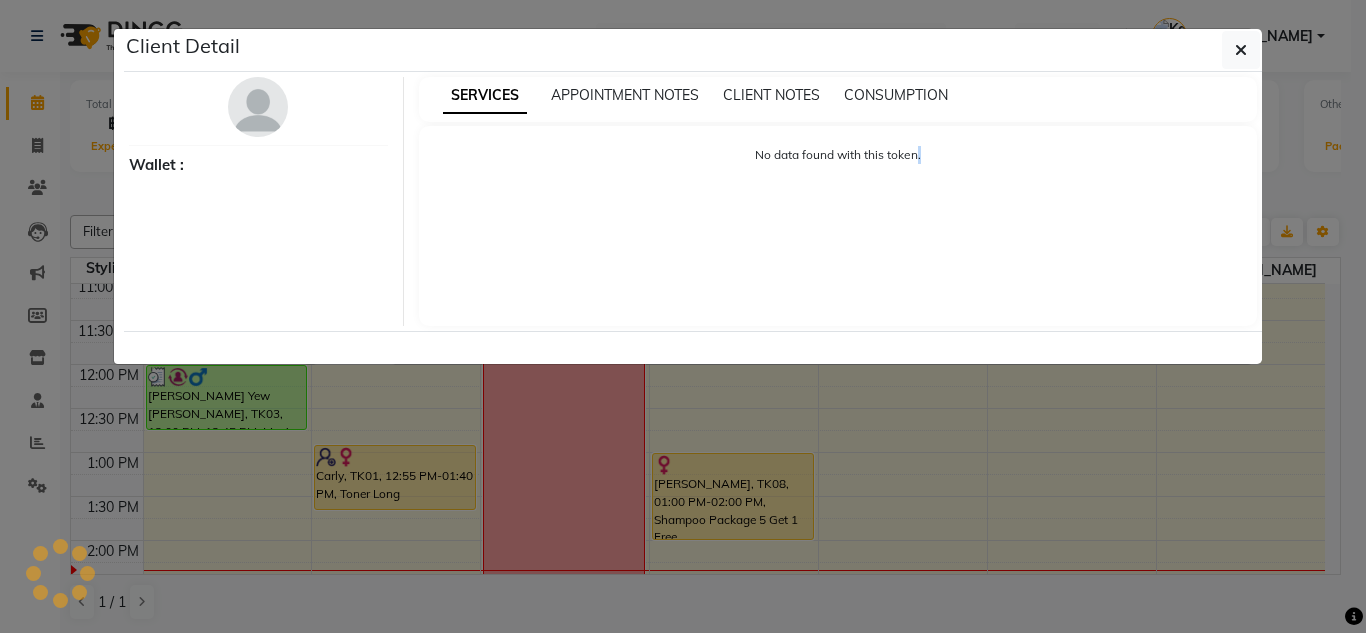 click on "Client Detail     Wallet : SERVICES APPOINTMENT NOTES CLIENT NOTES CONSUMPTION No data found with this token." 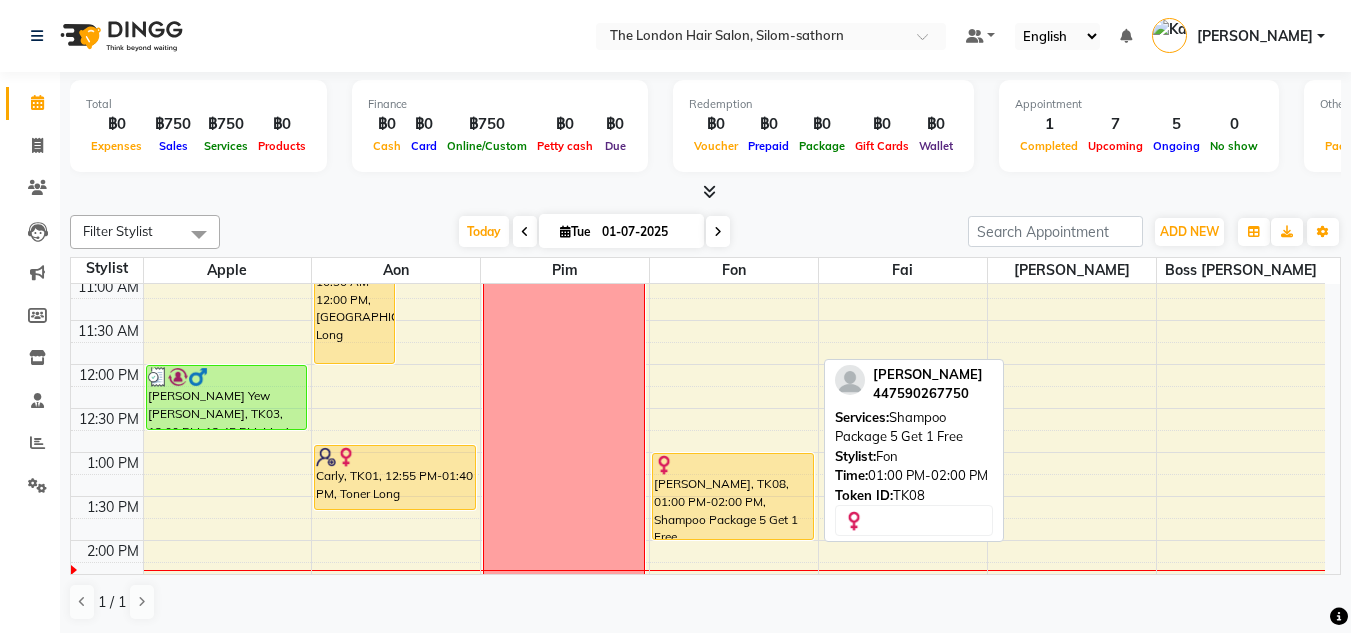 click on "[PERSON_NAME], TK08, 01:00 PM-02:00 PM, Shampoo Package 5 Get 1 Free" at bounding box center (733, 496) 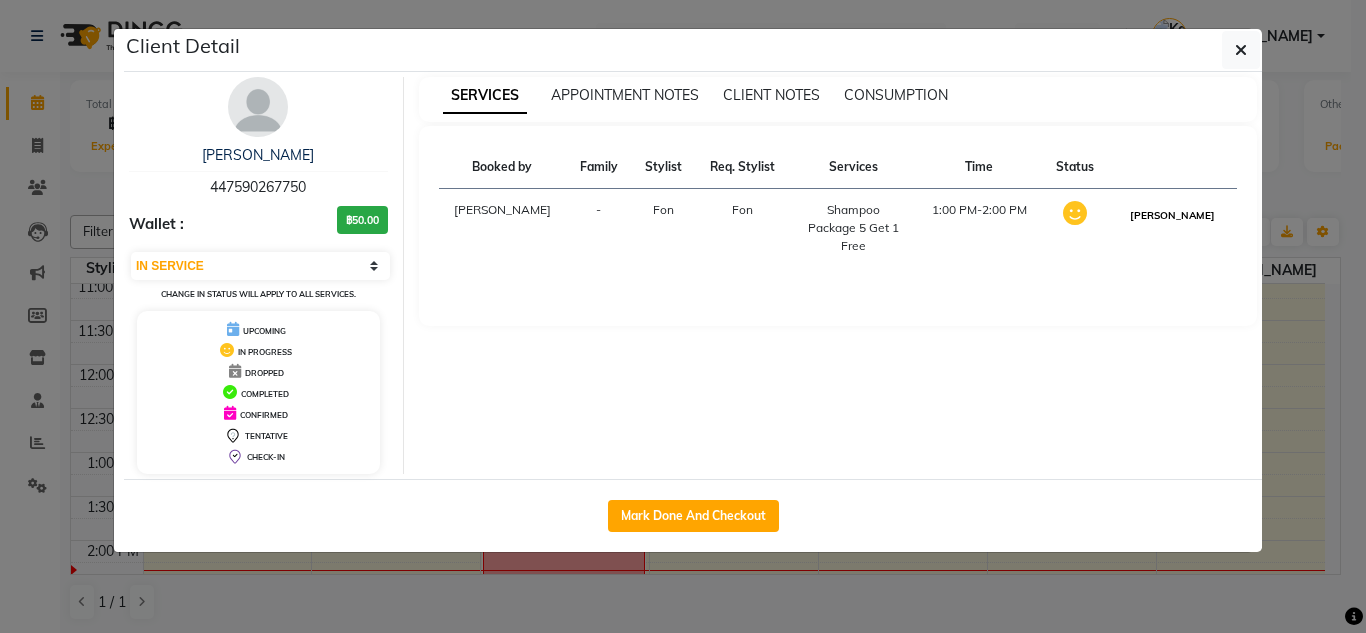 click on "[PERSON_NAME]" at bounding box center [1172, 215] 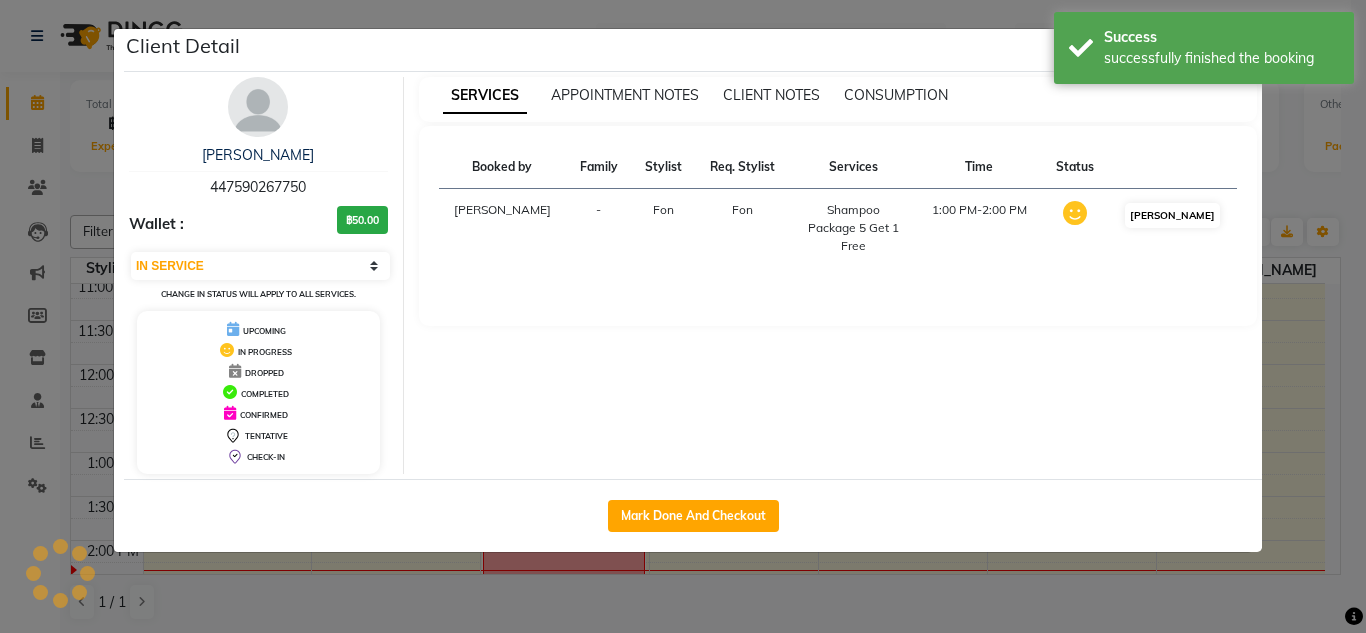 select on "3" 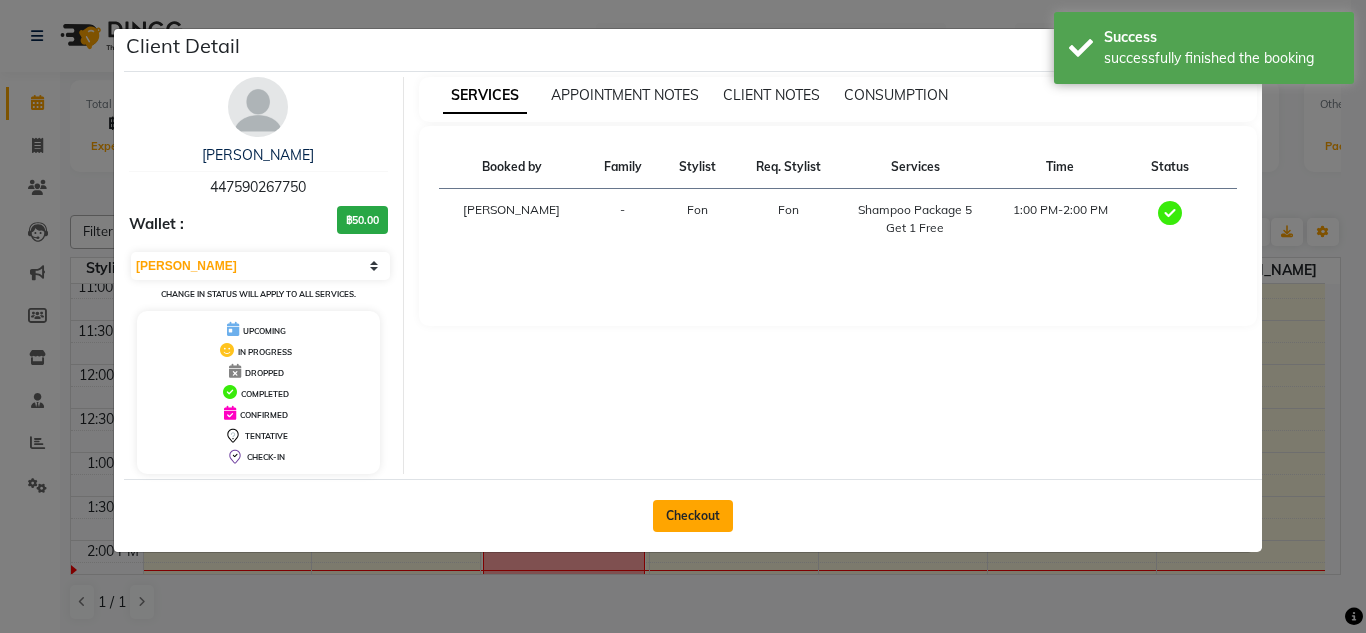 click on "Checkout" 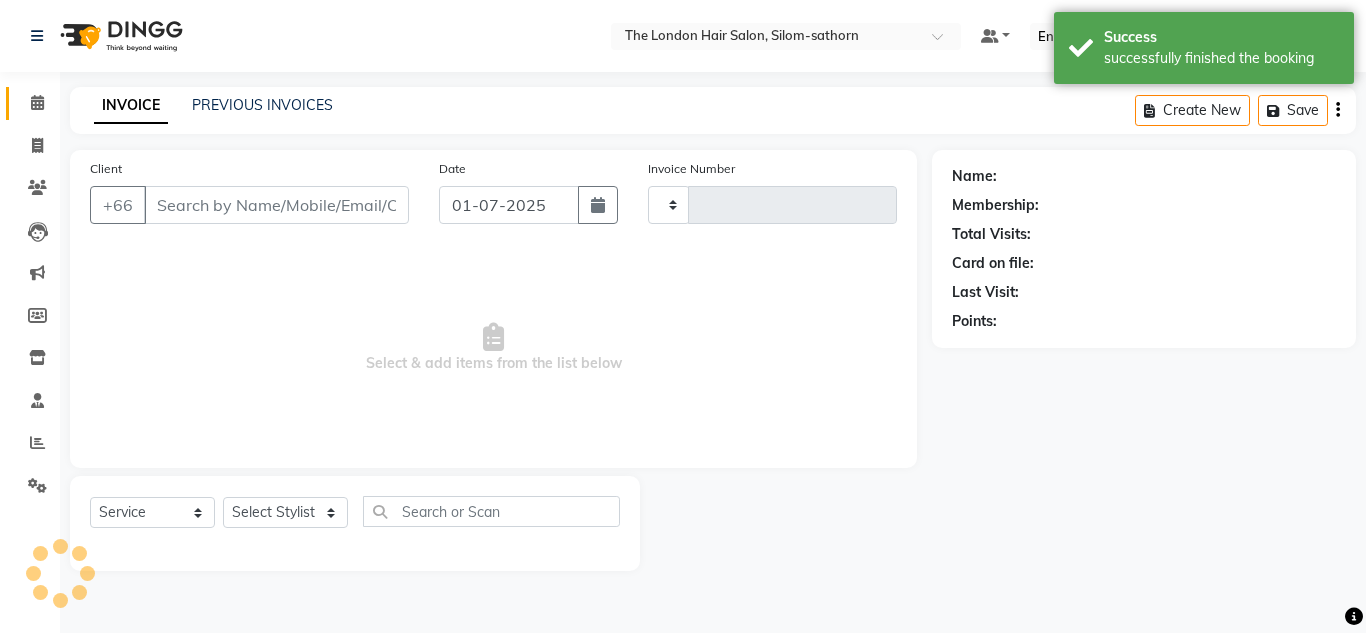 type on "0834" 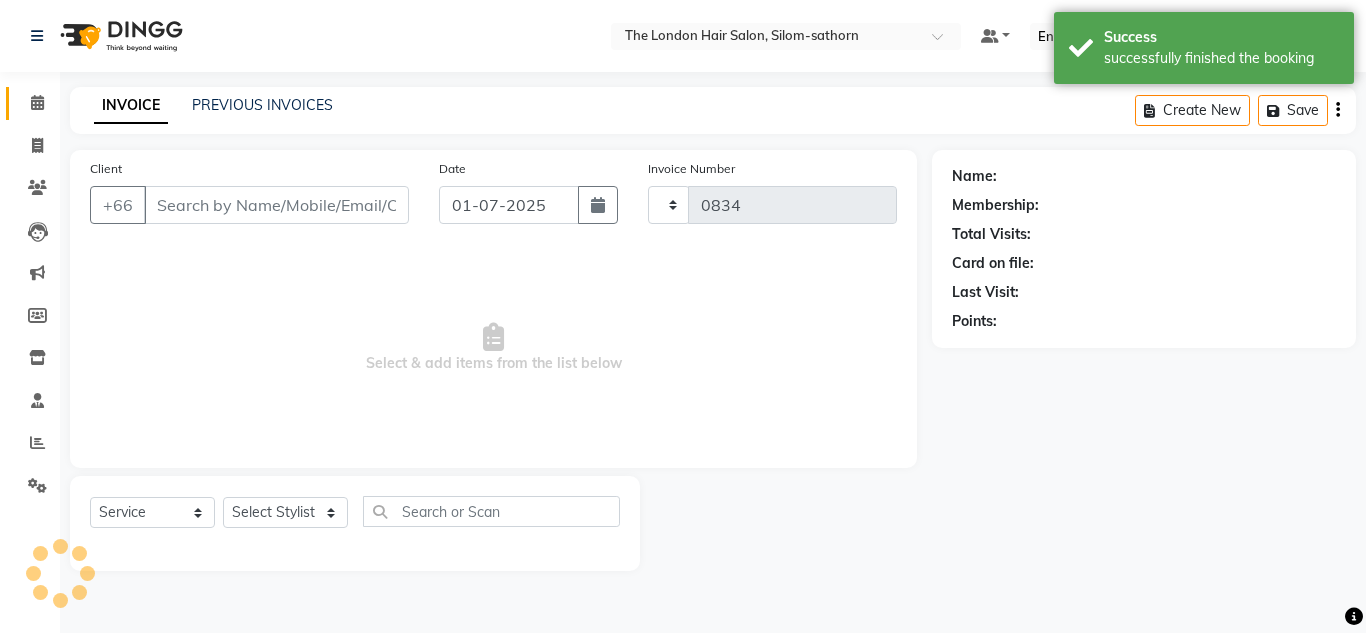 select on "6977" 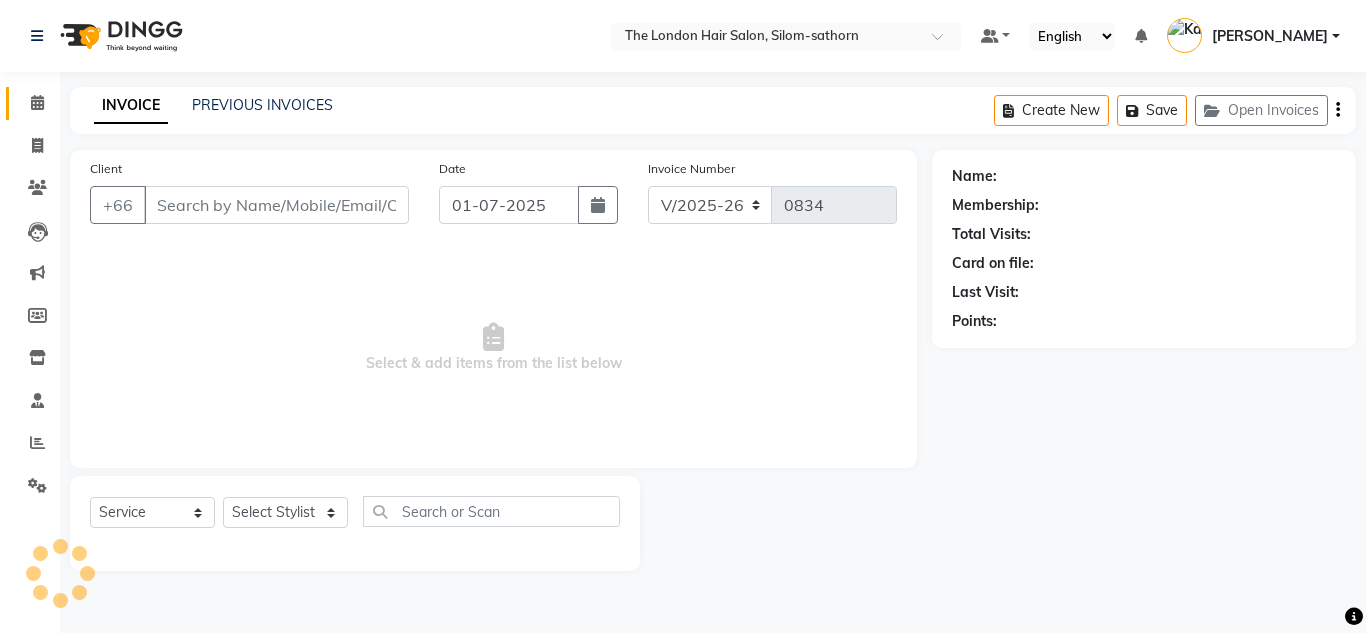 type on "447590267750" 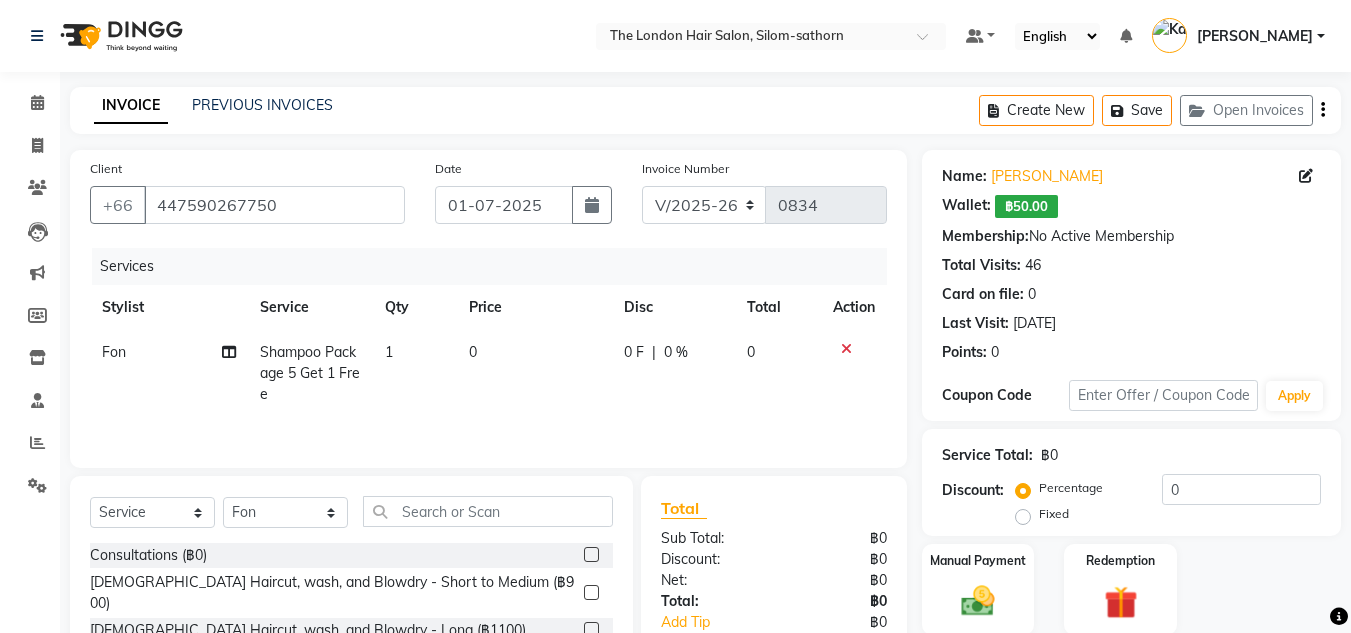 click on "0" 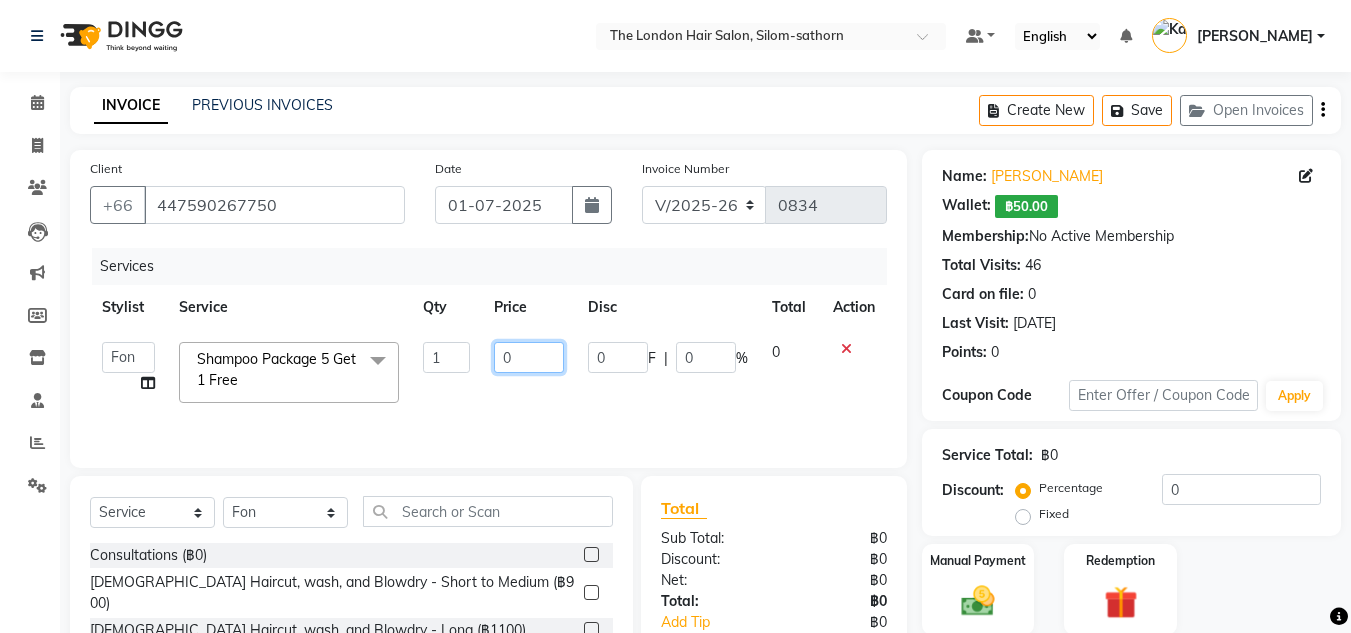 click on "0" 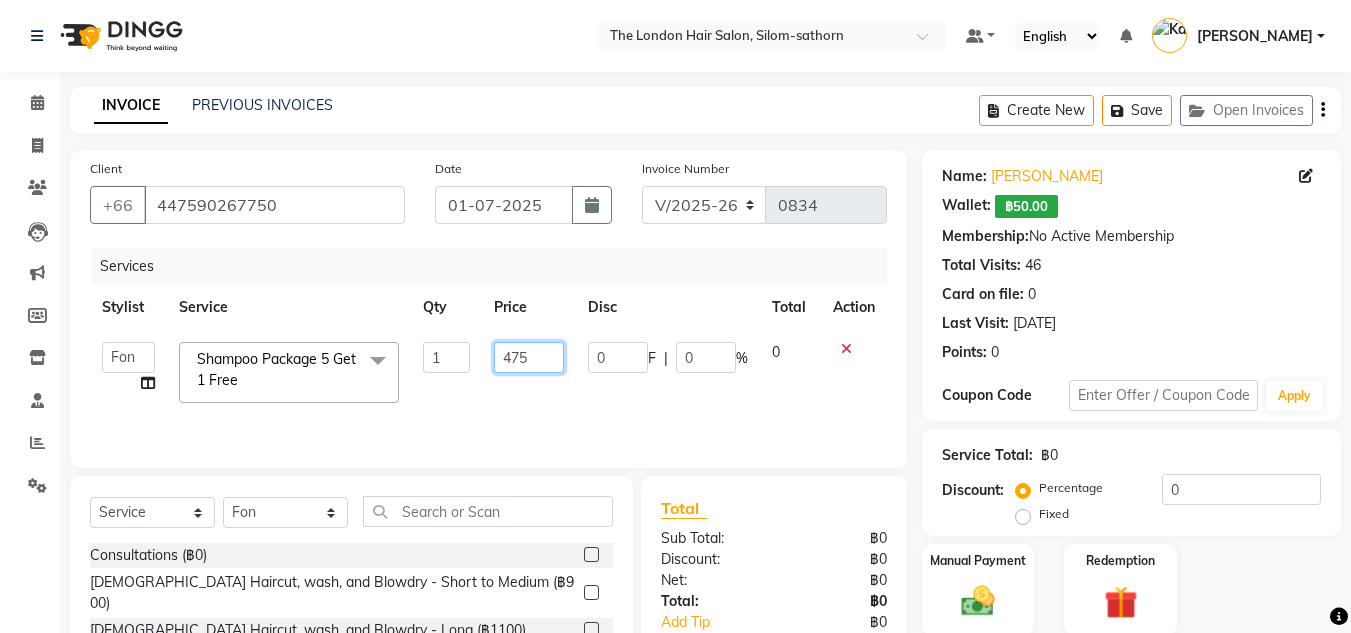 type on "4750" 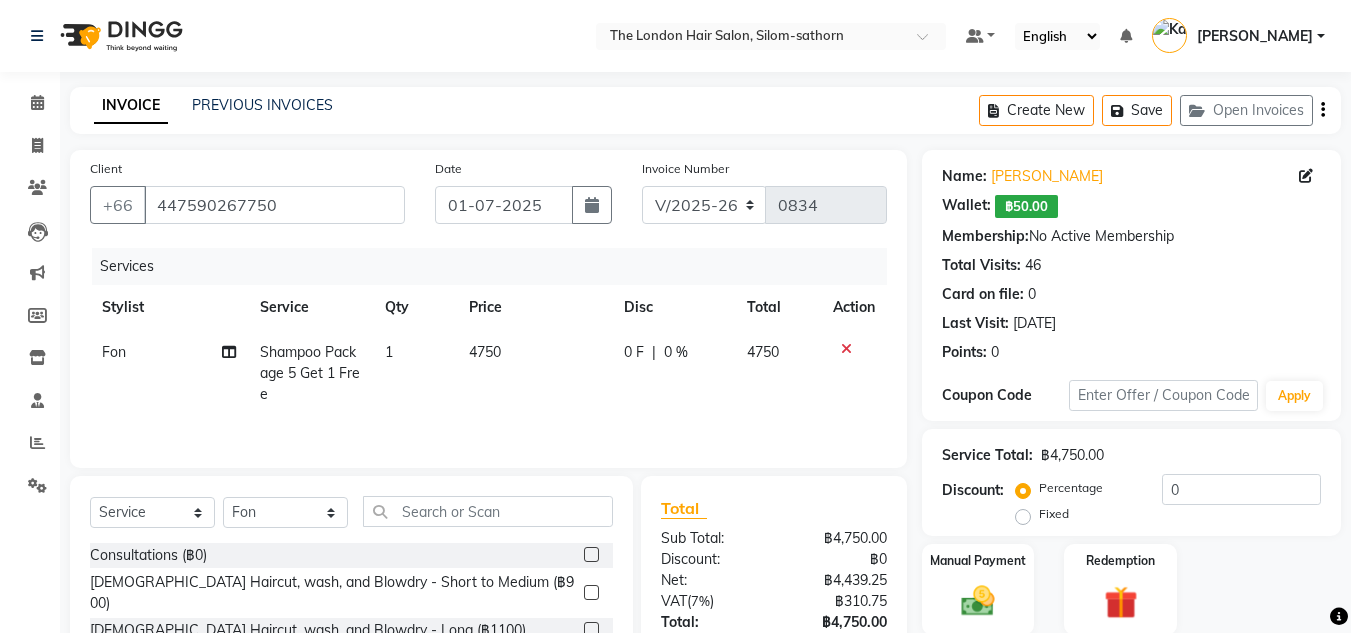click on "4750" 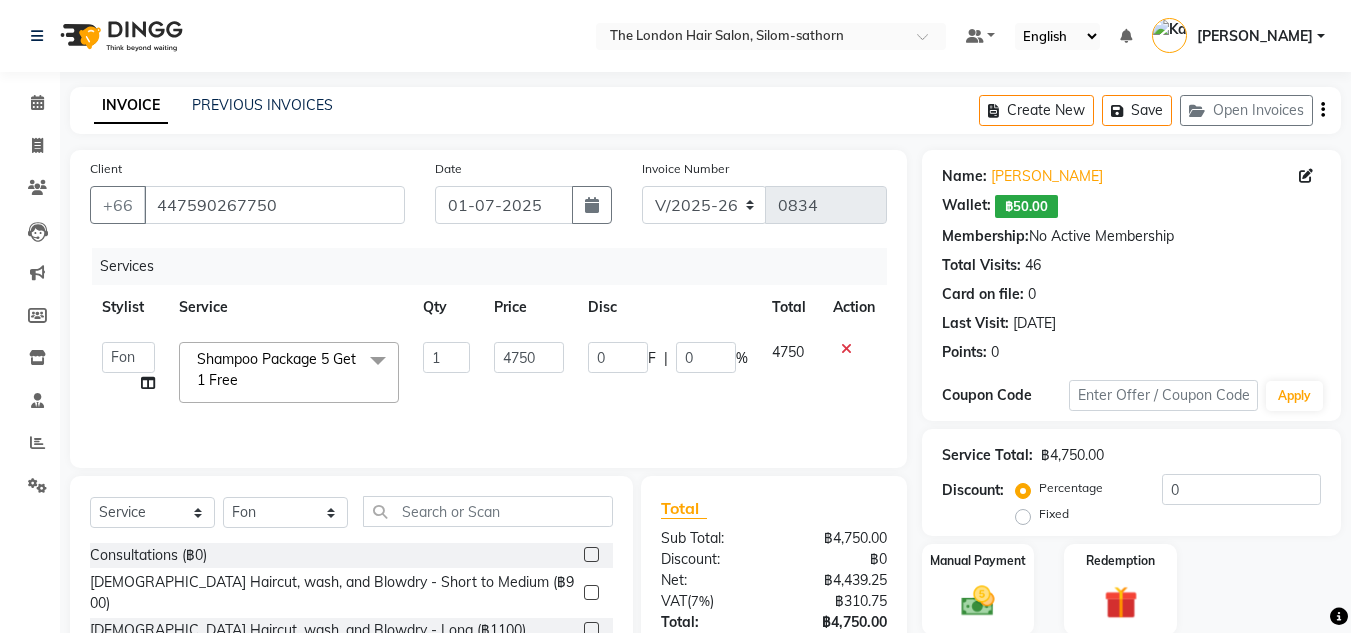 click on "Aon   Apple     Boss [PERSON_NAME]    [PERSON_NAME]    Pim  Split Commission" 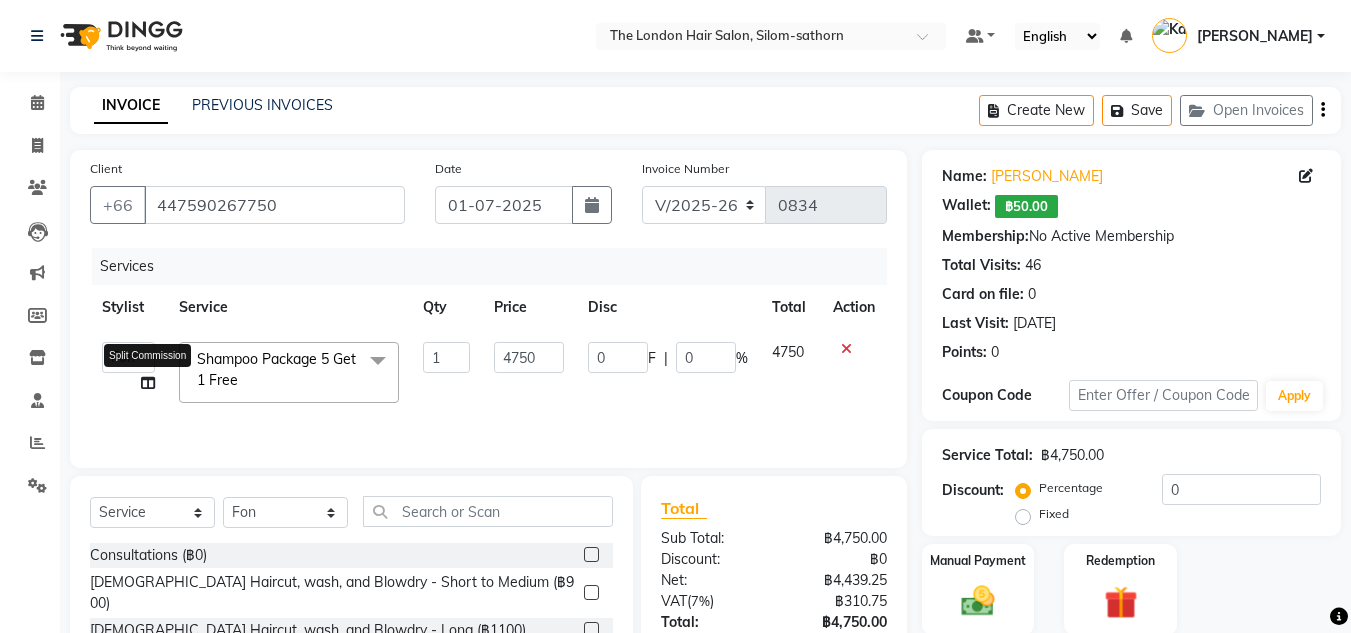 click 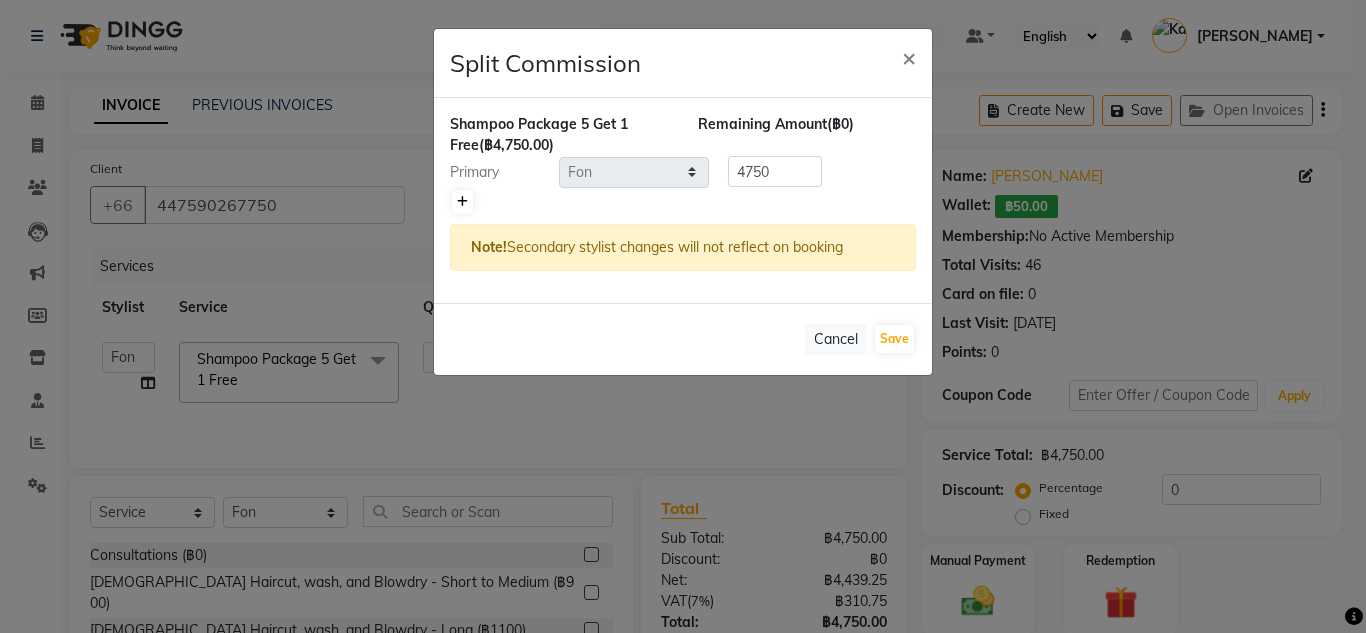 click 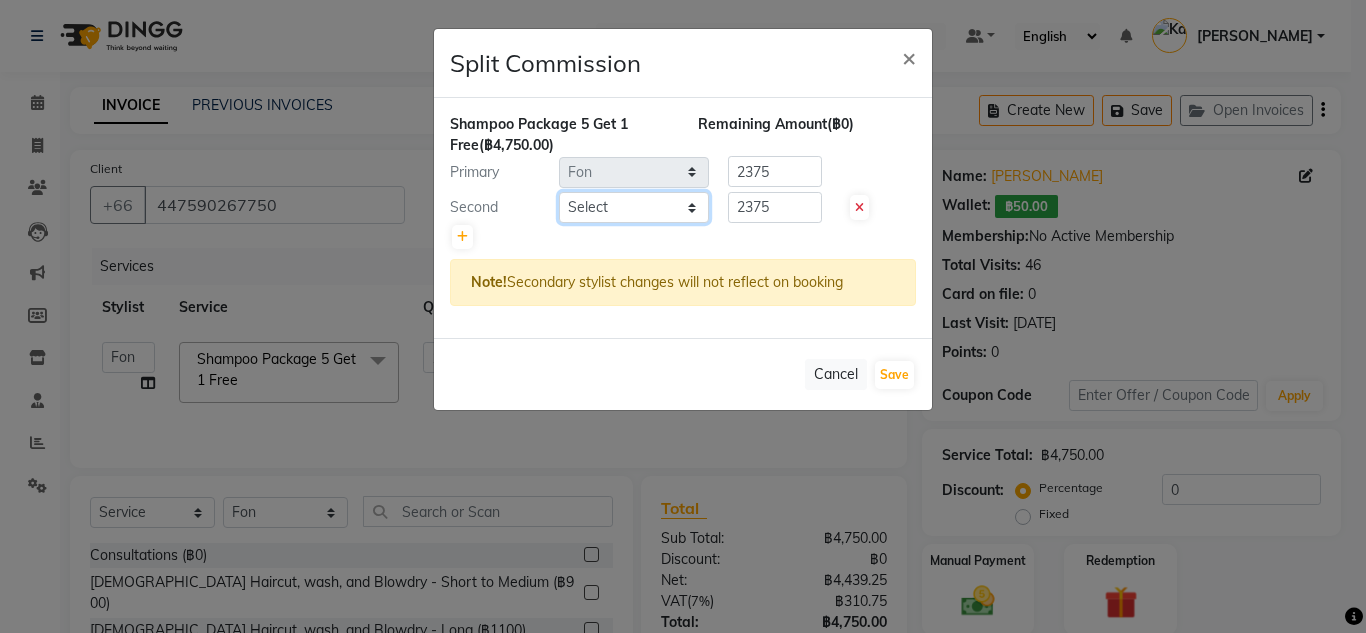 click on "Select  Aon   Apple     Boss [PERSON_NAME]    [PERSON_NAME]    Pim" 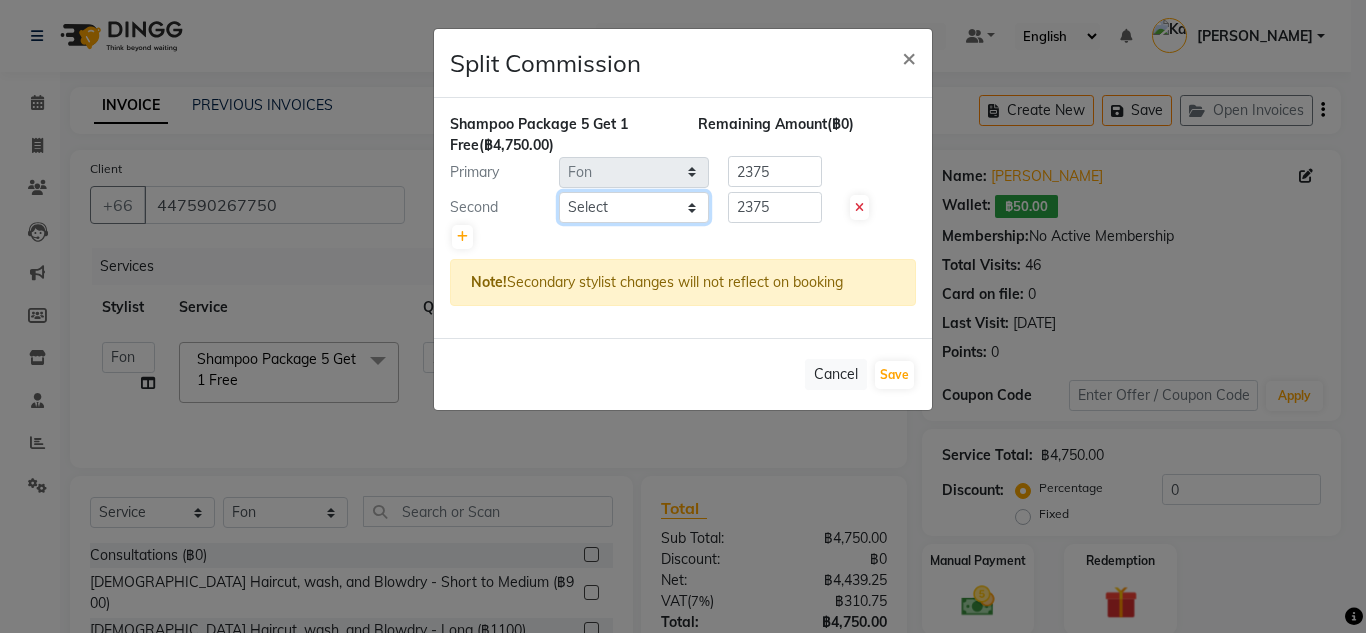 select on "56708" 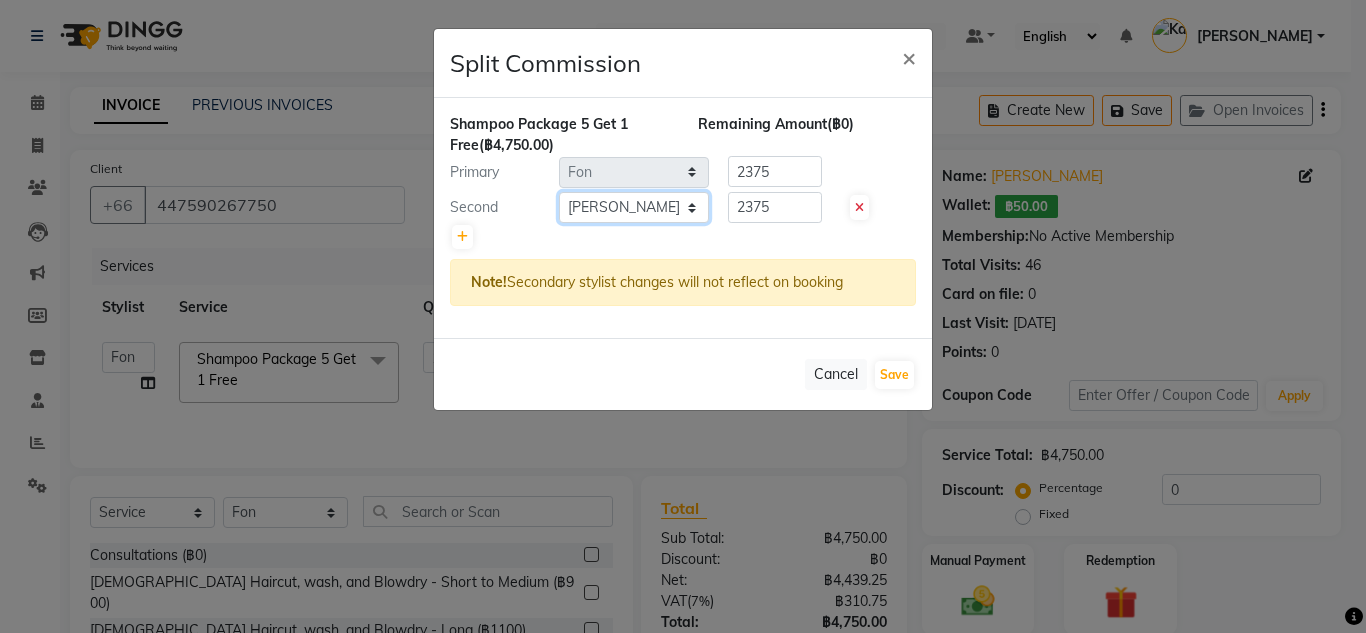 click on "Select  Aon   Apple     Boss [PERSON_NAME]    [PERSON_NAME]    Pim" 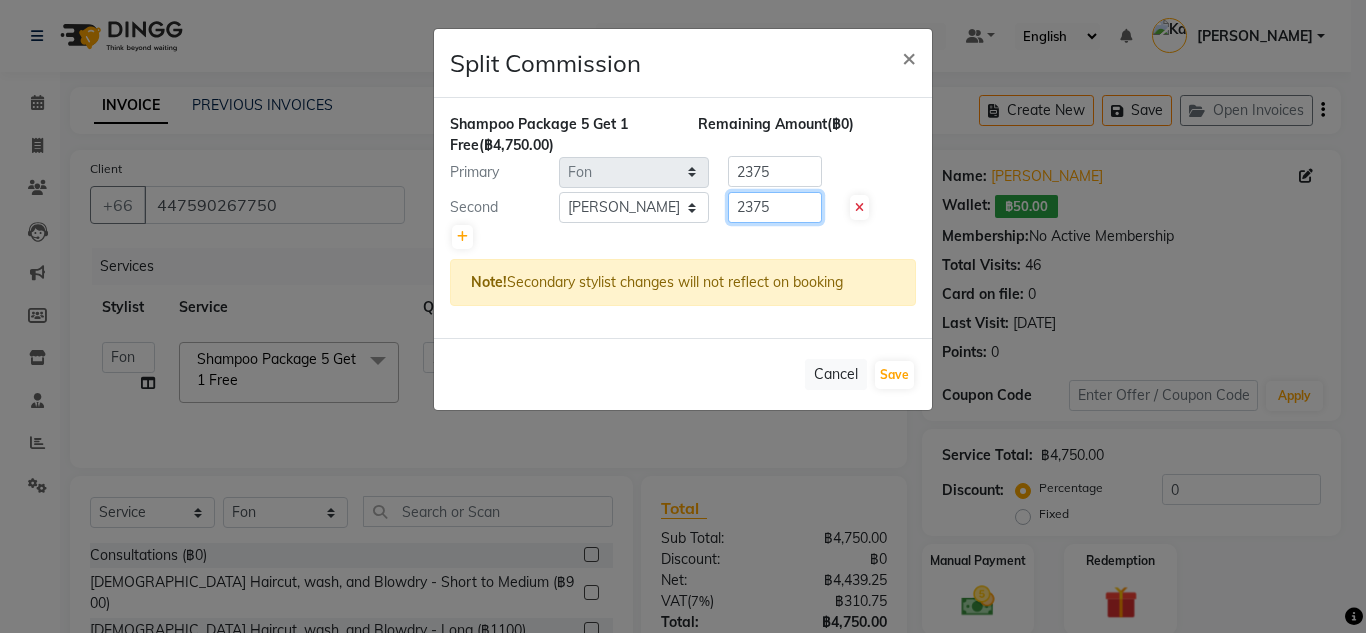 click on "2375" 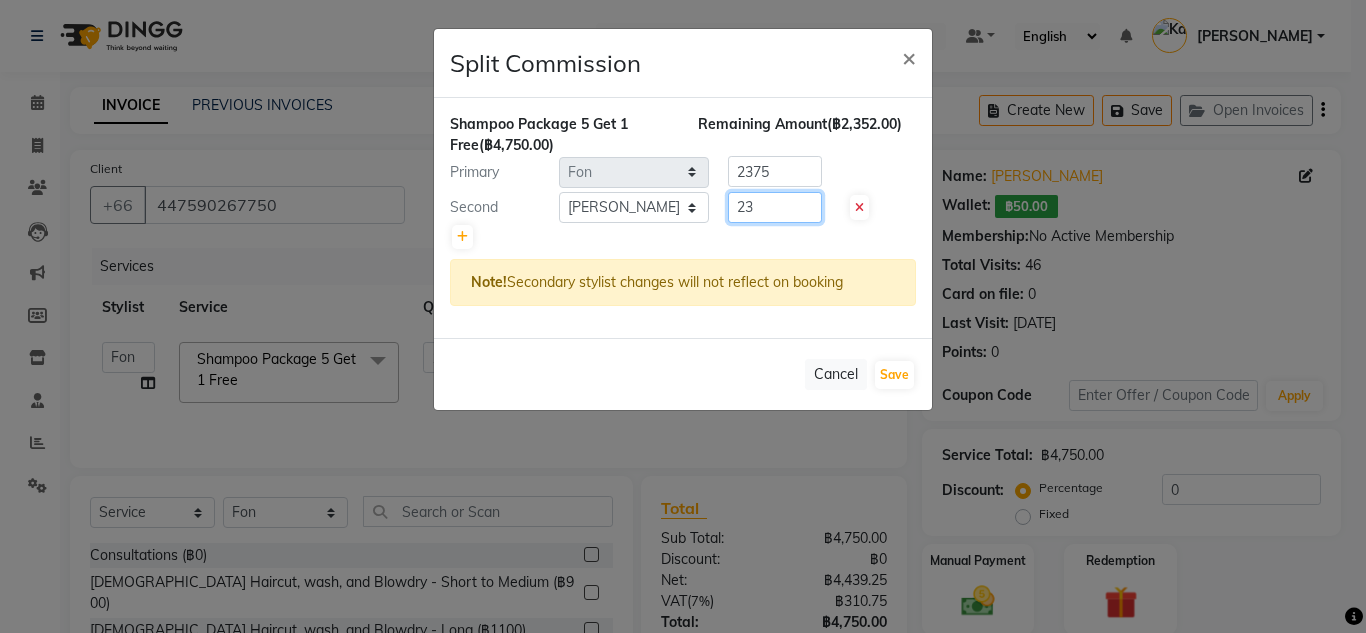 type on "2" 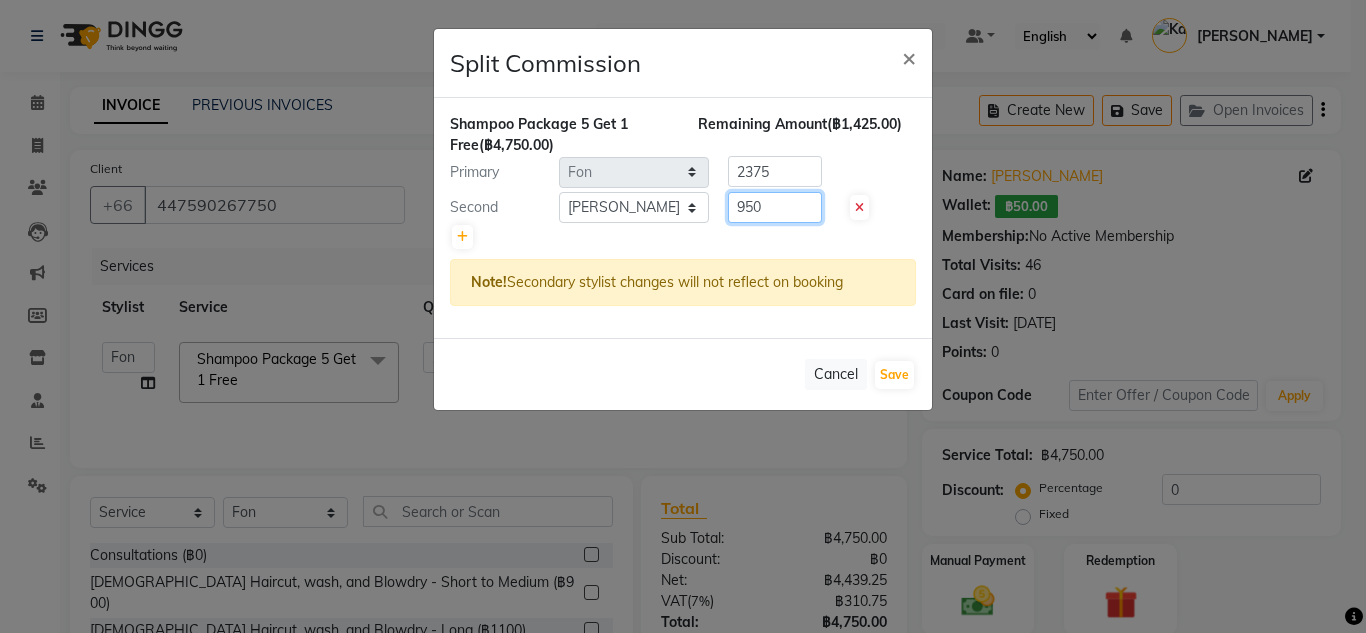 type on "950" 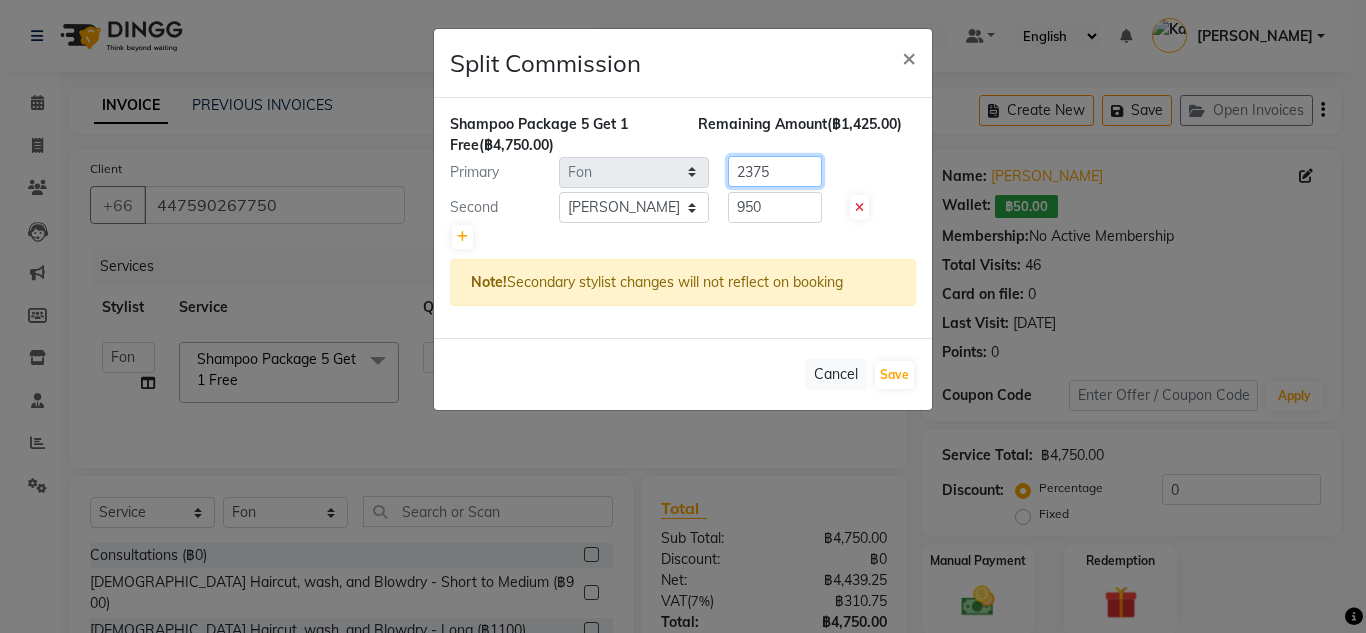 click on "2375" 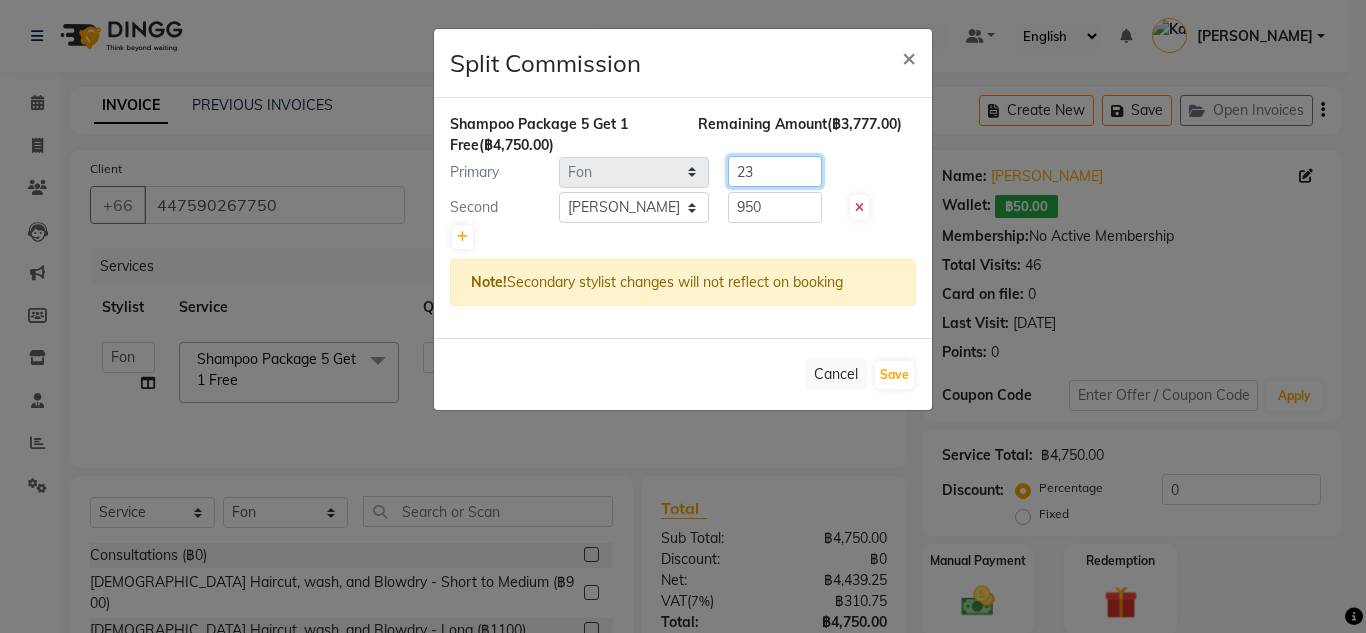 type on "2" 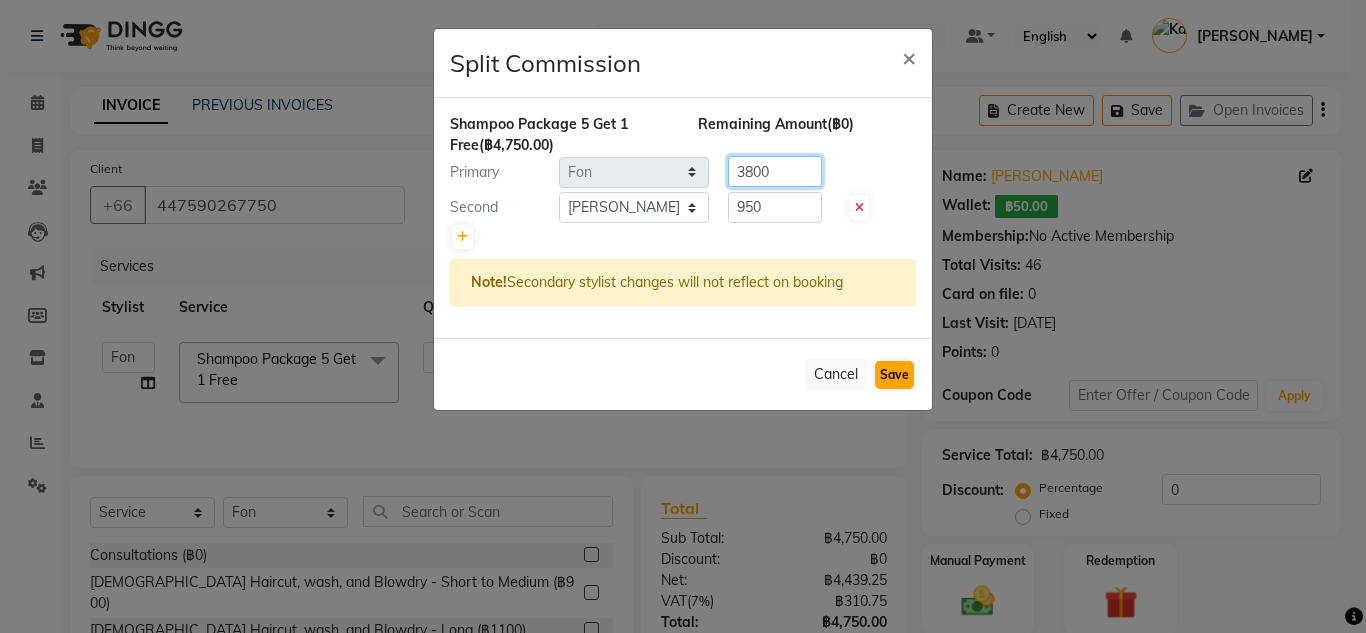 type on "3800" 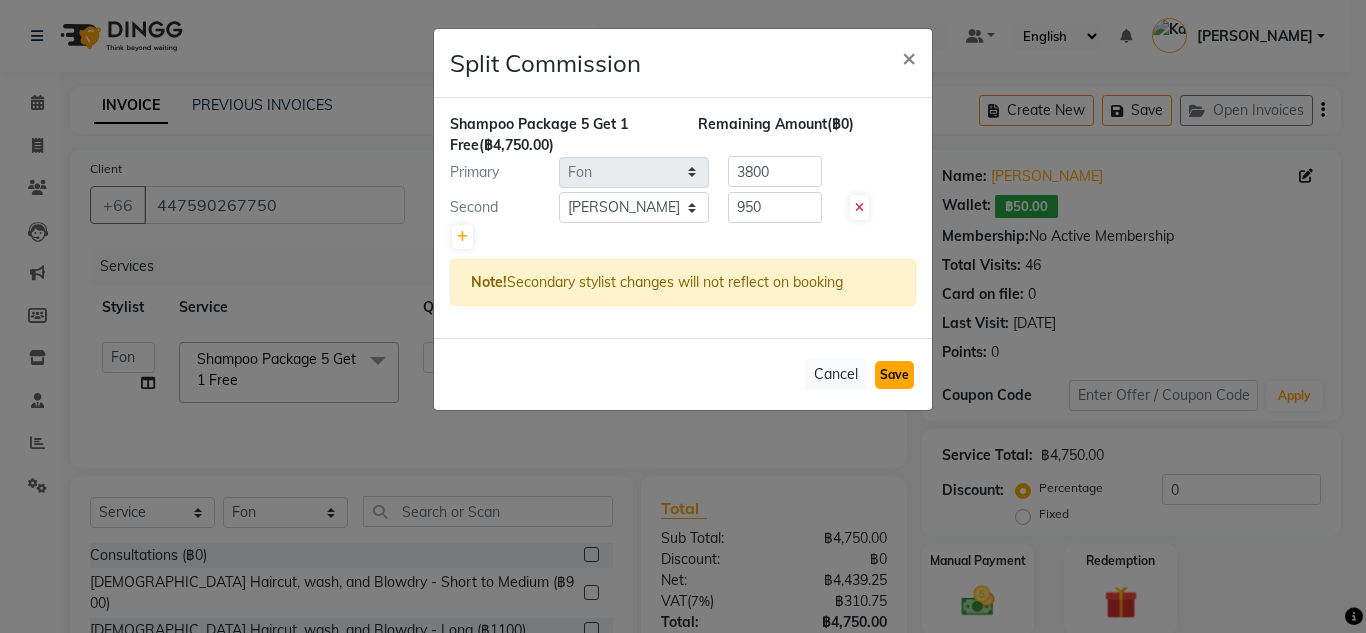 drag, startPoint x: 892, startPoint y: 368, endPoint x: 880, endPoint y: 368, distance: 12 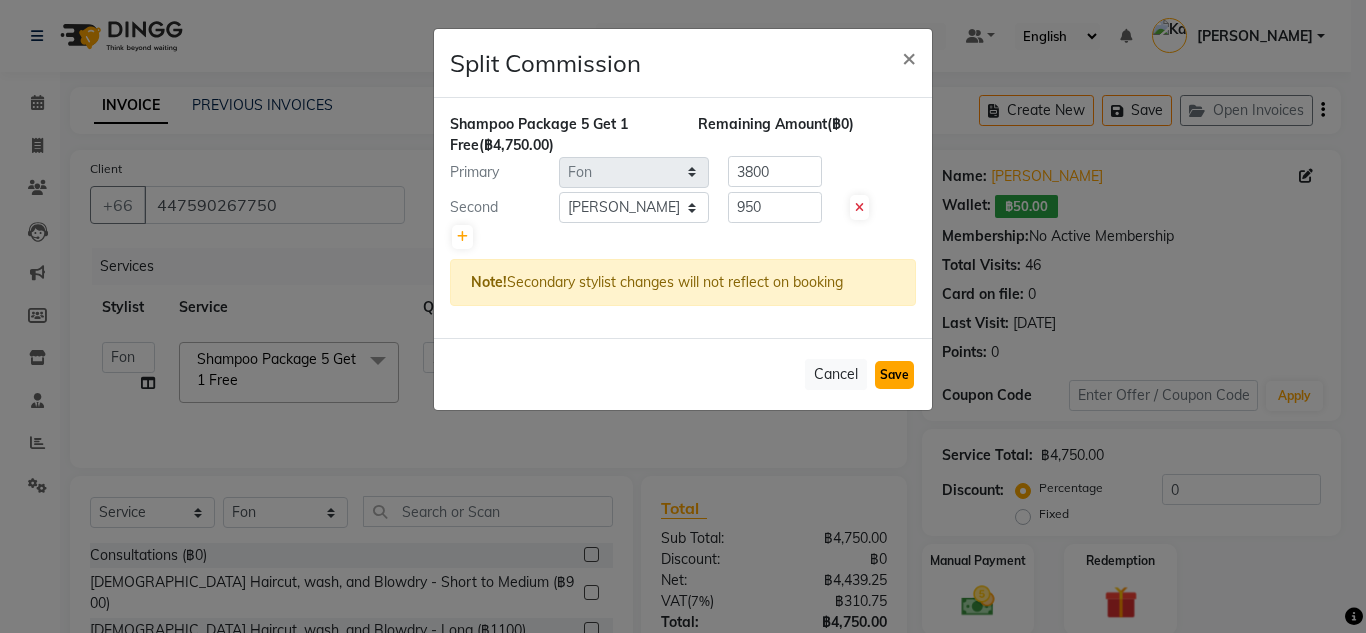 click on "Save" 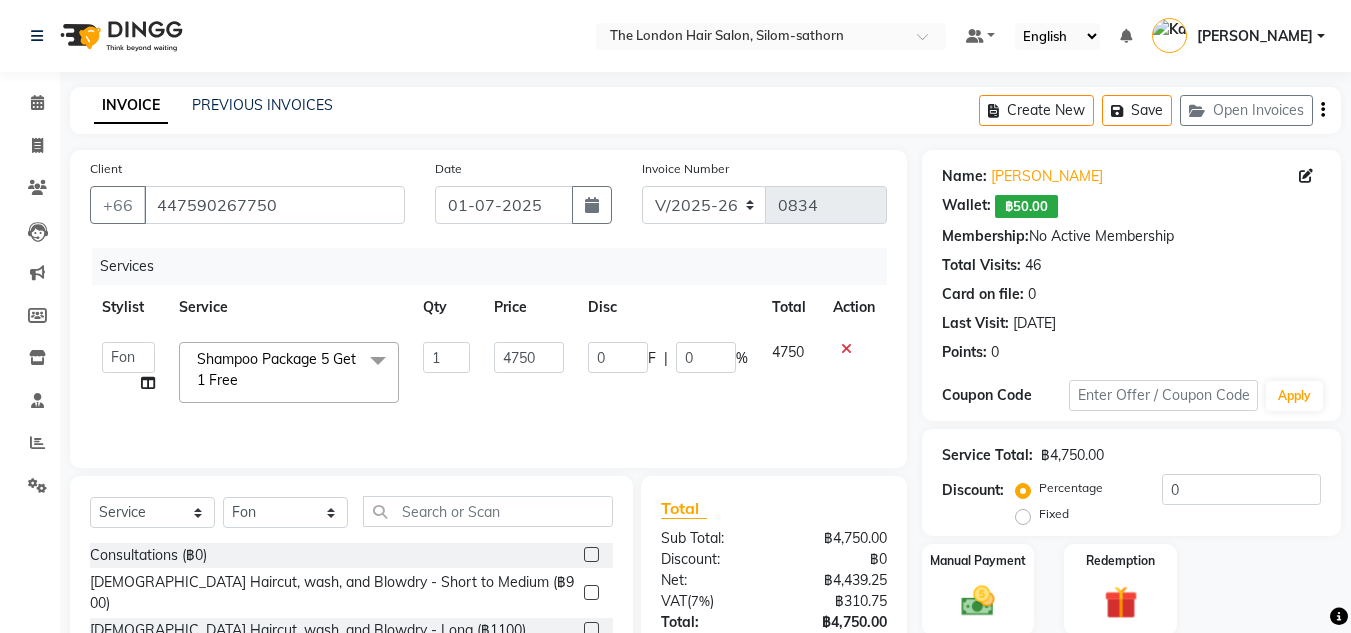scroll, scrollTop: 165, scrollLeft: 0, axis: vertical 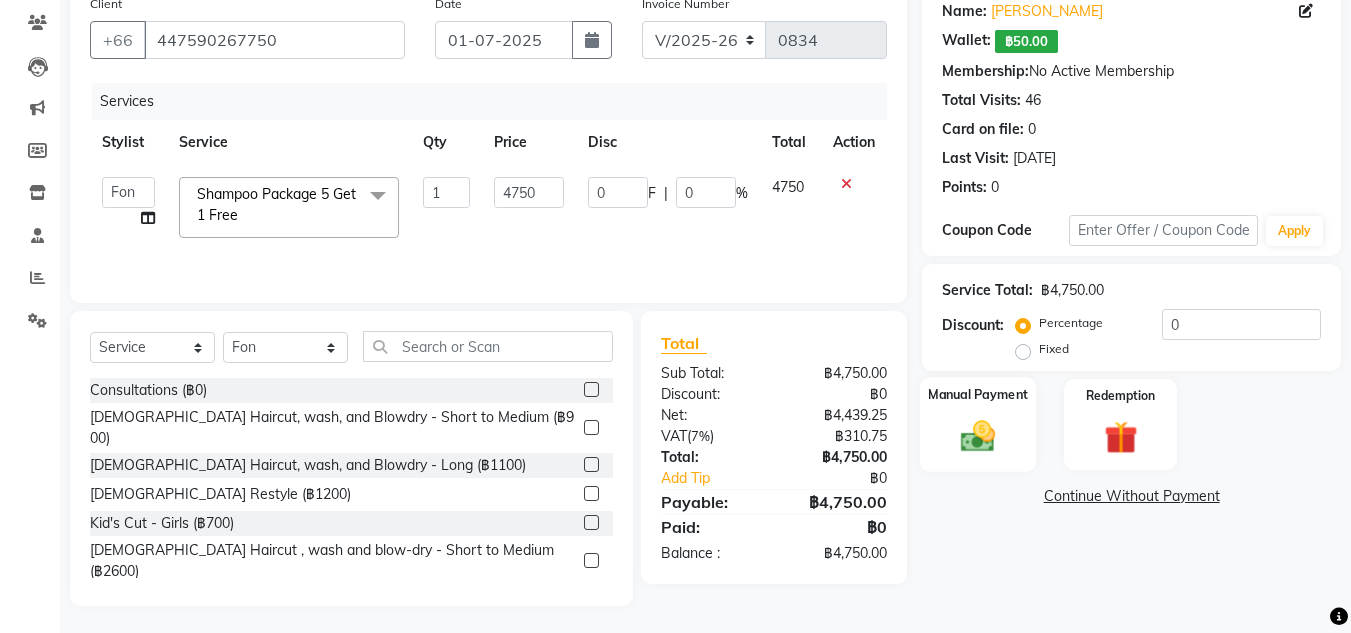click 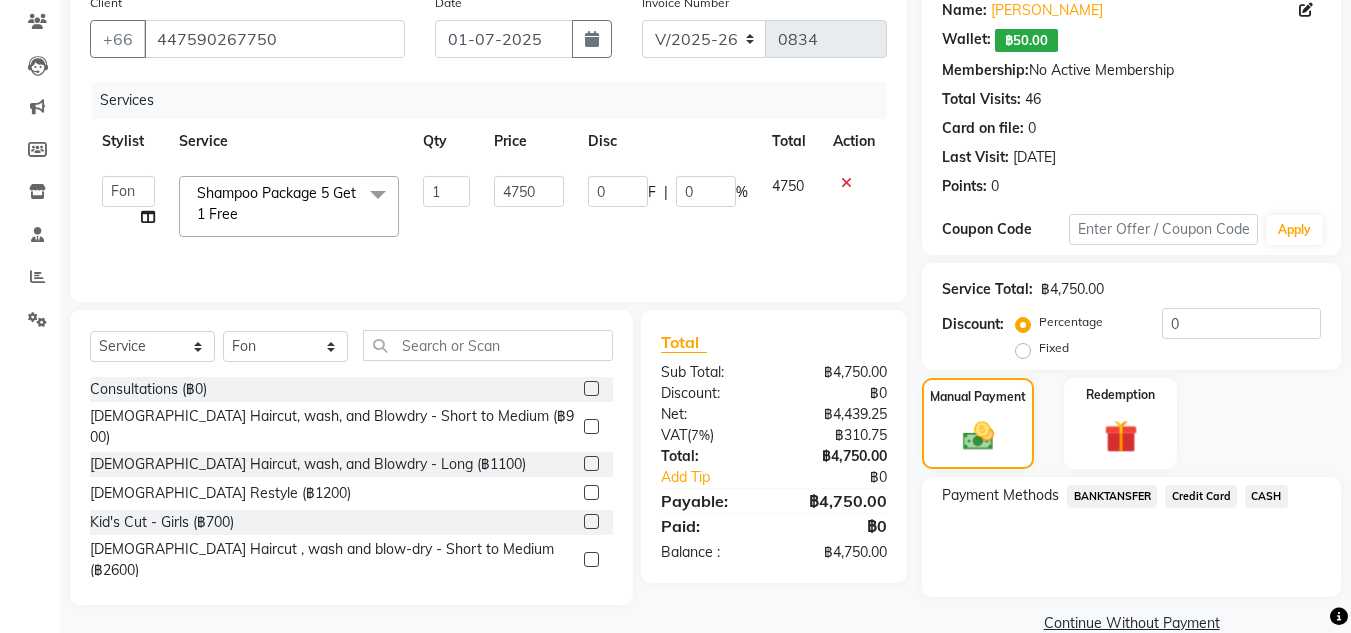 click on "Credit Card" 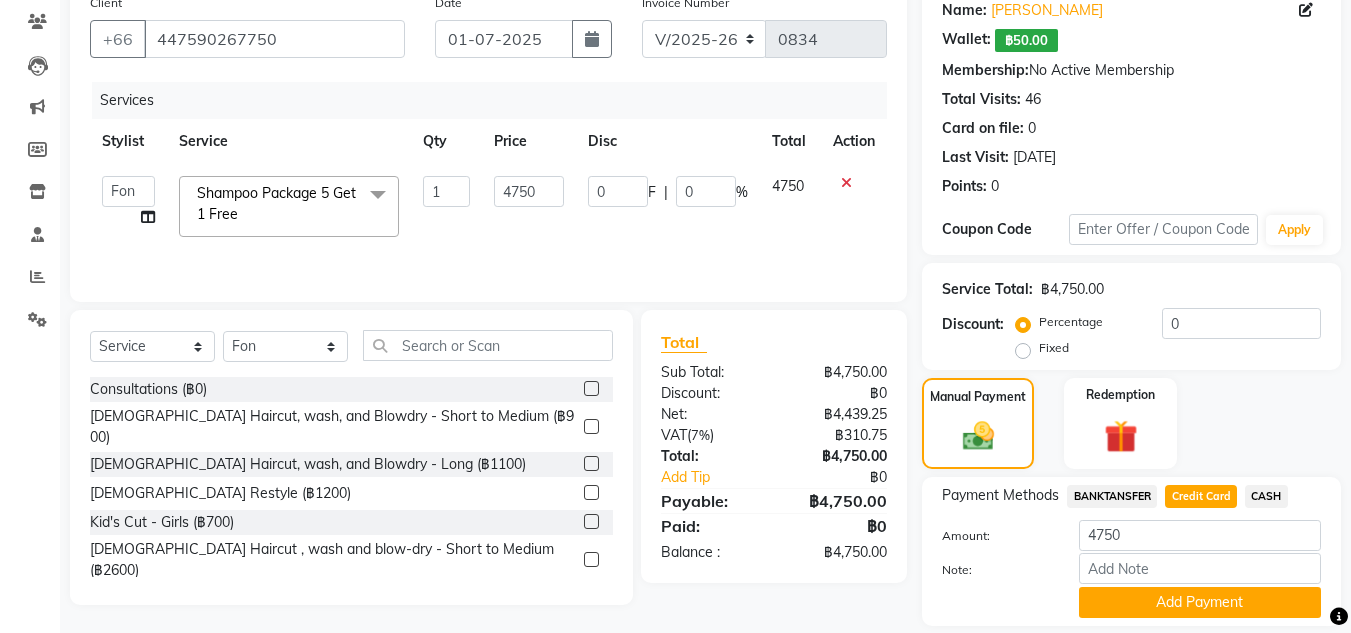 scroll, scrollTop: 230, scrollLeft: 0, axis: vertical 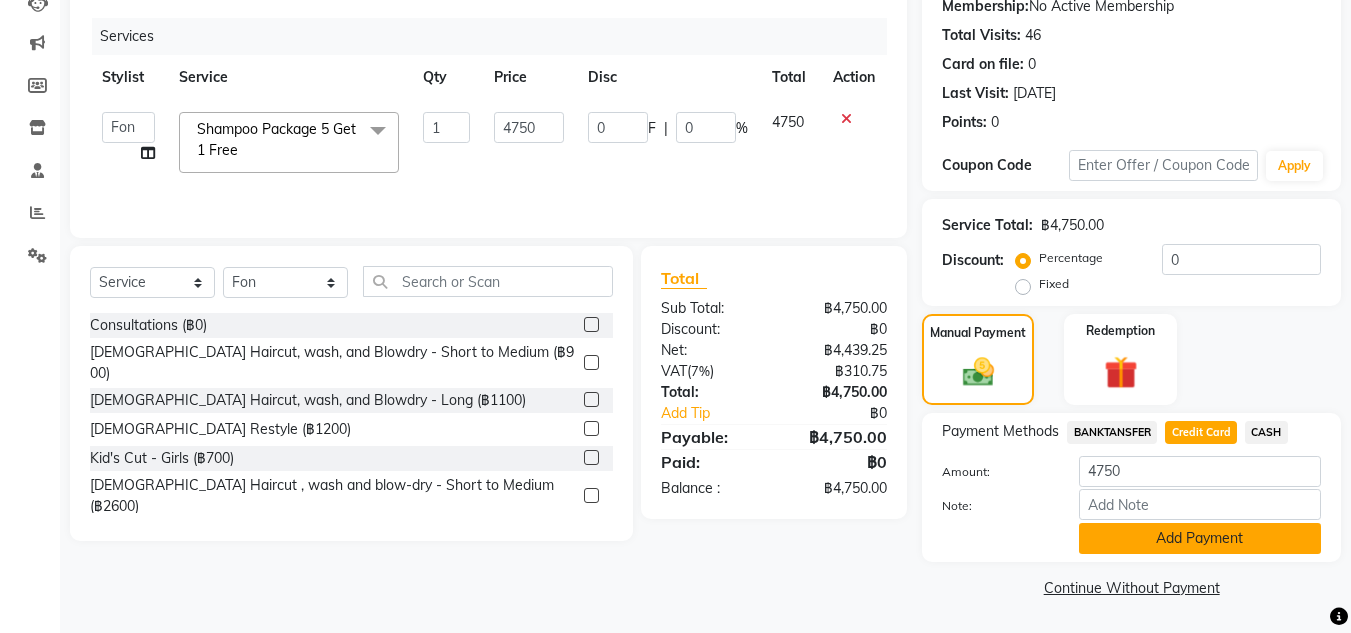 click on "Add Payment" 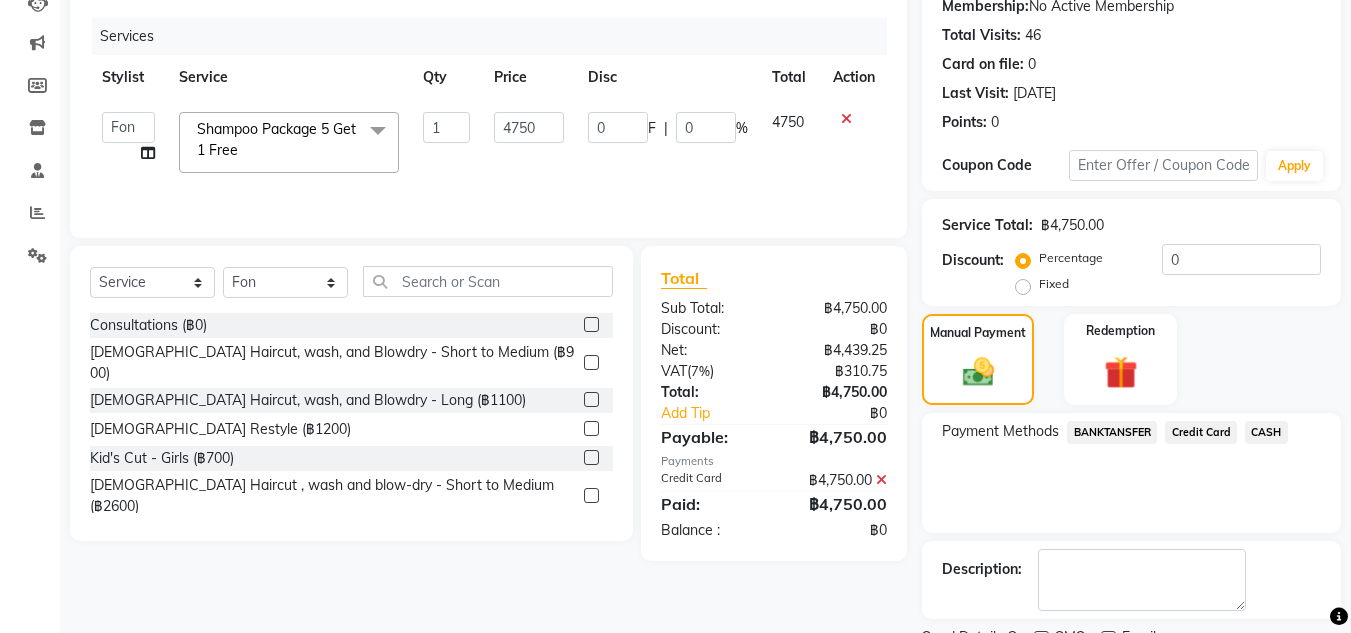 scroll, scrollTop: 314, scrollLeft: 0, axis: vertical 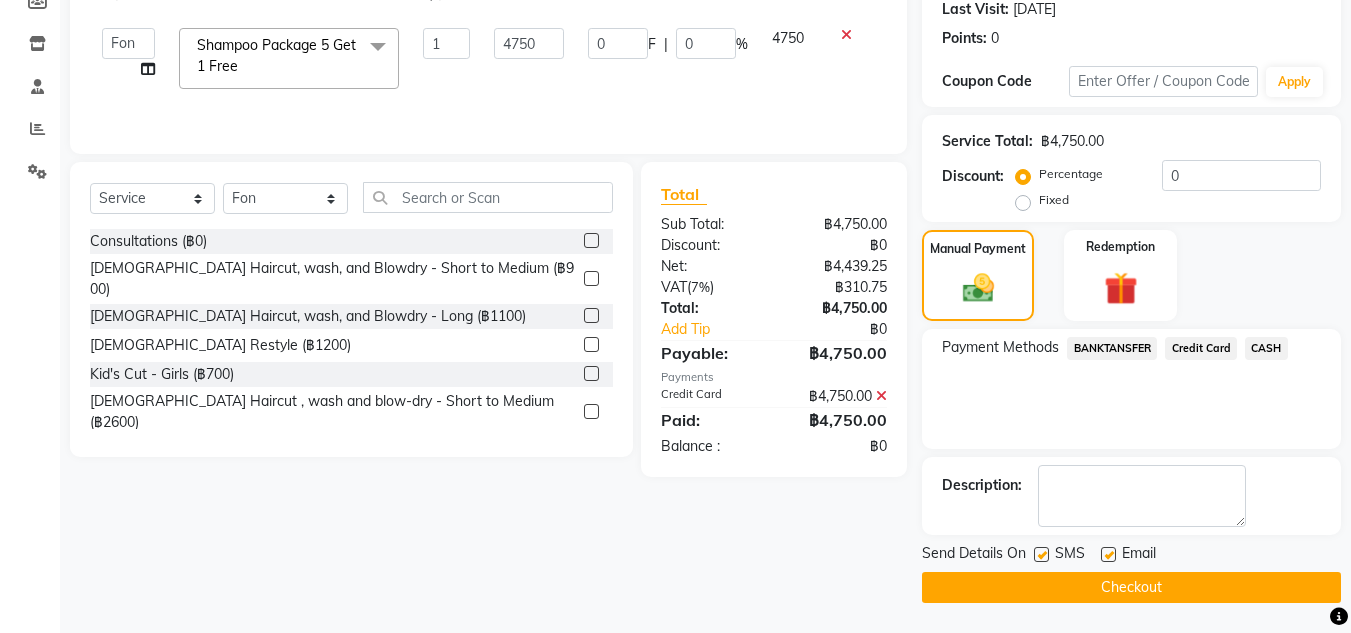 click on "Checkout" 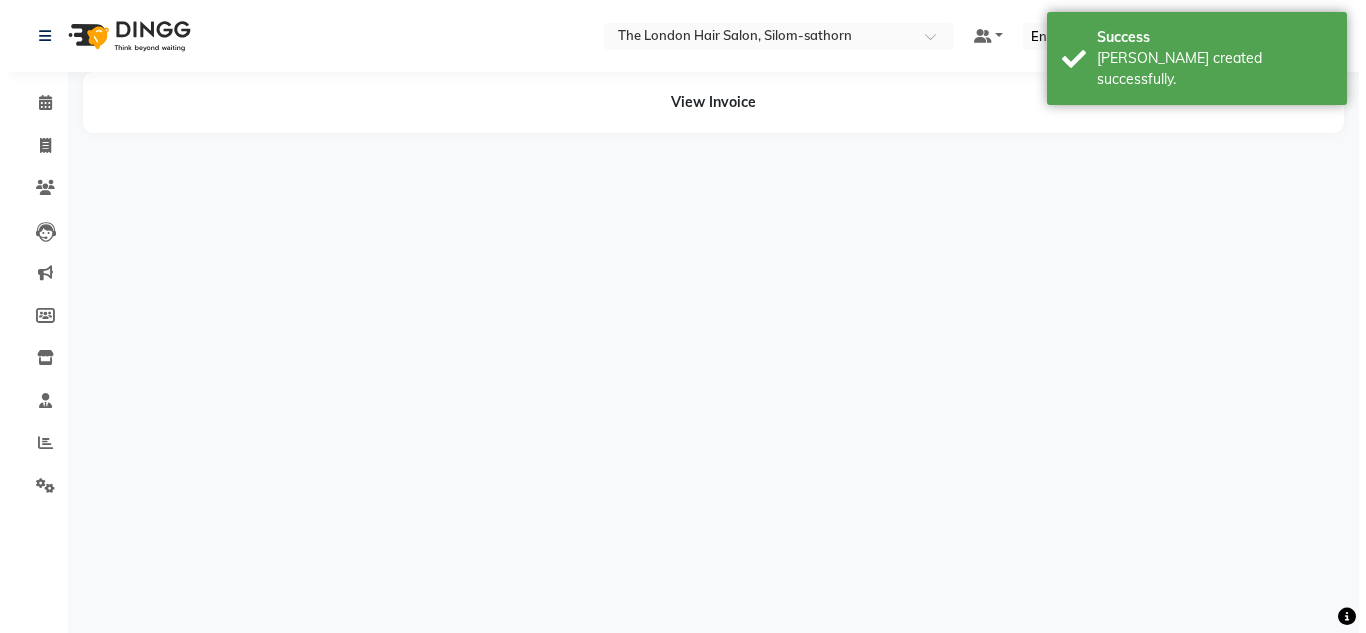 scroll, scrollTop: 0, scrollLeft: 0, axis: both 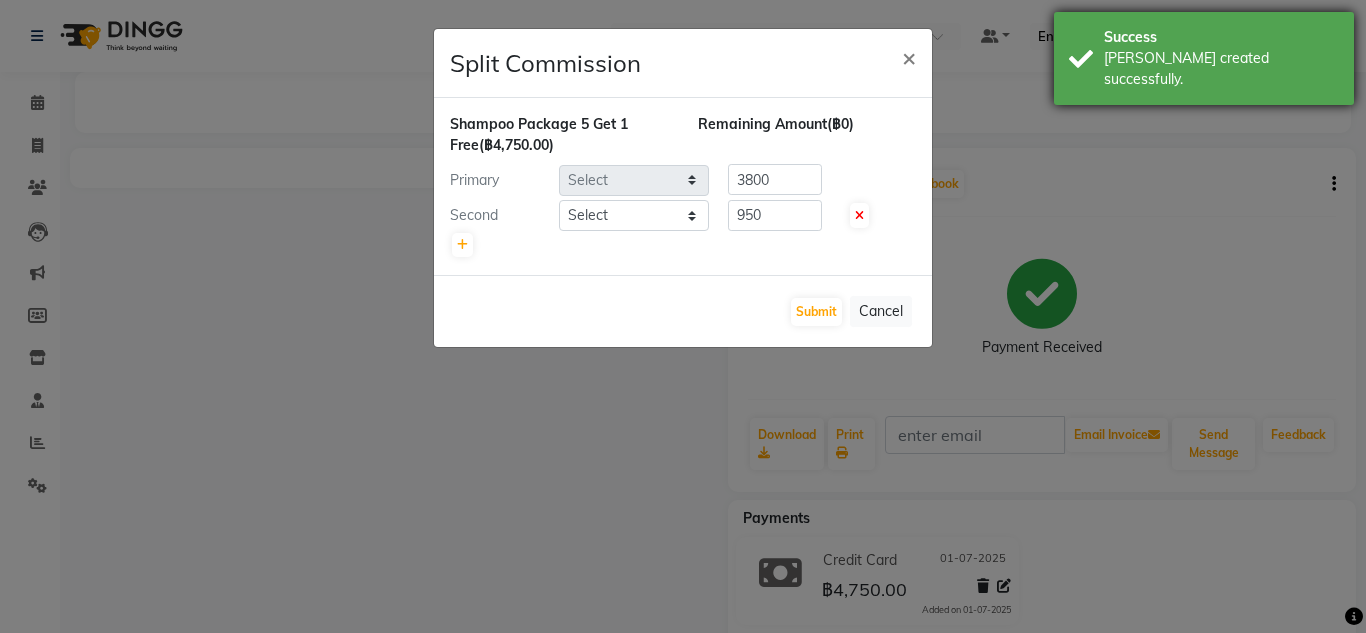 select on "56711" 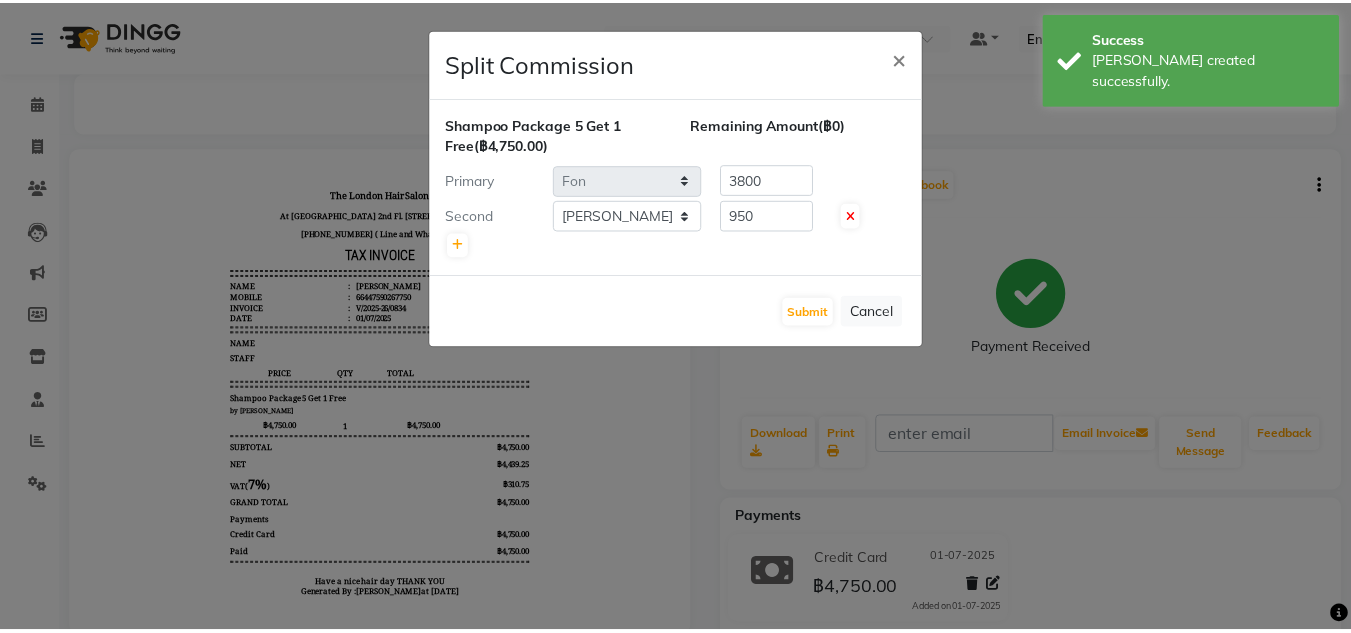 scroll, scrollTop: 0, scrollLeft: 0, axis: both 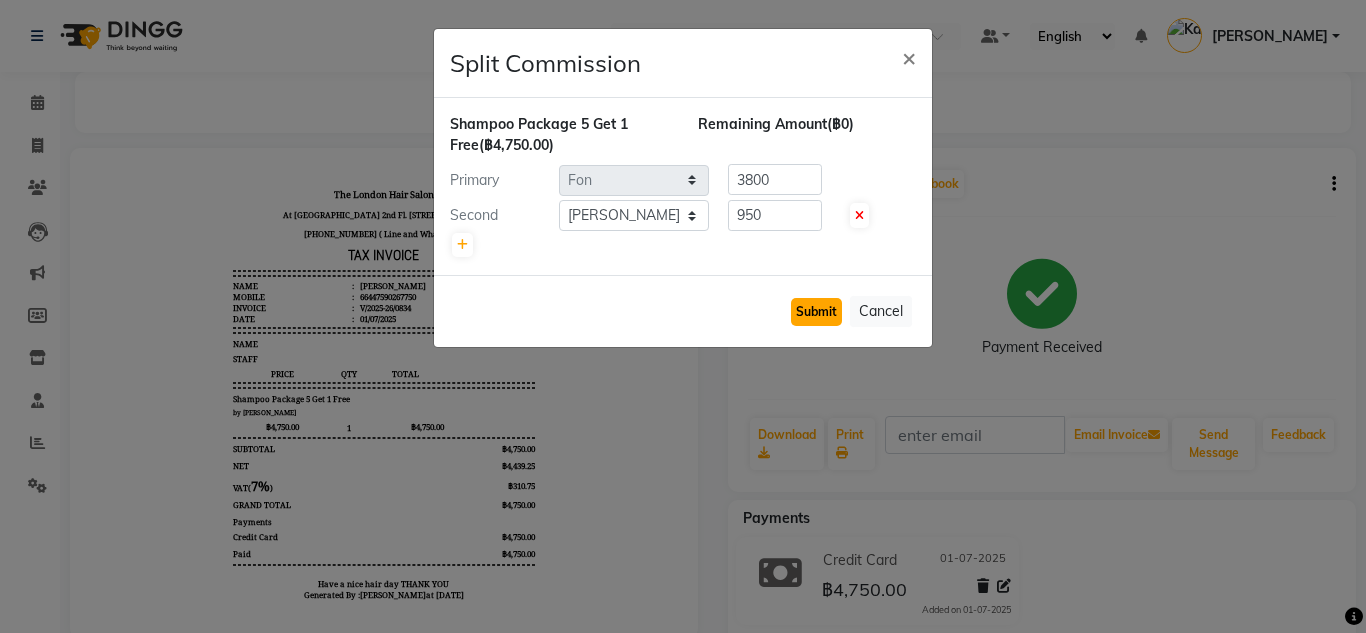 click on "Submit" 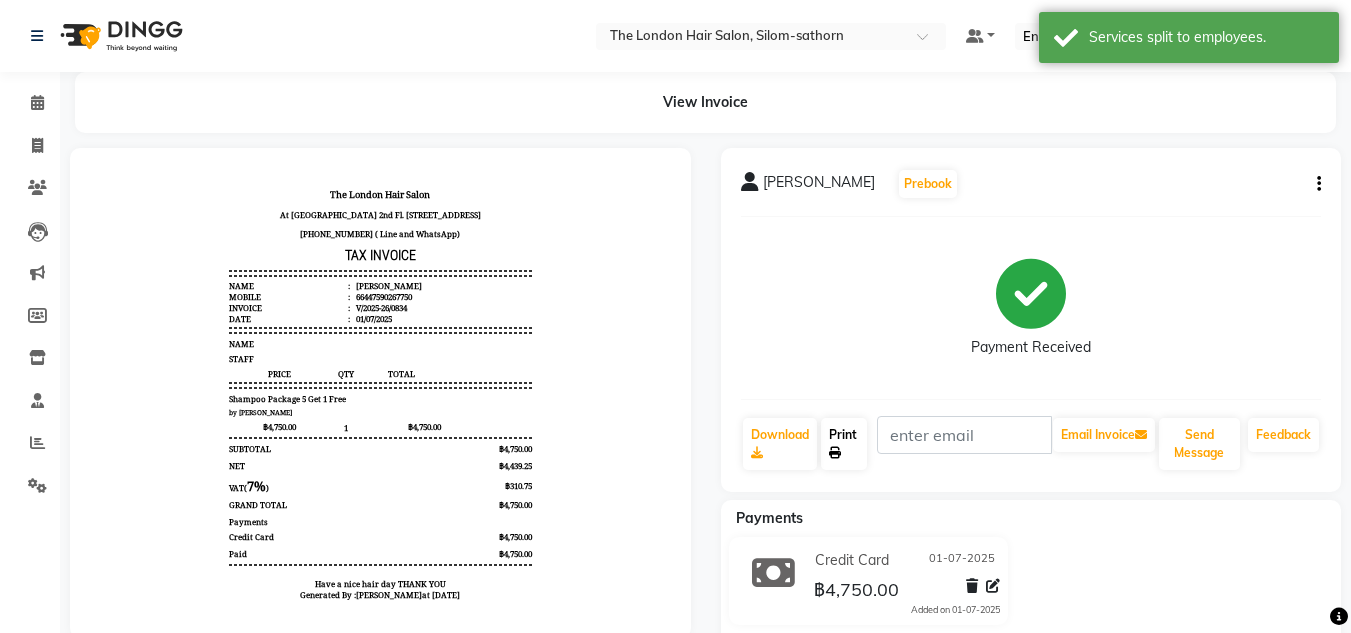 click on "Print" 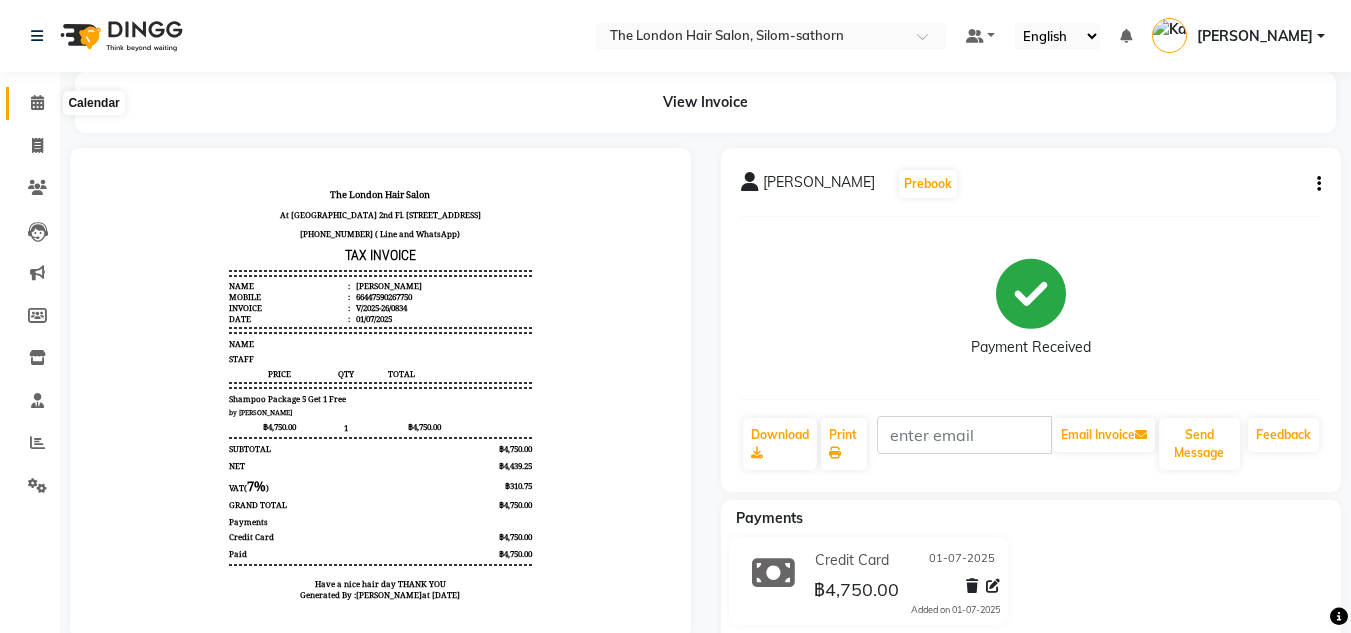 click 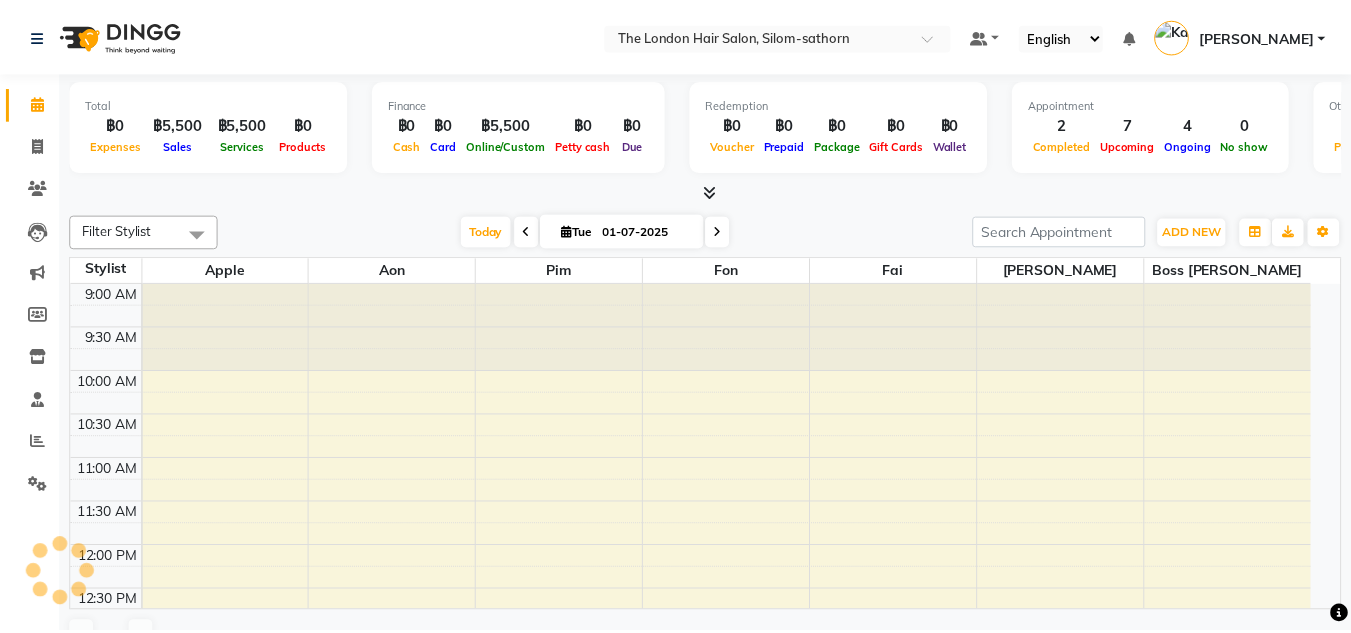 scroll, scrollTop: 0, scrollLeft: 0, axis: both 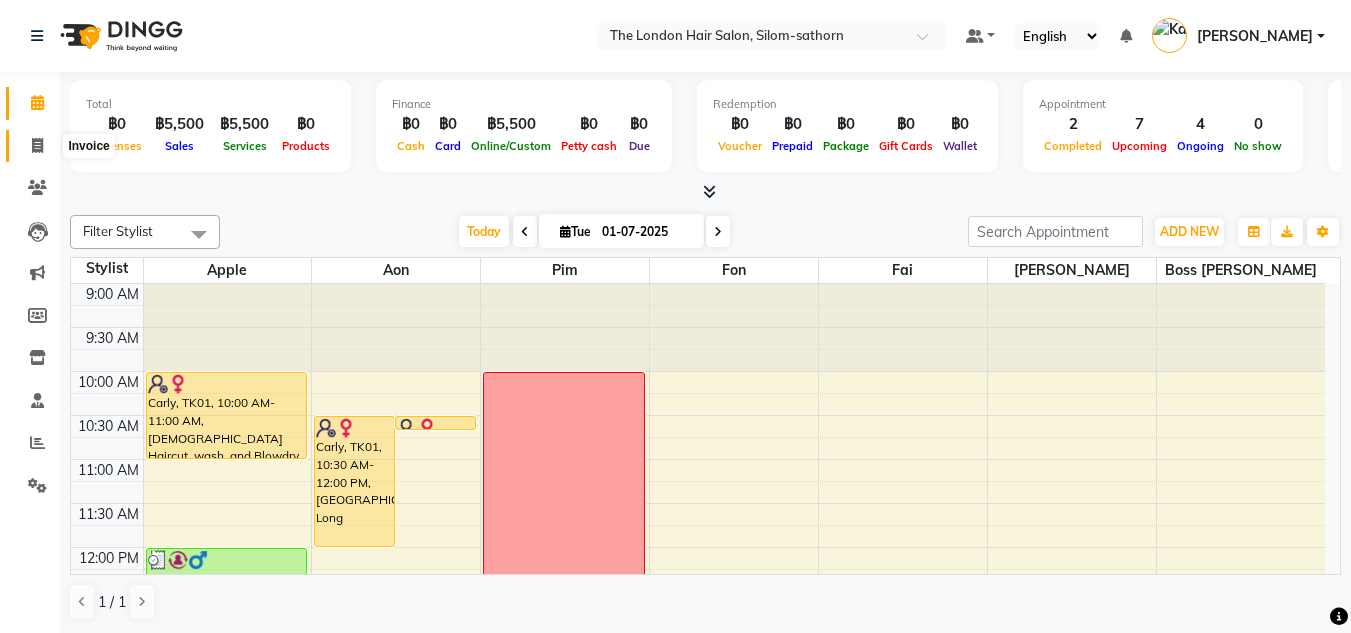 click 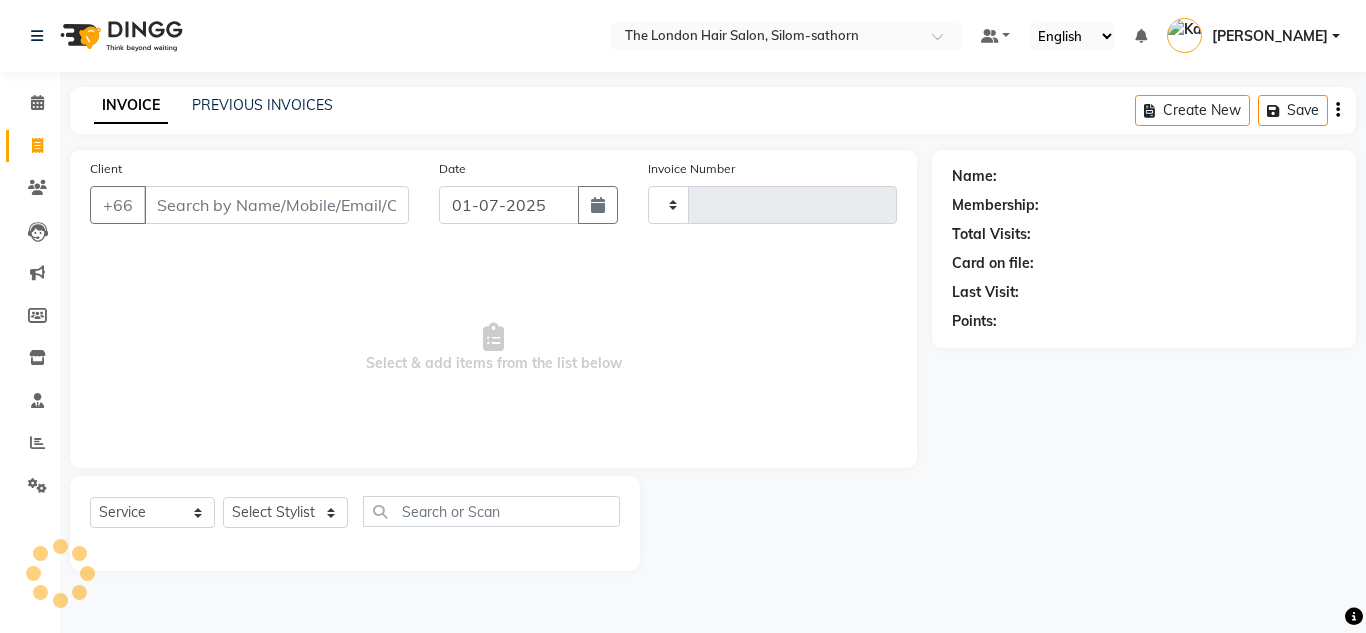 type on "0835" 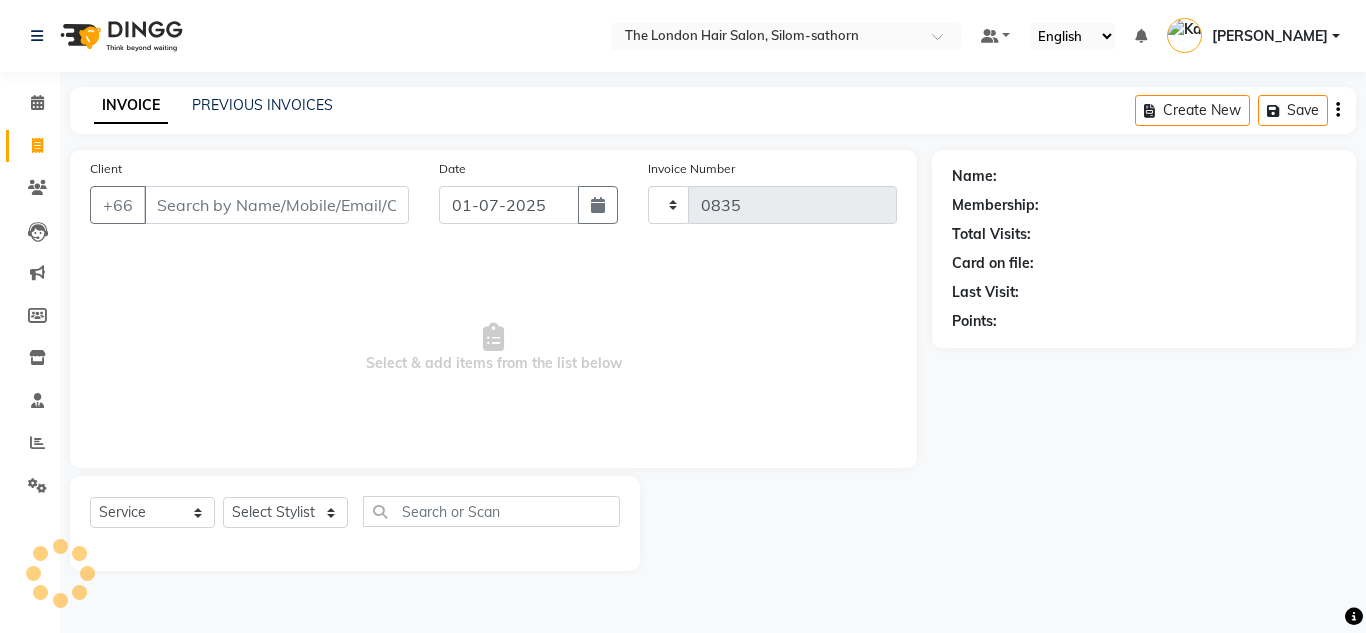 select on "6977" 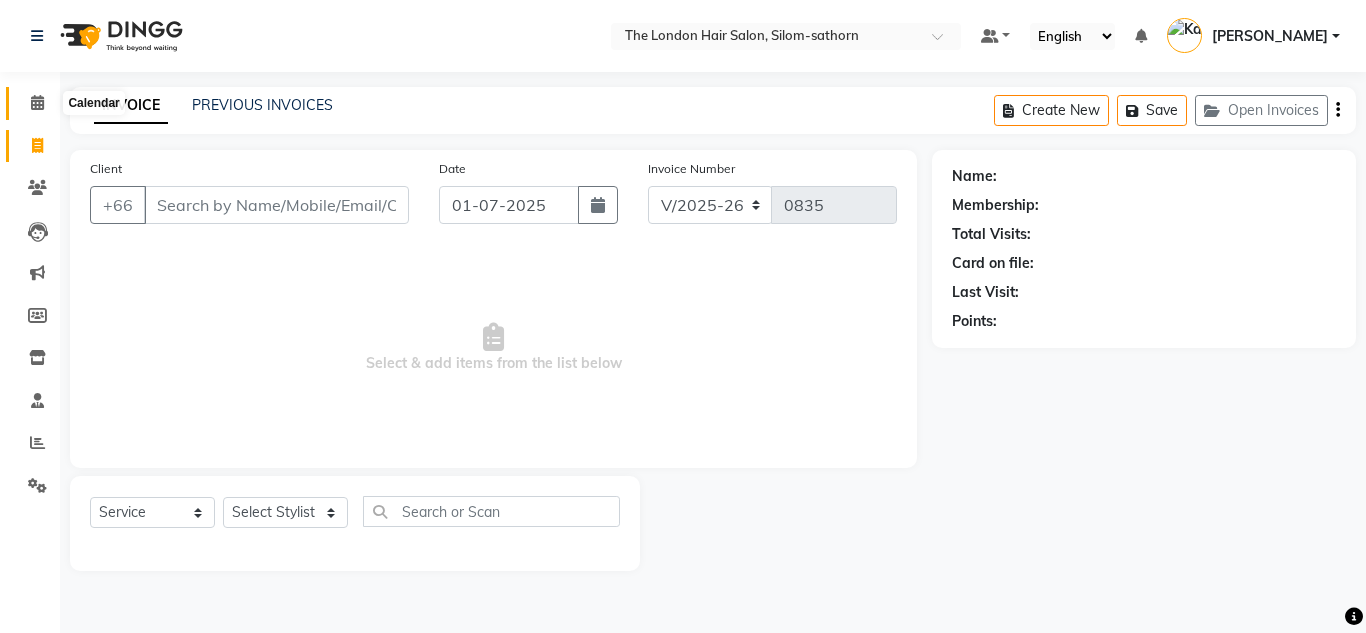 click 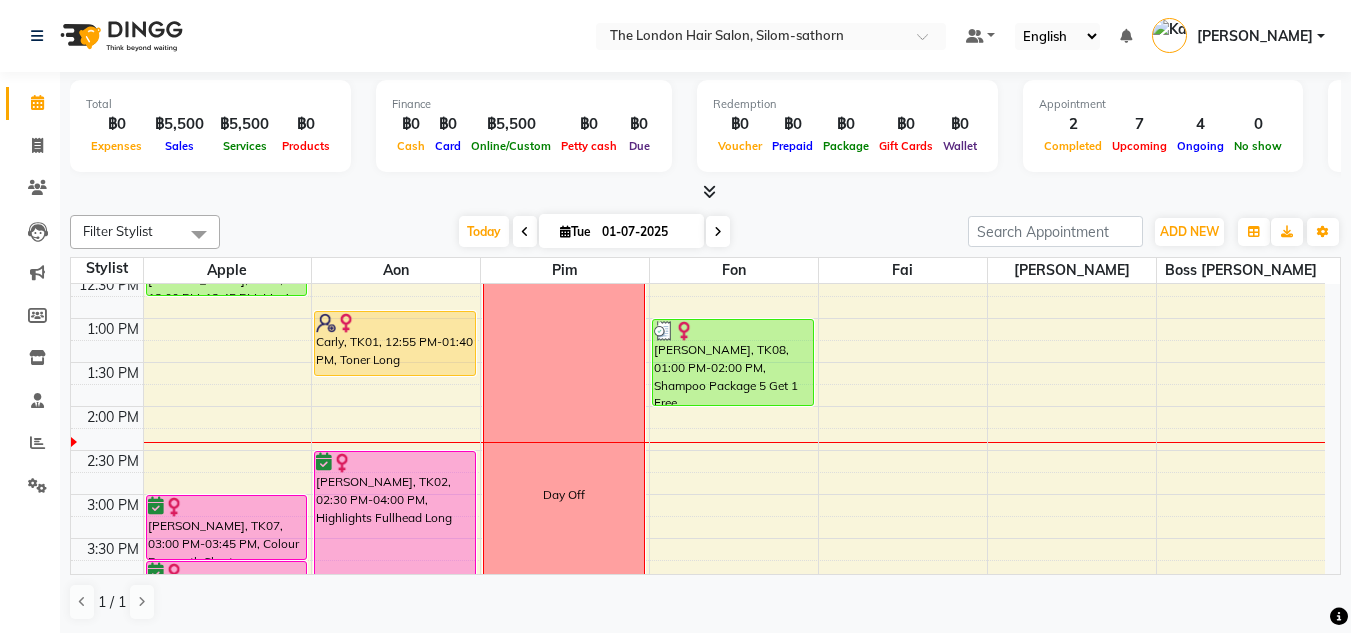 scroll, scrollTop: 316, scrollLeft: 0, axis: vertical 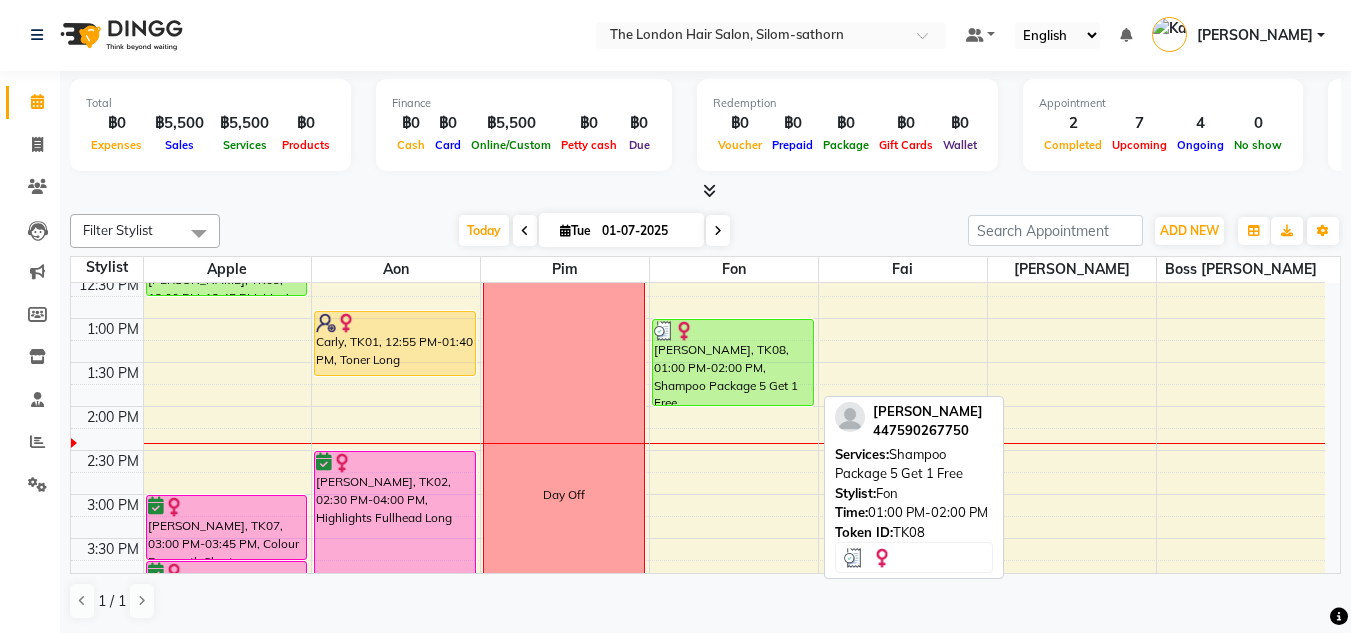 click on "[PERSON_NAME], TK08, 01:00 PM-02:00 PM, Shampoo Package 5 Get 1 Free" at bounding box center (733, 362) 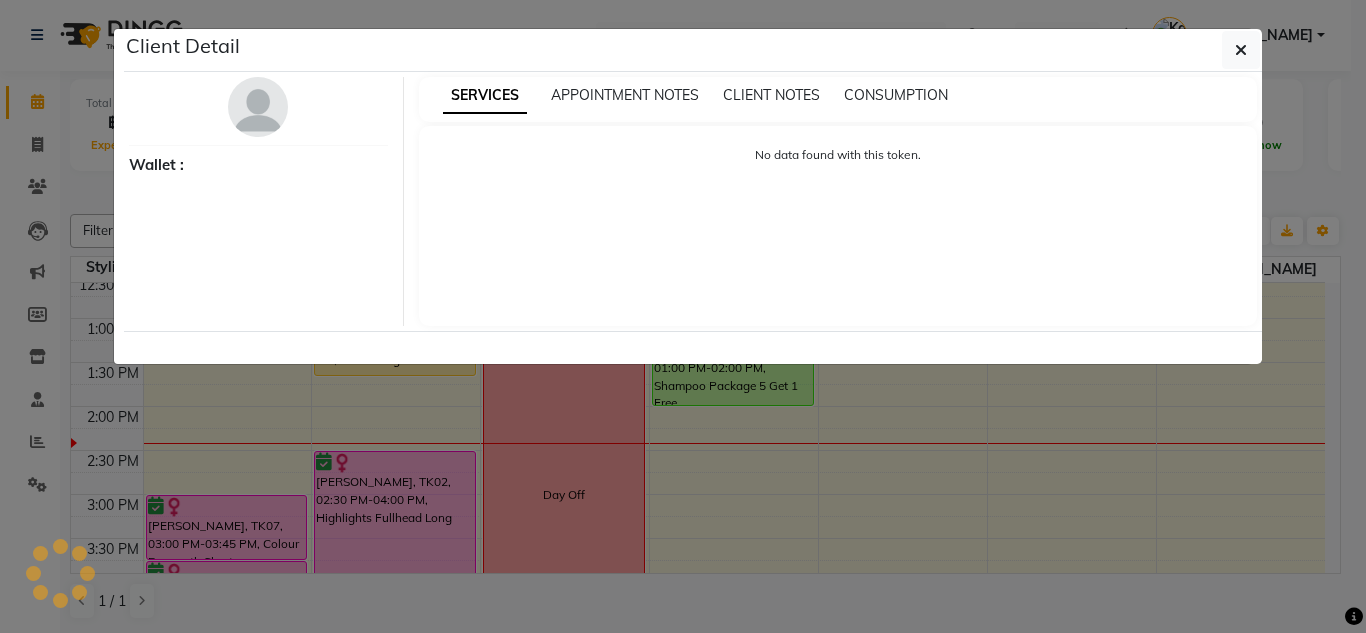 select on "3" 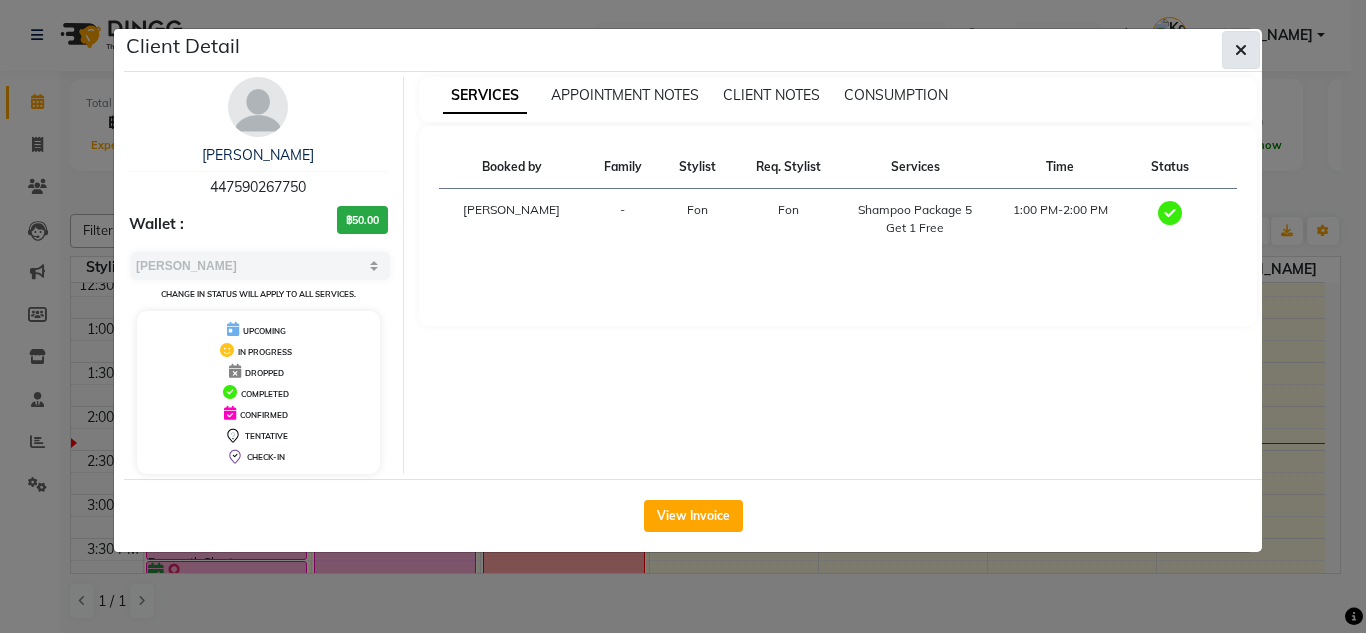 click 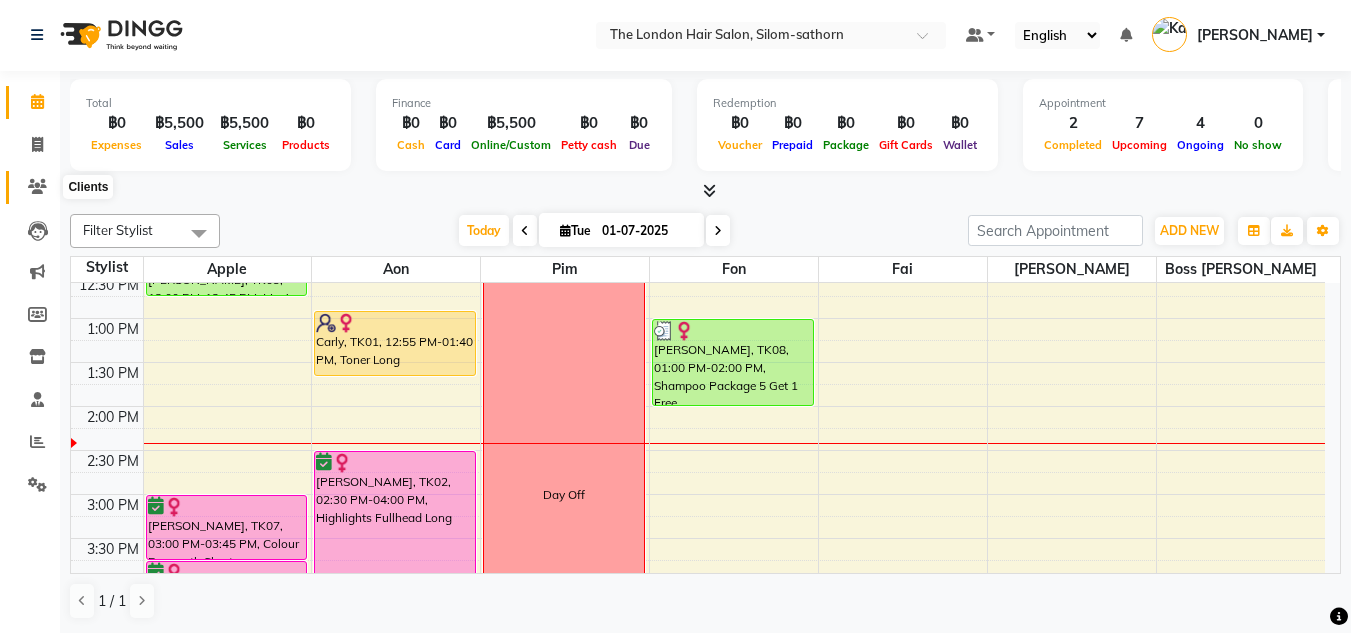 click 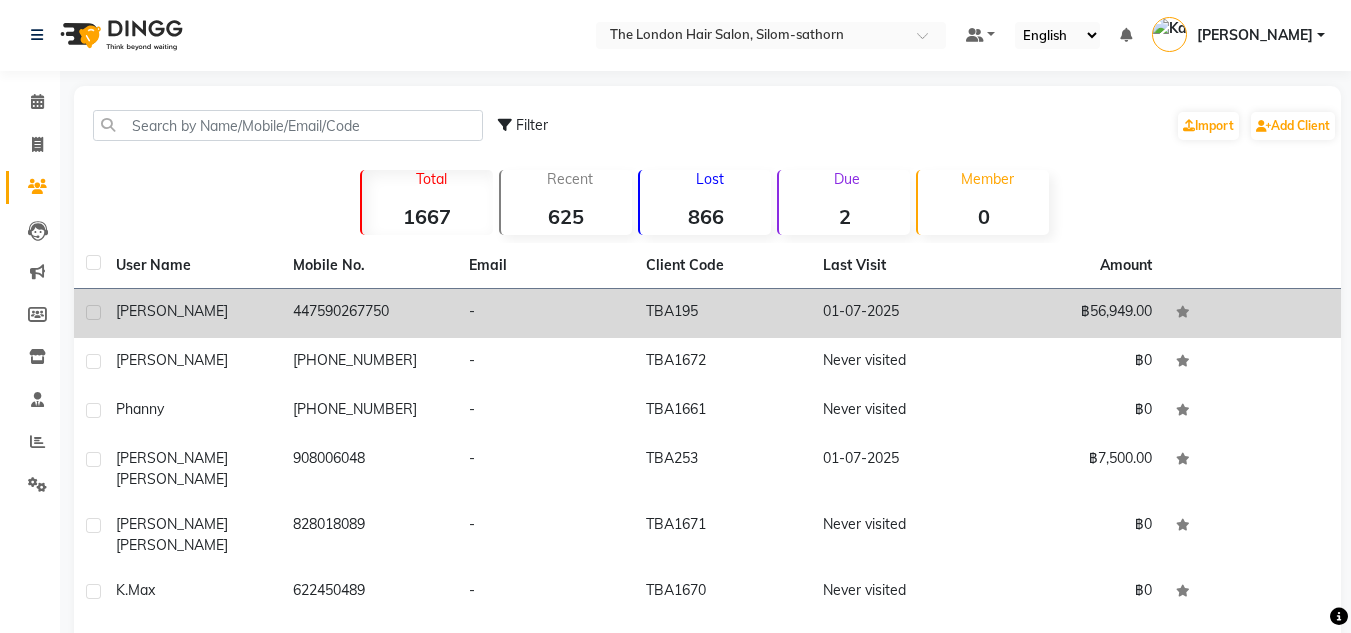 click on "447590267750" 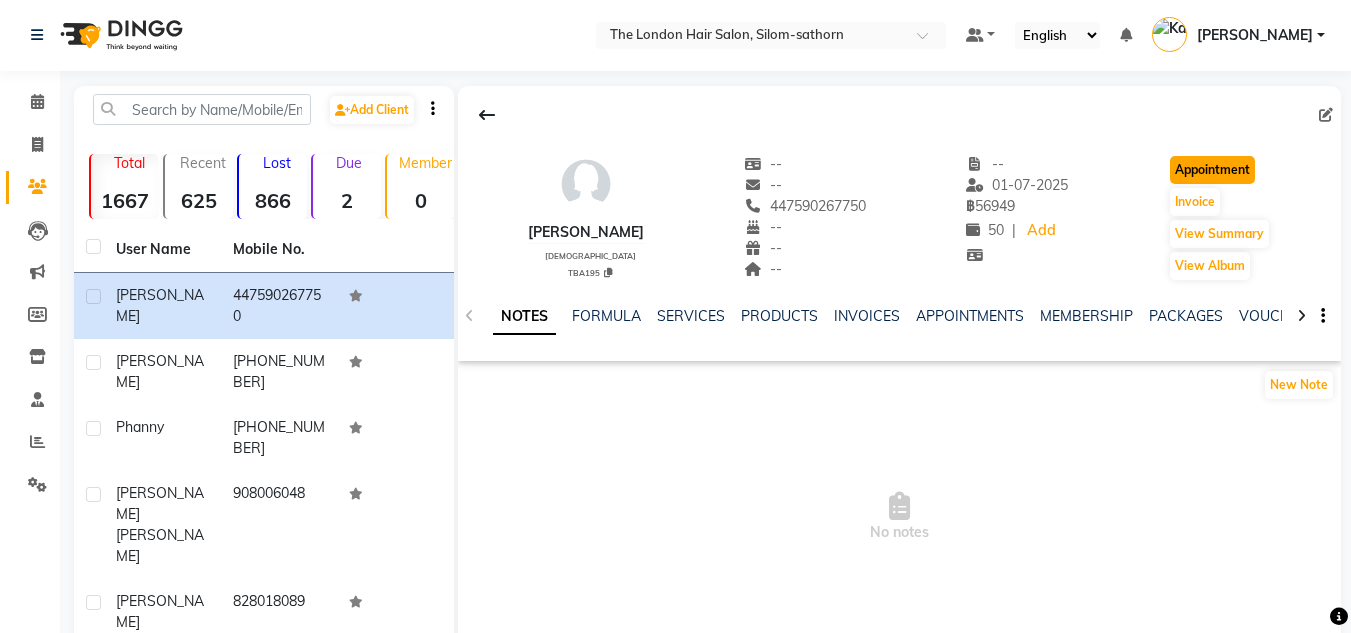 click on "Appointment" 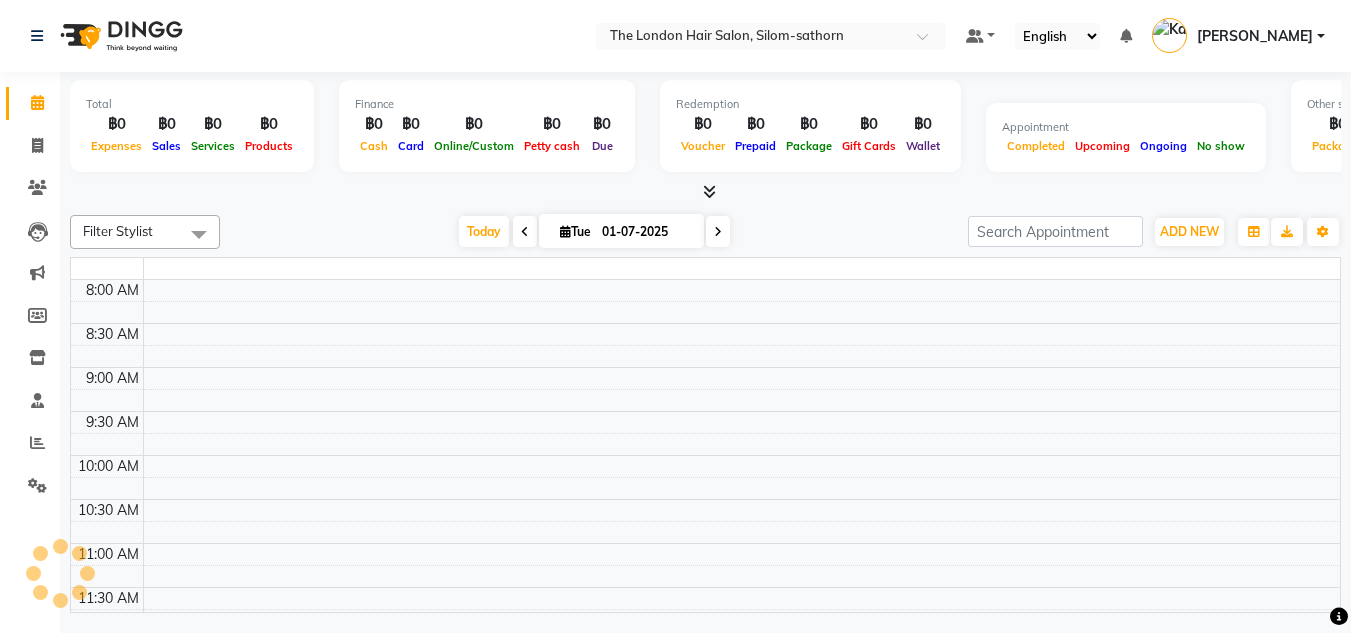 scroll, scrollTop: 0, scrollLeft: 0, axis: both 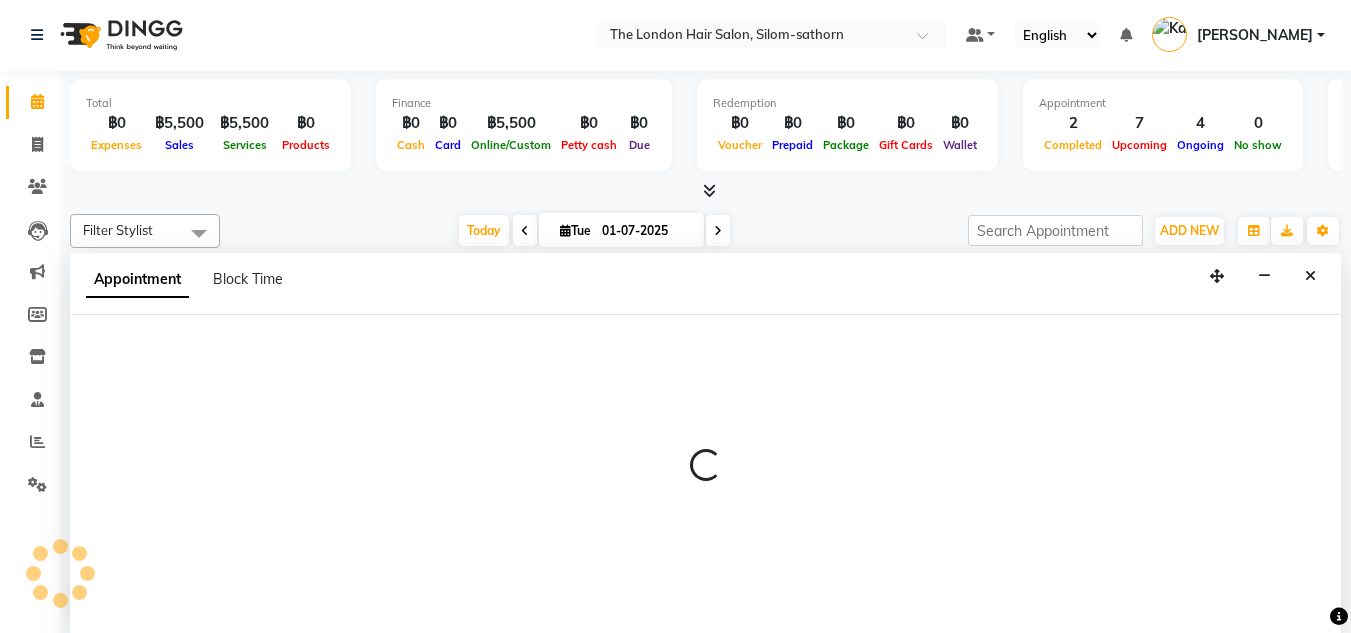 select on "tentative" 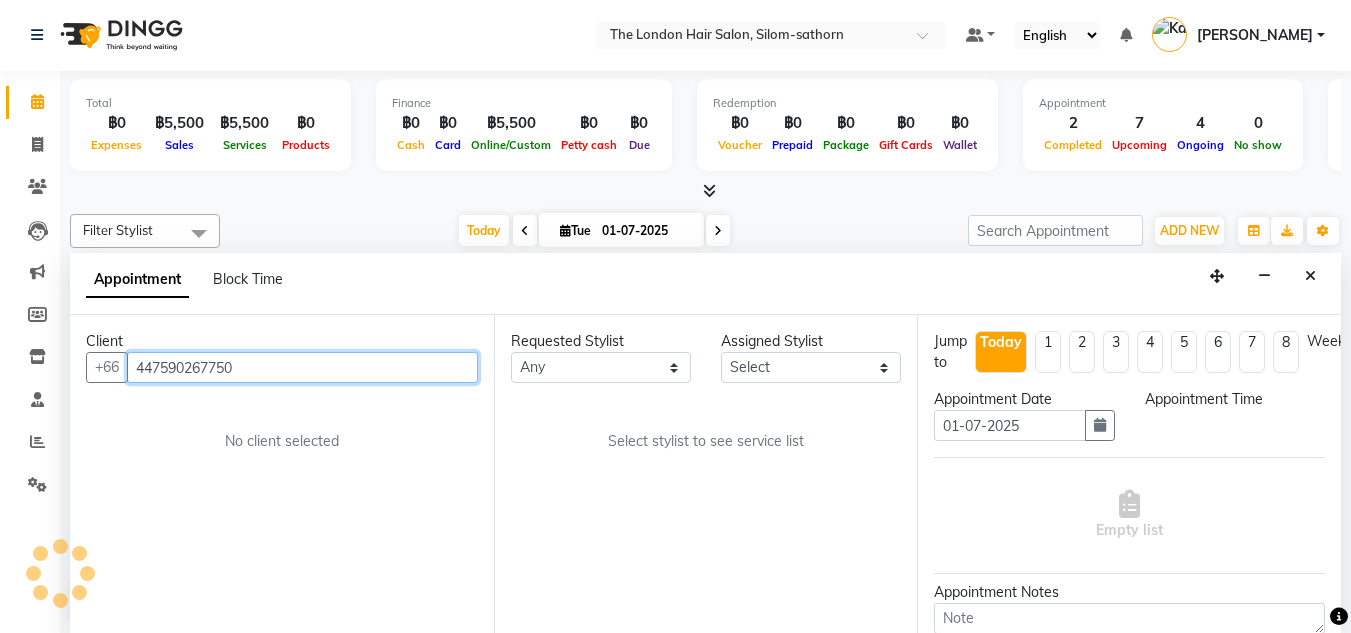 select on "600" 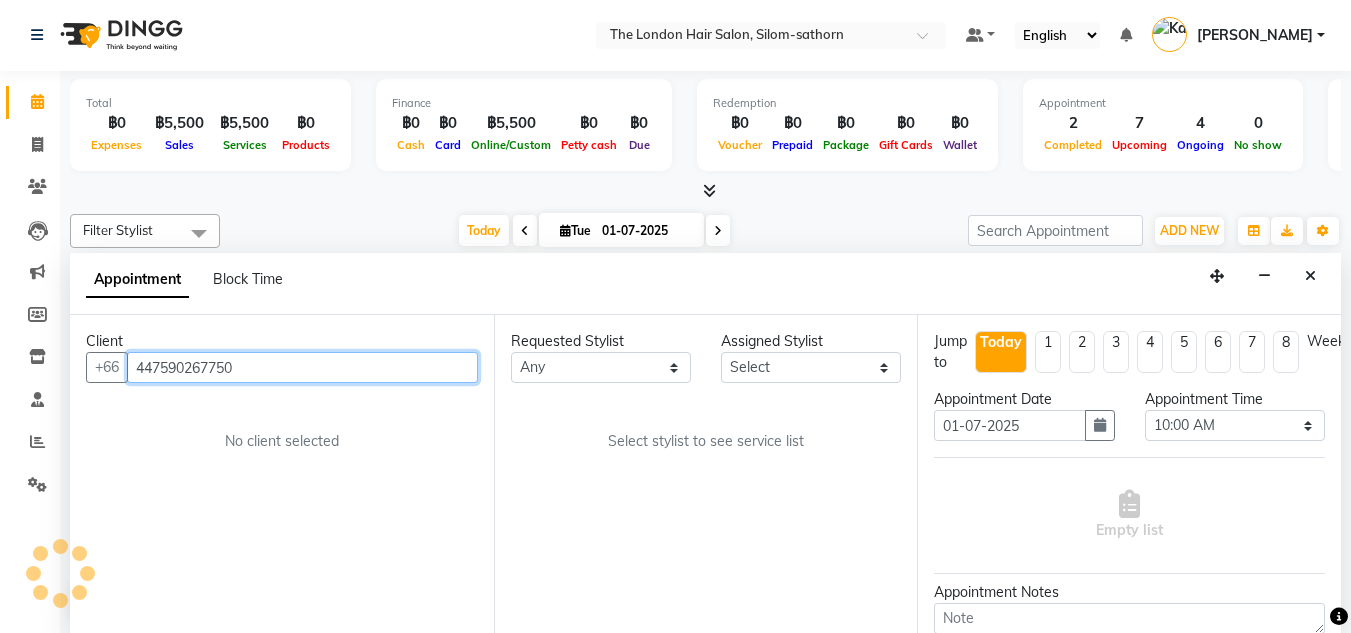 scroll, scrollTop: 441, scrollLeft: 0, axis: vertical 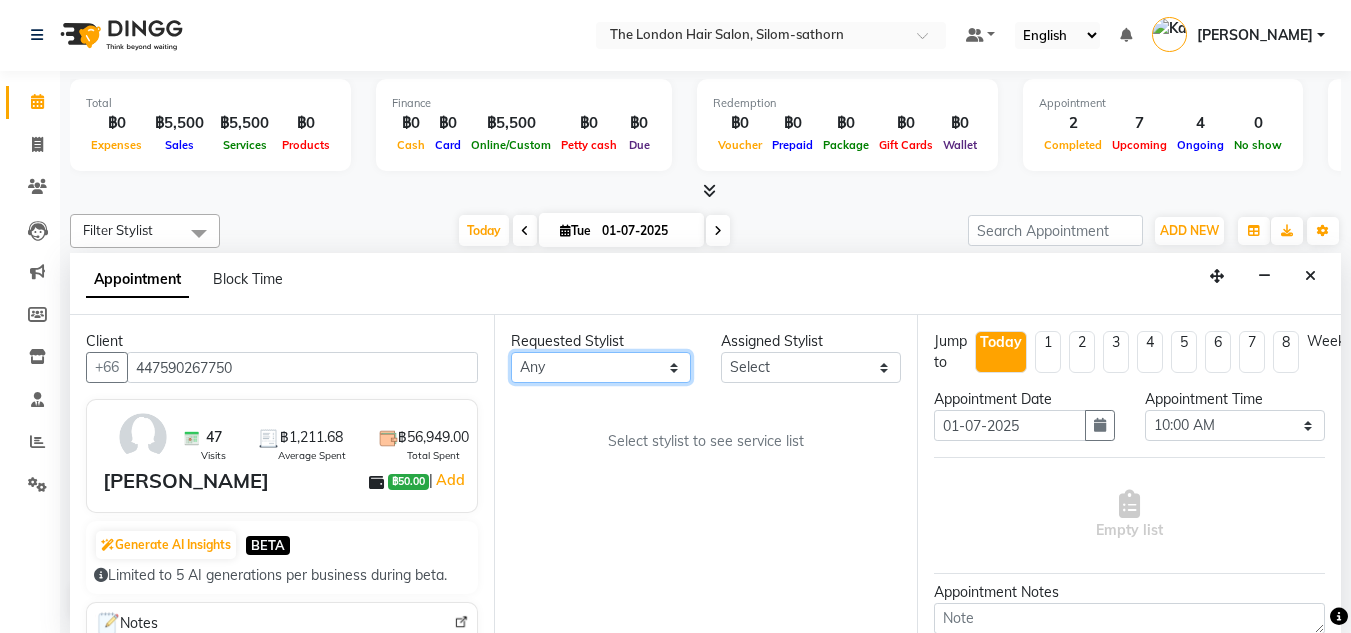 click on "Any Aon Apple   Boss [PERSON_NAME]  [PERSON_NAME]" at bounding box center (601, 367) 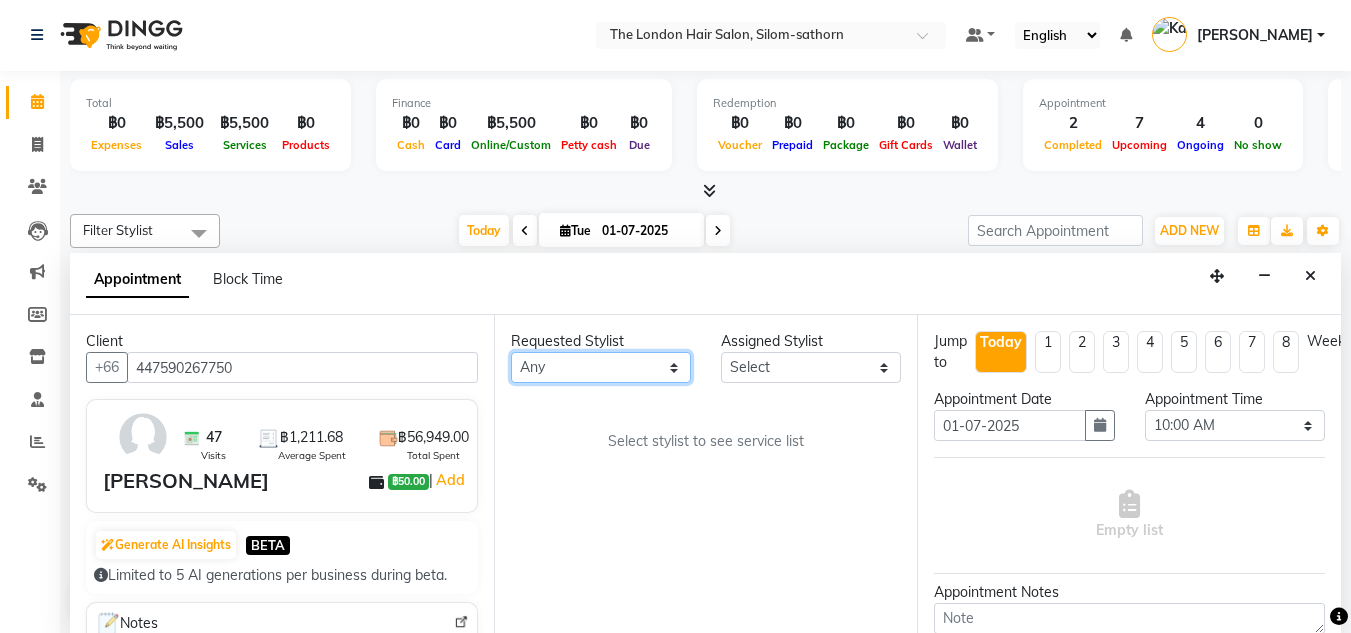 select on "56711" 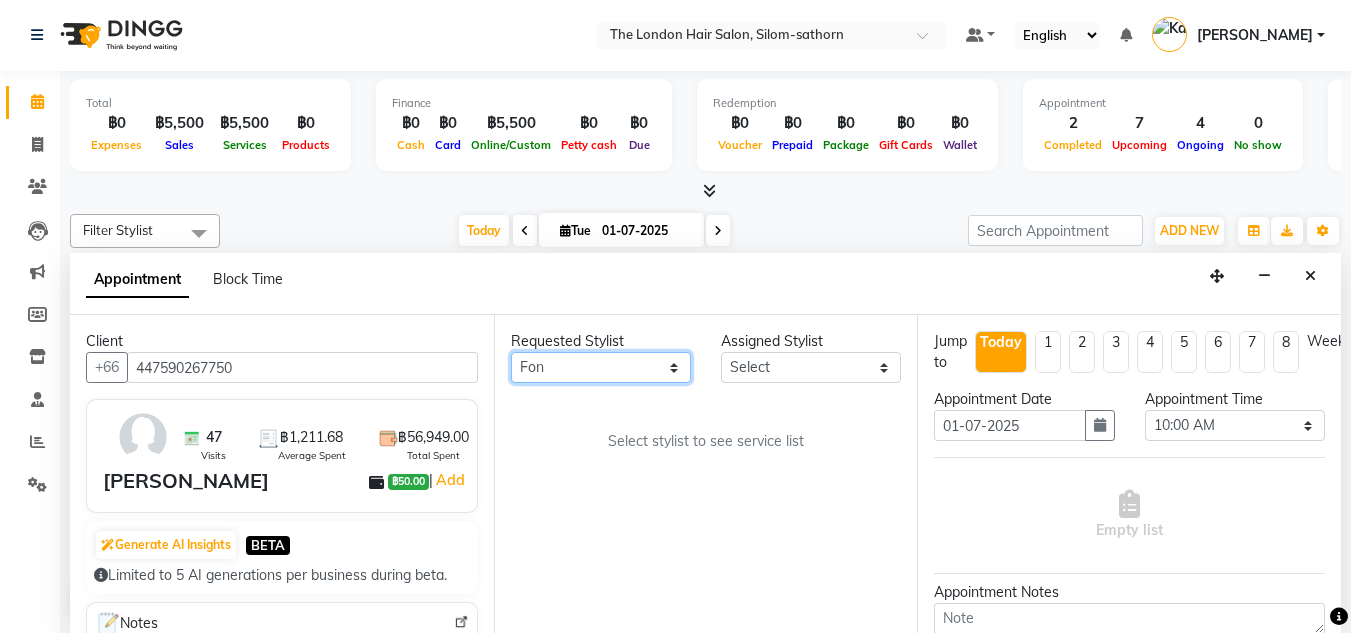 click on "Any Aon Apple   Boss [PERSON_NAME]  [PERSON_NAME]" at bounding box center (601, 367) 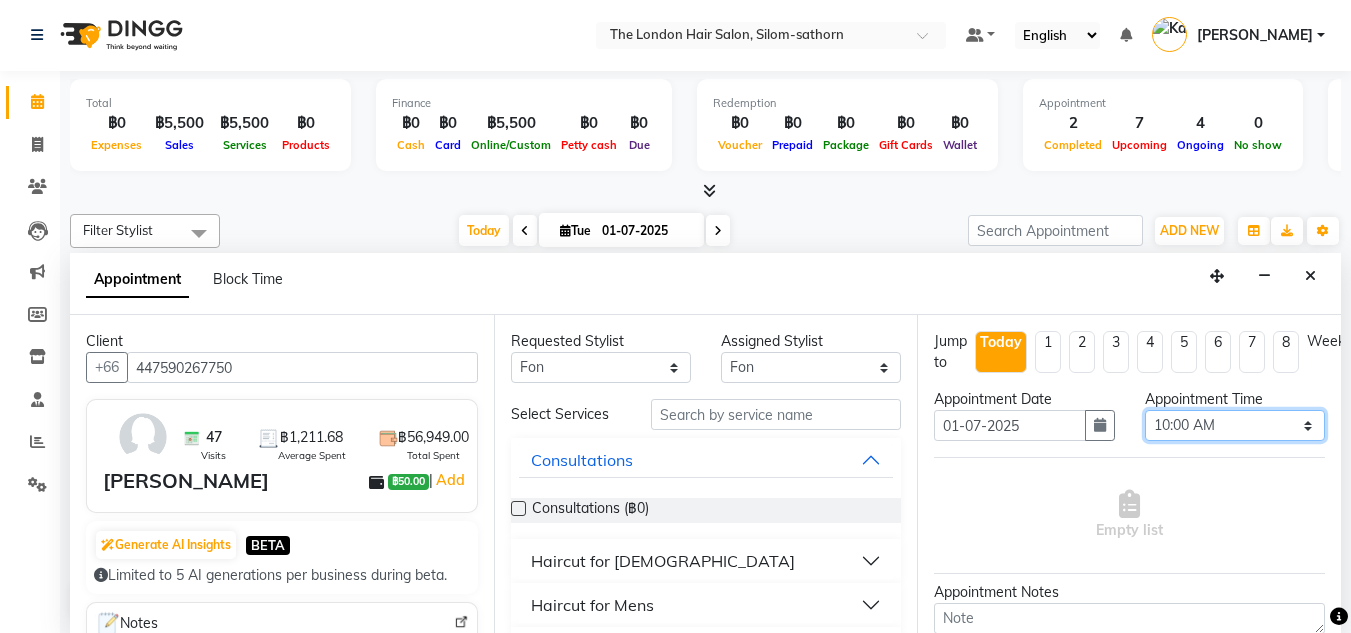 click on "Select 10:00 AM 10:05 AM 10:10 AM 10:15 AM 10:20 AM 10:25 AM 10:30 AM 10:35 AM 10:40 AM 10:45 AM 10:50 AM 10:55 AM 11:00 AM 11:05 AM 11:10 AM 11:15 AM 11:20 AM 11:25 AM 11:30 AM 11:35 AM 11:40 AM 11:45 AM 11:50 AM 11:55 AM 12:00 PM 12:05 PM 12:10 PM 12:15 PM 12:20 PM 12:25 PM 12:30 PM 12:35 PM 12:40 PM 12:45 PM 12:50 PM 12:55 PM 01:00 PM 01:05 PM 01:10 PM 01:15 PM 01:20 PM 01:25 PM 01:30 PM 01:35 PM 01:40 PM 01:45 PM 01:50 PM 01:55 PM 02:00 PM 02:05 PM 02:10 PM 02:15 PM 02:20 PM 02:25 PM 02:30 PM 02:35 PM 02:40 PM 02:45 PM 02:50 PM 02:55 PM 03:00 PM 03:05 PM 03:10 PM 03:15 PM 03:20 PM 03:25 PM 03:30 PM 03:35 PM 03:40 PM 03:45 PM 03:50 PM 03:55 PM 04:00 PM 04:05 PM 04:10 PM 04:15 PM 04:20 PM 04:25 PM 04:30 PM 04:35 PM 04:40 PM 04:45 PM 04:50 PM 04:55 PM 05:00 PM 05:05 PM 05:10 PM 05:15 PM 05:20 PM 05:25 PM 05:30 PM 05:35 PM 05:40 PM 05:45 PM 05:50 PM 05:55 PM 06:00 PM 06:05 PM 06:10 PM 06:15 PM 06:20 PM 06:25 PM 06:30 PM 06:35 PM 06:40 PM 06:45 PM 06:50 PM 06:55 PM 07:00 PM 07:05 PM 07:10 PM 07:15 PM 07:20 PM" at bounding box center [1235, 425] 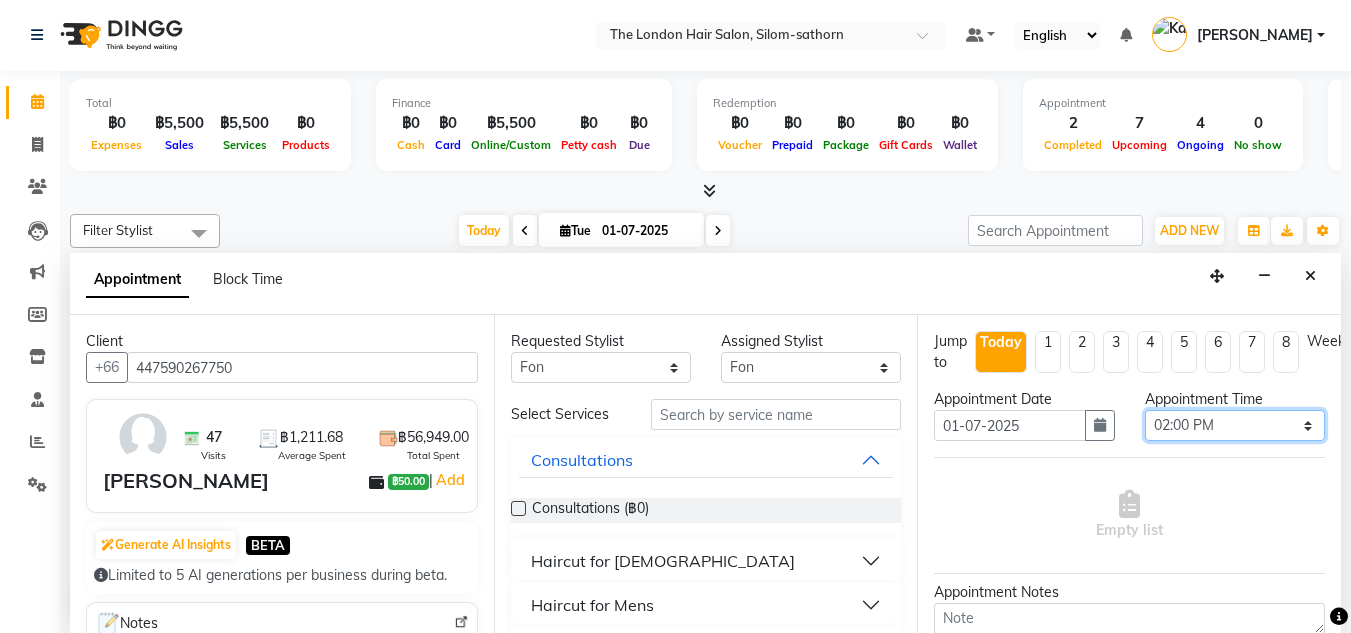 click on "Select 10:00 AM 10:05 AM 10:10 AM 10:15 AM 10:20 AM 10:25 AM 10:30 AM 10:35 AM 10:40 AM 10:45 AM 10:50 AM 10:55 AM 11:00 AM 11:05 AM 11:10 AM 11:15 AM 11:20 AM 11:25 AM 11:30 AM 11:35 AM 11:40 AM 11:45 AM 11:50 AM 11:55 AM 12:00 PM 12:05 PM 12:10 PM 12:15 PM 12:20 PM 12:25 PM 12:30 PM 12:35 PM 12:40 PM 12:45 PM 12:50 PM 12:55 PM 01:00 PM 01:05 PM 01:10 PM 01:15 PM 01:20 PM 01:25 PM 01:30 PM 01:35 PM 01:40 PM 01:45 PM 01:50 PM 01:55 PM 02:00 PM 02:05 PM 02:10 PM 02:15 PM 02:20 PM 02:25 PM 02:30 PM 02:35 PM 02:40 PM 02:45 PM 02:50 PM 02:55 PM 03:00 PM 03:05 PM 03:10 PM 03:15 PM 03:20 PM 03:25 PM 03:30 PM 03:35 PM 03:40 PM 03:45 PM 03:50 PM 03:55 PM 04:00 PM 04:05 PM 04:10 PM 04:15 PM 04:20 PM 04:25 PM 04:30 PM 04:35 PM 04:40 PM 04:45 PM 04:50 PM 04:55 PM 05:00 PM 05:05 PM 05:10 PM 05:15 PM 05:20 PM 05:25 PM 05:30 PM 05:35 PM 05:40 PM 05:45 PM 05:50 PM 05:55 PM 06:00 PM 06:05 PM 06:10 PM 06:15 PM 06:20 PM 06:25 PM 06:30 PM 06:35 PM 06:40 PM 06:45 PM 06:50 PM 06:55 PM 07:00 PM 07:05 PM 07:10 PM 07:15 PM 07:20 PM" at bounding box center [1235, 425] 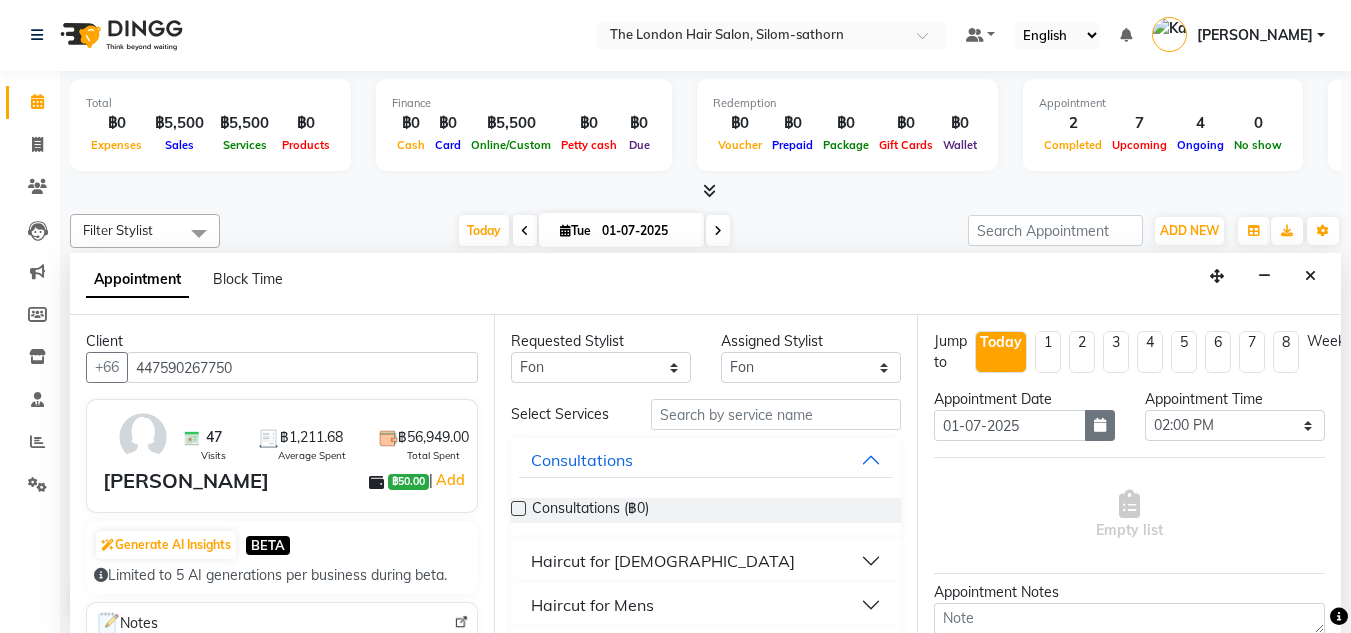click at bounding box center [1100, 425] 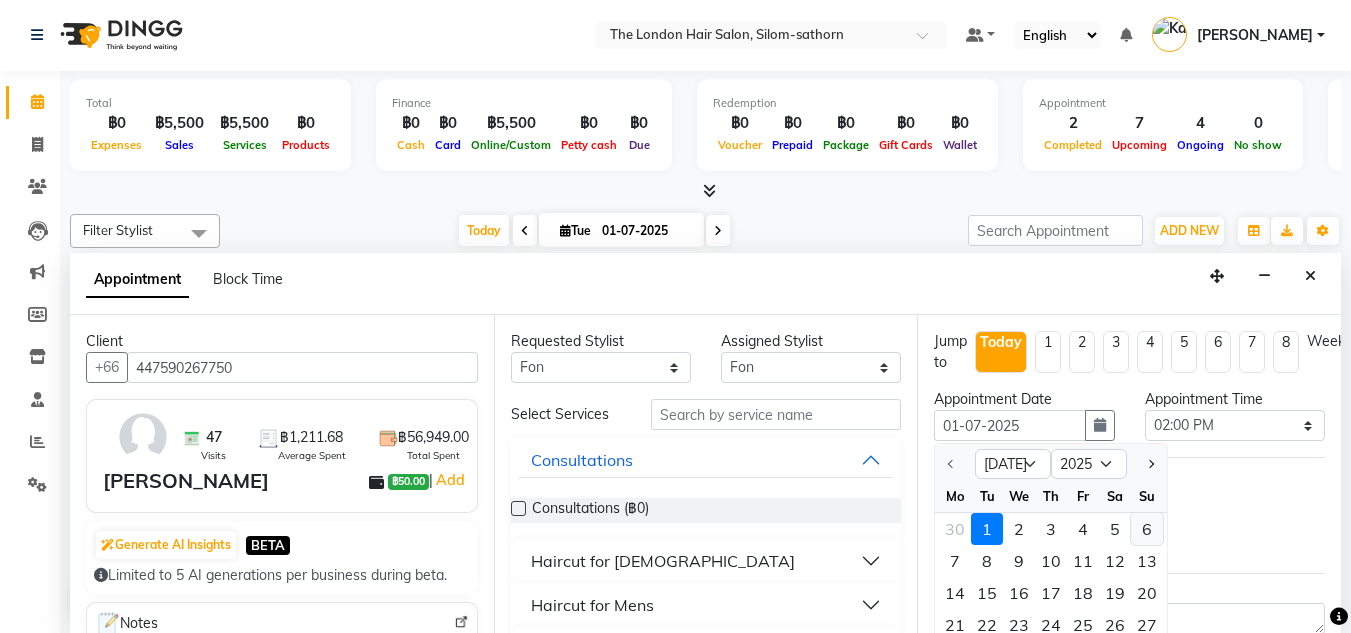 click on "6" at bounding box center [1147, 529] 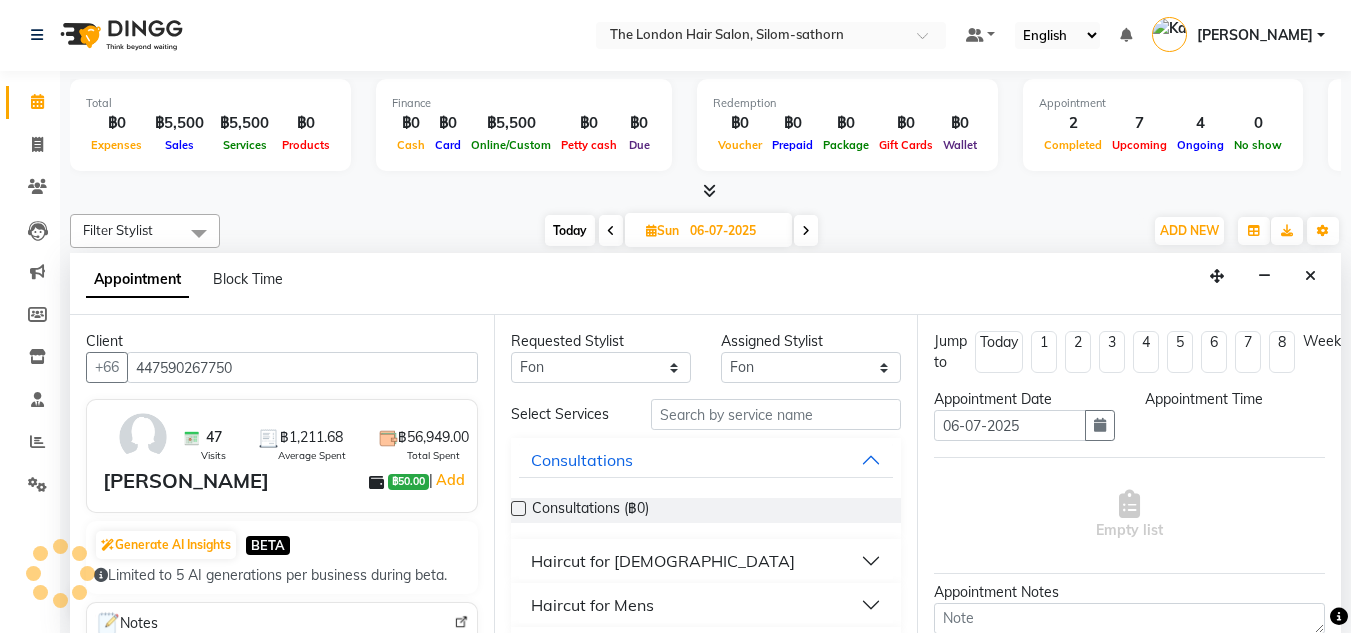 scroll, scrollTop: 0, scrollLeft: 0, axis: both 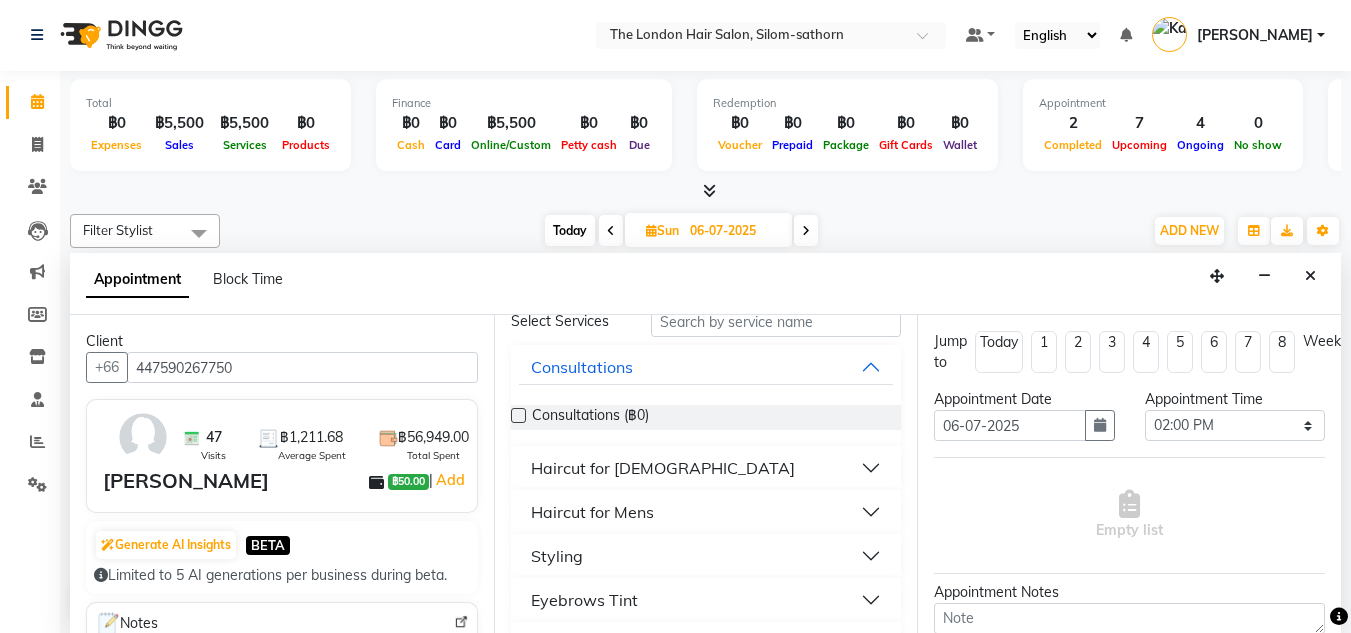 click on "Styling" at bounding box center (557, 556) 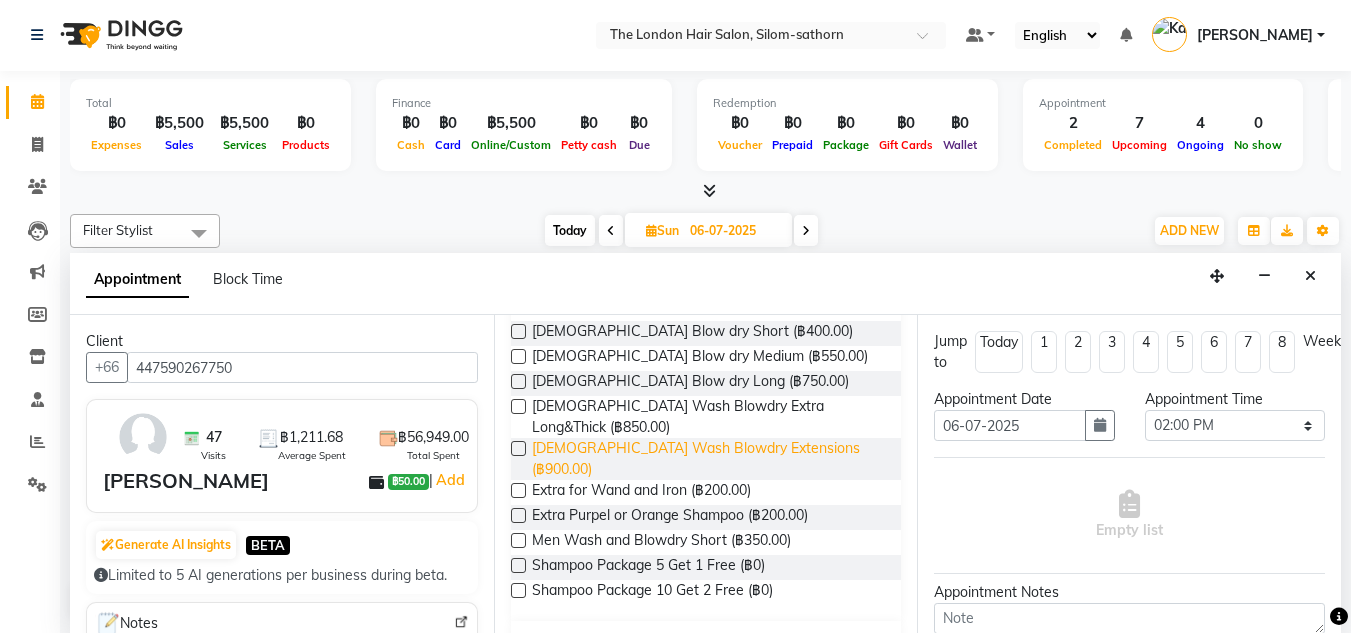 scroll, scrollTop: 367, scrollLeft: 0, axis: vertical 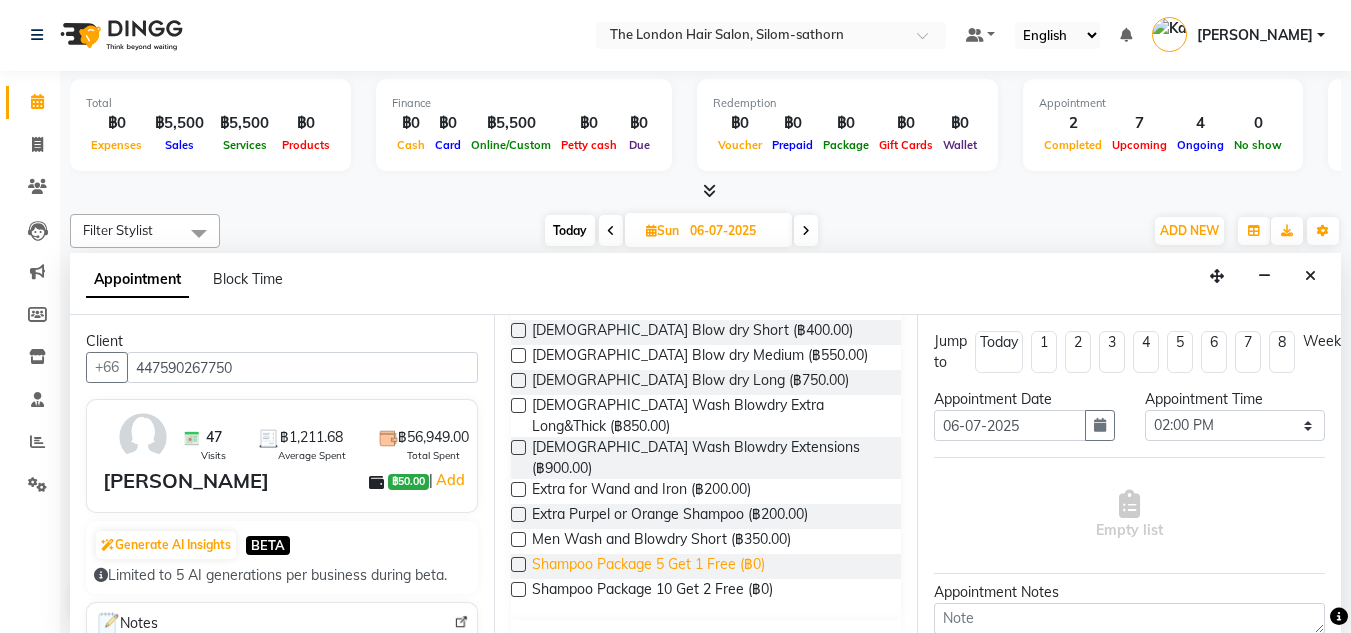 click on "Shampoo Package 5 Get 1 Free (฿0)" at bounding box center (648, 566) 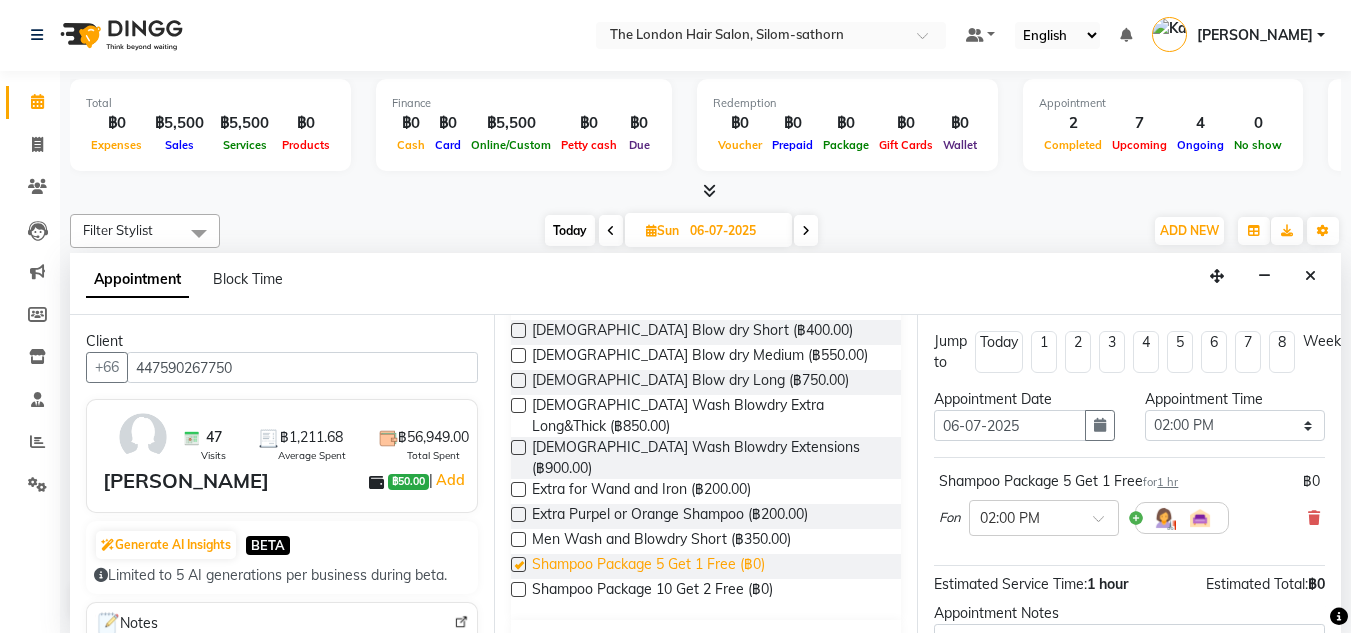 checkbox on "false" 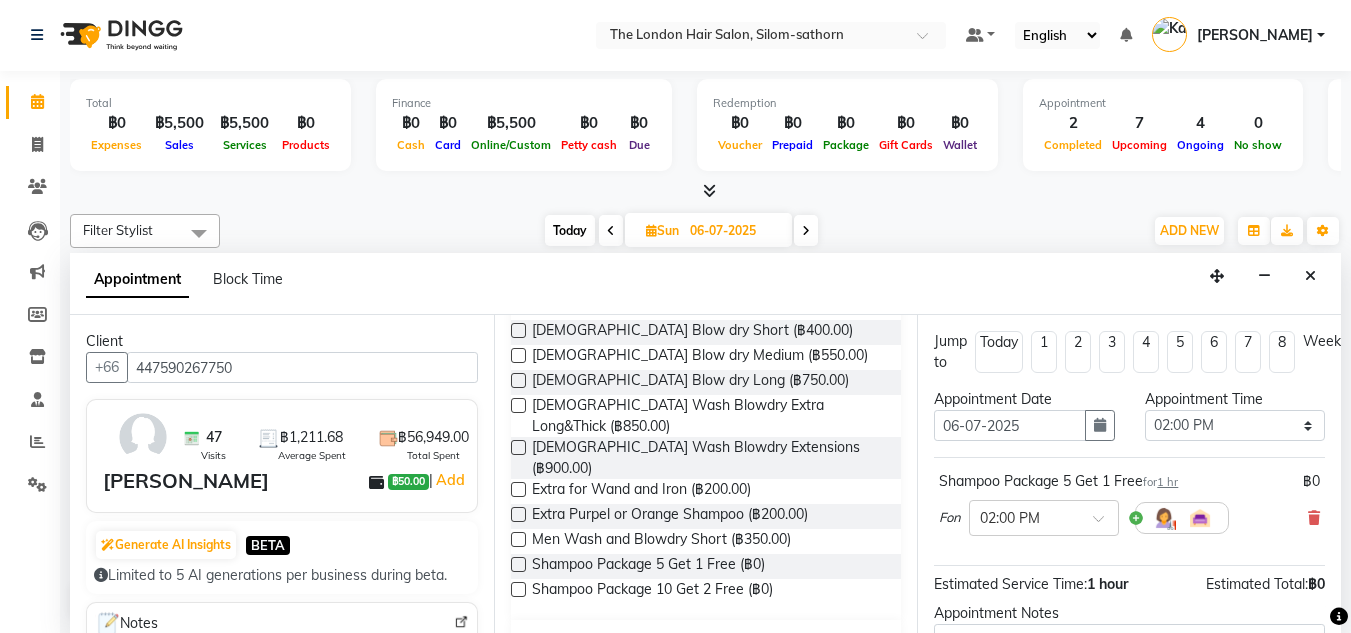 scroll, scrollTop: 131, scrollLeft: 2, axis: both 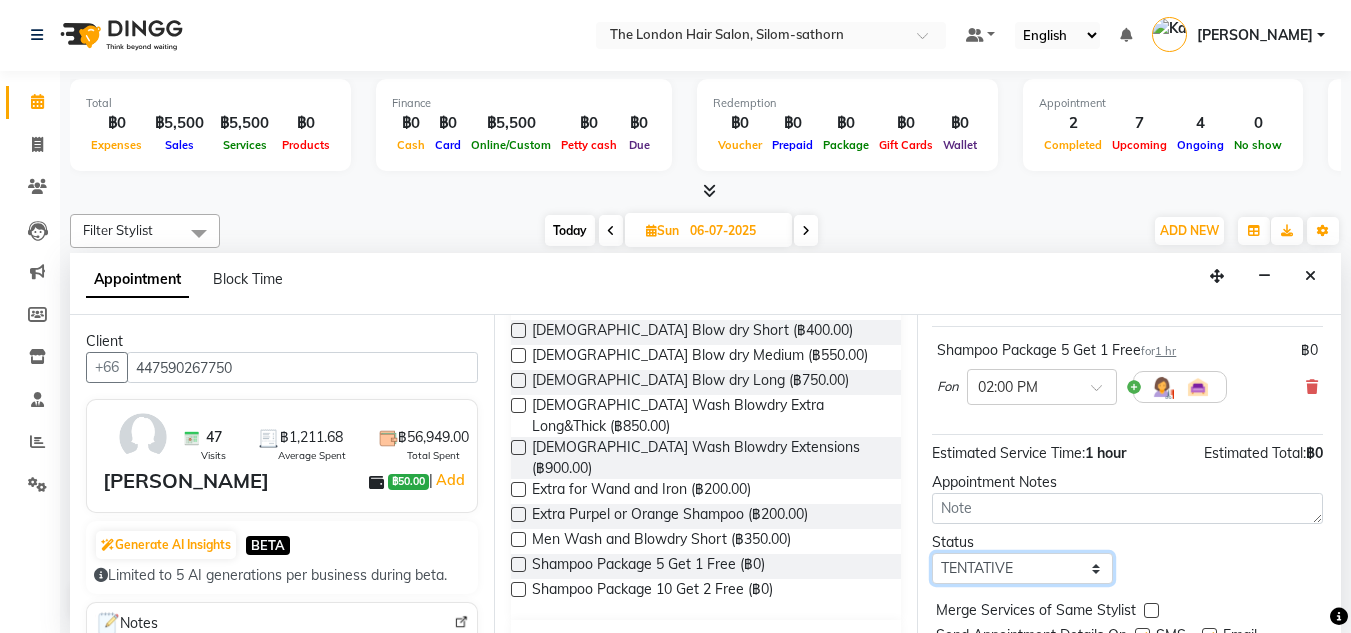 click on "Select TENTATIVE CONFIRM UPCOMING" at bounding box center [1022, 568] 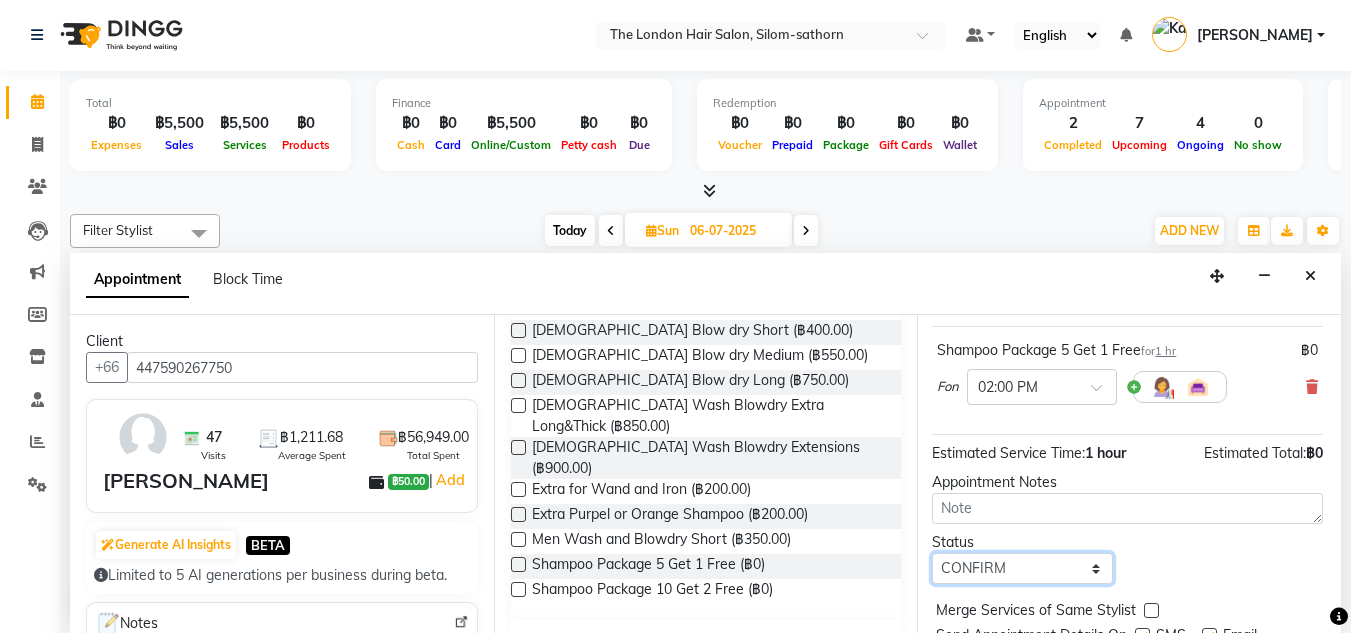 click on "Select TENTATIVE CONFIRM UPCOMING" at bounding box center [1022, 568] 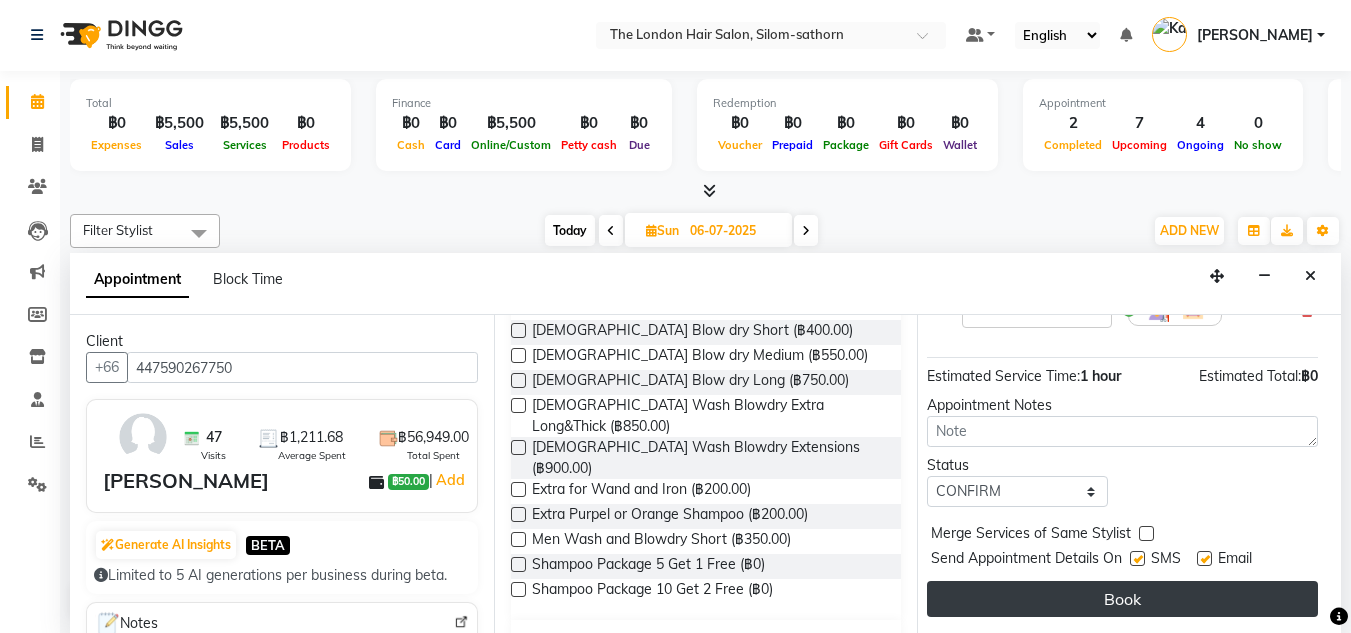 click on "Book" at bounding box center [1122, 599] 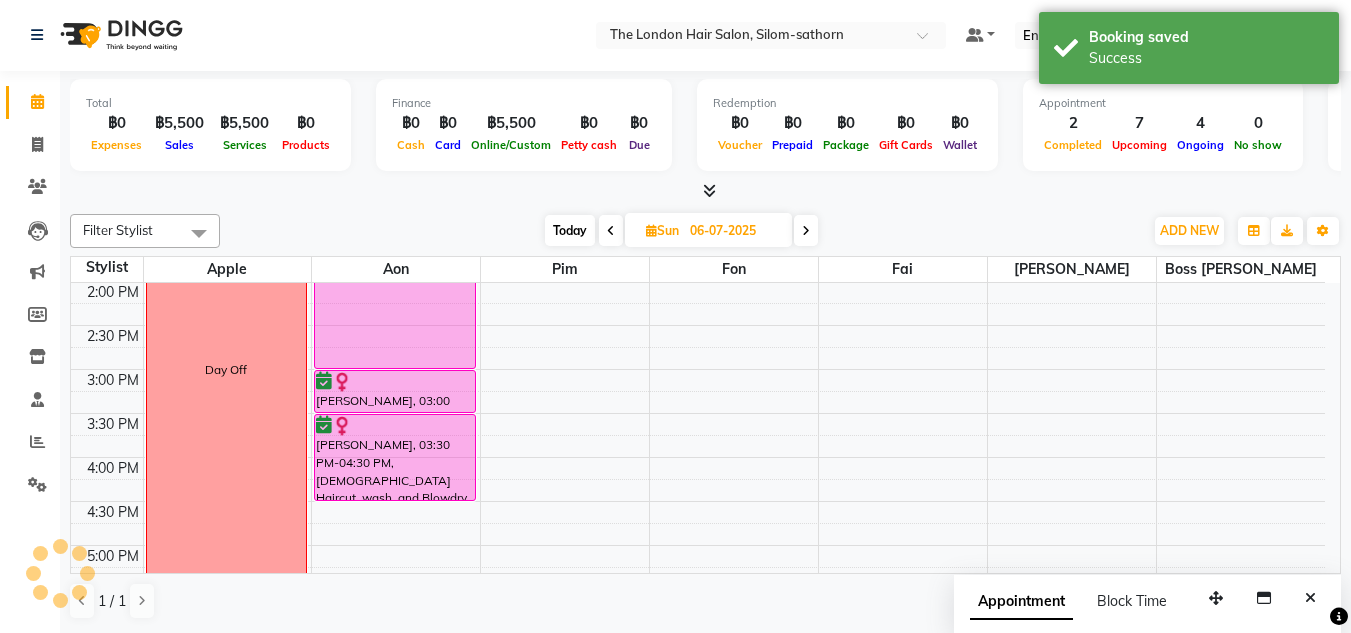 scroll, scrollTop: 0, scrollLeft: 0, axis: both 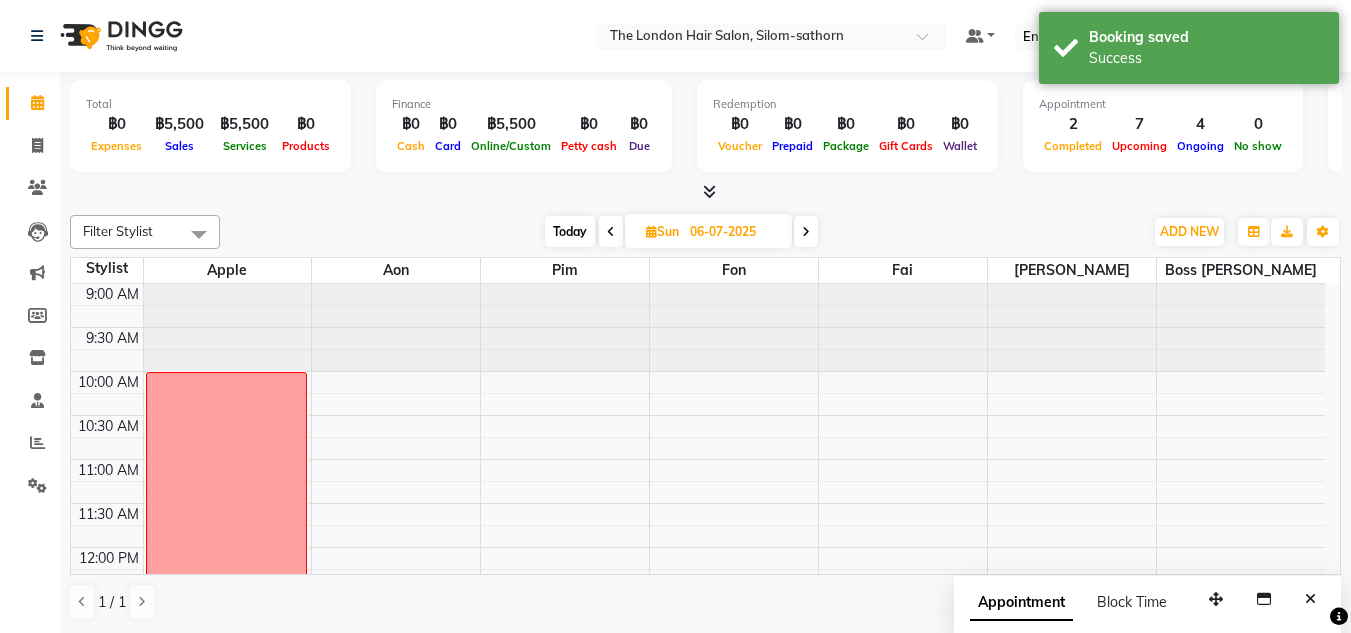 click on "Today" at bounding box center [570, 231] 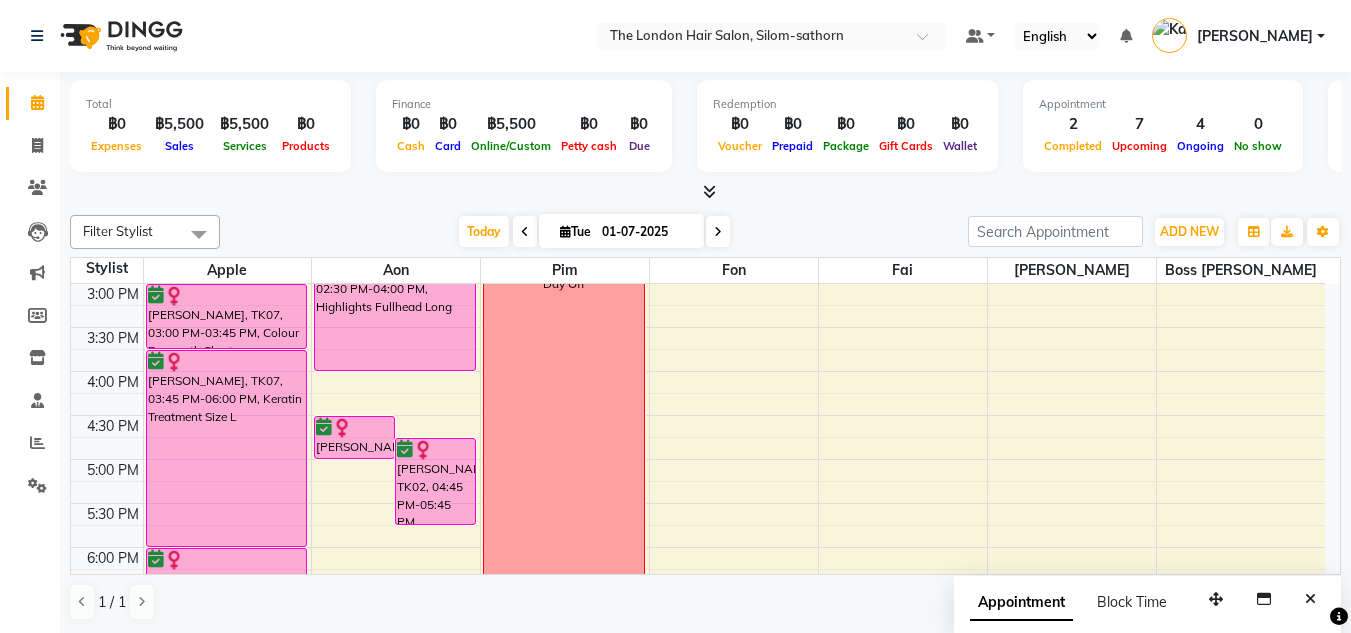 scroll, scrollTop: 529, scrollLeft: 0, axis: vertical 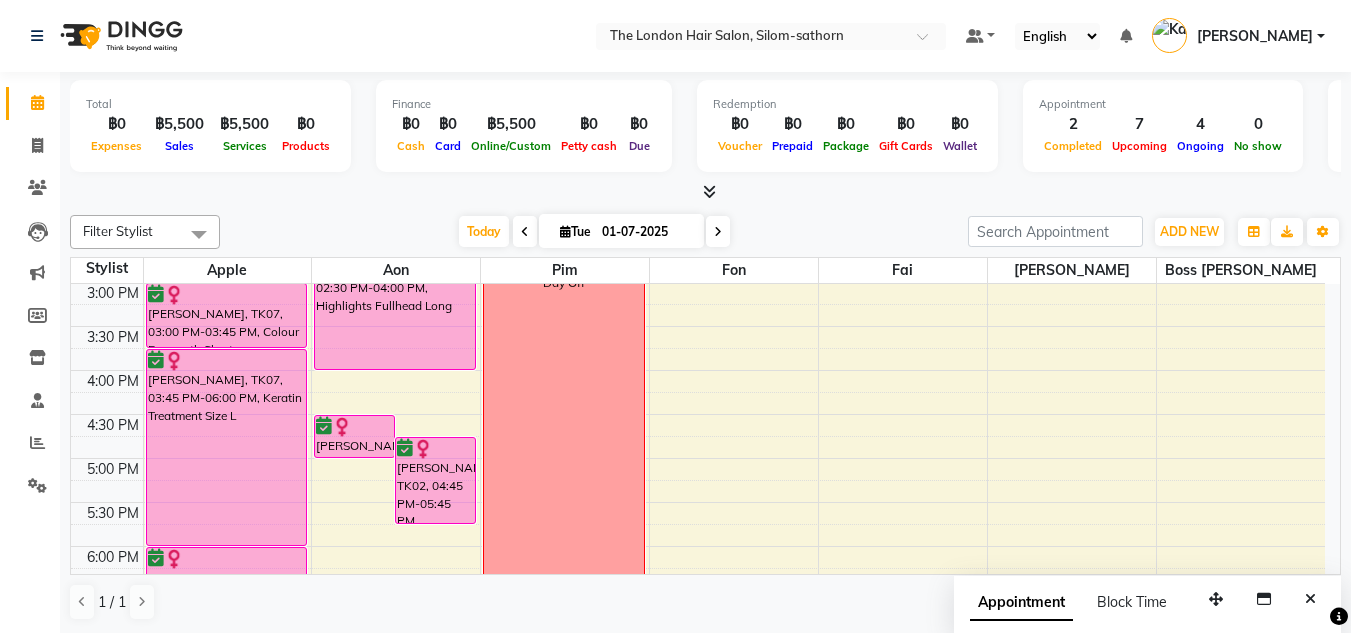 drag, startPoint x: 722, startPoint y: 235, endPoint x: 357, endPoint y: 192, distance: 367.52414 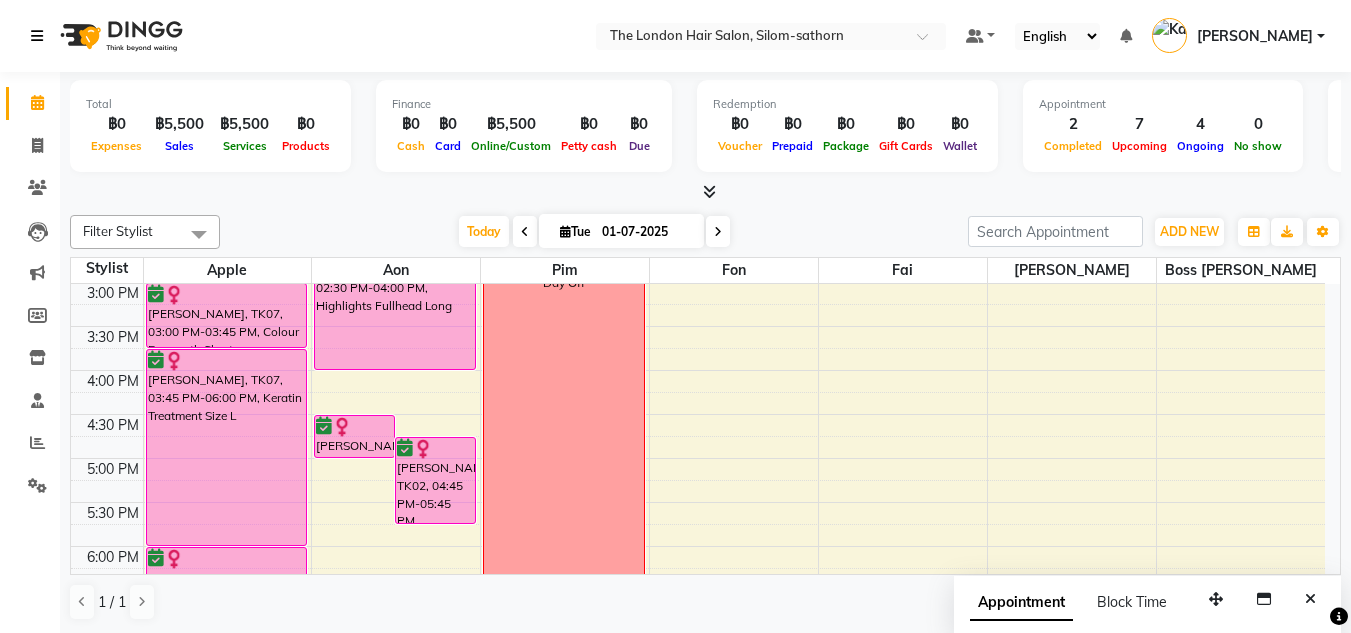 click at bounding box center (37, 36) 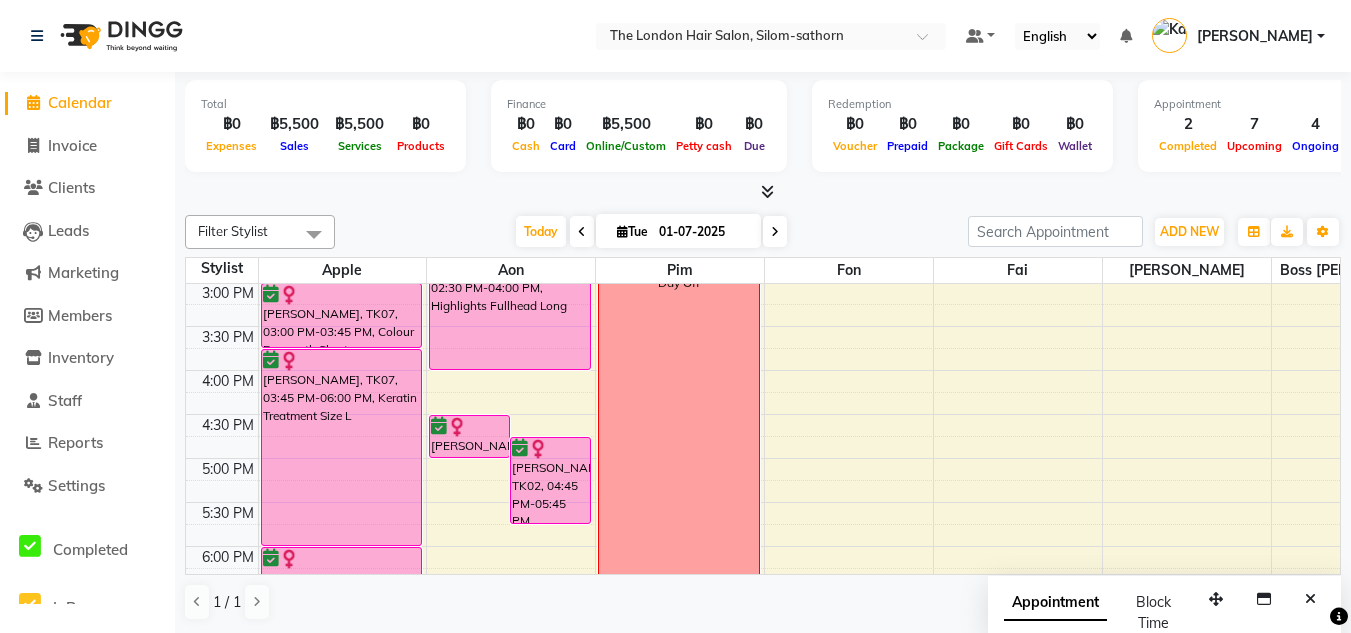 click 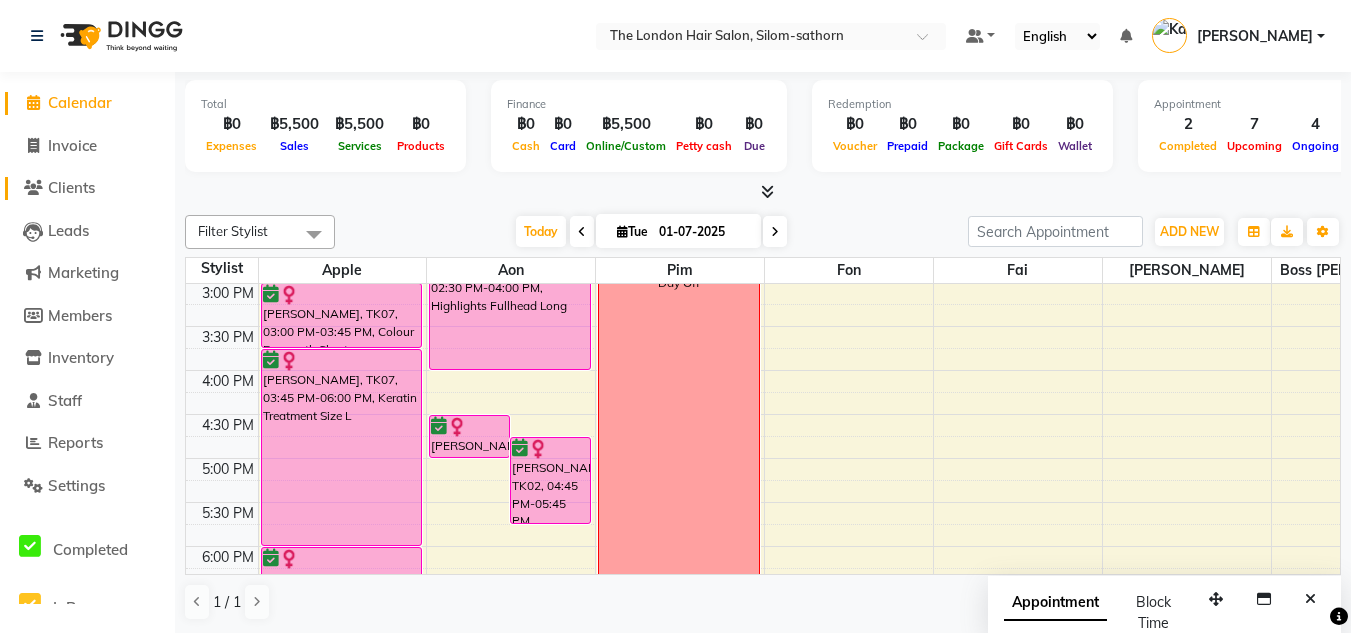 click on "Clients" 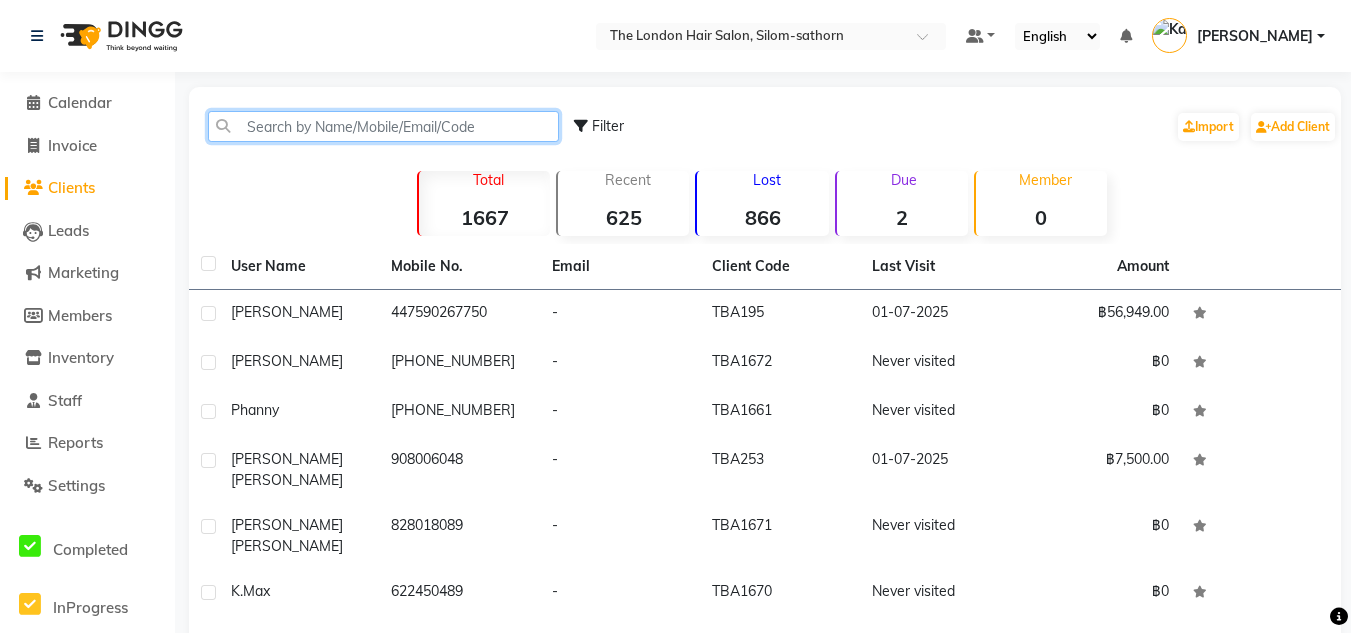 click 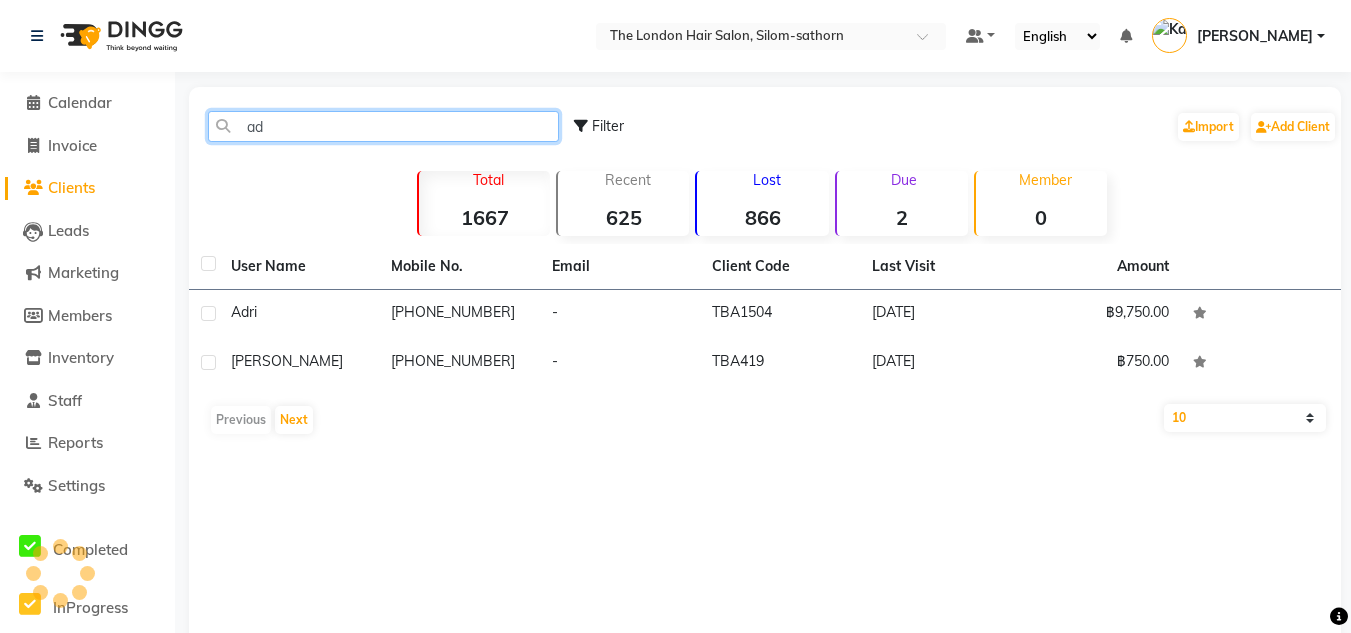 type on "a" 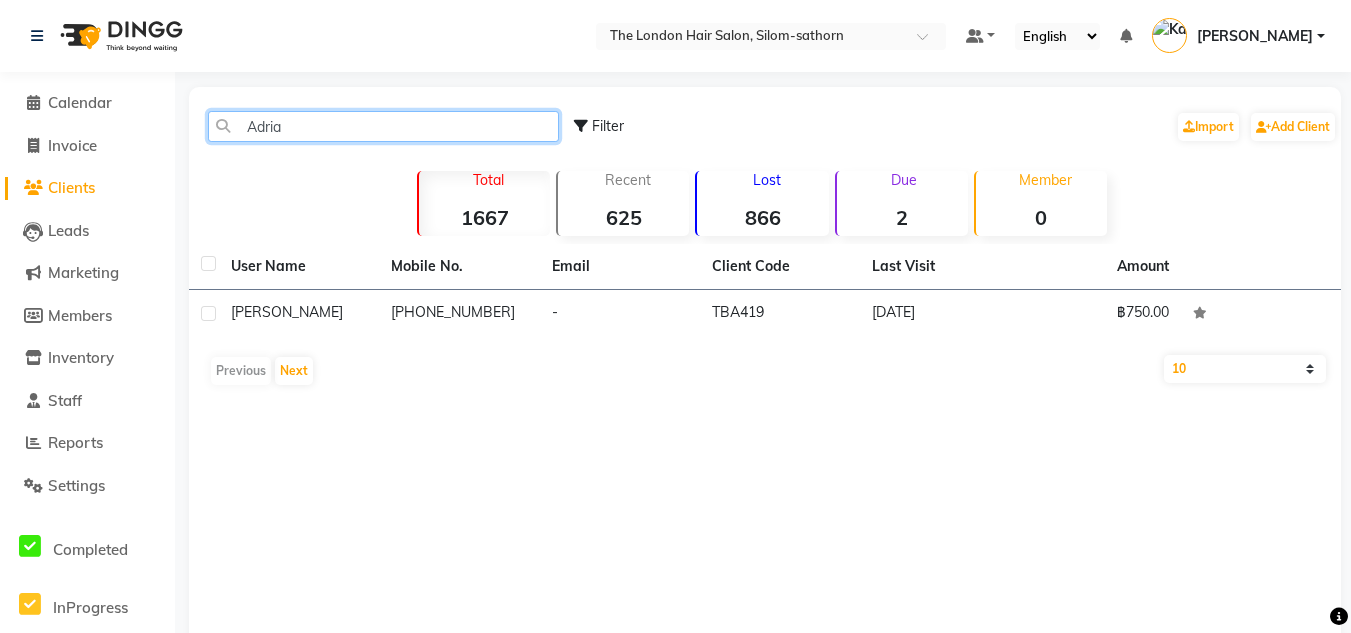click on "Adria" 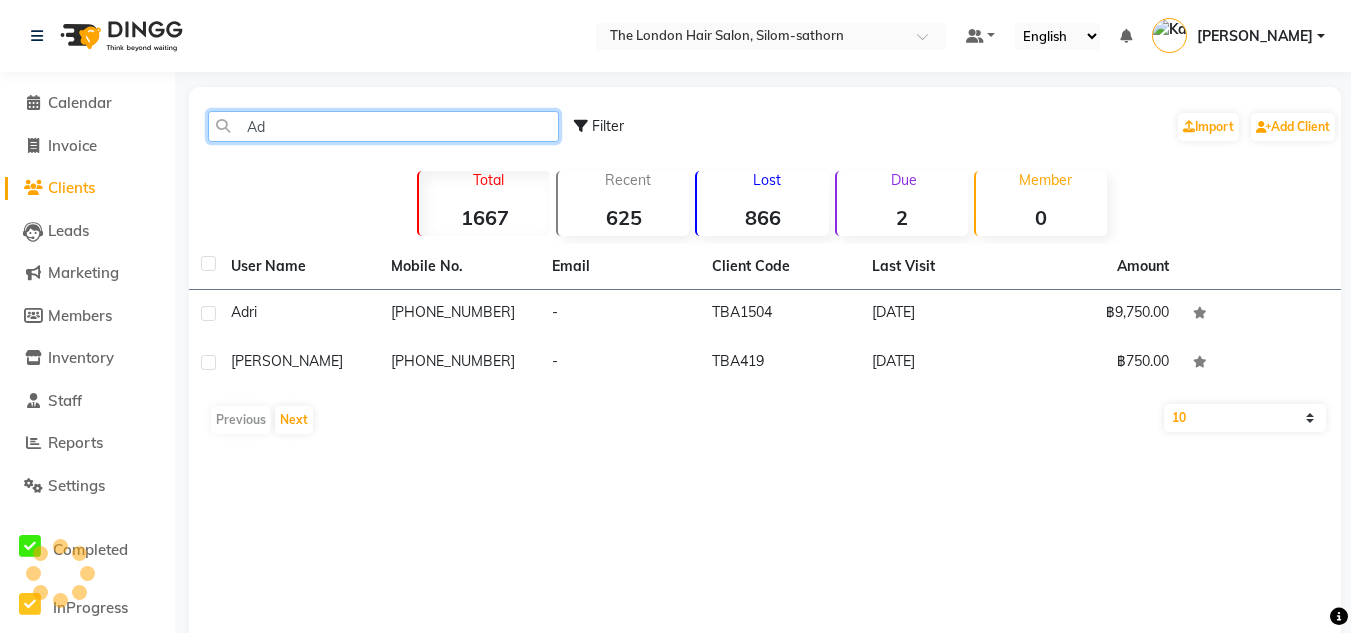 type on "A" 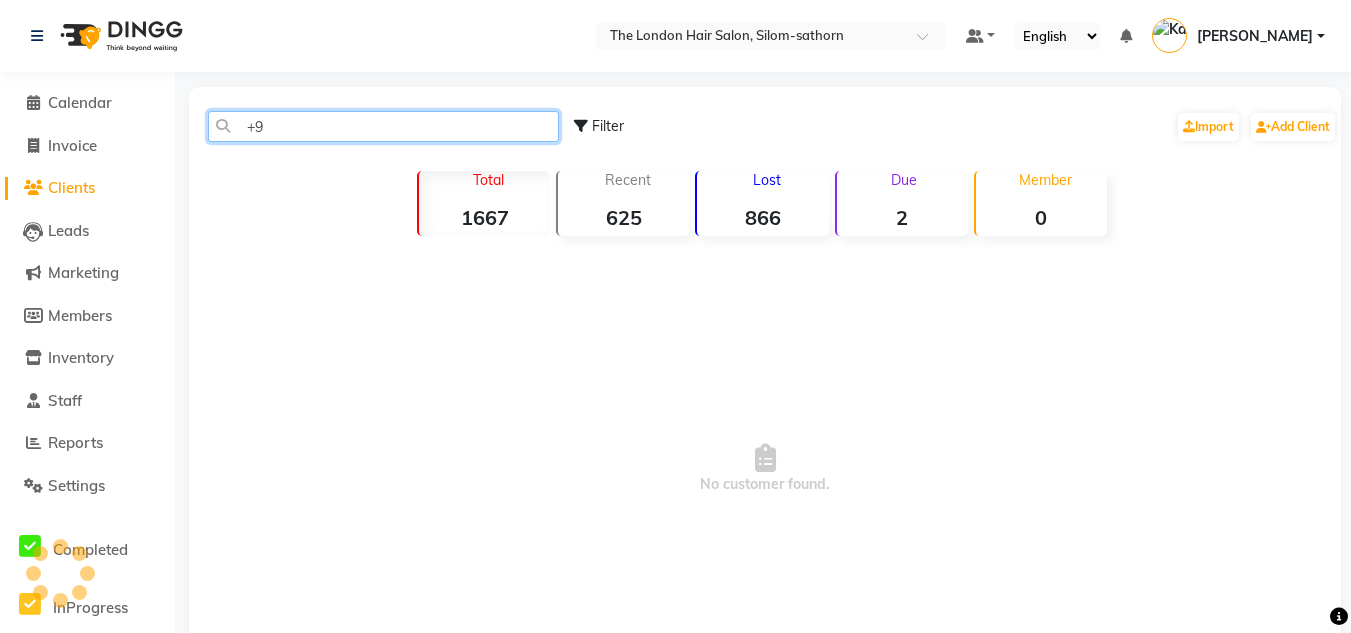 type on "+" 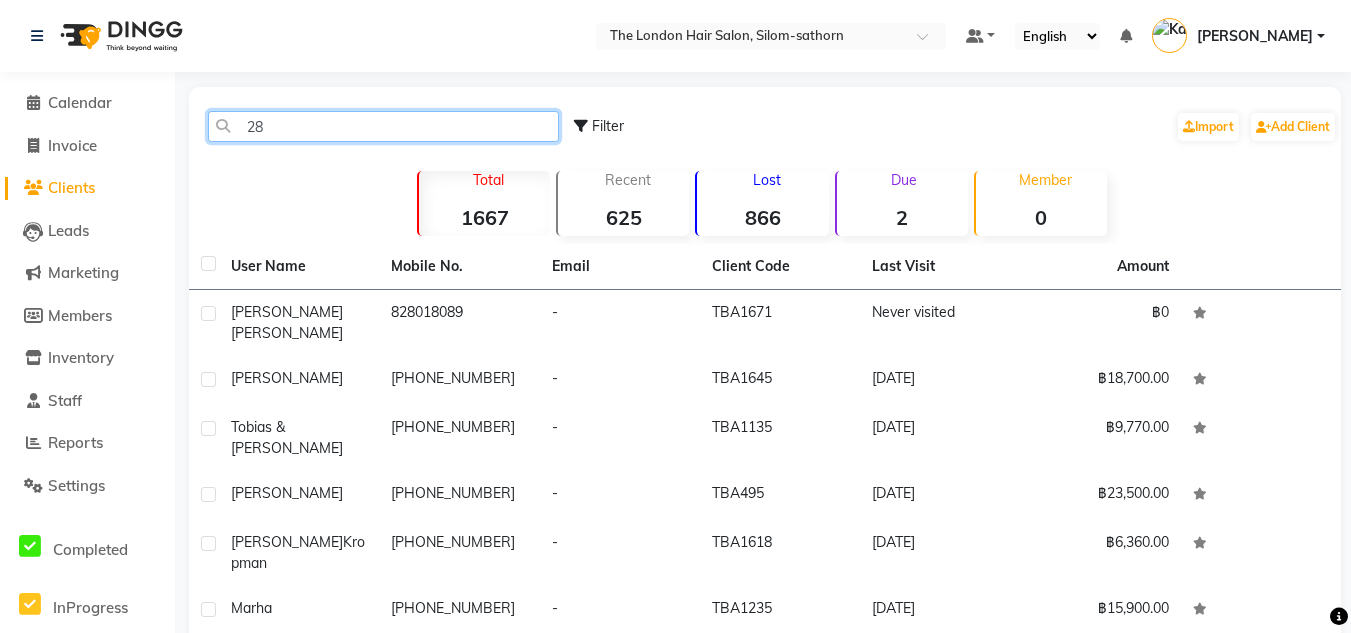 type on "2" 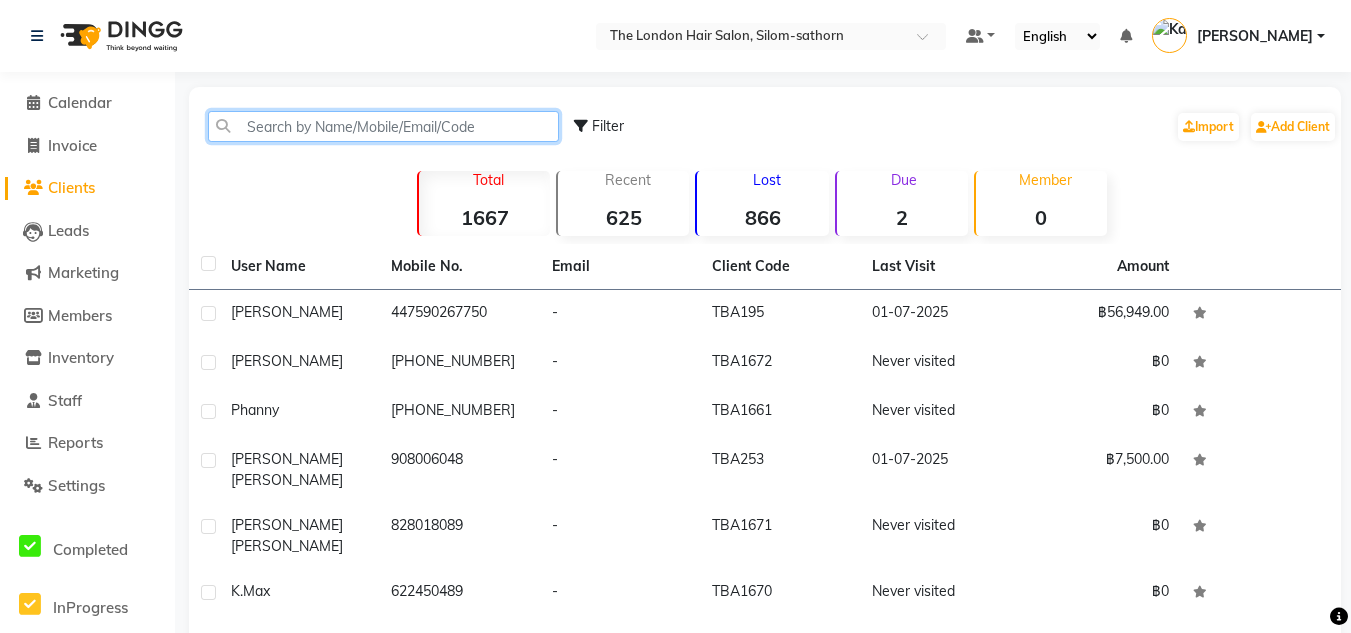 click 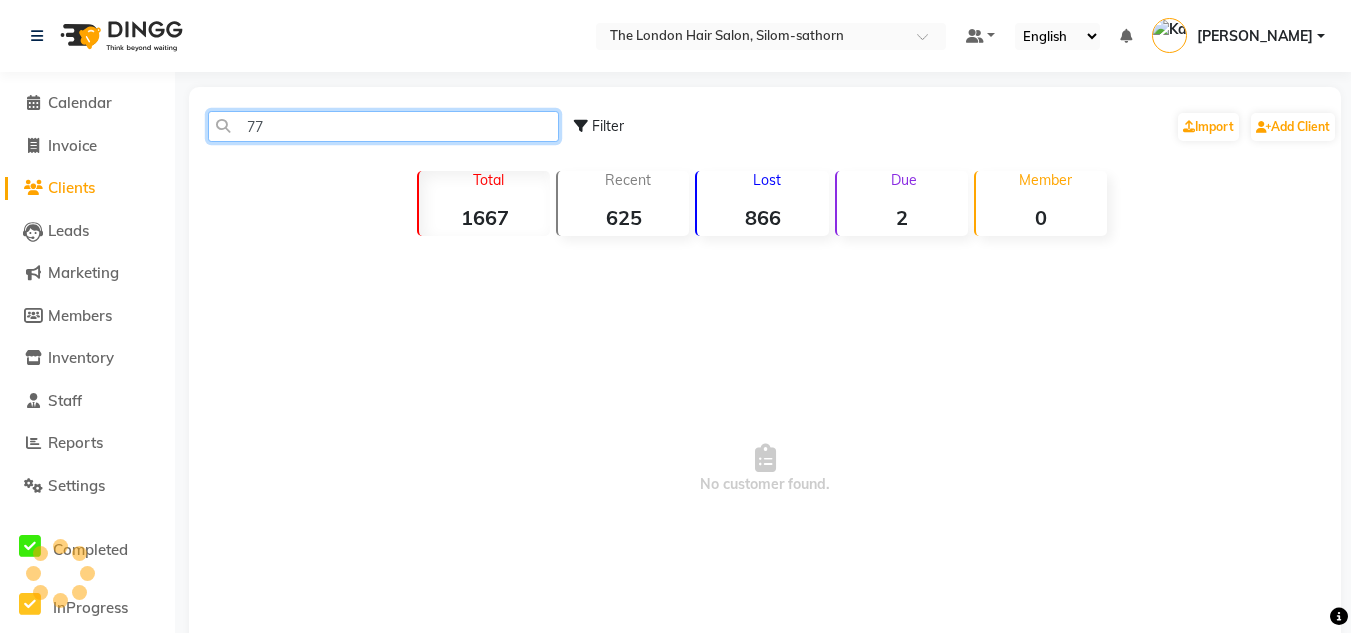 type on "7" 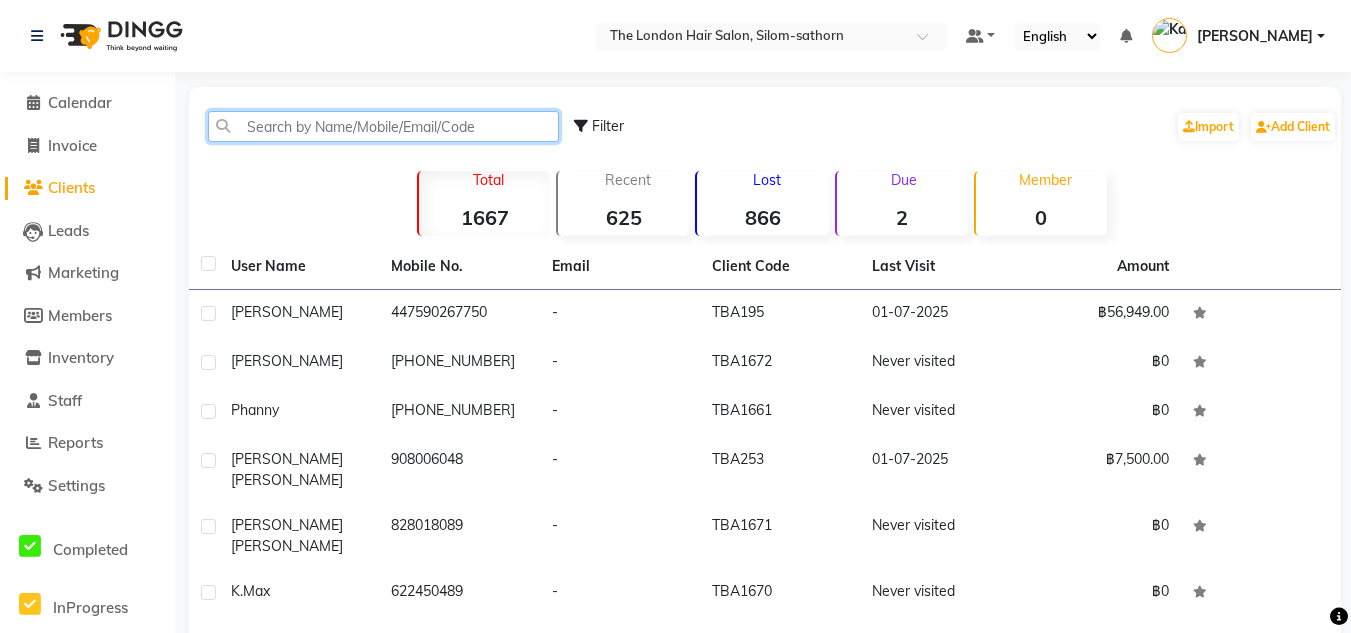 click 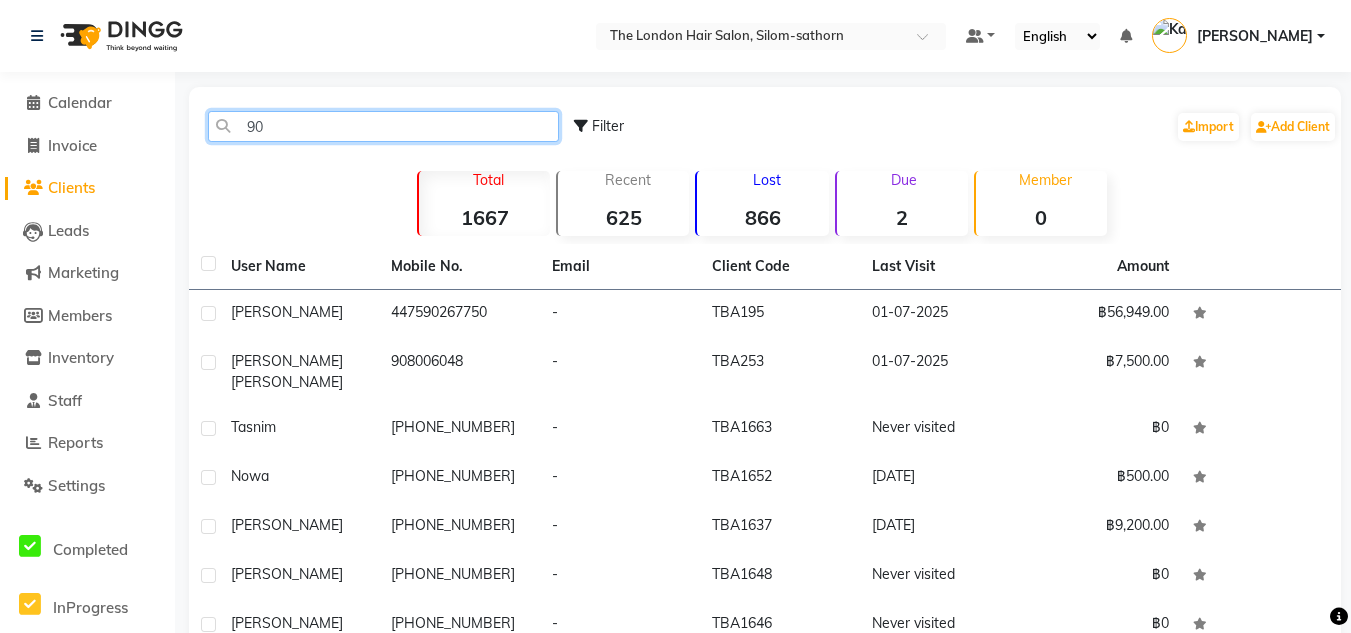 type on "9" 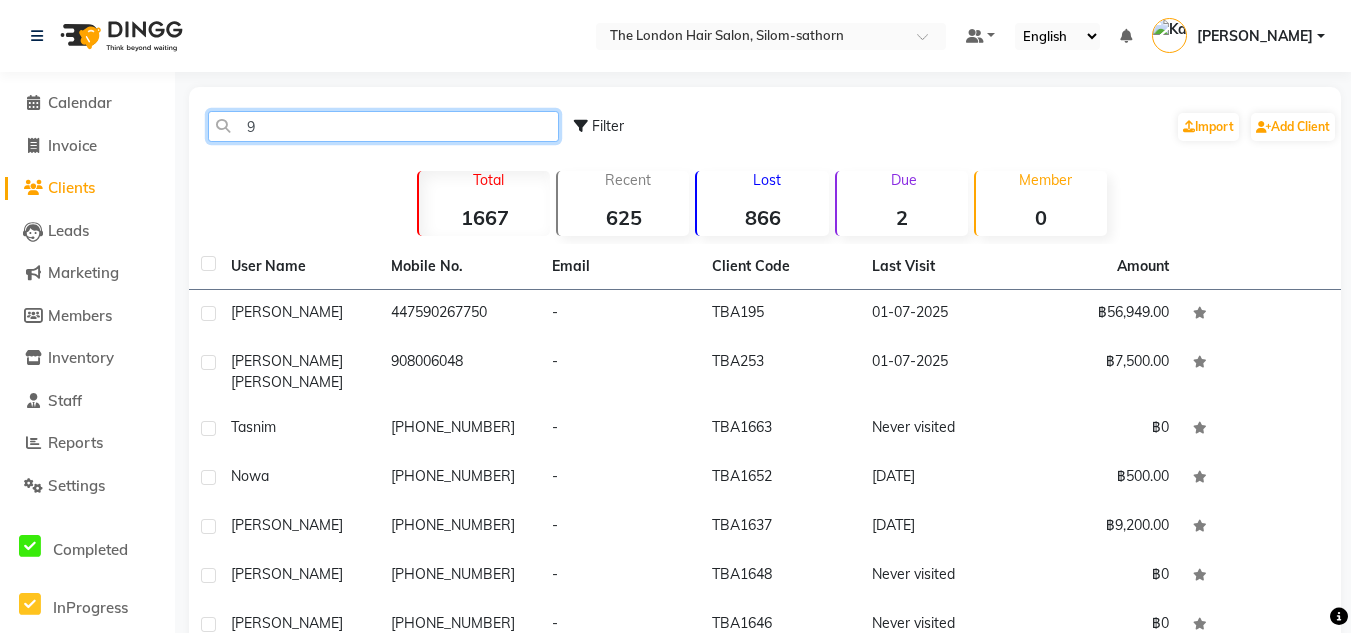 type 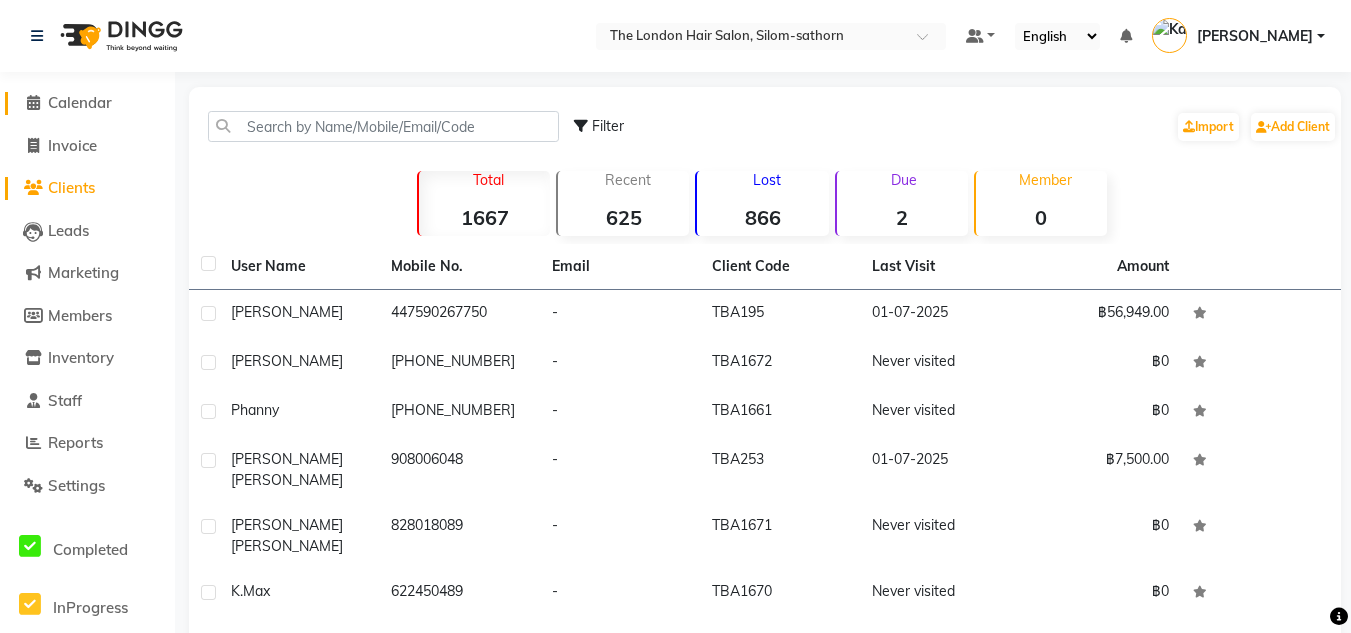 click on "Calendar" 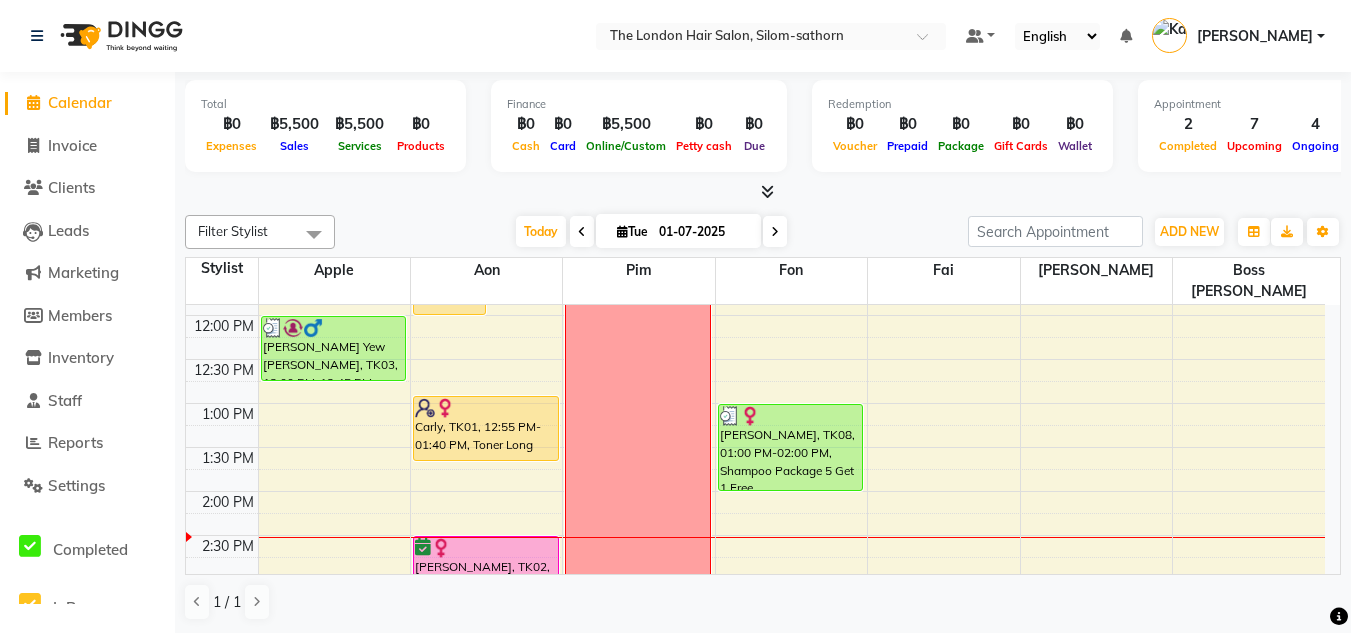 scroll, scrollTop: 253, scrollLeft: 0, axis: vertical 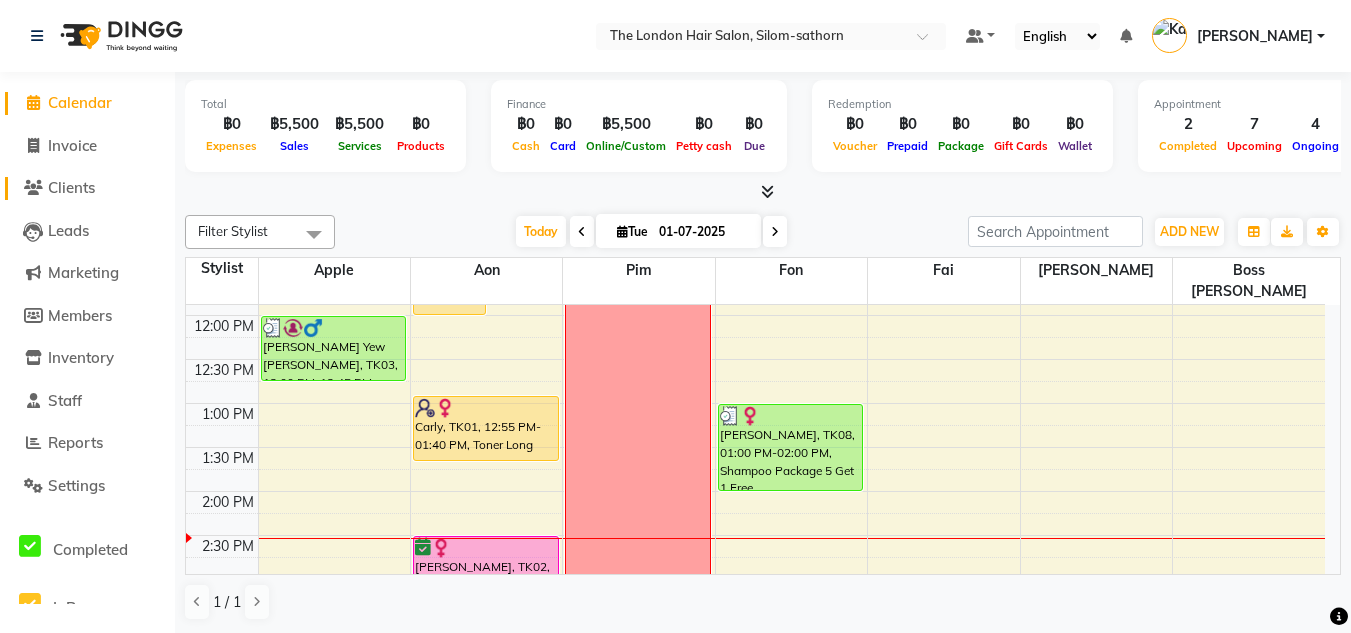 click on "Clients" 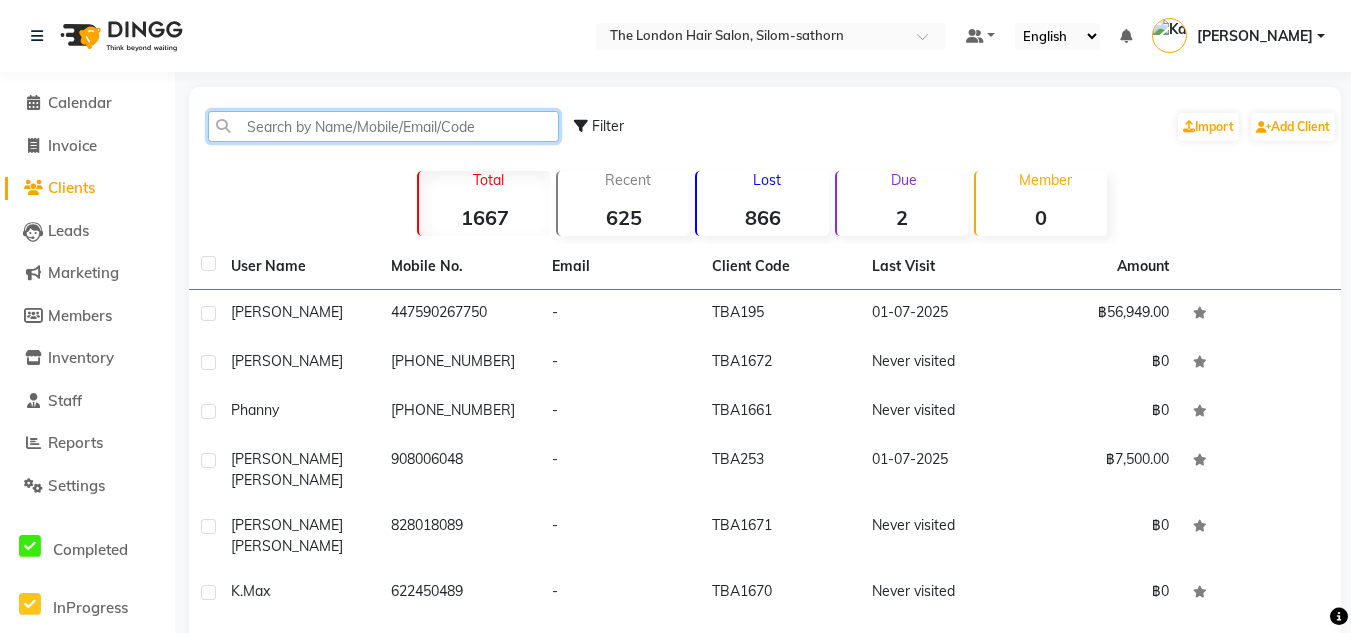 click 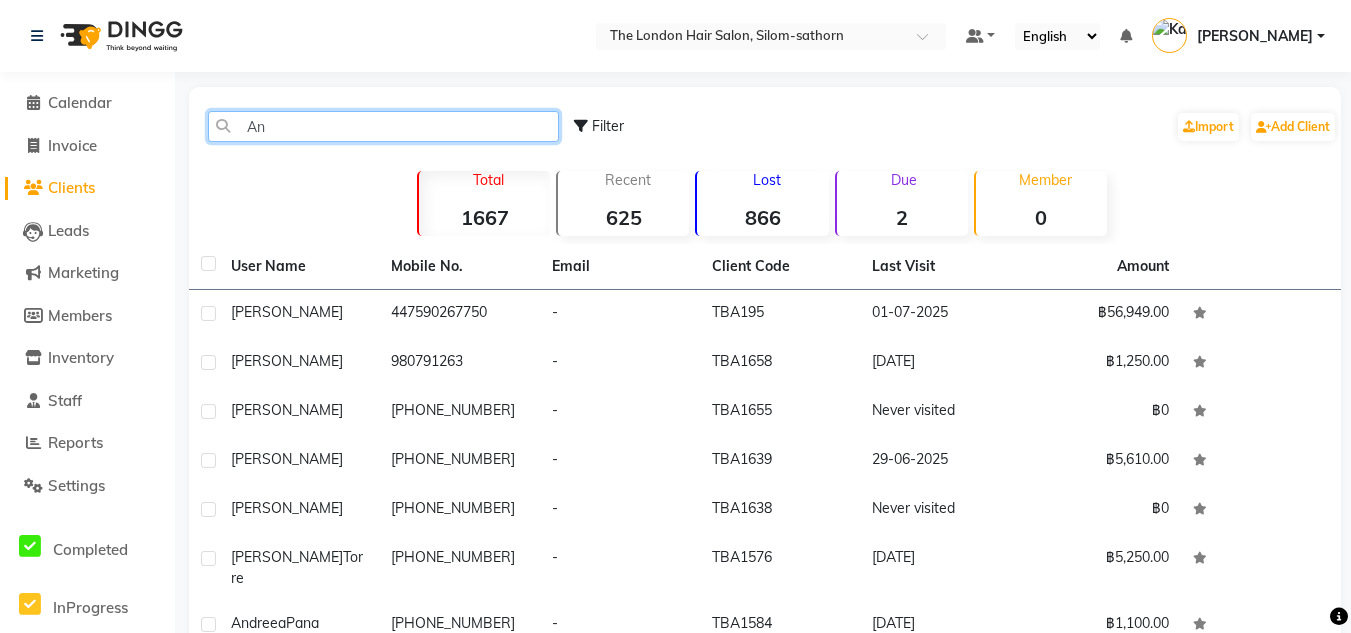 type on "A" 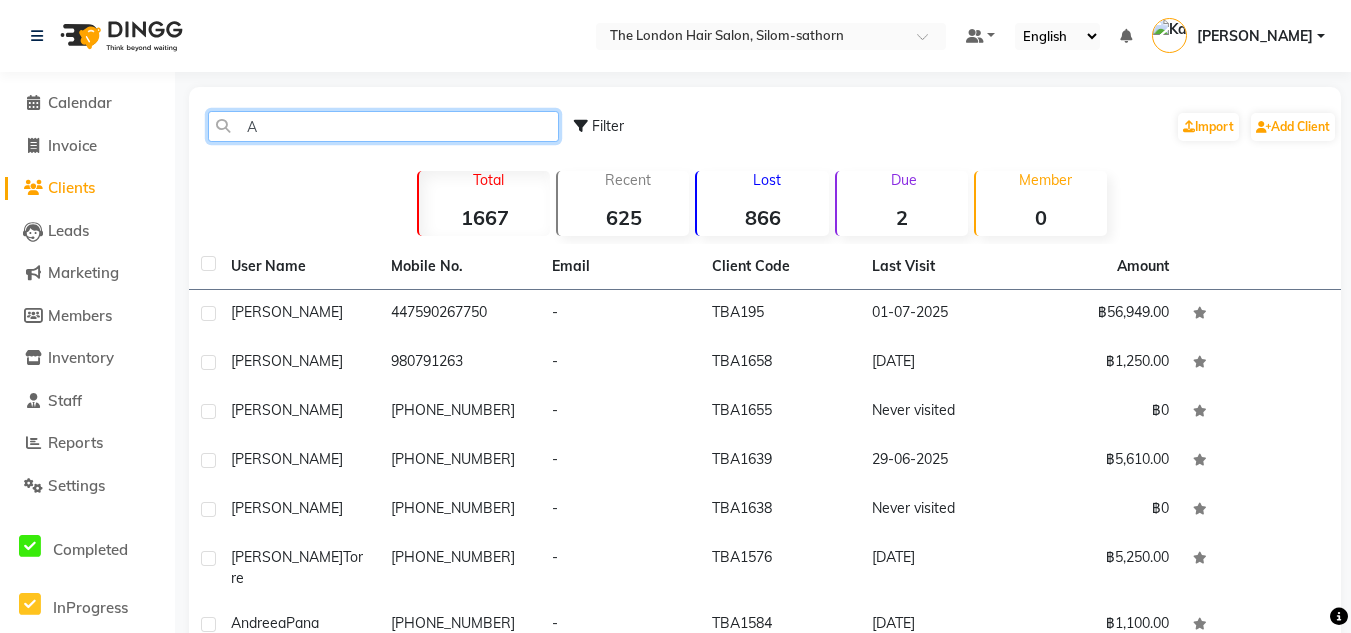 type 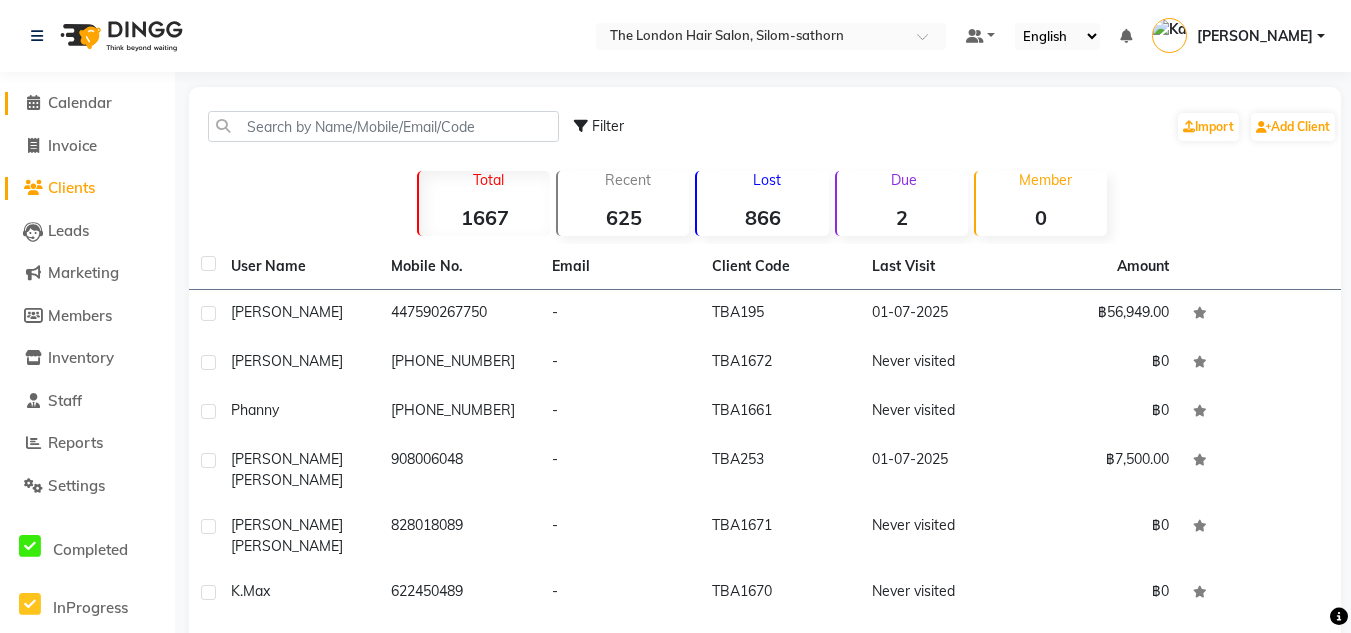 click on "Calendar" 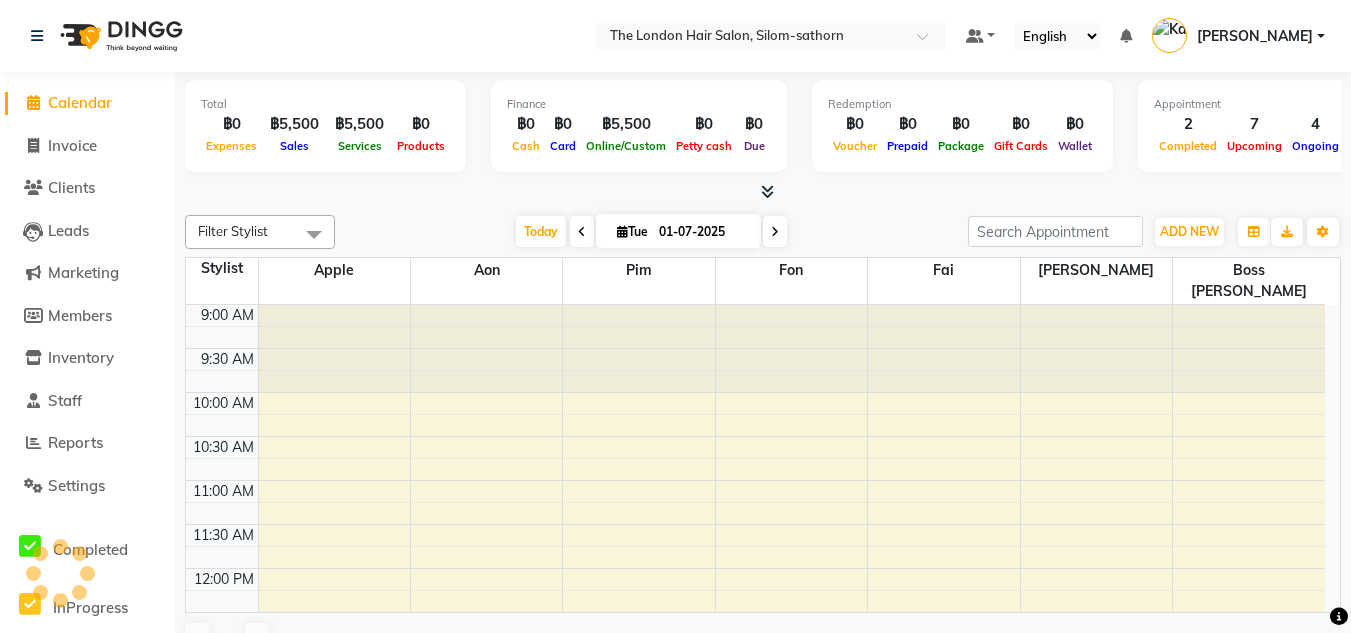 scroll, scrollTop: 441, scrollLeft: 0, axis: vertical 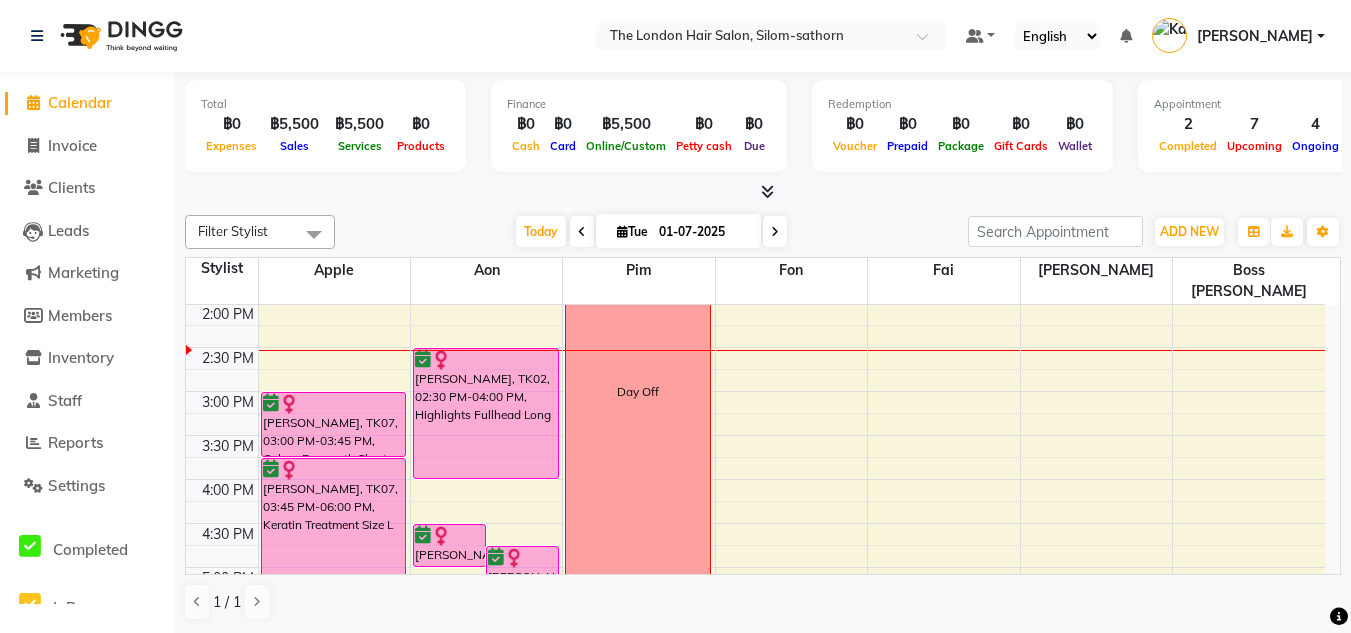 click on "01-07-2025" at bounding box center [703, 232] 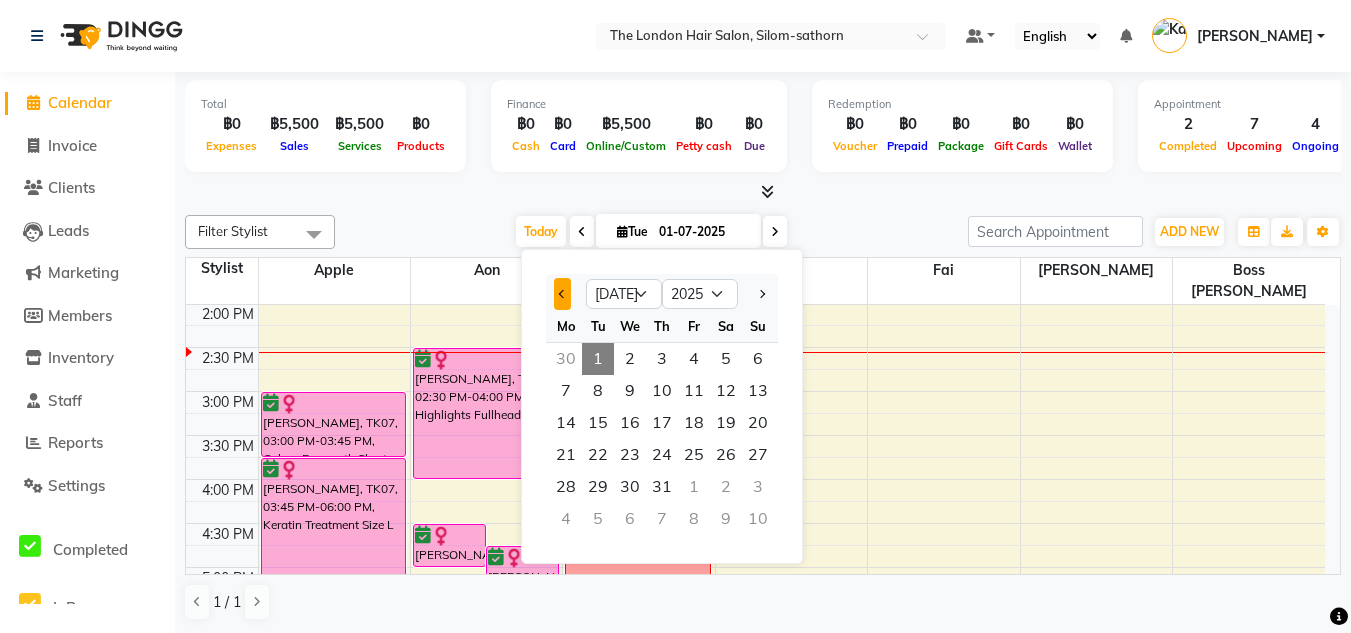click at bounding box center (563, 294) 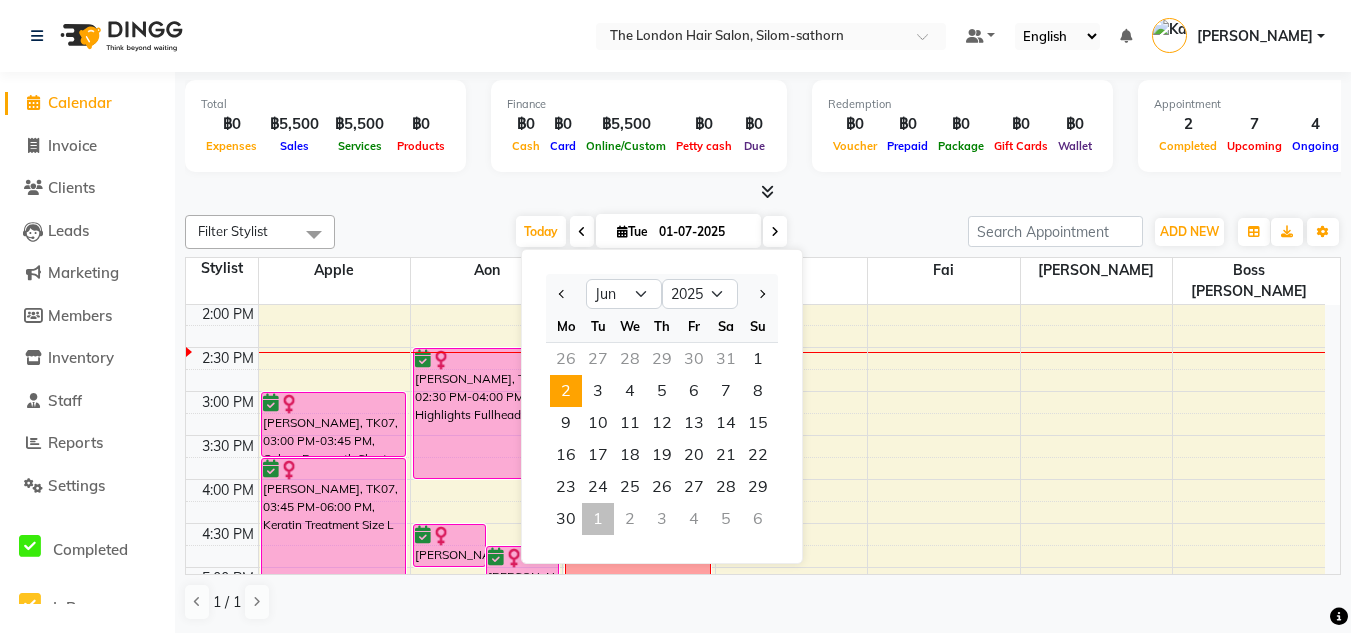 click on "2" at bounding box center [566, 391] 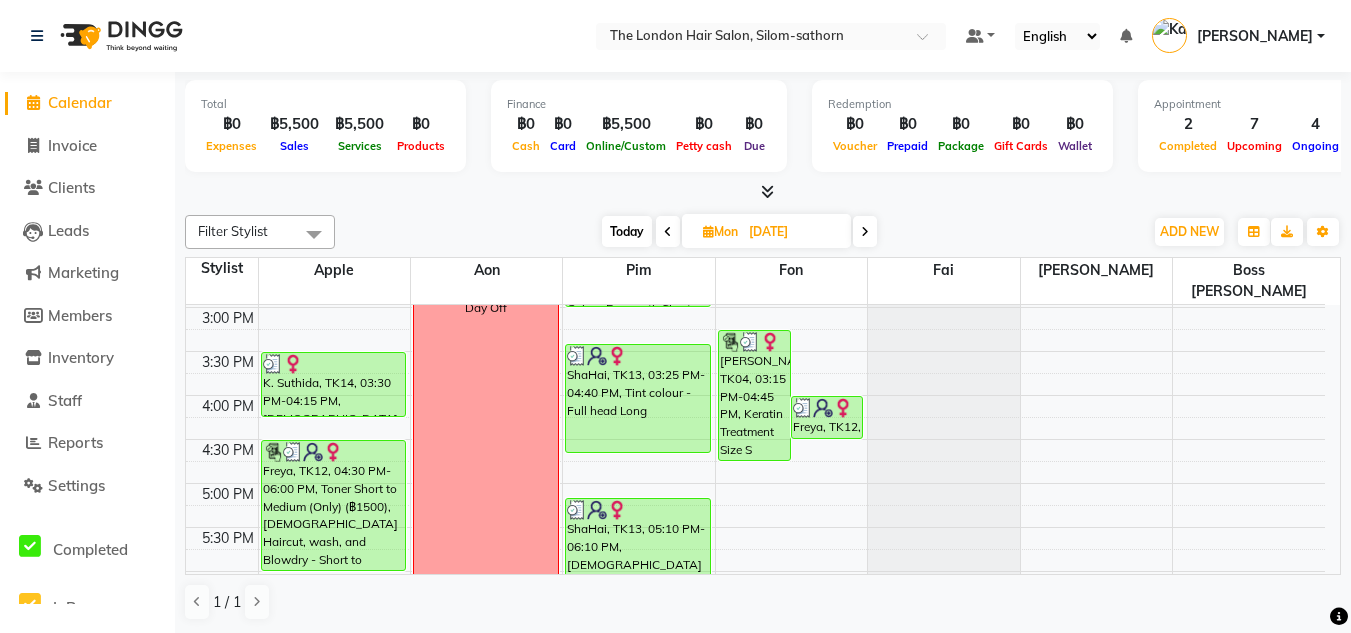 scroll, scrollTop: 528, scrollLeft: 0, axis: vertical 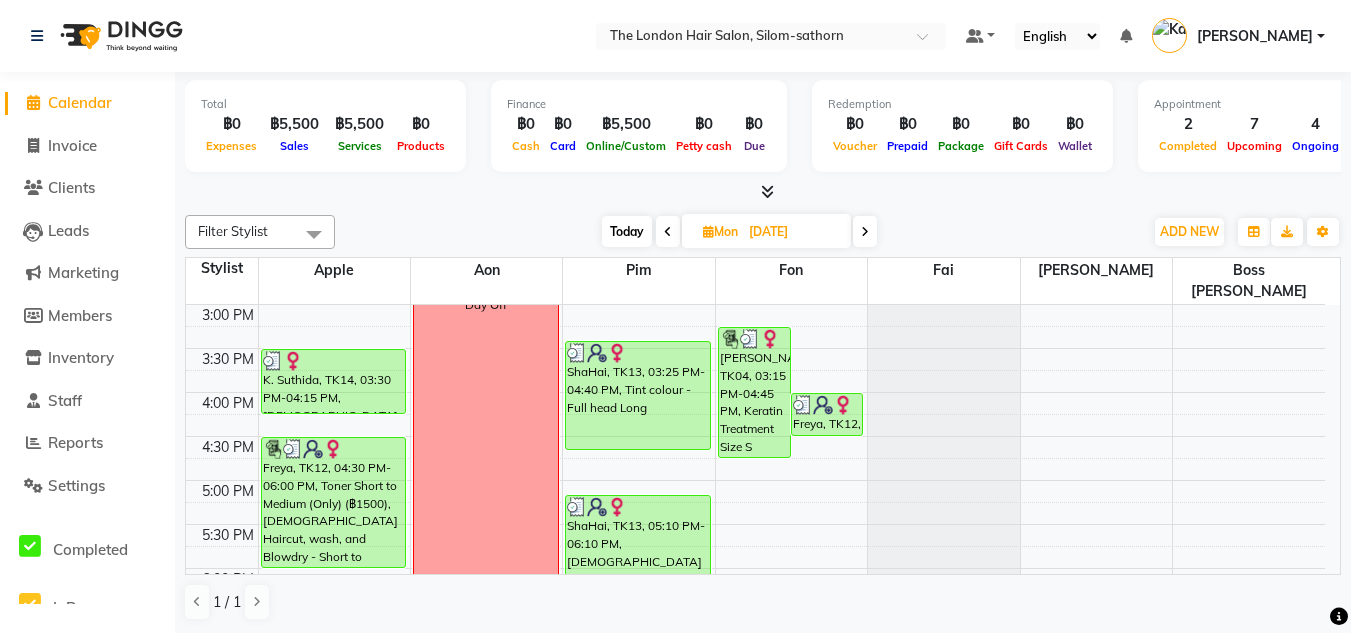 click on "Mon" at bounding box center (720, 231) 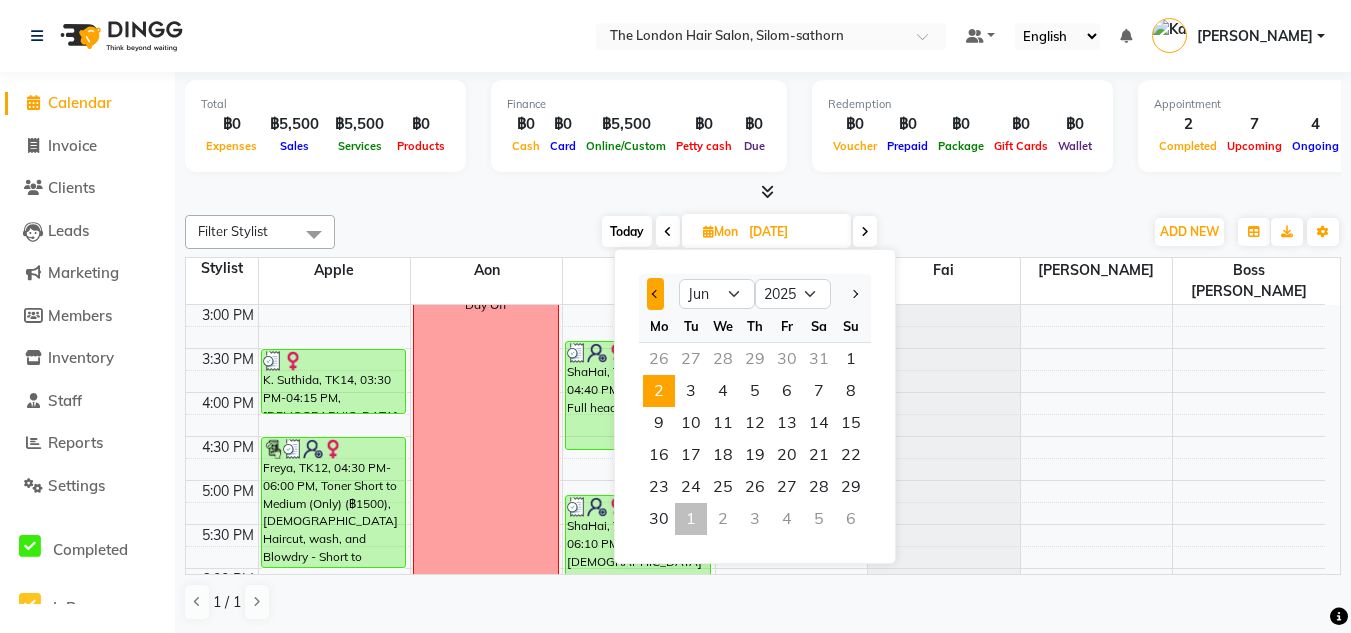 click at bounding box center [656, 294] 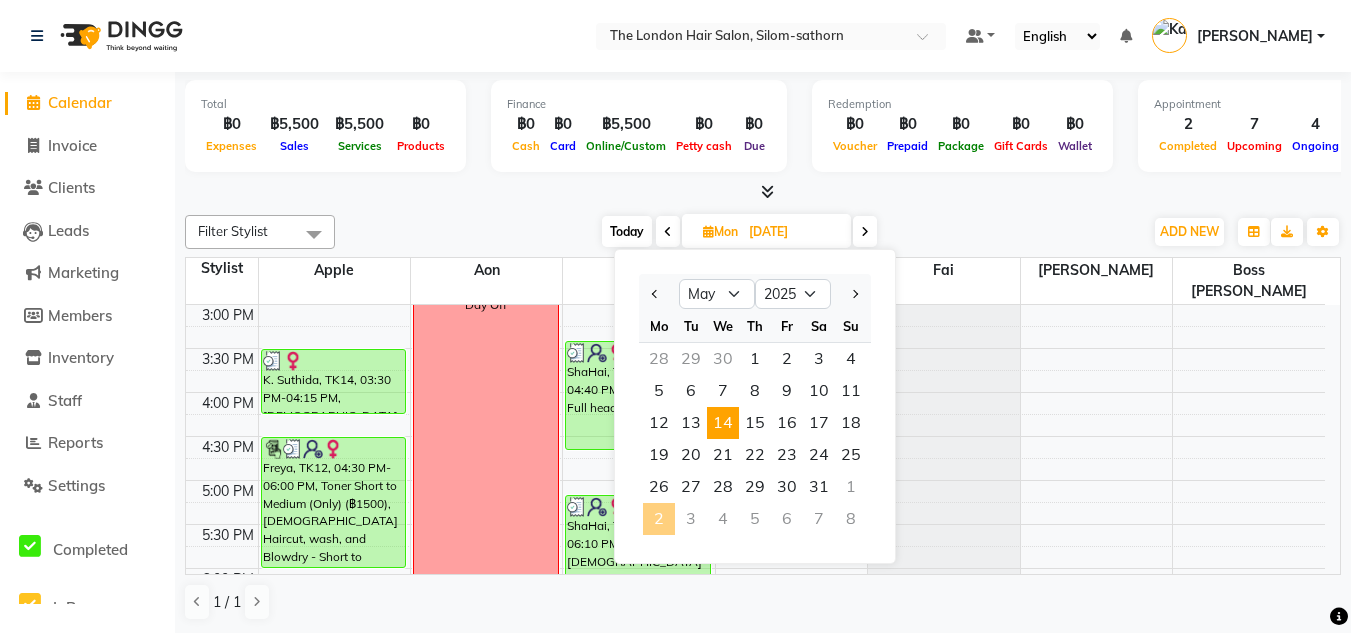 click on "14" at bounding box center [723, 423] 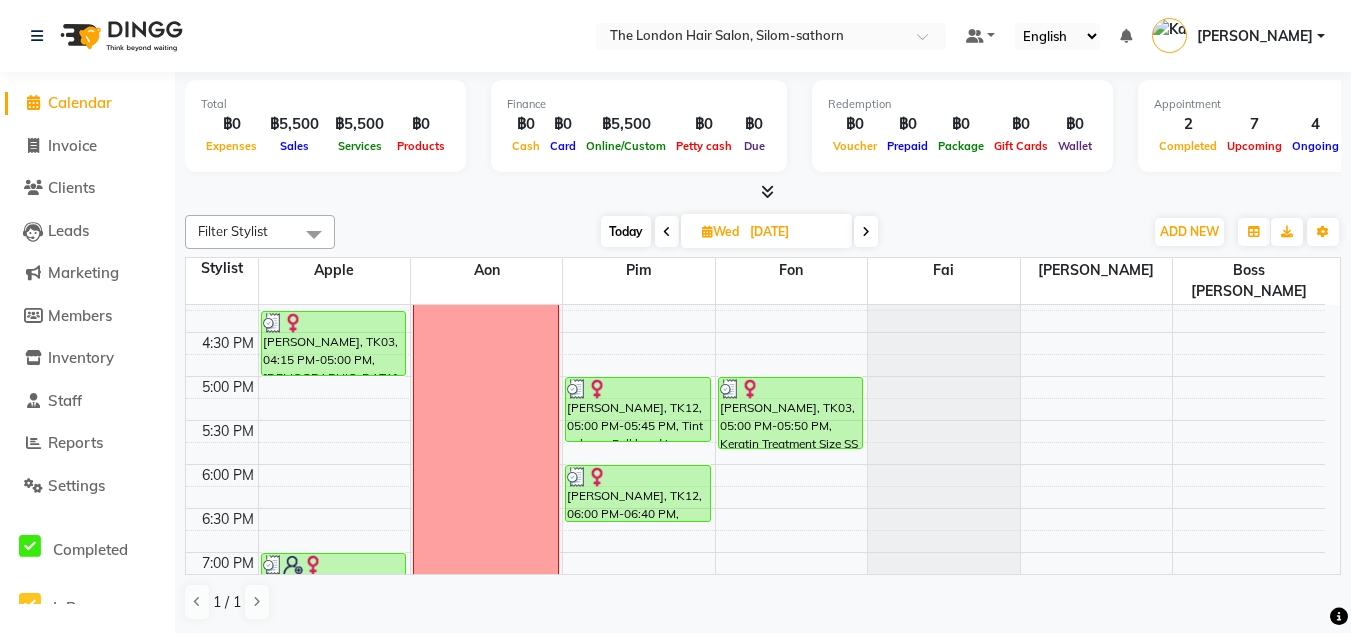 scroll, scrollTop: 631, scrollLeft: 0, axis: vertical 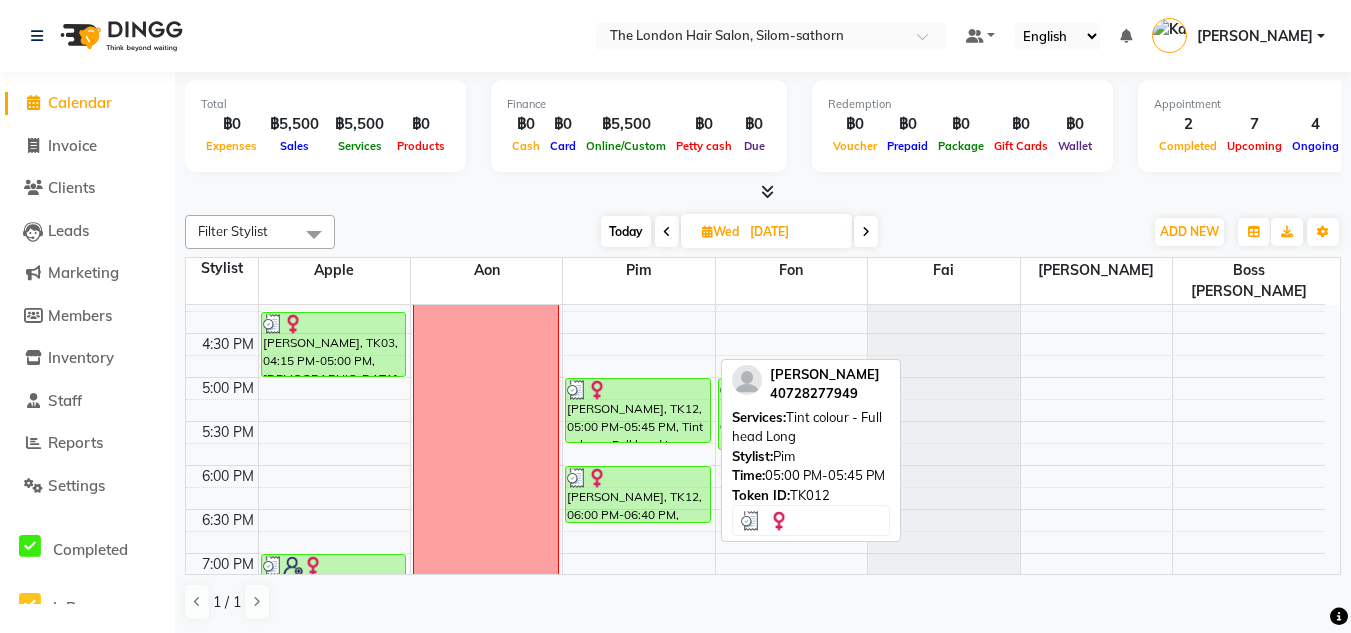 click on "[PERSON_NAME], TK12, 05:00 PM-05:45 PM, Tint colour - Full head Long" at bounding box center (638, 410) 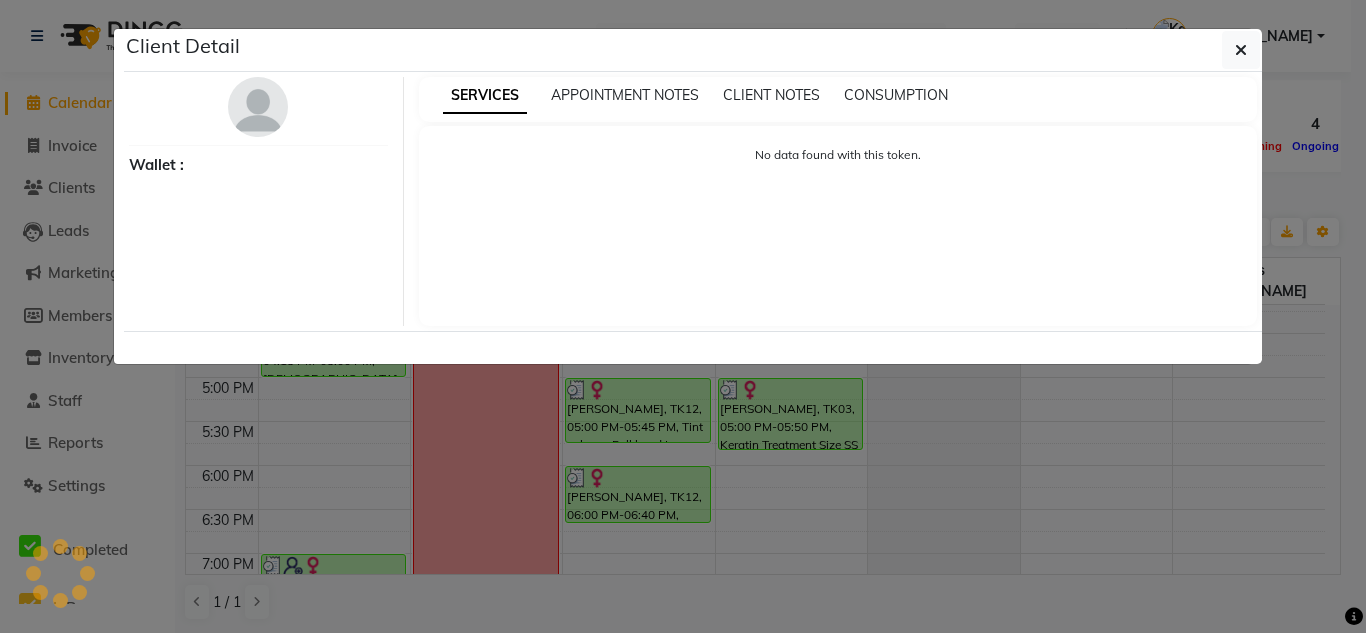 select on "3" 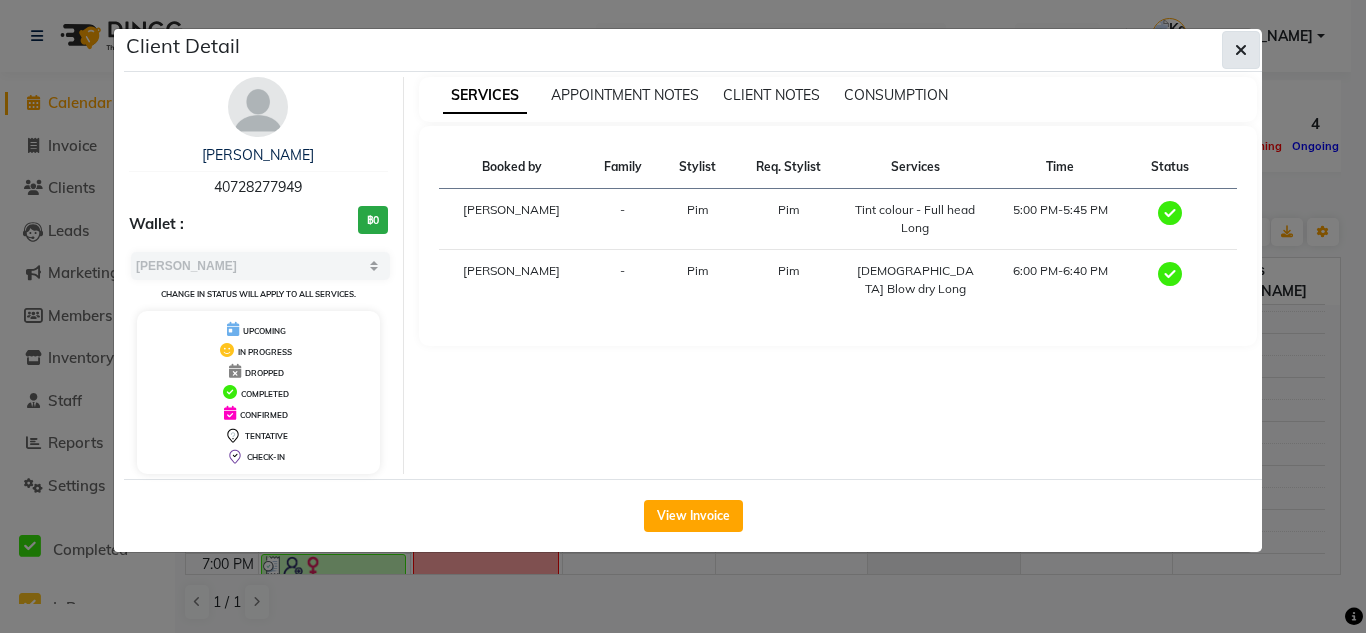 click 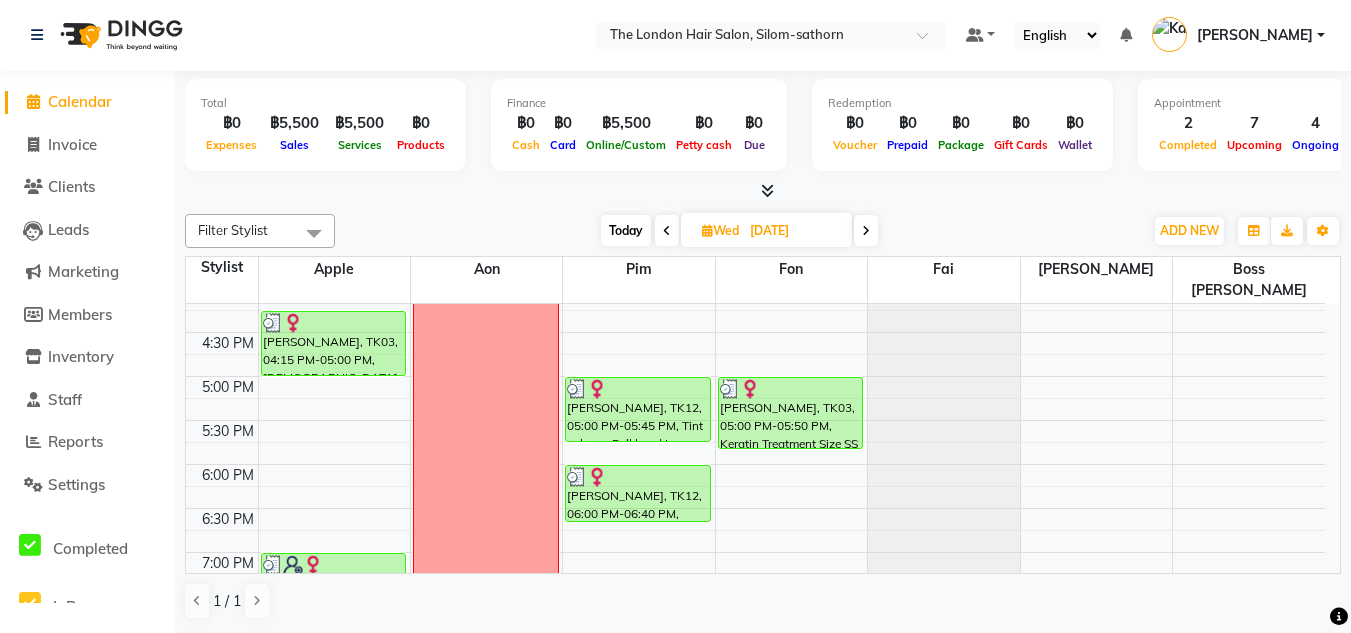 scroll, scrollTop: 0, scrollLeft: 0, axis: both 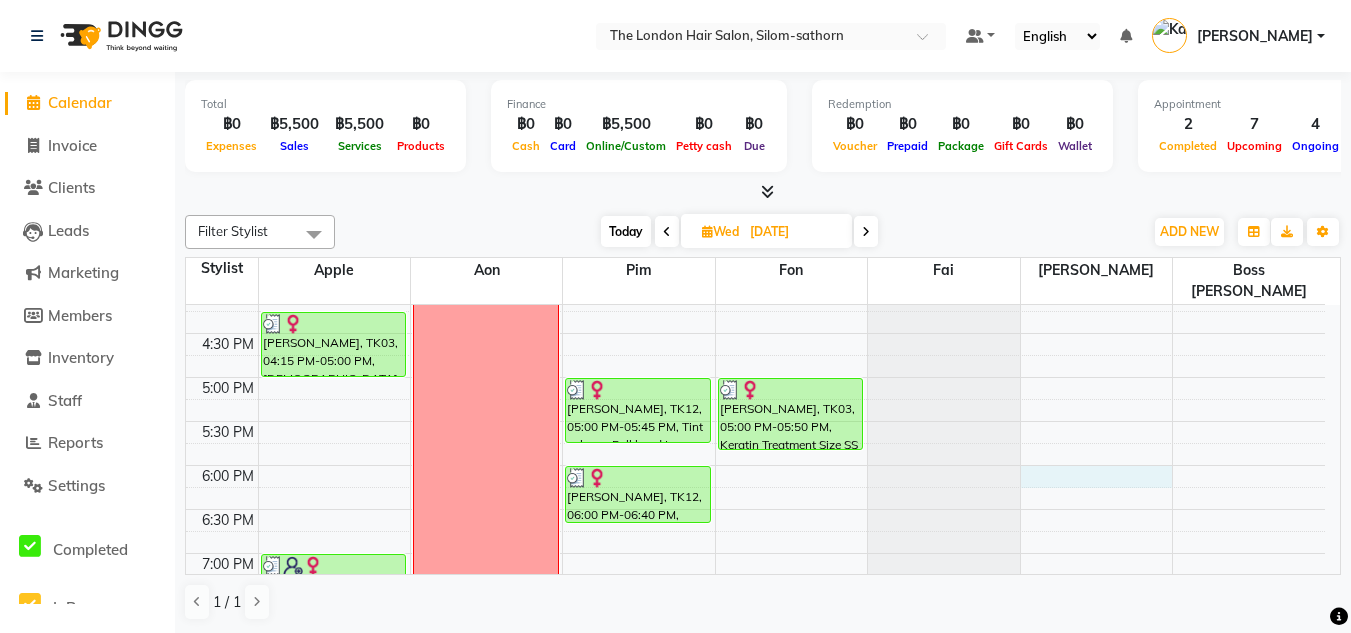click on "9:00 AM 9:30 AM 10:00 AM 10:30 AM 11:00 AM 11:30 AM 12:00 PM 12:30 PM 1:00 PM 1:30 PM 2:00 PM 2:30 PM 3:00 PM 3:30 PM 4:00 PM 4:30 PM 5:00 PM 5:30 PM 6:00 PM 6:30 PM 7:00 PM 7:30 PM 8:00 PM 8:30 PM     [PERSON_NAME], TK02, 10:00 AM-10:45 AM, [DEMOGRAPHIC_DATA] Haircut, wash, and Blowdry - Short to Medium (฿900),Colour Regrowth Short     [PERSON_NAME], TK01, 01:00 PM-02:00 PM, Men's Cut Short & Medium     [PERSON_NAME], TK03, 03:00 PM-01:45 PM, Colour Regrowth [PERSON_NAME], TK03, 04:15 PM-05:00 PM, [DEMOGRAPHIC_DATA] Haircut, wash, and Blowdry - Short to Medium     [PERSON_NAME], TK11, 07:00 PM-08:00 PM, Men's Cut Long (฿850)  Day Off       Nikki, TK05, 10:00 AM-10:45 AM, Colour Regrowth Short     Nikki, TK05, 11:00 AM-11:45 AM, [DEMOGRAPHIC_DATA] Haircut, wash, and Blowdry - Short to Medium     Clawdia, TK06, 12:15 PM-01:00 PM, [DEMOGRAPHIC_DATA] Haircut, wash, and Blowdry - Long     [PERSON_NAME], TK01, 01:00 PM-01:45 PM, [DEMOGRAPHIC_DATA] Haircut, wash, and Blowdry - Long     Rose, TK07, 02:30 PM-03:30 PM, [DEMOGRAPHIC_DATA] Haircut, wash, and Blowdry - Long" at bounding box center [755, 201] 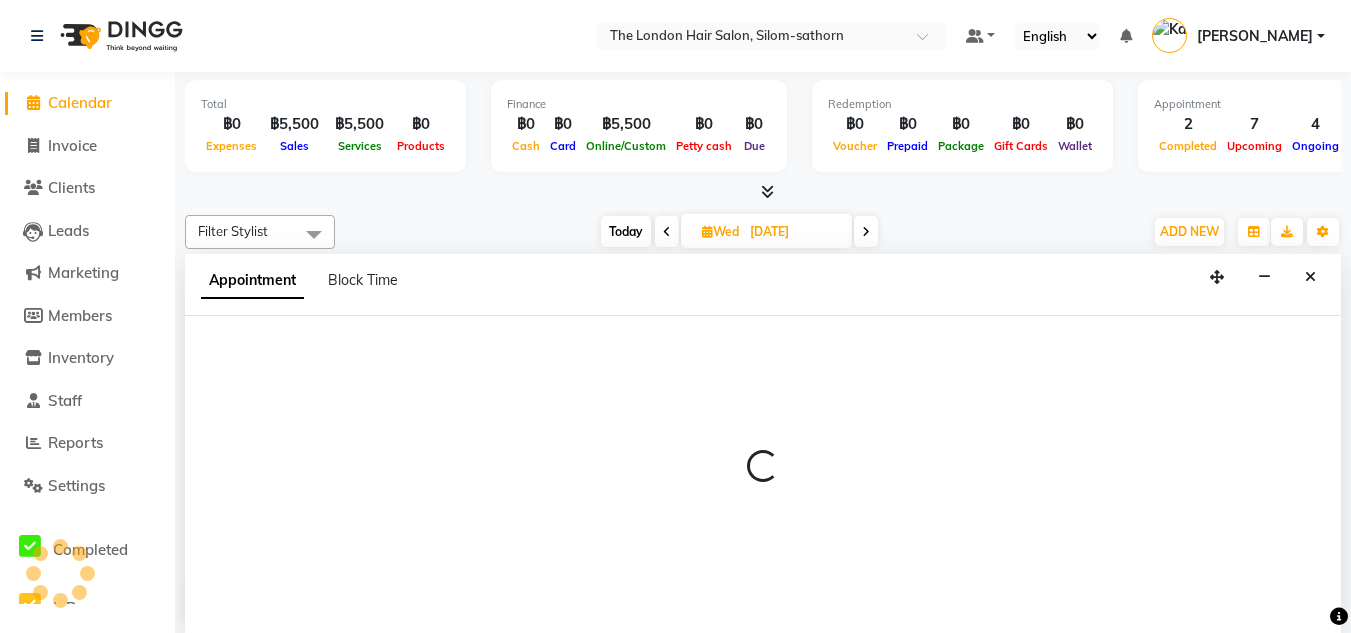 scroll, scrollTop: 1, scrollLeft: 0, axis: vertical 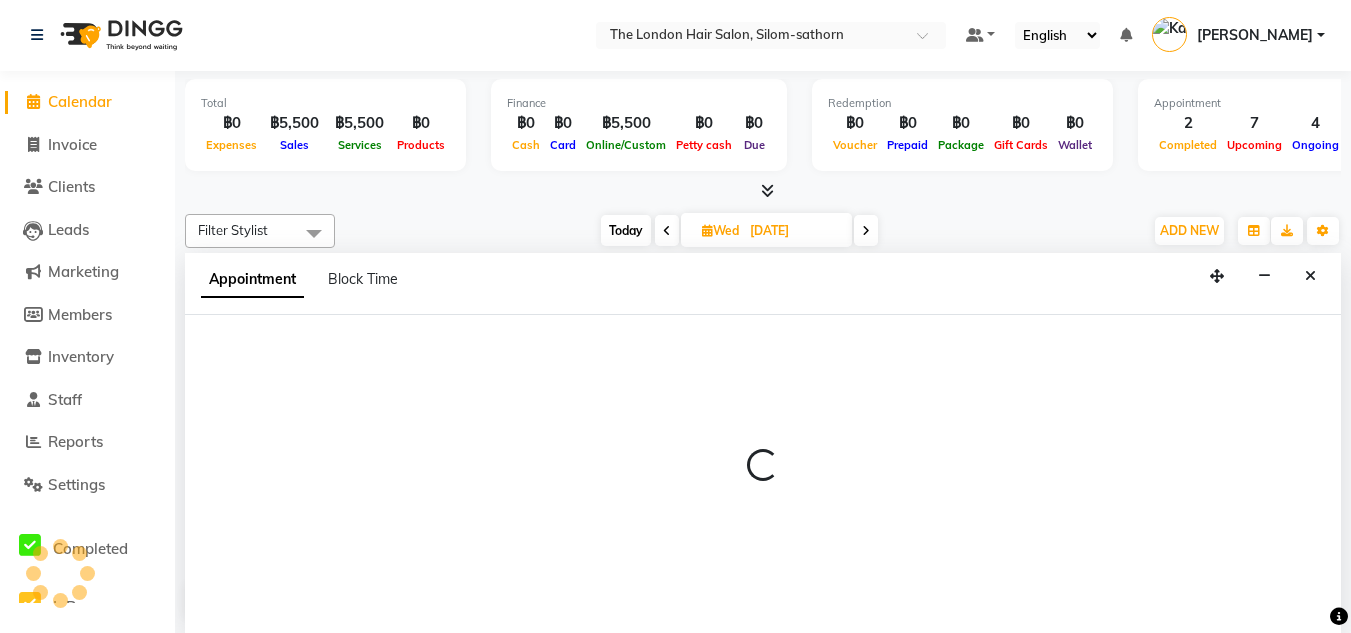 select on "56708" 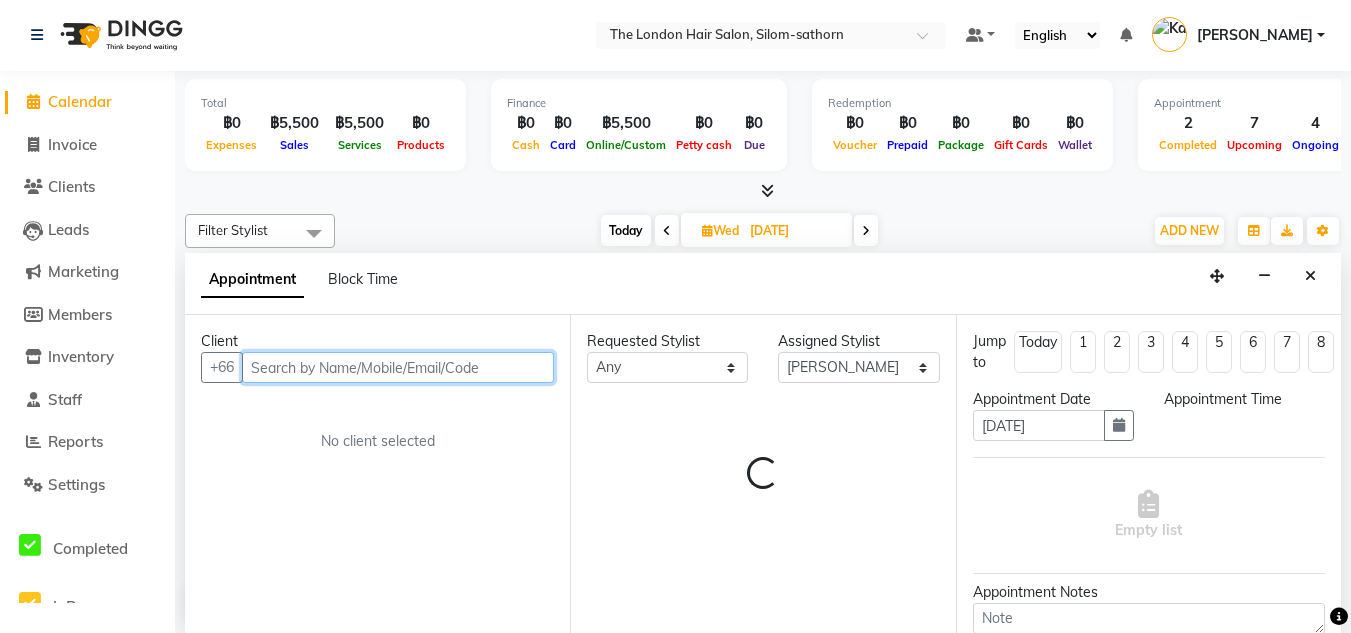 select on "1080" 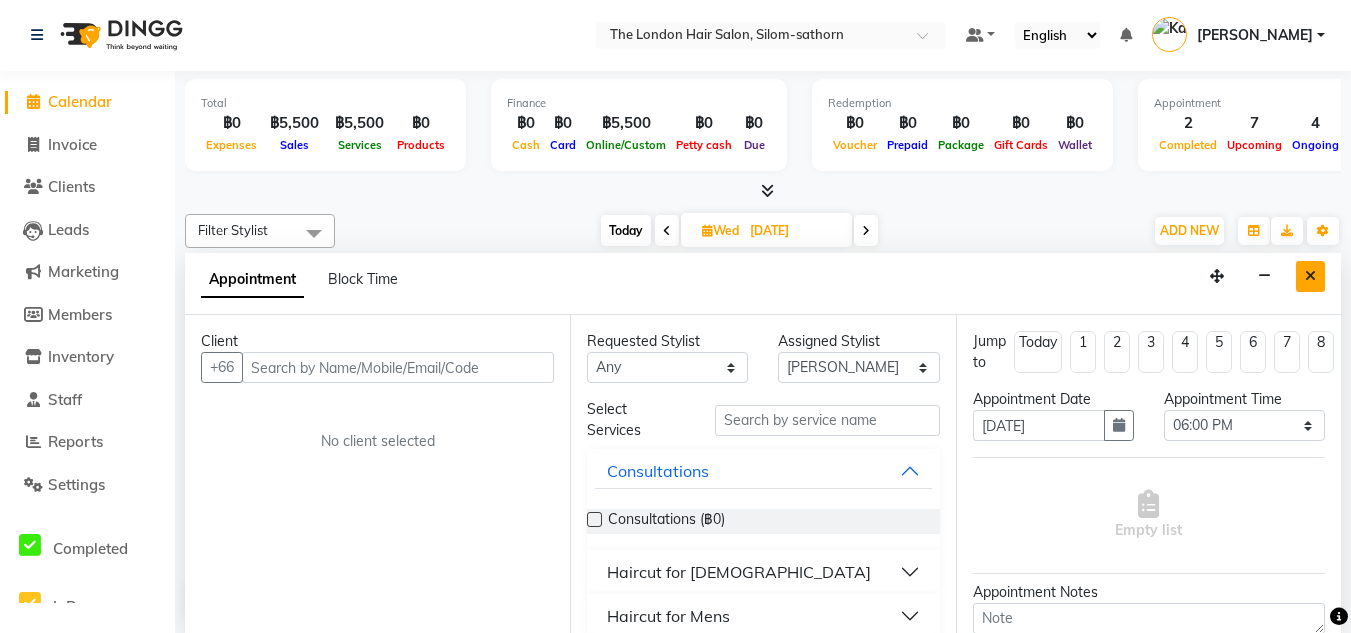click at bounding box center (1310, 276) 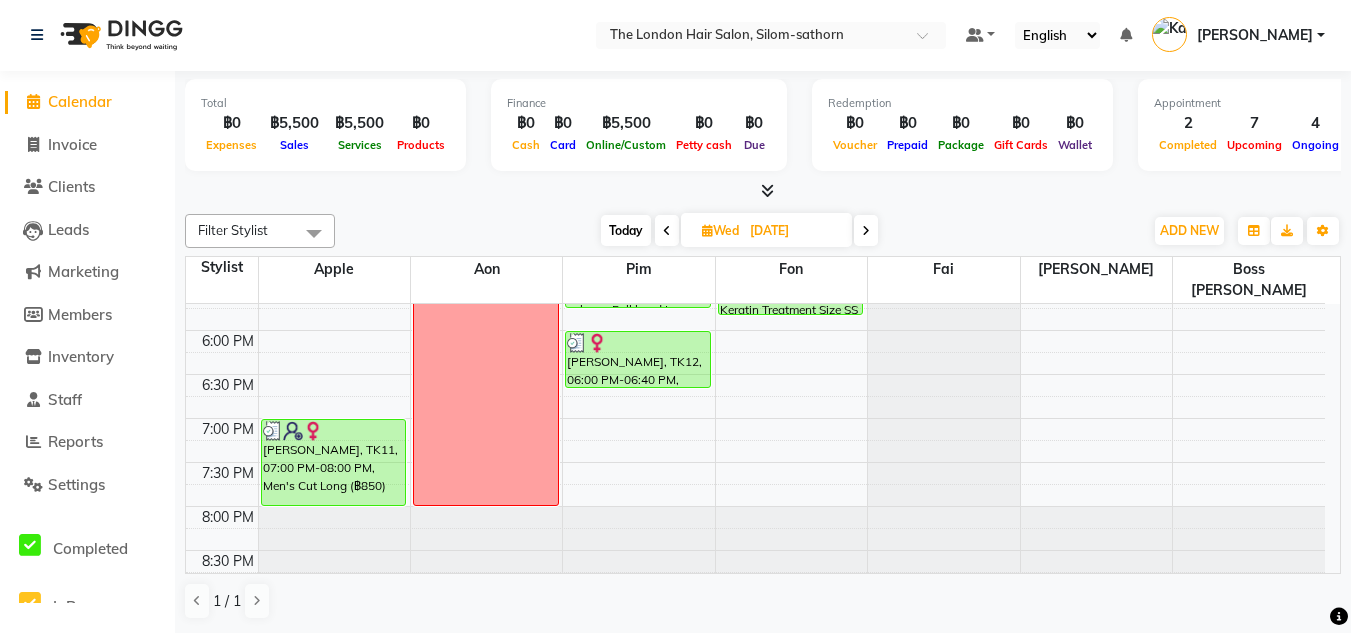 scroll, scrollTop: 765, scrollLeft: 0, axis: vertical 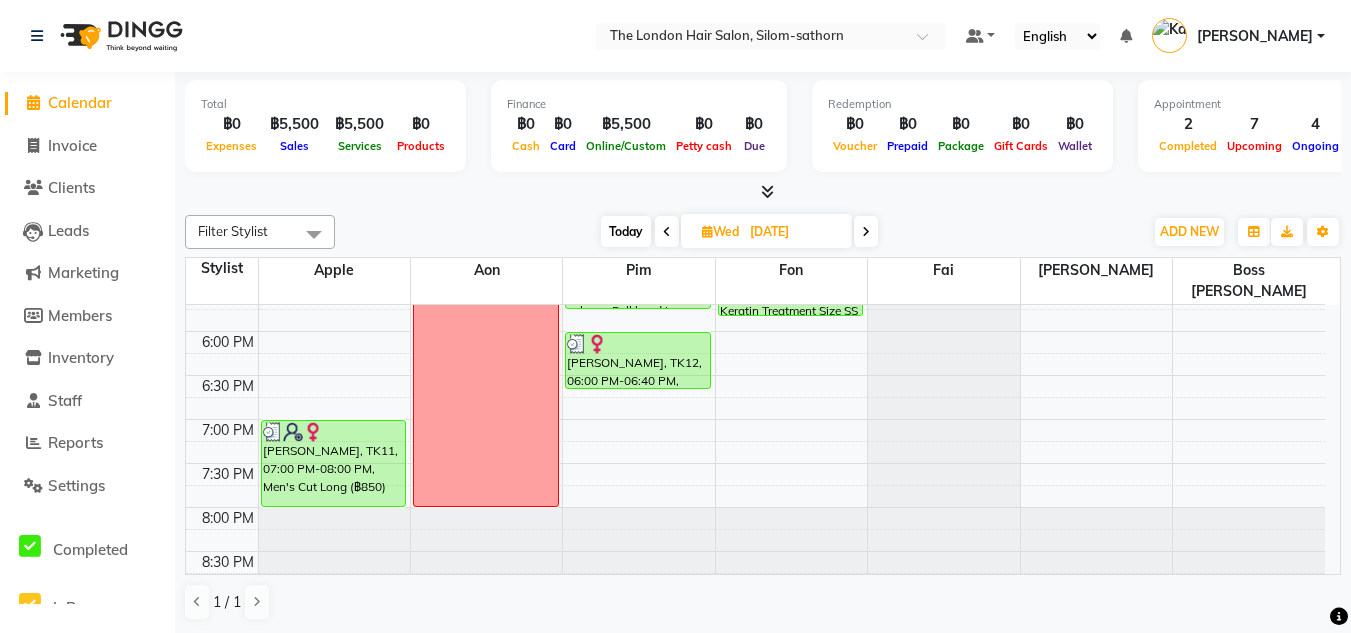 click on "Today" at bounding box center [626, 231] 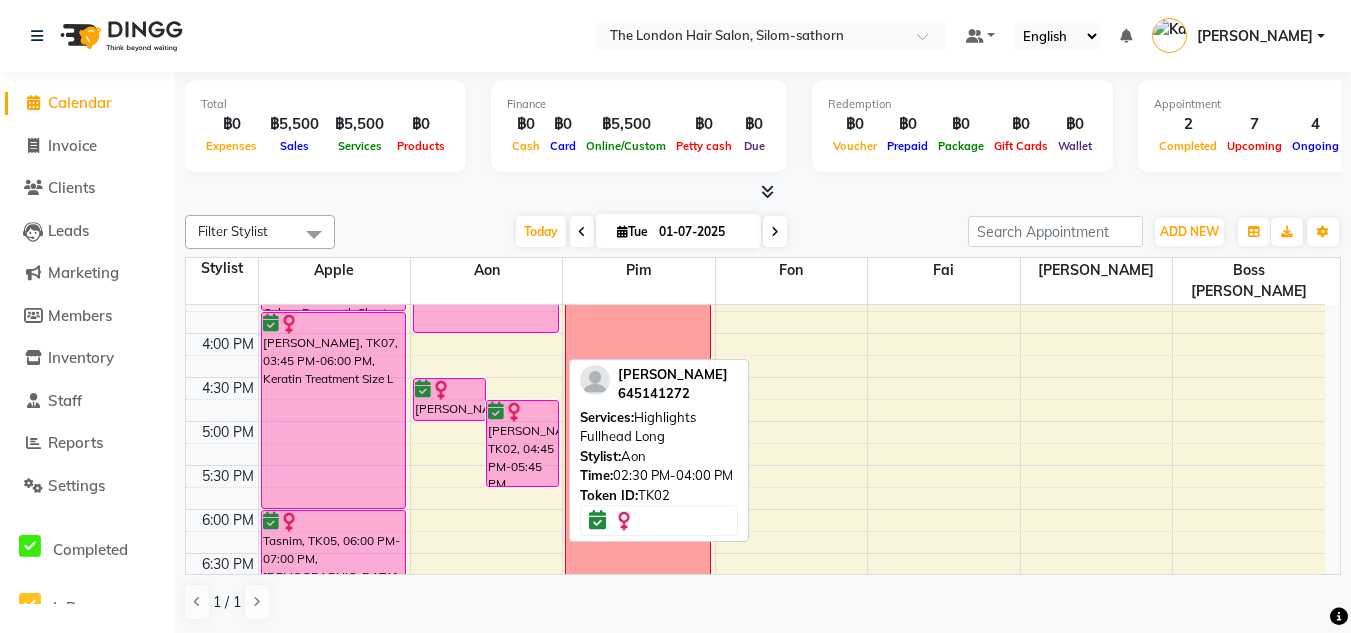 scroll, scrollTop: 586, scrollLeft: 0, axis: vertical 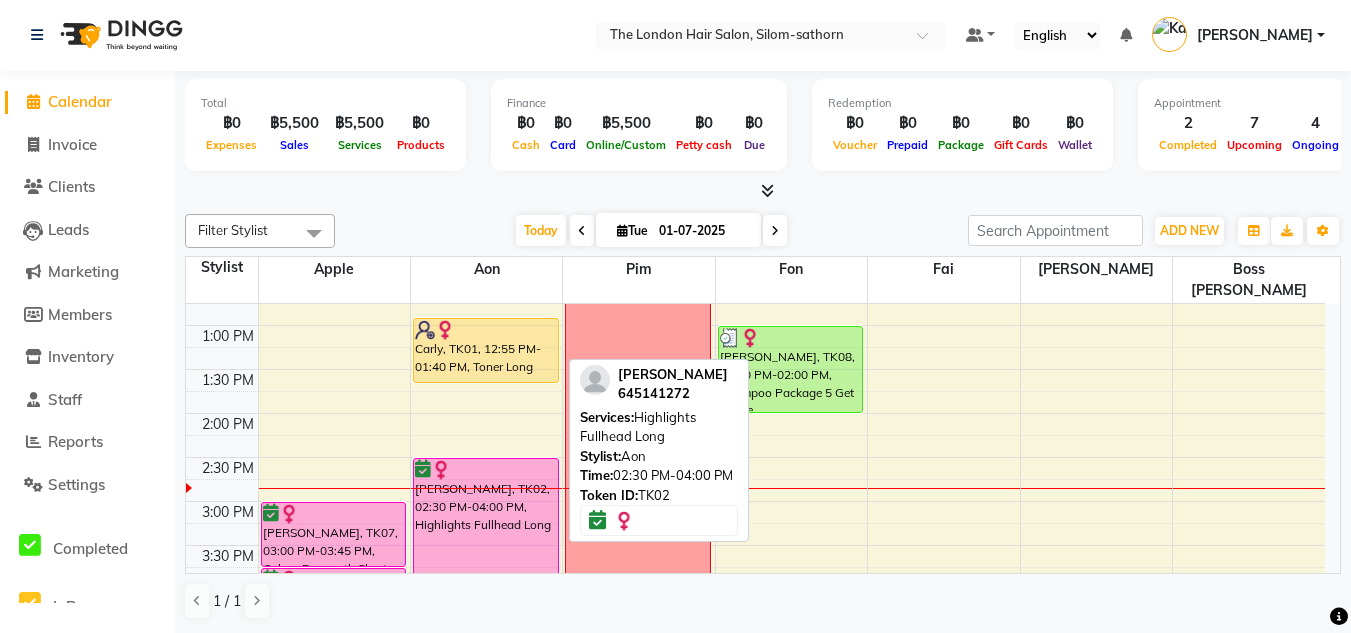 click on "[PERSON_NAME], TK02, 02:30 PM-04:00 PM, Highlights Fullhead Long" at bounding box center (486, 523) 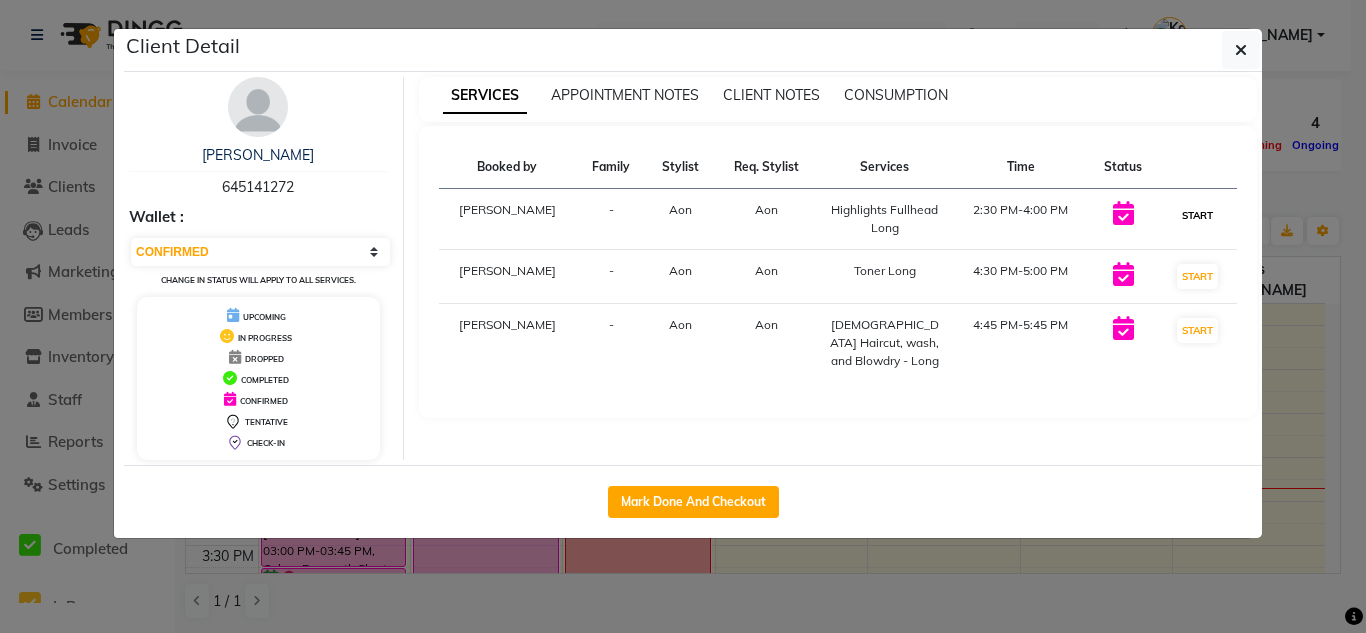 click on "START" at bounding box center [1197, 215] 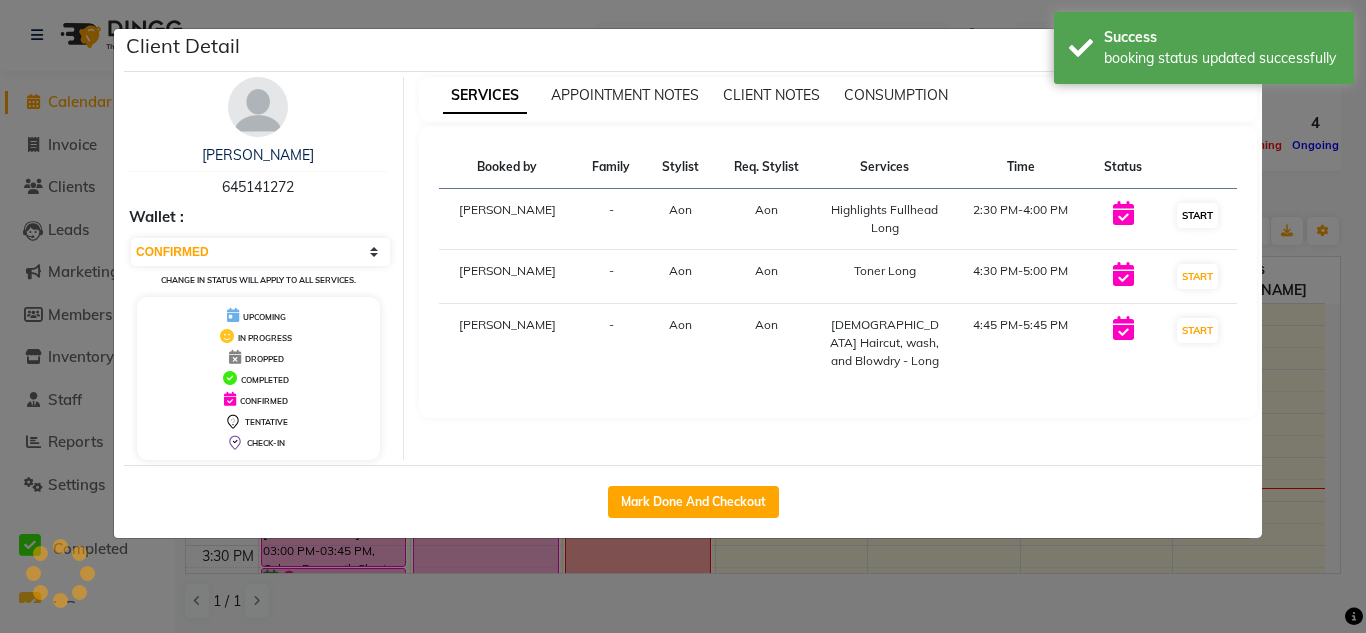 select on "select" 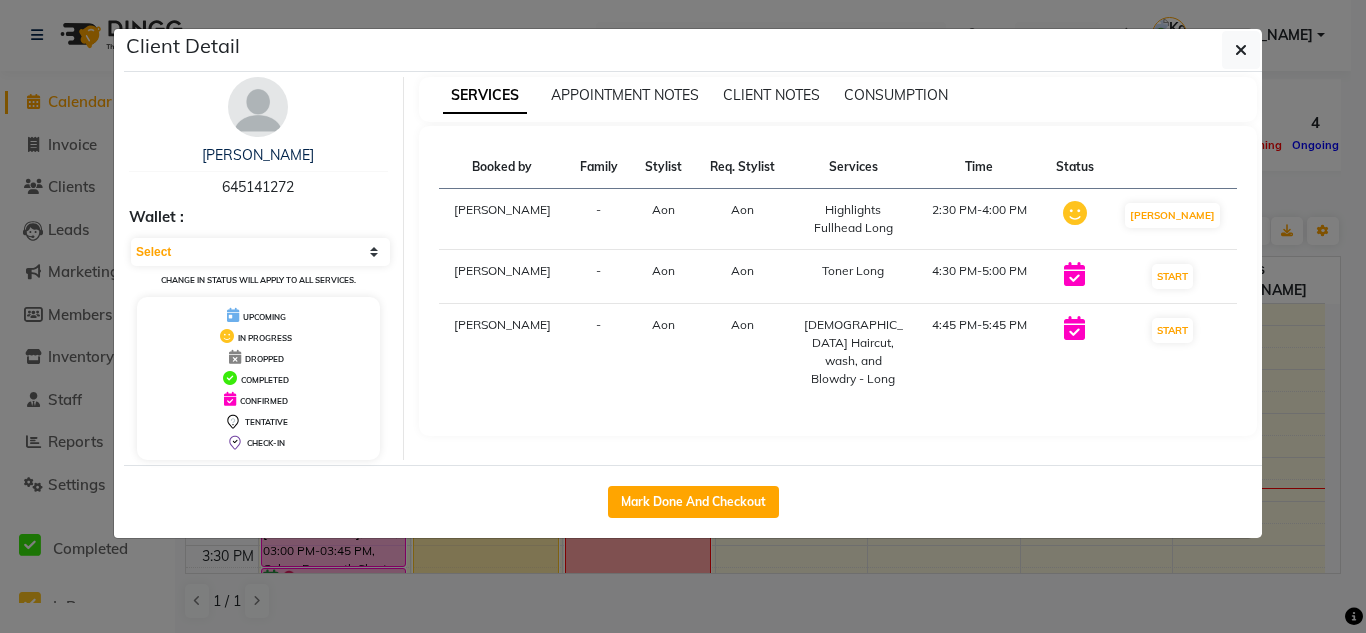 click on "Client Detail  [PERSON_NAME]   645141272 Wallet : Select IN SERVICE CONFIRMED TENTATIVE CHECK IN MARK DONE DROPPED UPCOMING Change in status will apply to all services. UPCOMING IN PROGRESS DROPPED COMPLETED CONFIRMED TENTATIVE CHECK-IN SERVICES APPOINTMENT NOTES CLIENT NOTES CONSUMPTION Booked by Family Stylist Req. Stylist Services Time Status  [PERSON_NAME] Aon  Highlights Fullhead Long   2:30 PM-4:00 PM   MARK DONE   [PERSON_NAME] Aon  Toner Long   4:30 PM-5:00 PM   START   [PERSON_NAME] Aon  [DEMOGRAPHIC_DATA] Haircut, wash, and Blowdry - Long   4:45 PM-5:45 PM   START   Mark Done And Checkout" 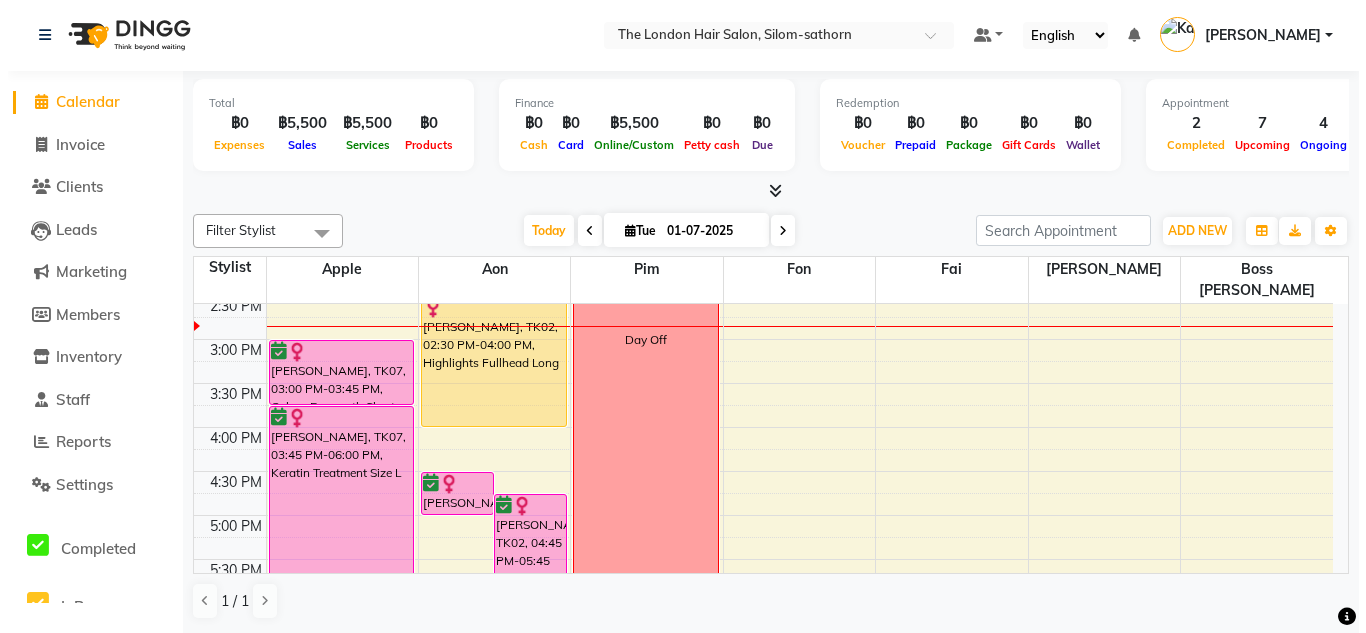 scroll, scrollTop: 493, scrollLeft: 0, axis: vertical 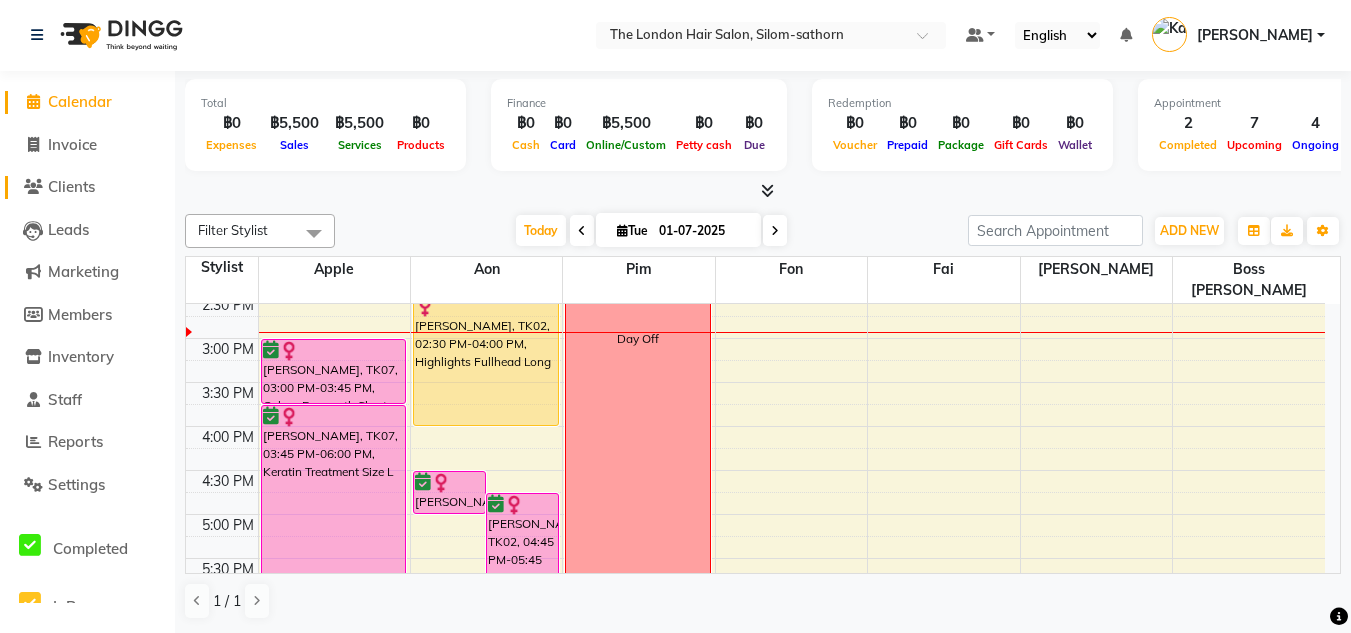 click on "Clients" 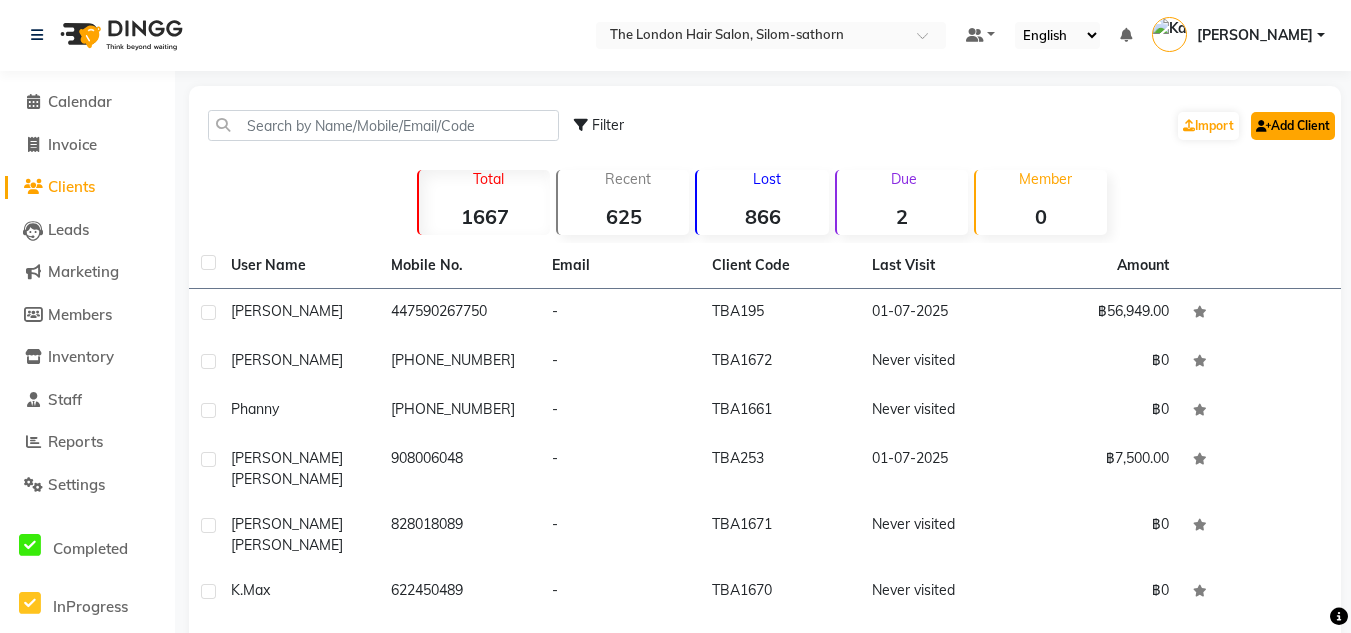 click on "Add Client" 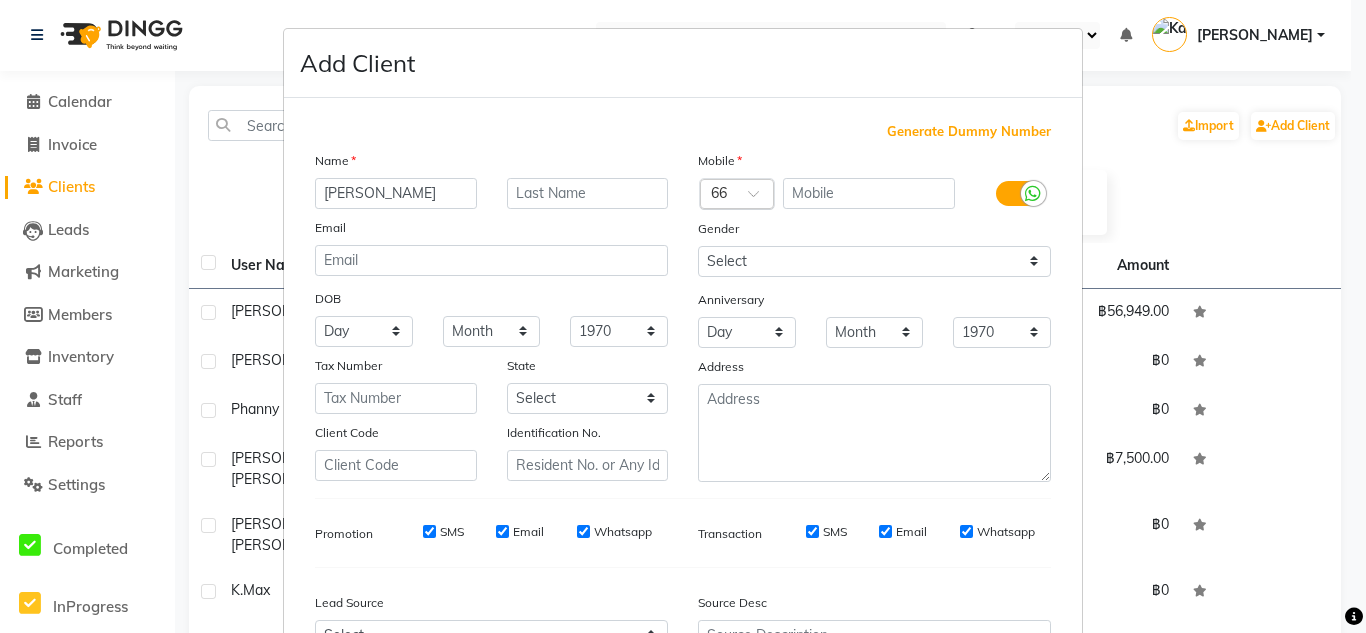 type on "[PERSON_NAME]" 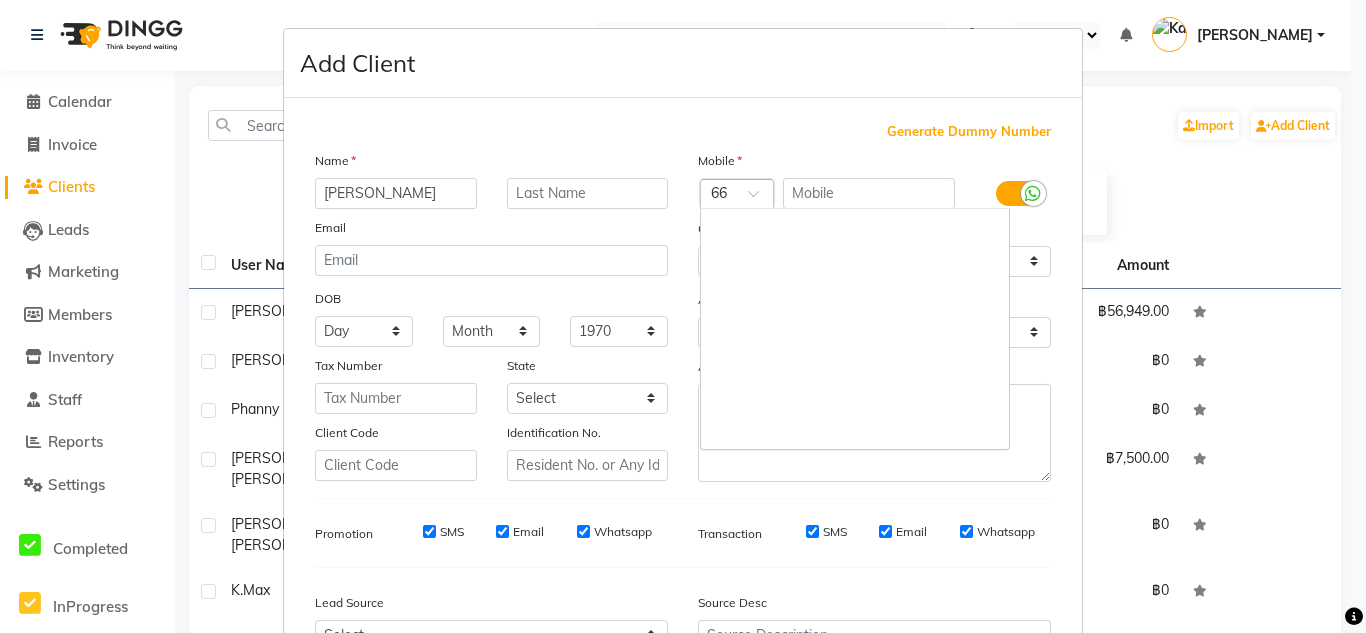 click at bounding box center [737, 195] 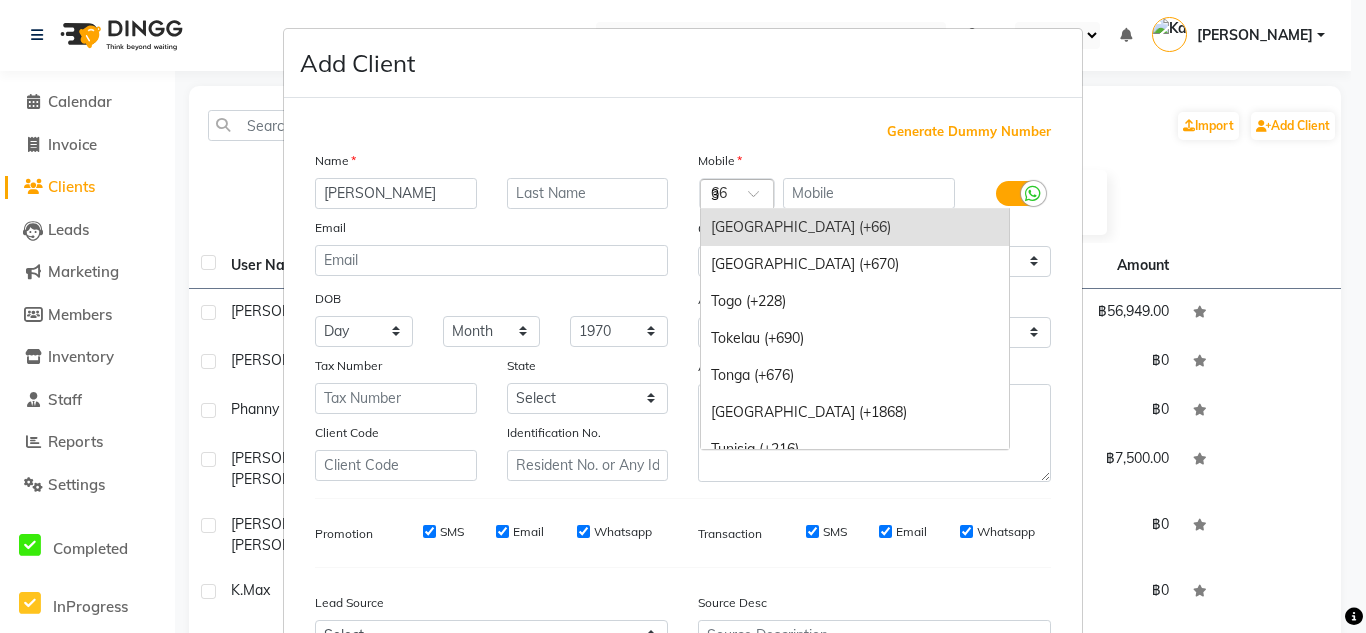 scroll, scrollTop: 2128, scrollLeft: 0, axis: vertical 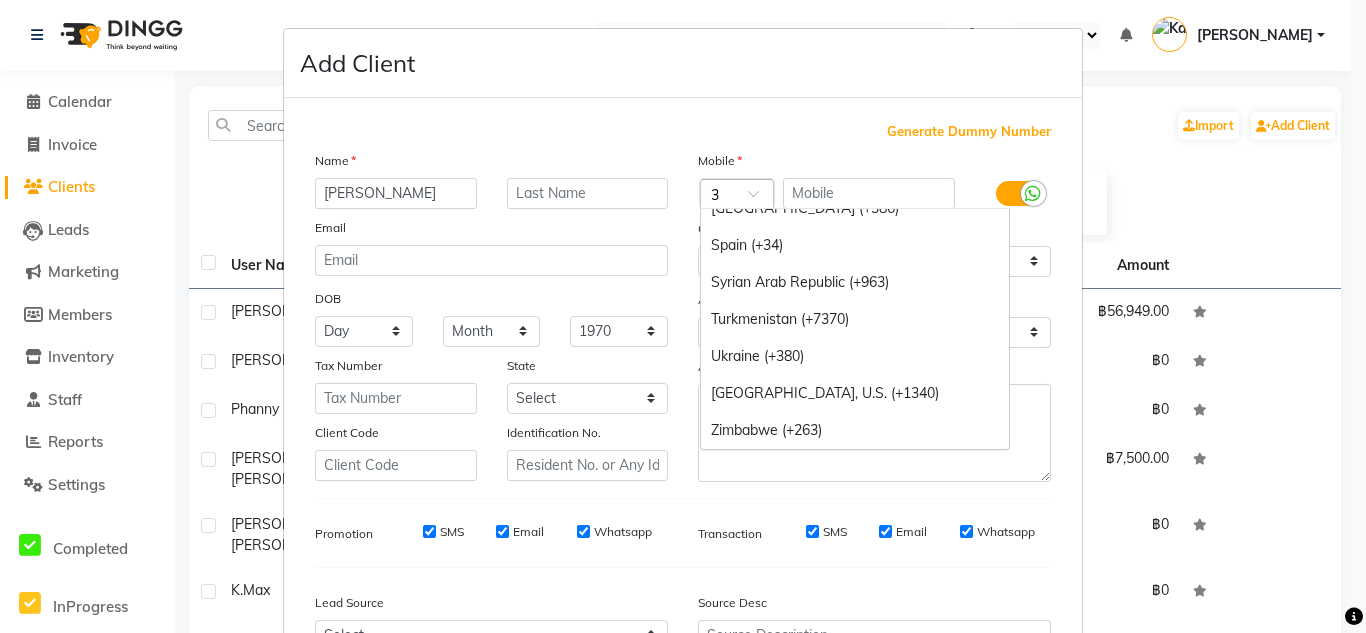 type on "33" 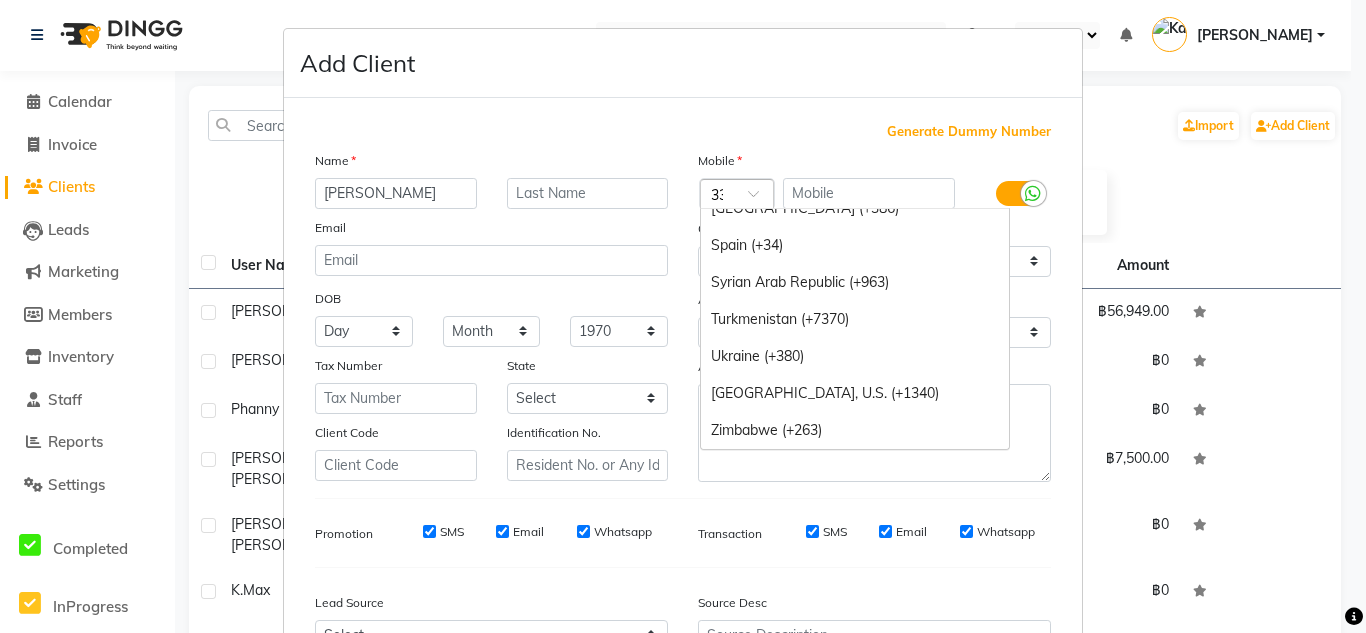 scroll, scrollTop: 0, scrollLeft: 5, axis: horizontal 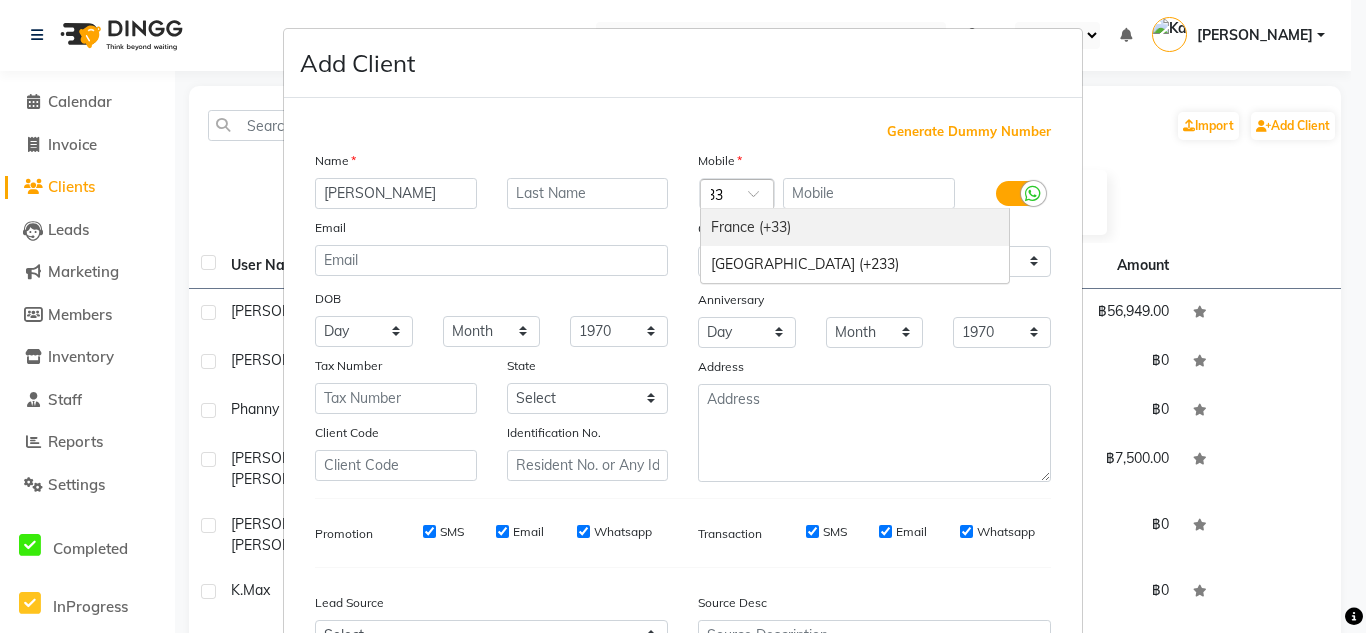 click on "France (+33)" at bounding box center (855, 227) 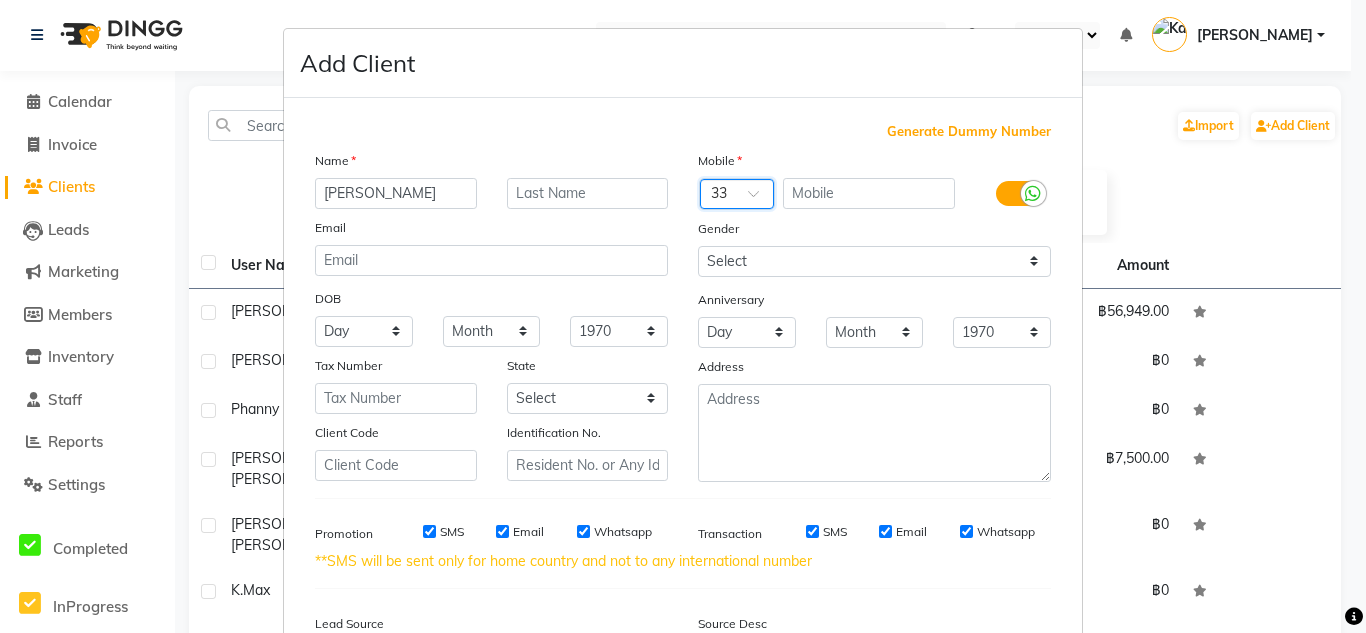 scroll, scrollTop: 0, scrollLeft: 0, axis: both 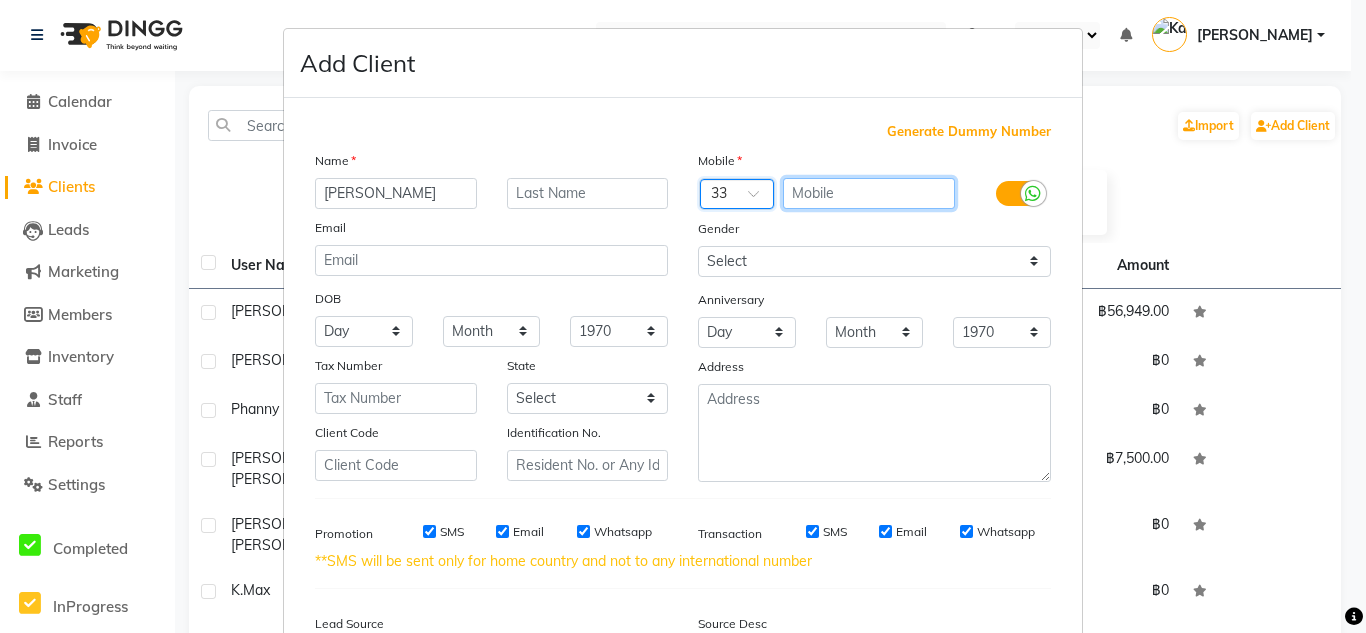 click at bounding box center (869, 193) 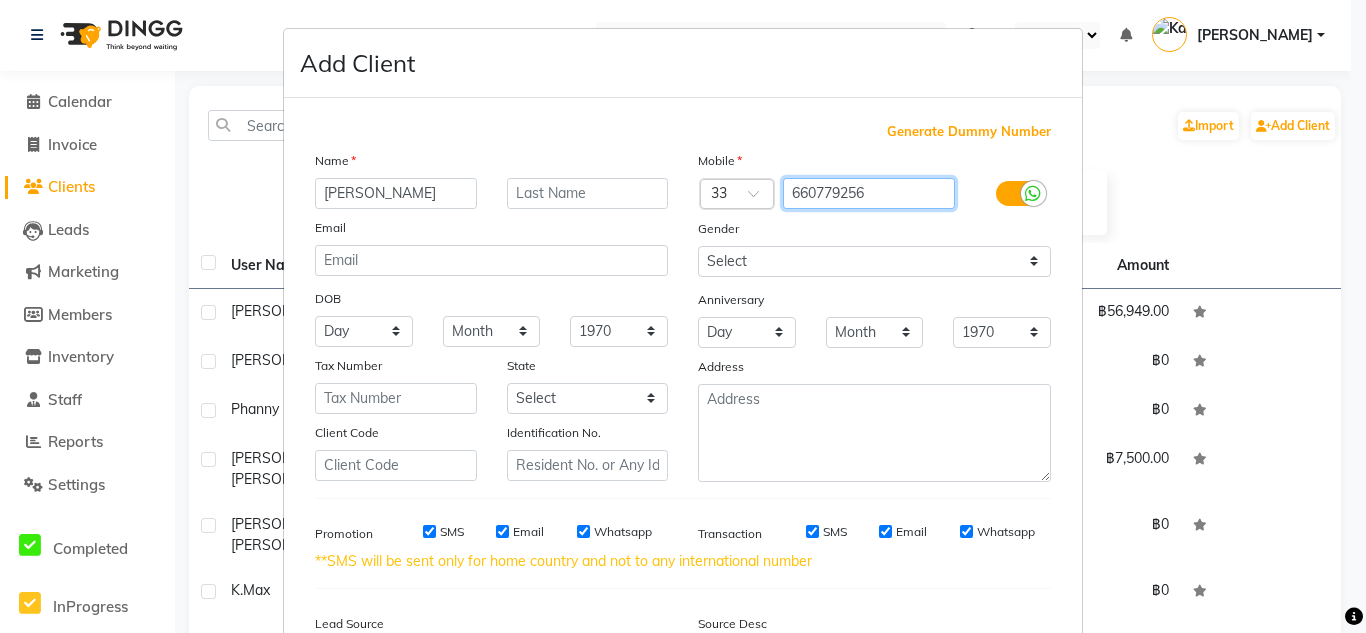 type on "660779256" 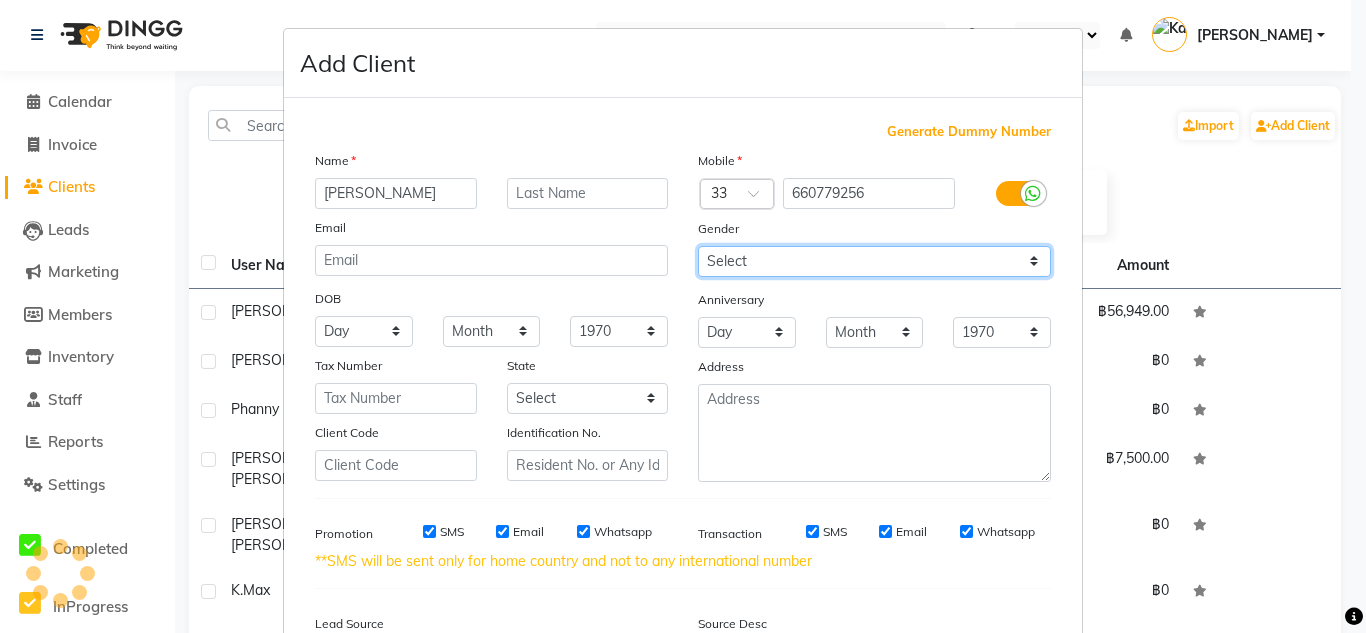 click on "Select [DEMOGRAPHIC_DATA] [DEMOGRAPHIC_DATA] Other Prefer Not To Say" at bounding box center (874, 261) 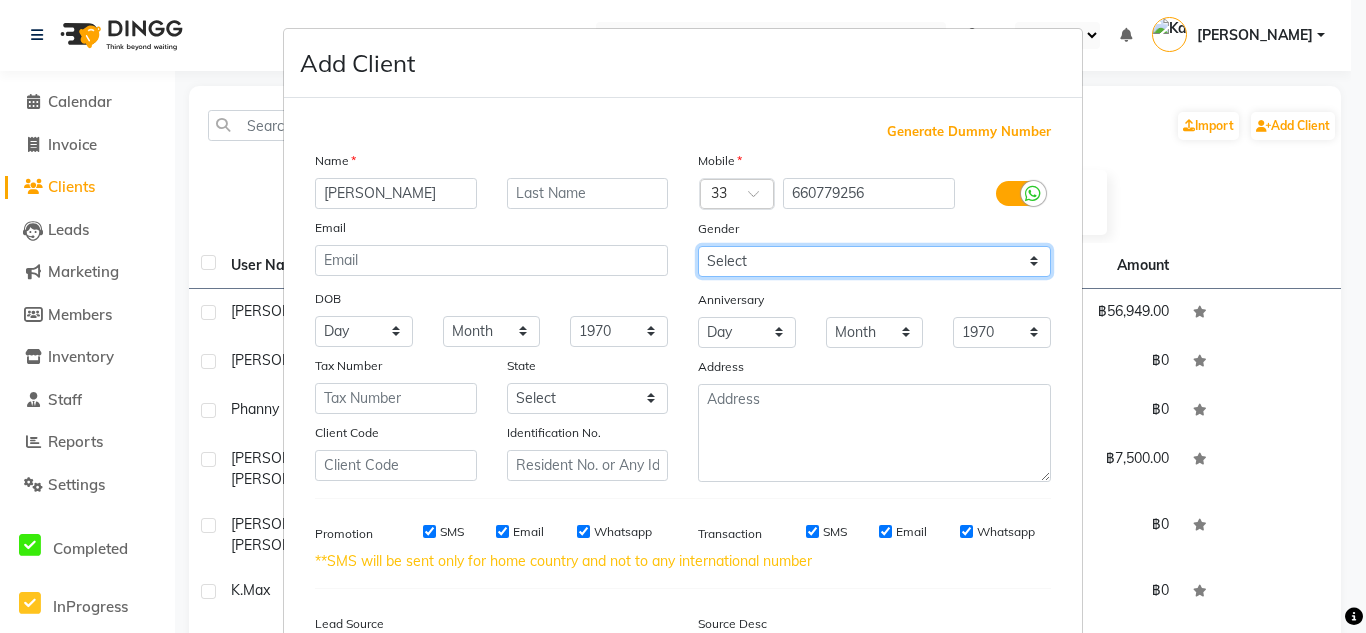 select on "[DEMOGRAPHIC_DATA]" 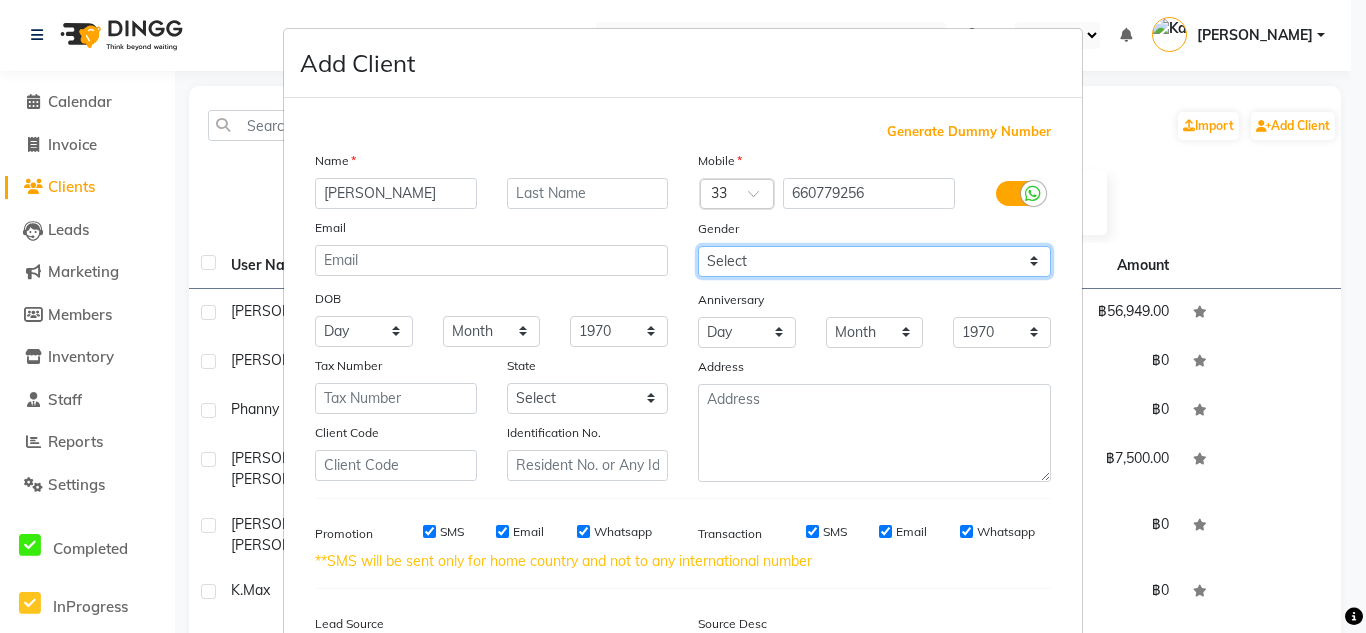 click on "Select [DEMOGRAPHIC_DATA] [DEMOGRAPHIC_DATA] Other Prefer Not To Say" at bounding box center (874, 261) 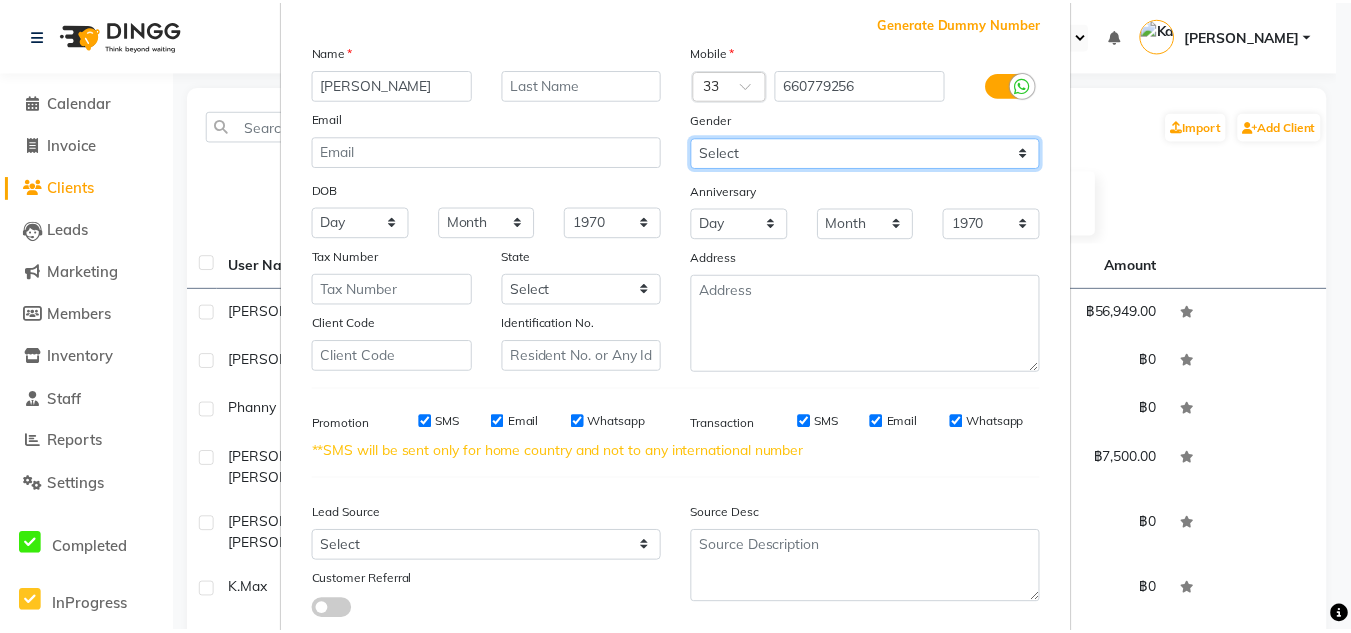scroll, scrollTop: 237, scrollLeft: 0, axis: vertical 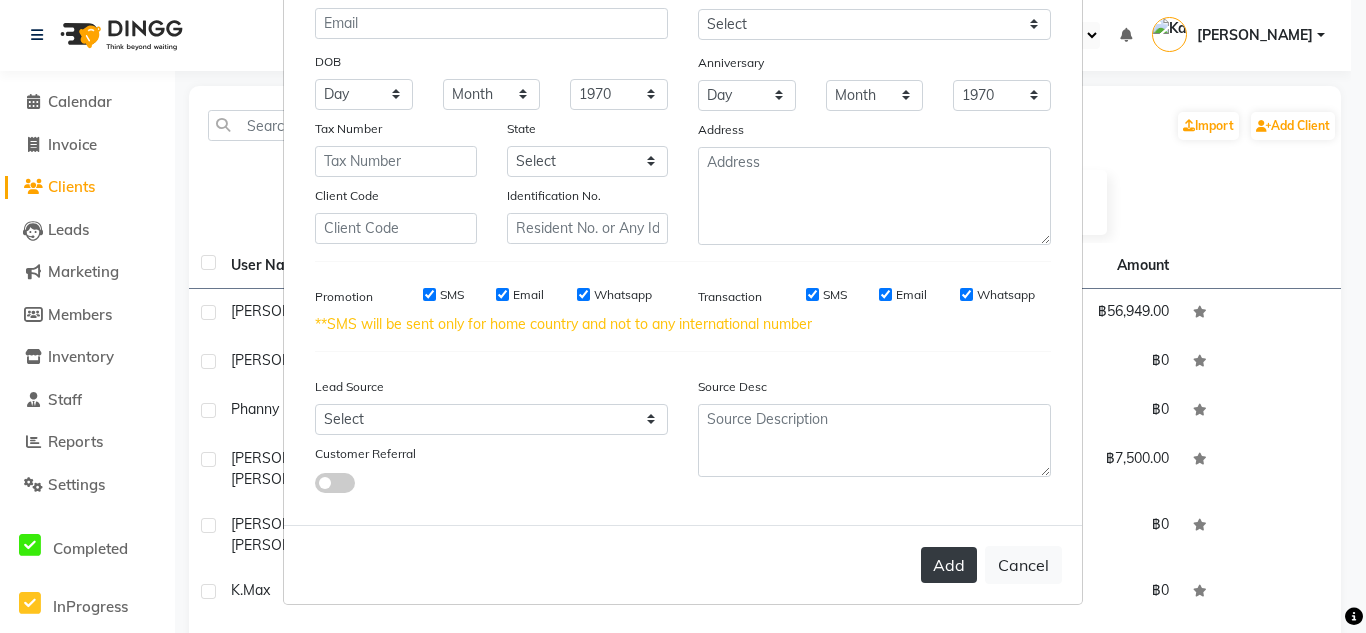 click on "Add" at bounding box center (949, 565) 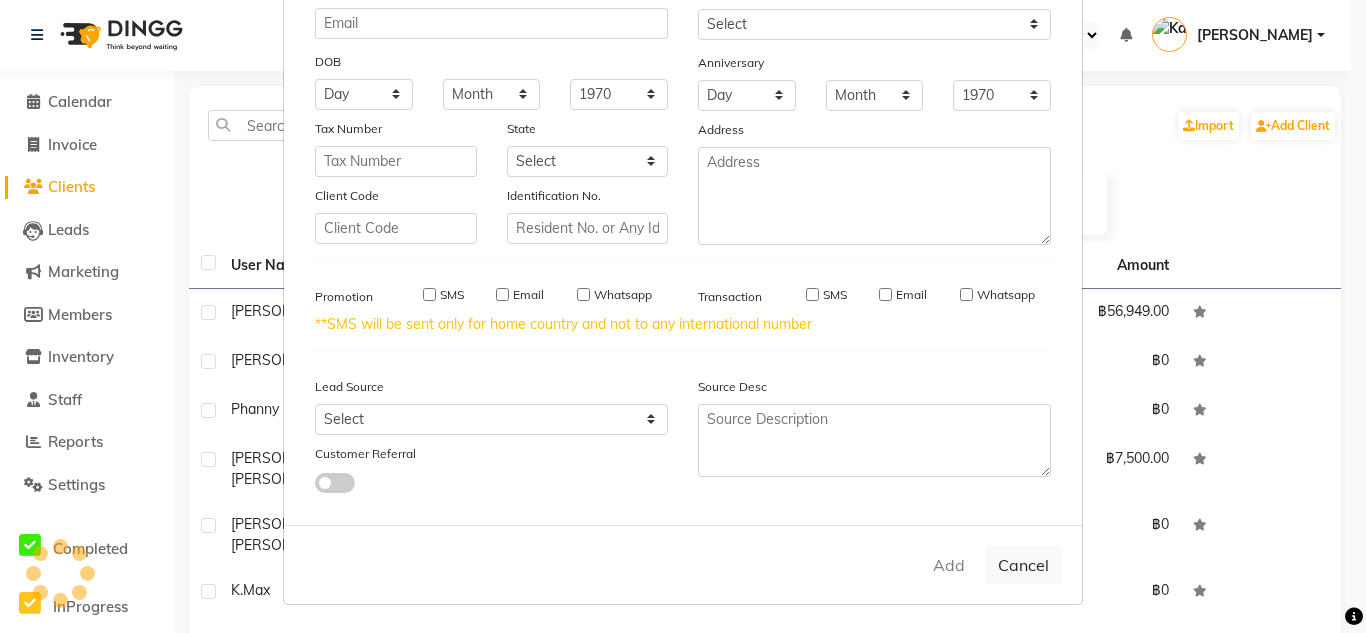 type 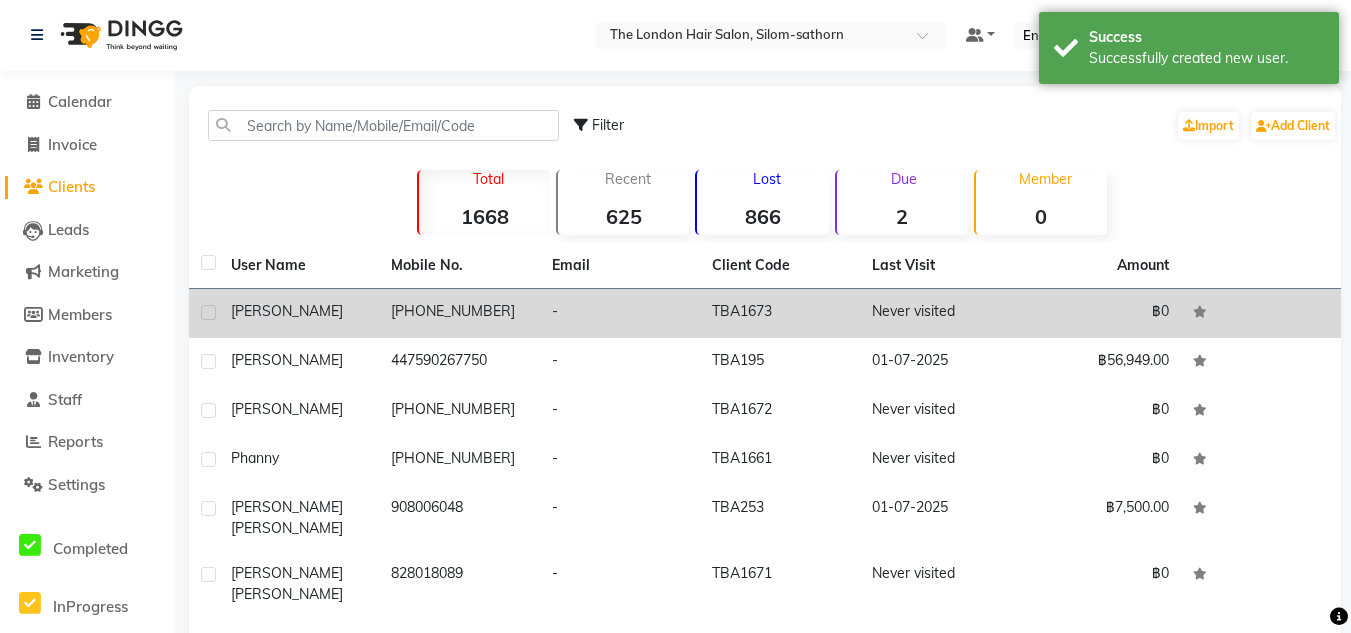 click on "-" 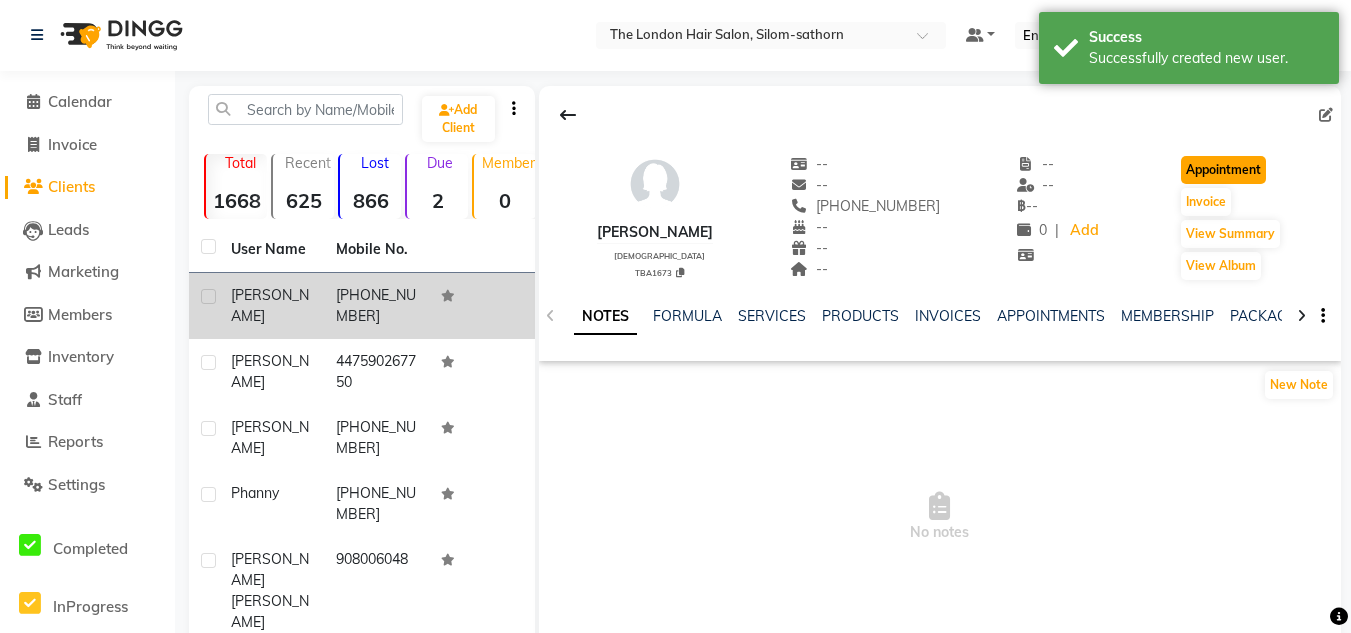 click on "Appointment" 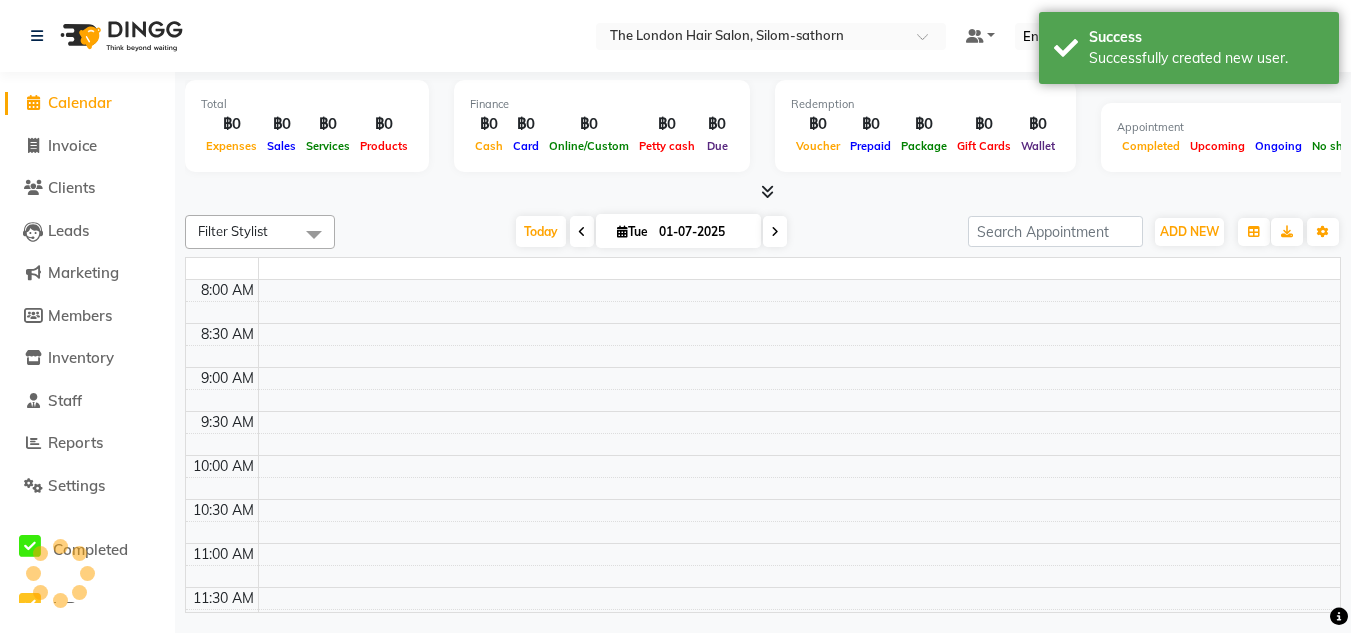 scroll, scrollTop: 0, scrollLeft: 0, axis: both 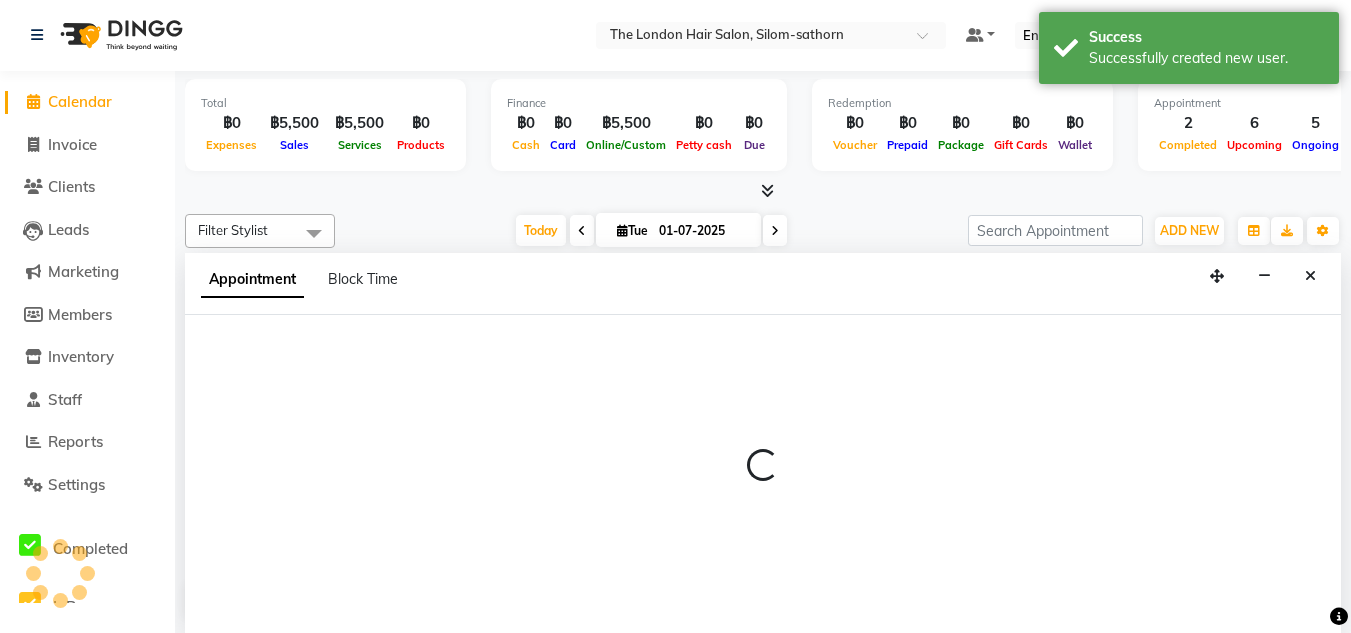 select on "600" 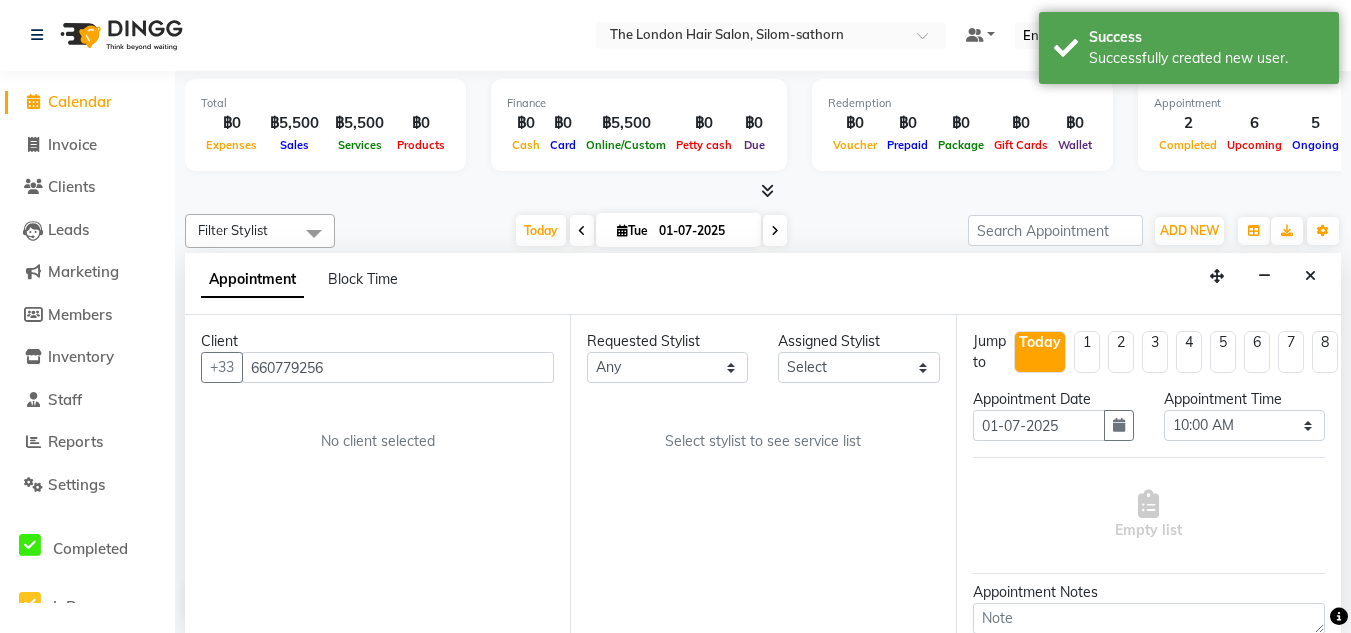 scroll, scrollTop: 441, scrollLeft: 0, axis: vertical 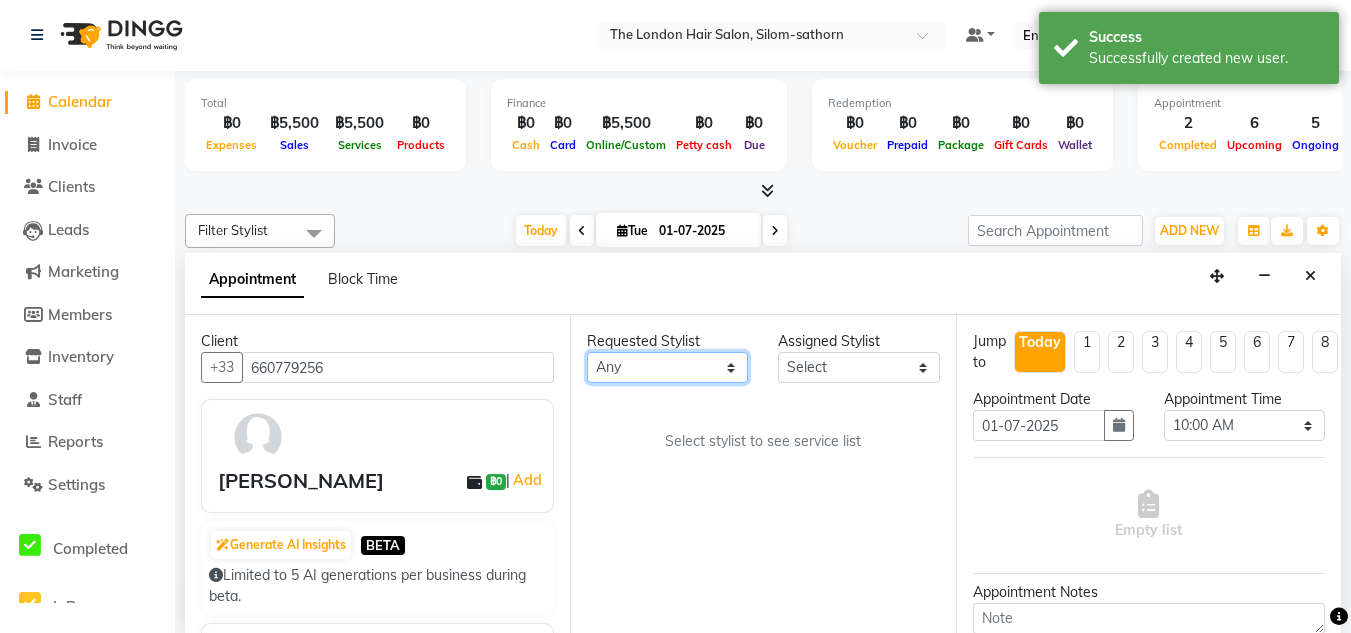 click on "Any Aon Apple   Boss [PERSON_NAME]  [PERSON_NAME]" at bounding box center (667, 367) 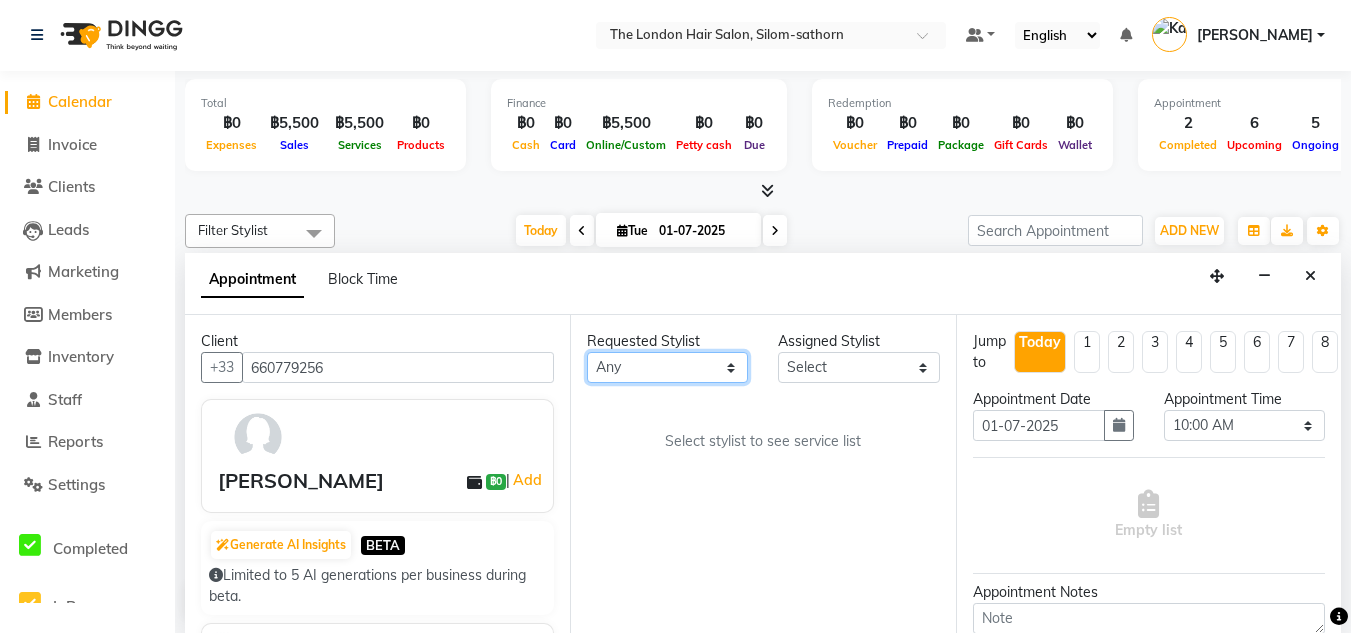 select on "56710" 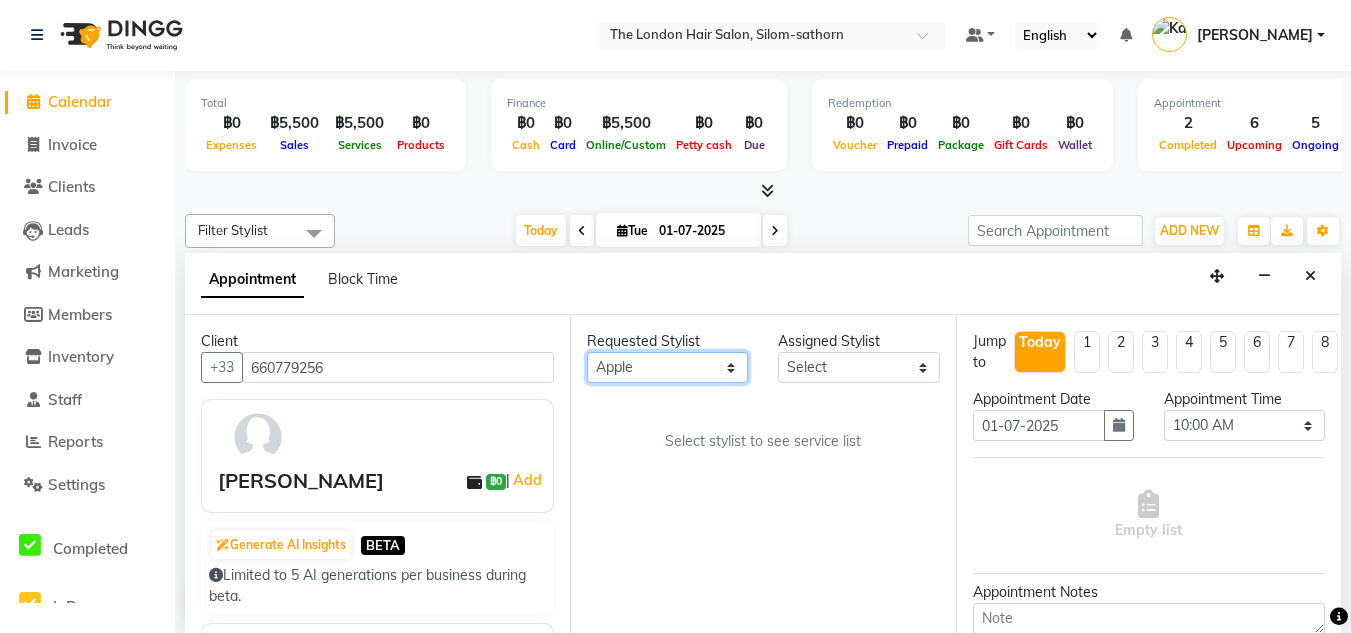 click on "Any Aon Apple   Boss [PERSON_NAME]  [PERSON_NAME]" at bounding box center (667, 367) 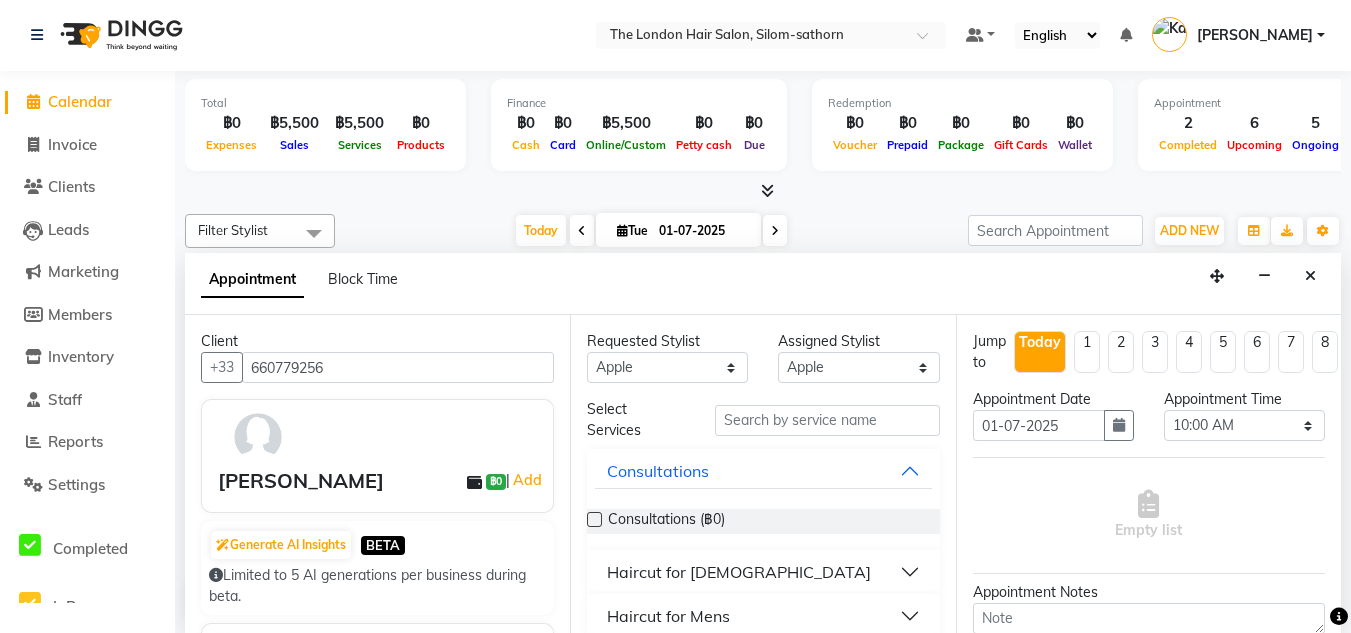 click on "Haircut for [DEMOGRAPHIC_DATA]" at bounding box center (739, 572) 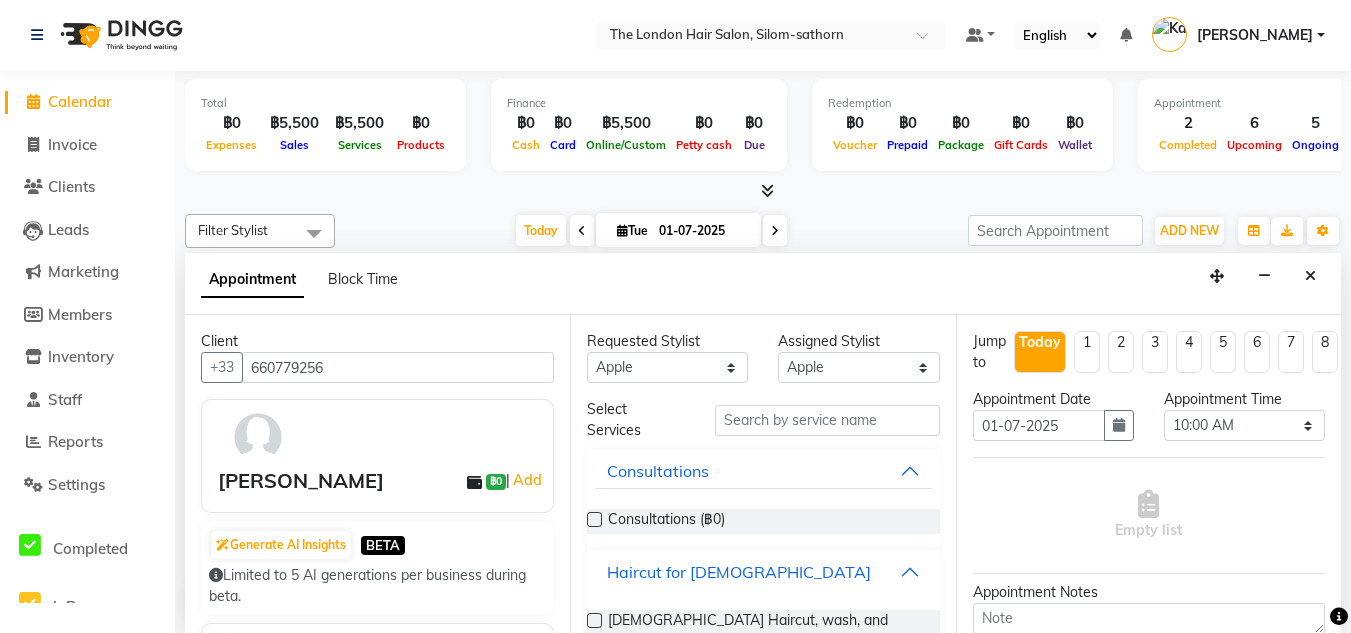 scroll, scrollTop: 53, scrollLeft: 0, axis: vertical 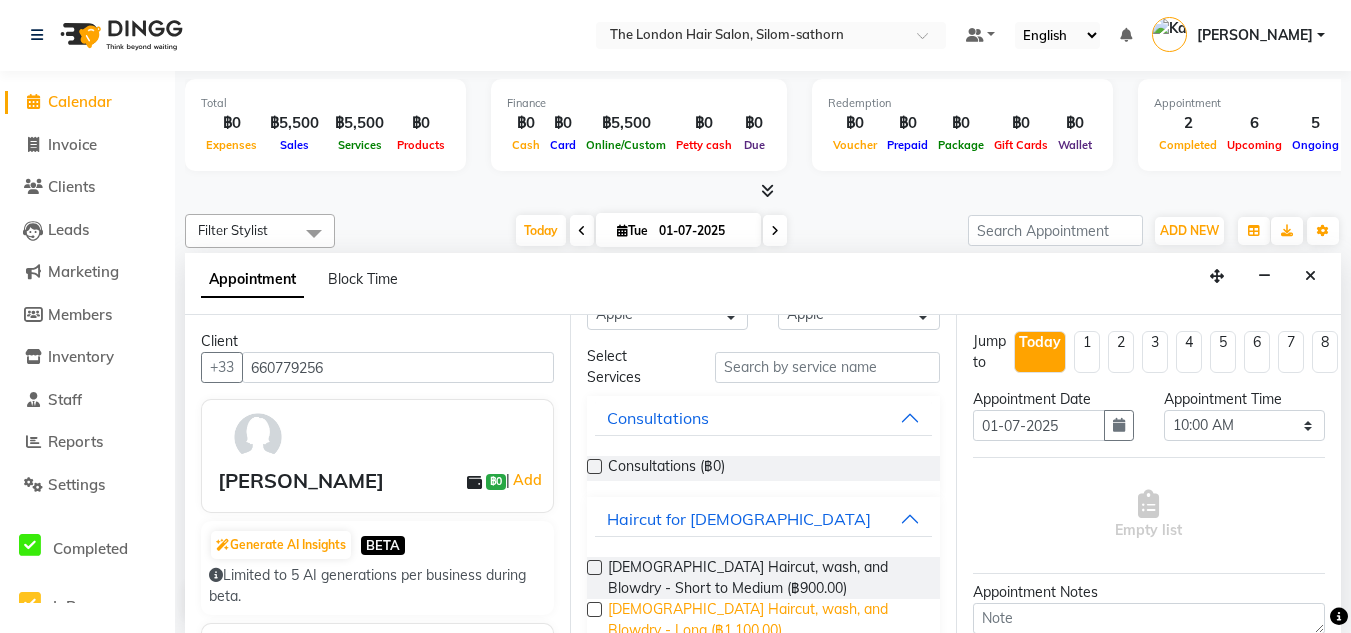click on "[DEMOGRAPHIC_DATA] Haircut, wash, and Blowdry - Long (฿1,100.00)" at bounding box center [765, 620] 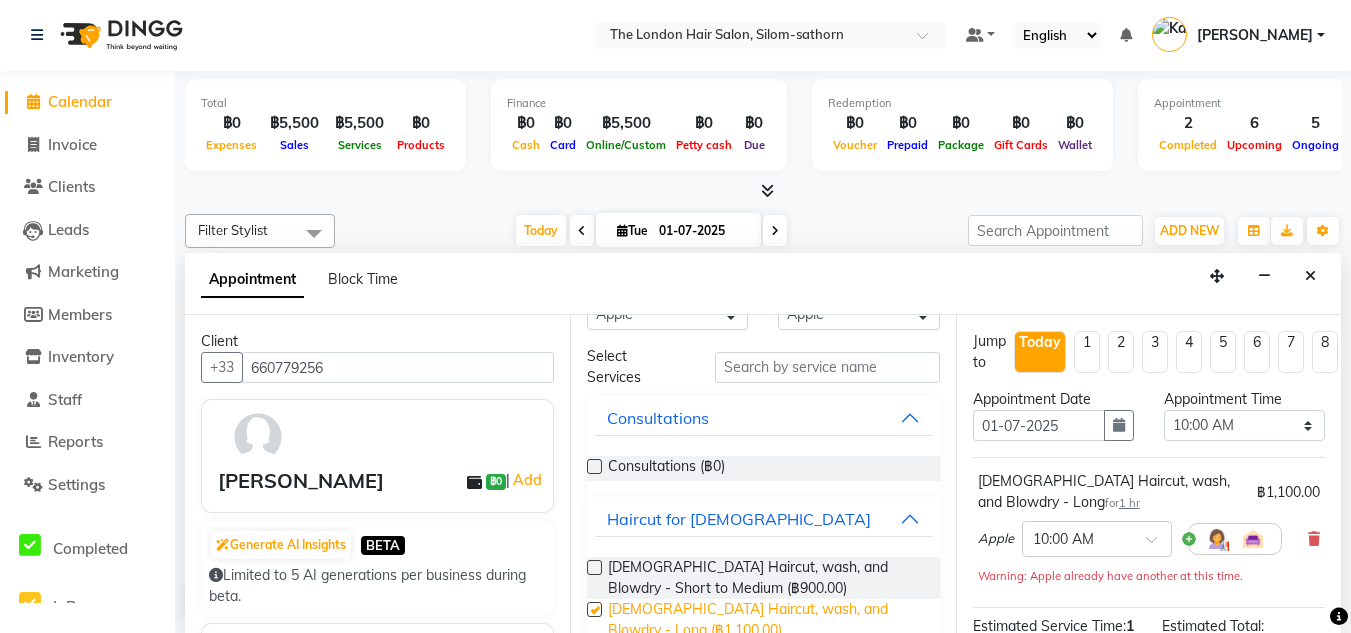 checkbox on "false" 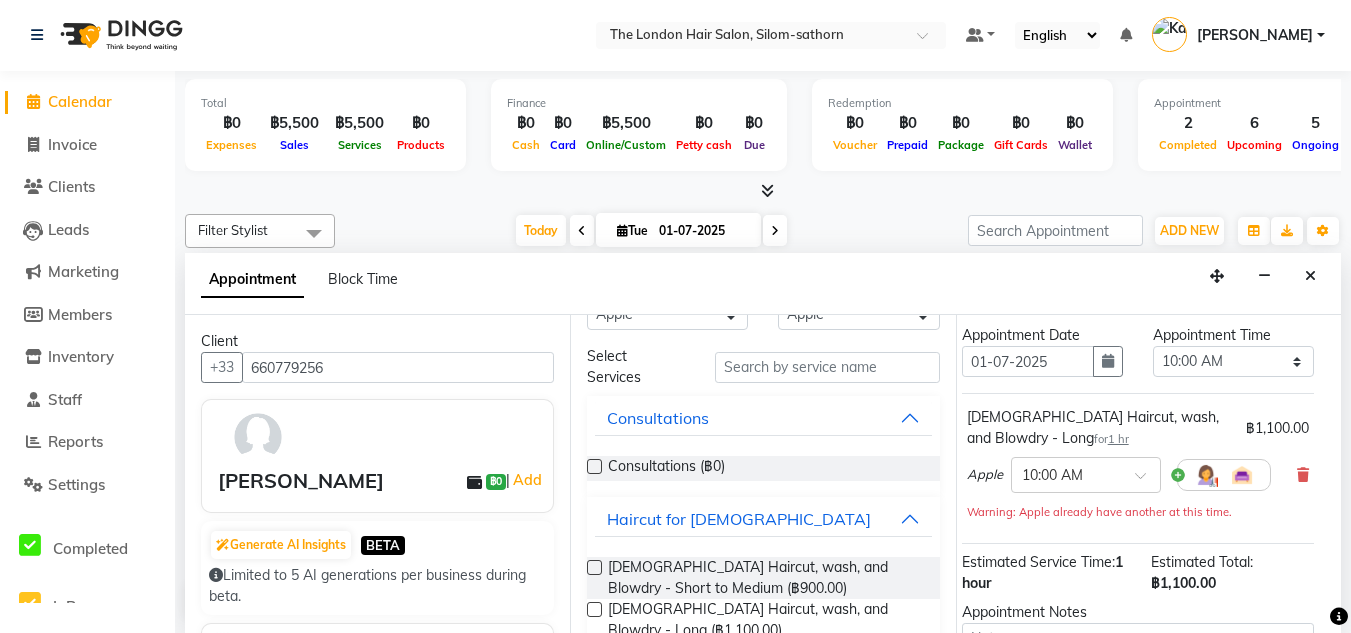 scroll, scrollTop: 65, scrollLeft: 11, axis: both 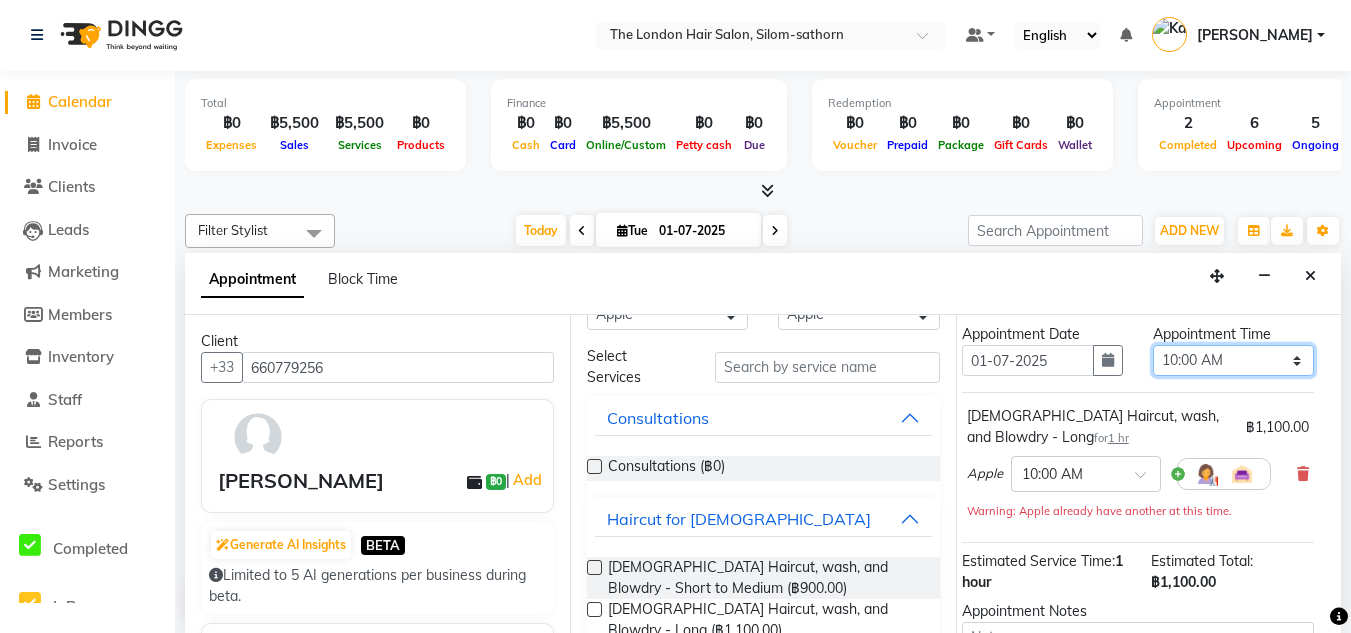click on "Select 10:00 AM 10:05 AM 10:10 AM 10:15 AM 10:20 AM 10:25 AM 10:30 AM 10:35 AM 10:40 AM 10:45 AM 10:50 AM 10:55 AM 11:00 AM 11:05 AM 11:10 AM 11:15 AM 11:20 AM 11:25 AM 11:30 AM 11:35 AM 11:40 AM 11:45 AM 11:50 AM 11:55 AM 12:00 PM 12:05 PM 12:10 PM 12:15 PM 12:20 PM 12:25 PM 12:30 PM 12:35 PM 12:40 PM 12:45 PM 12:50 PM 12:55 PM 01:00 PM 01:05 PM 01:10 PM 01:15 PM 01:20 PM 01:25 PM 01:30 PM 01:35 PM 01:40 PM 01:45 PM 01:50 PM 01:55 PM 02:00 PM 02:05 PM 02:10 PM 02:15 PM 02:20 PM 02:25 PM 02:30 PM 02:35 PM 02:40 PM 02:45 PM 02:50 PM 02:55 PM 03:00 PM 03:05 PM 03:10 PM 03:15 PM 03:20 PM 03:25 PM 03:30 PM 03:35 PM 03:40 PM 03:45 PM 03:50 PM 03:55 PM 04:00 PM 04:05 PM 04:10 PM 04:15 PM 04:20 PM 04:25 PM 04:30 PM 04:35 PM 04:40 PM 04:45 PM 04:50 PM 04:55 PM 05:00 PM 05:05 PM 05:10 PM 05:15 PM 05:20 PM 05:25 PM 05:30 PM 05:35 PM 05:40 PM 05:45 PM 05:50 PM 05:55 PM 06:00 PM 06:05 PM 06:10 PM 06:15 PM 06:20 PM 06:25 PM 06:30 PM 06:35 PM 06:40 PM 06:45 PM 06:50 PM 06:55 PM 07:00 PM 07:05 PM 07:10 PM 07:15 PM 07:20 PM" at bounding box center [1233, 360] 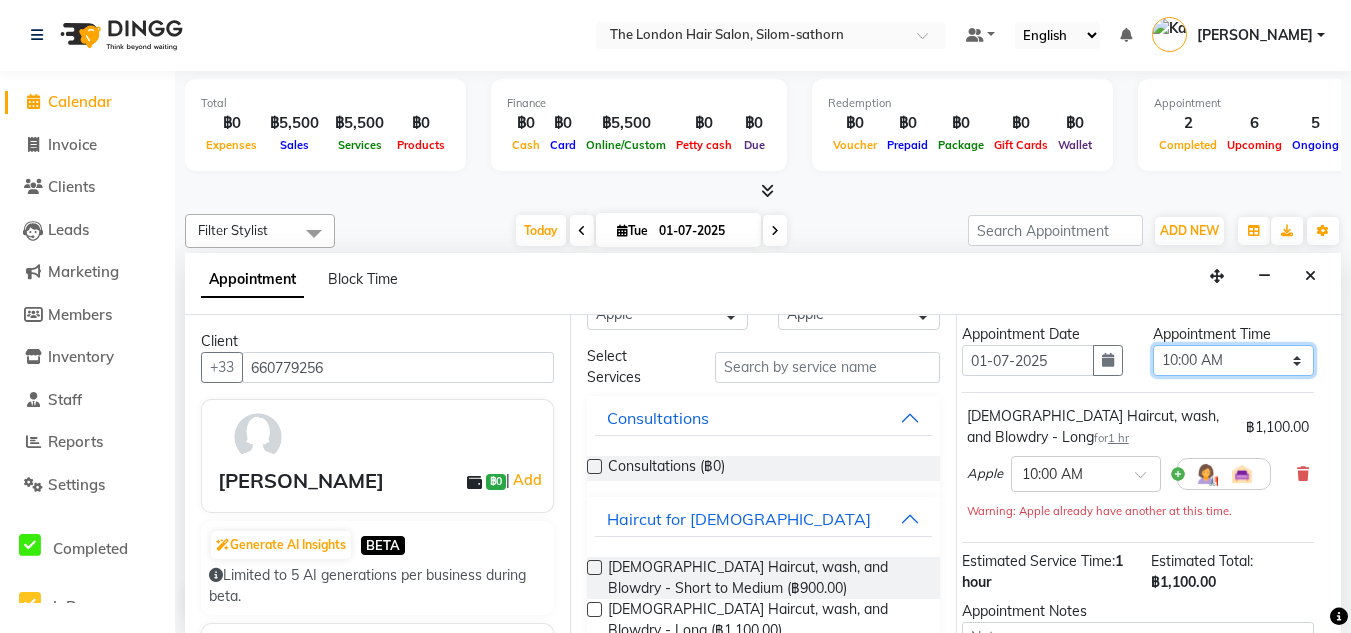 select on "990" 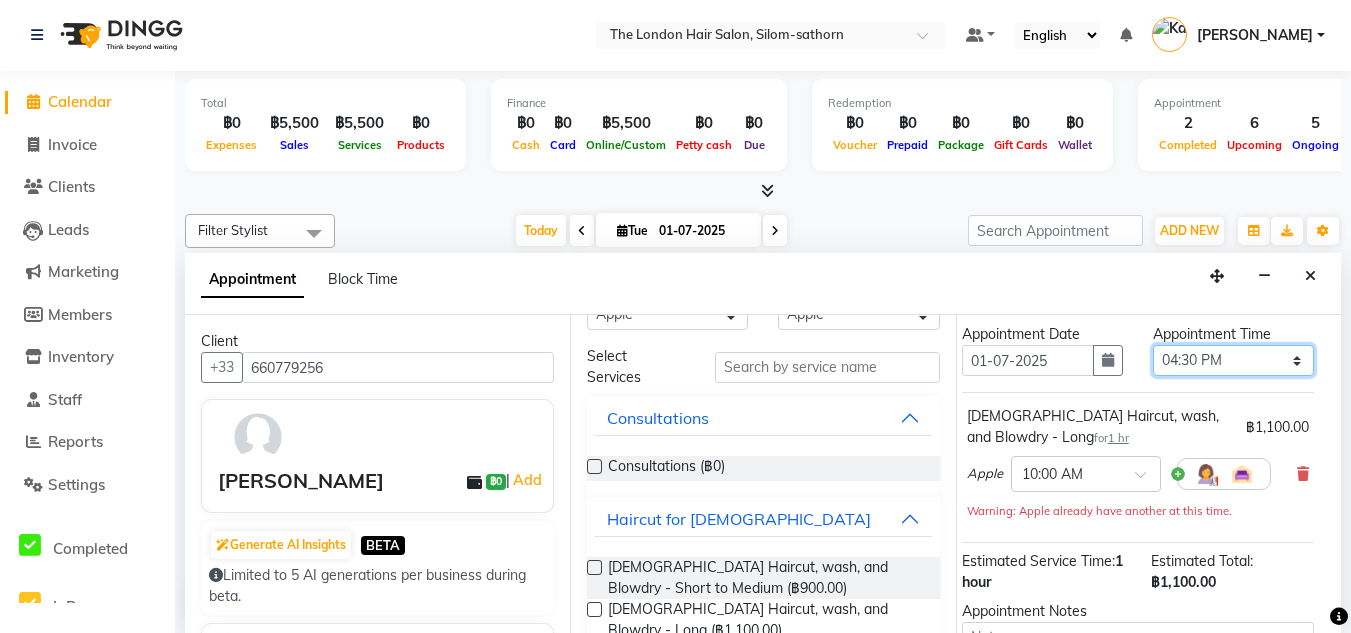 click on "Select 10:00 AM 10:05 AM 10:10 AM 10:15 AM 10:20 AM 10:25 AM 10:30 AM 10:35 AM 10:40 AM 10:45 AM 10:50 AM 10:55 AM 11:00 AM 11:05 AM 11:10 AM 11:15 AM 11:20 AM 11:25 AM 11:30 AM 11:35 AM 11:40 AM 11:45 AM 11:50 AM 11:55 AM 12:00 PM 12:05 PM 12:10 PM 12:15 PM 12:20 PM 12:25 PM 12:30 PM 12:35 PM 12:40 PM 12:45 PM 12:50 PM 12:55 PM 01:00 PM 01:05 PM 01:10 PM 01:15 PM 01:20 PM 01:25 PM 01:30 PM 01:35 PM 01:40 PM 01:45 PM 01:50 PM 01:55 PM 02:00 PM 02:05 PM 02:10 PM 02:15 PM 02:20 PM 02:25 PM 02:30 PM 02:35 PM 02:40 PM 02:45 PM 02:50 PM 02:55 PM 03:00 PM 03:05 PM 03:10 PM 03:15 PM 03:20 PM 03:25 PM 03:30 PM 03:35 PM 03:40 PM 03:45 PM 03:50 PM 03:55 PM 04:00 PM 04:05 PM 04:10 PM 04:15 PM 04:20 PM 04:25 PM 04:30 PM 04:35 PM 04:40 PM 04:45 PM 04:50 PM 04:55 PM 05:00 PM 05:05 PM 05:10 PM 05:15 PM 05:20 PM 05:25 PM 05:30 PM 05:35 PM 05:40 PM 05:45 PM 05:50 PM 05:55 PM 06:00 PM 06:05 PM 06:10 PM 06:15 PM 06:20 PM 06:25 PM 06:30 PM 06:35 PM 06:40 PM 06:45 PM 06:50 PM 06:55 PM 07:00 PM 07:05 PM 07:10 PM 07:15 PM 07:20 PM" at bounding box center (1233, 360) 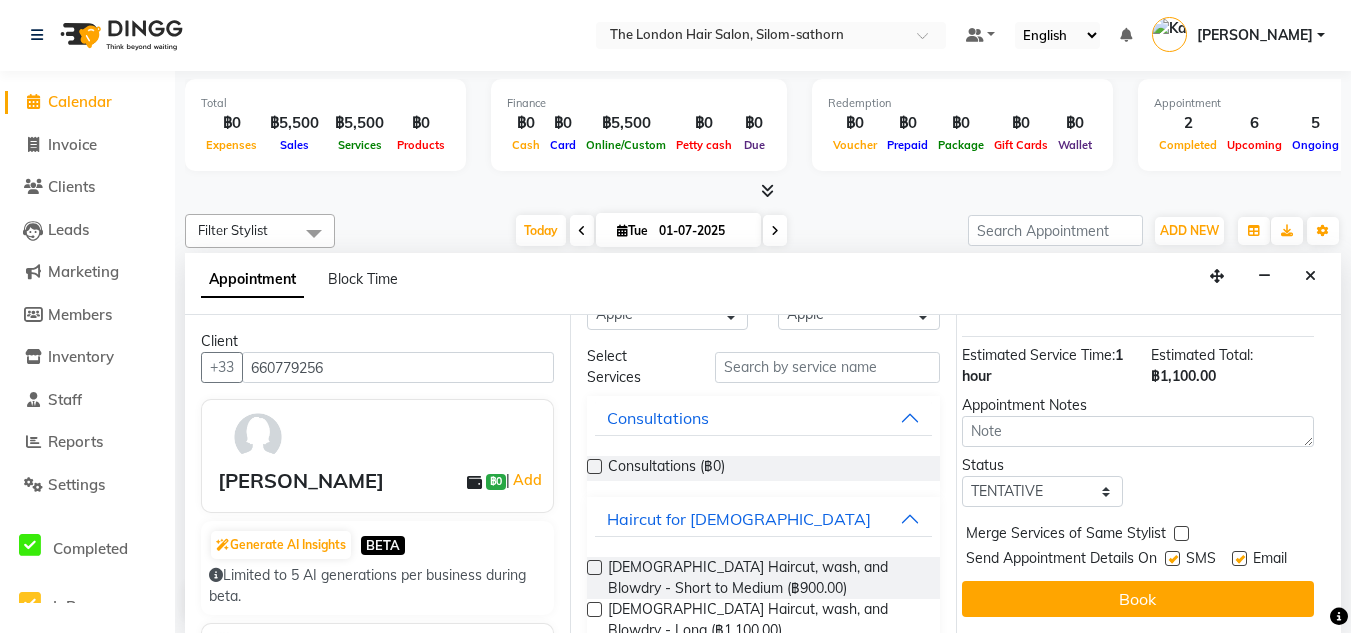 scroll, scrollTop: 285, scrollLeft: 11, axis: both 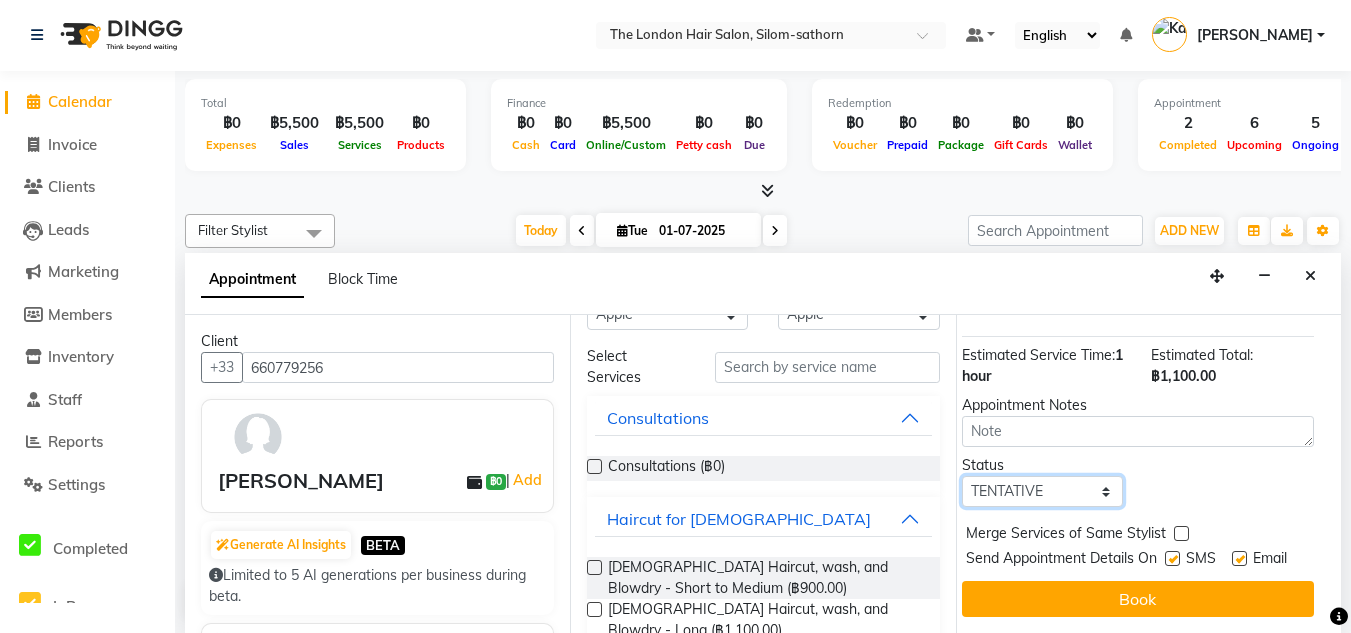 click on "Select TENTATIVE CONFIRM CHECK-IN UPCOMING" at bounding box center [1042, 491] 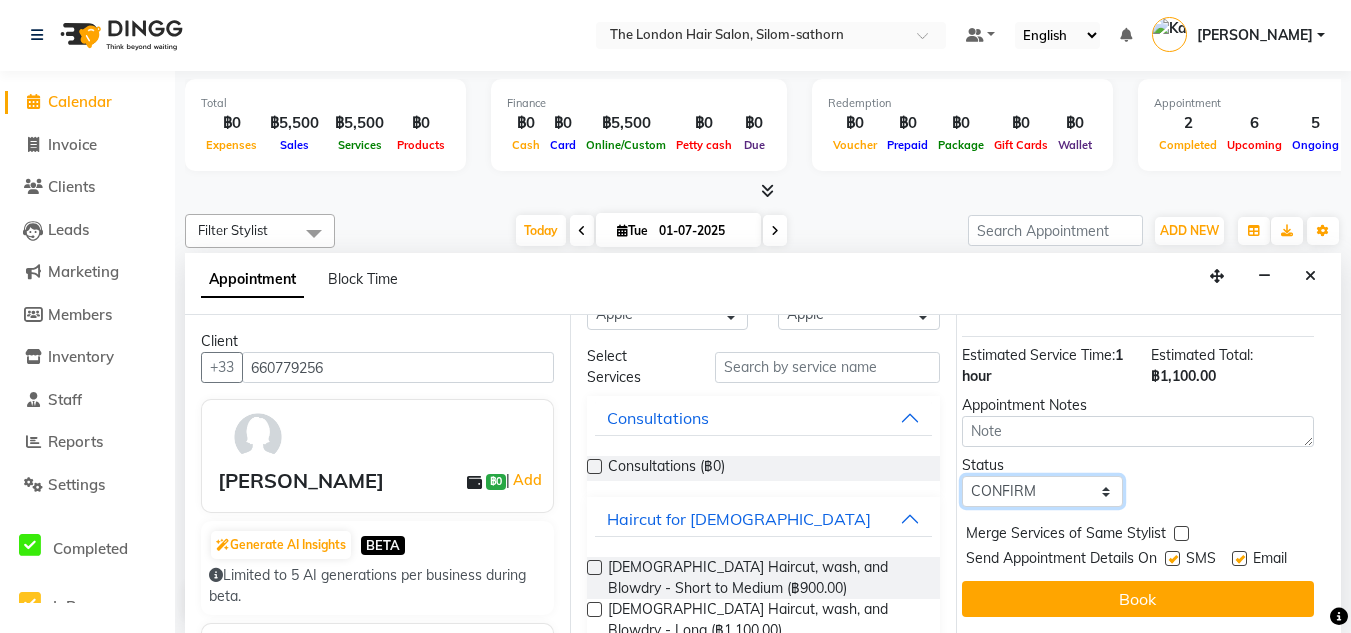 click on "Select TENTATIVE CONFIRM CHECK-IN UPCOMING" at bounding box center [1042, 491] 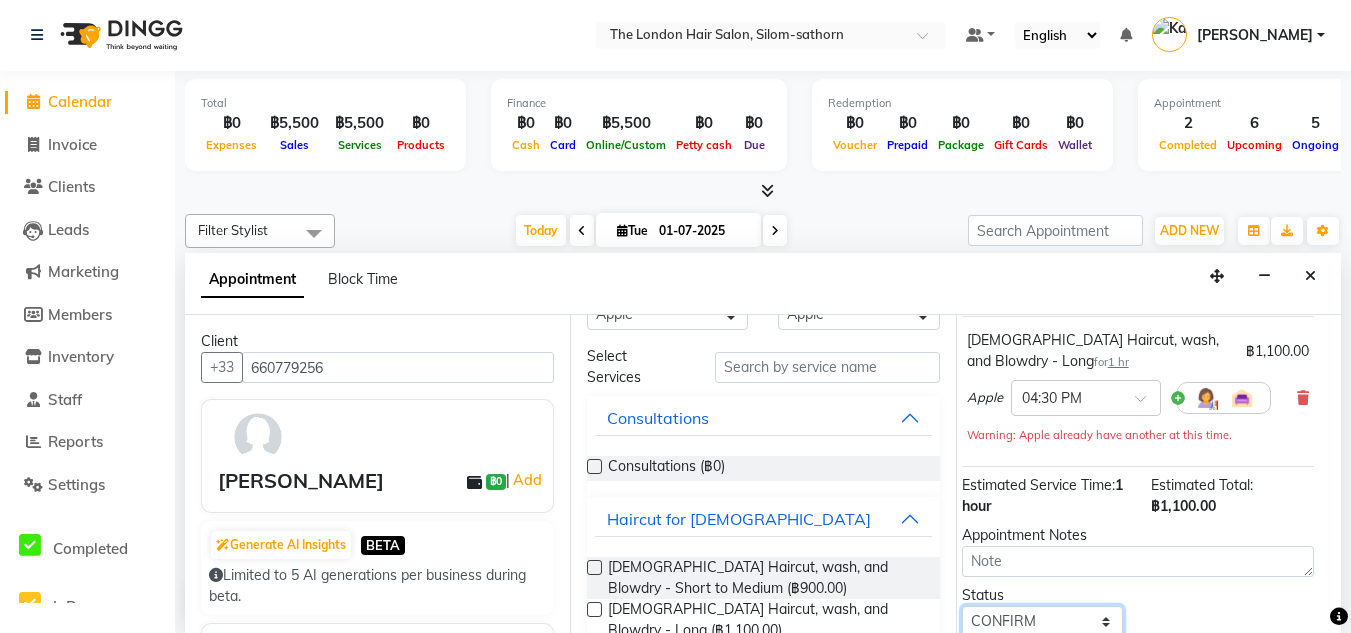scroll, scrollTop: 303, scrollLeft: 11, axis: both 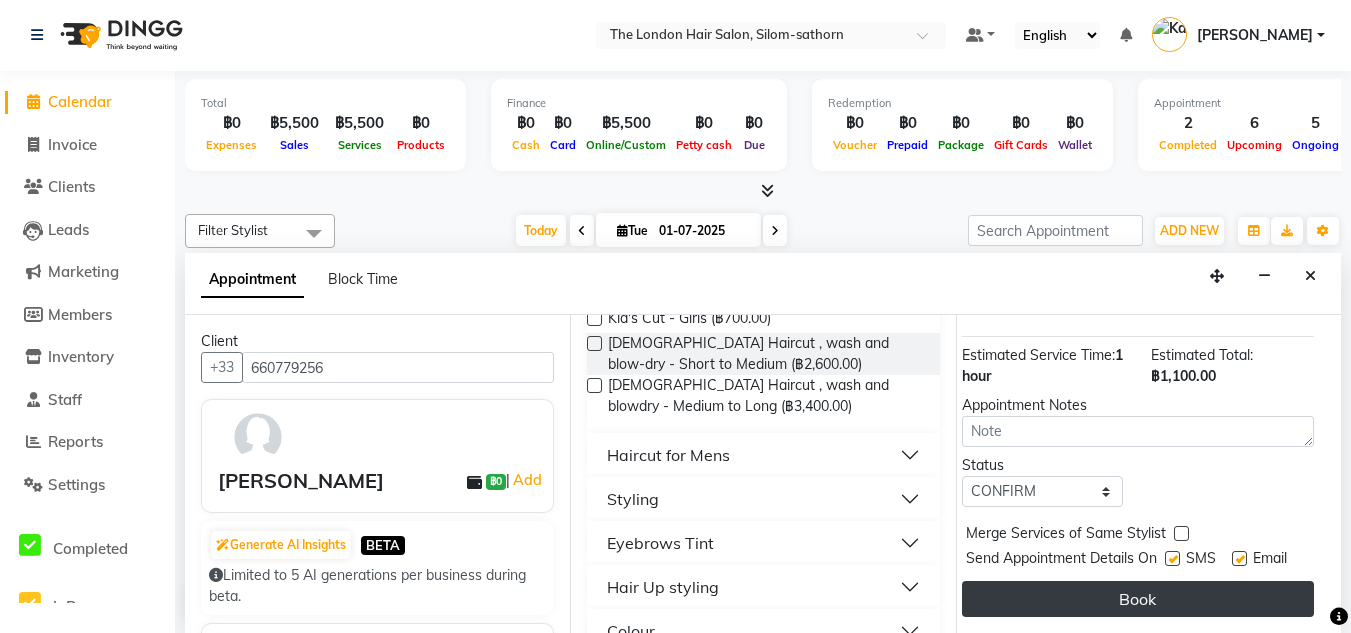 click on "Book" at bounding box center (1138, 599) 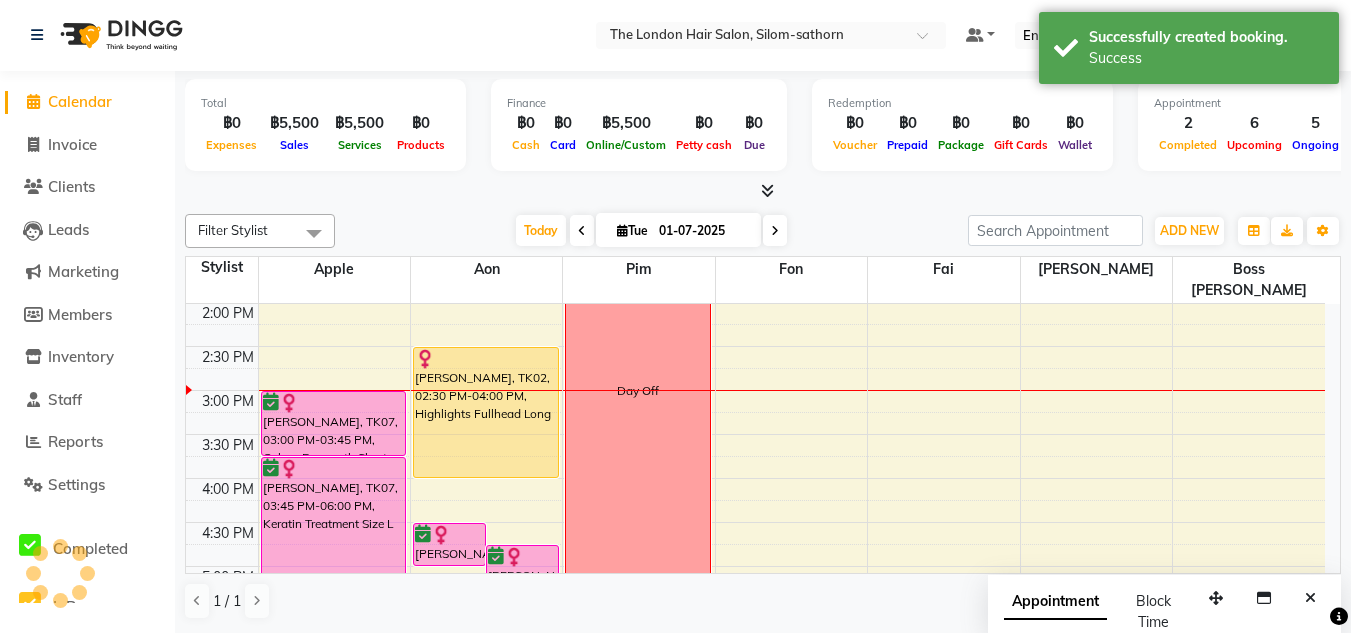 scroll, scrollTop: 0, scrollLeft: 0, axis: both 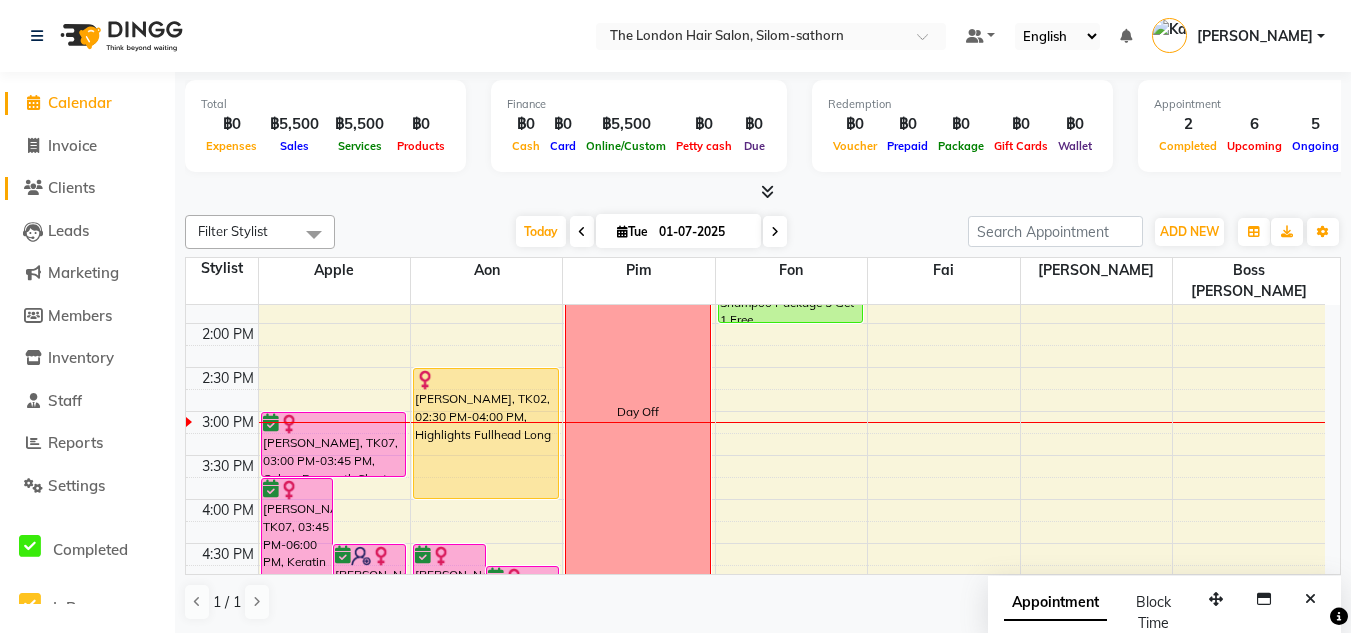 drag, startPoint x: 81, startPoint y: 193, endPoint x: 63, endPoint y: 189, distance: 18.439089 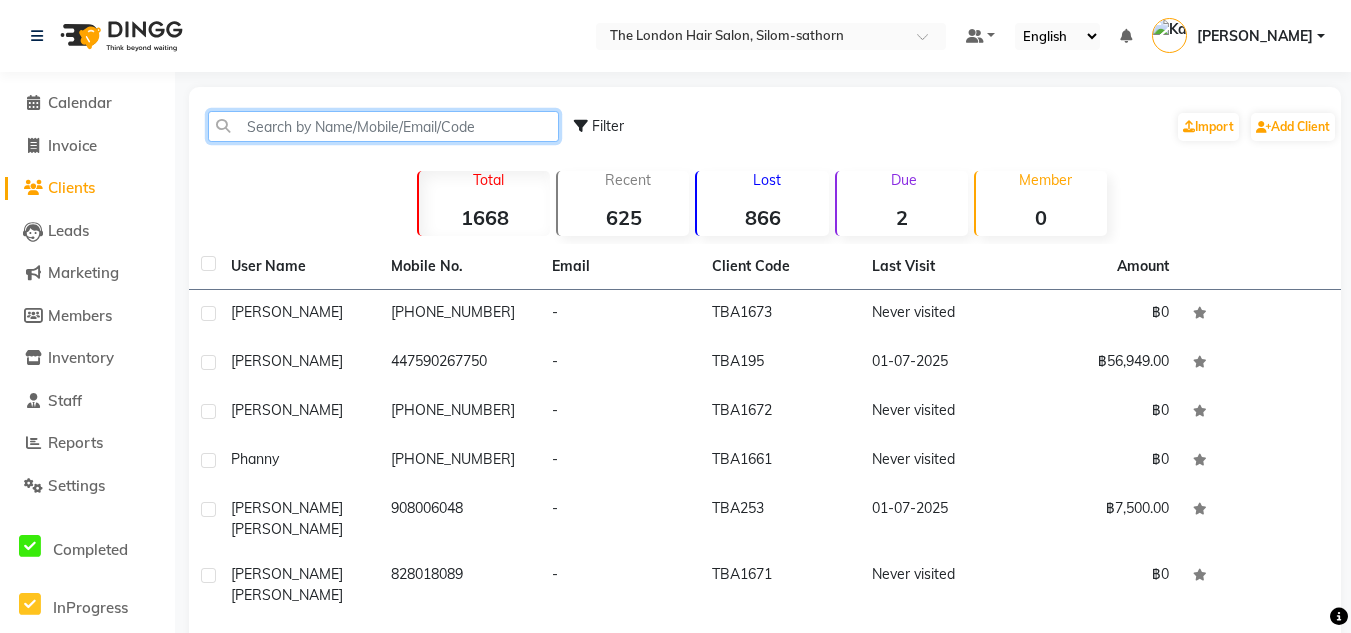 click 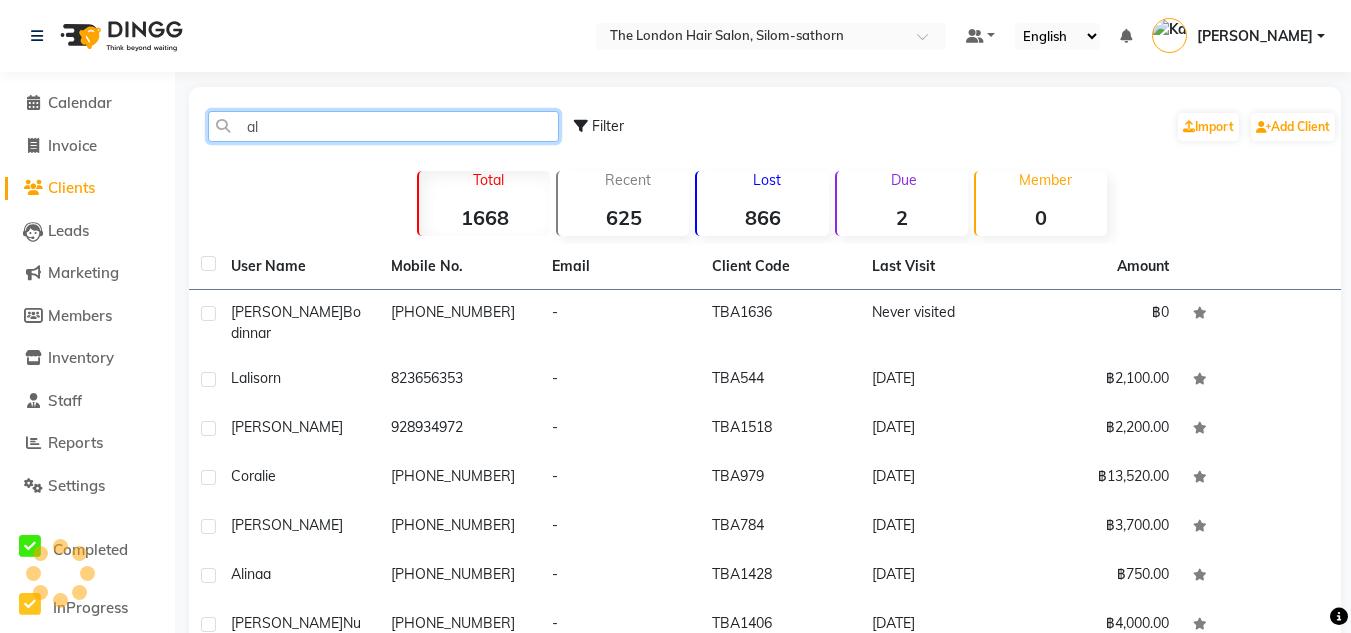 type on "a" 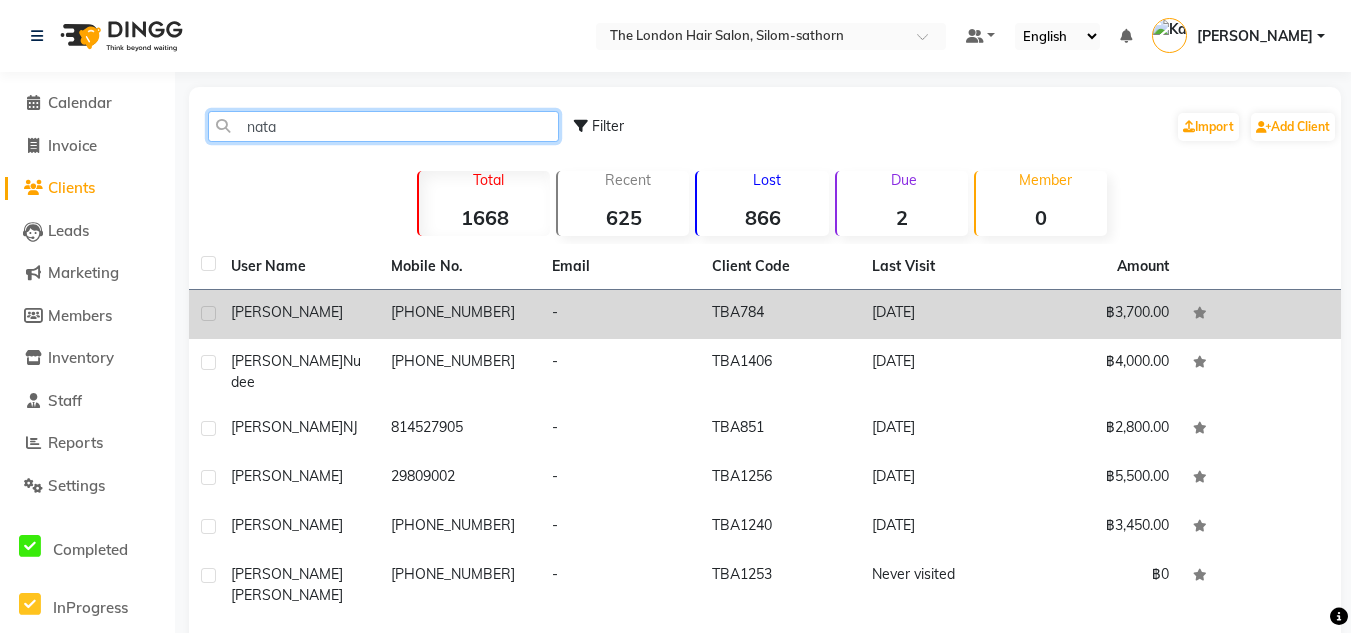 type on "nata" 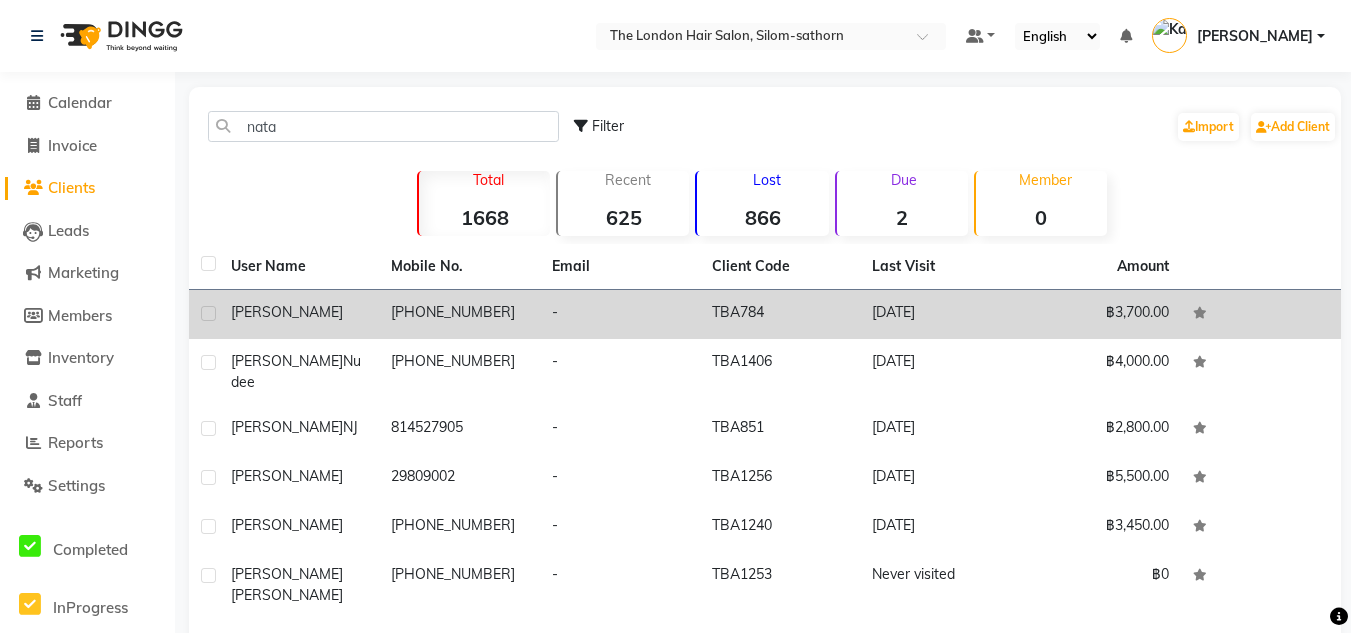 click on "[PHONE_NUMBER]" 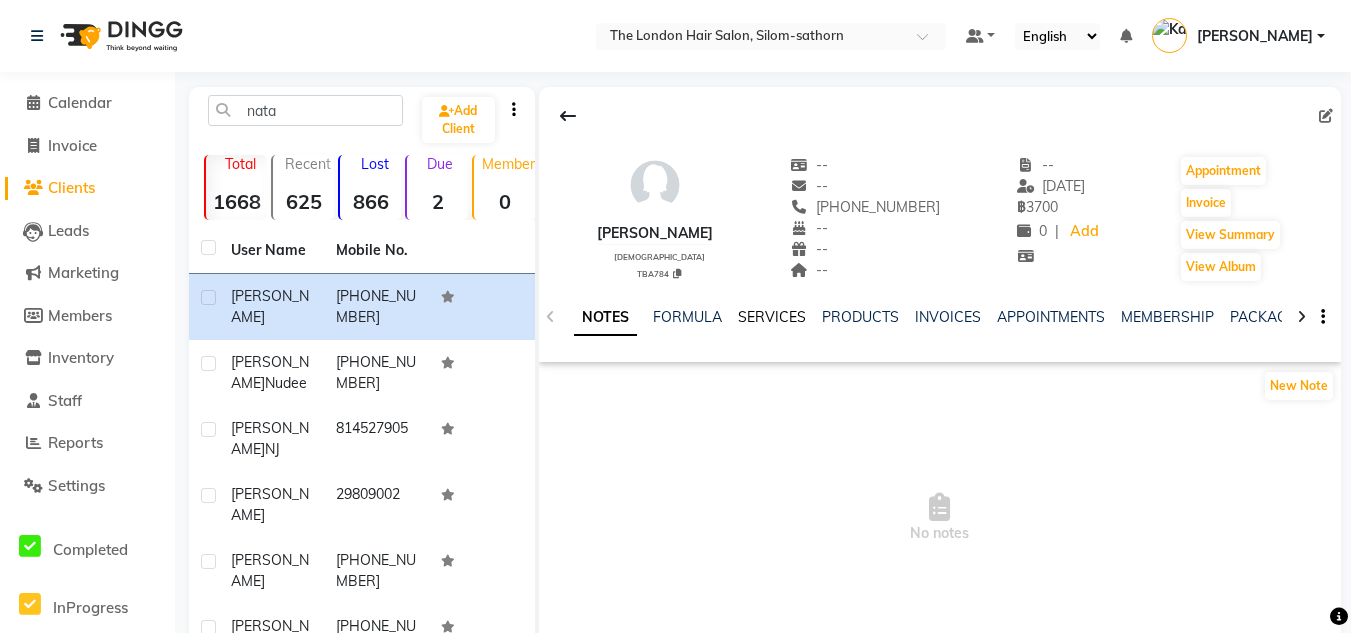 click on "SERVICES" 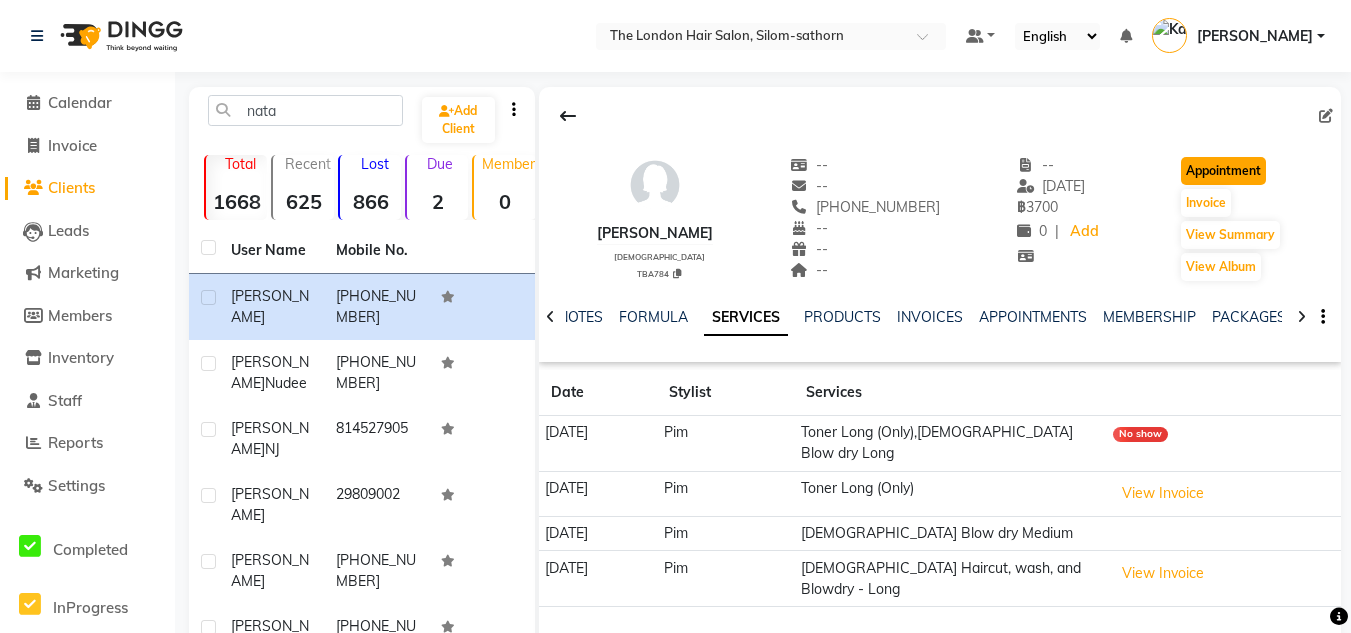click on "Appointment" 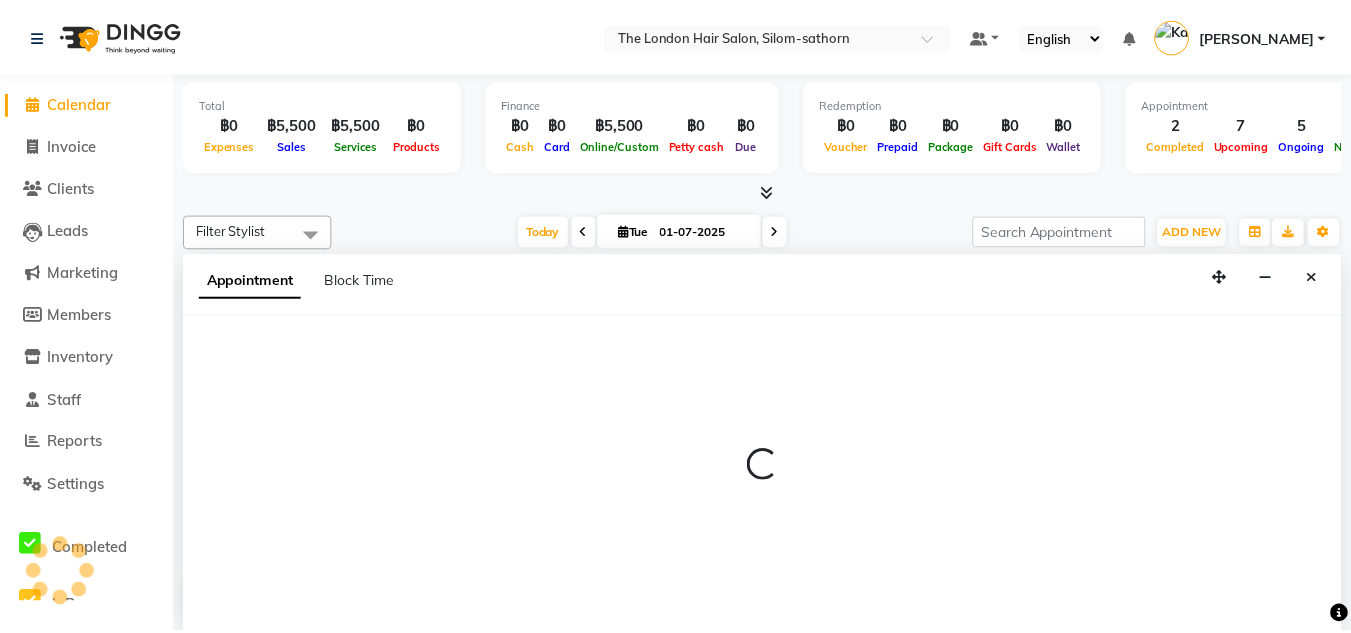 scroll, scrollTop: 0, scrollLeft: 0, axis: both 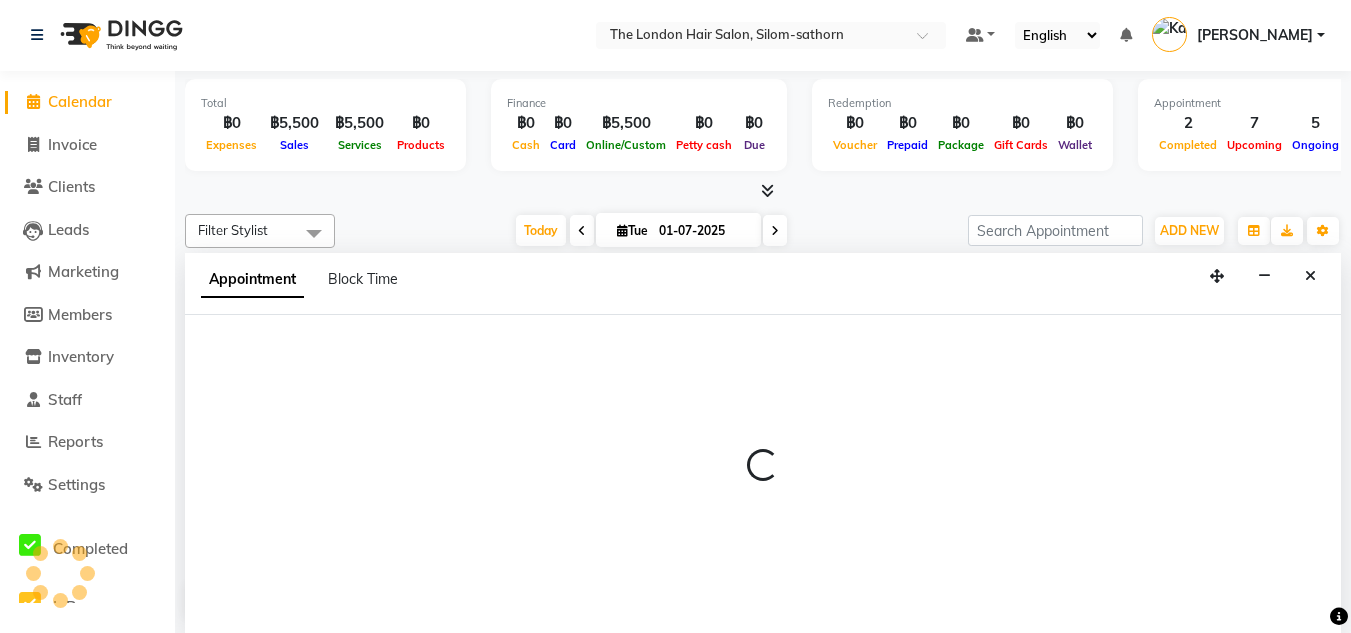 select on "tentative" 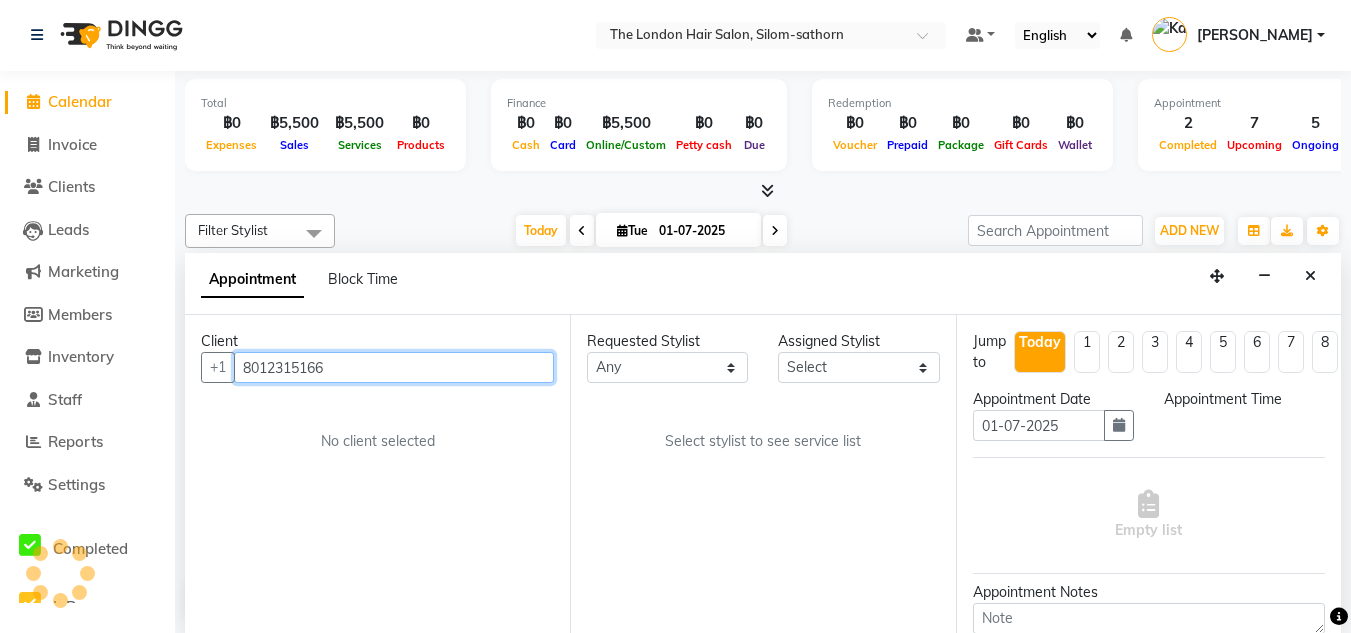 select on "600" 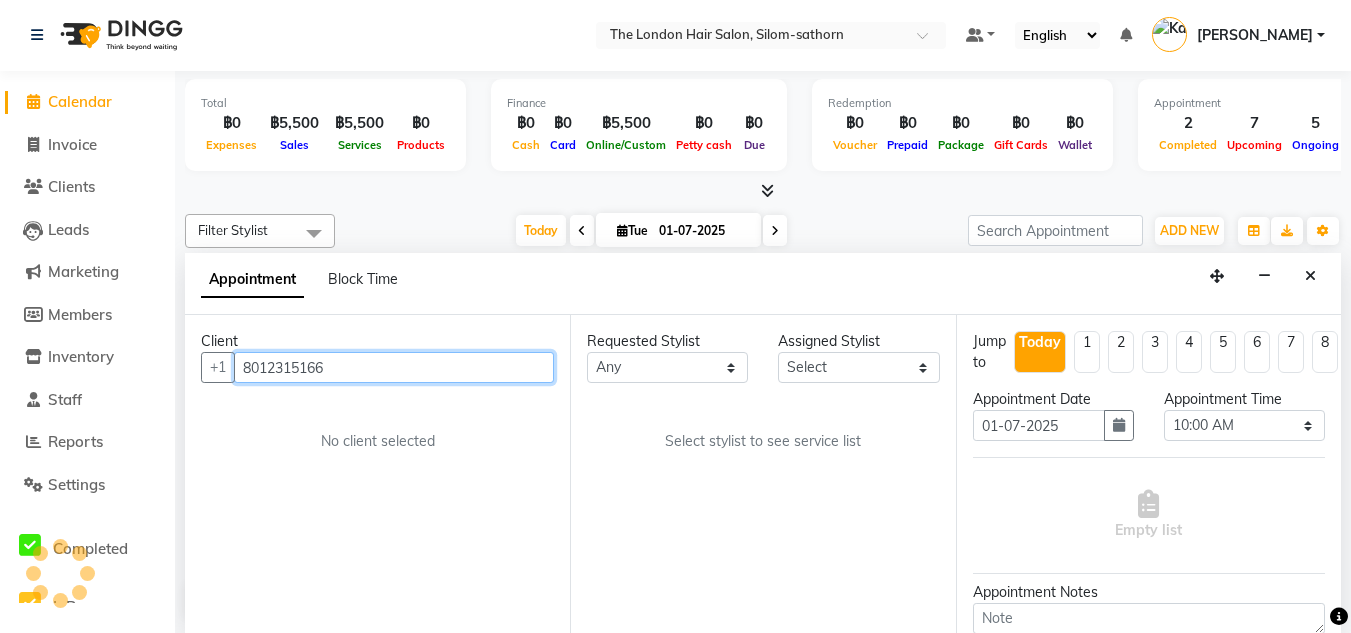 scroll, scrollTop: 529, scrollLeft: 0, axis: vertical 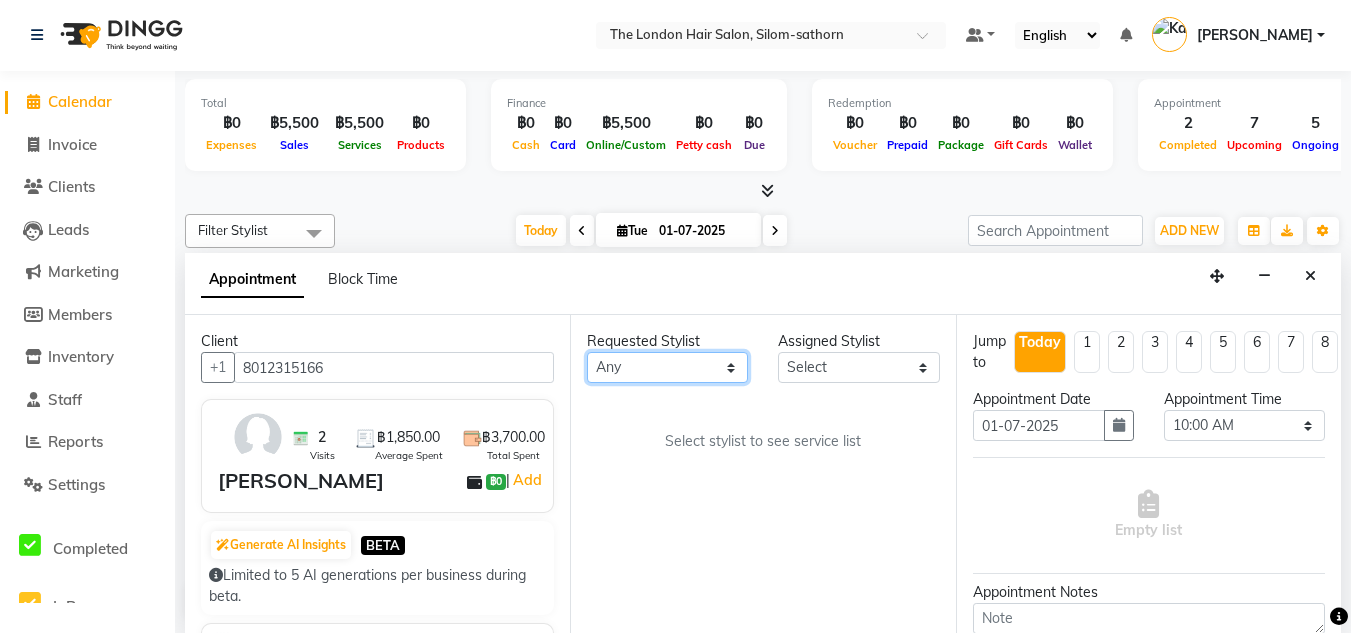 click on "Any Aon Apple   Boss [PERSON_NAME]  [PERSON_NAME]" at bounding box center (667, 367) 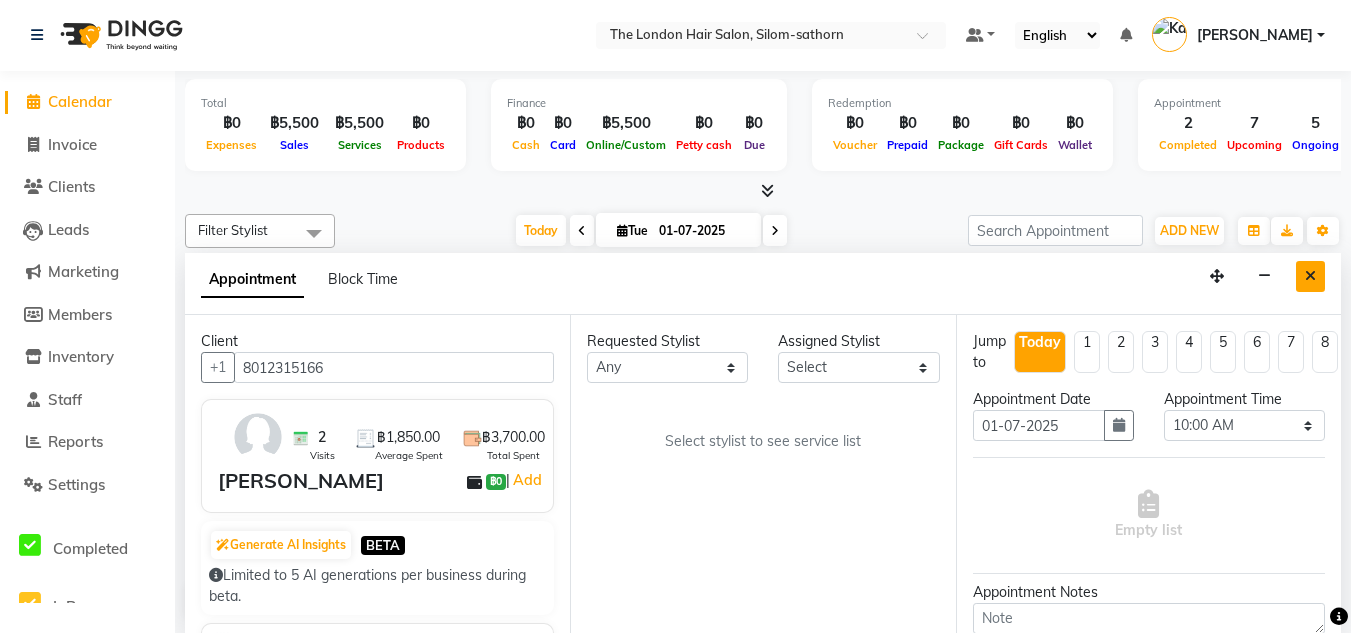 click at bounding box center (1310, 276) 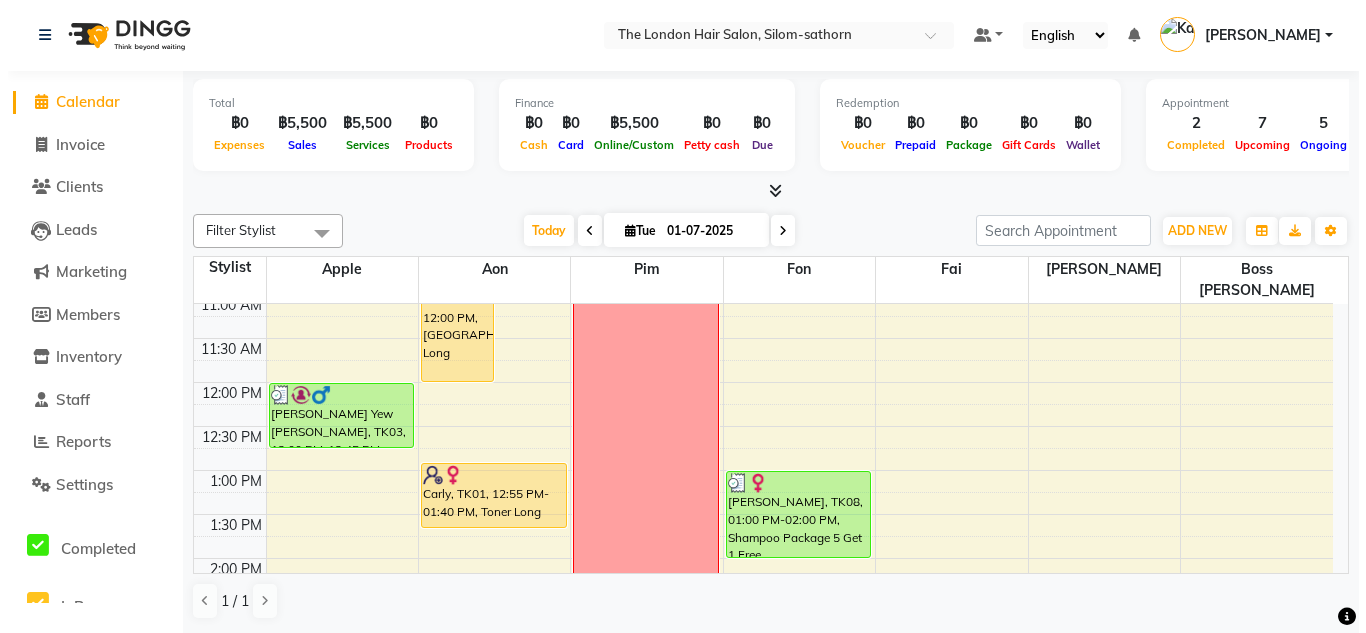 scroll, scrollTop: 184, scrollLeft: 0, axis: vertical 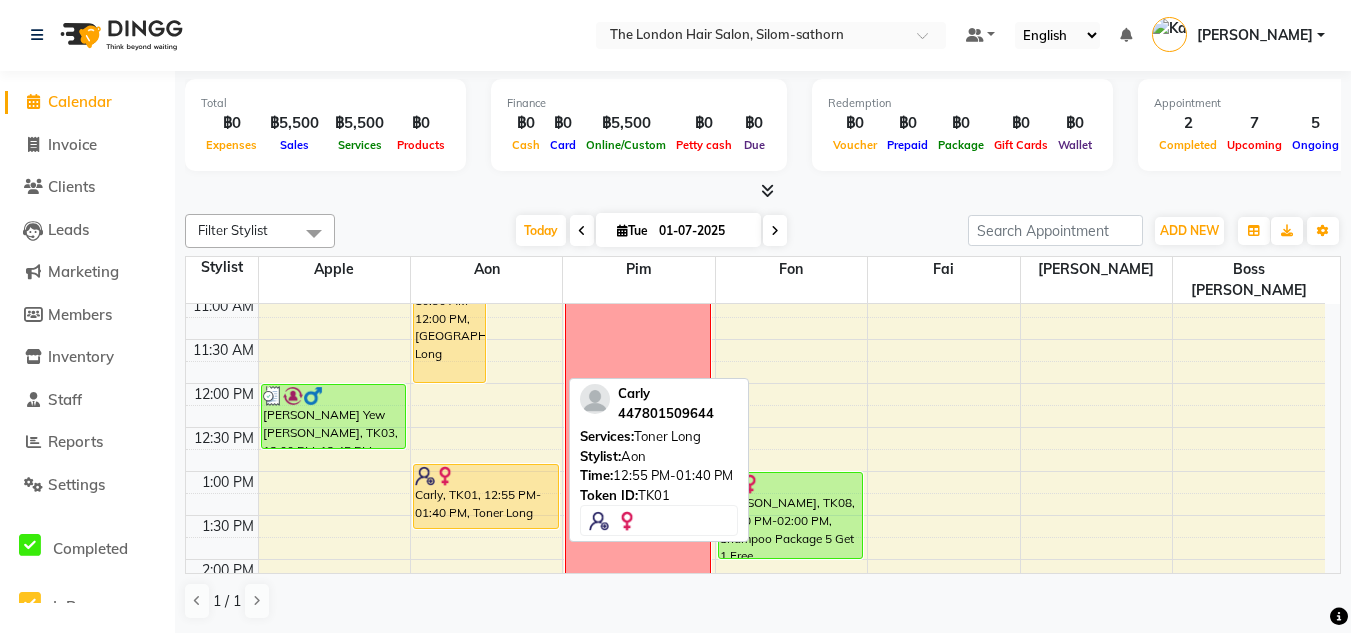 click on "Carly, TK01, 12:55 PM-01:40 PM, Toner Long" at bounding box center (486, 496) 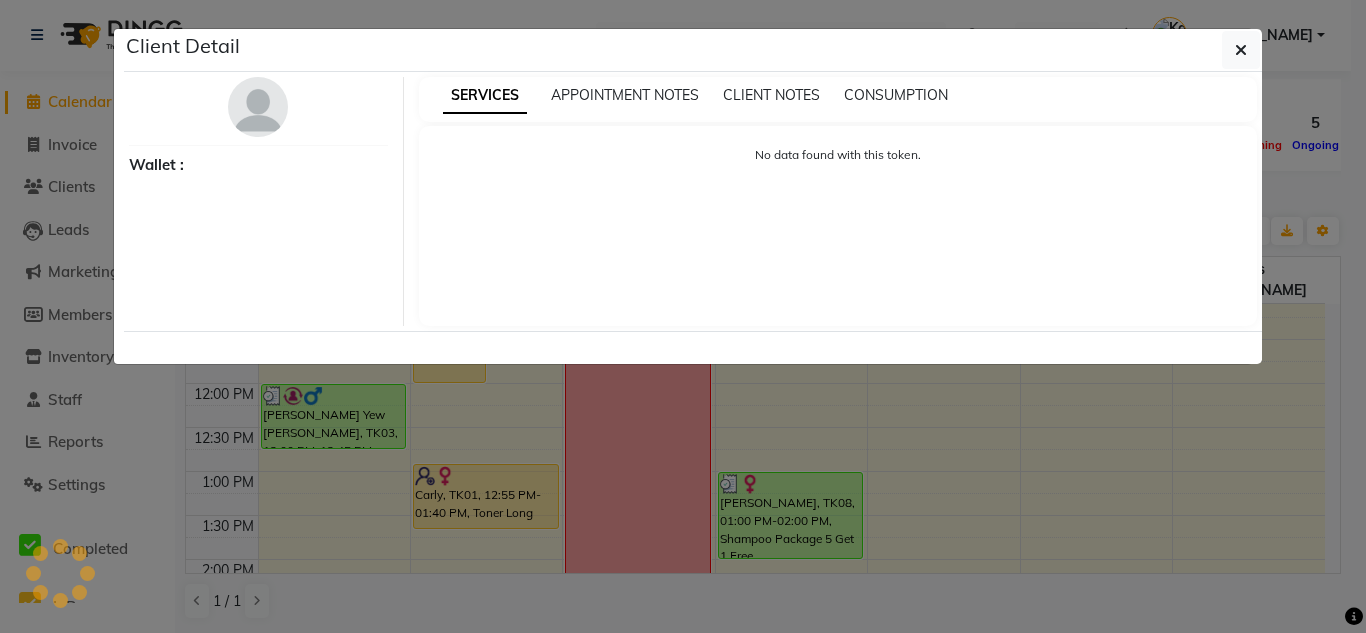 select on "1" 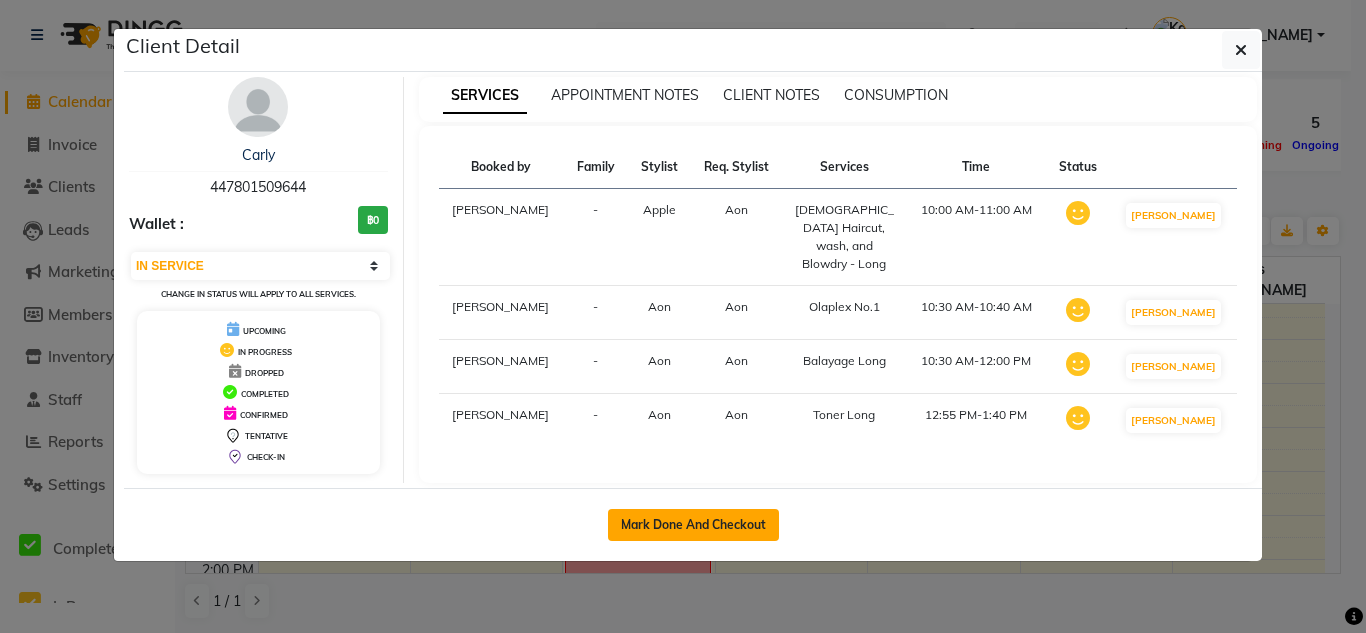 click on "Mark Done And Checkout" 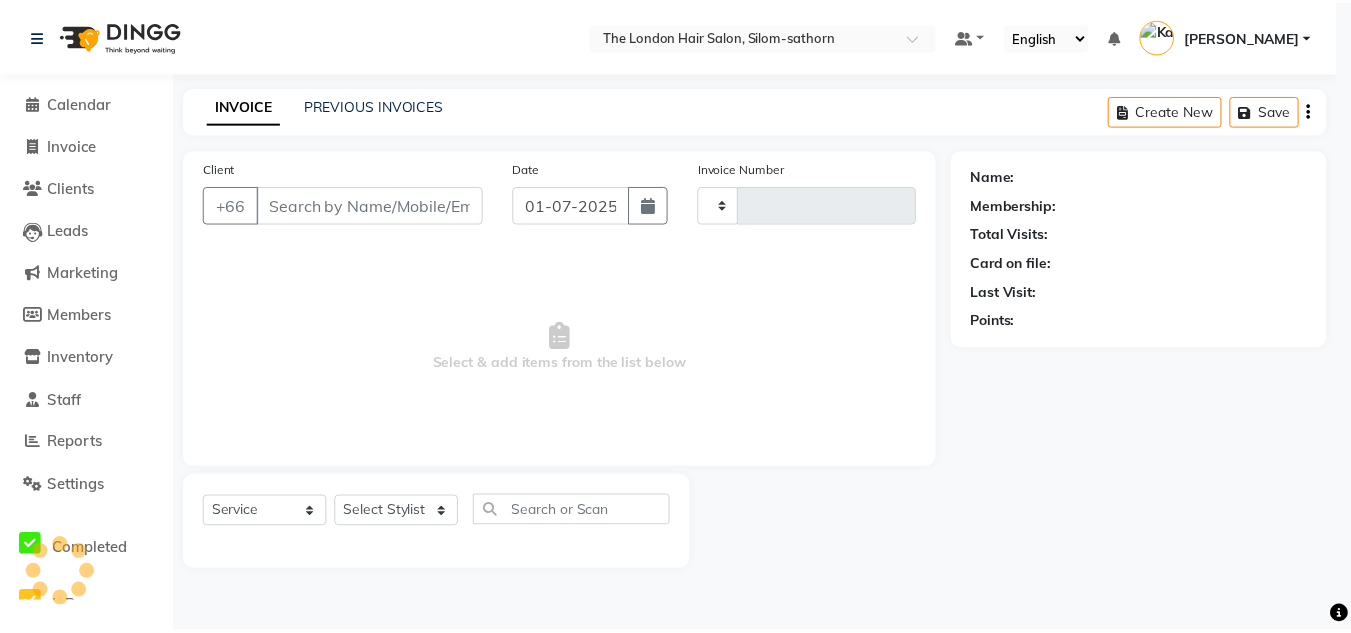 scroll, scrollTop: 0, scrollLeft: 0, axis: both 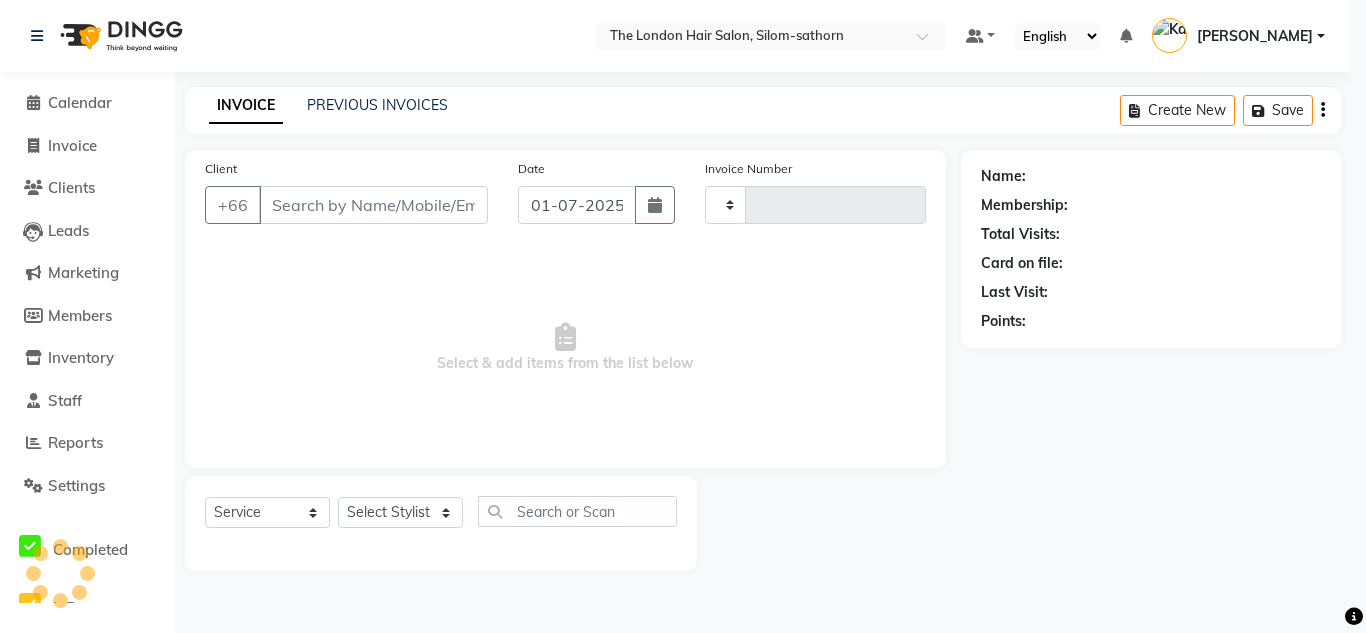 type on "0835" 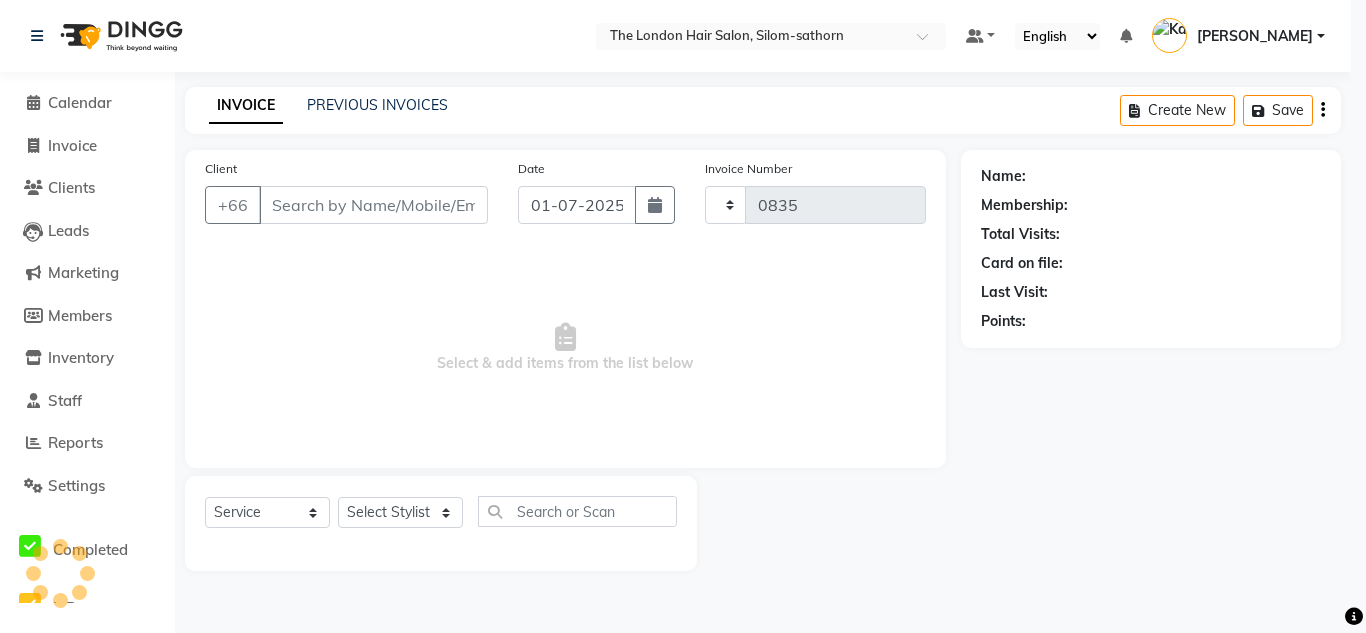 select on "6977" 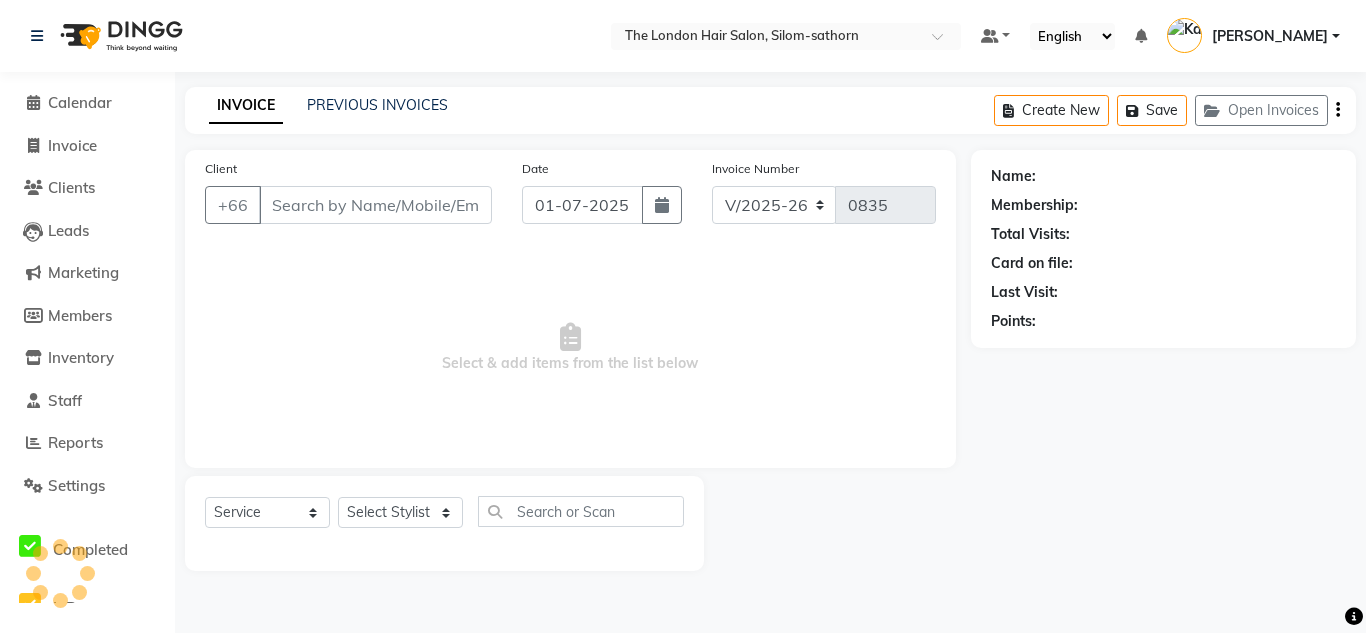 type on "447801509644" 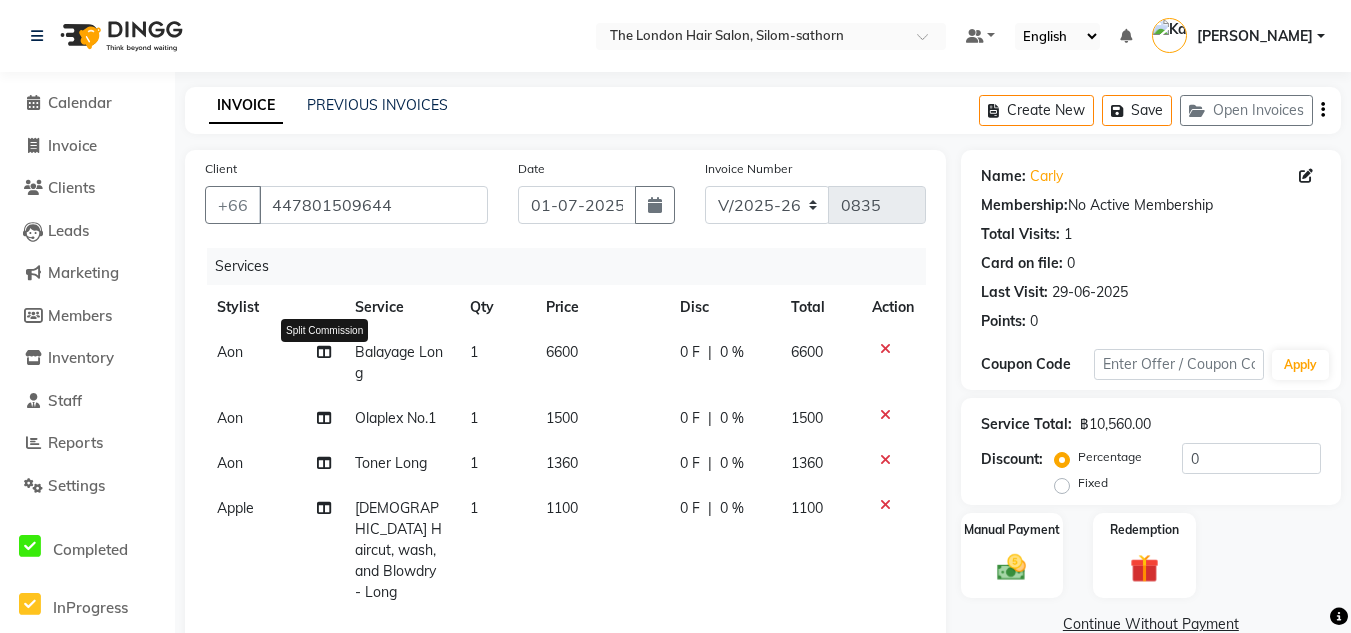 click 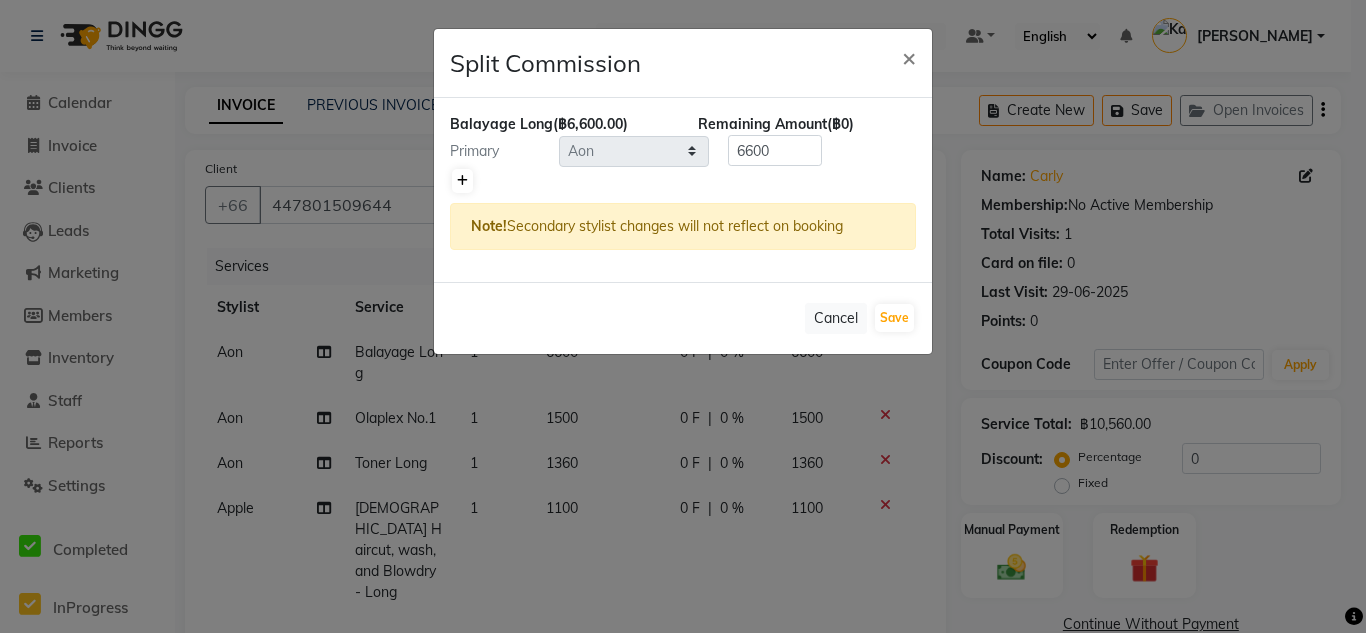 click 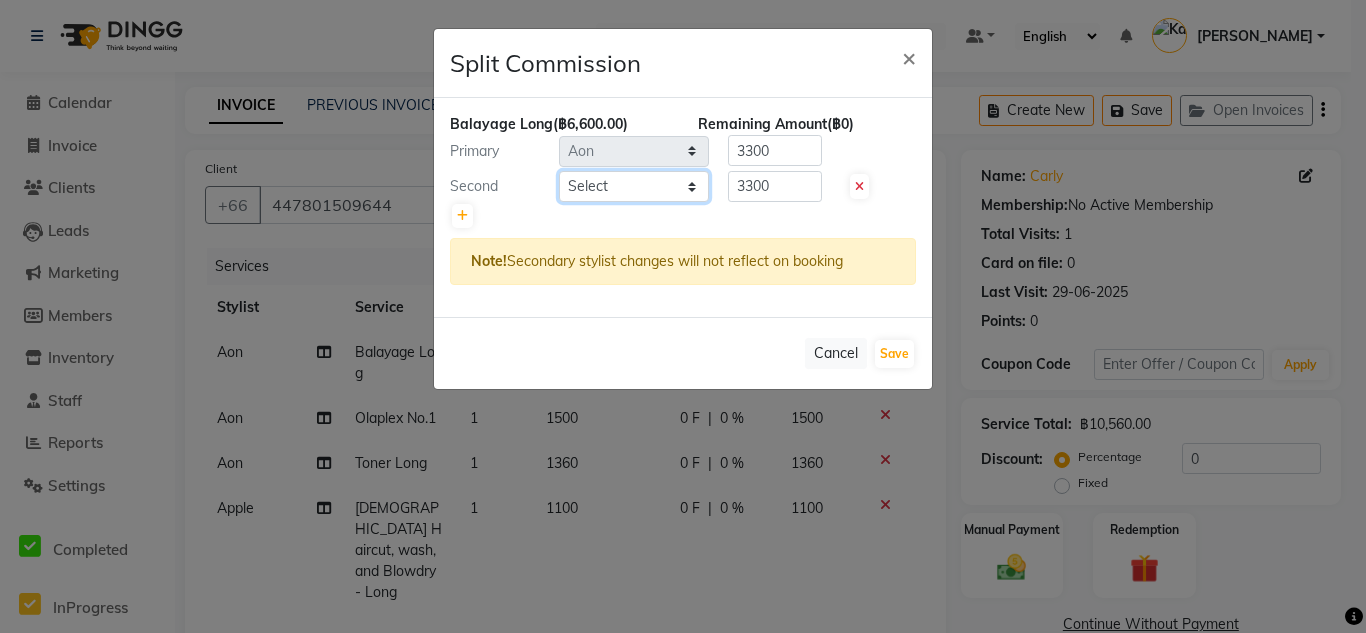 click on "Select  Aon   Apple     Boss [PERSON_NAME]    [PERSON_NAME]    Pim" 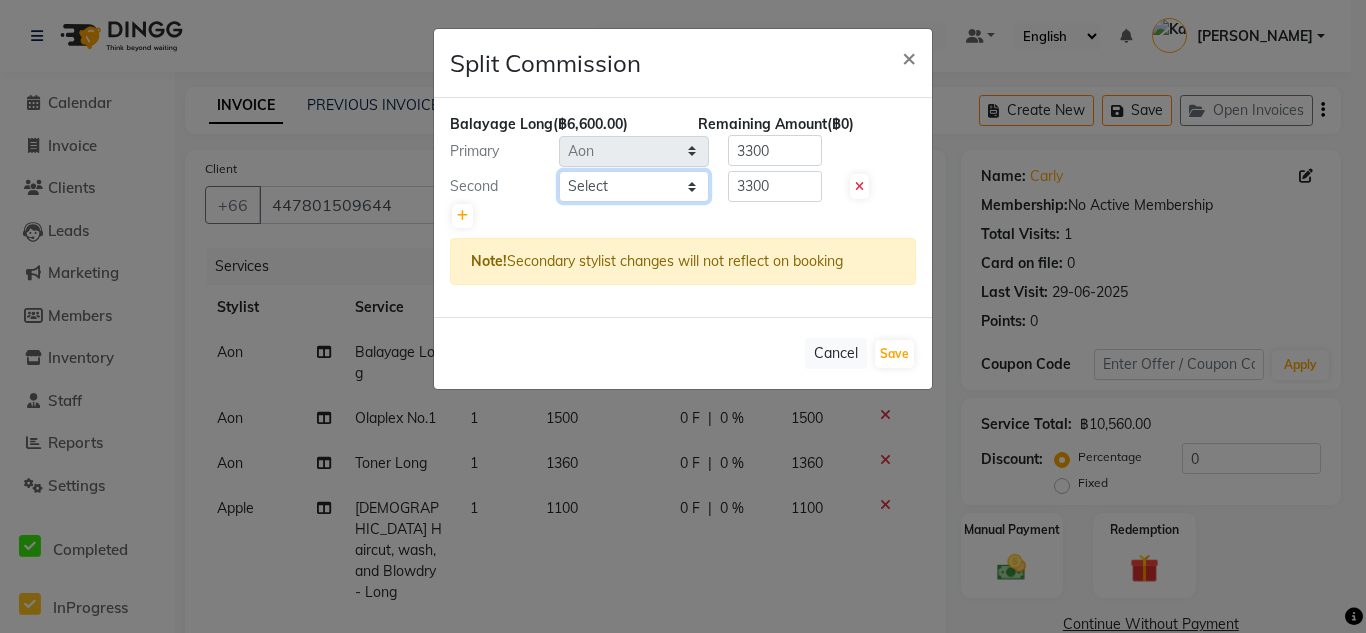 select on "56711" 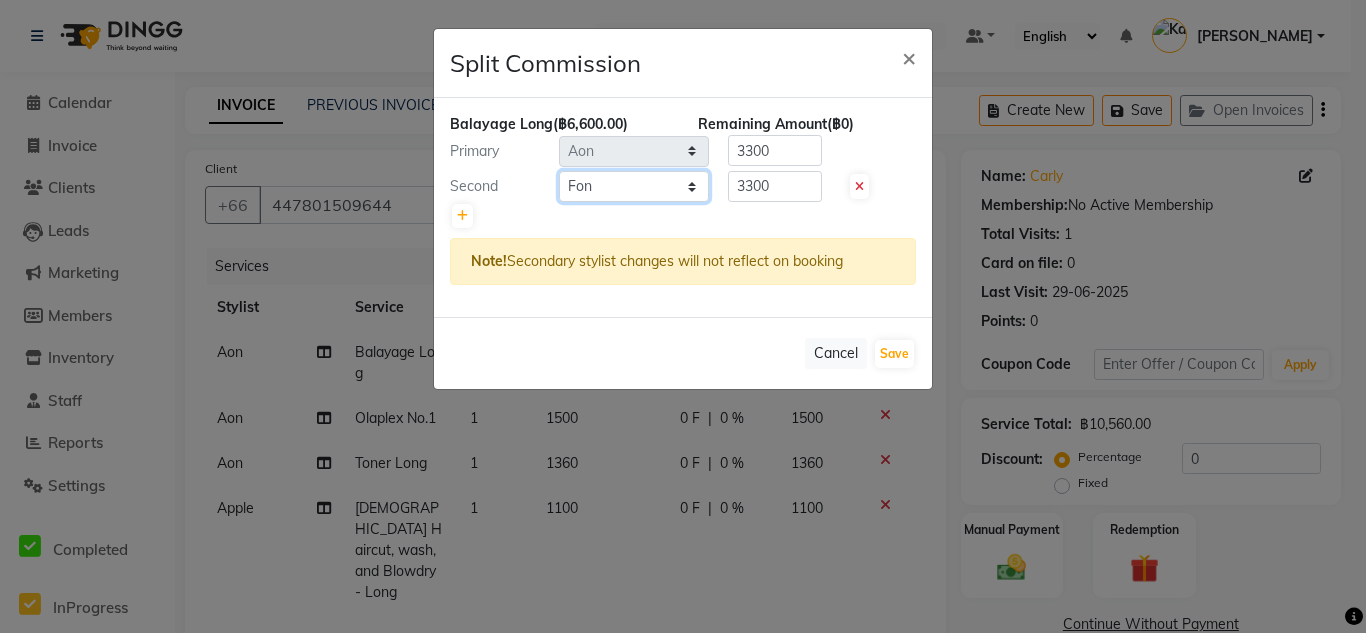 click on "Select  Aon   Apple     Boss [PERSON_NAME]    [PERSON_NAME]    Pim" 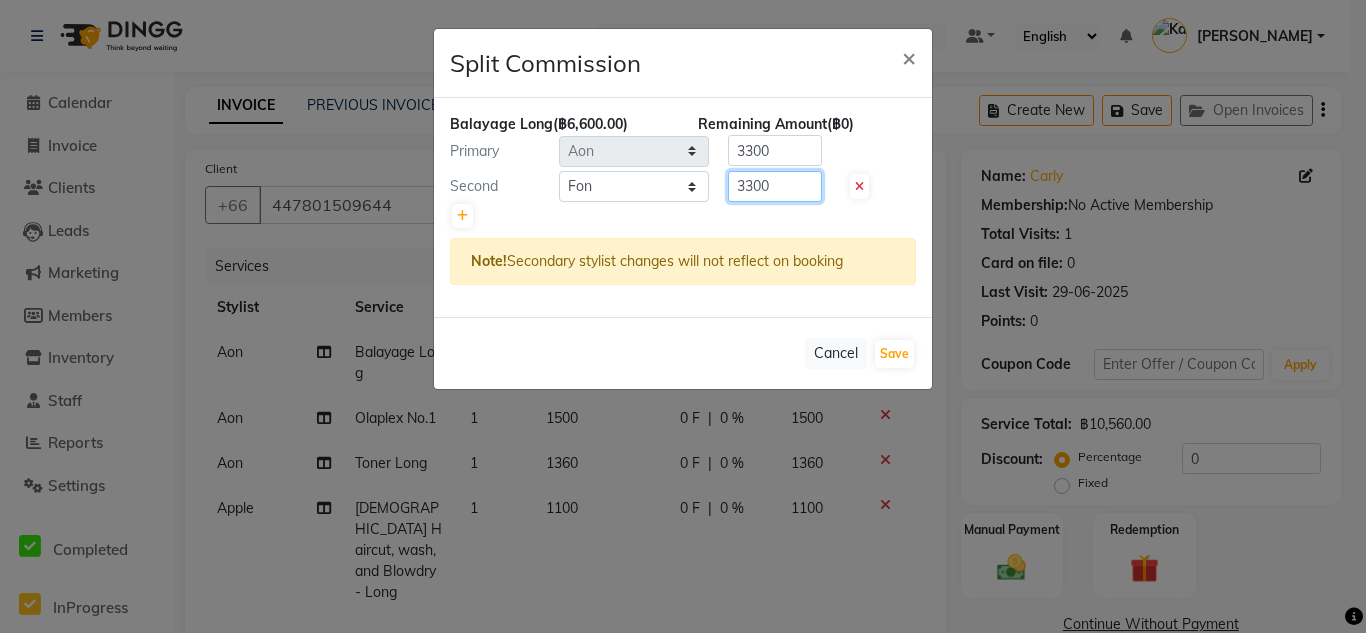 click on "3300" 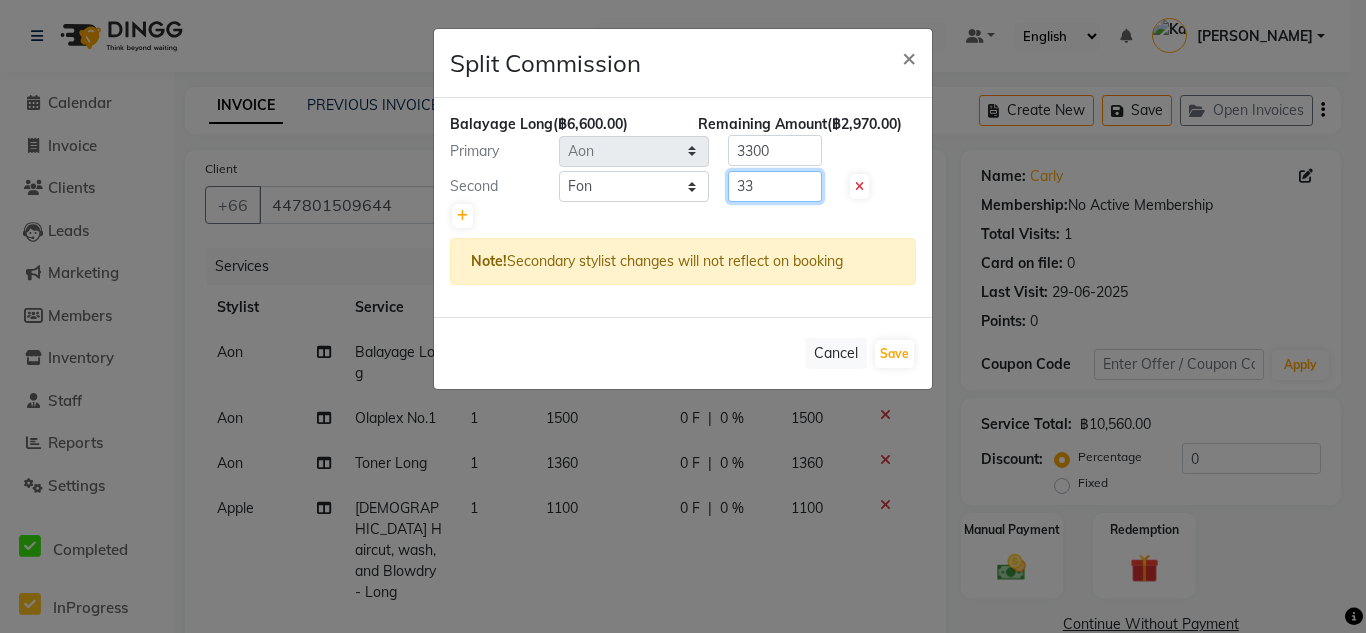 type on "3" 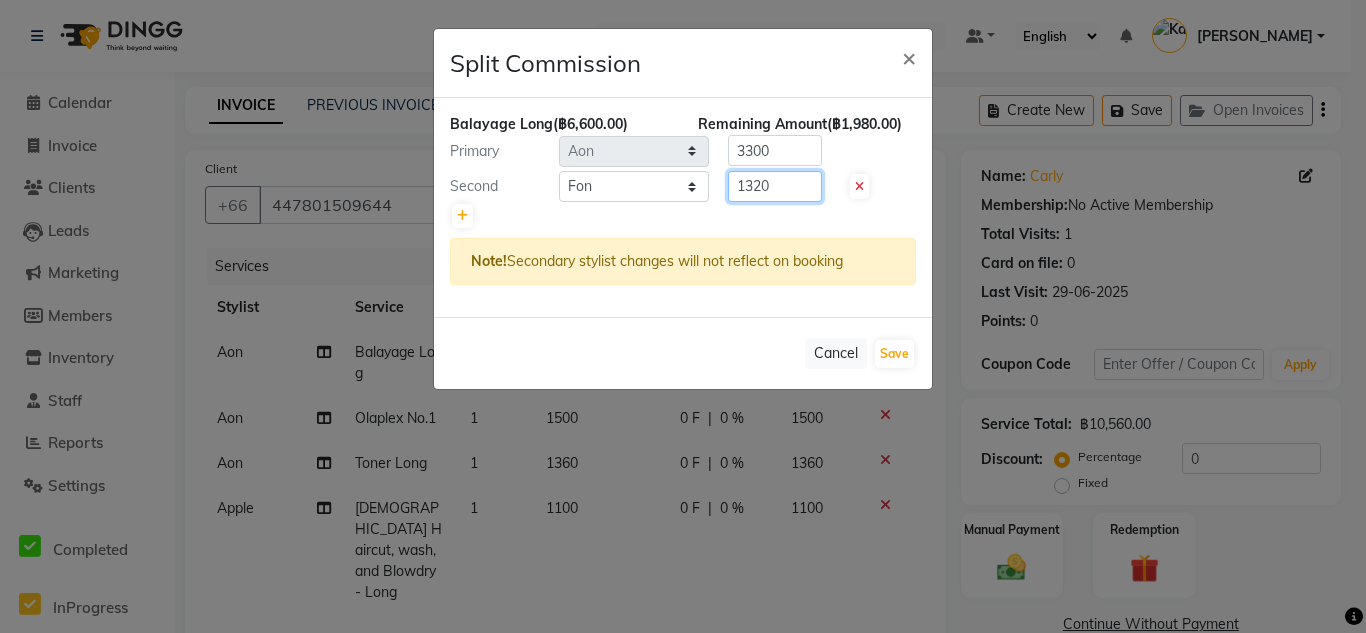 type on "1320" 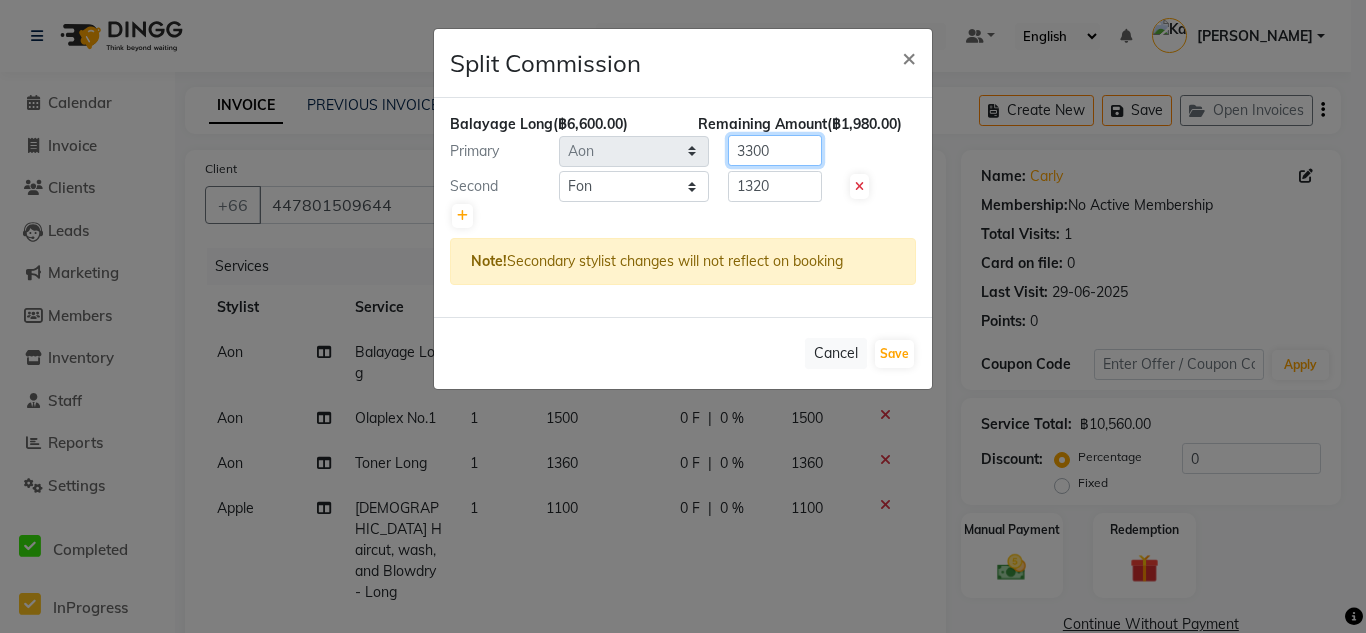 click on "3300" 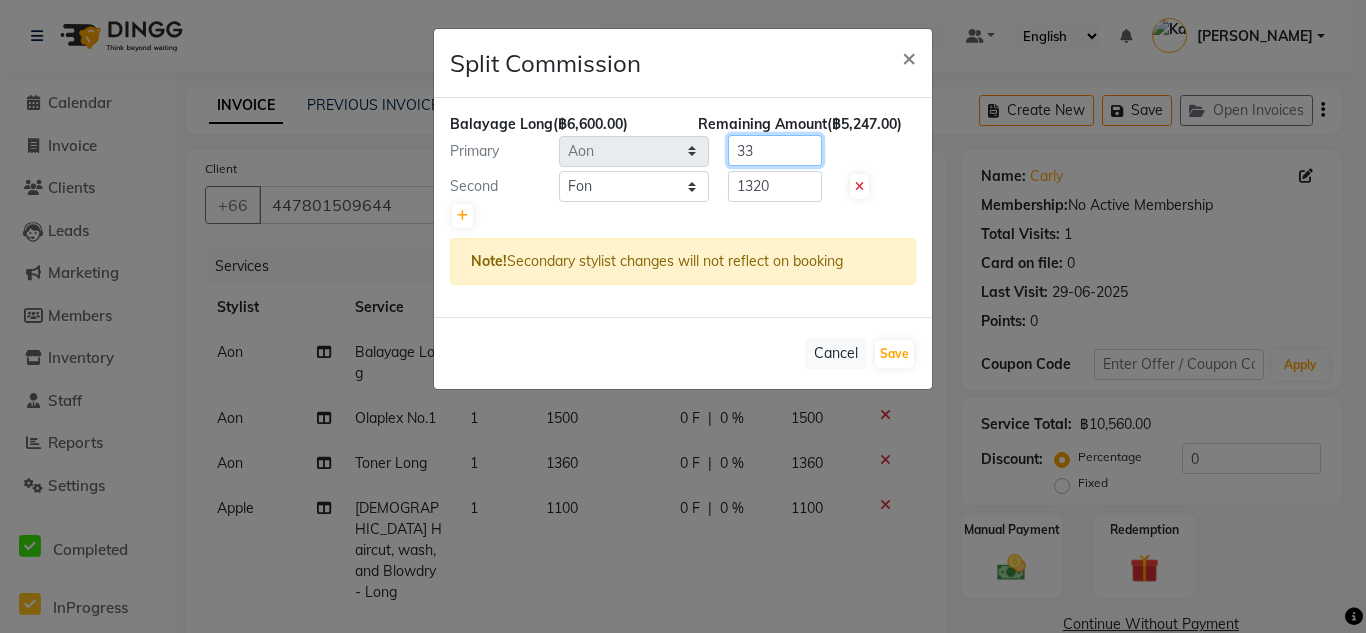 type on "3" 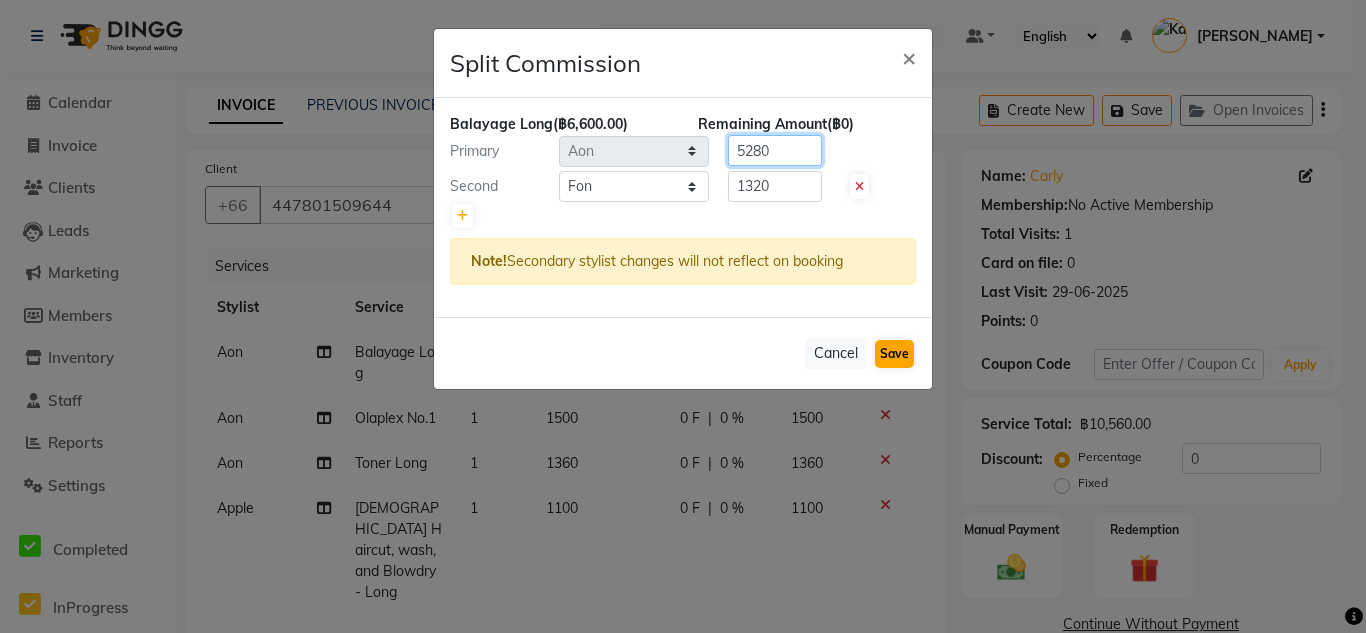 type on "5280" 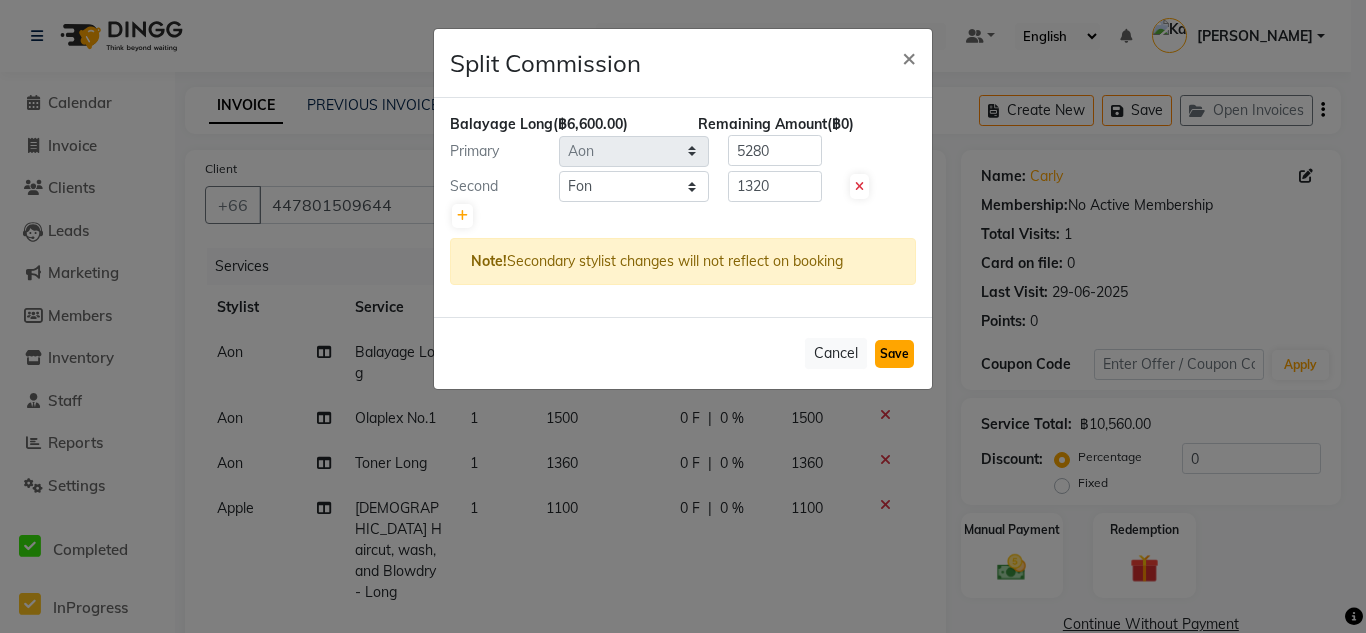 drag, startPoint x: 897, startPoint y: 352, endPoint x: 876, endPoint y: 350, distance: 21.095022 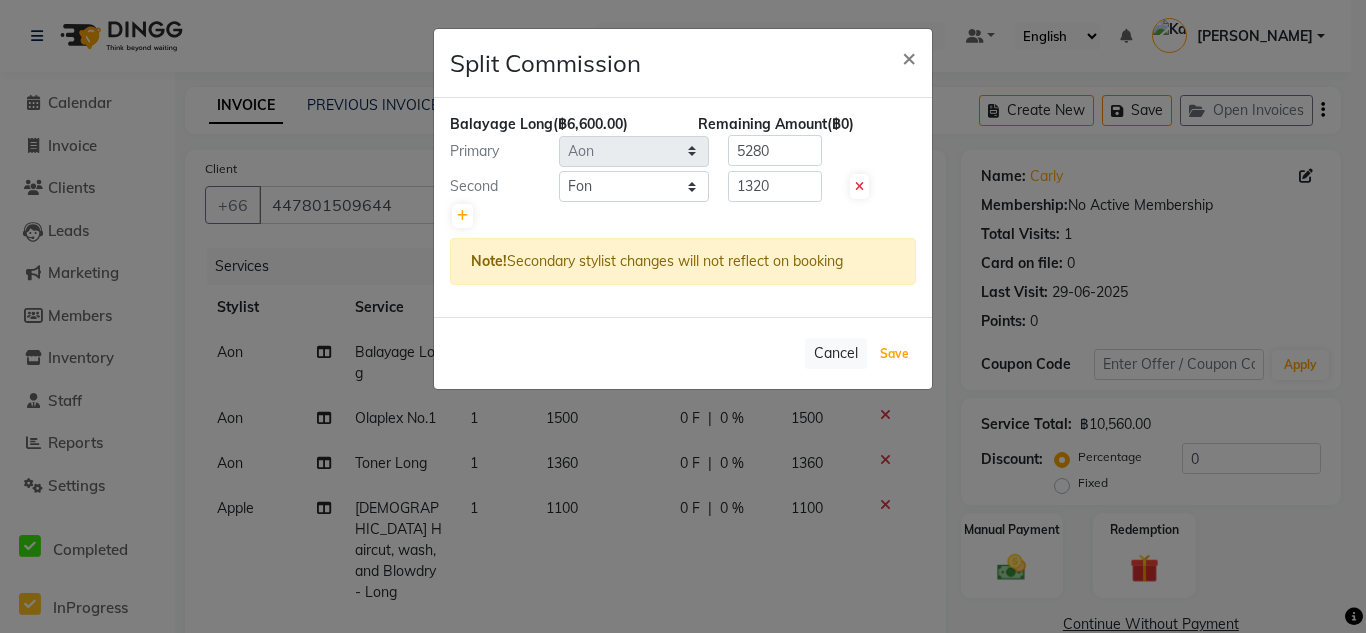 select on "Select" 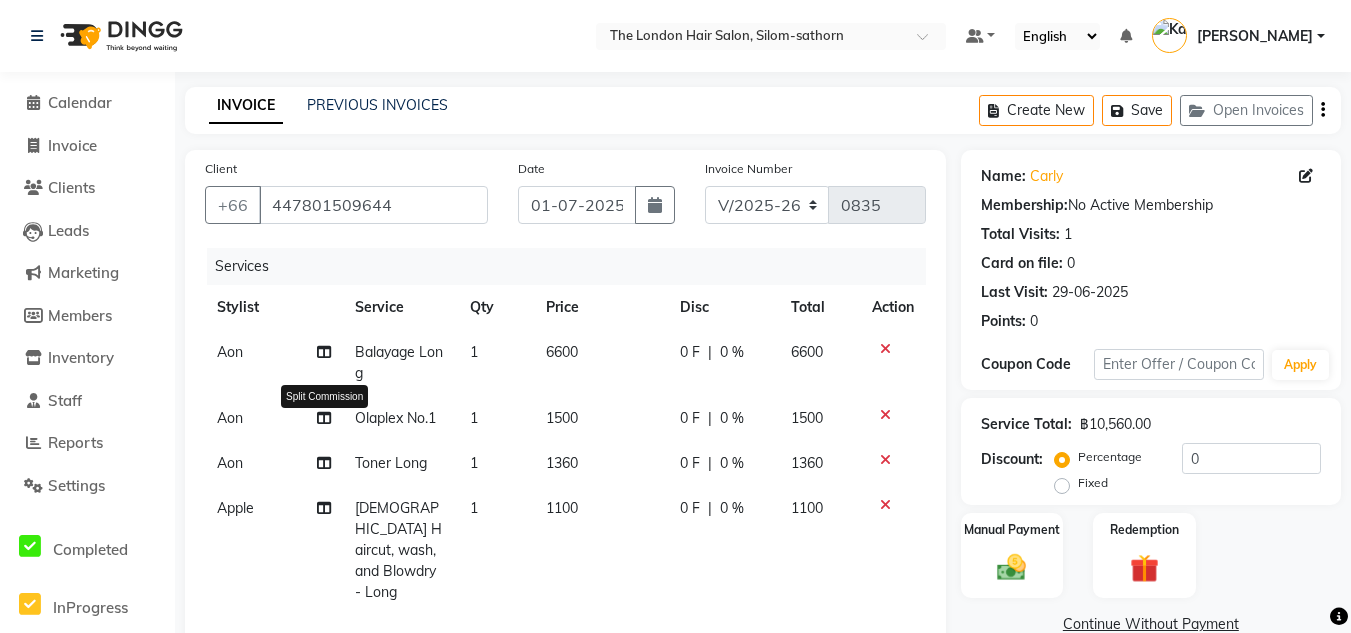 click 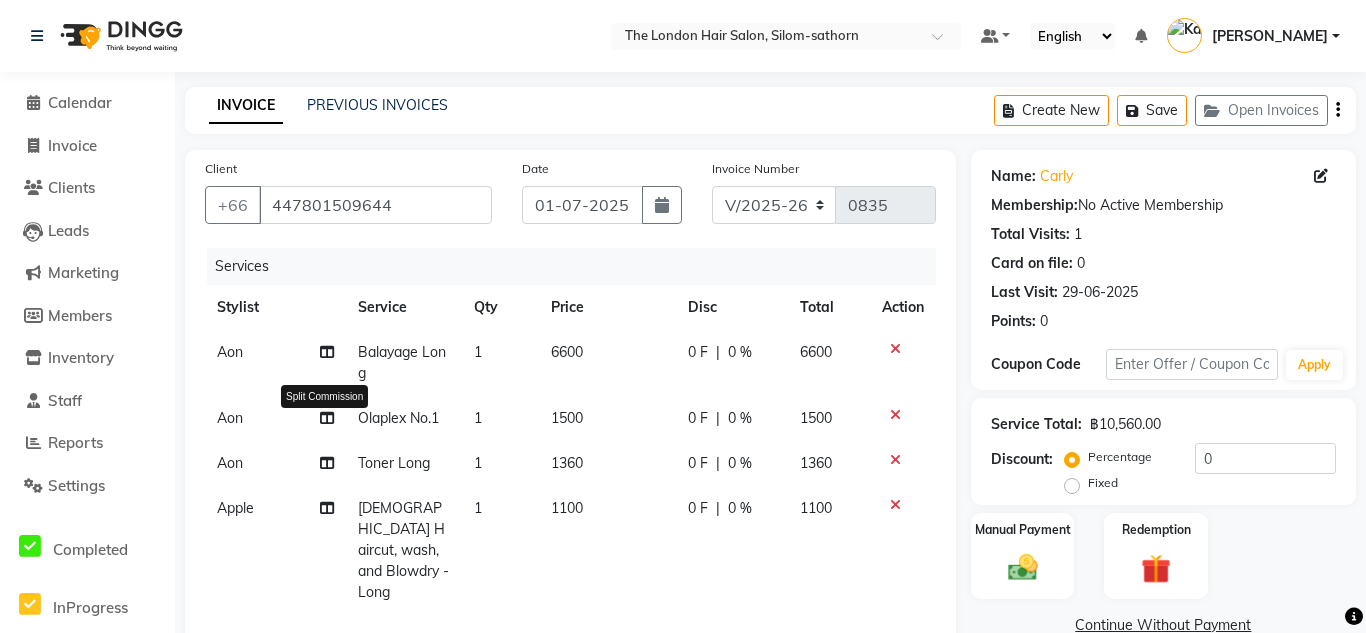 select on "56709" 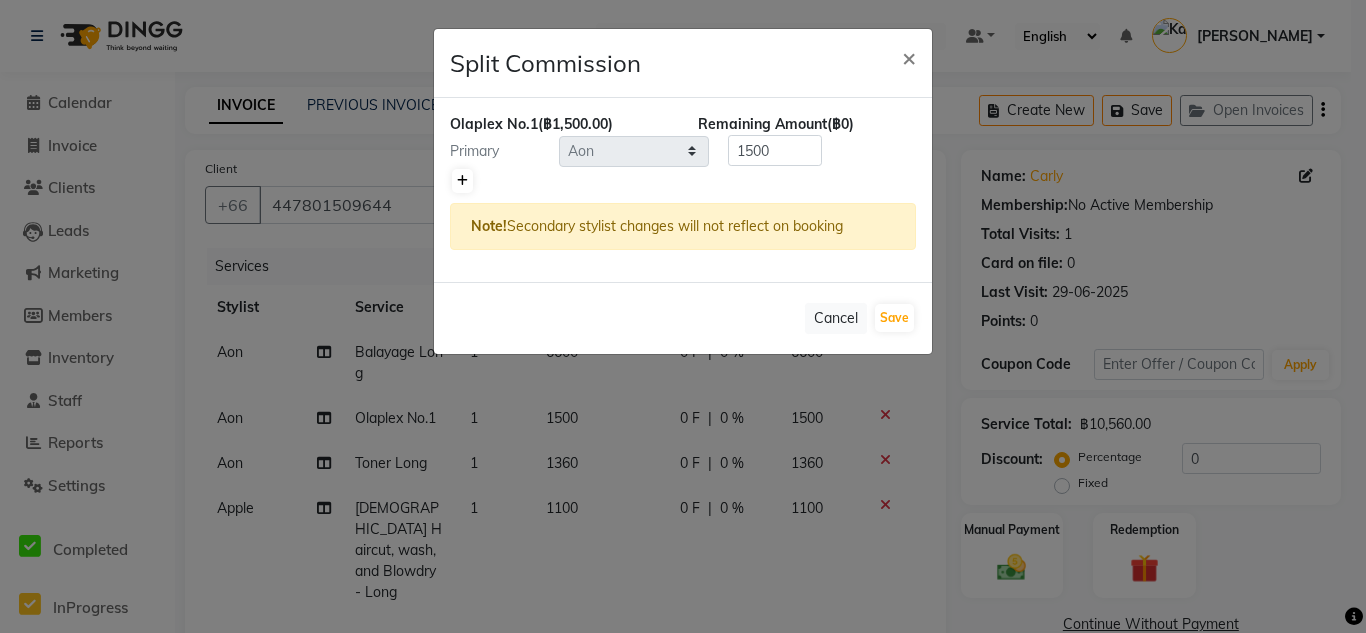 click 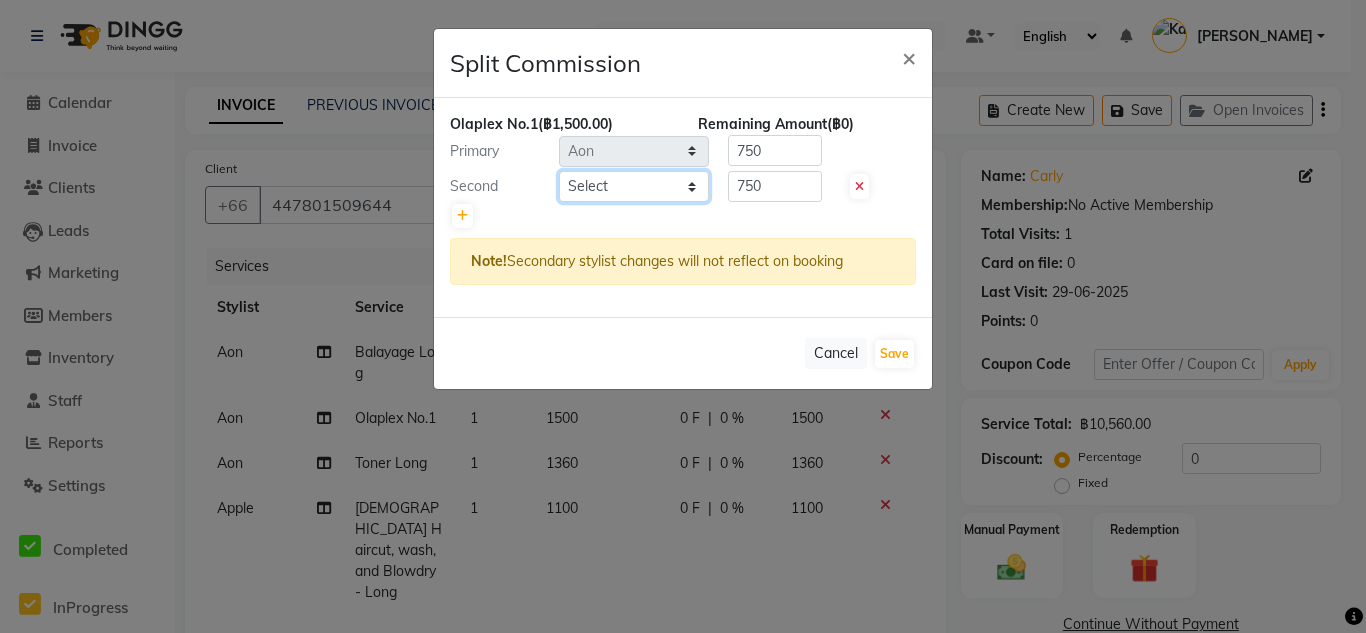 click on "Select  Aon   Apple     Boss [PERSON_NAME]    [PERSON_NAME]    Pim" 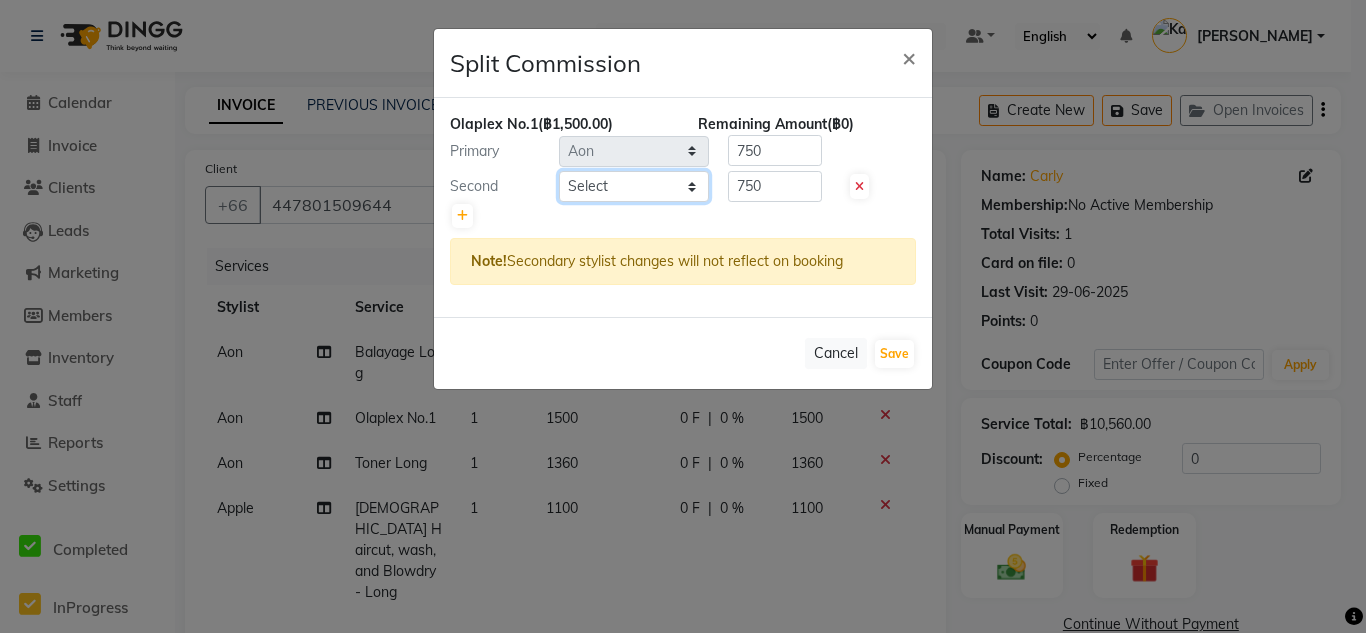 select on "56711" 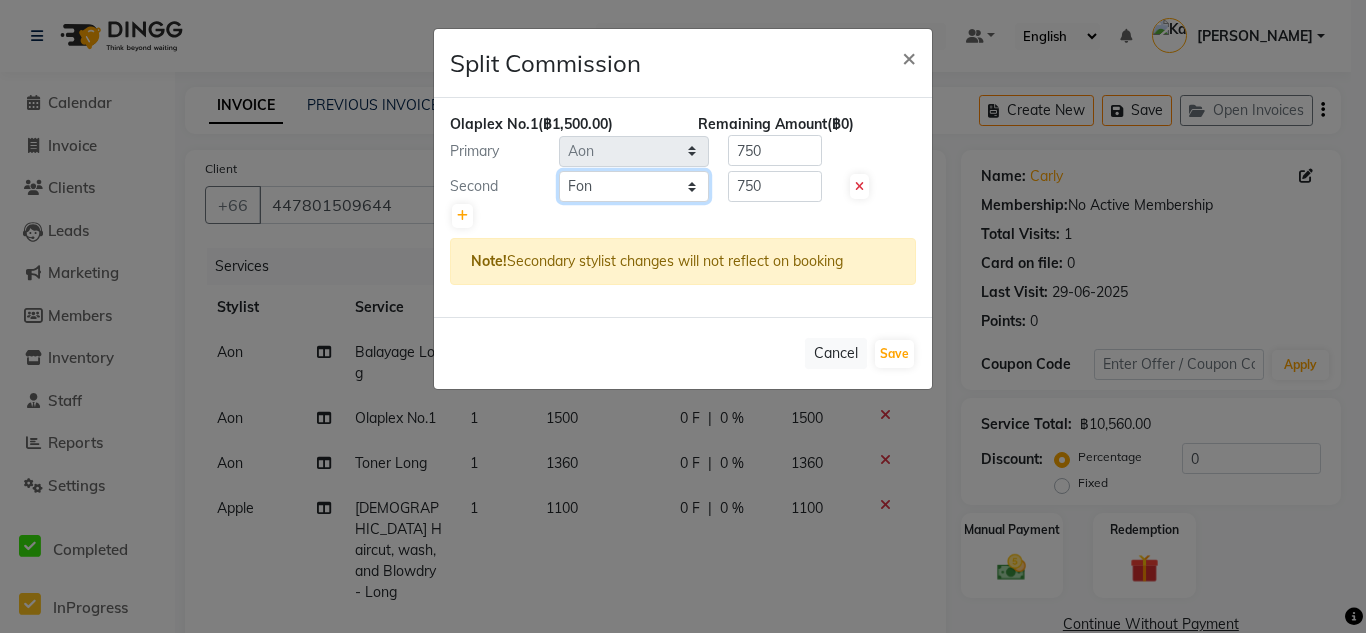 click on "Select  Aon   Apple     Boss [PERSON_NAME]    [PERSON_NAME]    Pim" 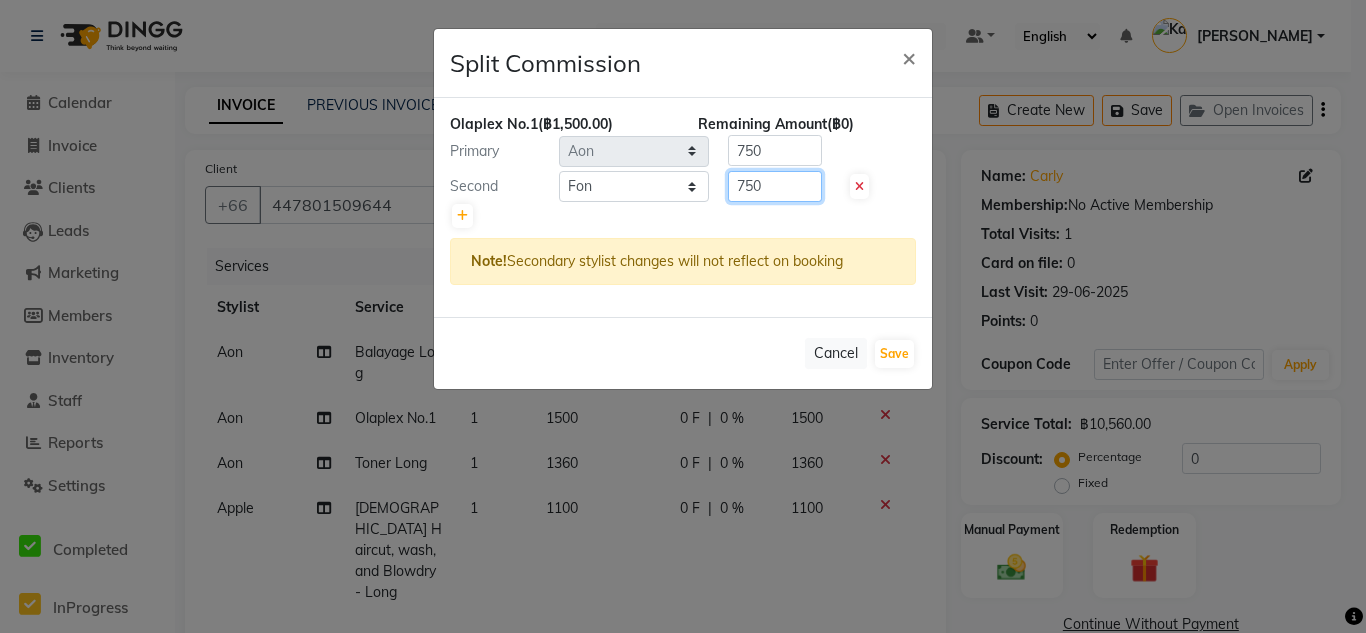 click on "750" 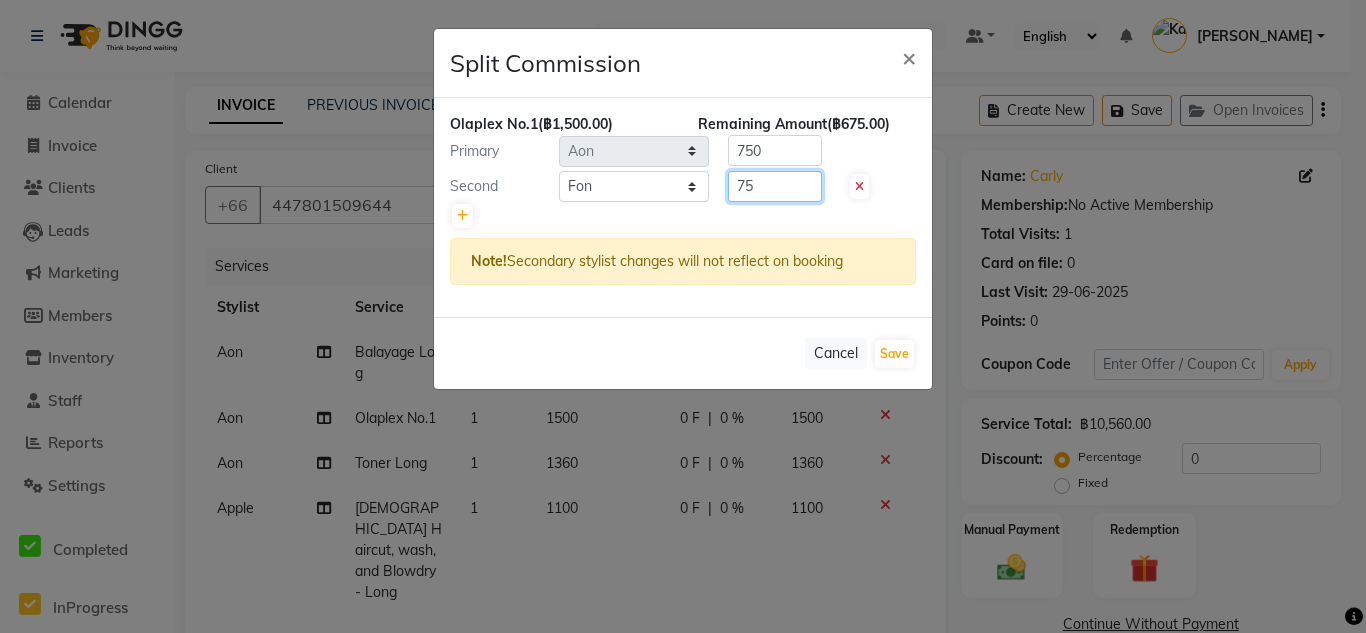 type on "7" 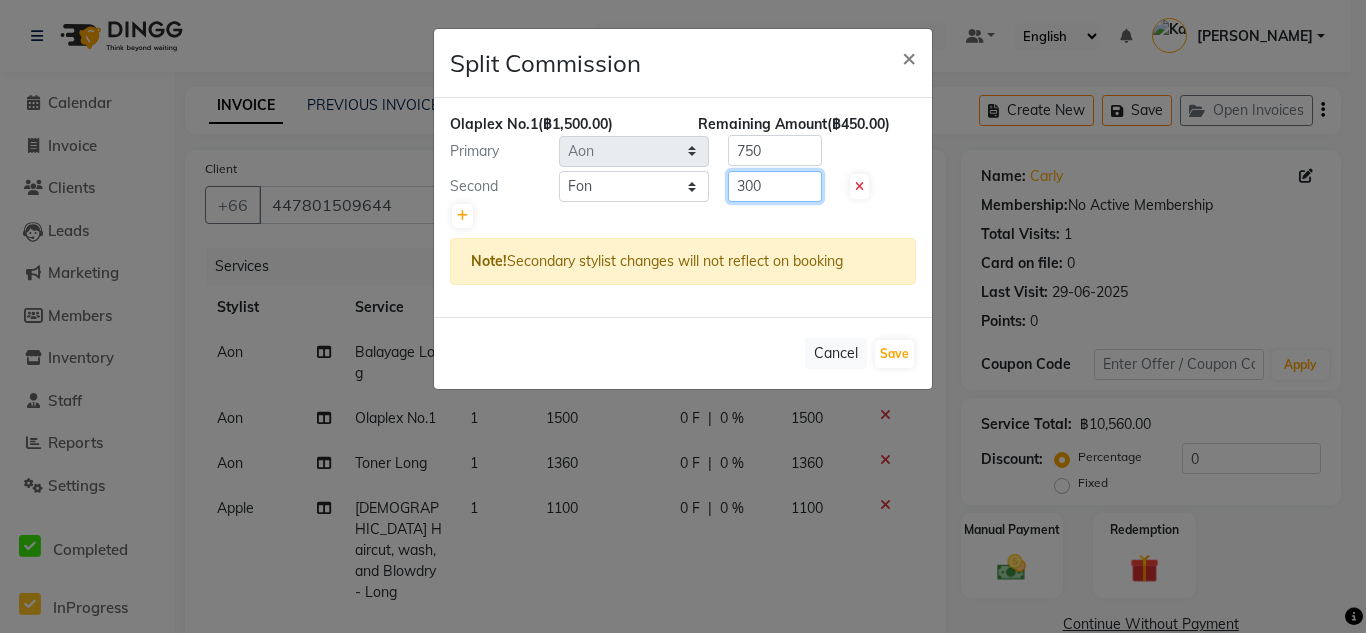 type on "300" 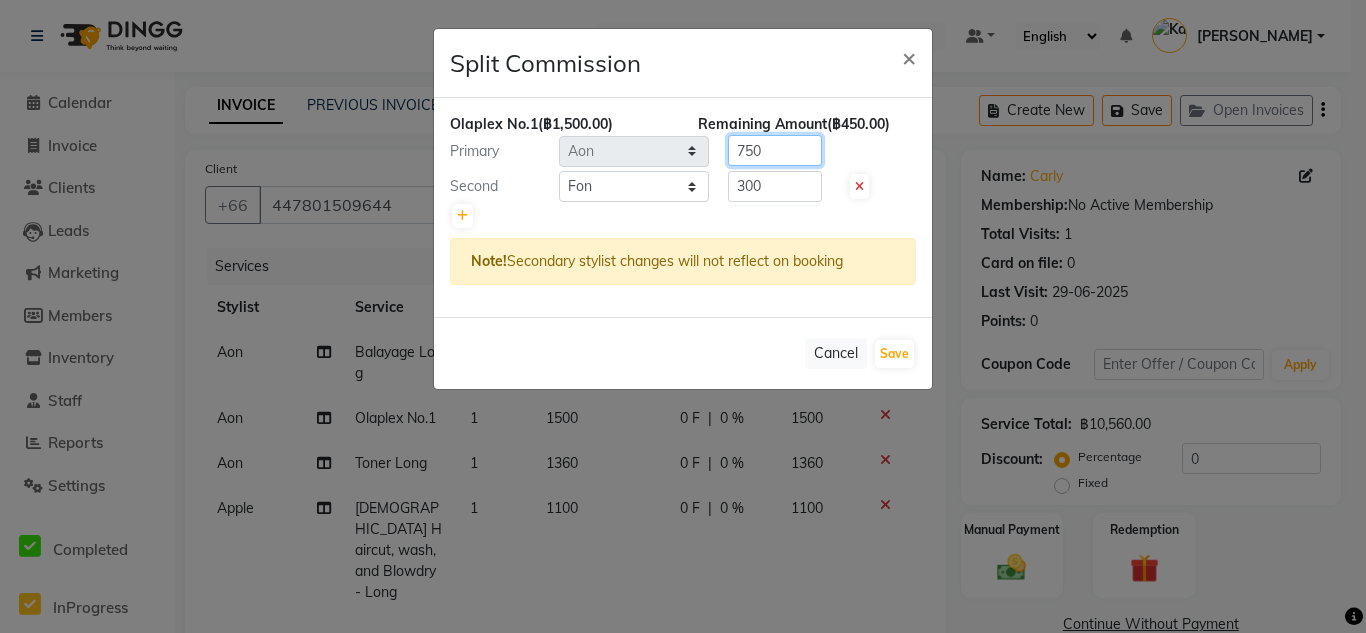 click on "750" 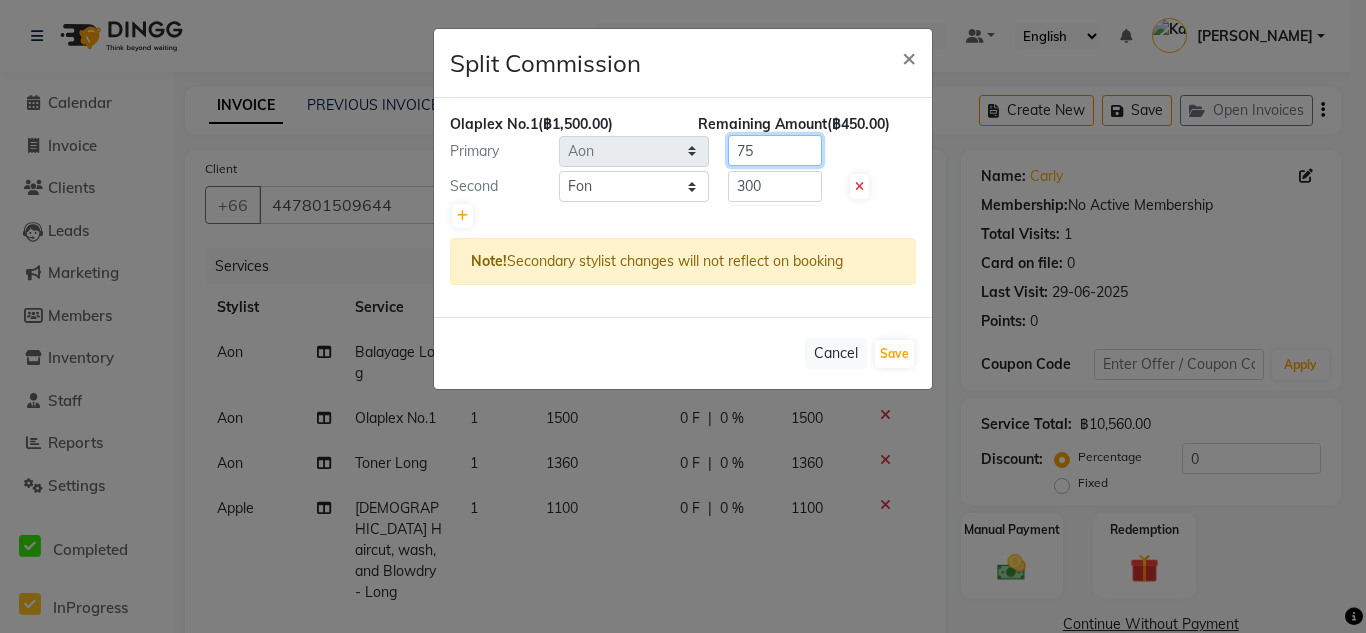 type on "7" 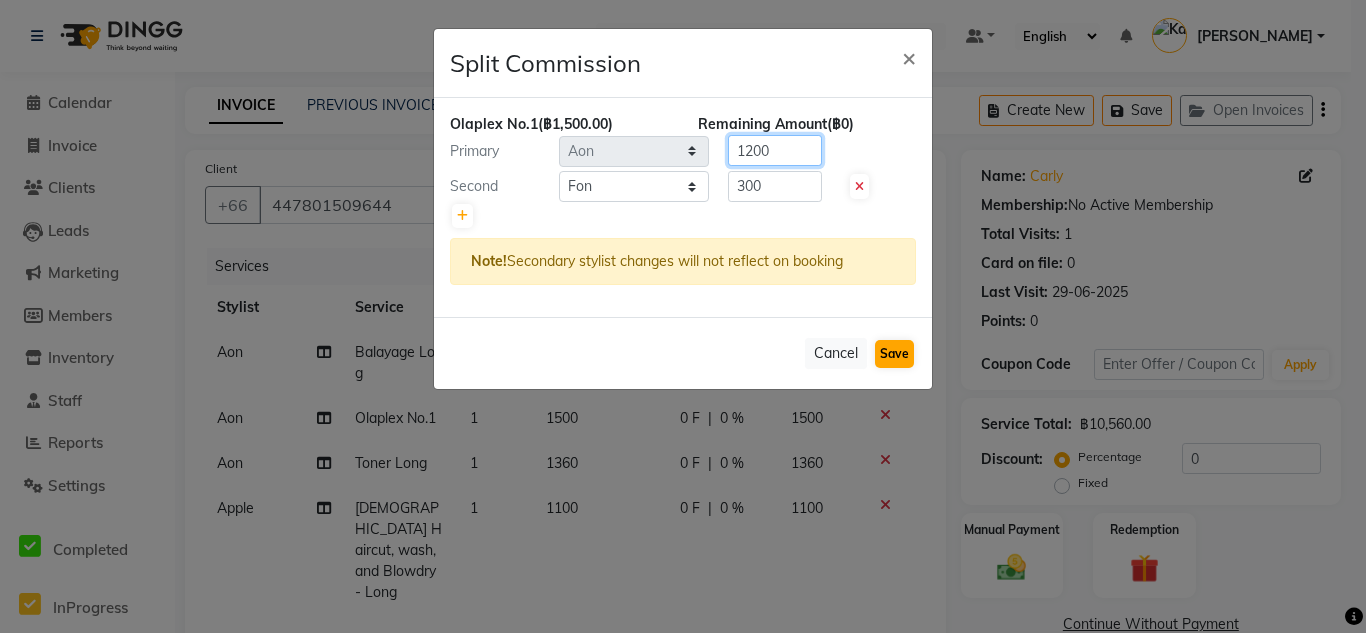 type on "1200" 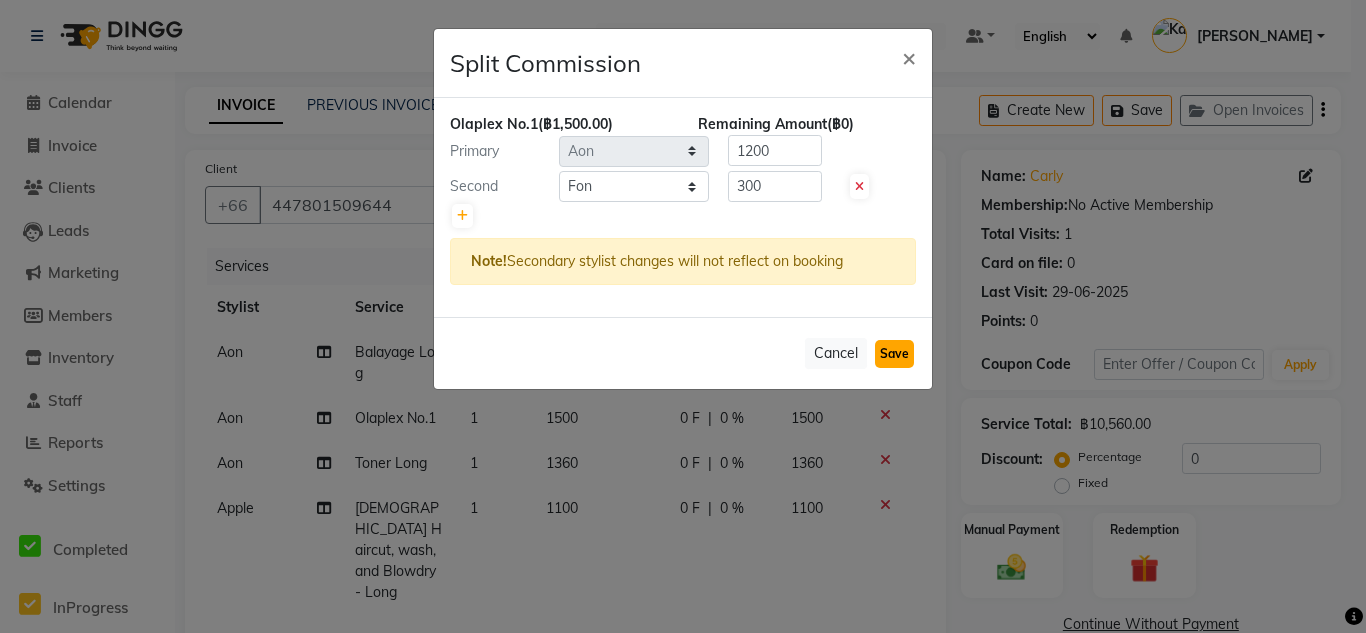 click on "Save" 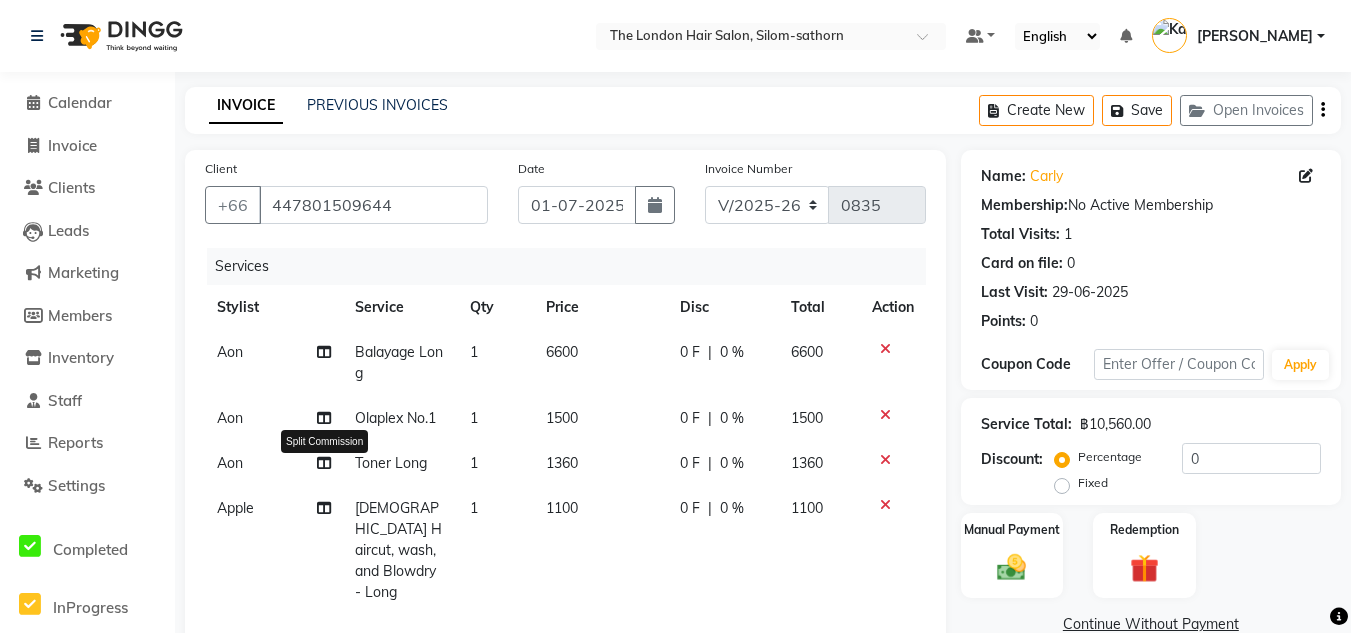 click 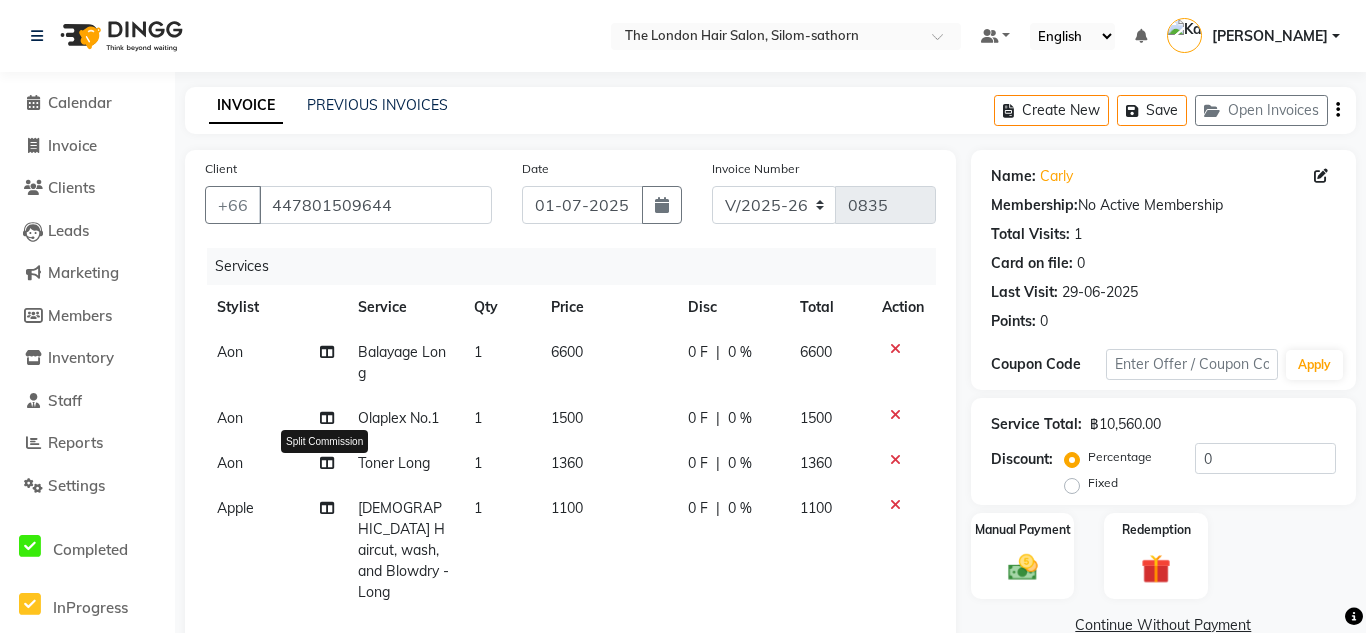 select on "56709" 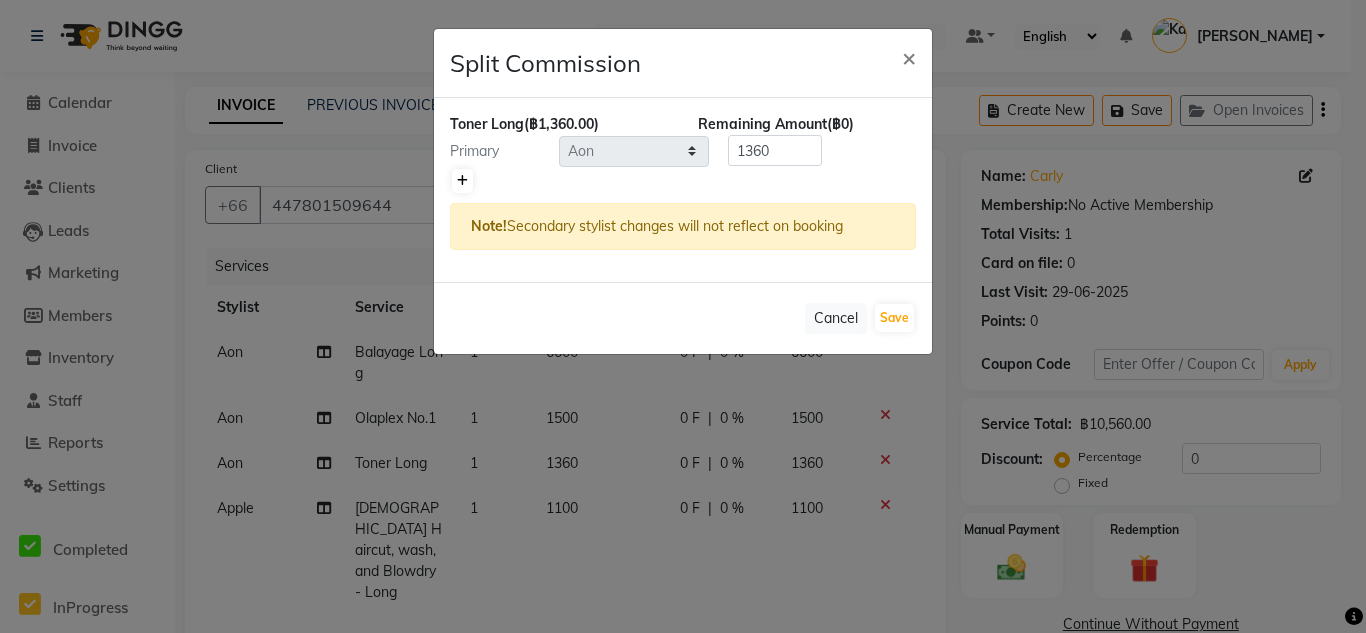click 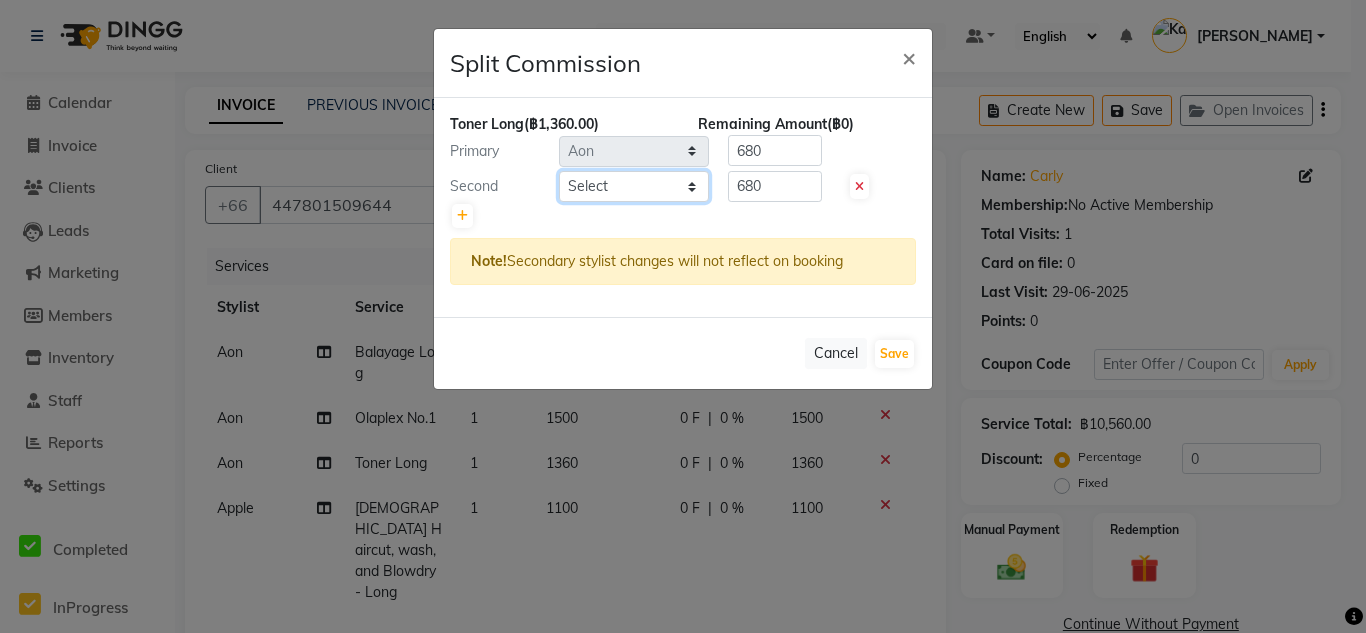 click on "Select  Aon   Apple     Boss [PERSON_NAME]    [PERSON_NAME]    Pim" 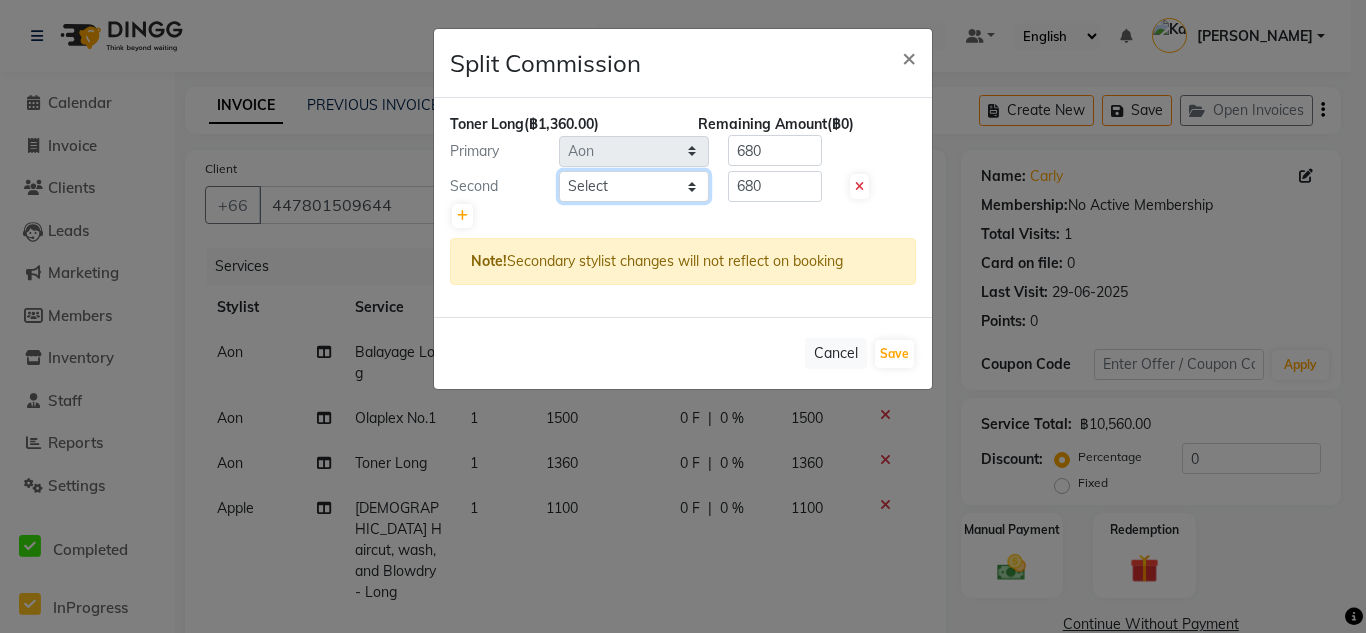 select on "56711" 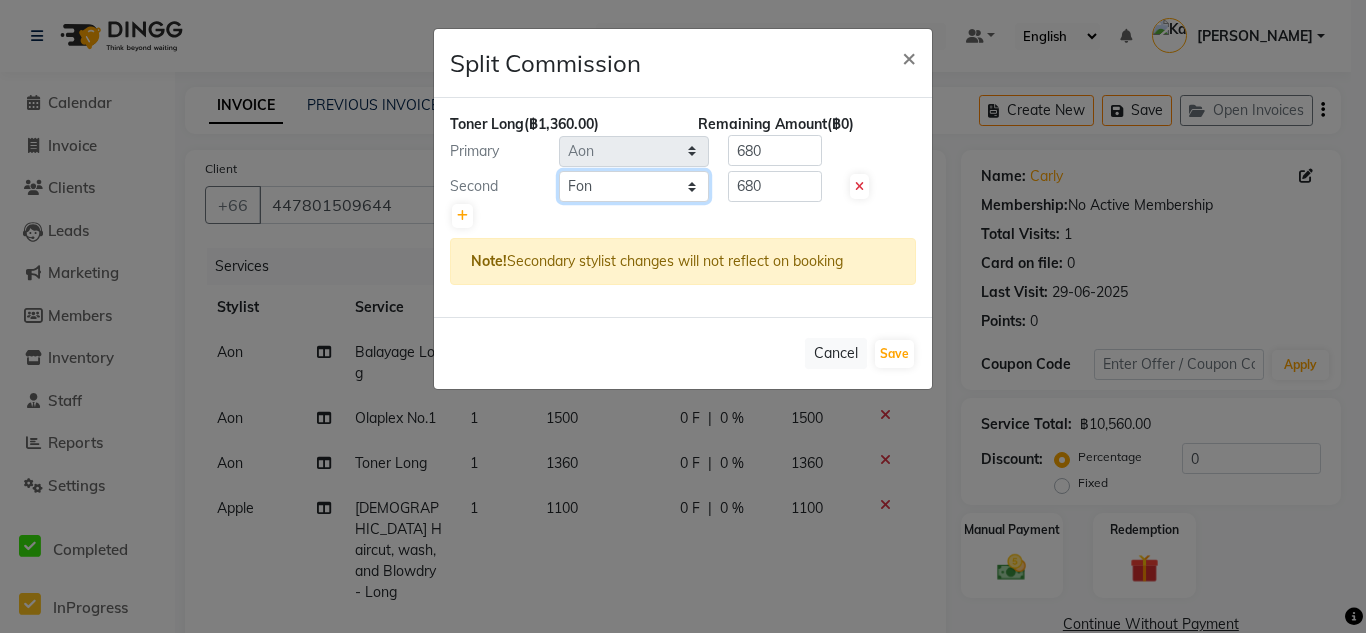 click on "Select  Aon   Apple     Boss [PERSON_NAME]    [PERSON_NAME]    Pim" 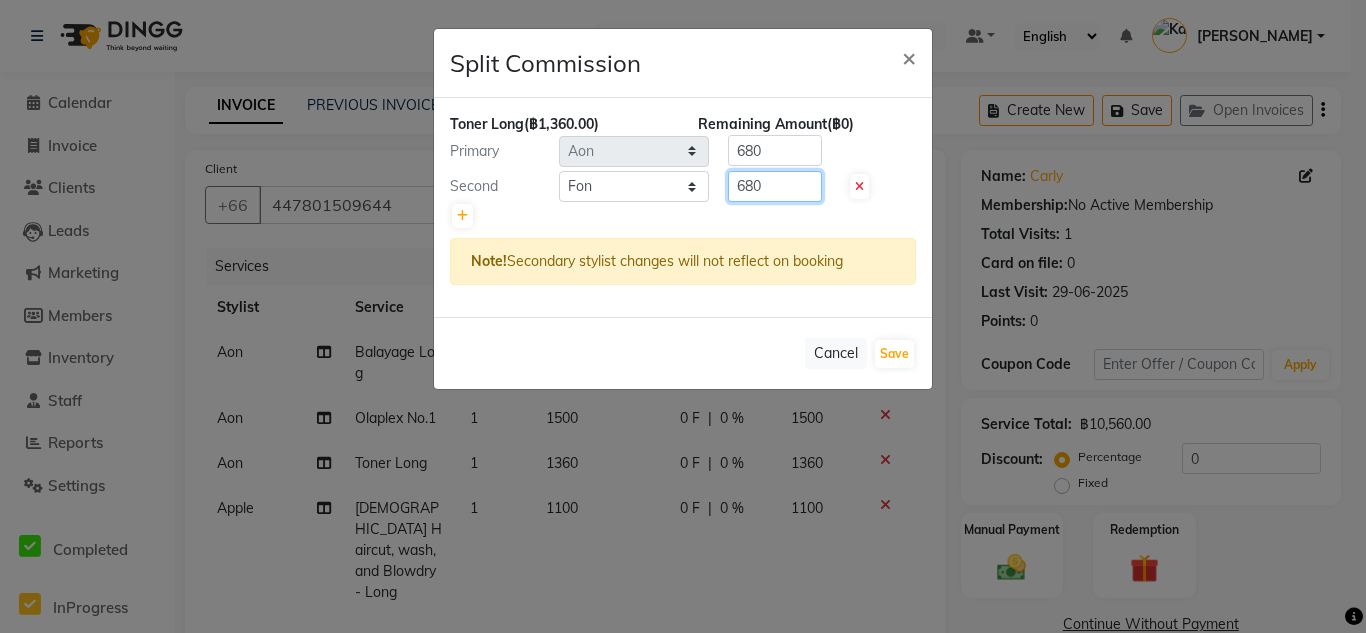 click on "680" 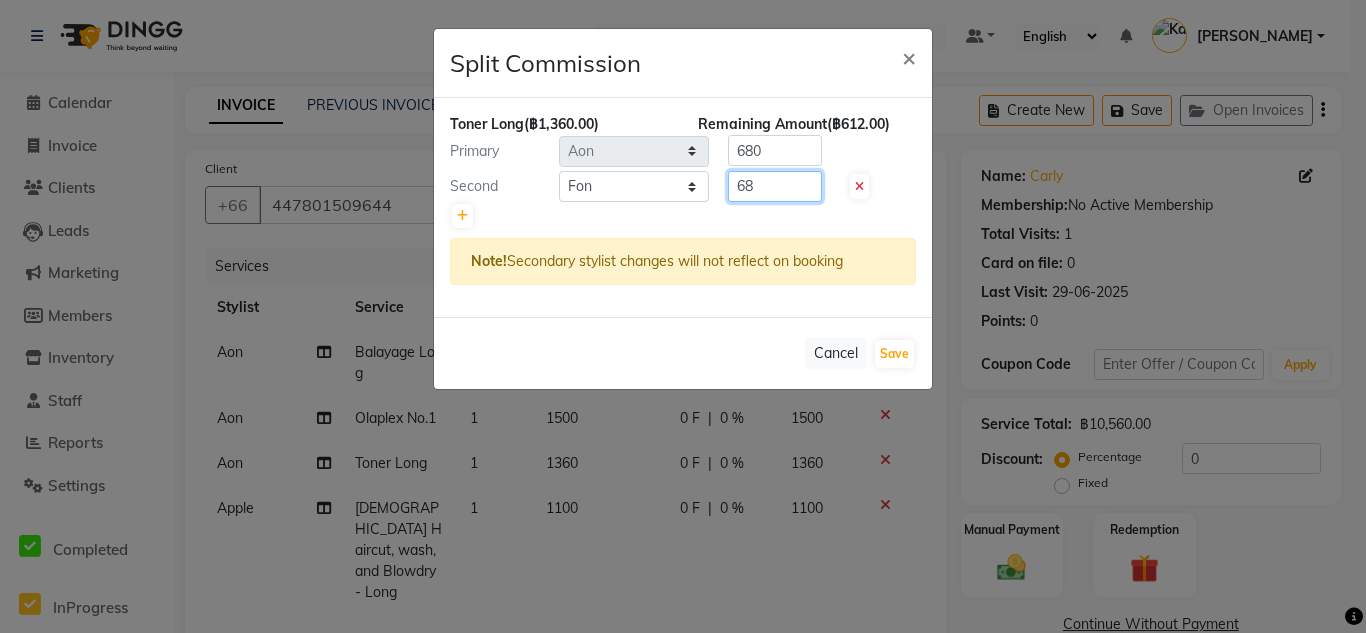 type on "6" 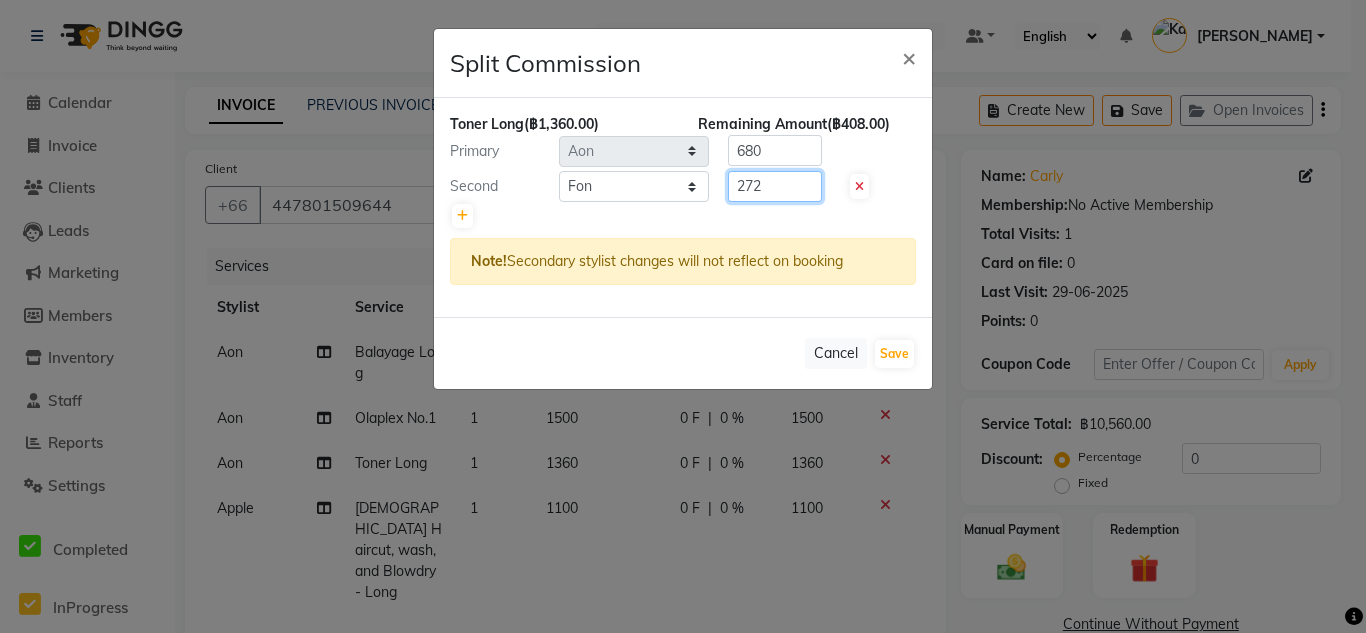 type on "272" 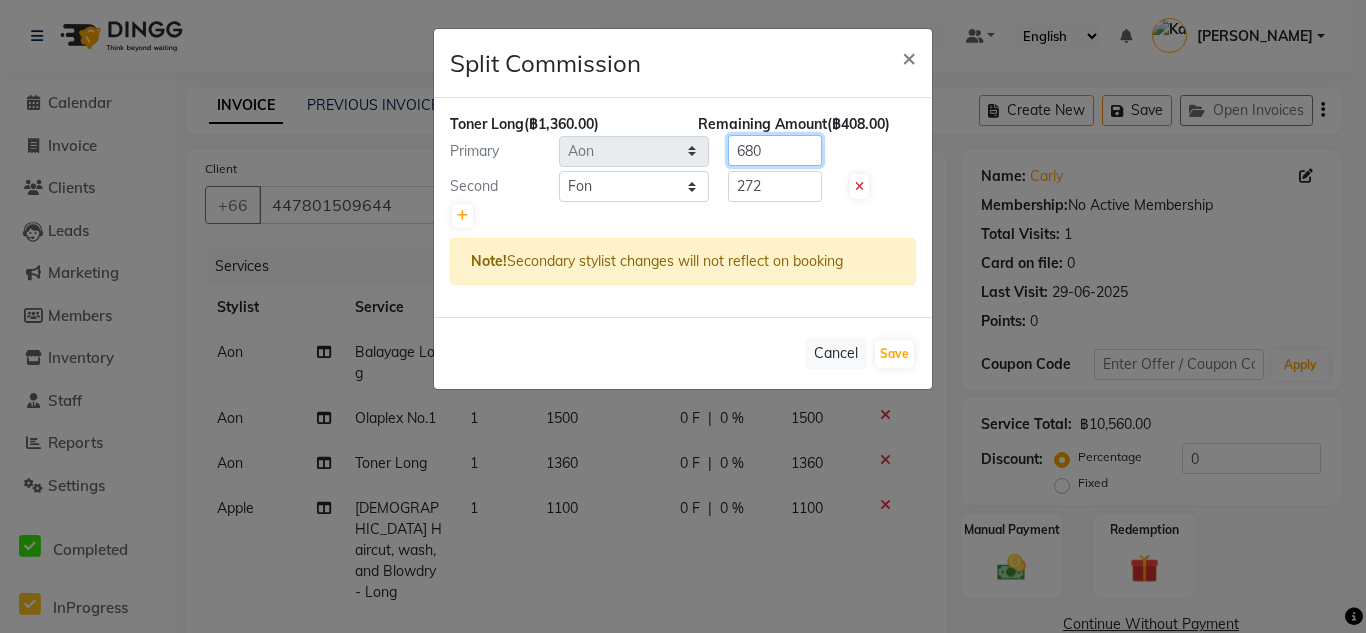 click on "680" 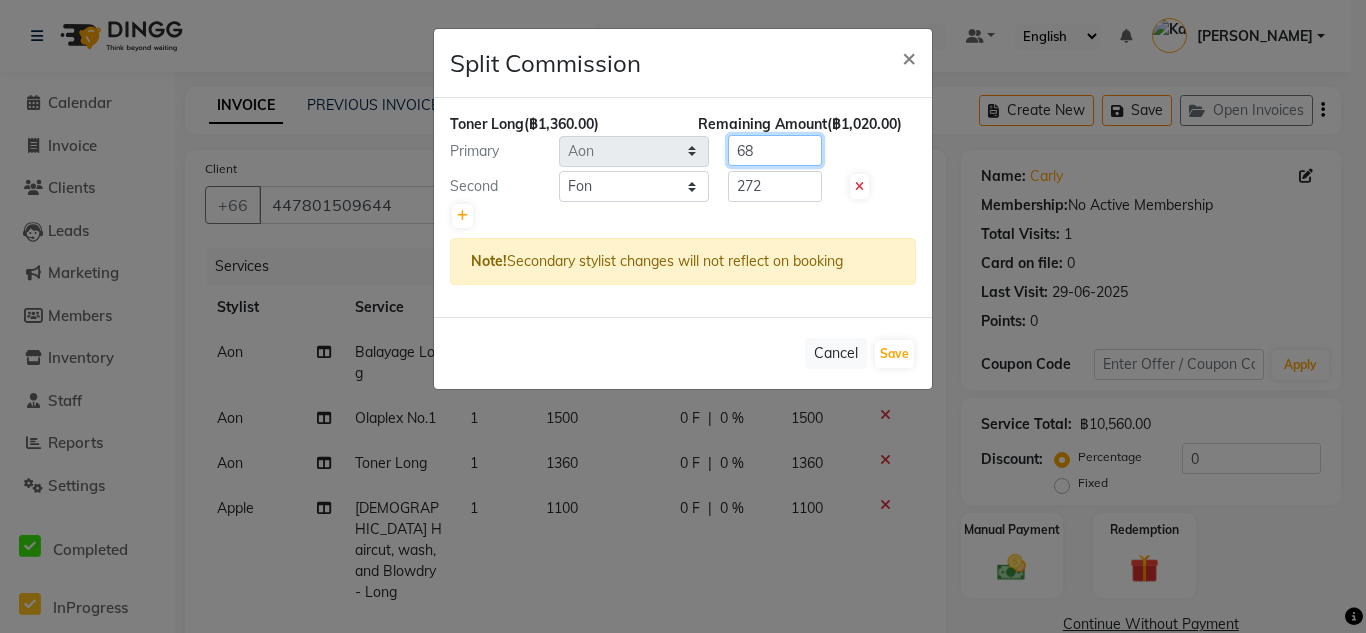 type on "6" 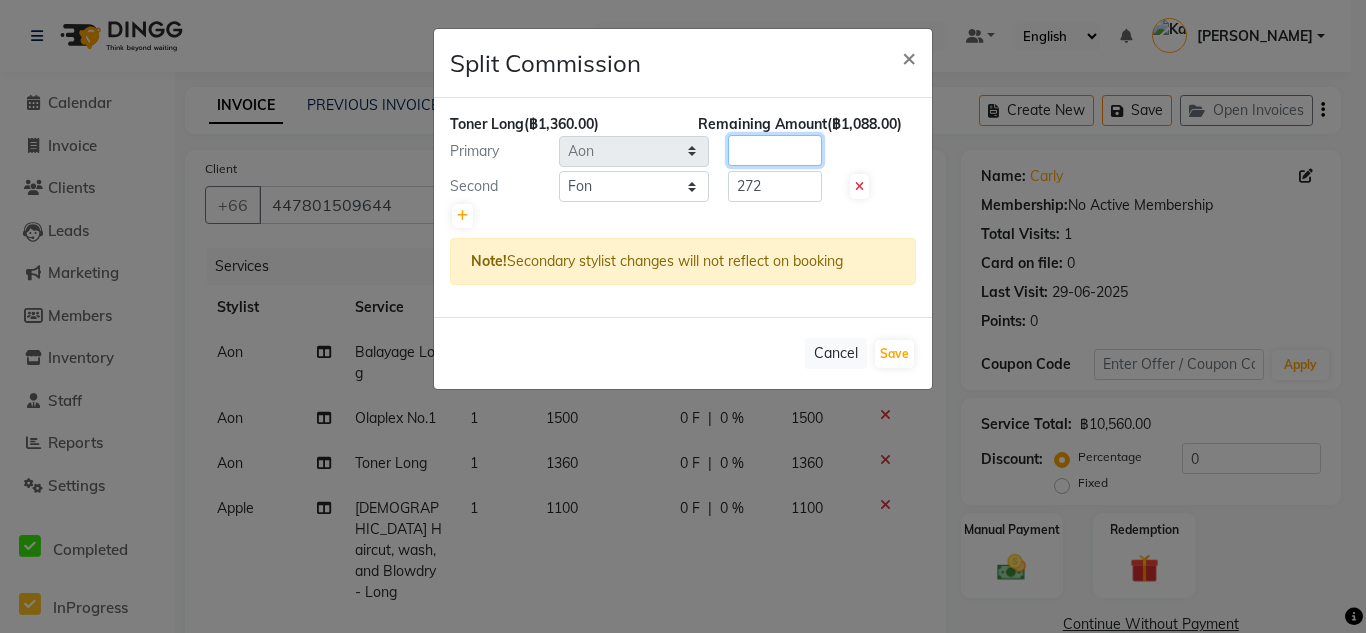 type on "0" 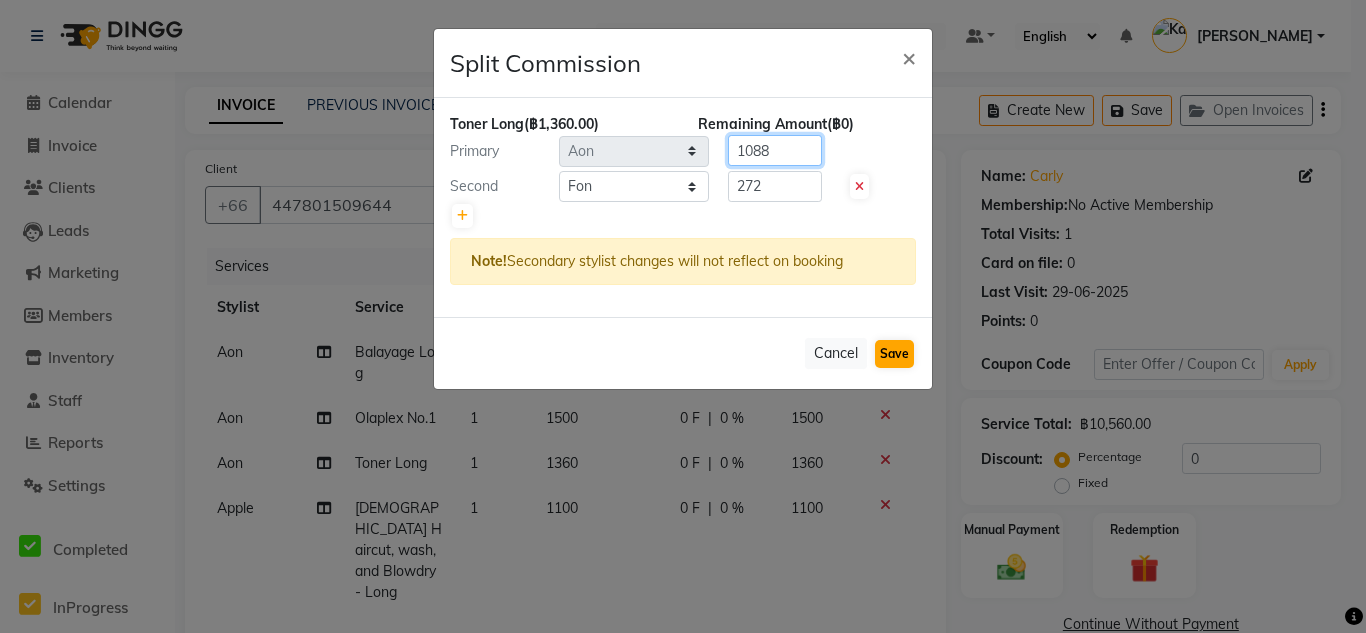 type on "1088" 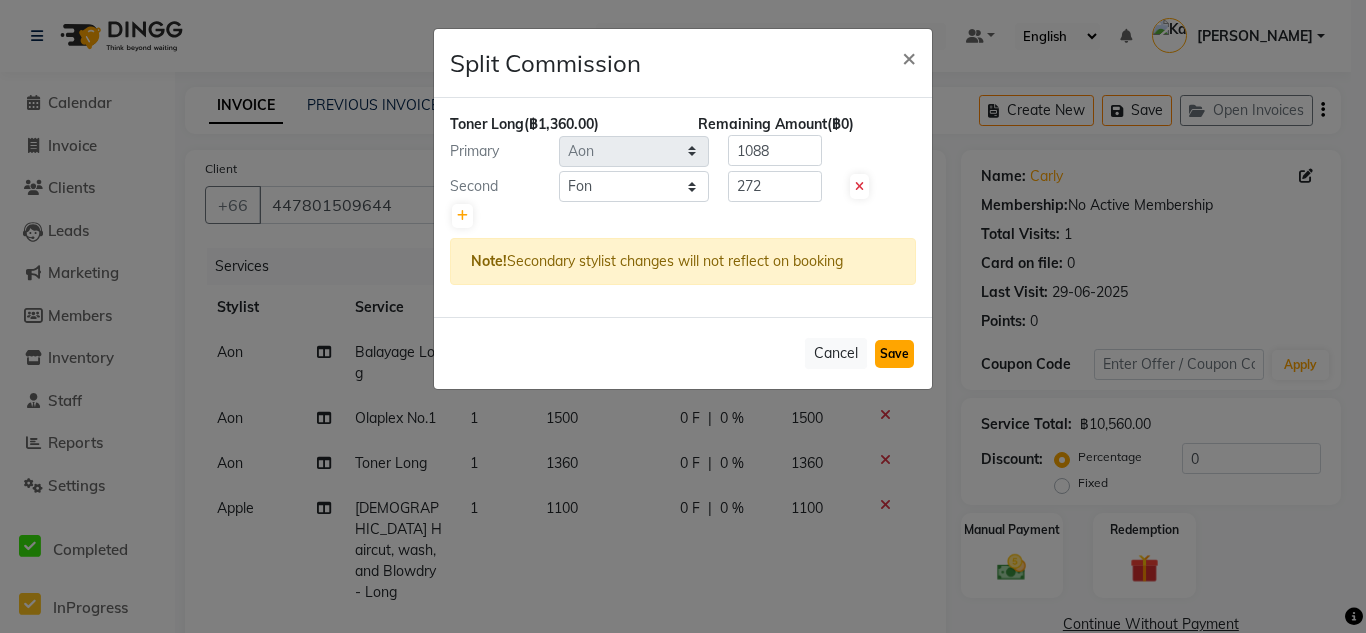 click on "Save" 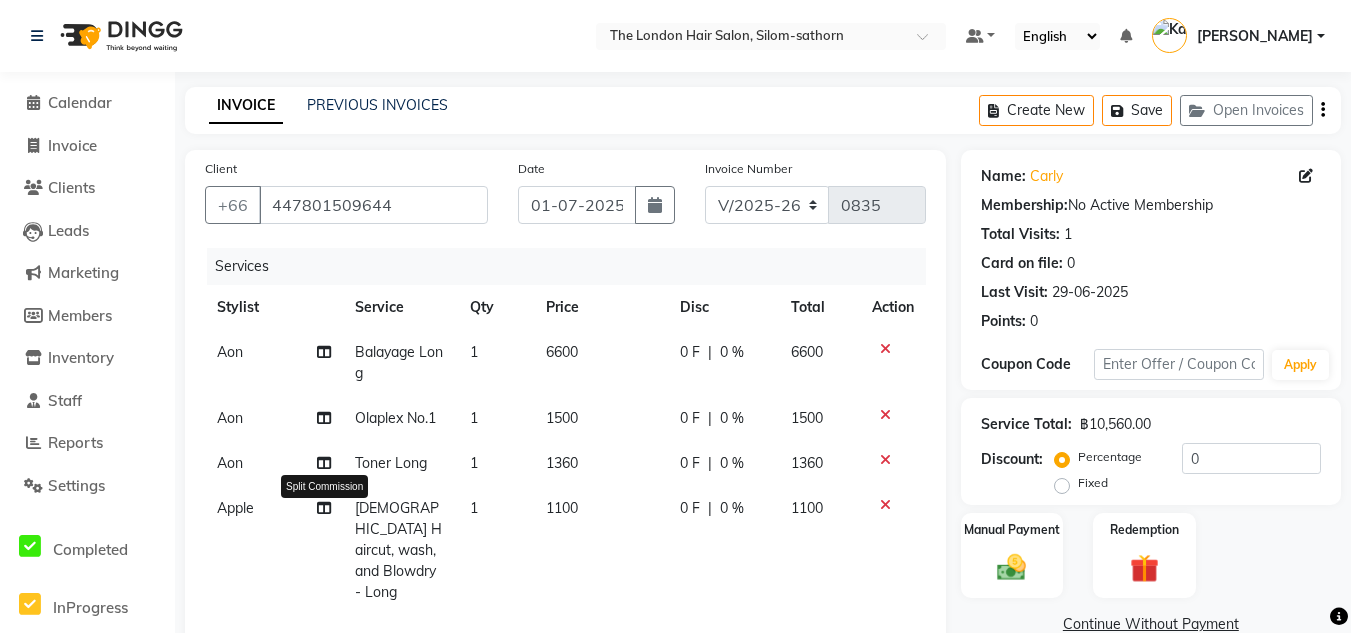click 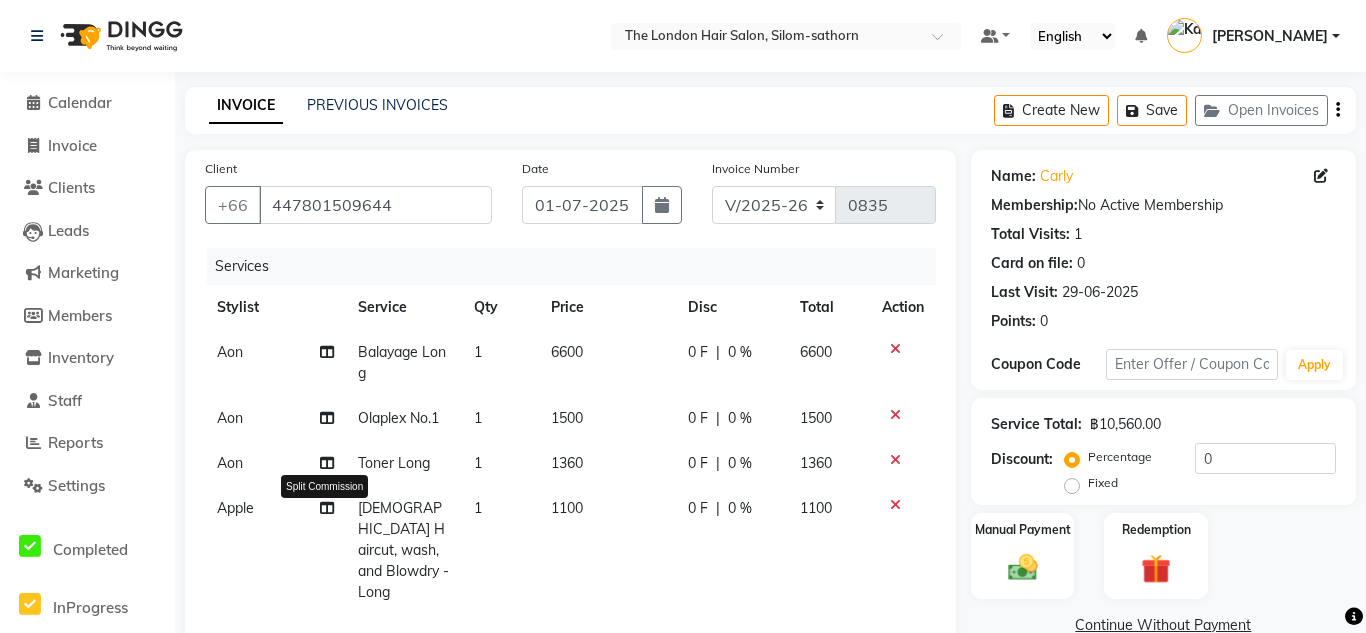 select on "56710" 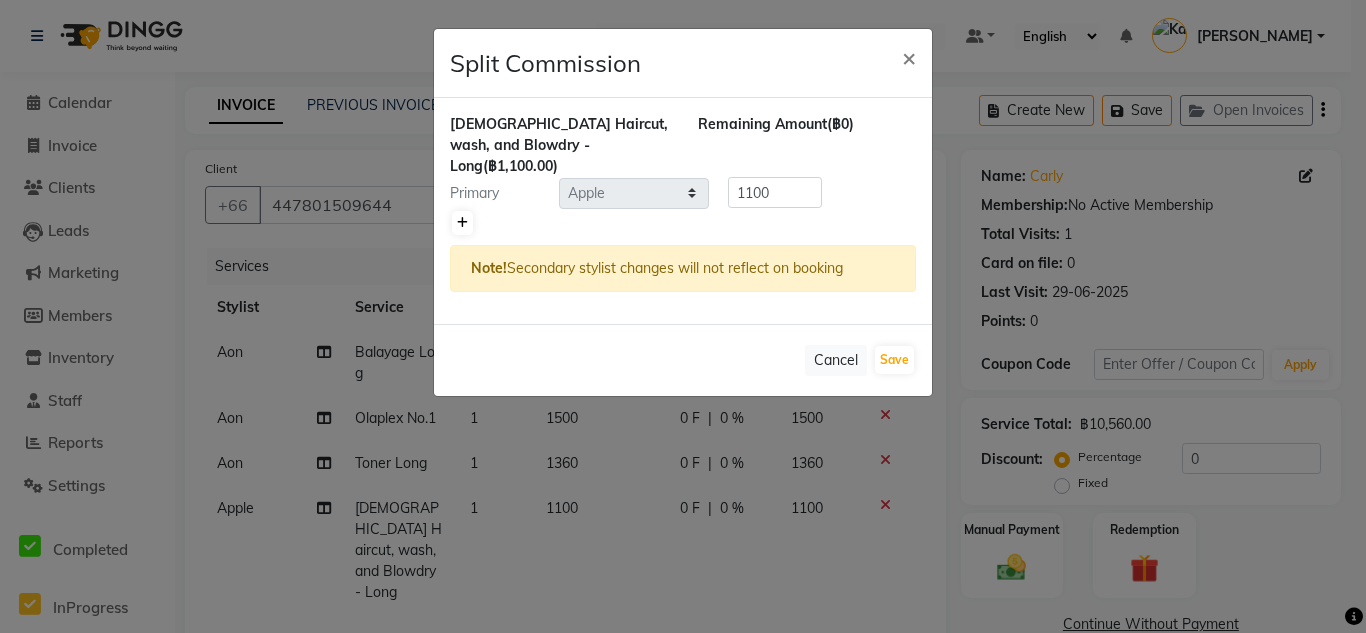 click 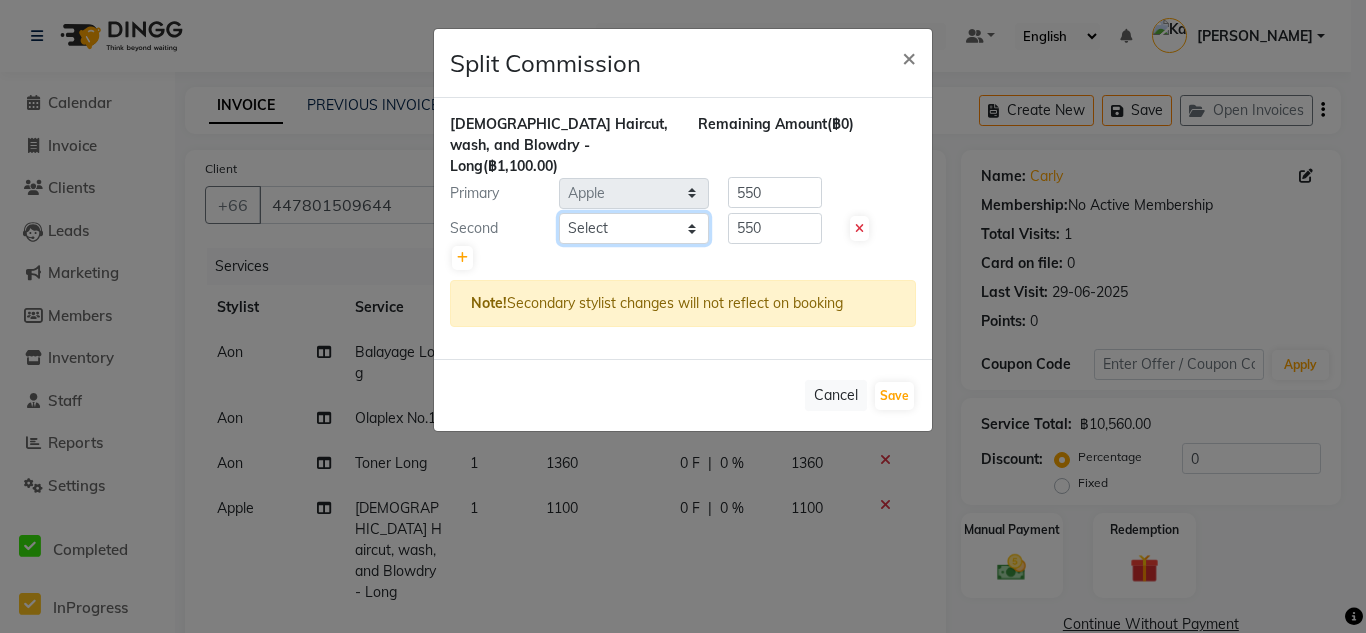 click on "Select  Aon   Apple     Boss [PERSON_NAME]    [PERSON_NAME]    Pim" 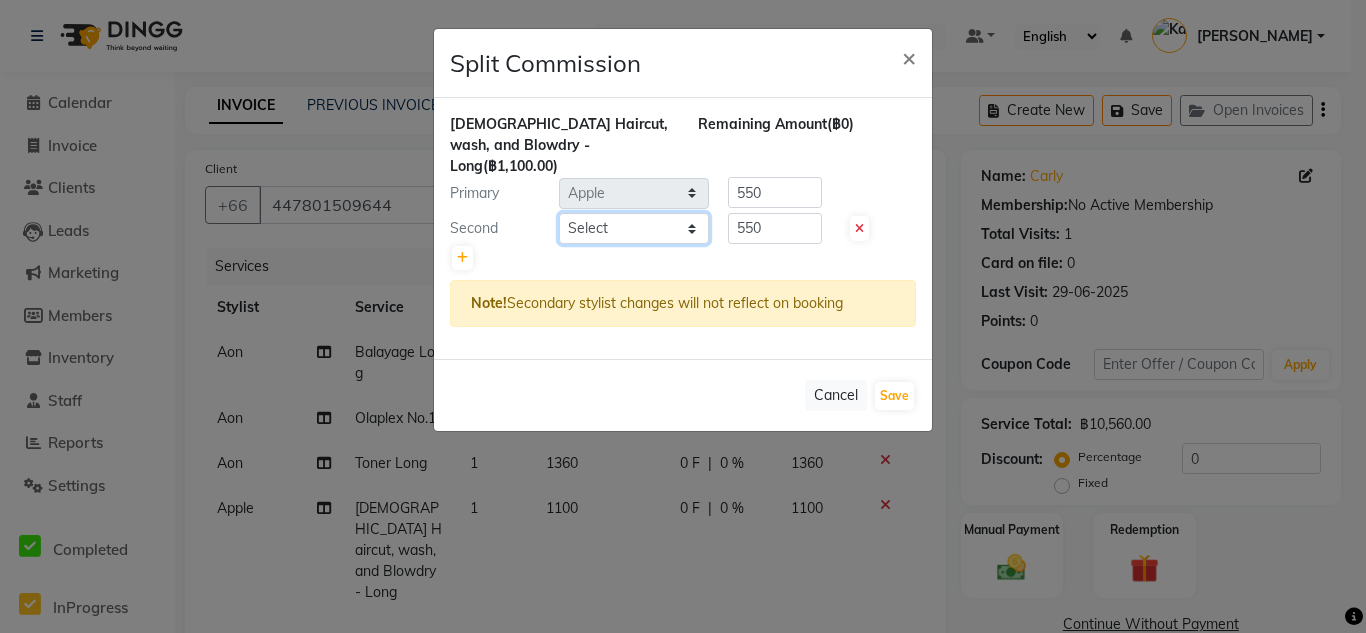 select on "56711" 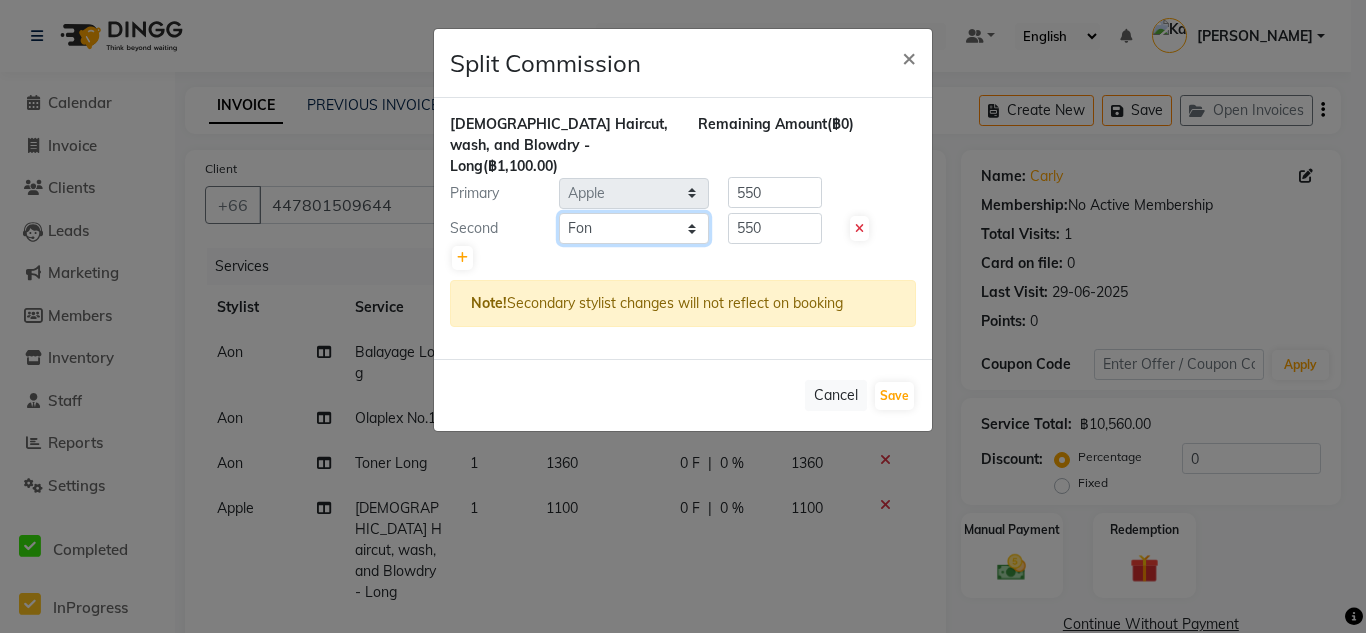 click on "Select  Aon   Apple     Boss [PERSON_NAME]    [PERSON_NAME]    Pim" 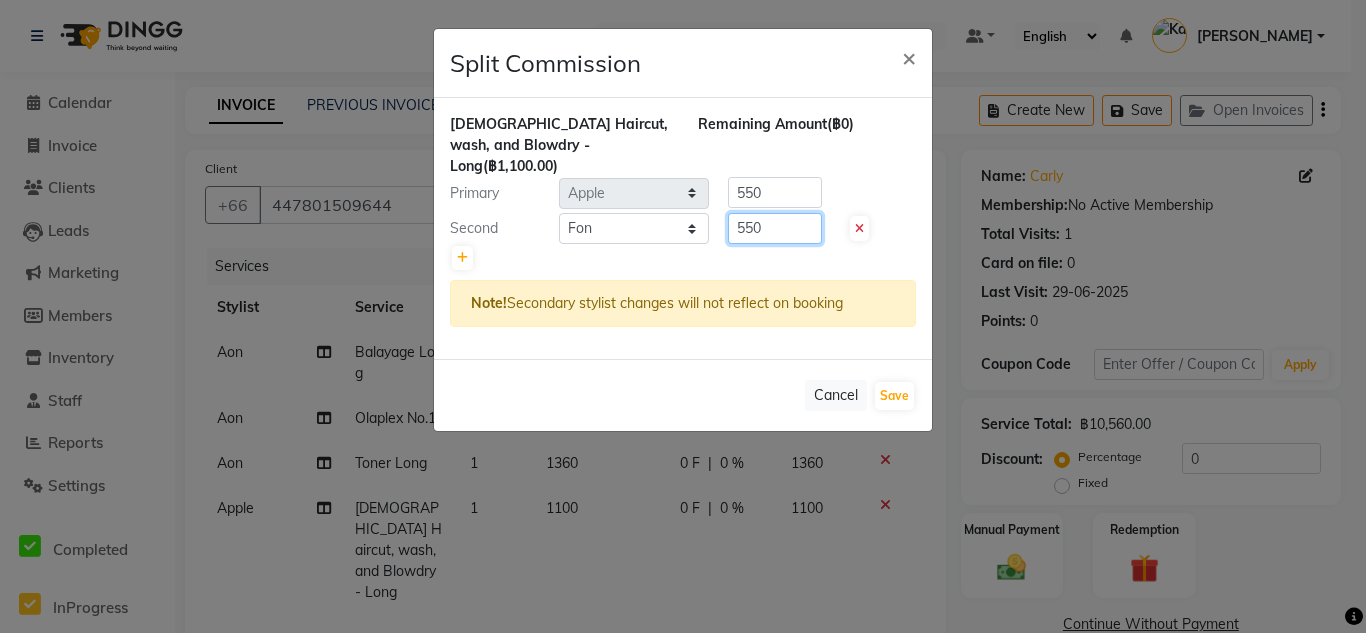 click on "550" 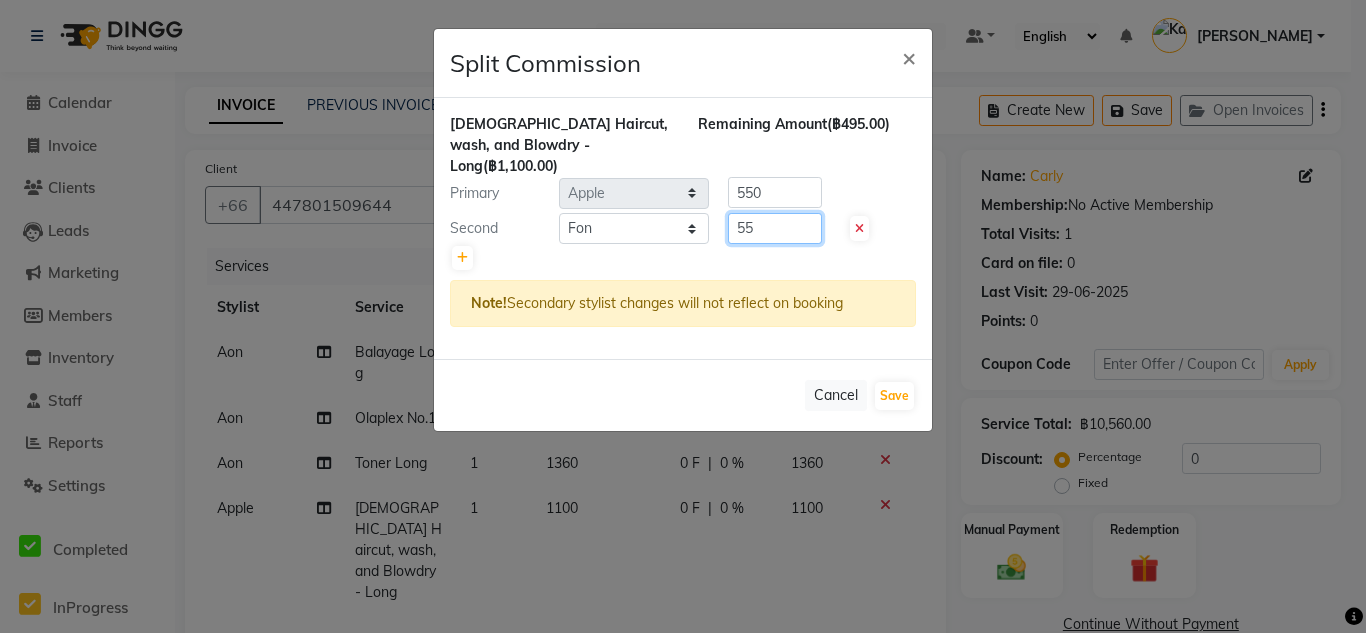 type on "5" 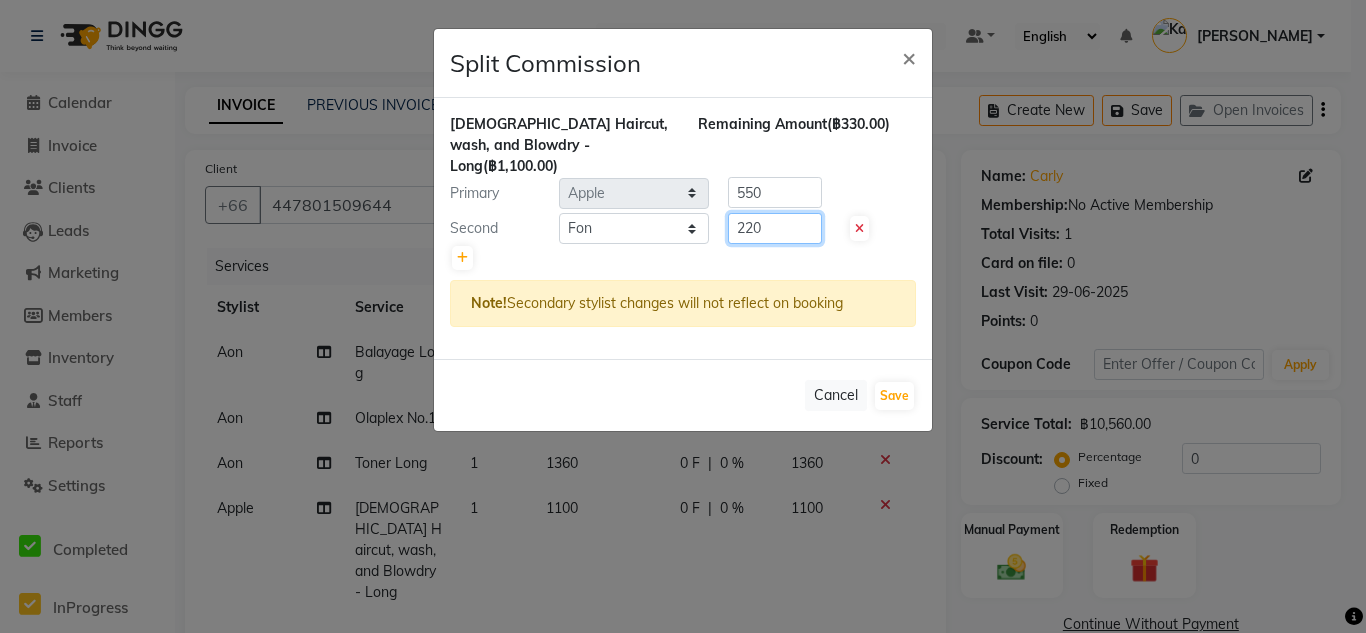 type on "220" 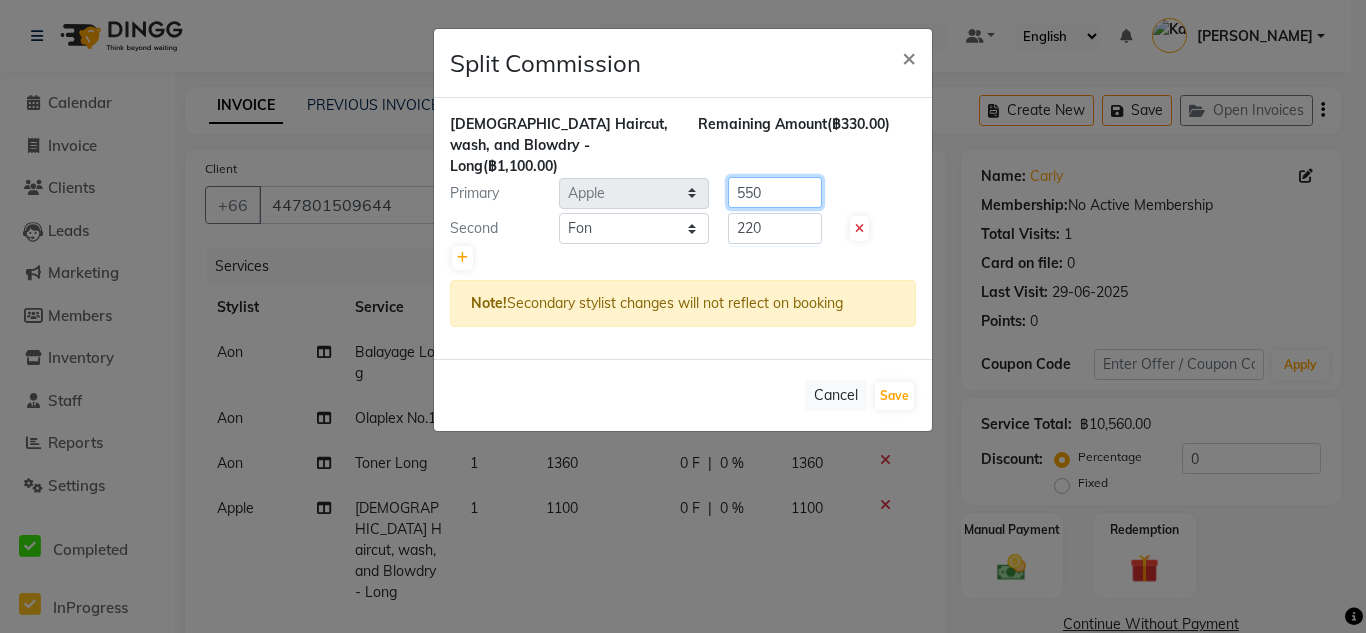 click on "550" 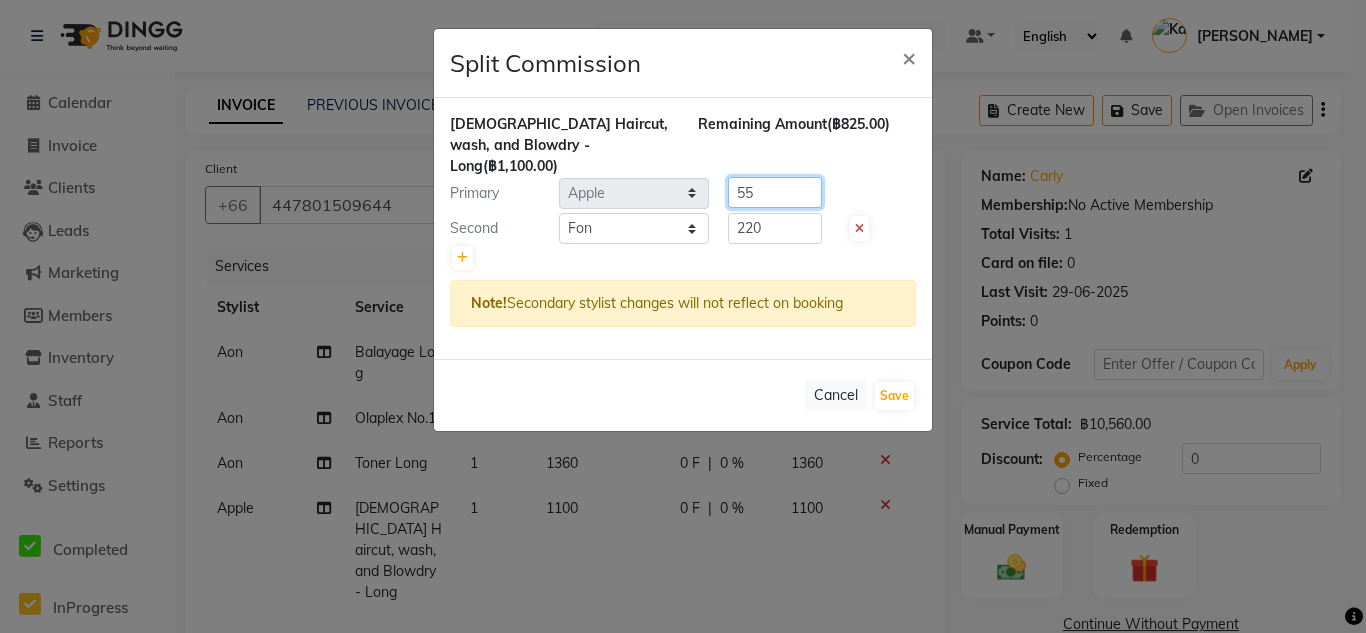 type on "5" 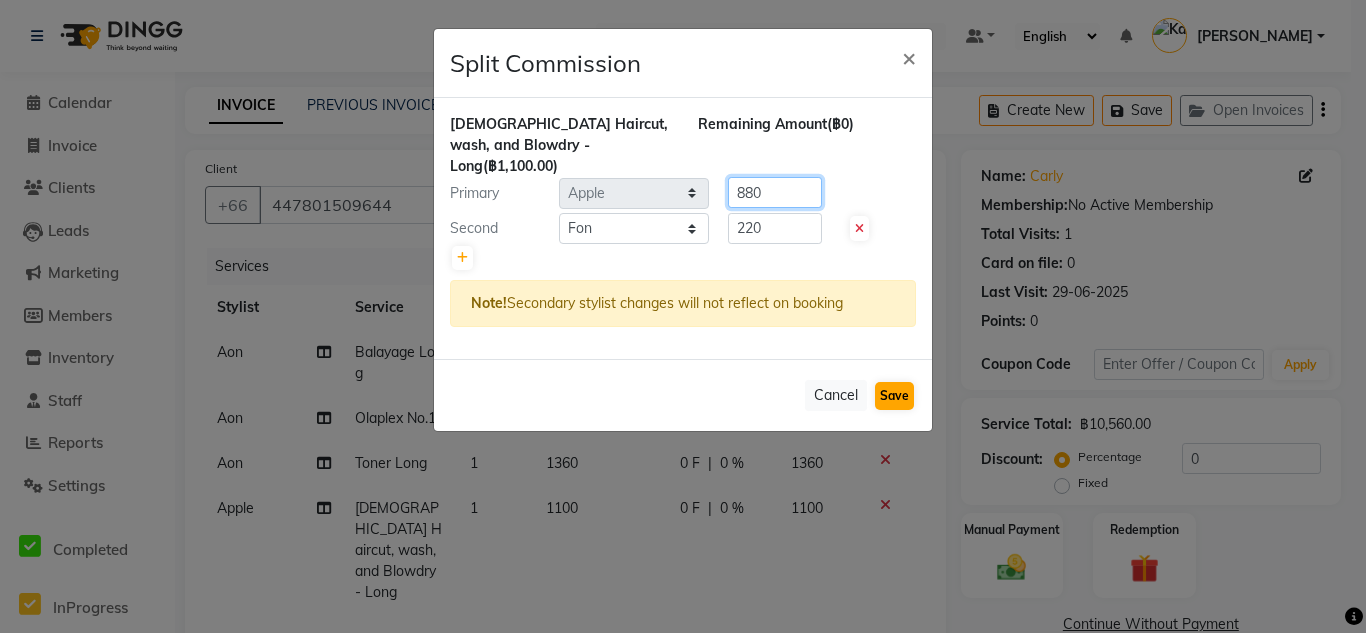 type on "880" 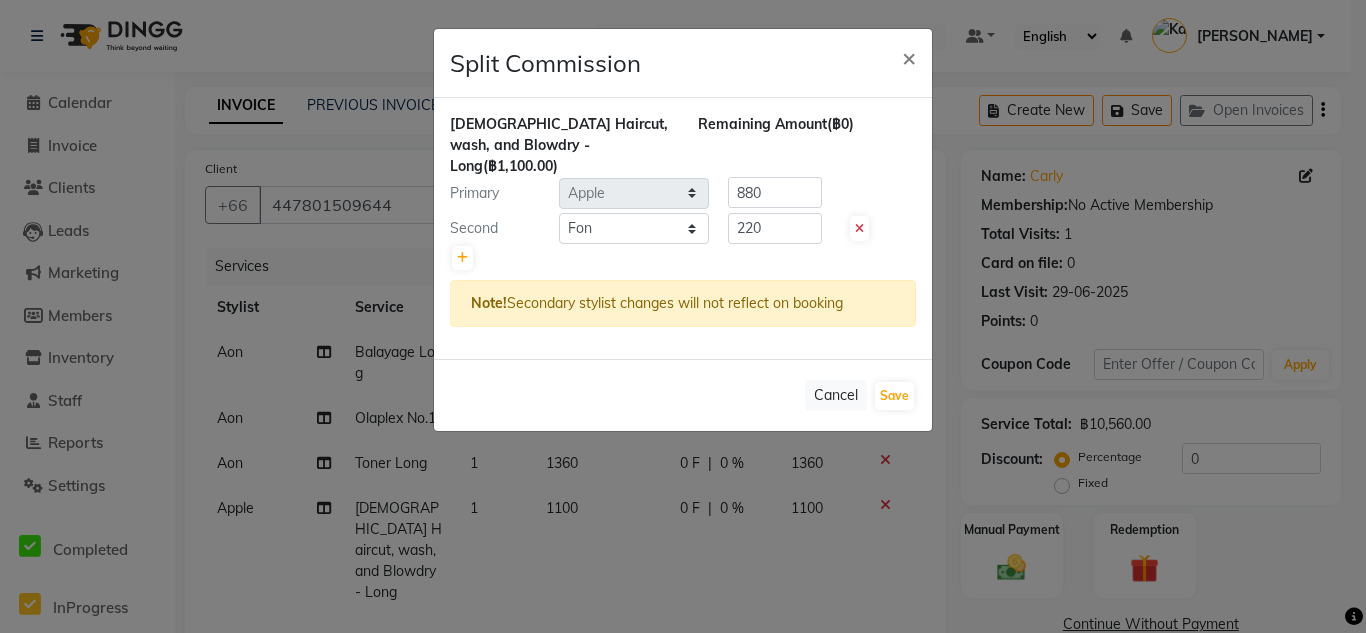 drag, startPoint x: 883, startPoint y: 361, endPoint x: 828, endPoint y: 337, distance: 60.00833 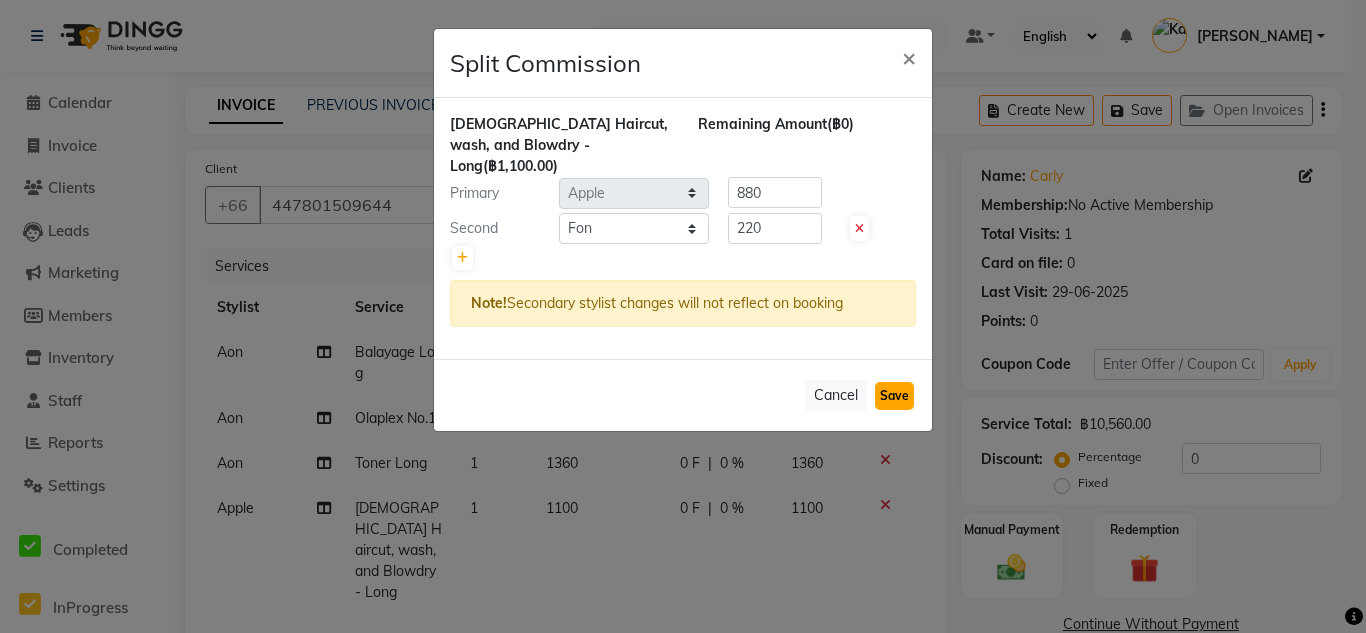 click on "Save" 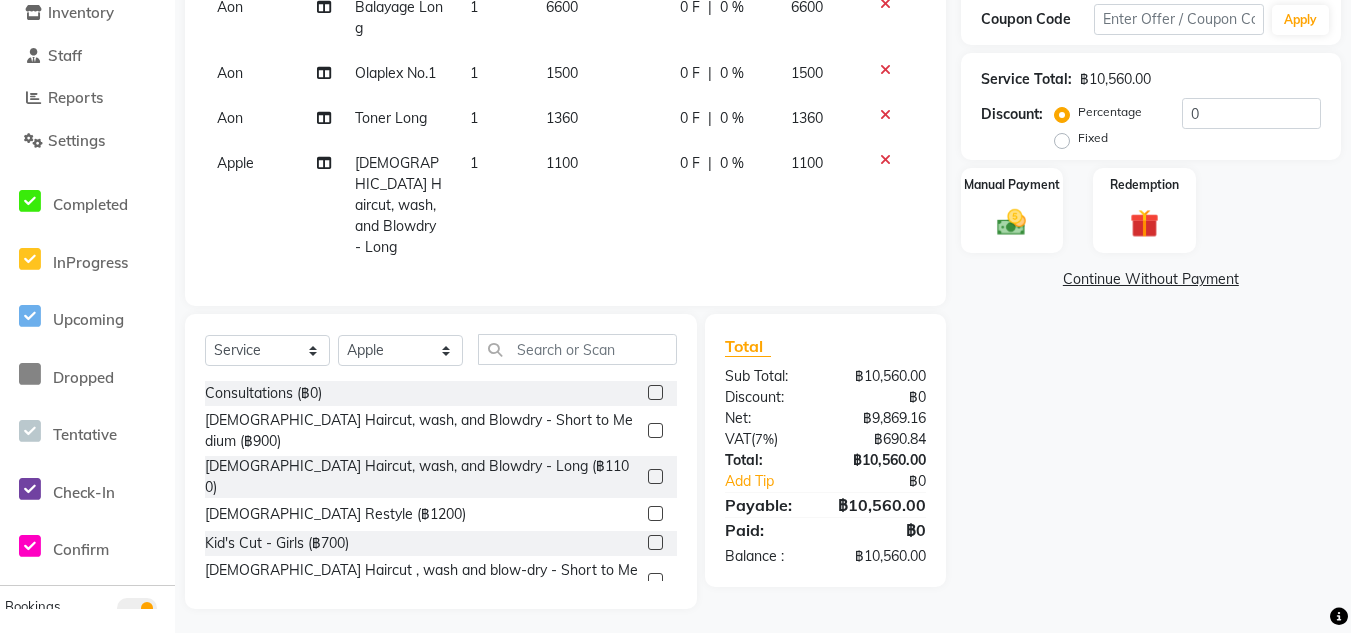 scroll, scrollTop: 259, scrollLeft: 0, axis: vertical 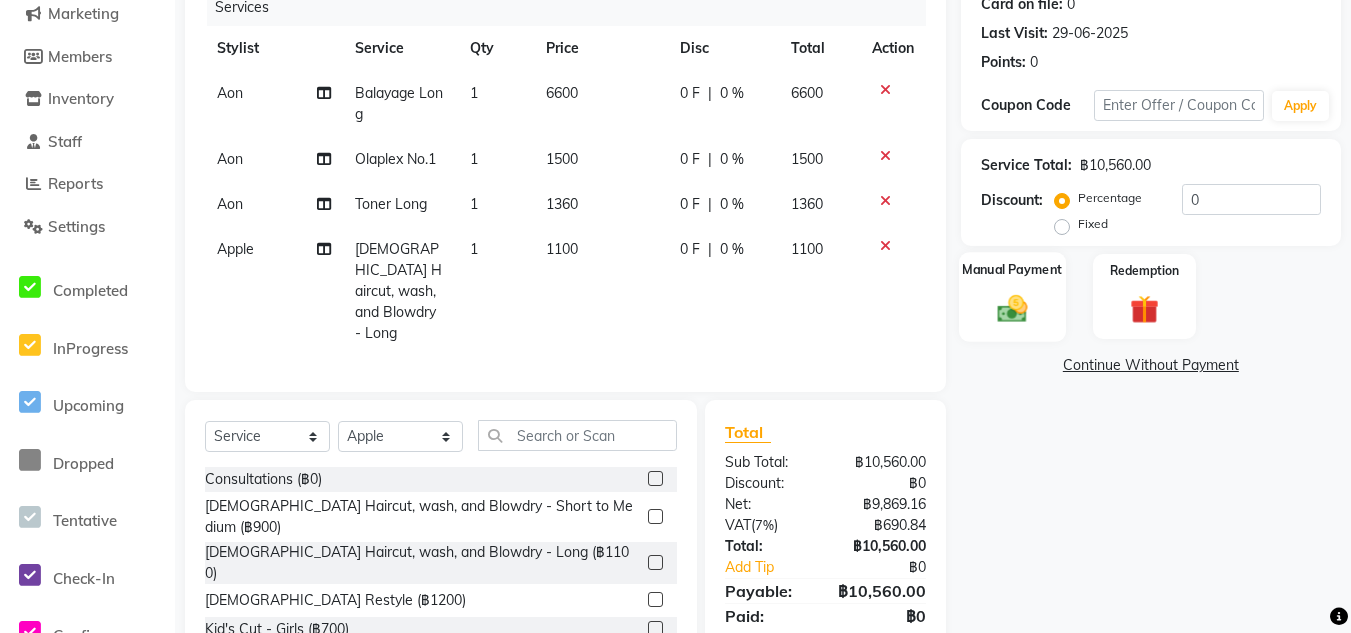 click on "Manual Payment" 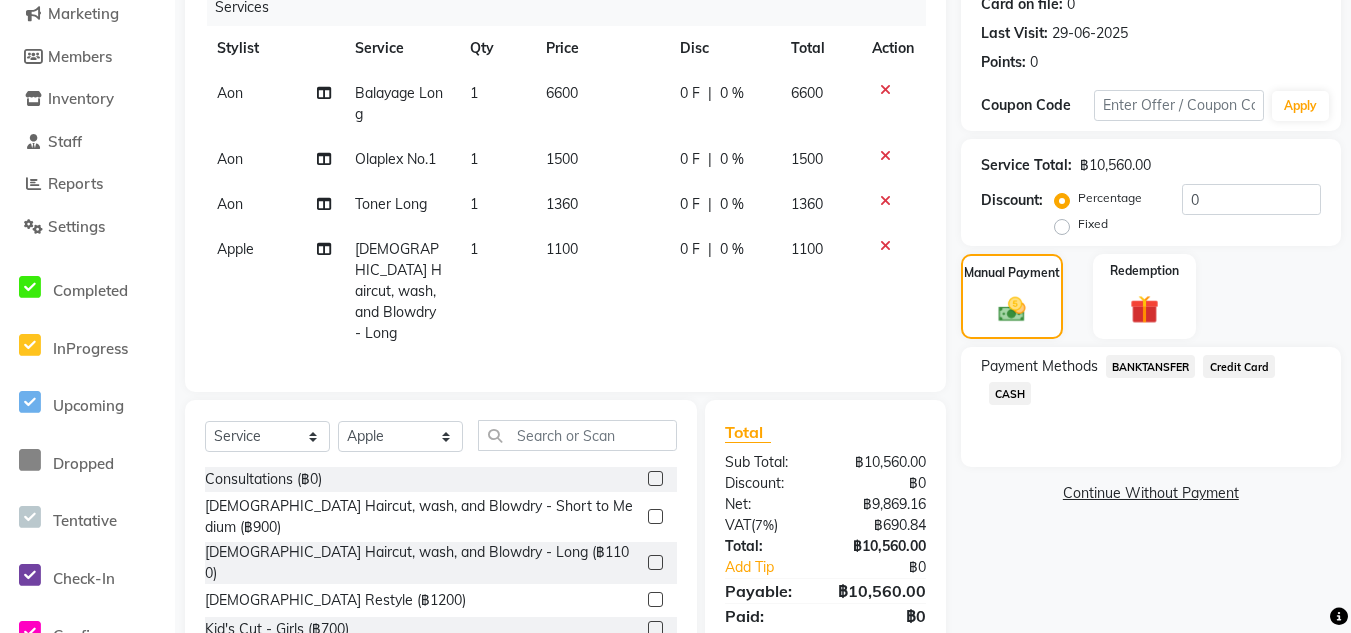 click on "Payment Methods  BANKTANSFER   Credit Card   CASH" 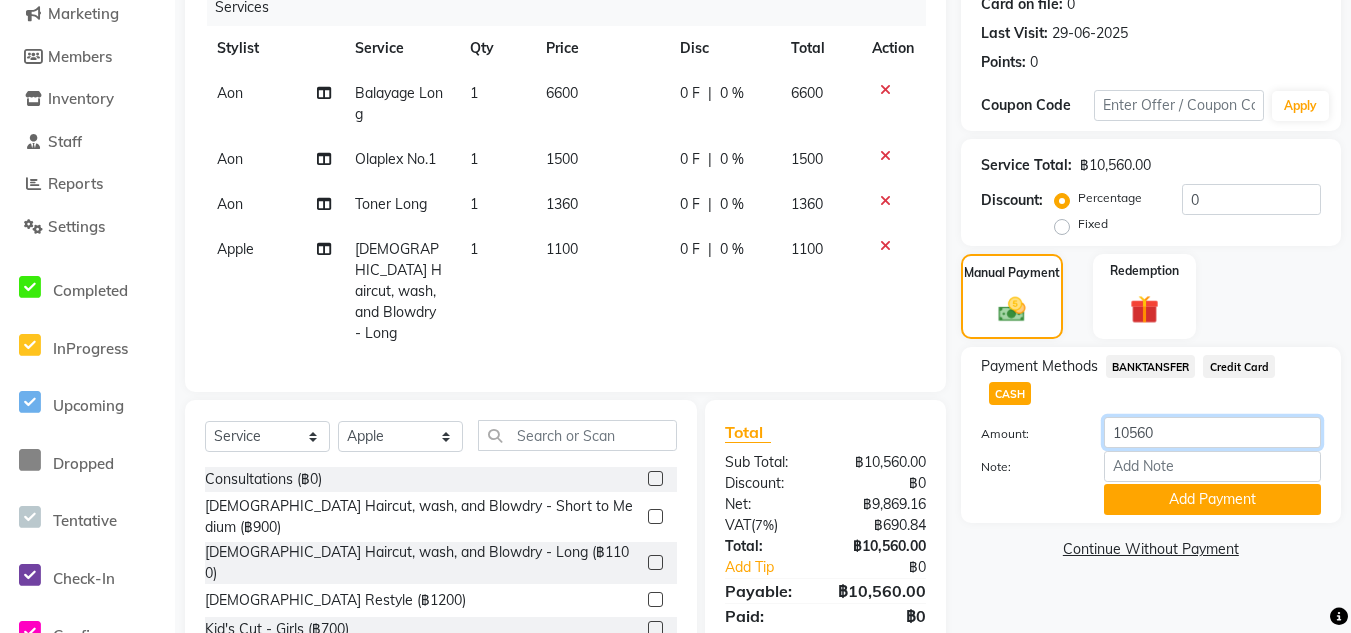 click on "10560" 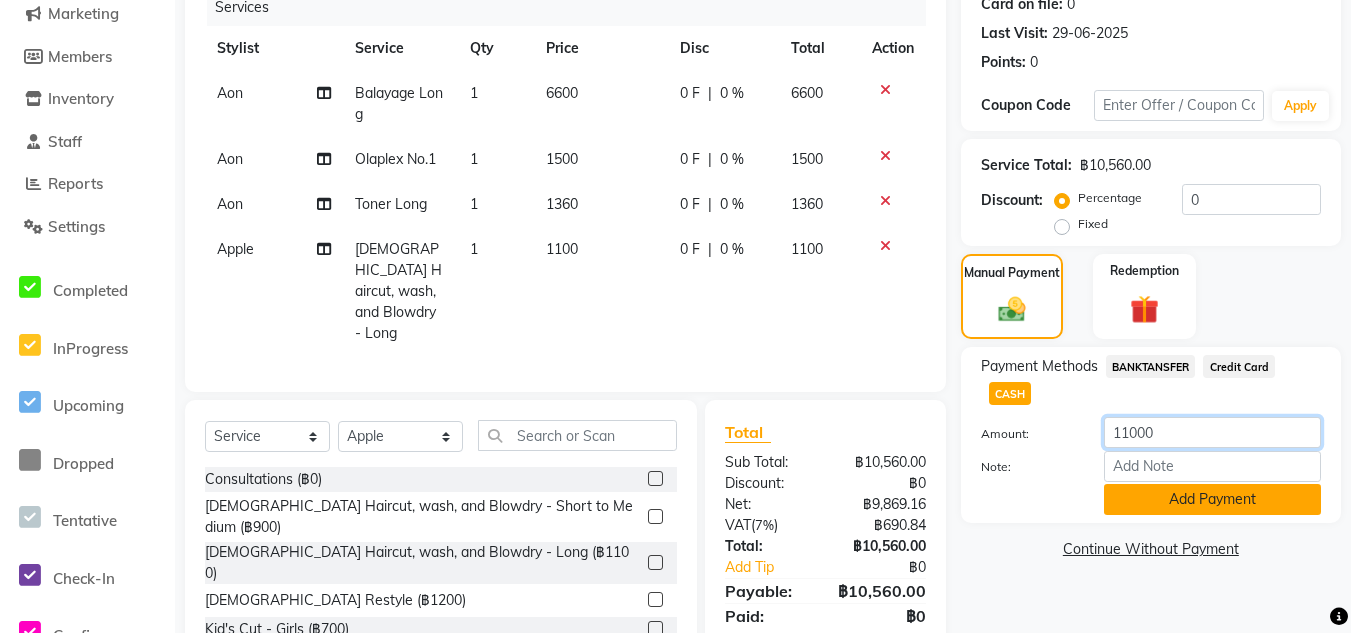 type on "11000" 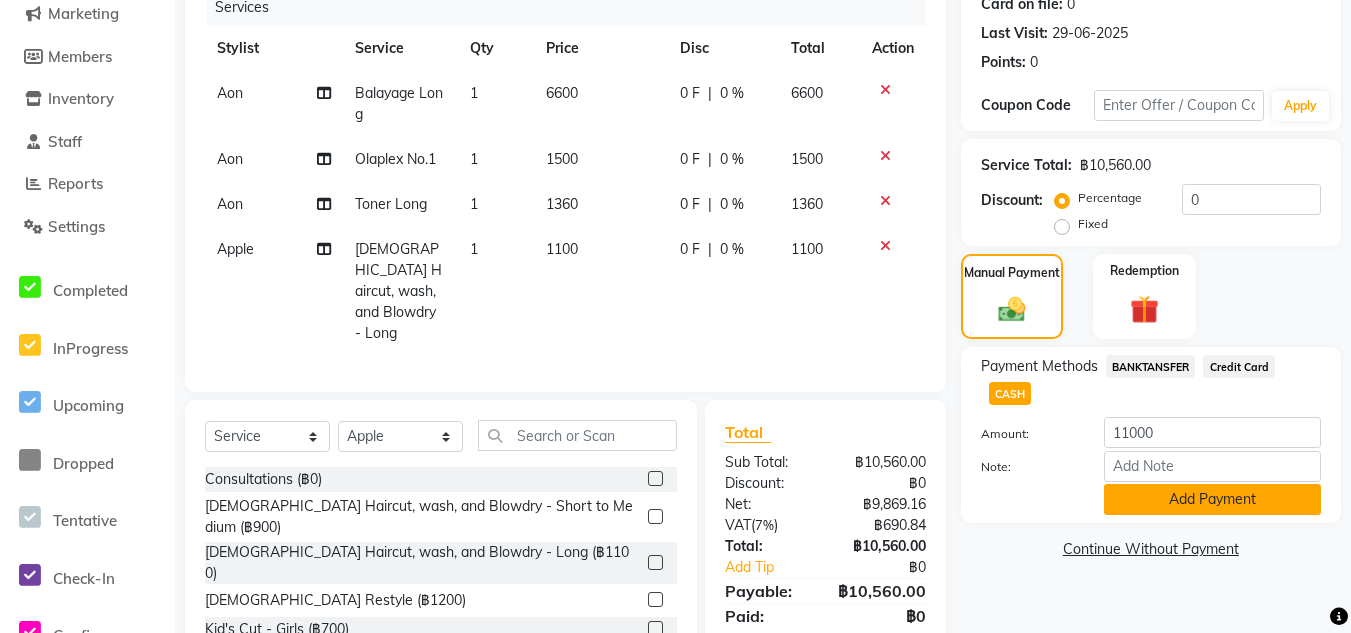 click on "Add Payment" 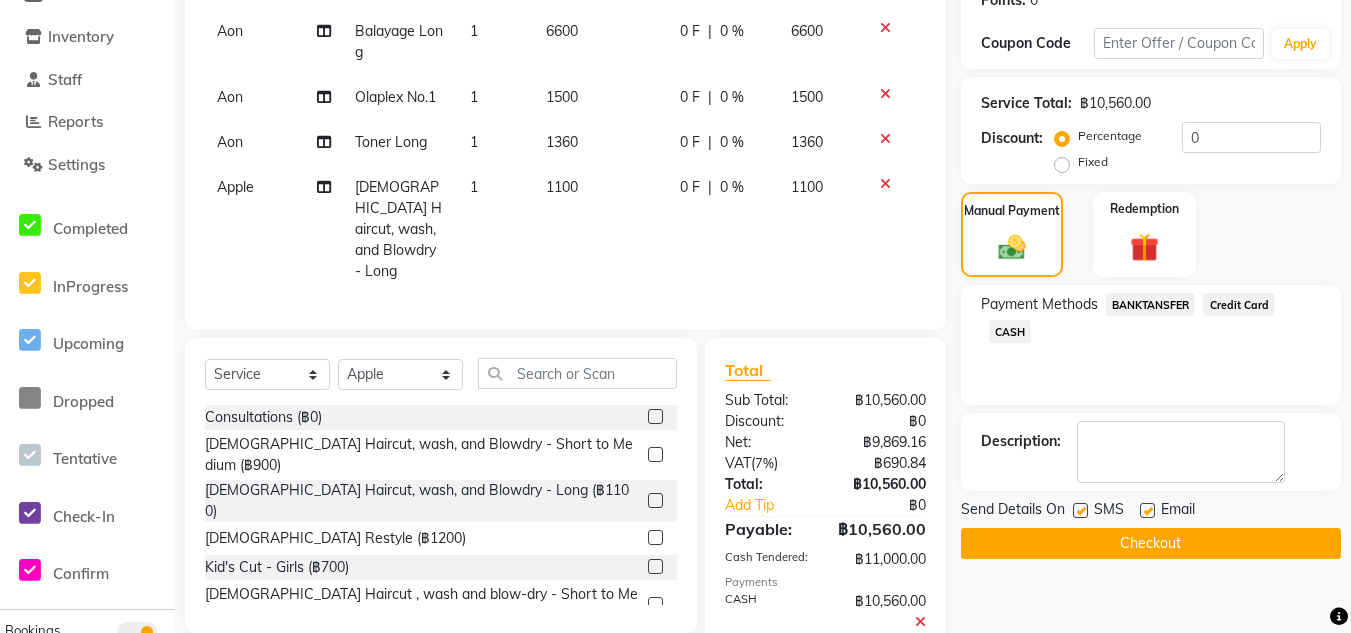 scroll, scrollTop: 449, scrollLeft: 0, axis: vertical 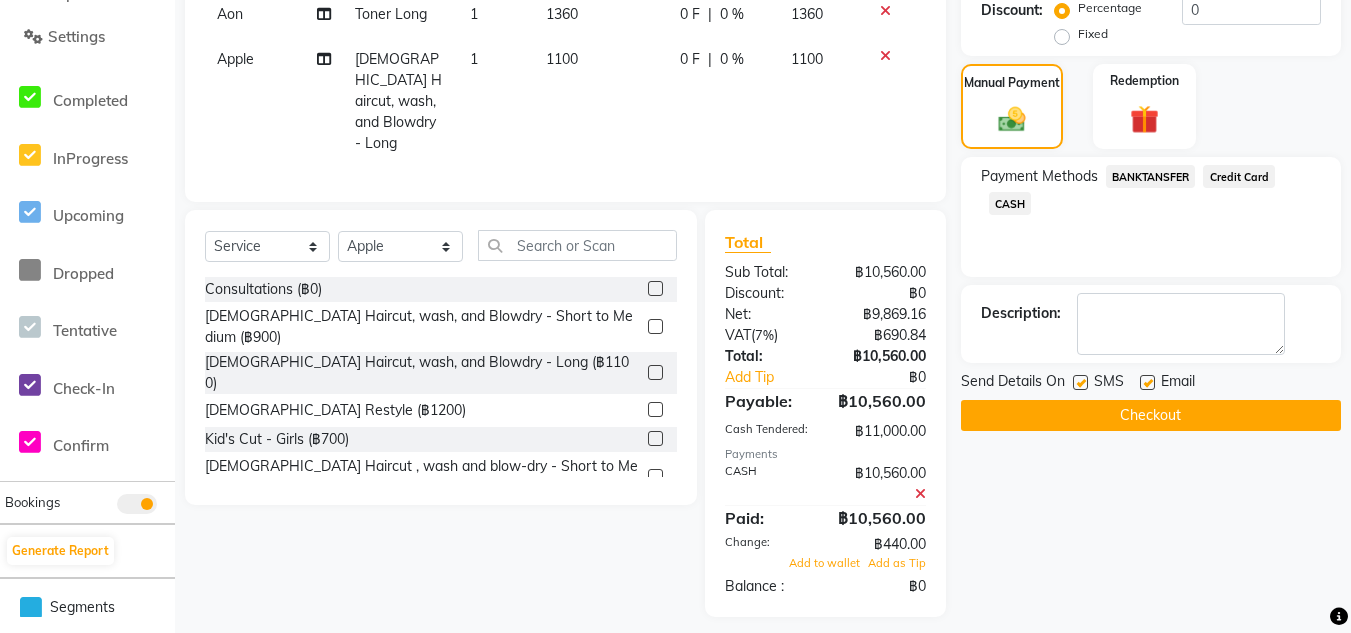 click on "Checkout" 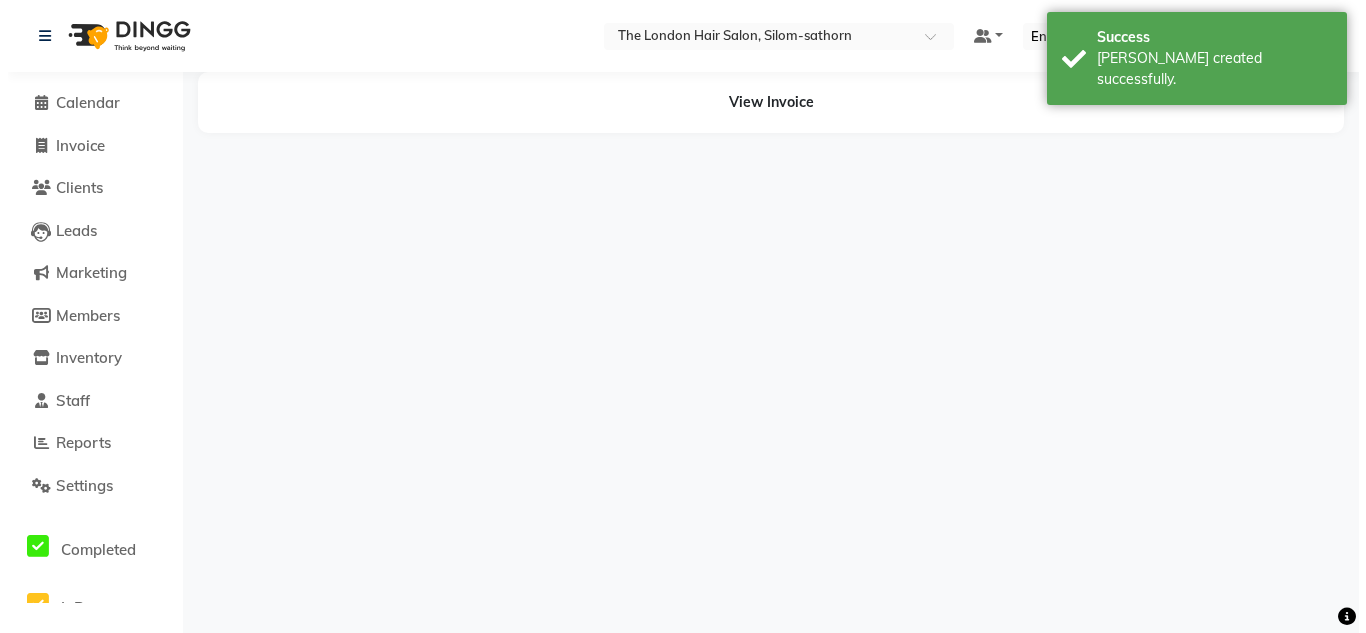 scroll, scrollTop: 0, scrollLeft: 0, axis: both 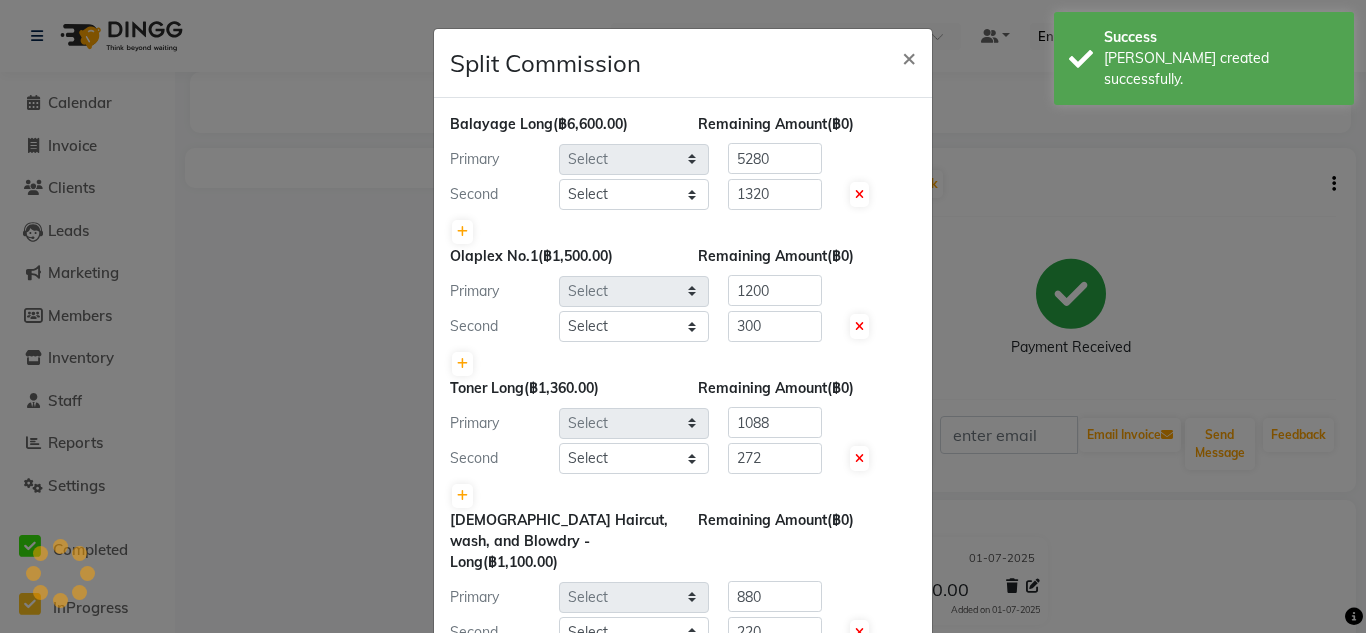 select on "56709" 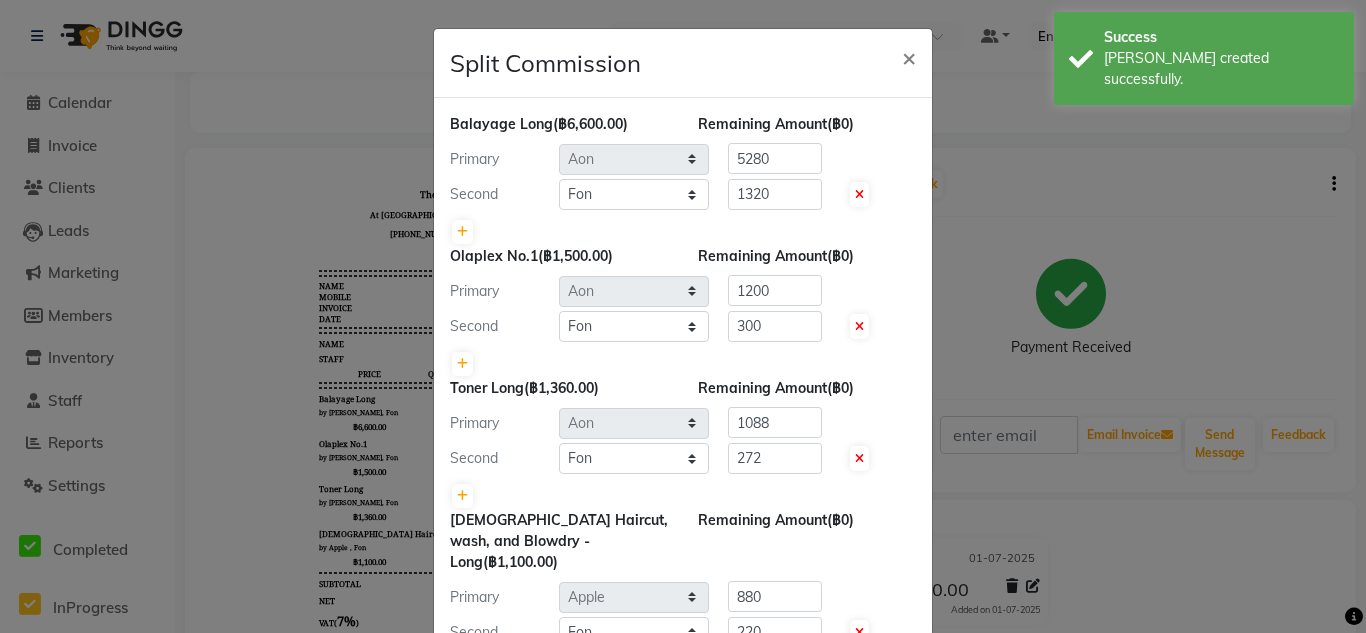 scroll, scrollTop: 0, scrollLeft: 0, axis: both 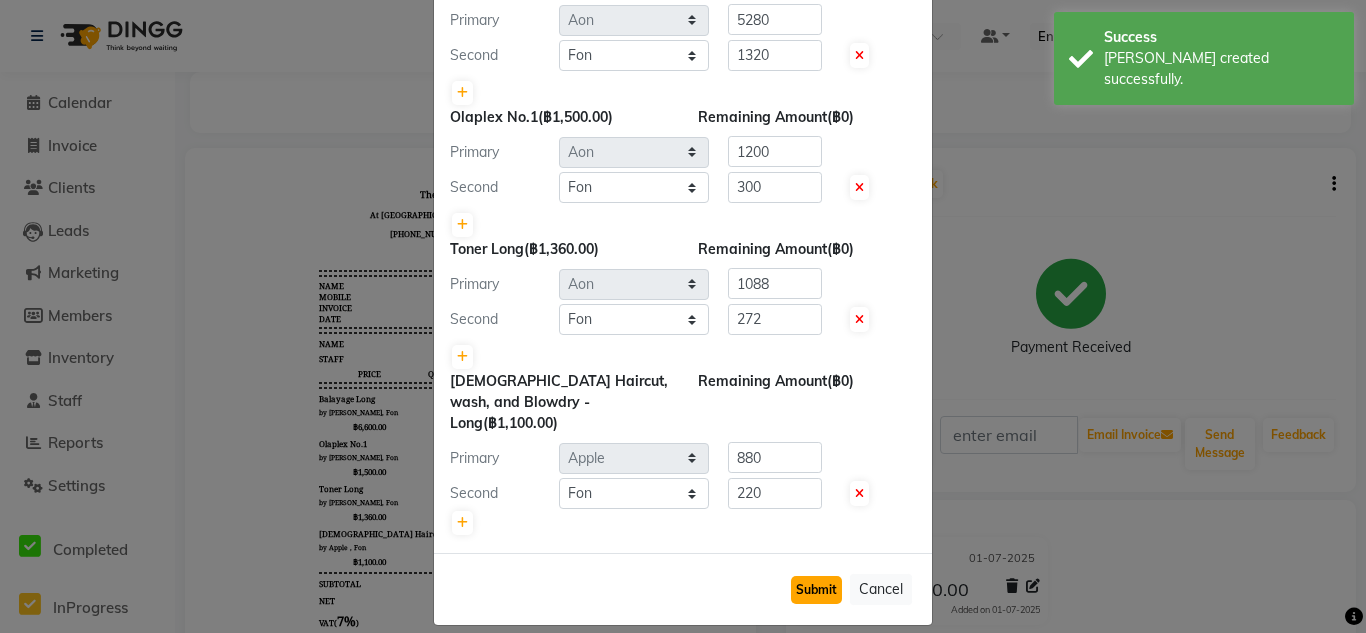 click on "Submit" 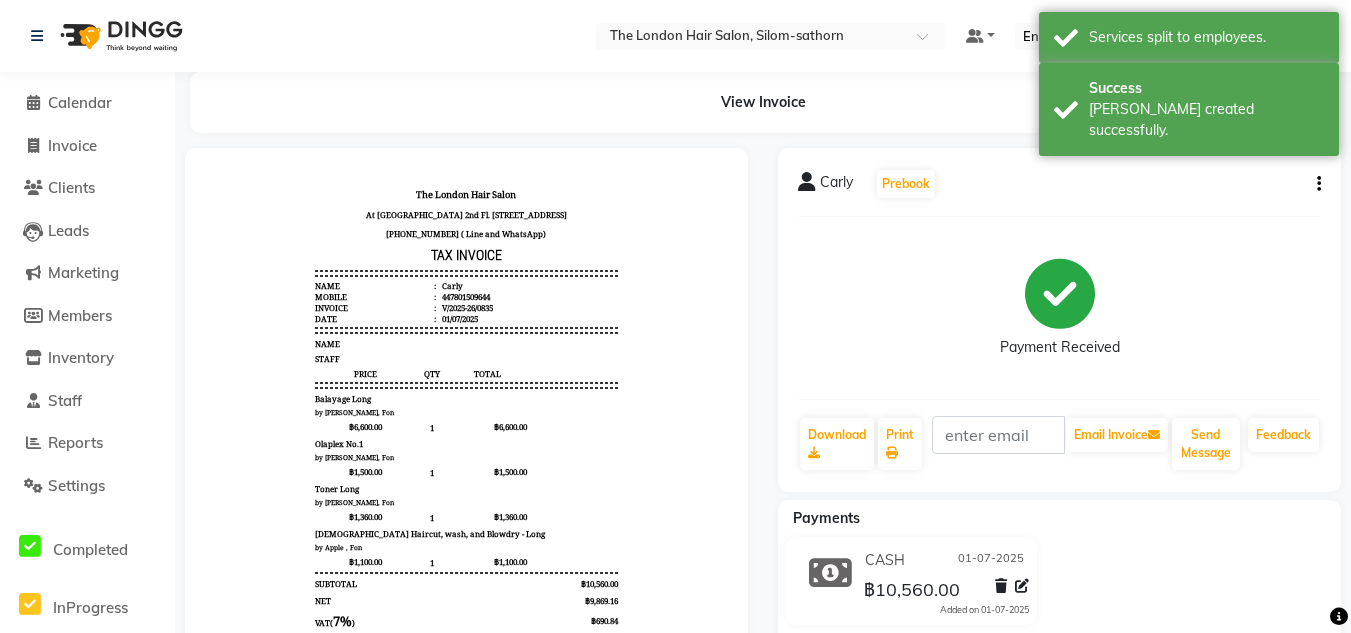 scroll, scrollTop: 194, scrollLeft: 0, axis: vertical 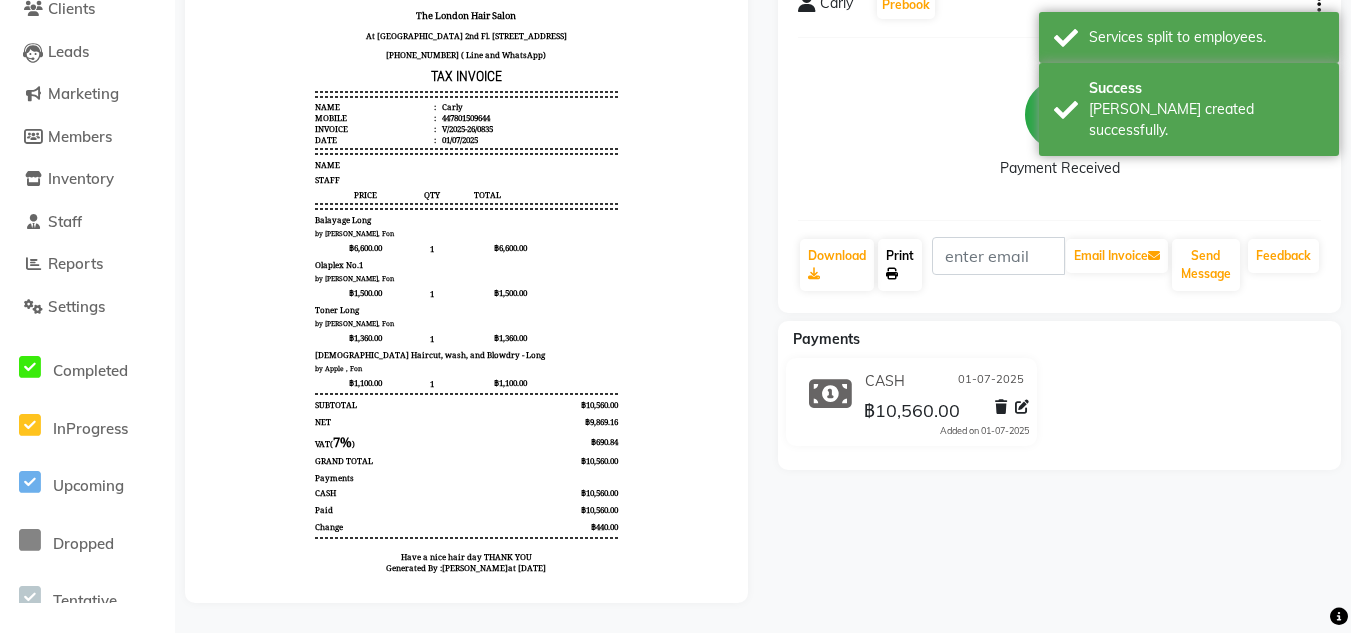 click on "Print" 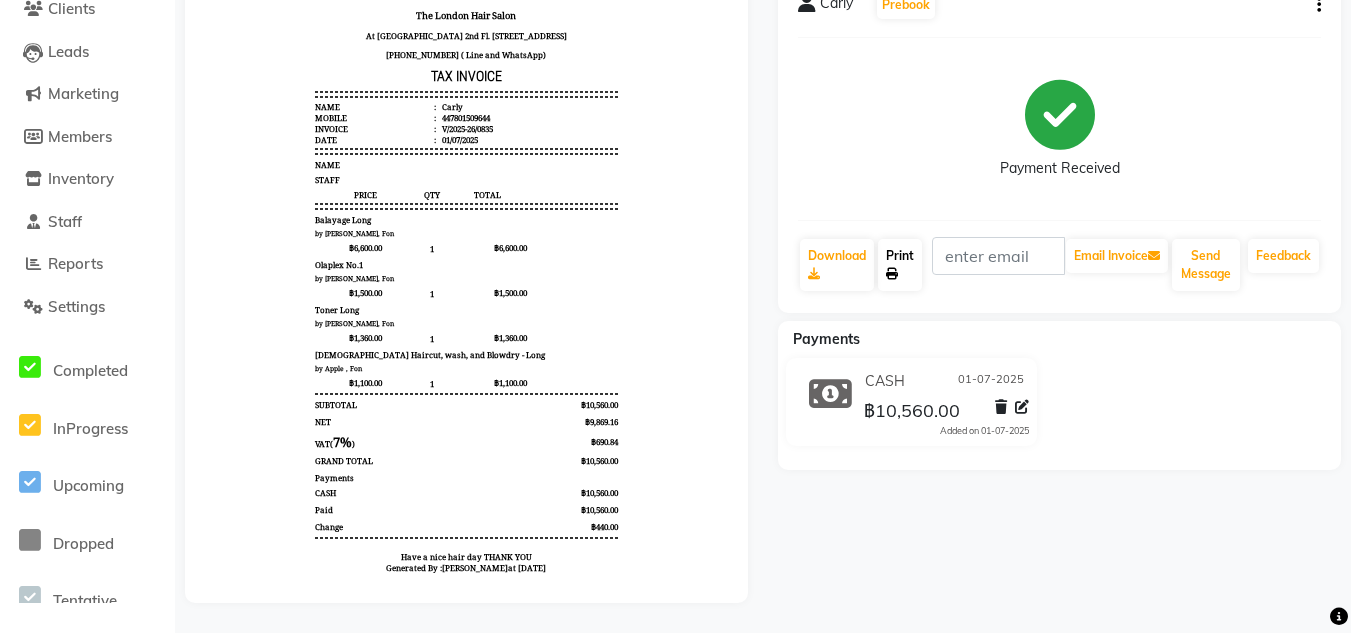 scroll, scrollTop: 0, scrollLeft: 0, axis: both 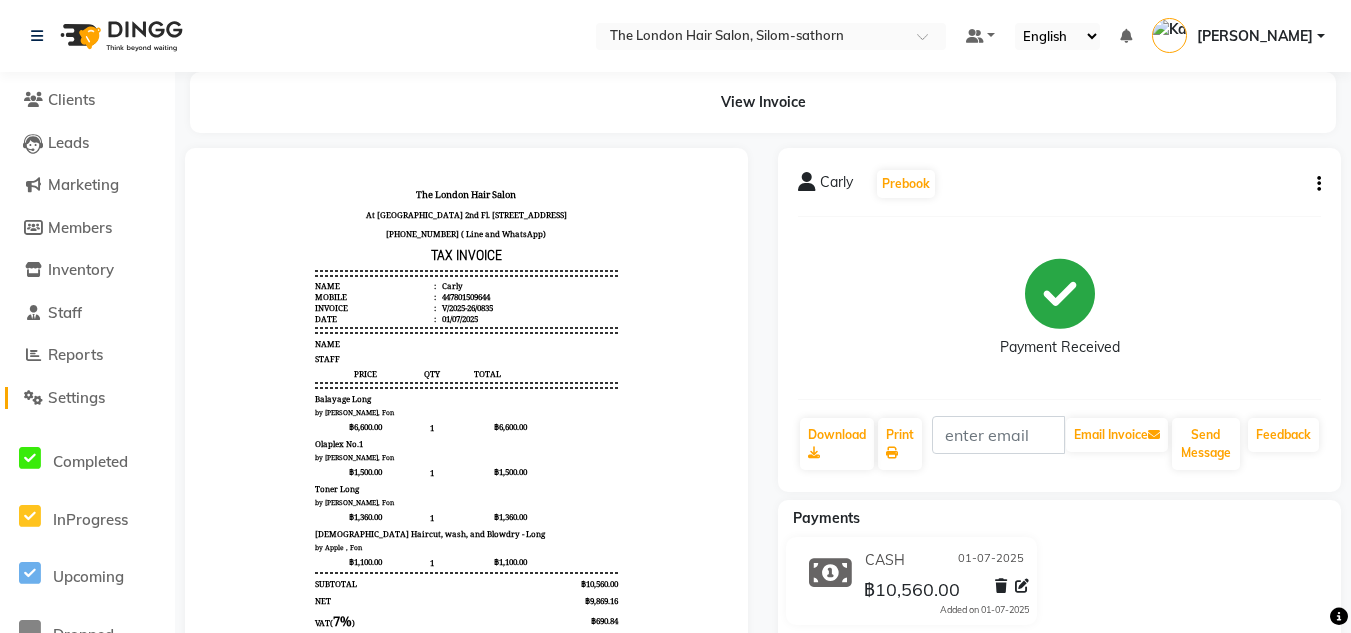 click on "Settings" 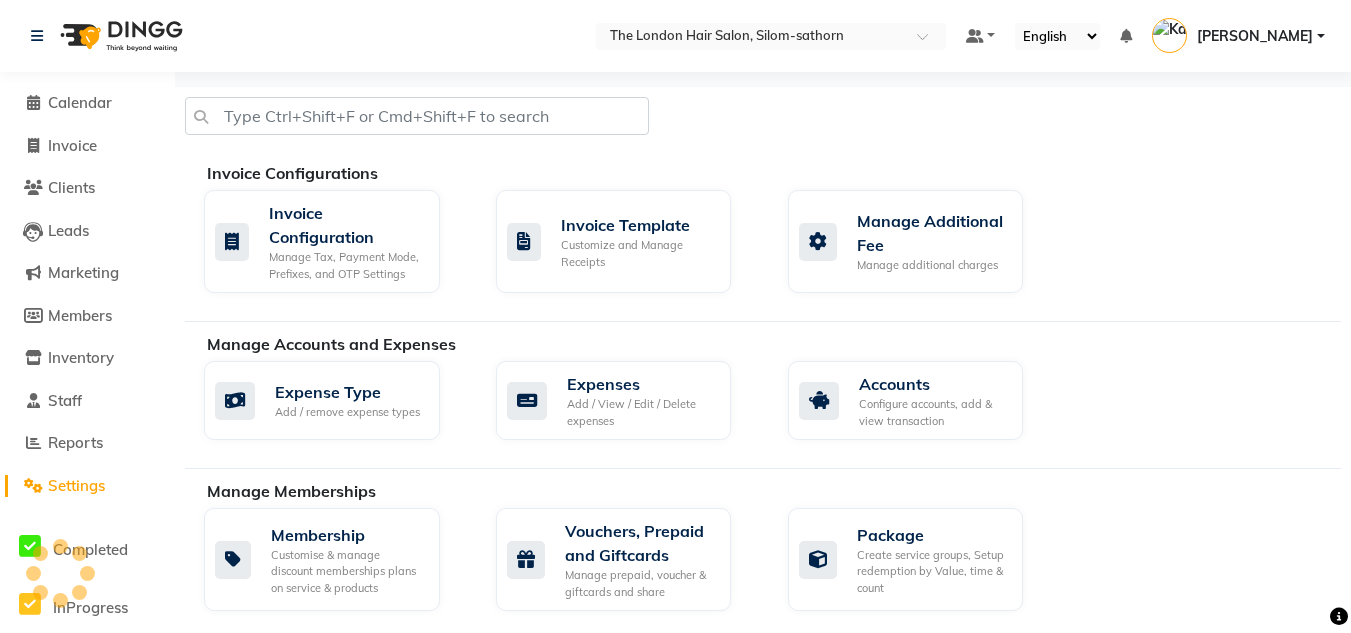 scroll, scrollTop: 0, scrollLeft: 0, axis: both 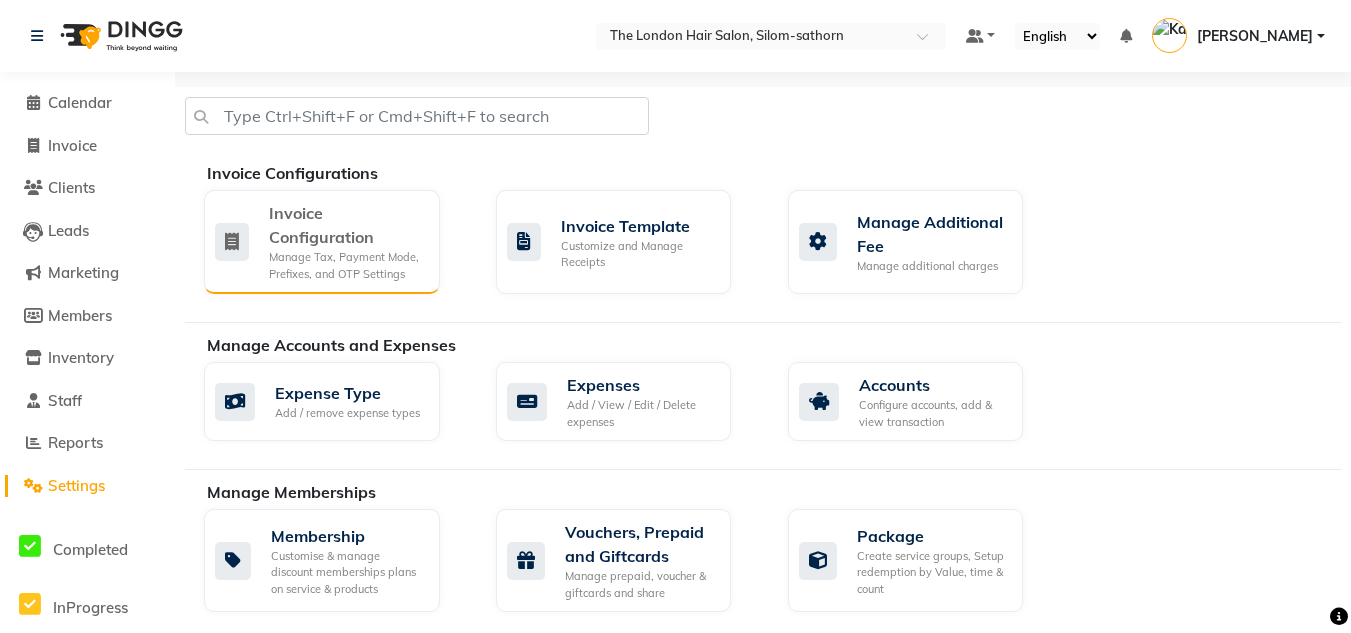 click on "Manage Tax, Payment Mode, Prefixes, and OTP Settings" 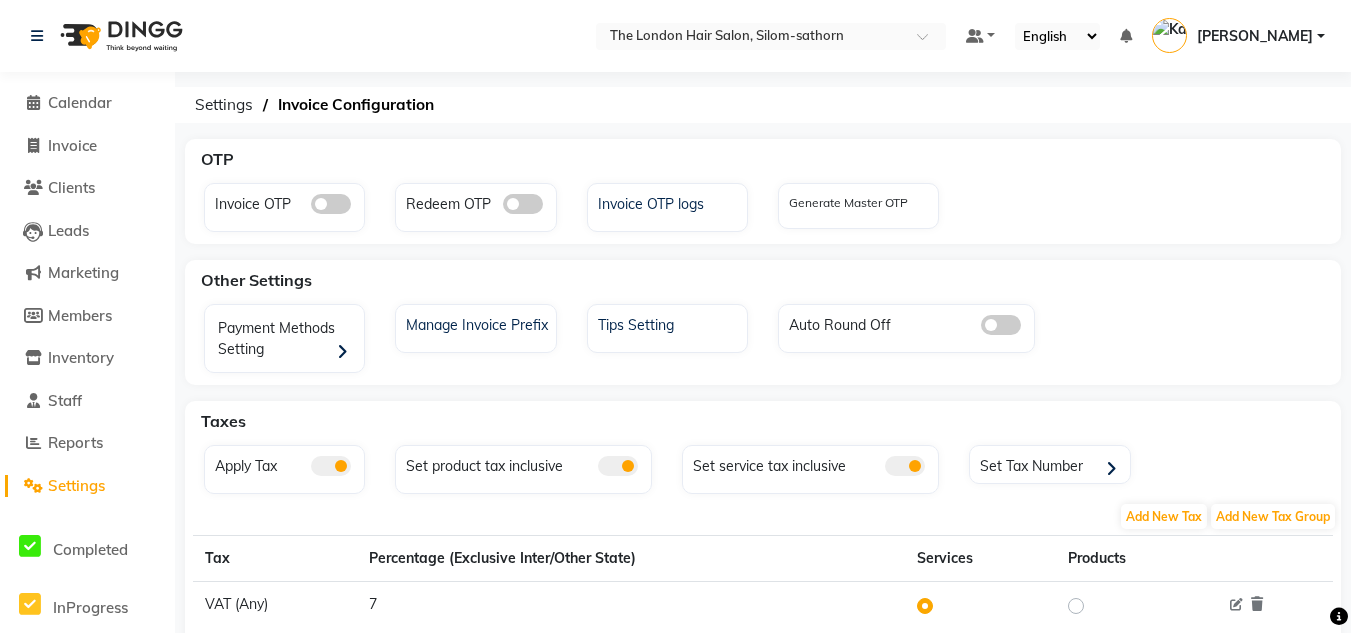 click 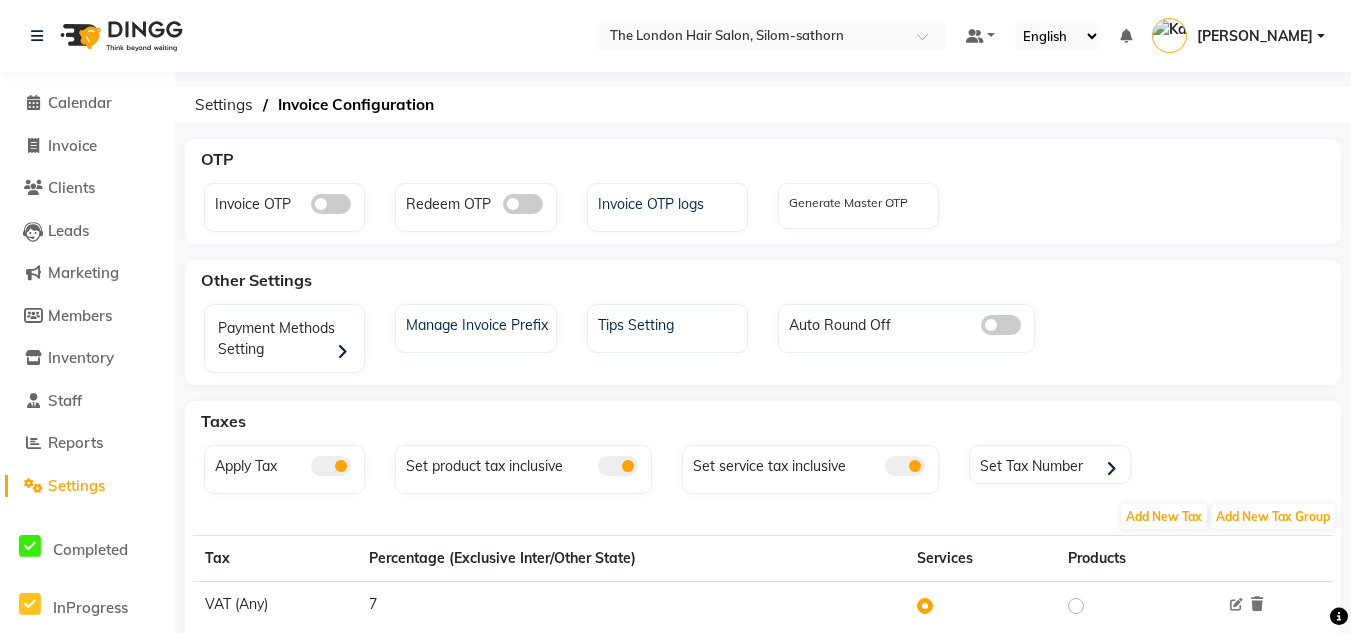 click 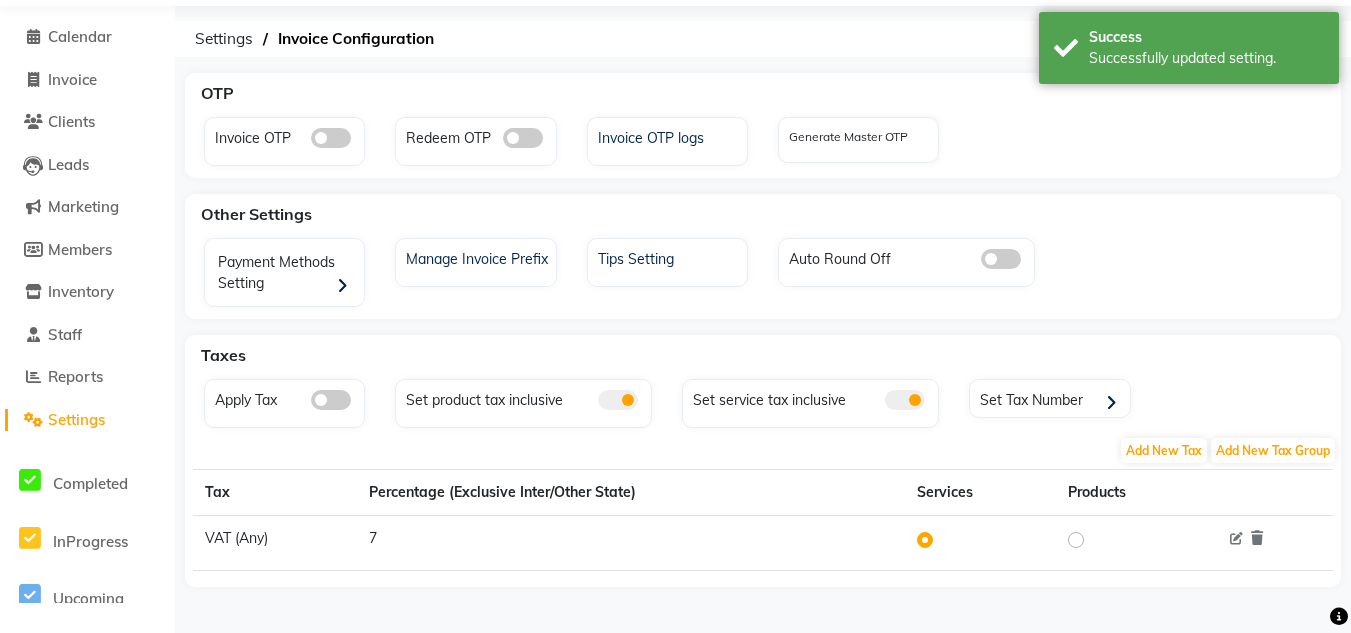scroll, scrollTop: 0, scrollLeft: 0, axis: both 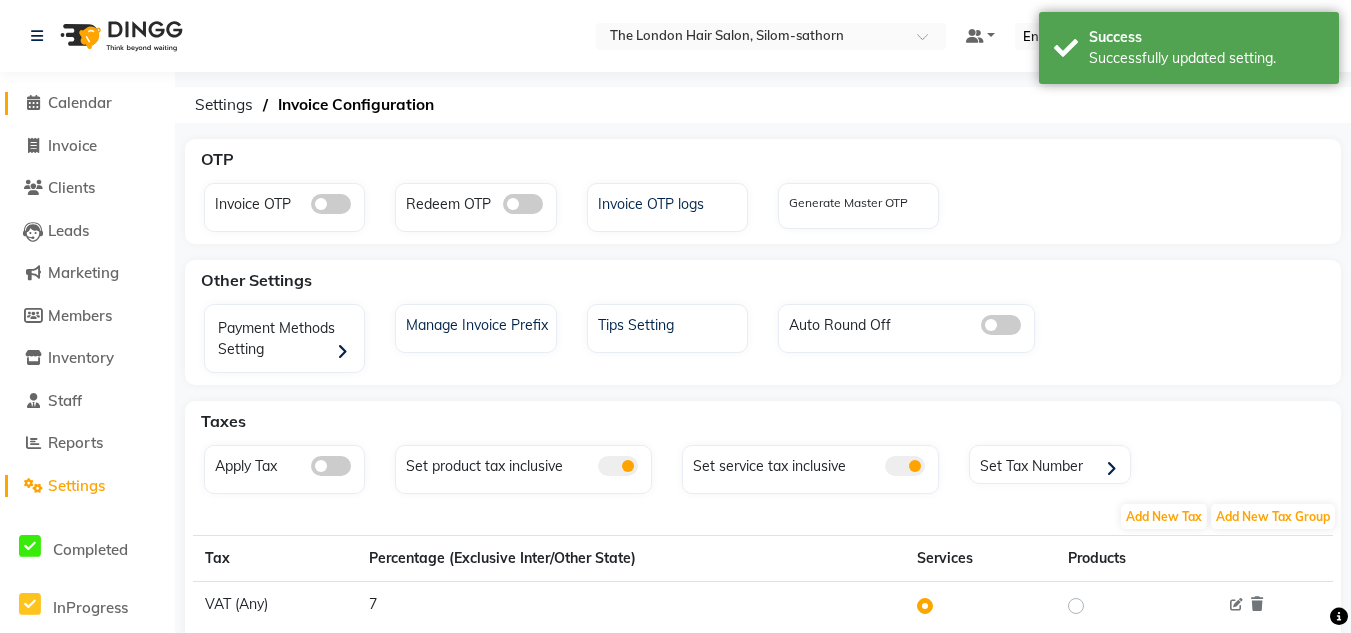 click on "Calendar" 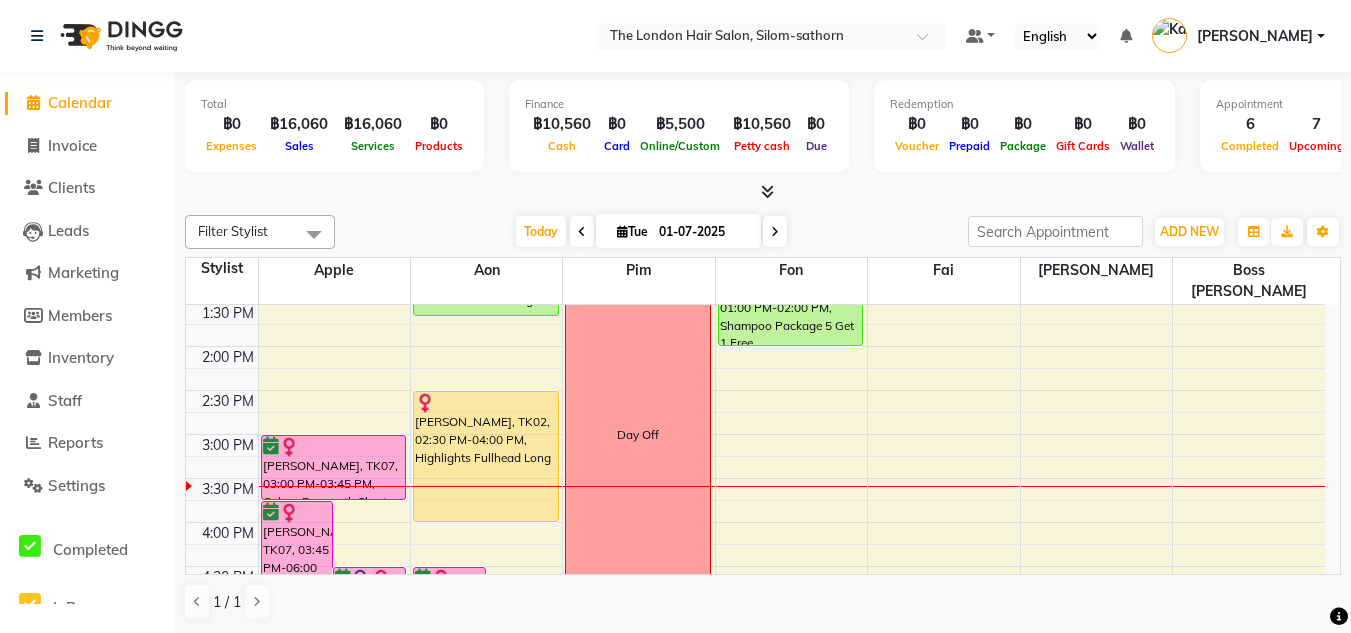 scroll, scrollTop: 399, scrollLeft: 0, axis: vertical 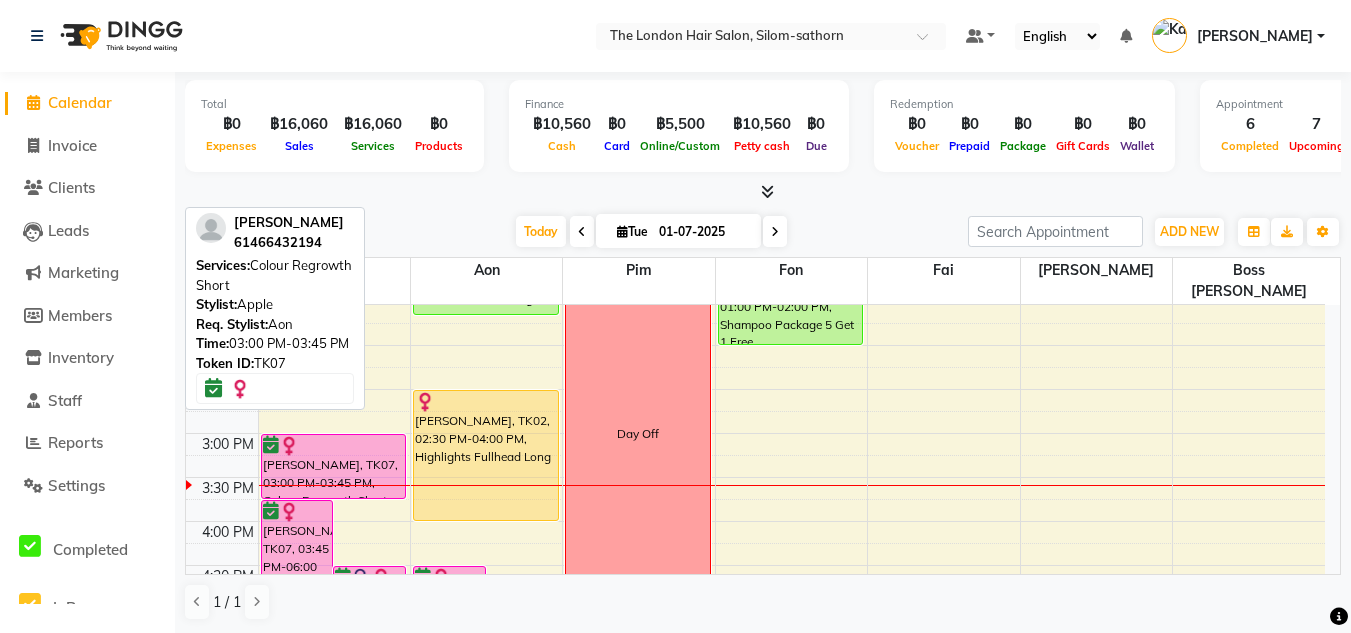 drag, startPoint x: 909, startPoint y: 493, endPoint x: 351, endPoint y: 450, distance: 559.65436 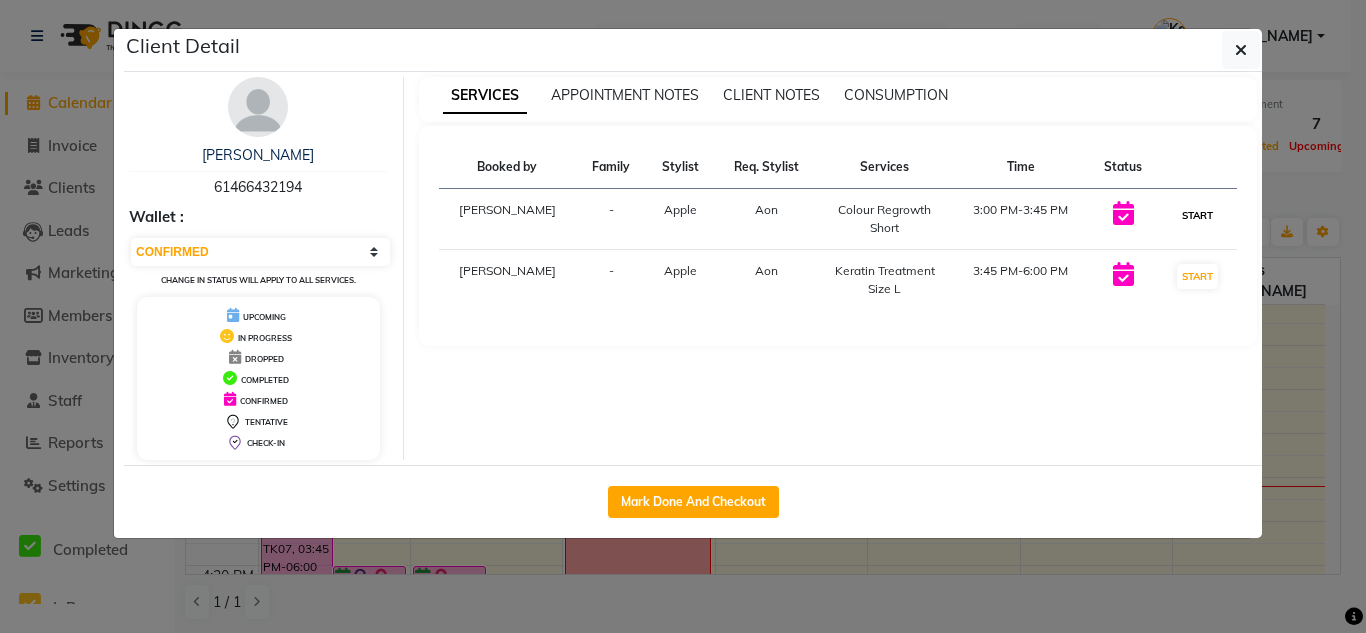 click on "START" at bounding box center (1197, 215) 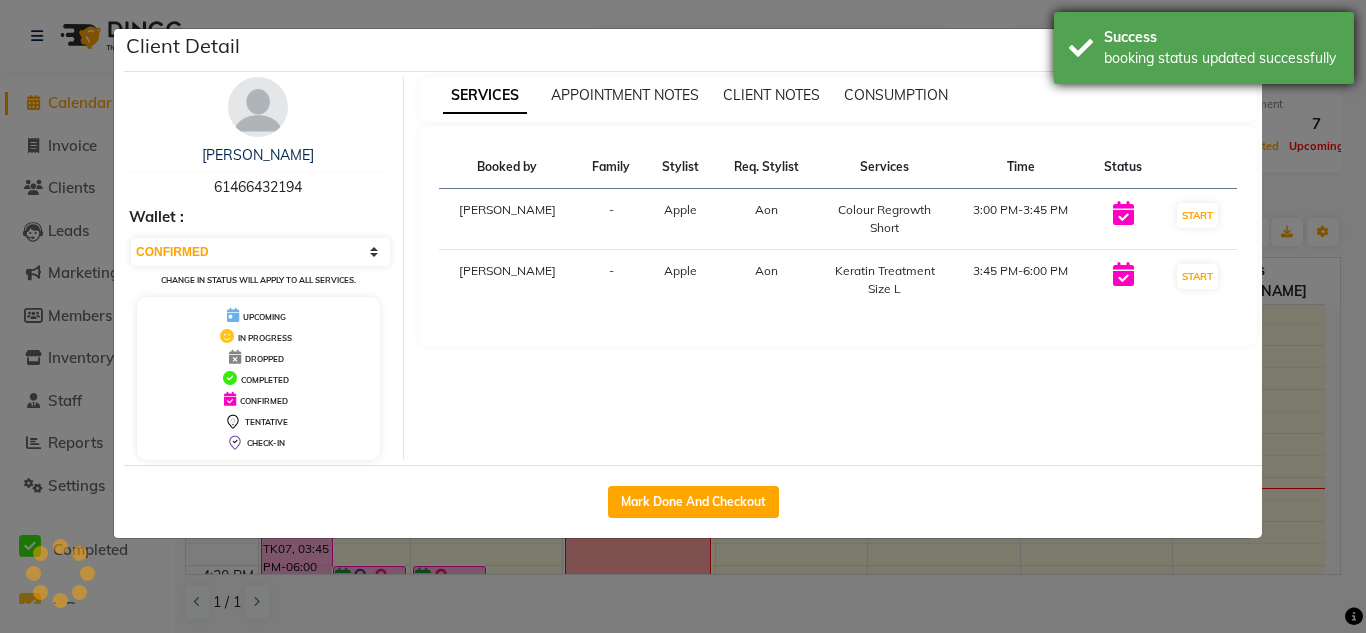 select on "select" 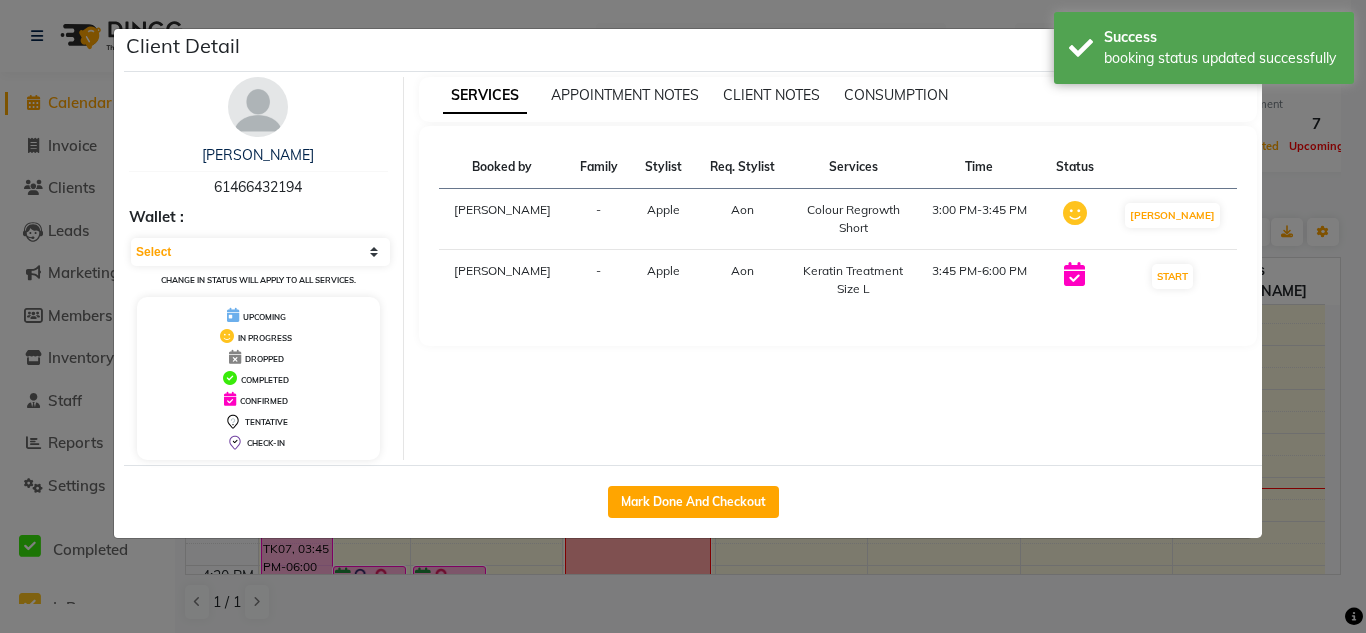 click on "Client Detail" 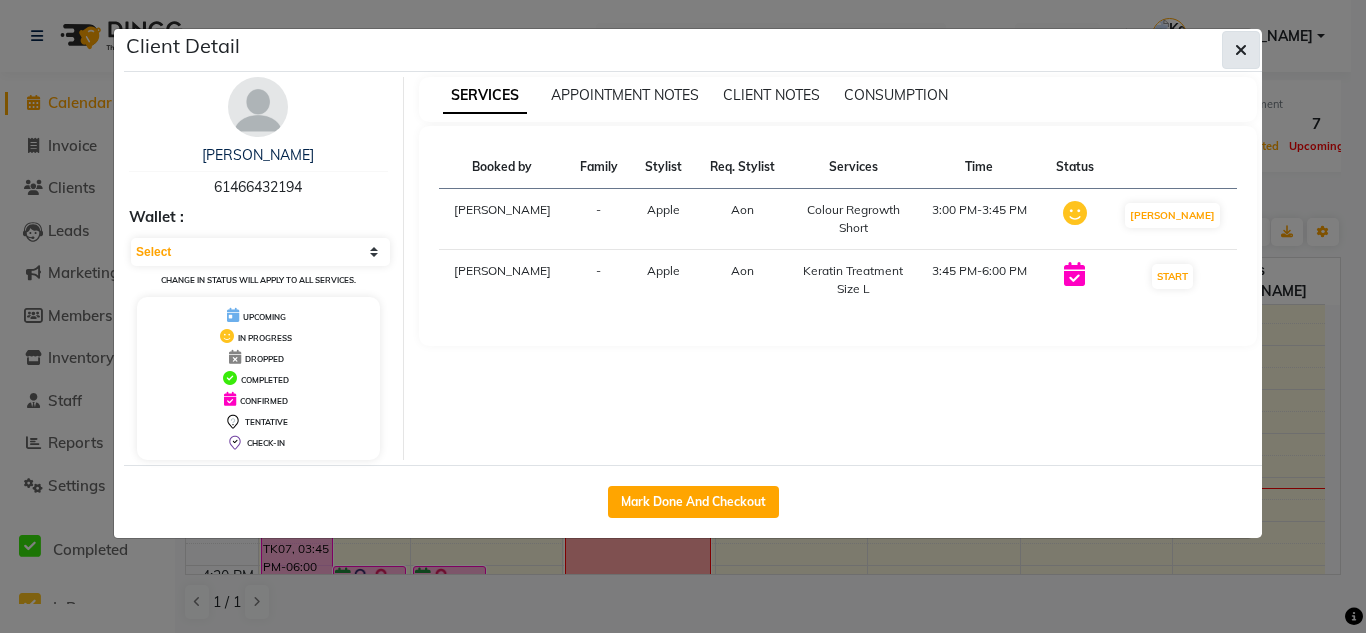 click 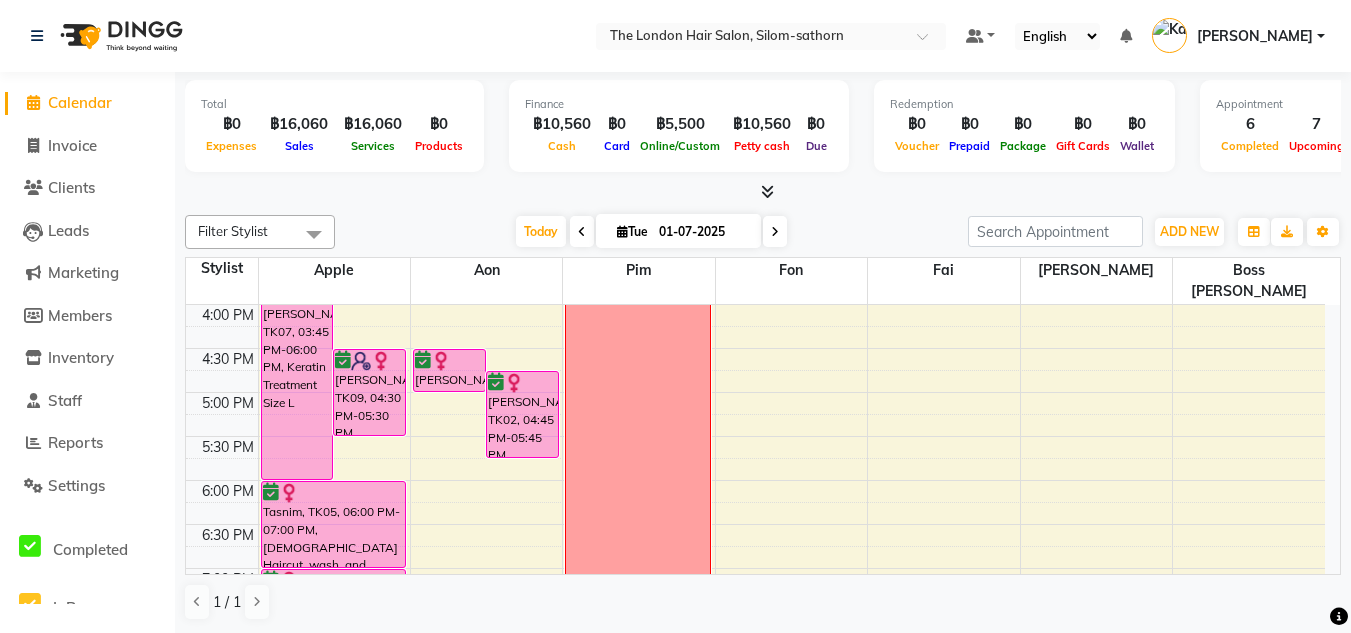 scroll, scrollTop: 668, scrollLeft: 0, axis: vertical 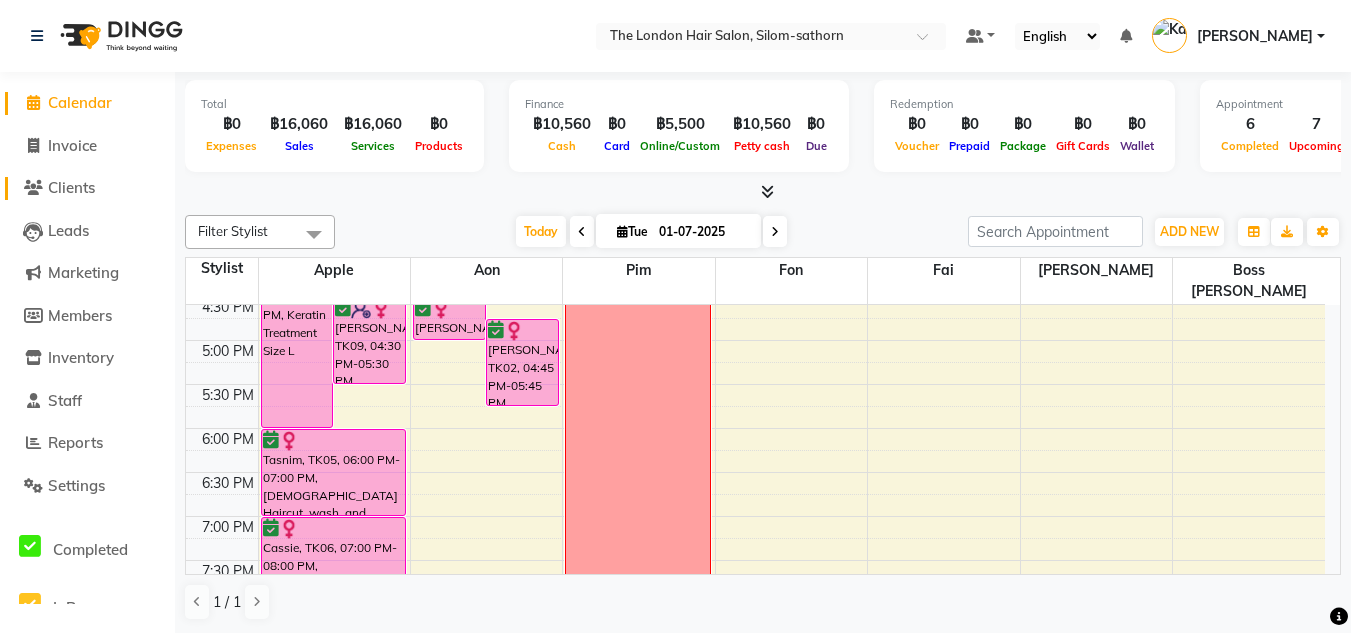 click on "Clients" 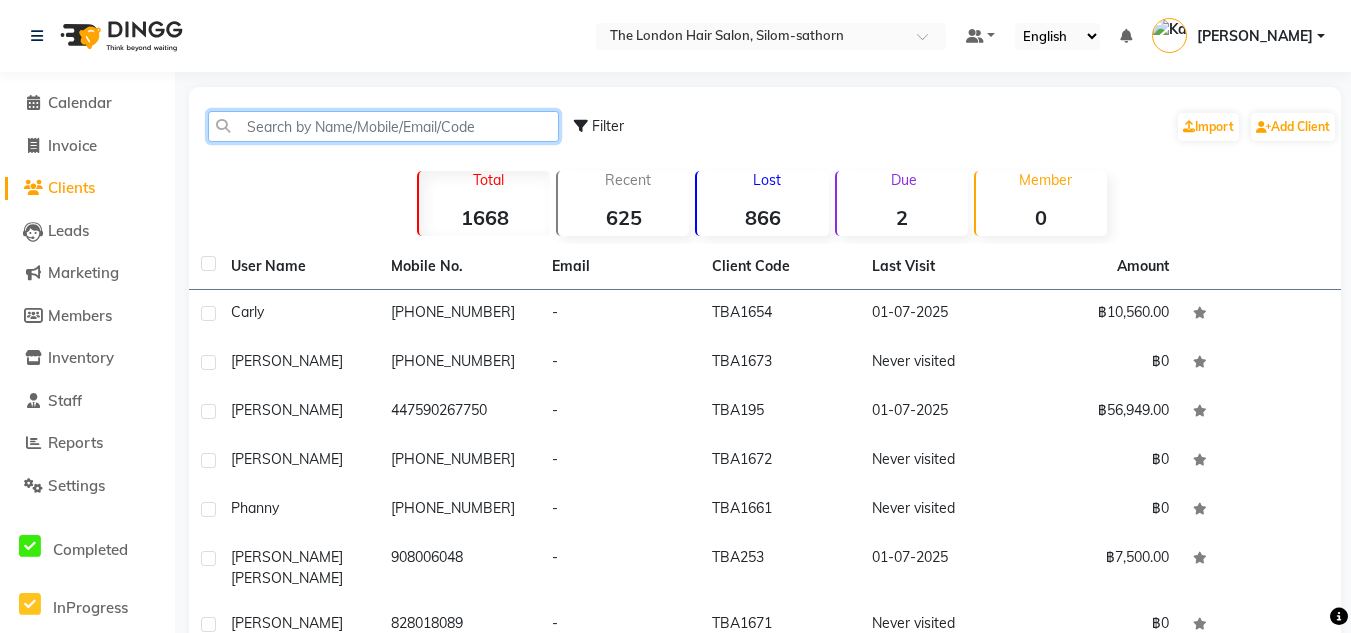 click 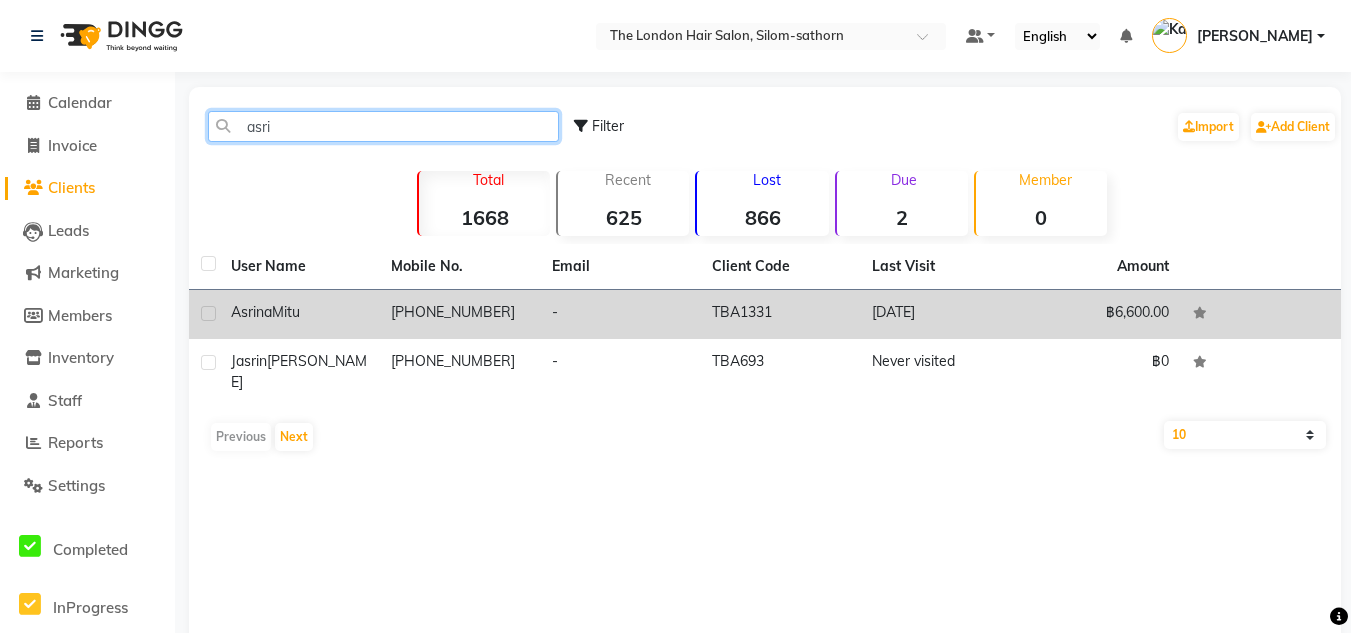 type on "asri" 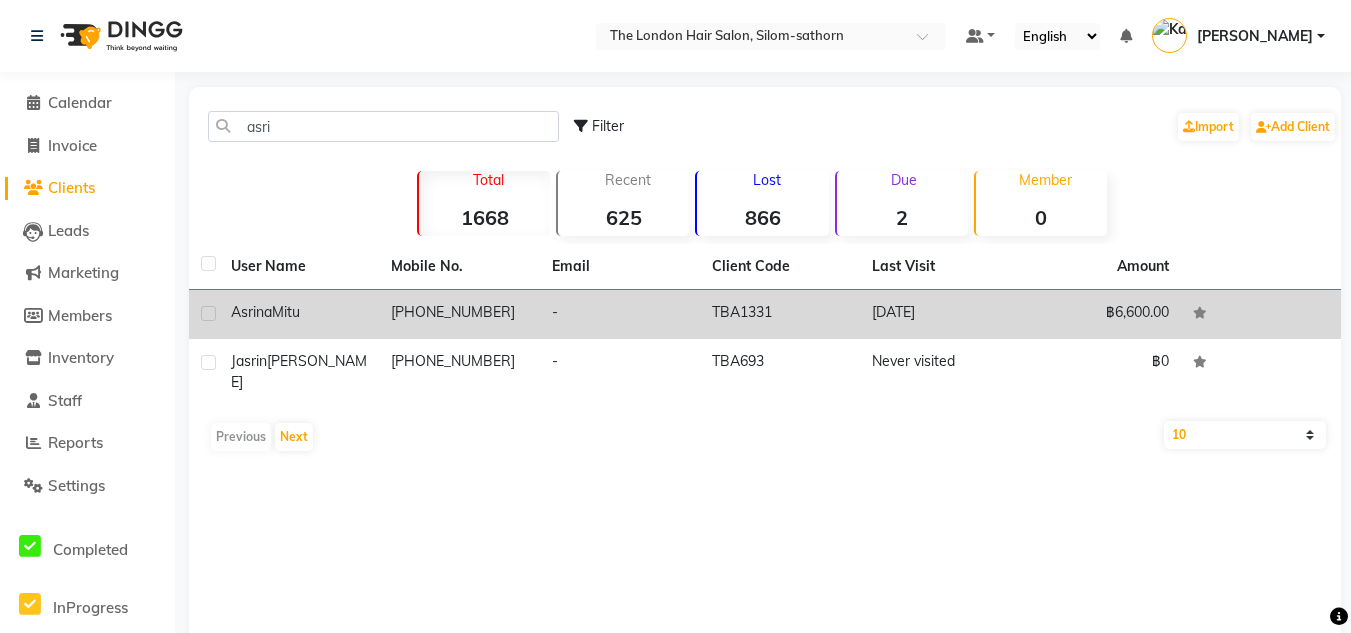 click on "[PHONE_NUMBER]" 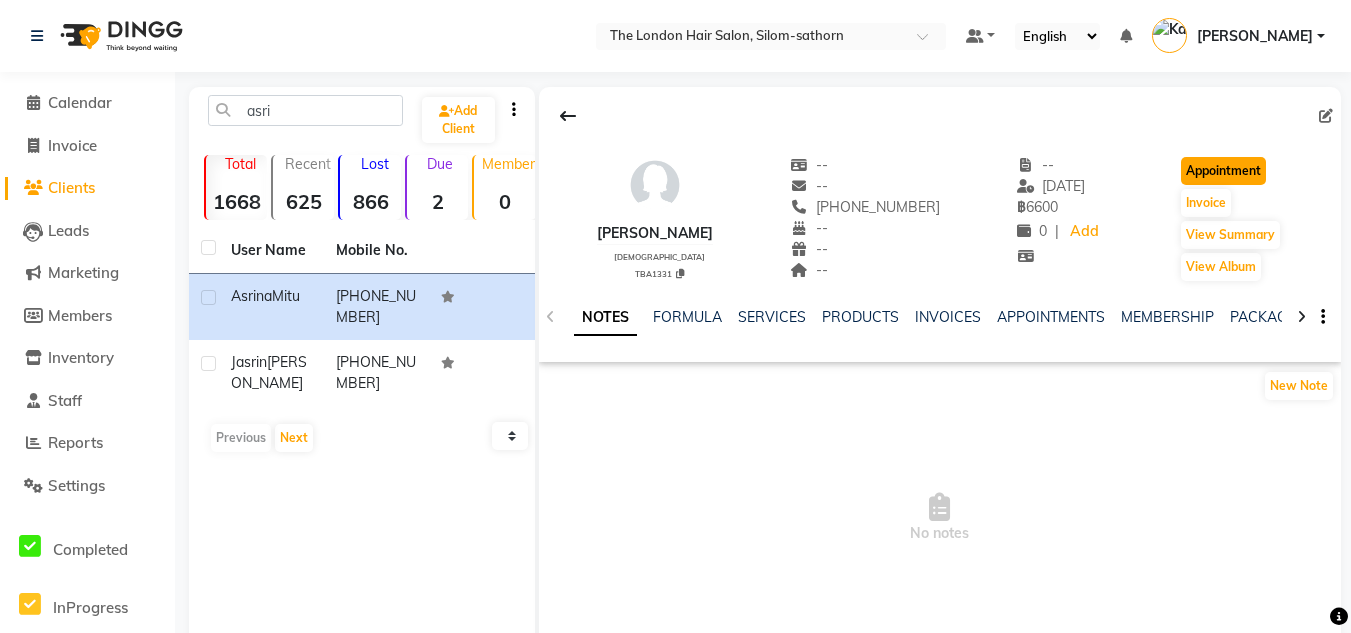 click on "Appointment" 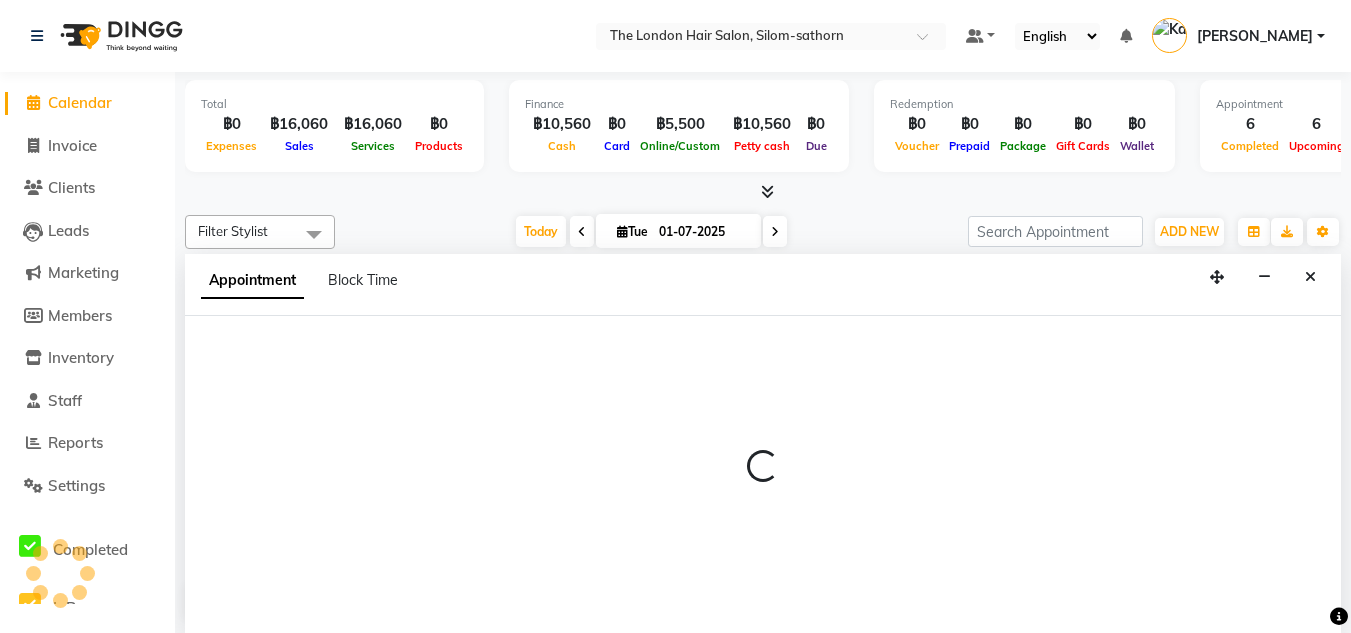 scroll, scrollTop: 0, scrollLeft: 0, axis: both 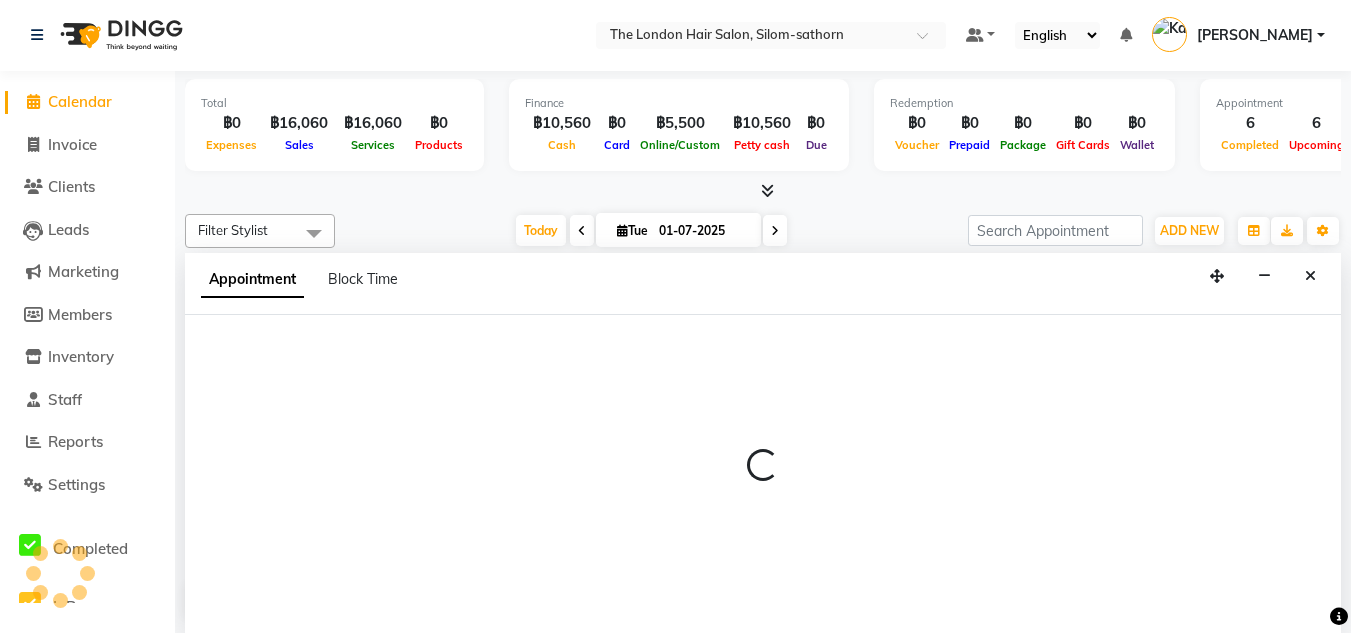 select on "tentative" 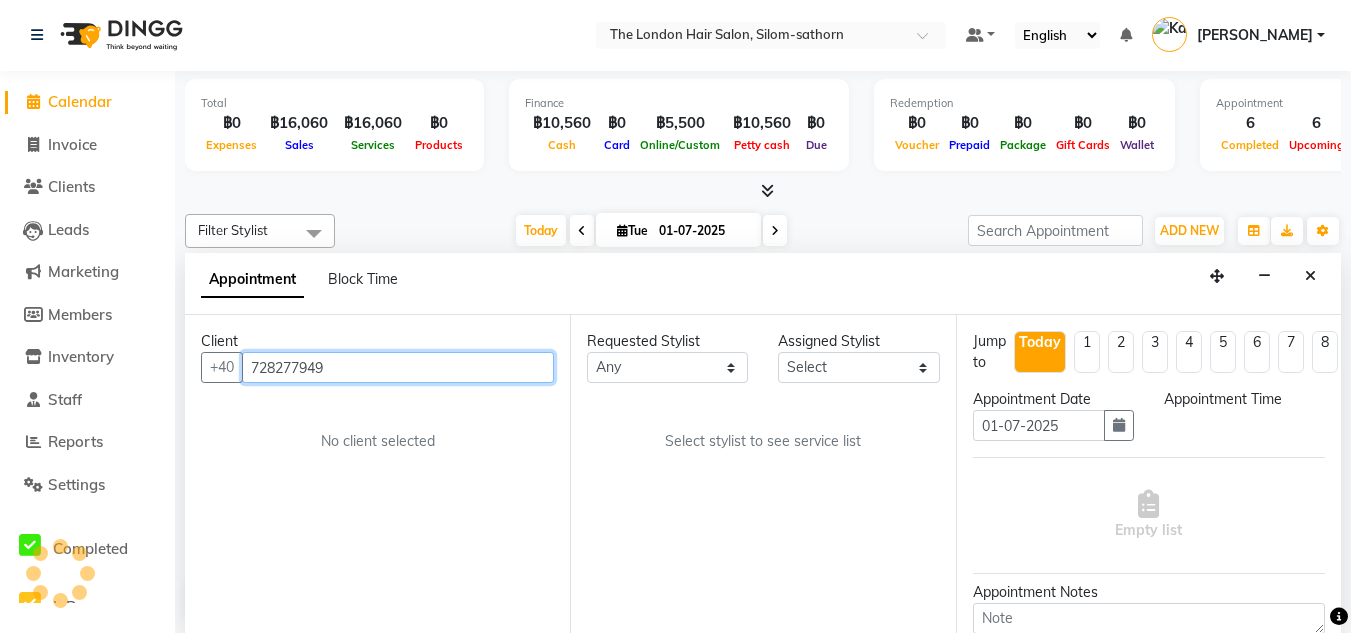 select on "600" 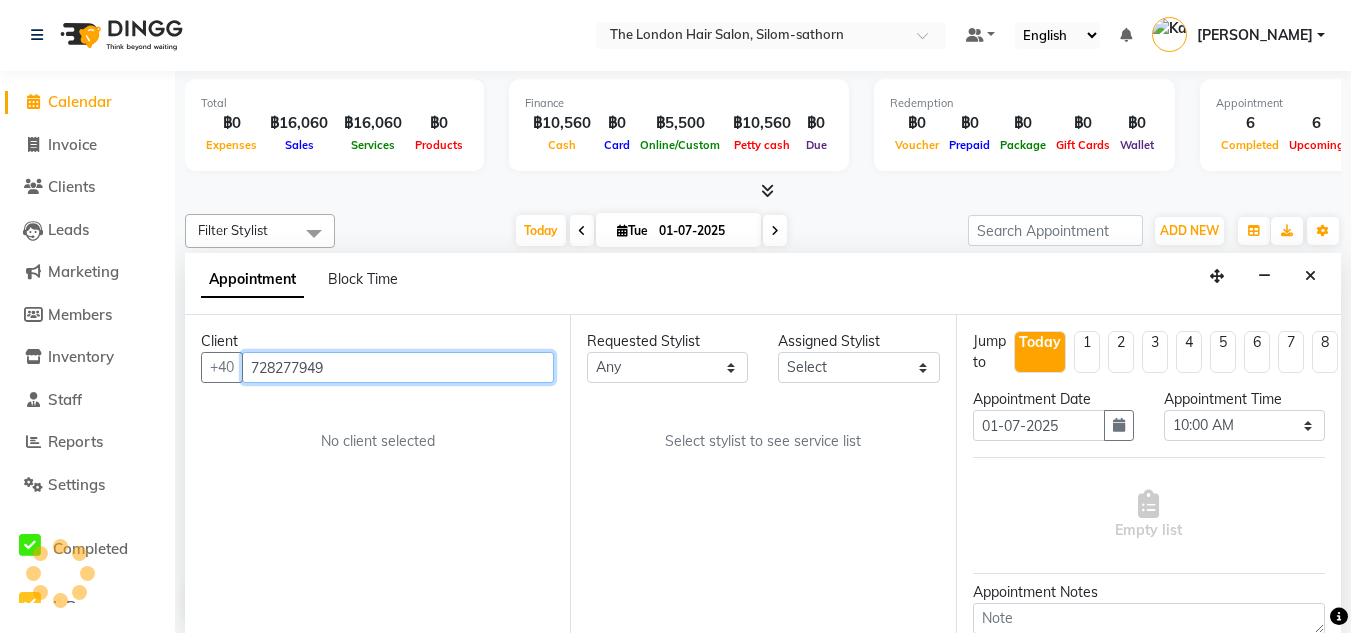 scroll, scrollTop: 529, scrollLeft: 0, axis: vertical 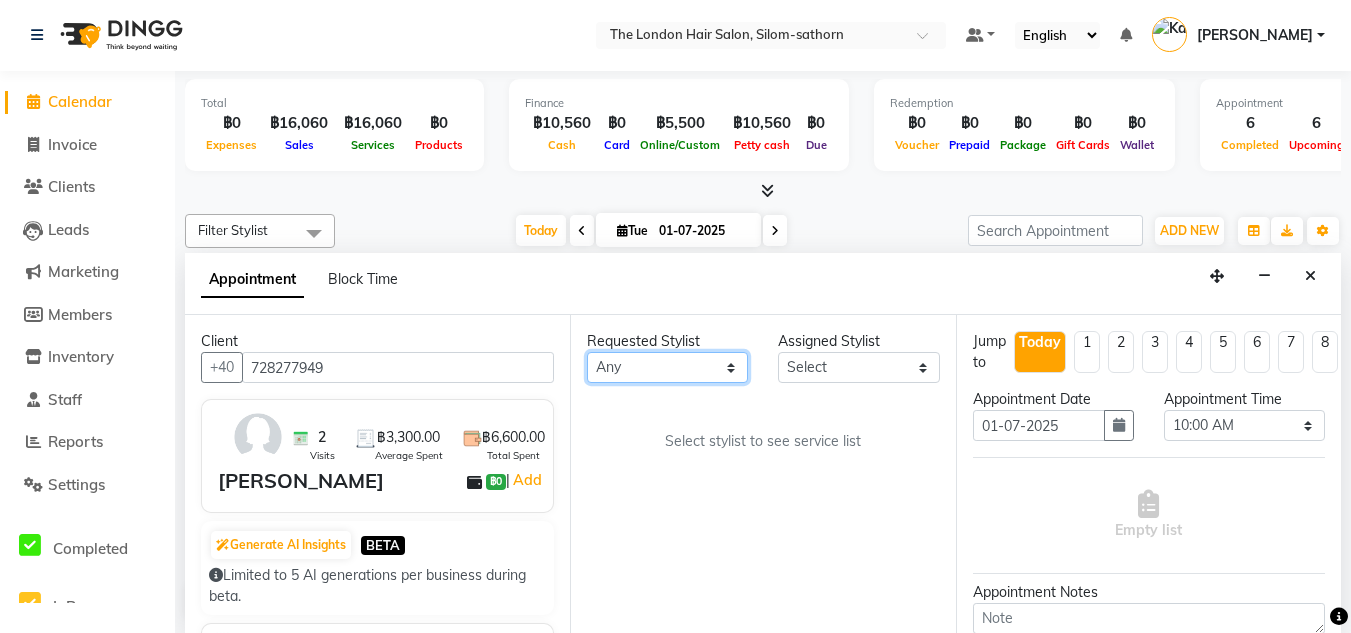 click on "Any Aon Apple   Boss [PERSON_NAME]  [PERSON_NAME]" at bounding box center [667, 367] 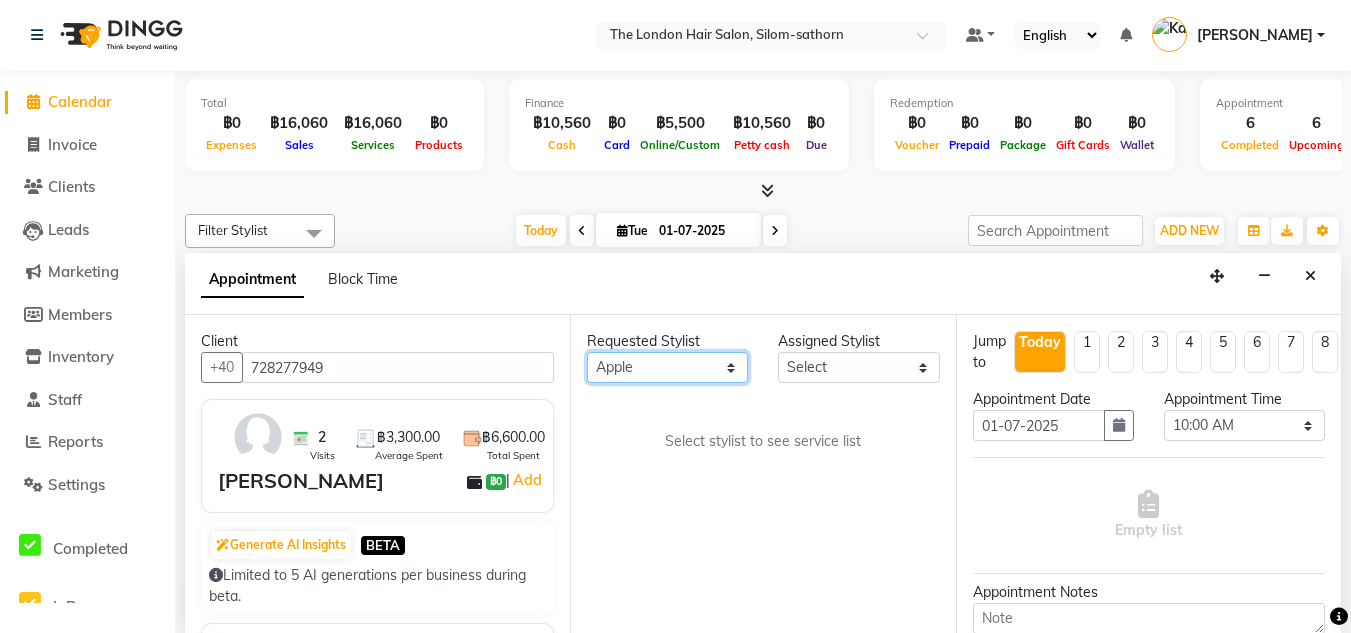 click on "Any Aon Apple   Boss [PERSON_NAME]  [PERSON_NAME]" at bounding box center (667, 367) 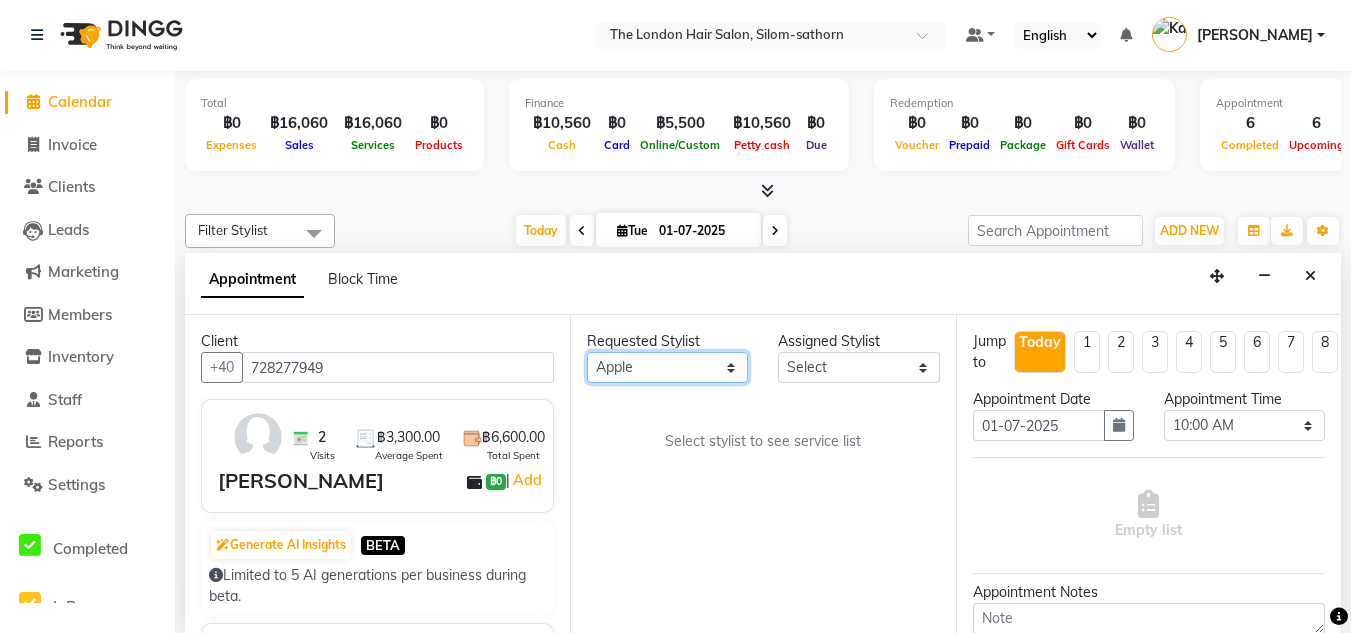 select on "56710" 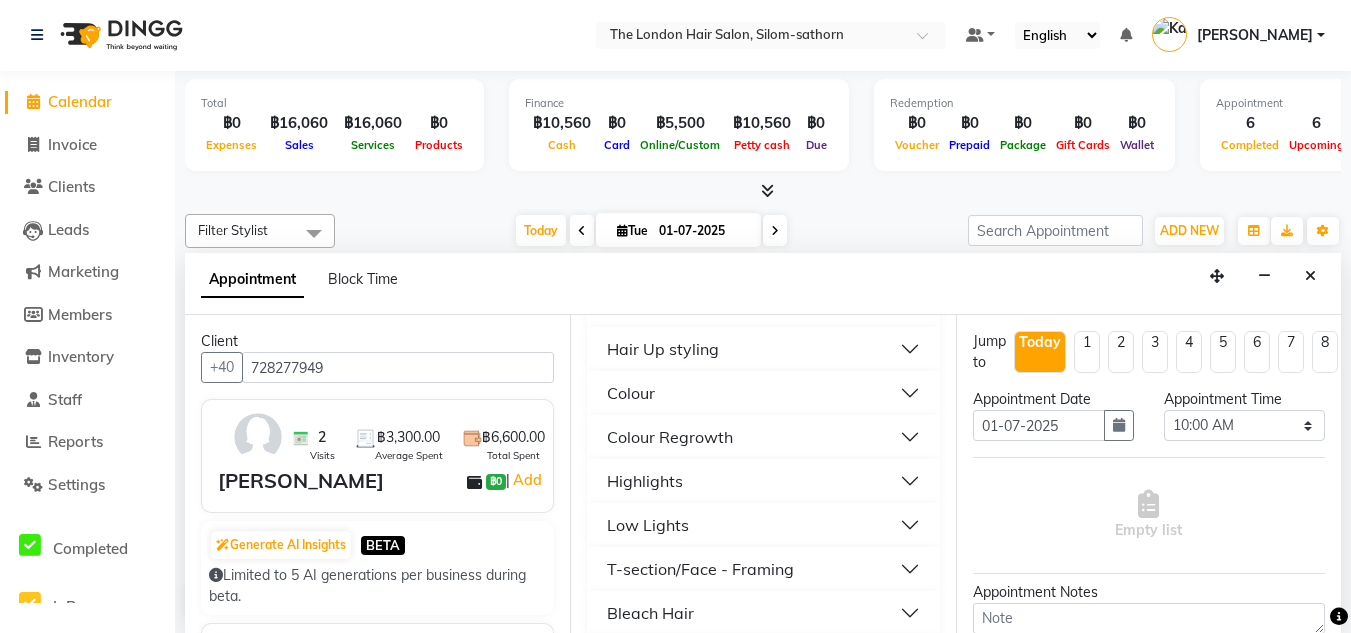 scroll, scrollTop: 400, scrollLeft: 0, axis: vertical 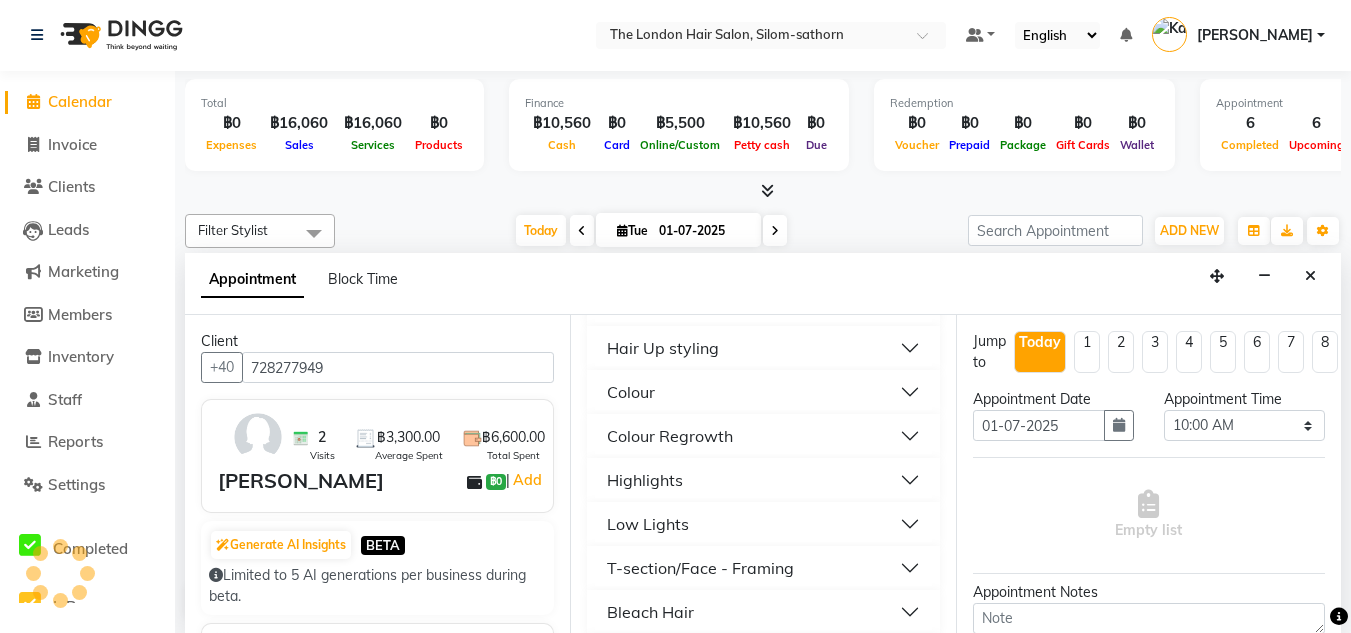 click on "Colour" at bounding box center (631, 392) 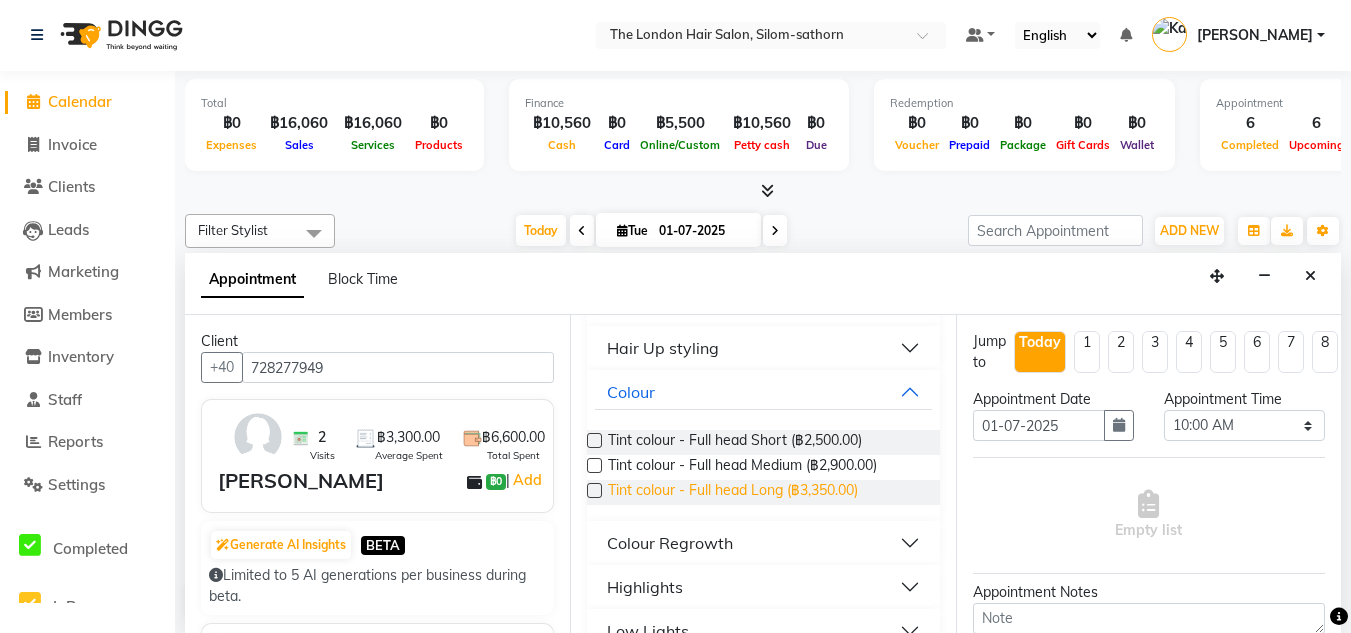 click on "Tint colour - Full head Long (฿3,350.00)" at bounding box center [733, 492] 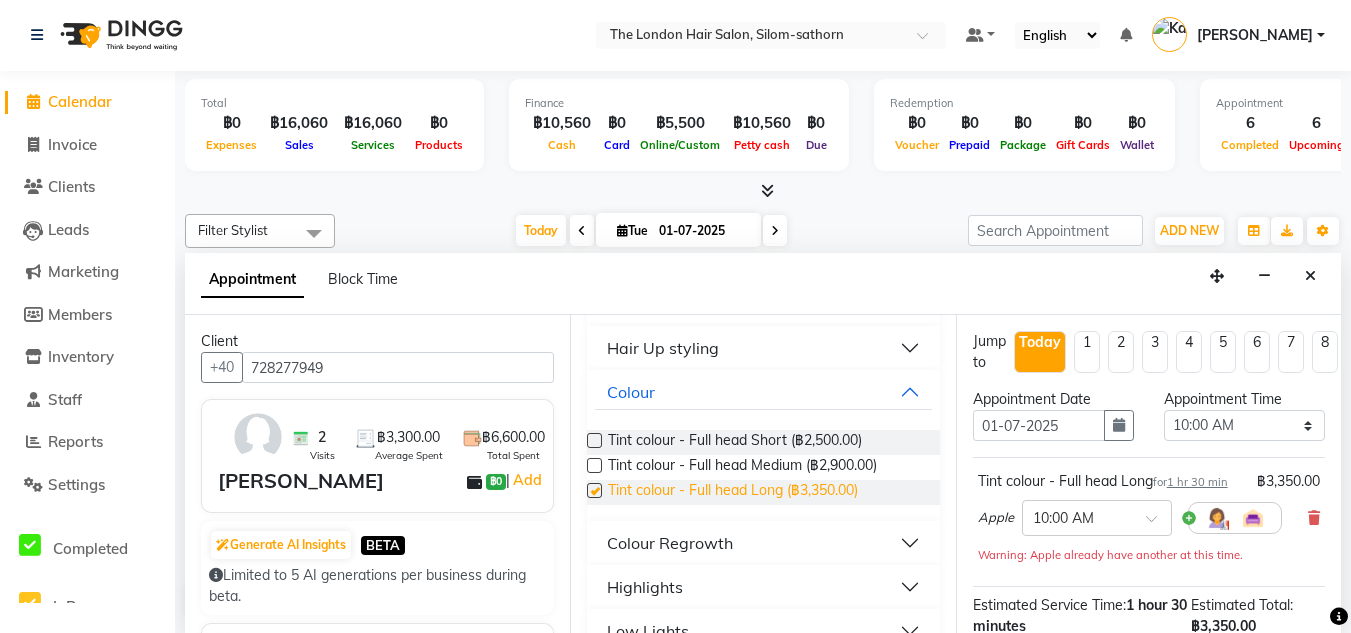 checkbox on "false" 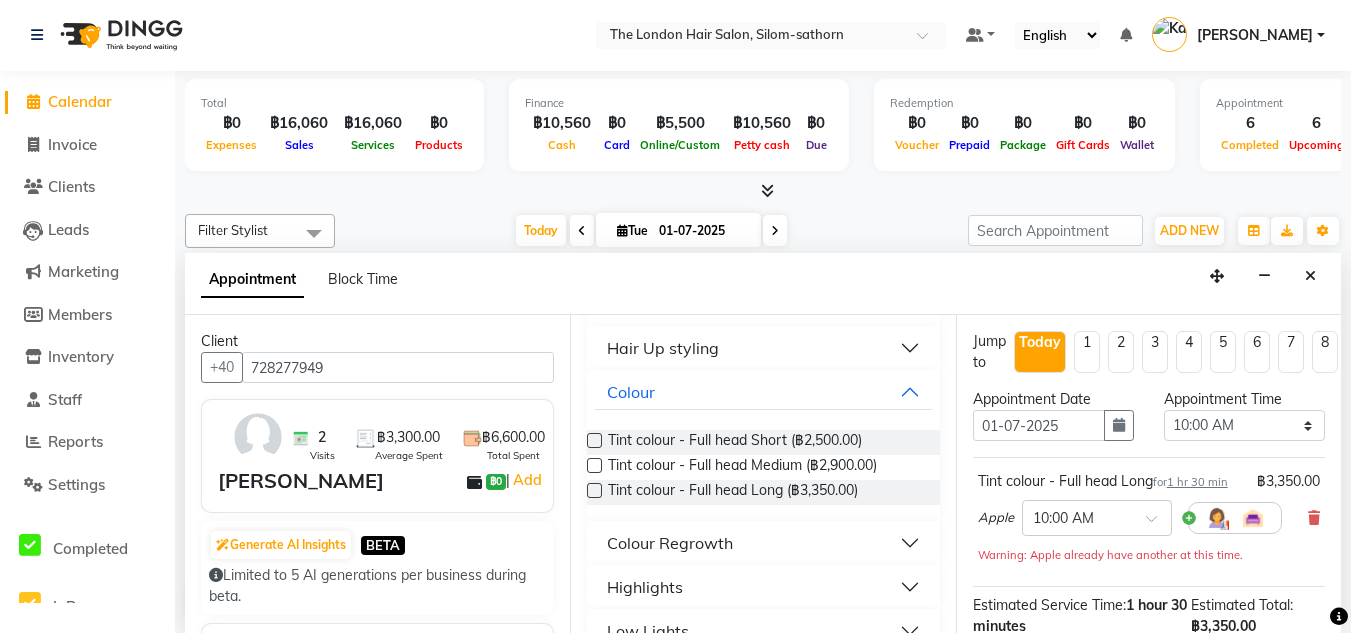 scroll, scrollTop: 149, scrollLeft: 0, axis: vertical 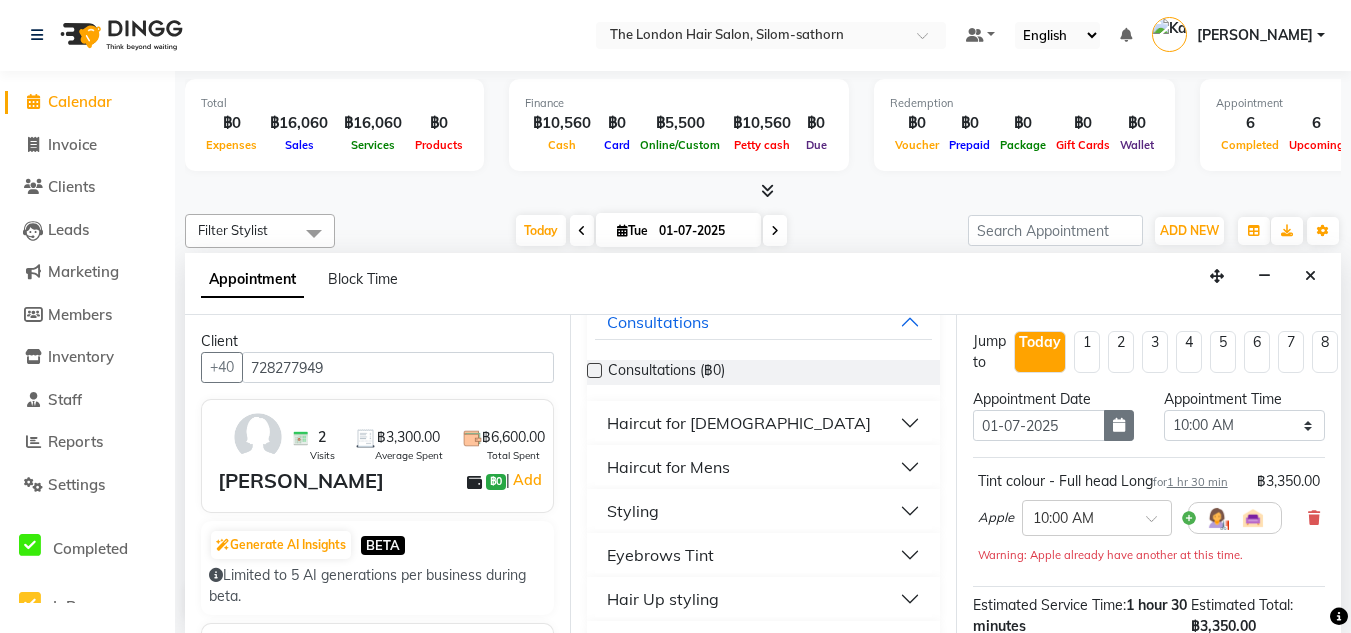 click at bounding box center [1119, 425] 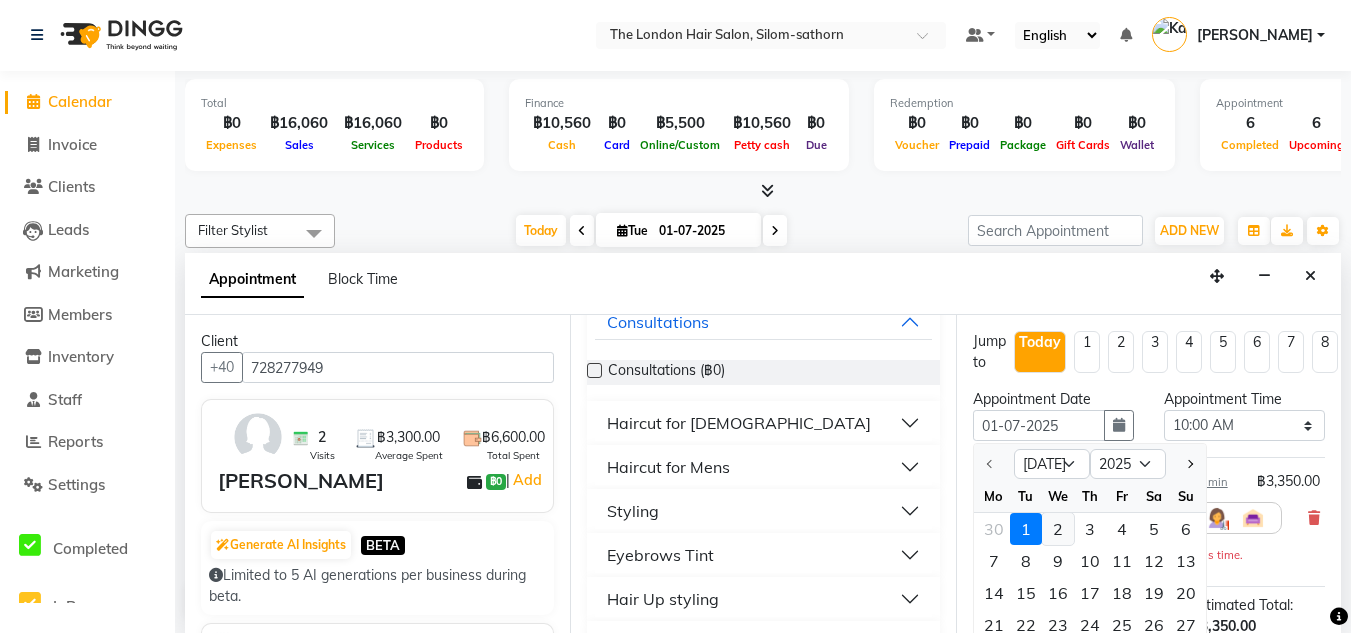 click on "2" at bounding box center [1058, 529] 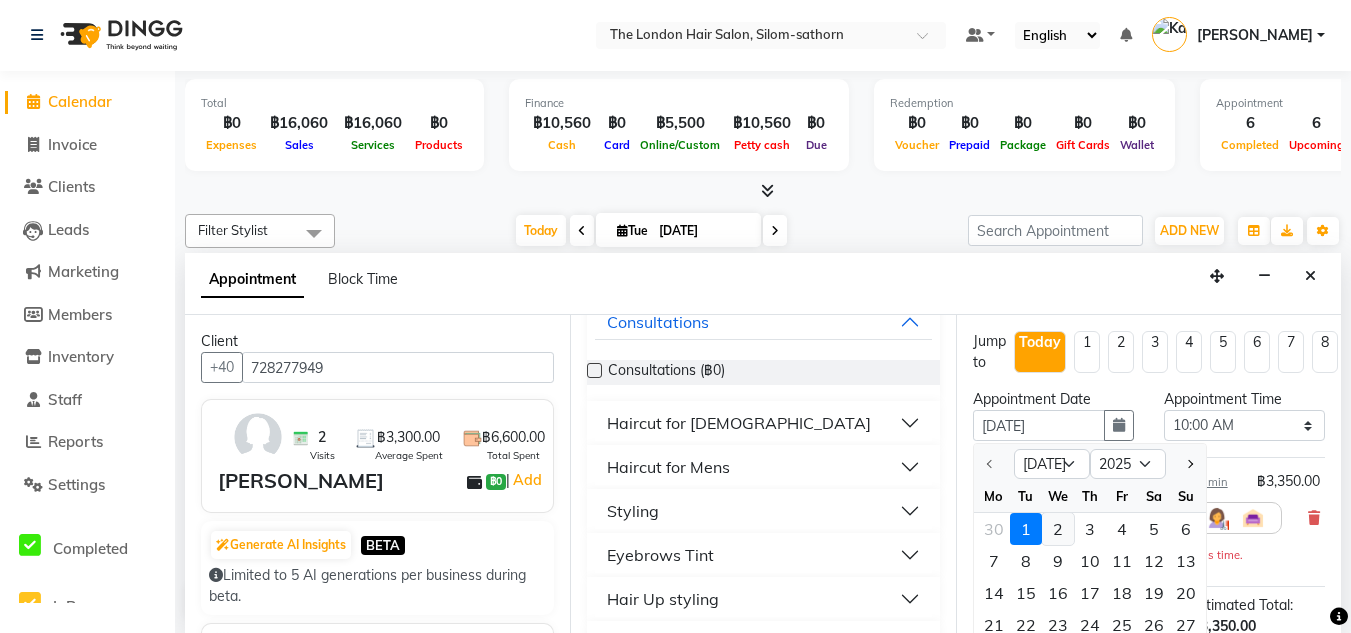 scroll, scrollTop: 0, scrollLeft: 0, axis: both 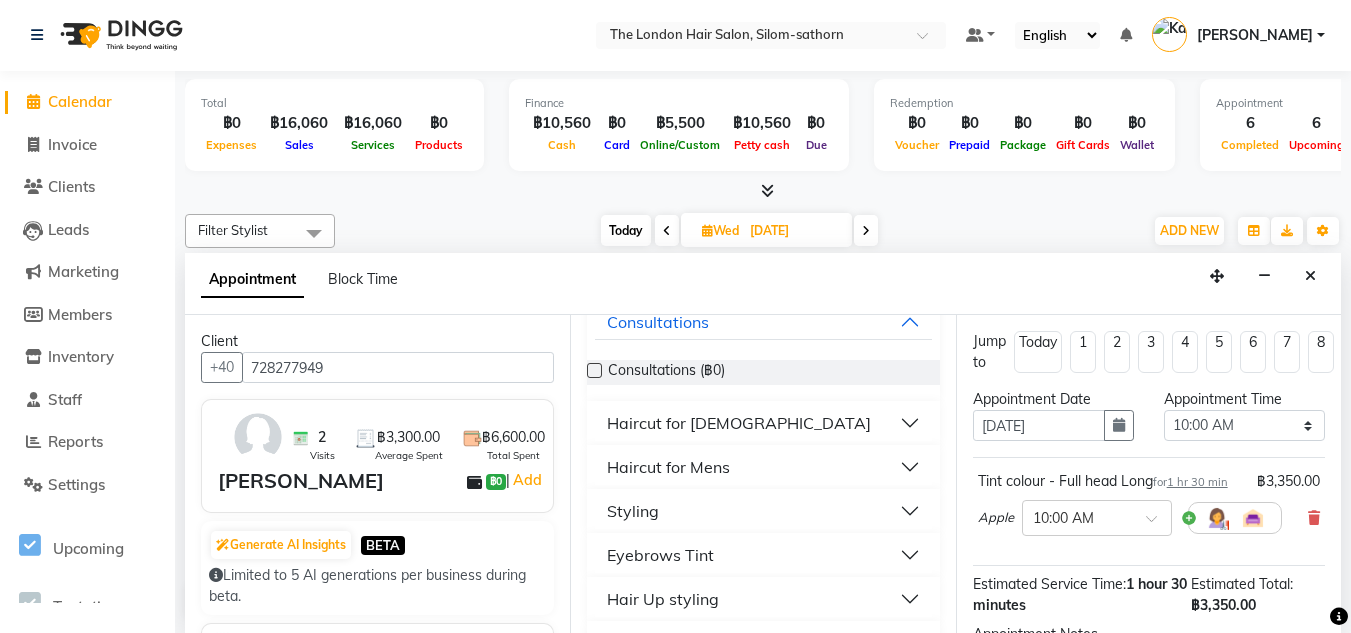 click on "Styling" at bounding box center (633, 511) 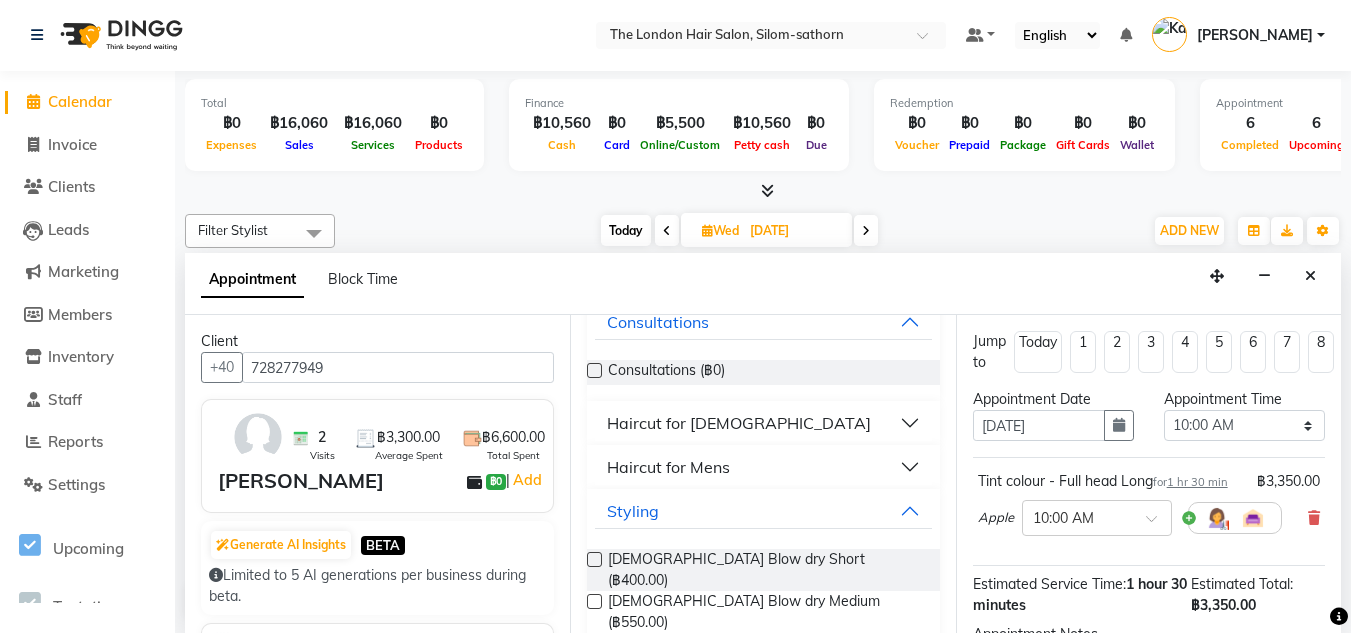 click on "[DEMOGRAPHIC_DATA] Blow dry Long (฿750.00)" at bounding box center [765, 654] 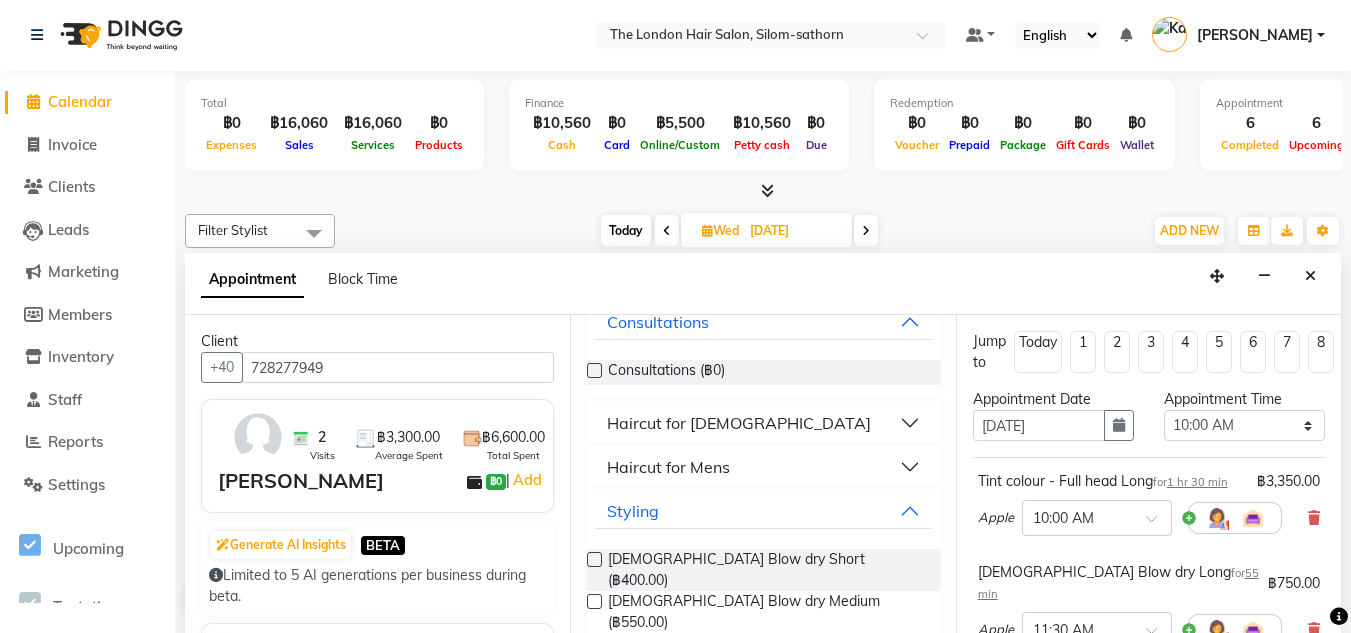 checkbox on "false" 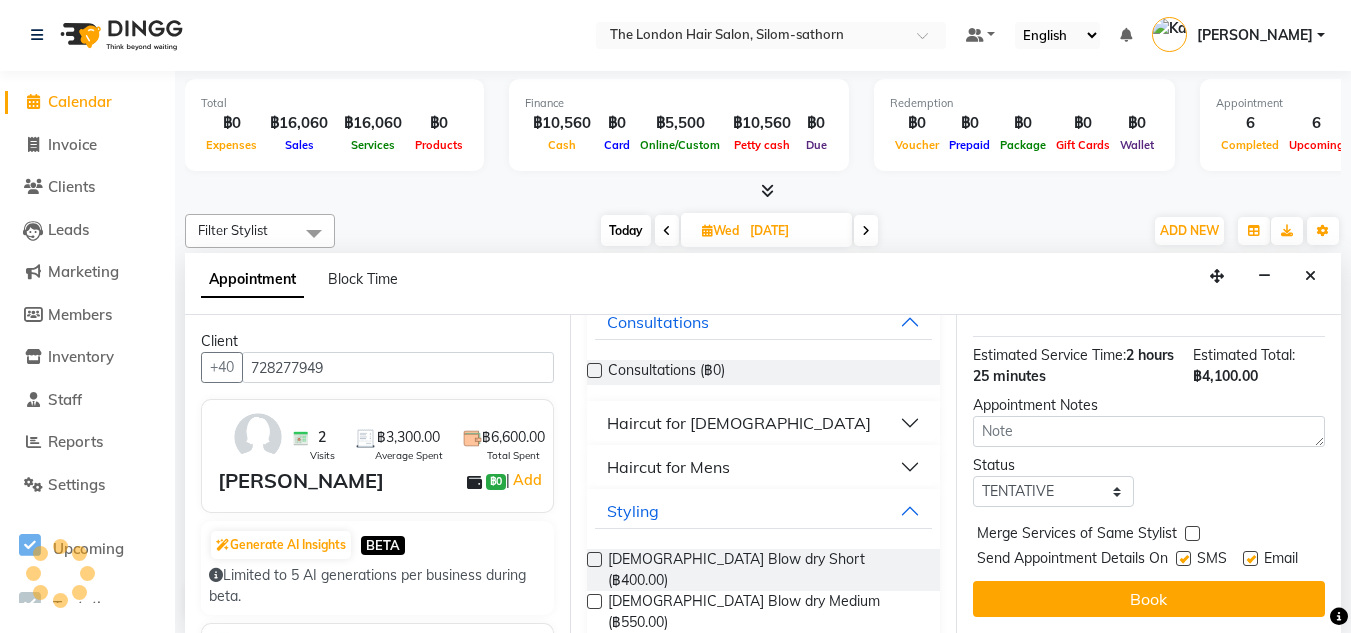 scroll, scrollTop: 355, scrollLeft: 0, axis: vertical 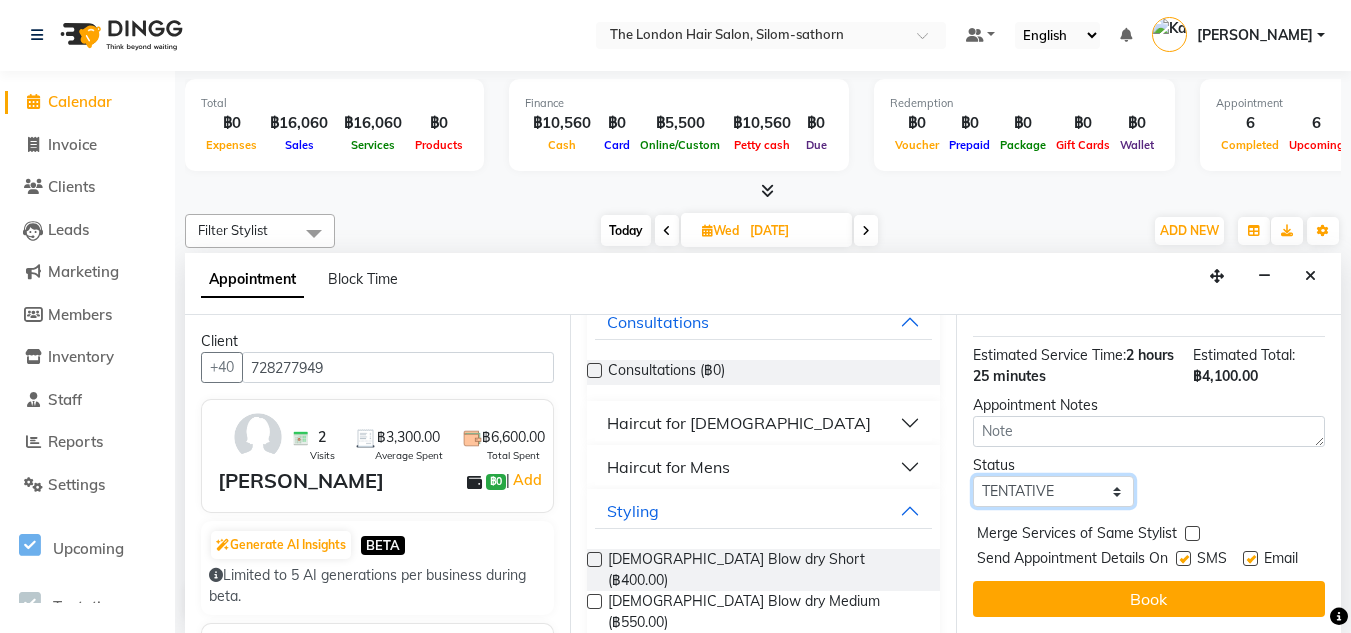 click on "Select TENTATIVE CONFIRM UPCOMING" at bounding box center [1053, 491] 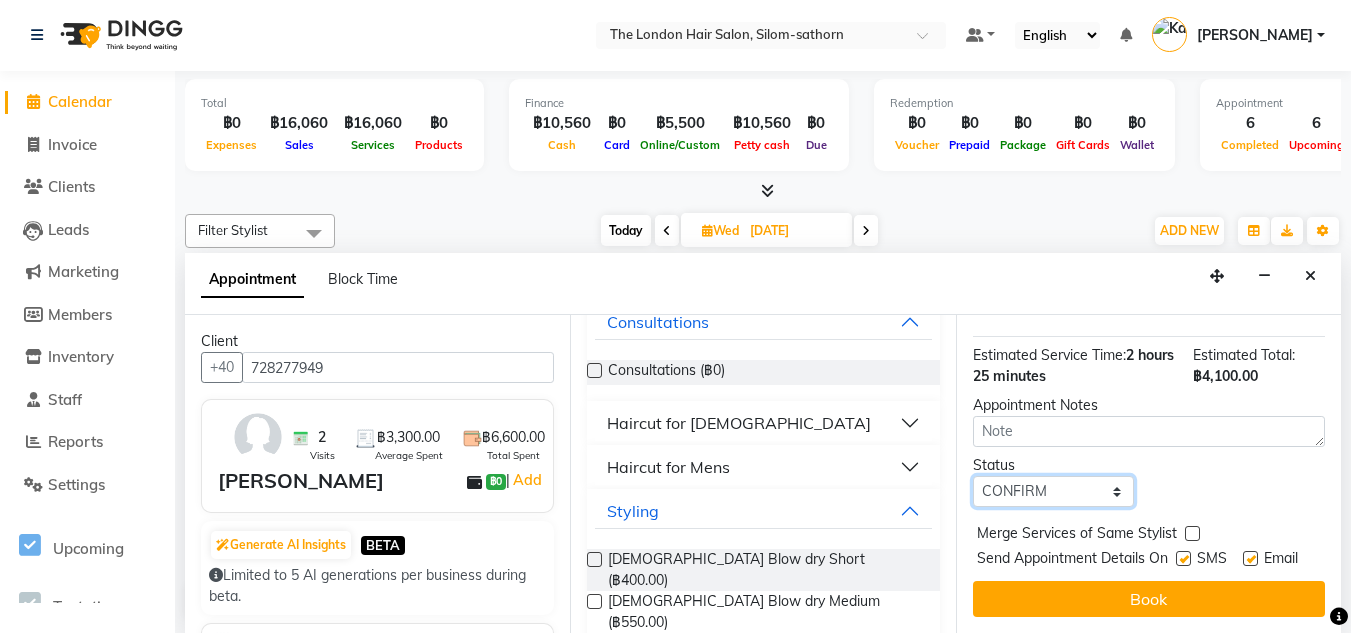 click on "Select TENTATIVE CONFIRM UPCOMING" at bounding box center [1053, 491] 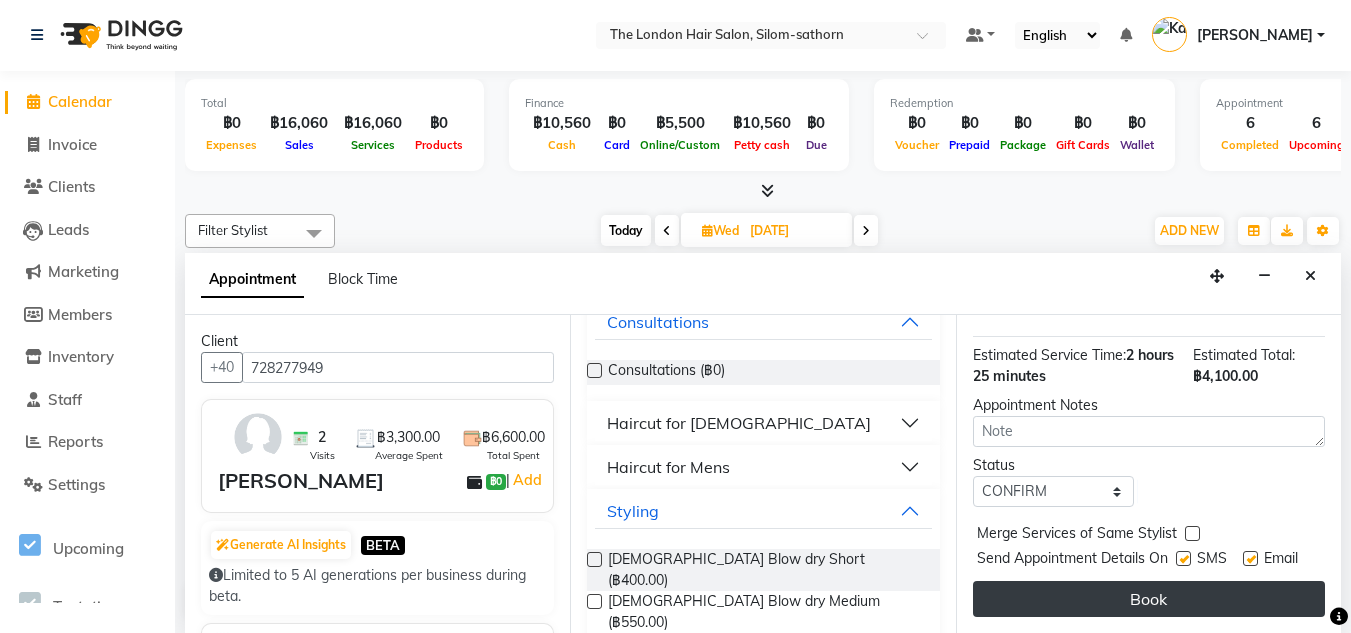 click on "Book" at bounding box center [1149, 599] 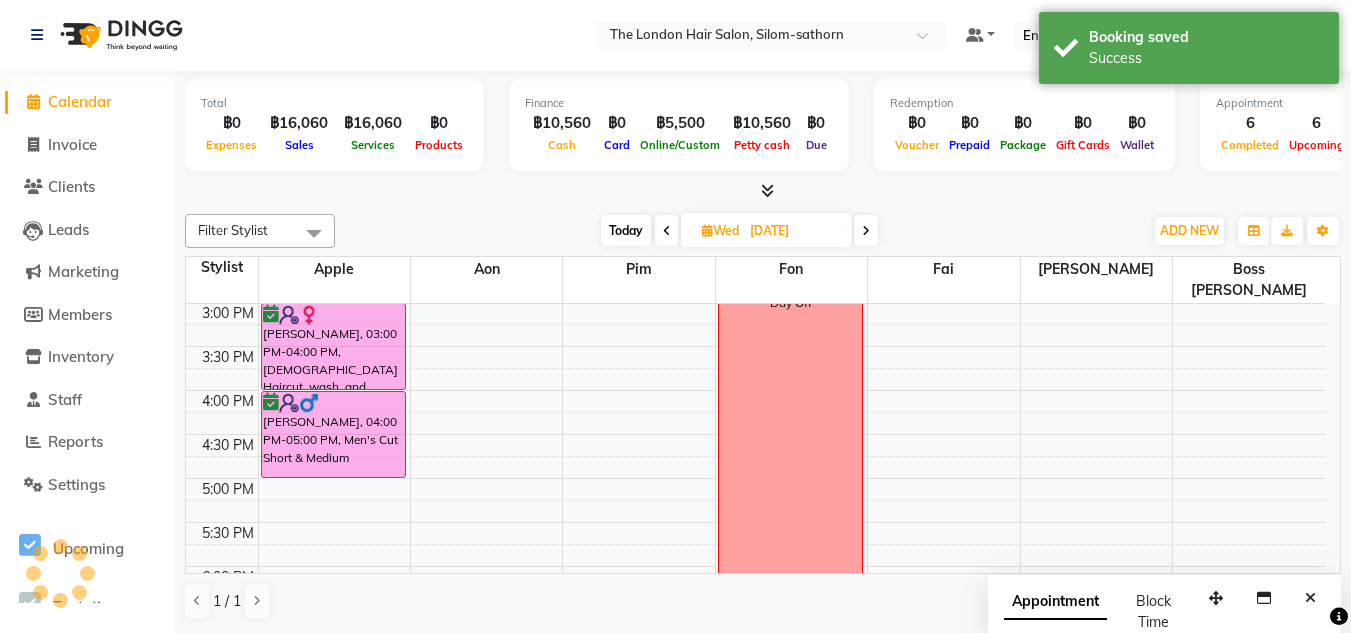 scroll, scrollTop: 0, scrollLeft: 0, axis: both 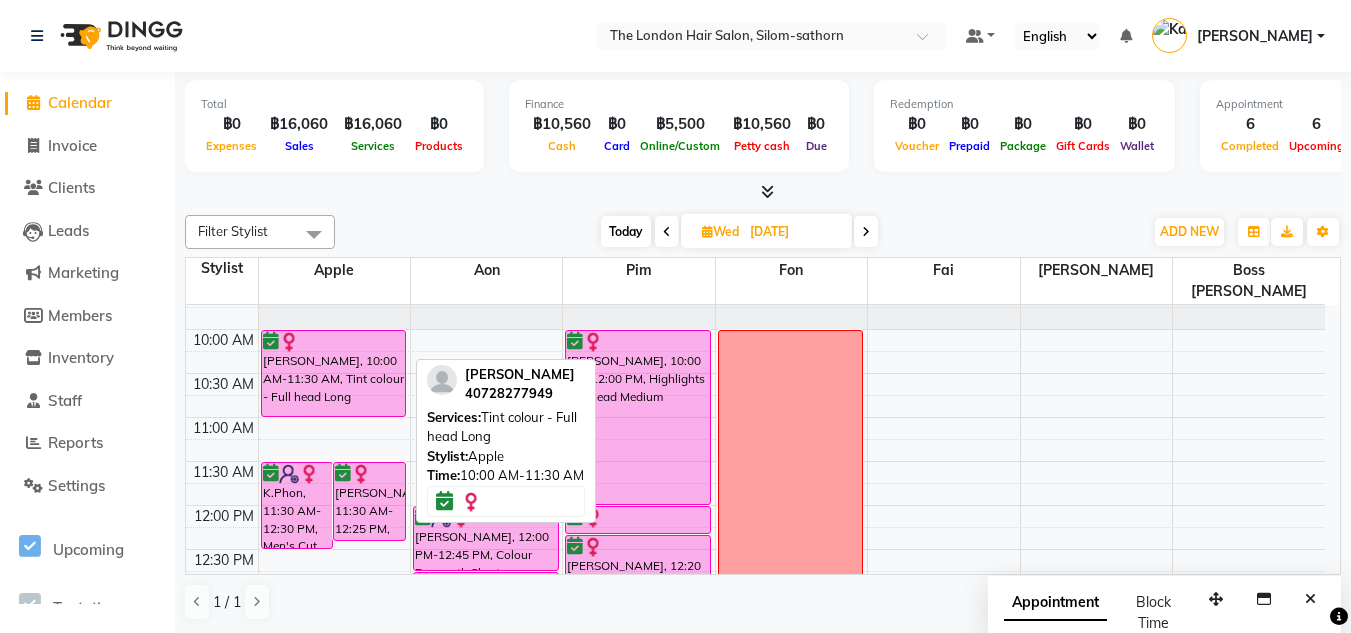 drag, startPoint x: 373, startPoint y: 435, endPoint x: 372, endPoint y: 375, distance: 60.00833 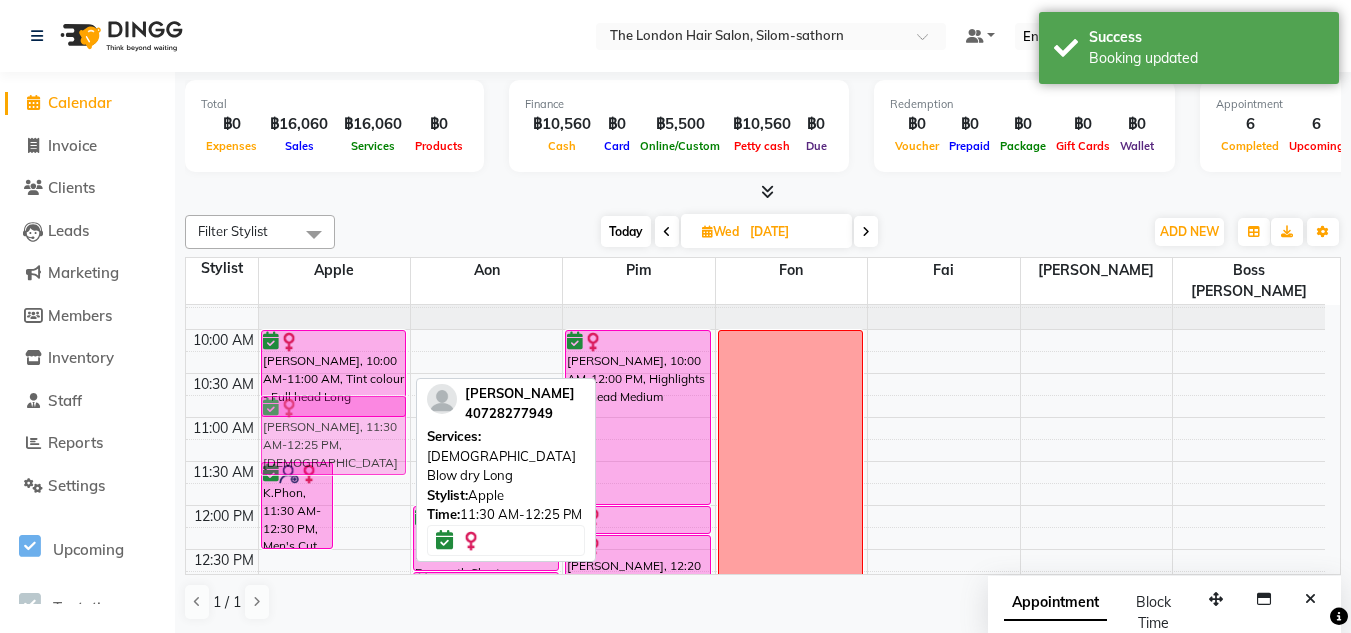 drag, startPoint x: 370, startPoint y: 468, endPoint x: 370, endPoint y: 406, distance: 62 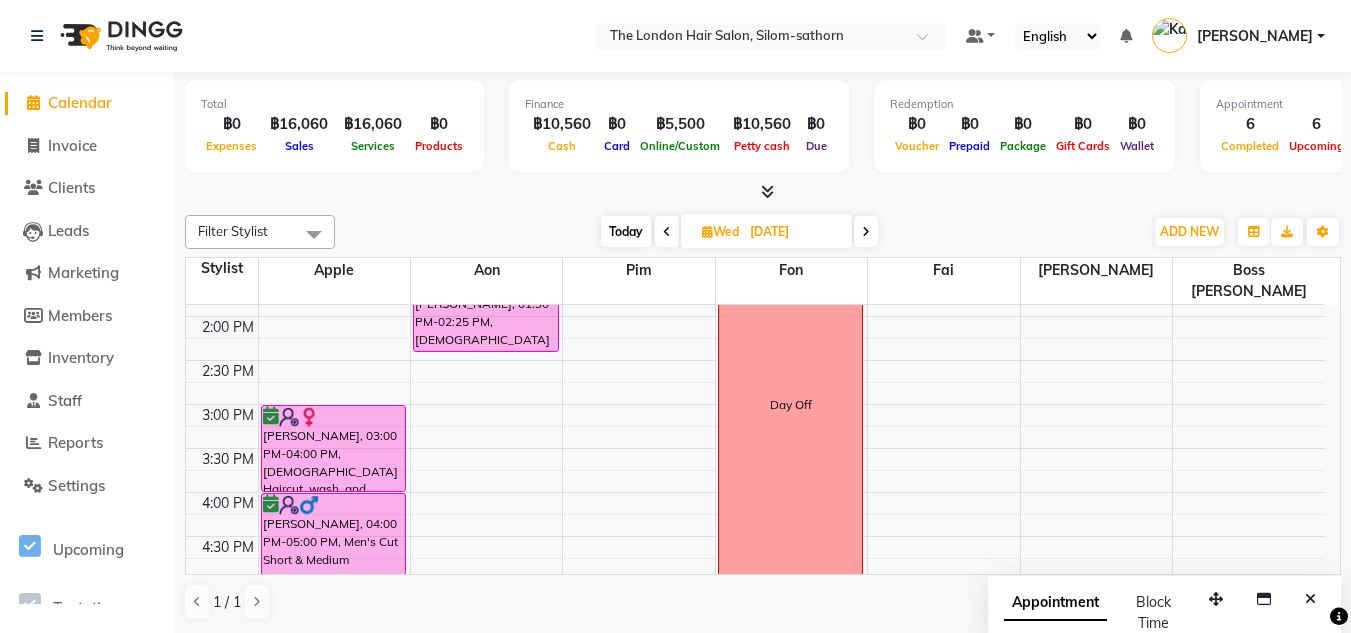 scroll, scrollTop: 437, scrollLeft: 0, axis: vertical 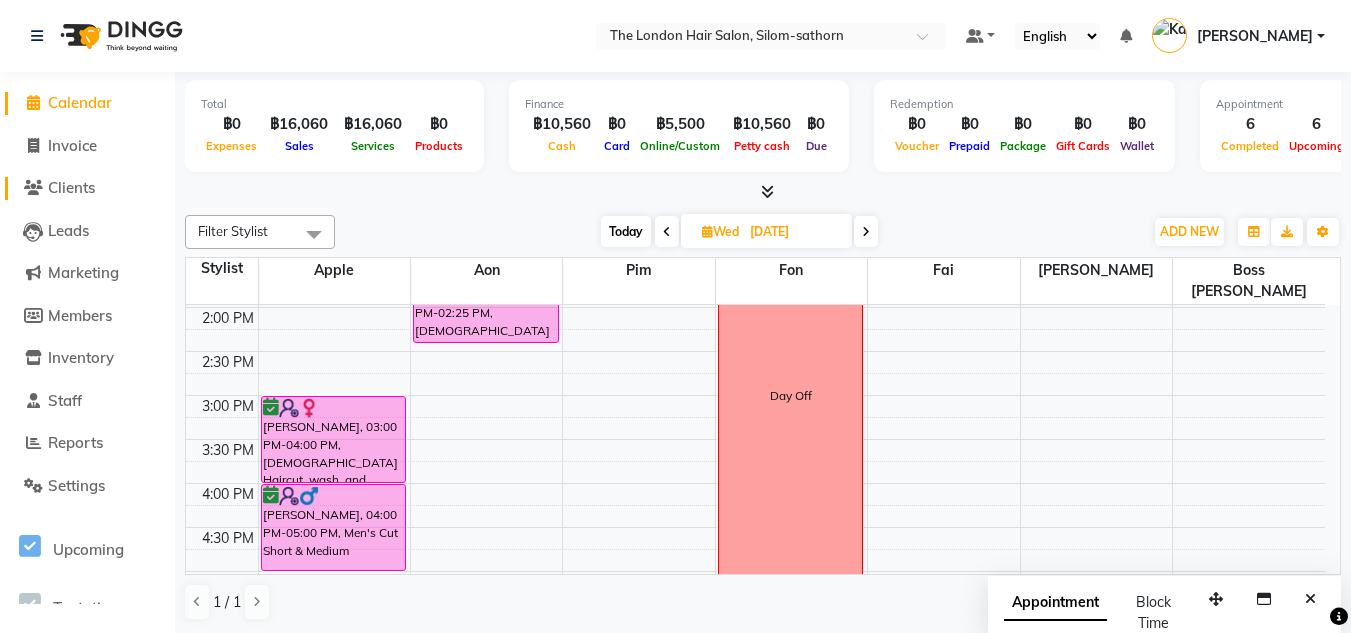 click on "Clients" 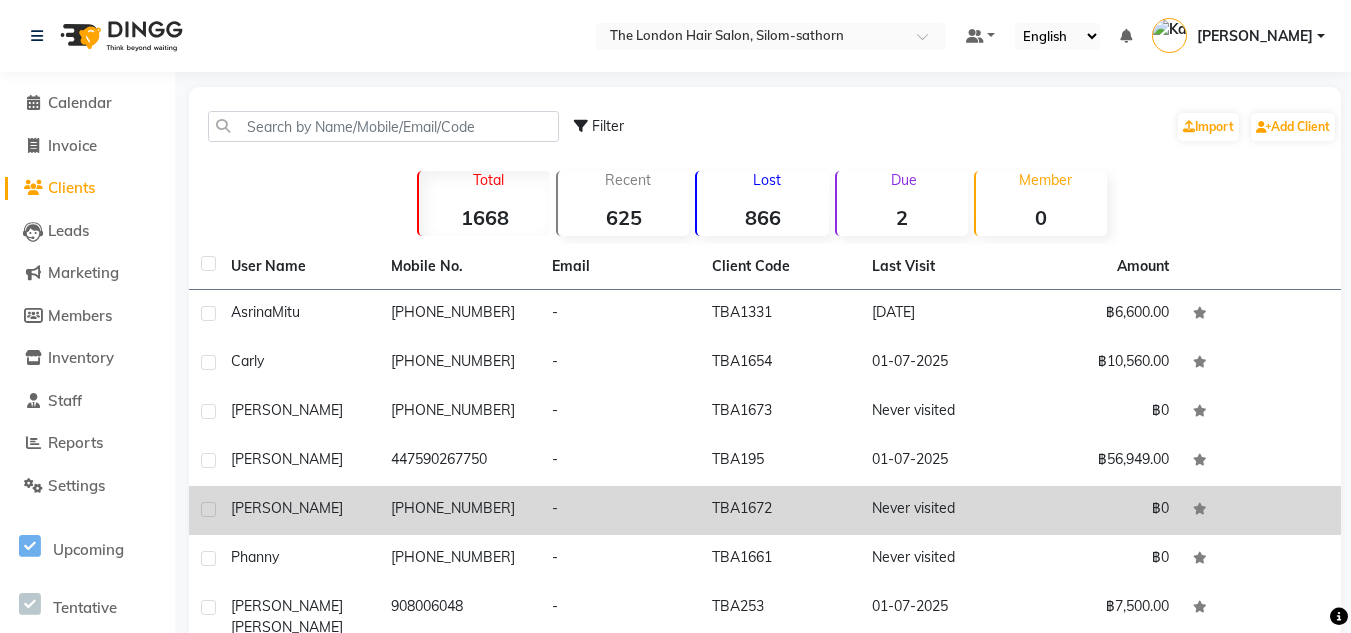 click on "[PERSON_NAME]" 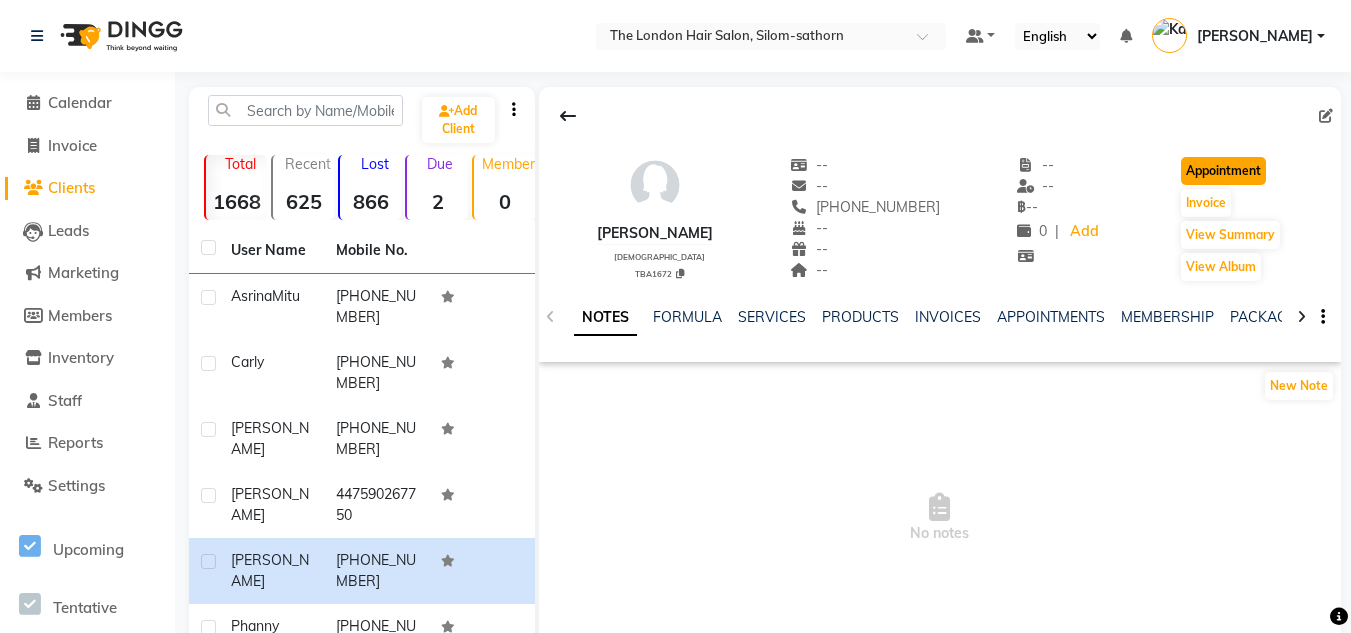 click on "Appointment" 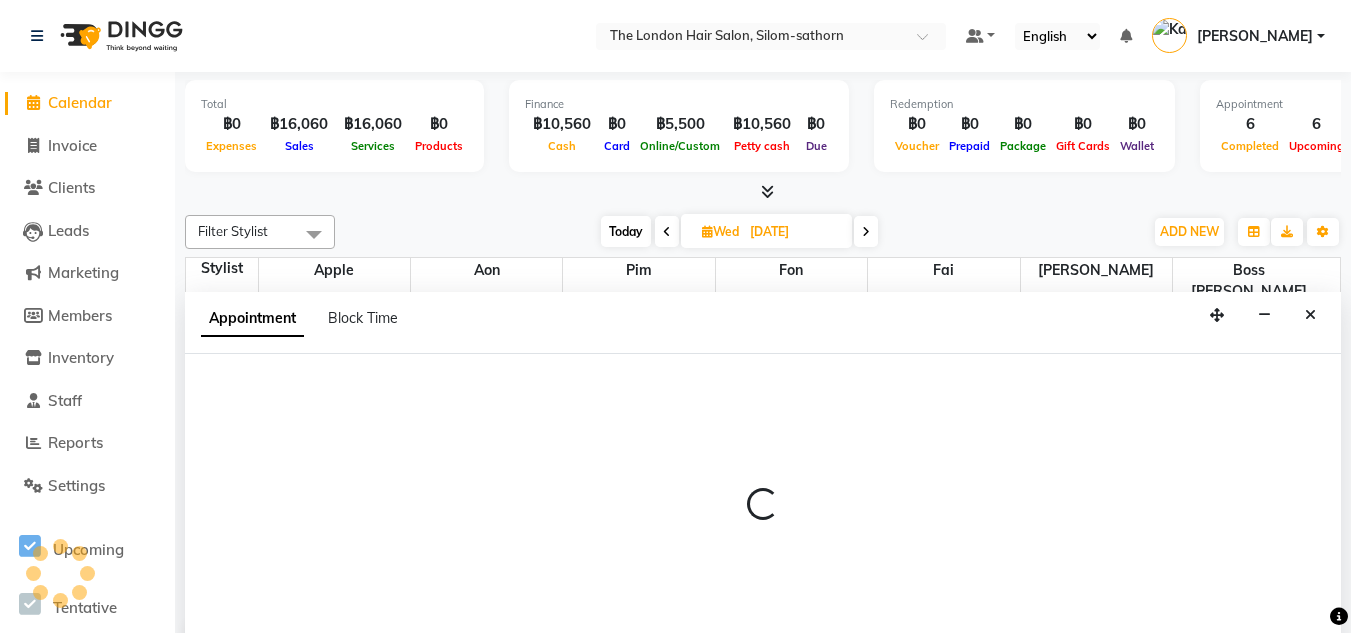 scroll, scrollTop: 0, scrollLeft: 0, axis: both 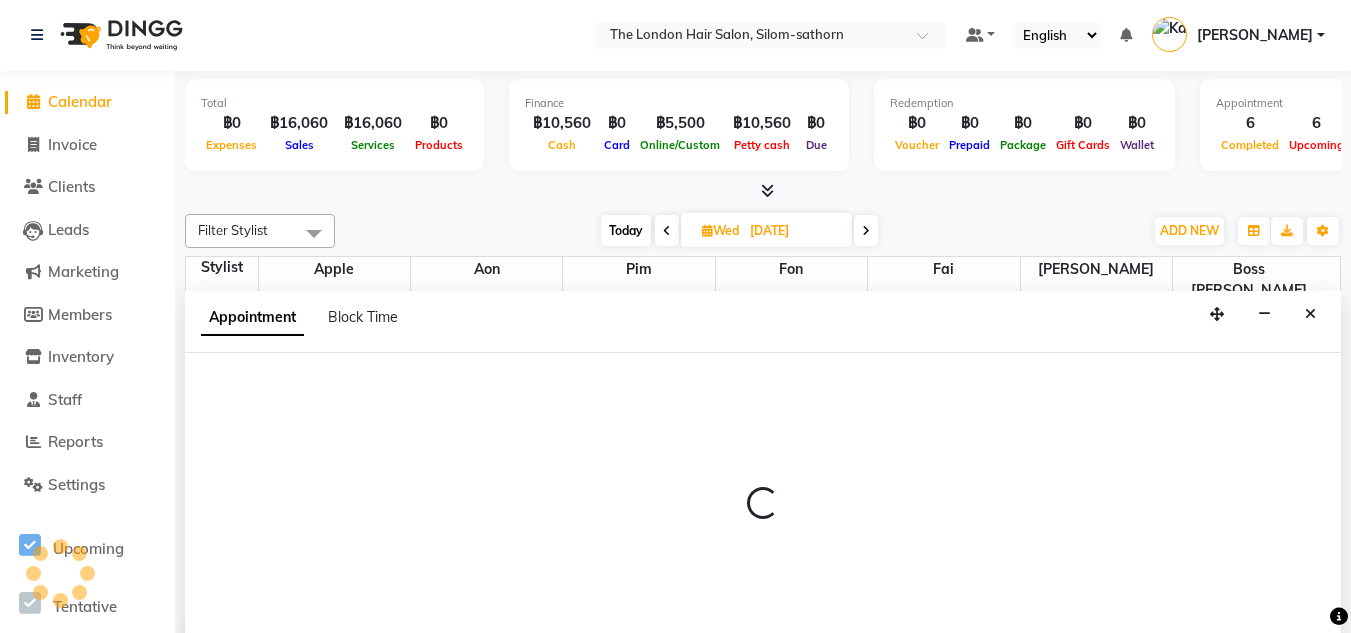 type on "01-07-2025" 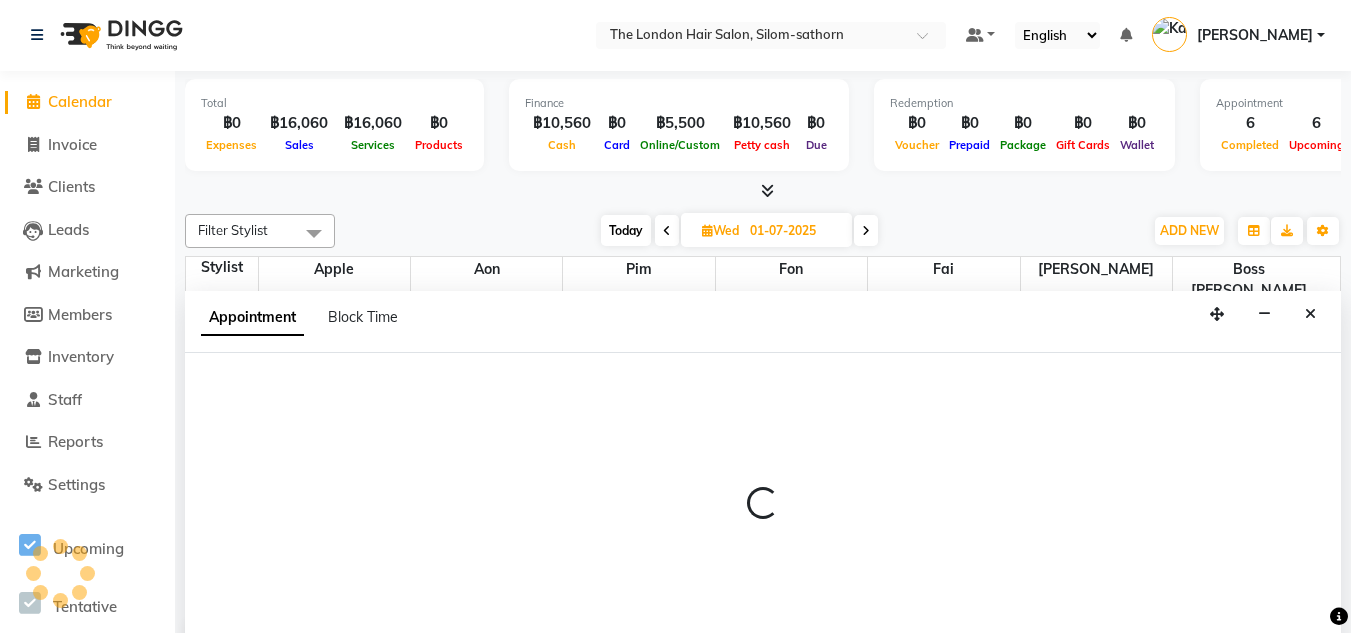 select on "tentative" 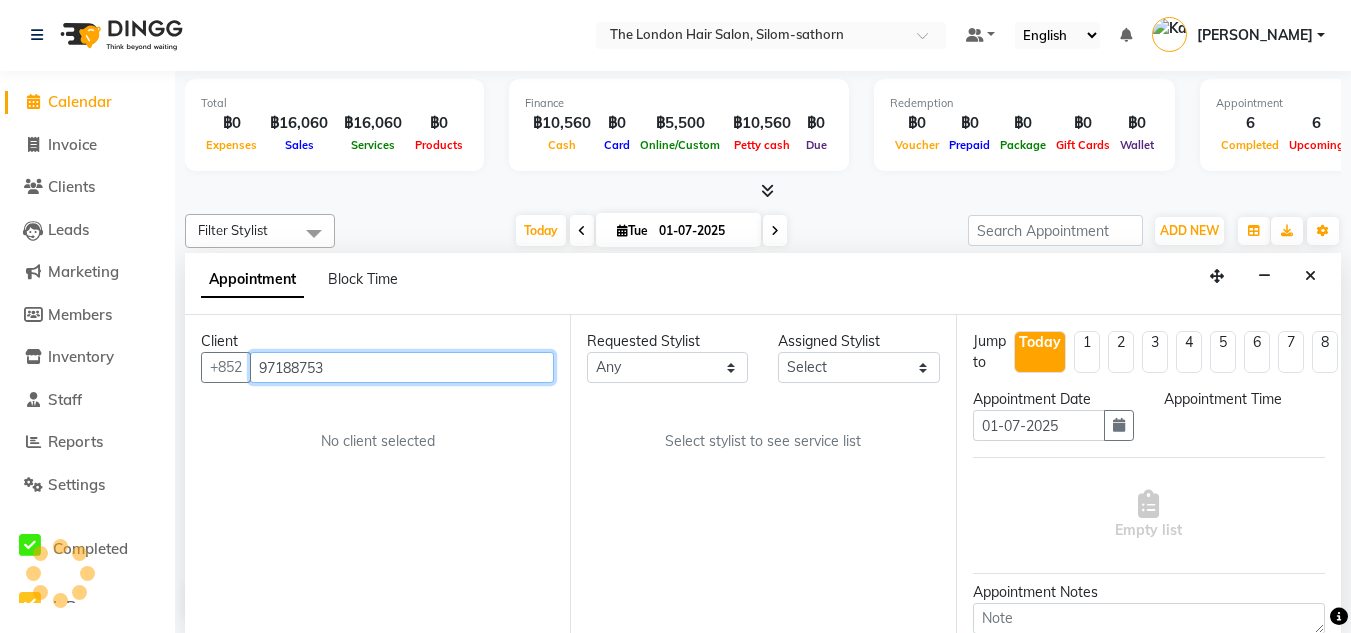 select on "600" 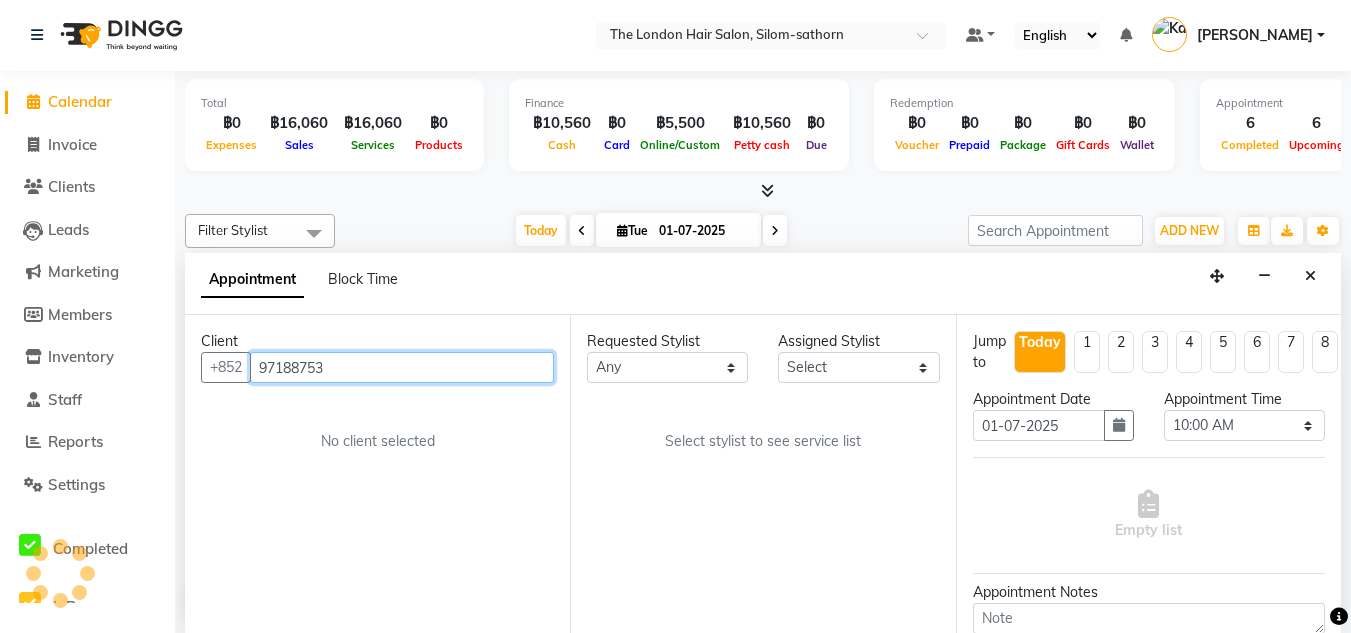 scroll, scrollTop: 529, scrollLeft: 0, axis: vertical 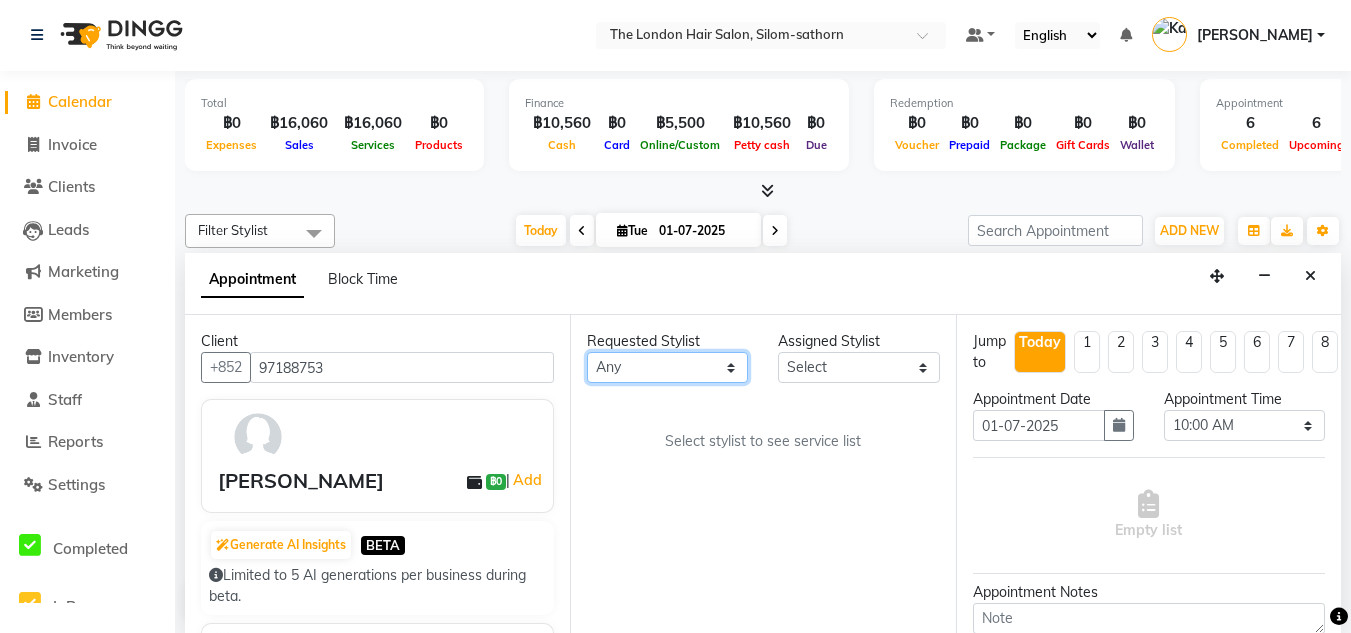 click on "Any Aon Apple   Boss [PERSON_NAME]  [PERSON_NAME]" at bounding box center [667, 367] 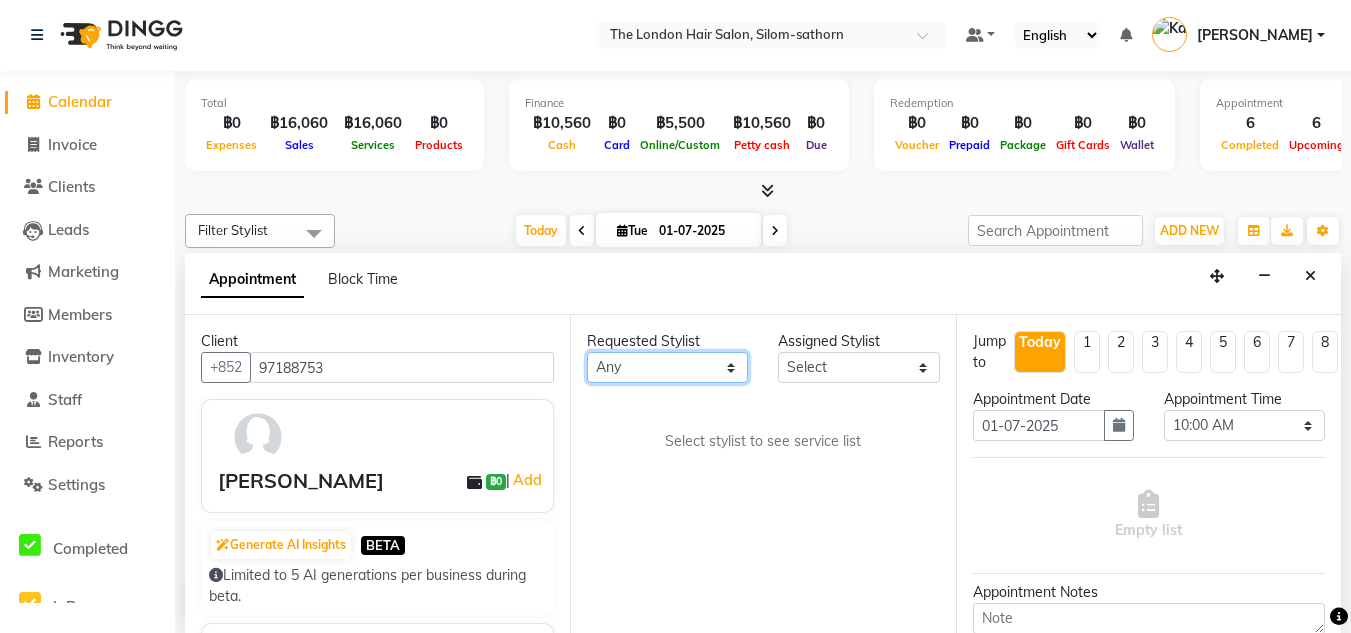 select on "56709" 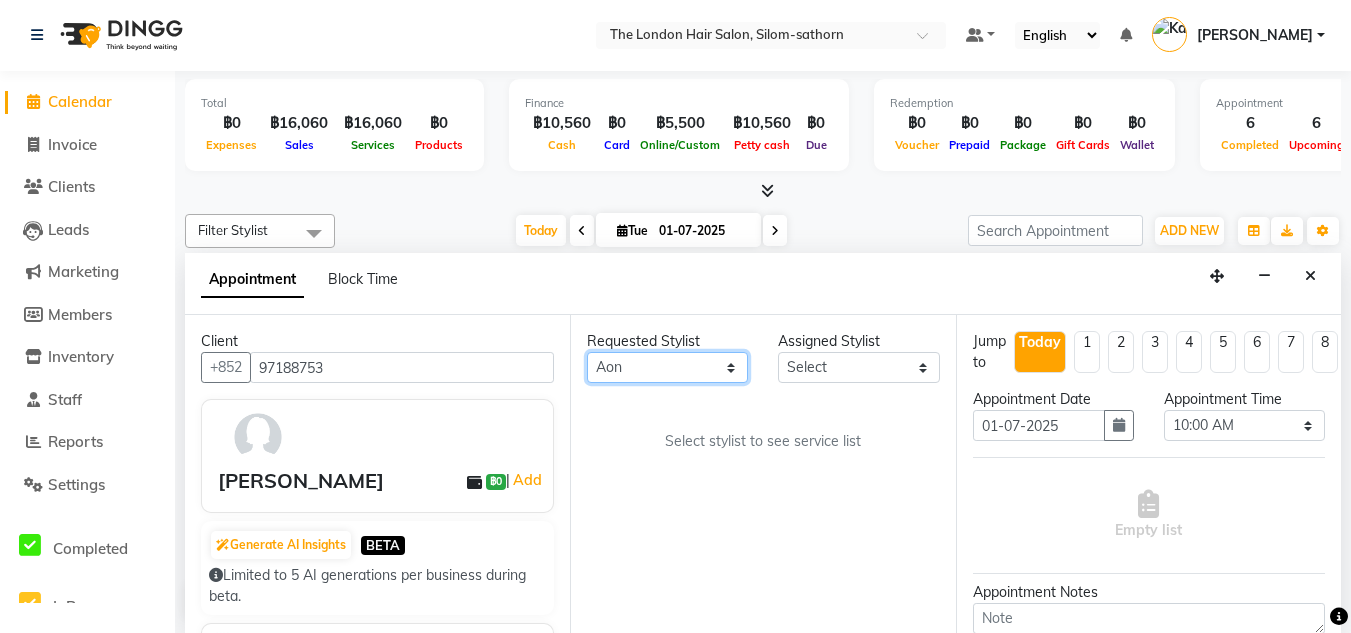 click on "Any Aon Apple   Boss [PERSON_NAME]  [PERSON_NAME]" at bounding box center (667, 367) 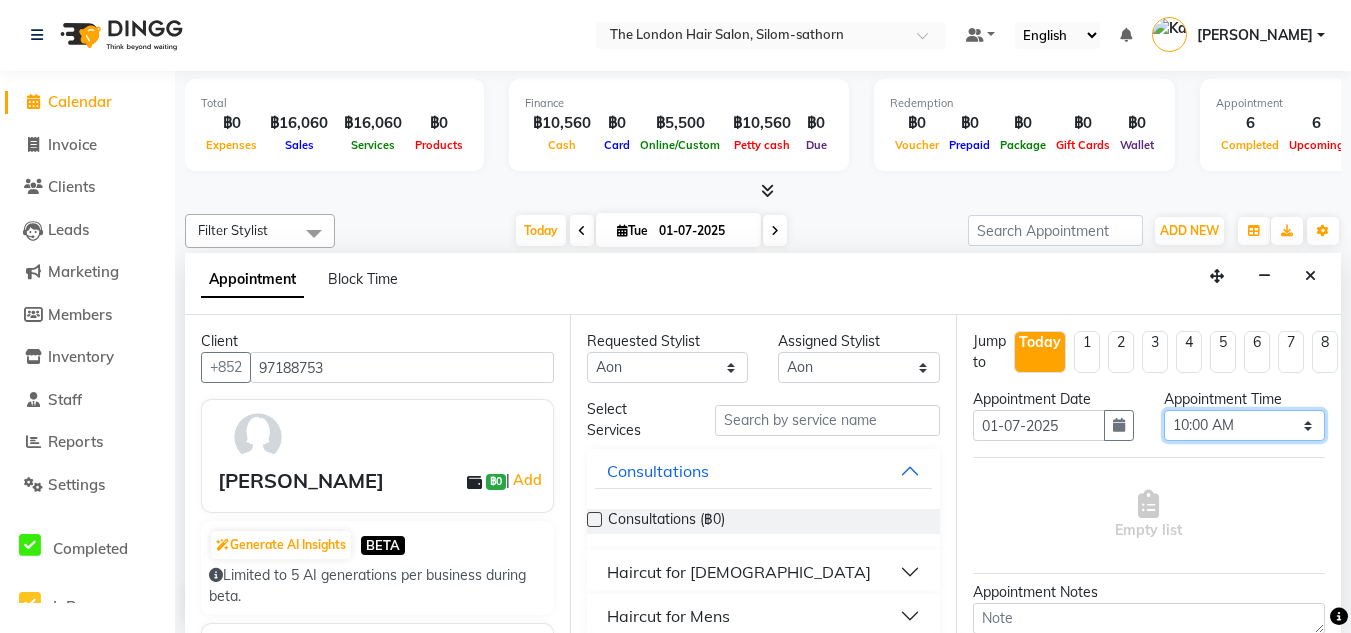 click on "Select 10:00 AM 10:05 AM 10:10 AM 10:15 AM 10:20 AM 10:25 AM 10:30 AM 10:35 AM 10:40 AM 10:45 AM 10:50 AM 10:55 AM 11:00 AM 11:05 AM 11:10 AM 11:15 AM 11:20 AM 11:25 AM 11:30 AM 11:35 AM 11:40 AM 11:45 AM 11:50 AM 11:55 AM 12:00 PM 12:05 PM 12:10 PM 12:15 PM 12:20 PM 12:25 PM 12:30 PM 12:35 PM 12:40 PM 12:45 PM 12:50 PM 12:55 PM 01:00 PM 01:05 PM 01:10 PM 01:15 PM 01:20 PM 01:25 PM 01:30 PM 01:35 PM 01:40 PM 01:45 PM 01:50 PM 01:55 PM 02:00 PM 02:05 PM 02:10 PM 02:15 PM 02:20 PM 02:25 PM 02:30 PM 02:35 PM 02:40 PM 02:45 PM 02:50 PM 02:55 PM 03:00 PM 03:05 PM 03:10 PM 03:15 PM 03:20 PM 03:25 PM 03:30 PM 03:35 PM 03:40 PM 03:45 PM 03:50 PM 03:55 PM 04:00 PM 04:05 PM 04:10 PM 04:15 PM 04:20 PM 04:25 PM 04:30 PM 04:35 PM 04:40 PM 04:45 PM 04:50 PM 04:55 PM 05:00 PM 05:05 PM 05:10 PM 05:15 PM 05:20 PM 05:25 PM 05:30 PM 05:35 PM 05:40 PM 05:45 PM 05:50 PM 05:55 PM 06:00 PM 06:05 PM 06:10 PM 06:15 PM 06:20 PM 06:25 PM 06:30 PM 06:35 PM 06:40 PM 06:45 PM 06:50 PM 06:55 PM 07:00 PM 07:05 PM 07:10 PM 07:15 PM 07:20 PM" at bounding box center (1244, 425) 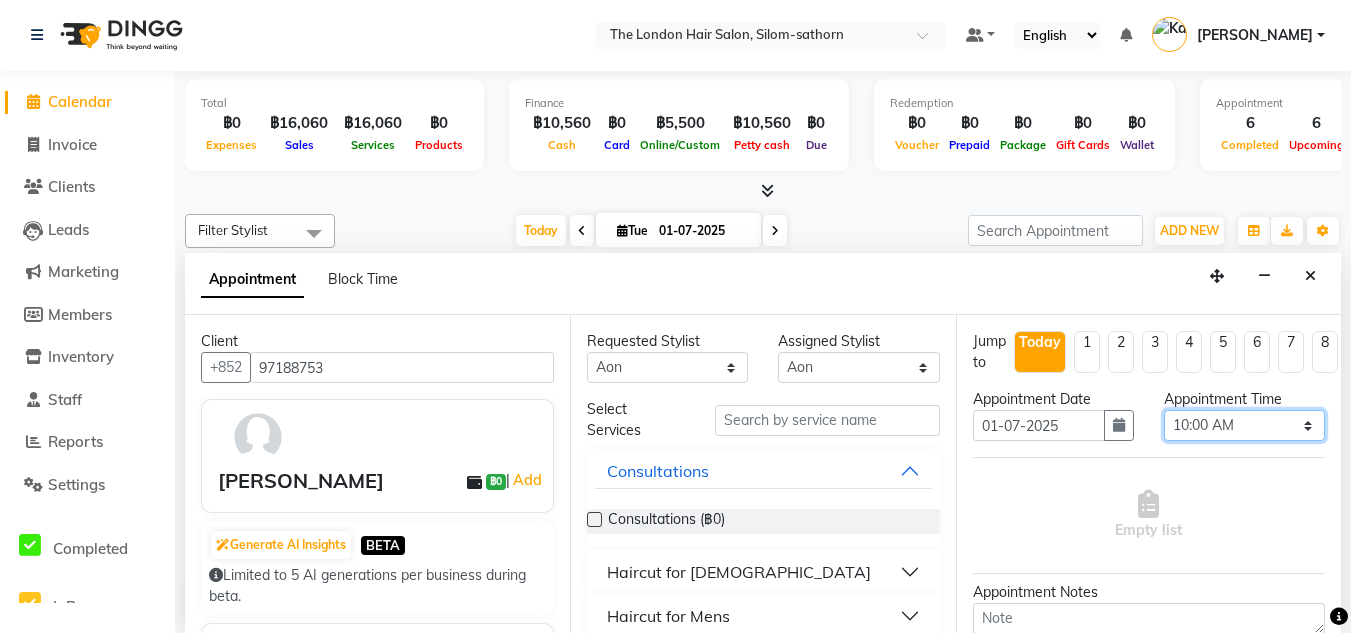 select on "870" 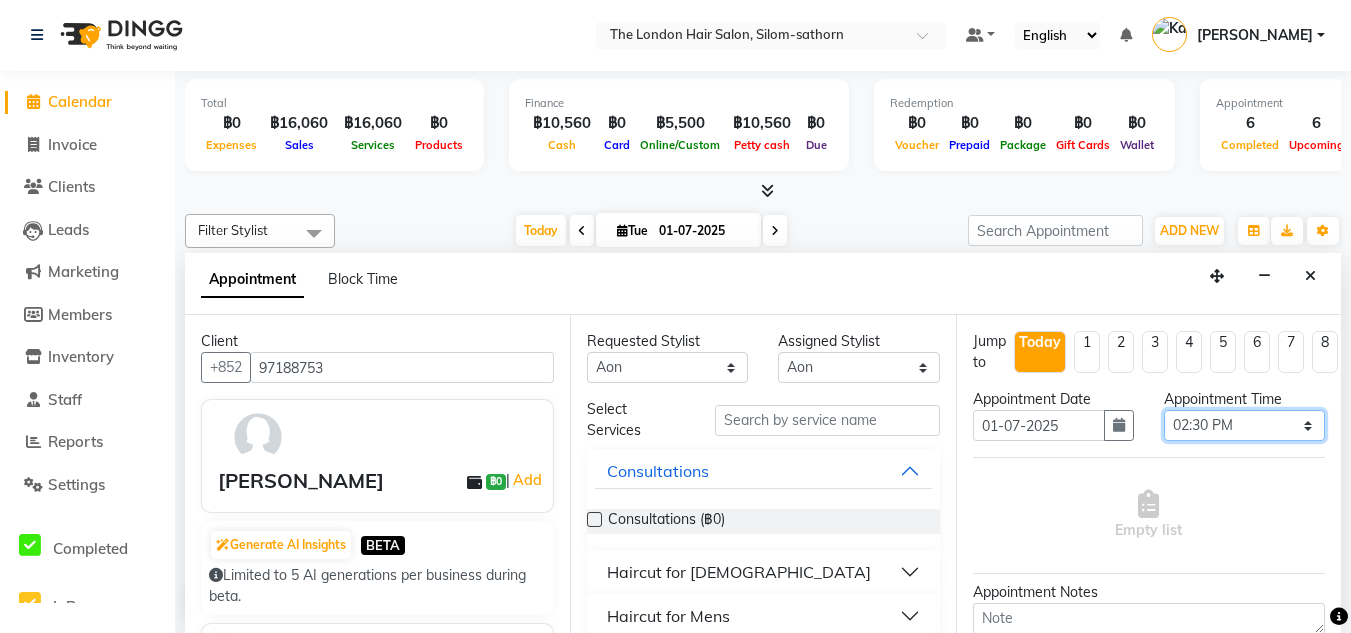 click on "Select 10:00 AM 10:05 AM 10:10 AM 10:15 AM 10:20 AM 10:25 AM 10:30 AM 10:35 AM 10:40 AM 10:45 AM 10:50 AM 10:55 AM 11:00 AM 11:05 AM 11:10 AM 11:15 AM 11:20 AM 11:25 AM 11:30 AM 11:35 AM 11:40 AM 11:45 AM 11:50 AM 11:55 AM 12:00 PM 12:05 PM 12:10 PM 12:15 PM 12:20 PM 12:25 PM 12:30 PM 12:35 PM 12:40 PM 12:45 PM 12:50 PM 12:55 PM 01:00 PM 01:05 PM 01:10 PM 01:15 PM 01:20 PM 01:25 PM 01:30 PM 01:35 PM 01:40 PM 01:45 PM 01:50 PM 01:55 PM 02:00 PM 02:05 PM 02:10 PM 02:15 PM 02:20 PM 02:25 PM 02:30 PM 02:35 PM 02:40 PM 02:45 PM 02:50 PM 02:55 PM 03:00 PM 03:05 PM 03:10 PM 03:15 PM 03:20 PM 03:25 PM 03:30 PM 03:35 PM 03:40 PM 03:45 PM 03:50 PM 03:55 PM 04:00 PM 04:05 PM 04:10 PM 04:15 PM 04:20 PM 04:25 PM 04:30 PM 04:35 PM 04:40 PM 04:45 PM 04:50 PM 04:55 PM 05:00 PM 05:05 PM 05:10 PM 05:15 PM 05:20 PM 05:25 PM 05:30 PM 05:35 PM 05:40 PM 05:45 PM 05:50 PM 05:55 PM 06:00 PM 06:05 PM 06:10 PM 06:15 PM 06:20 PM 06:25 PM 06:30 PM 06:35 PM 06:40 PM 06:45 PM 06:50 PM 06:55 PM 07:00 PM 07:05 PM 07:10 PM 07:15 PM 07:20 PM" at bounding box center (1244, 425) 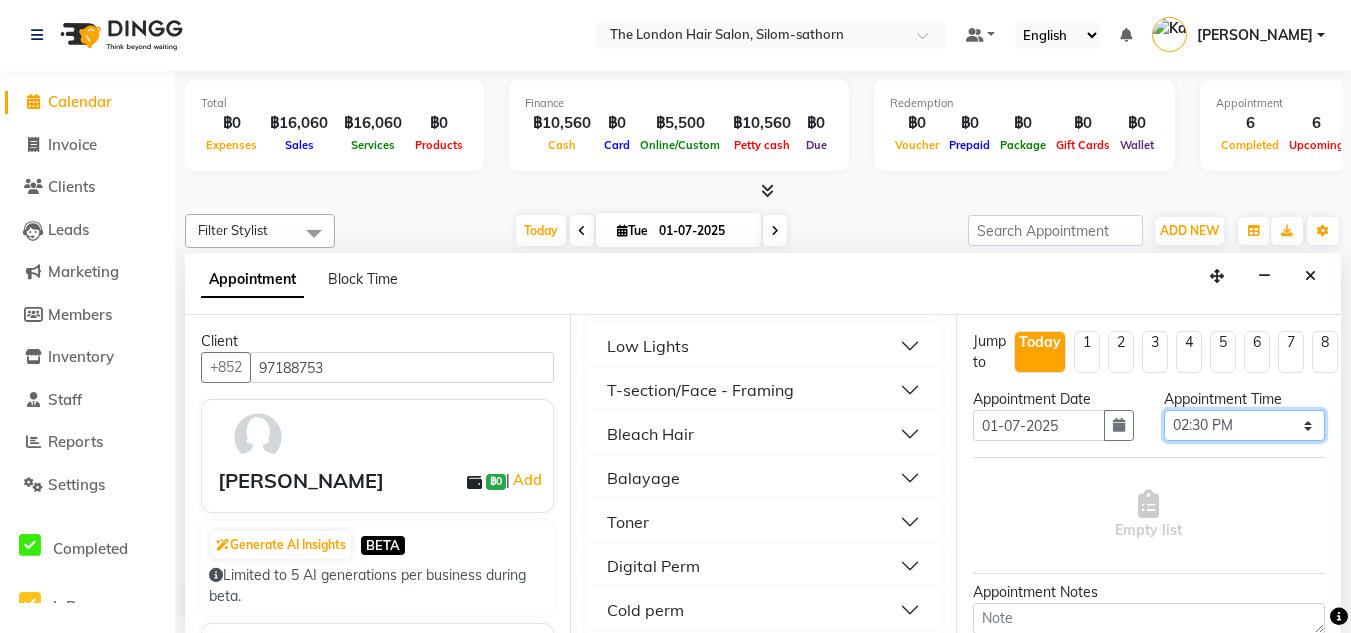scroll, scrollTop: 505, scrollLeft: 0, axis: vertical 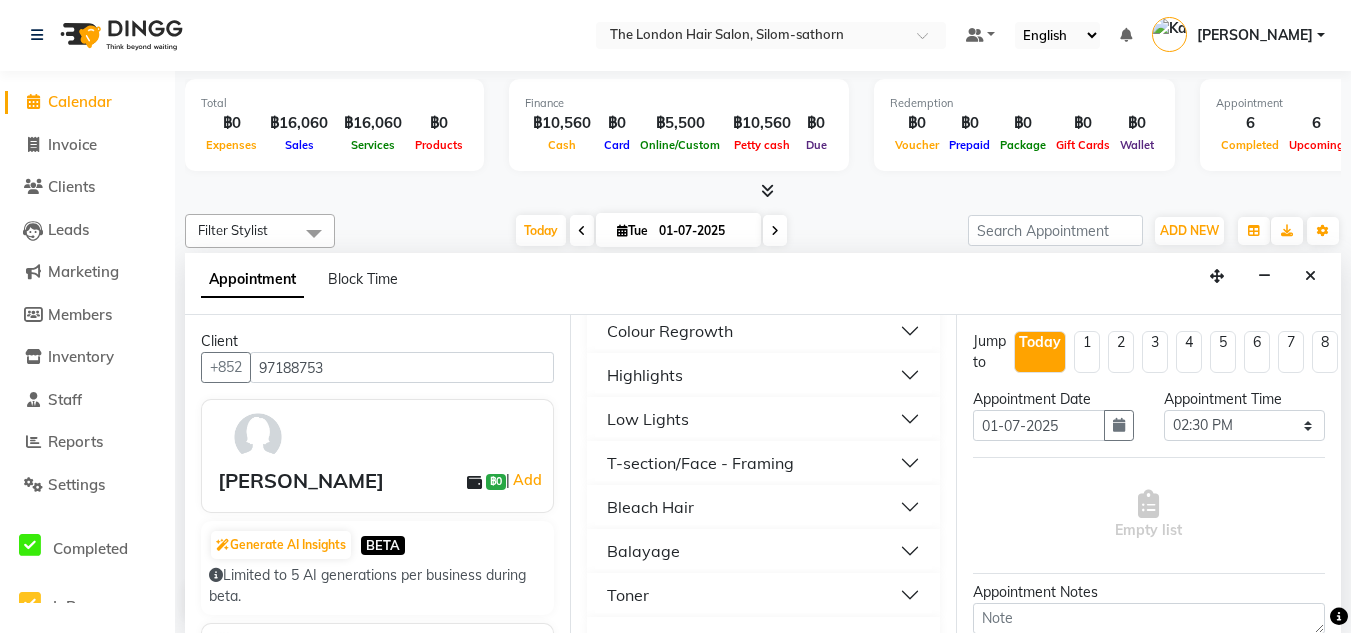 click on "Highlights" at bounding box center [645, 375] 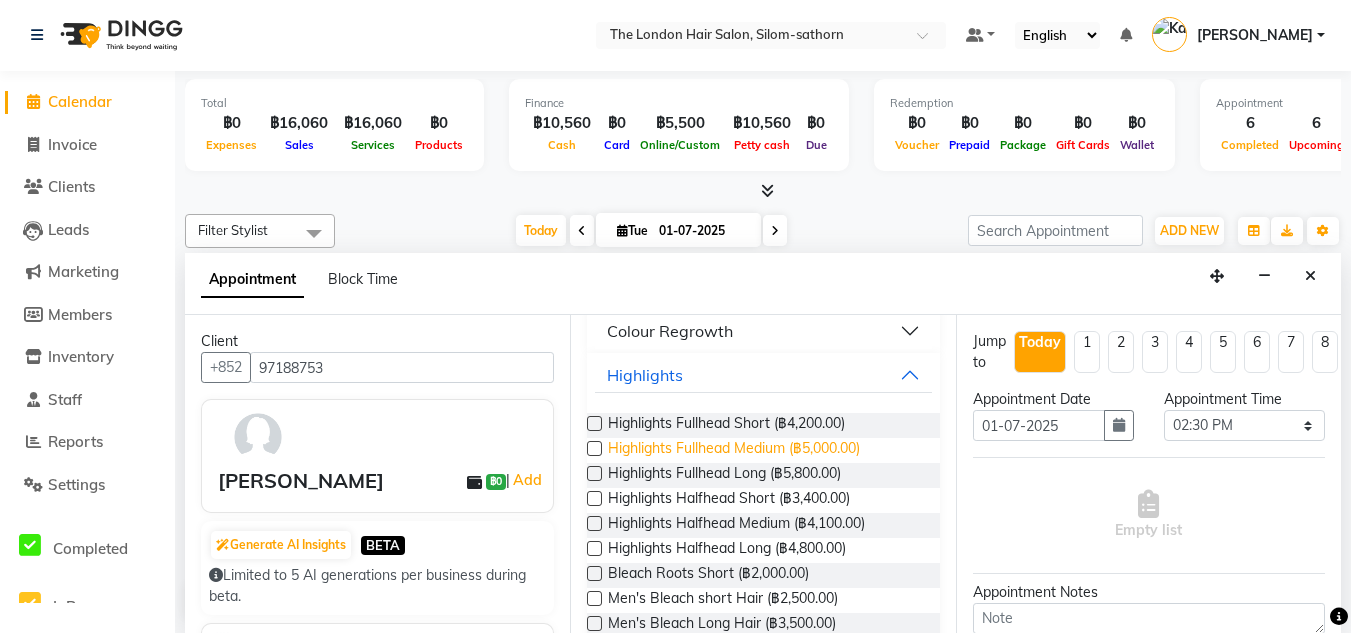 click on "Highlights Fullhead Medium (฿5,000.00)" at bounding box center [734, 450] 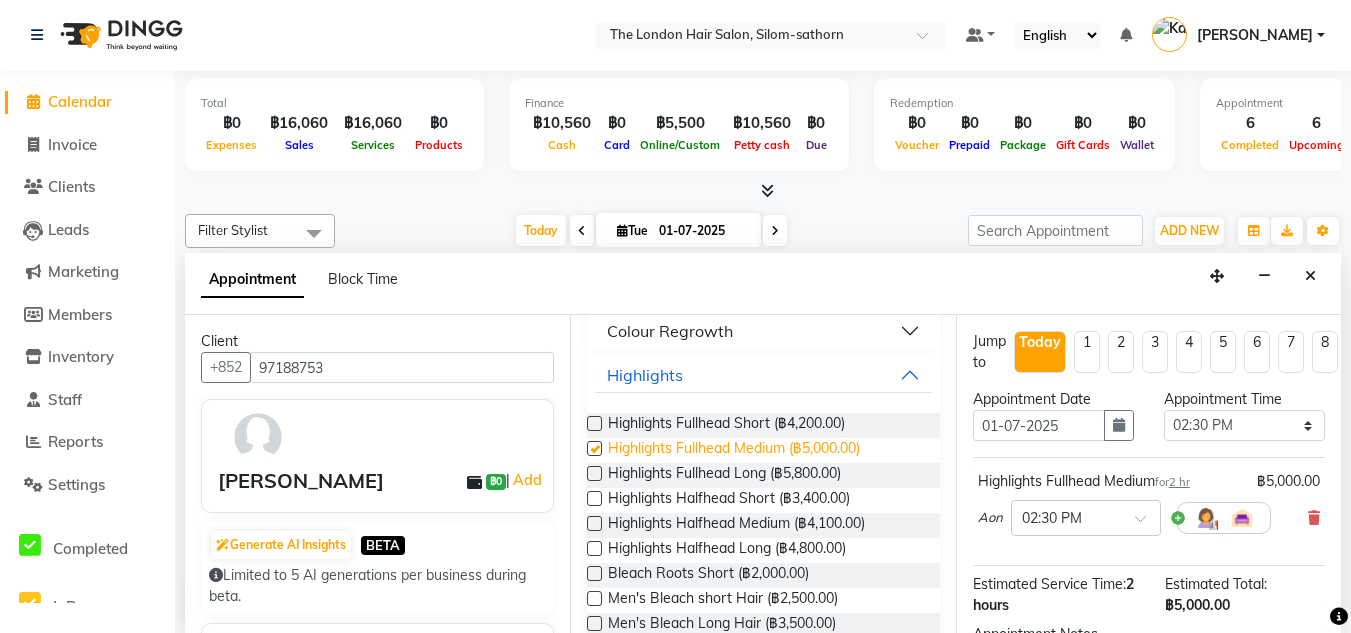 checkbox on "false" 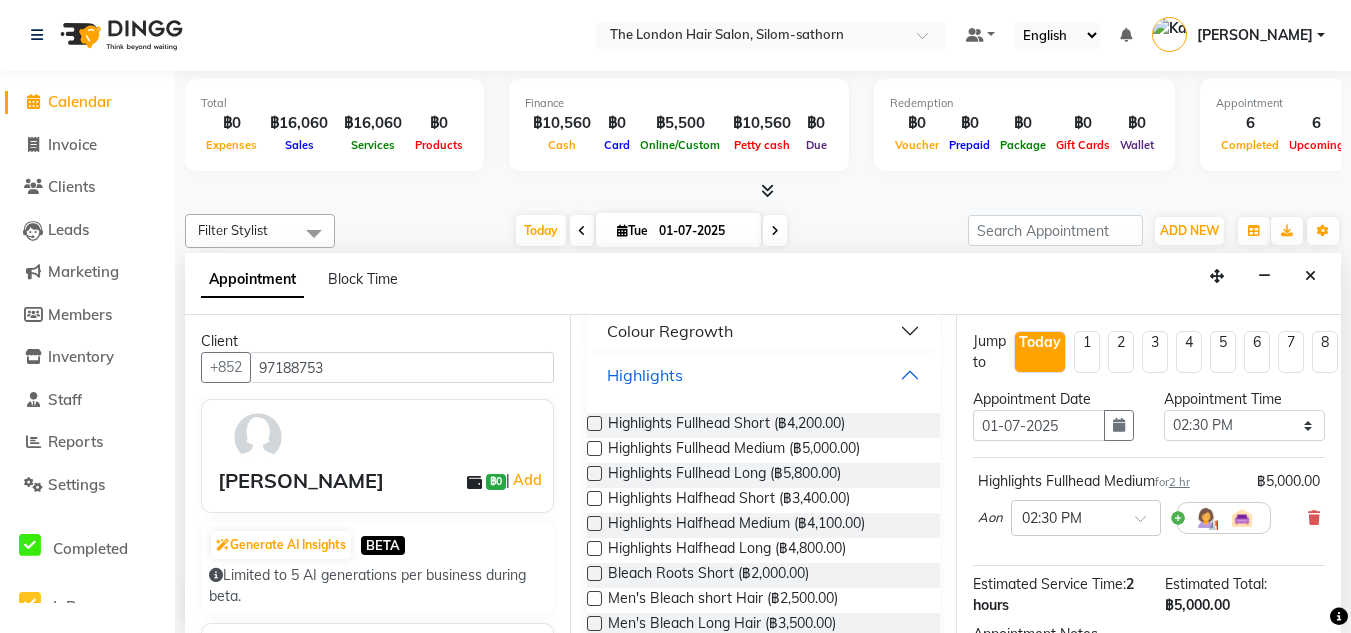 click on "Highlights" at bounding box center (763, 375) 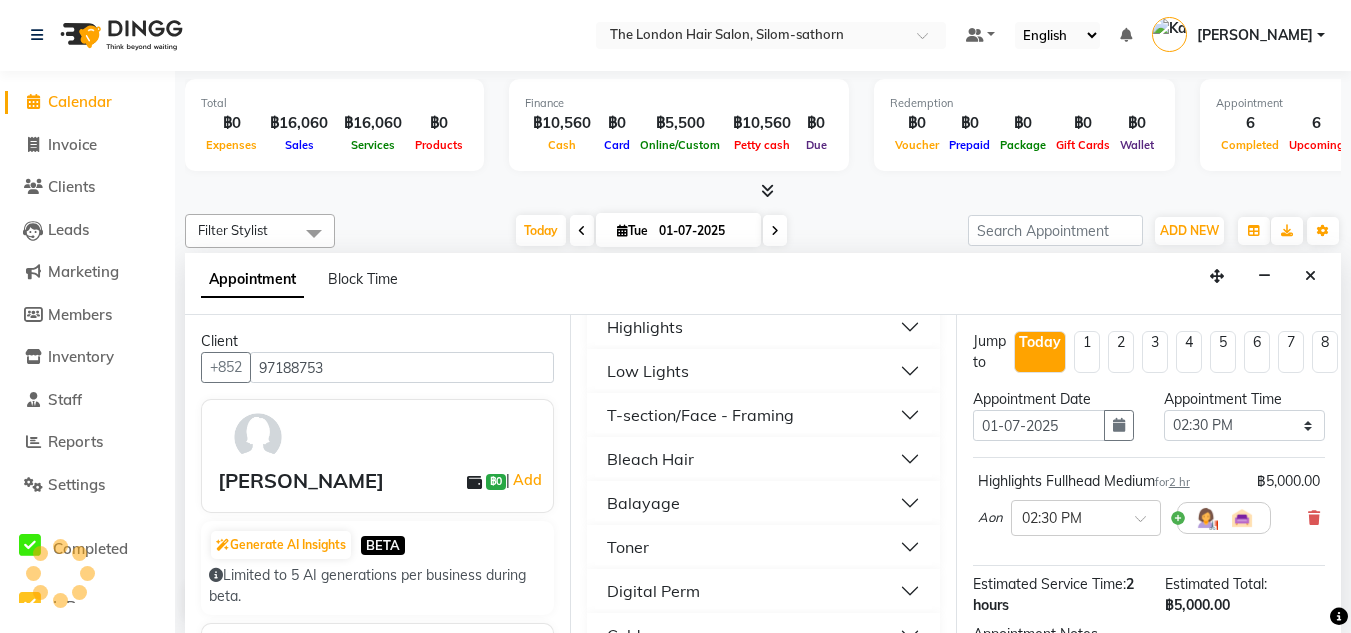 scroll, scrollTop: 555, scrollLeft: 0, axis: vertical 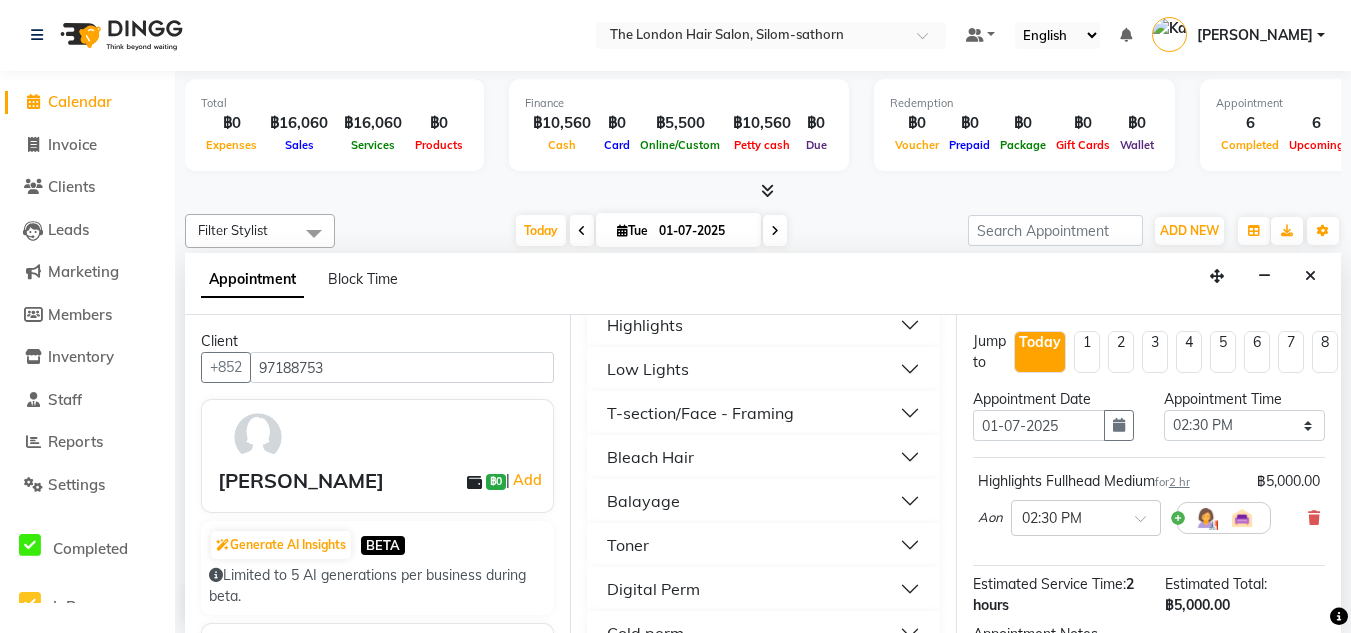 click on "Toner" at bounding box center [628, 545] 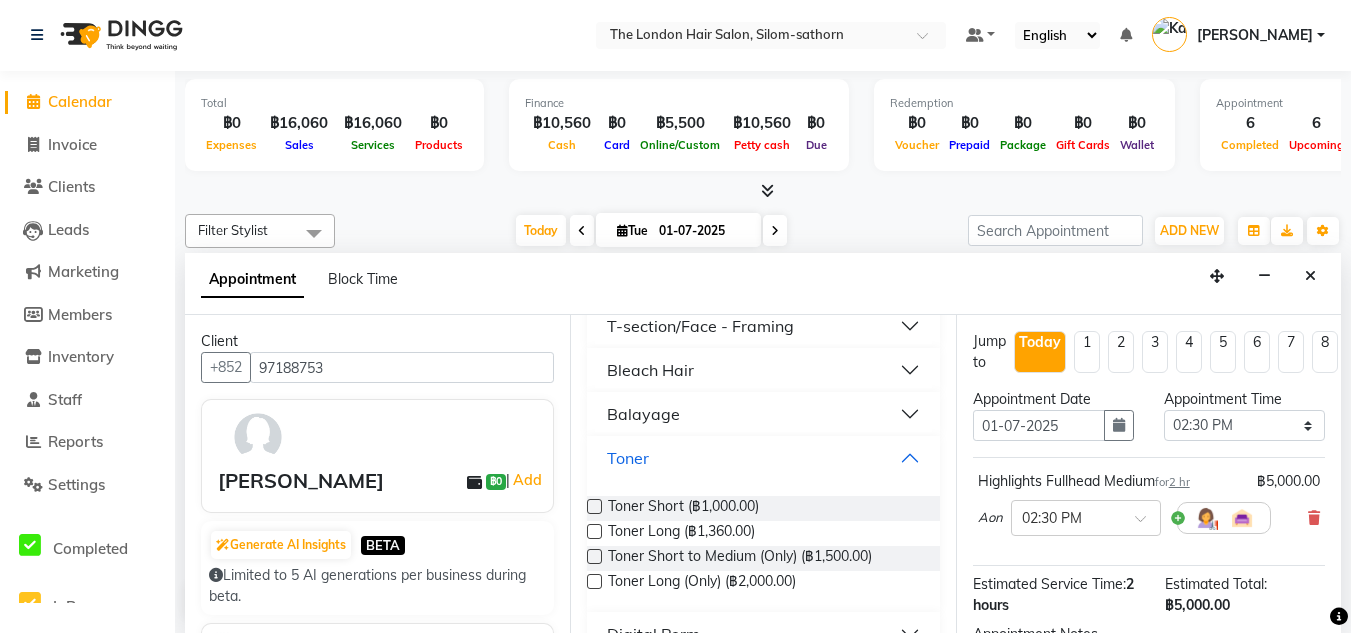 scroll, scrollTop: 643, scrollLeft: 0, axis: vertical 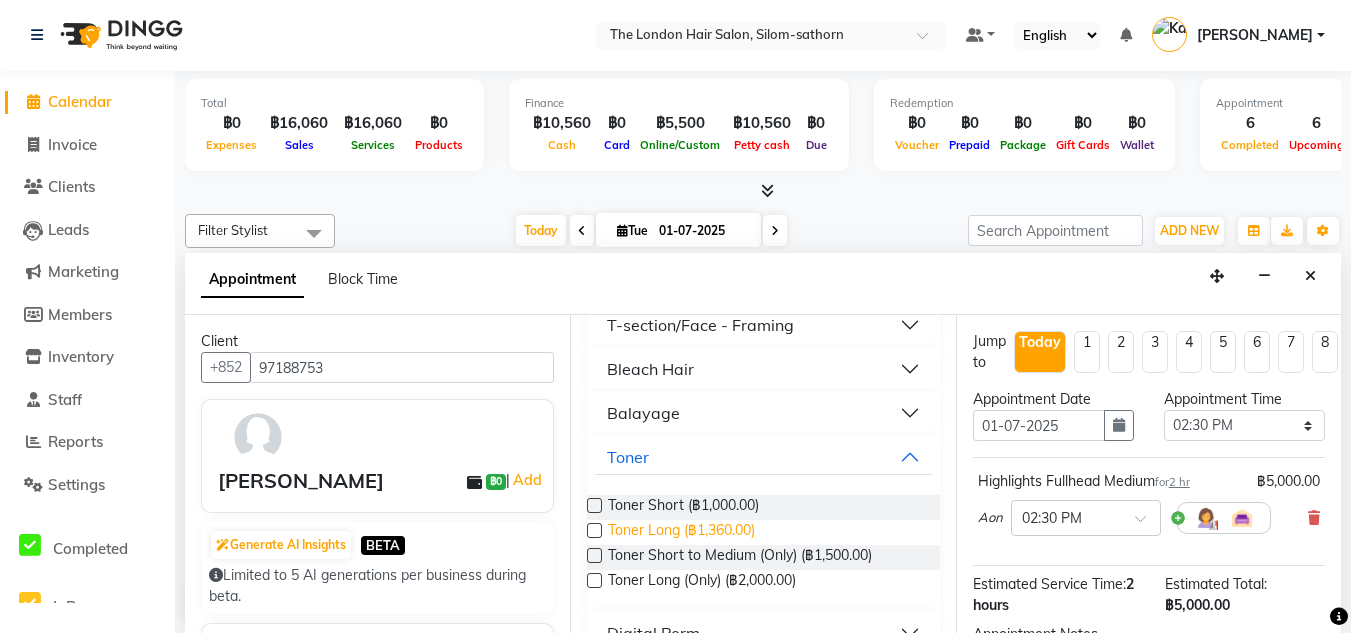 click on "Toner Long (฿1,360.00)" at bounding box center (681, 532) 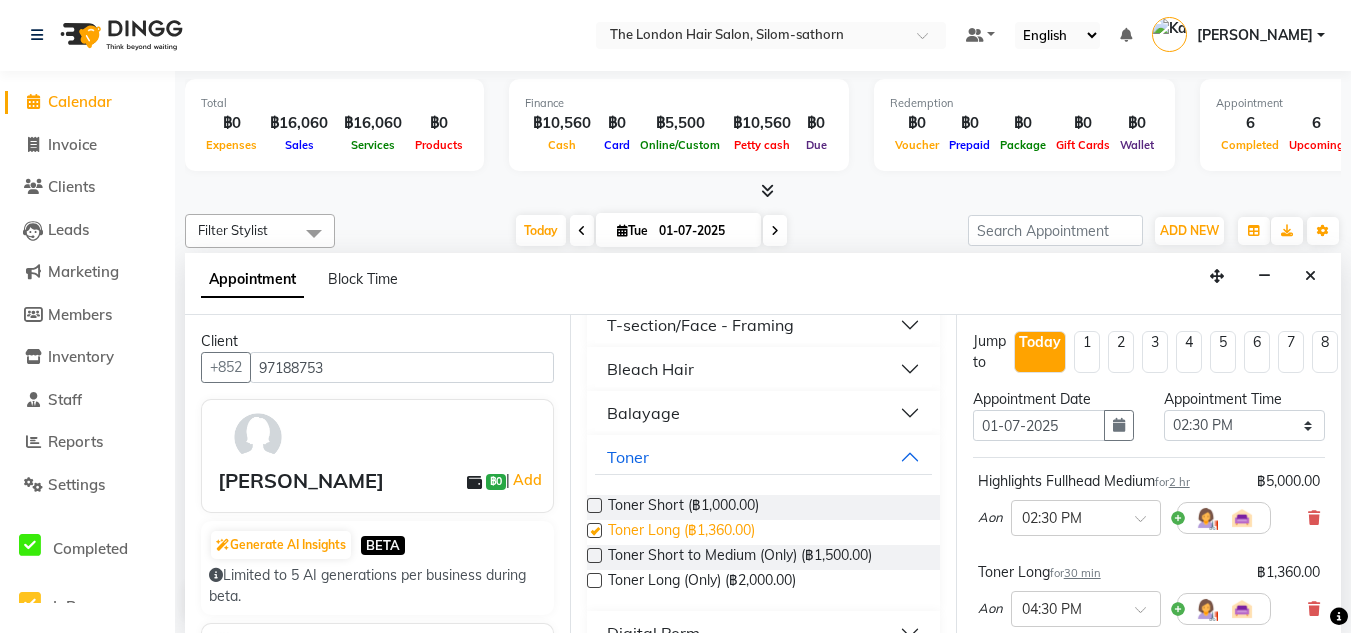 checkbox on "false" 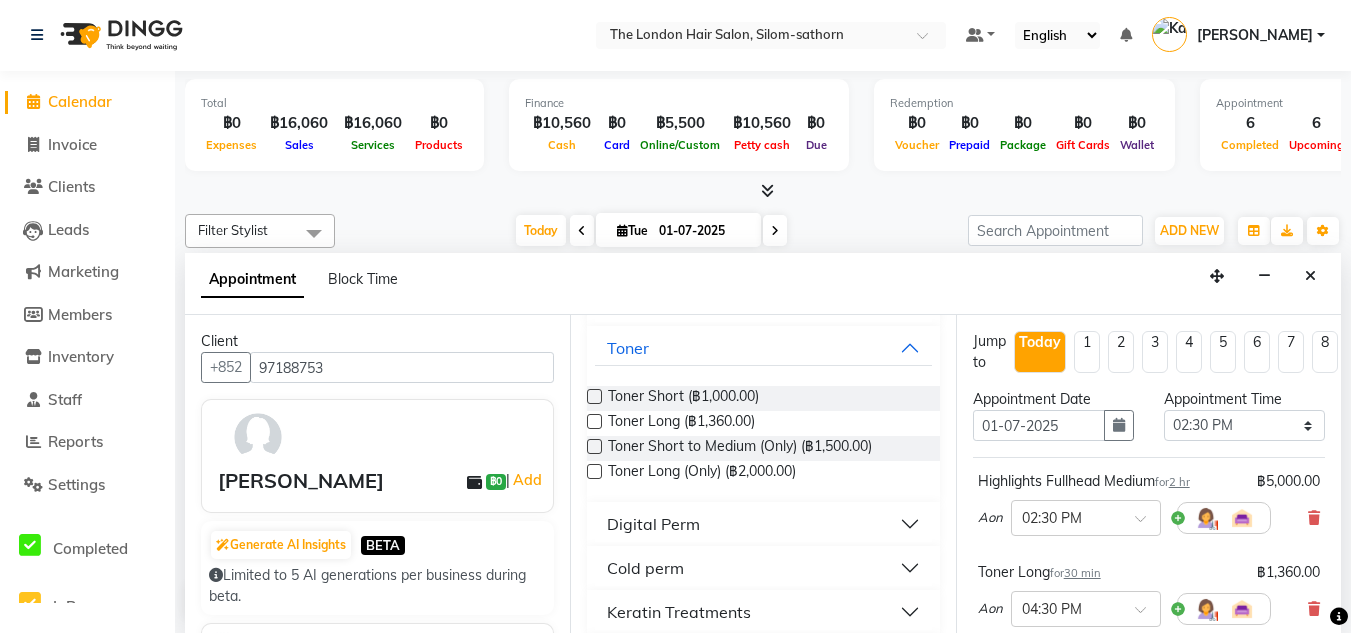 scroll, scrollTop: 755, scrollLeft: 0, axis: vertical 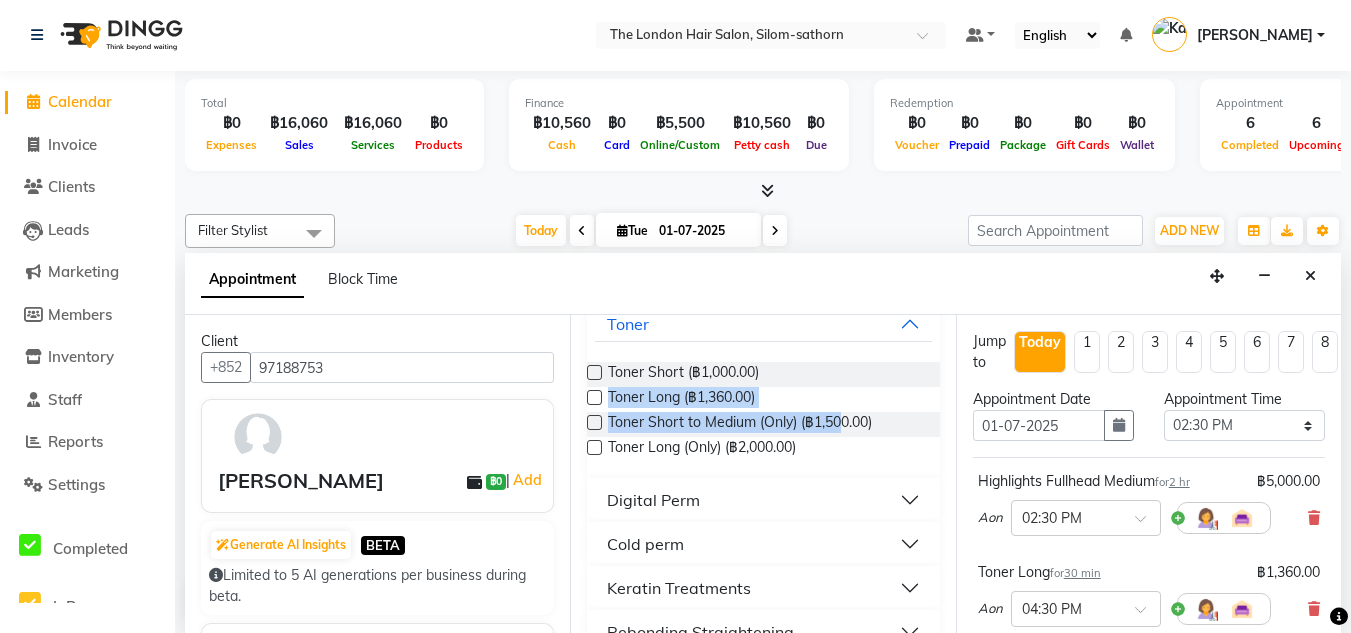 drag, startPoint x: 839, startPoint y: 445, endPoint x: 860, endPoint y: 375, distance: 73.082146 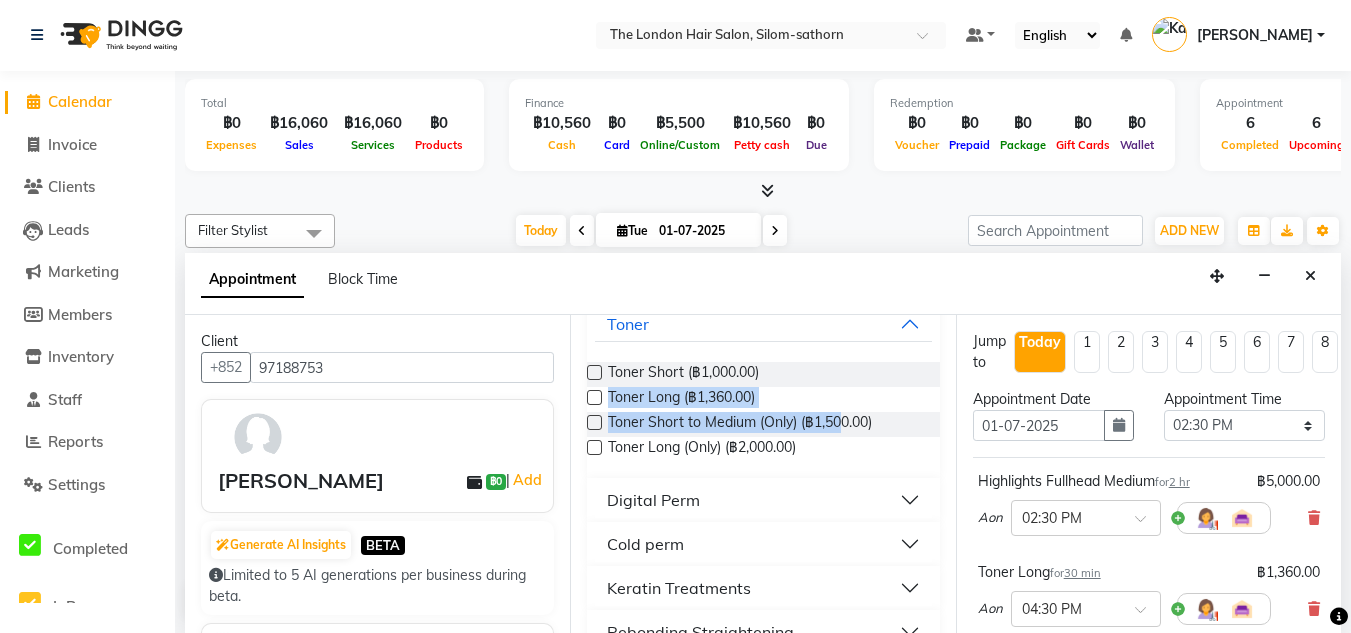 click on "Requested Stylist Any Aon Apple   Boss [PERSON_NAME]  [PERSON_NAME]  Pim Assigned Stylist Select Aon Apple   Boss [PERSON_NAME]  [PERSON_NAME]  Pim Select Services    Consultations  Consultations  (฿0)    Haircut for [DEMOGRAPHIC_DATA]    Haircut for Mens    Styling    Eyebrows Tint     Hair Up styling    Colour    Colour Regrowth    Highlights    Low Lights     T-section/Face - Framing    Bleach Hair     Balayage    Toner Toner Short (฿1,000.00) Toner Long (฿1,360.00) Toner Short to Medium (Only) (฿1,500.00) Toner Long (Only) (฿2,000.00)    Digital Perm    Cold perm    Keratin Treatments    Rebonding Straightening     MIlBON Treatment 4step    MILBON Volume Treatment     Treatment     Remove Hair Extentions    Hair Extensions (Kerain Bonds)" at bounding box center [762, 474] 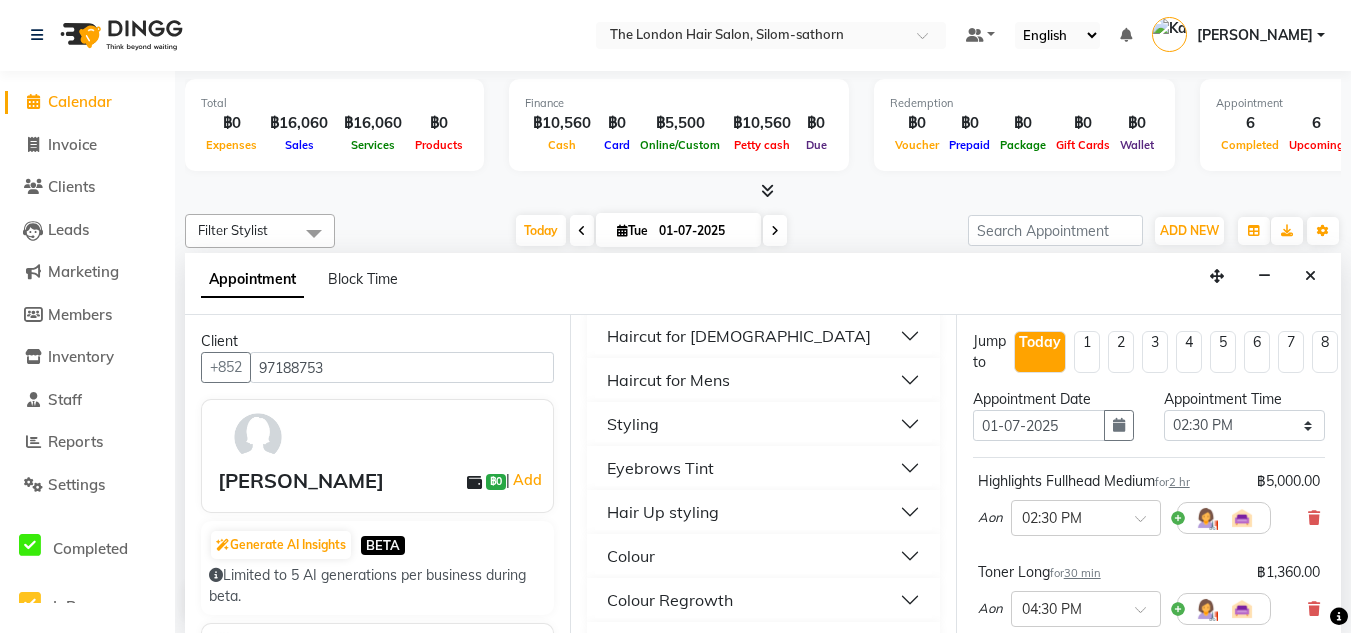 scroll, scrollTop: 161, scrollLeft: 0, axis: vertical 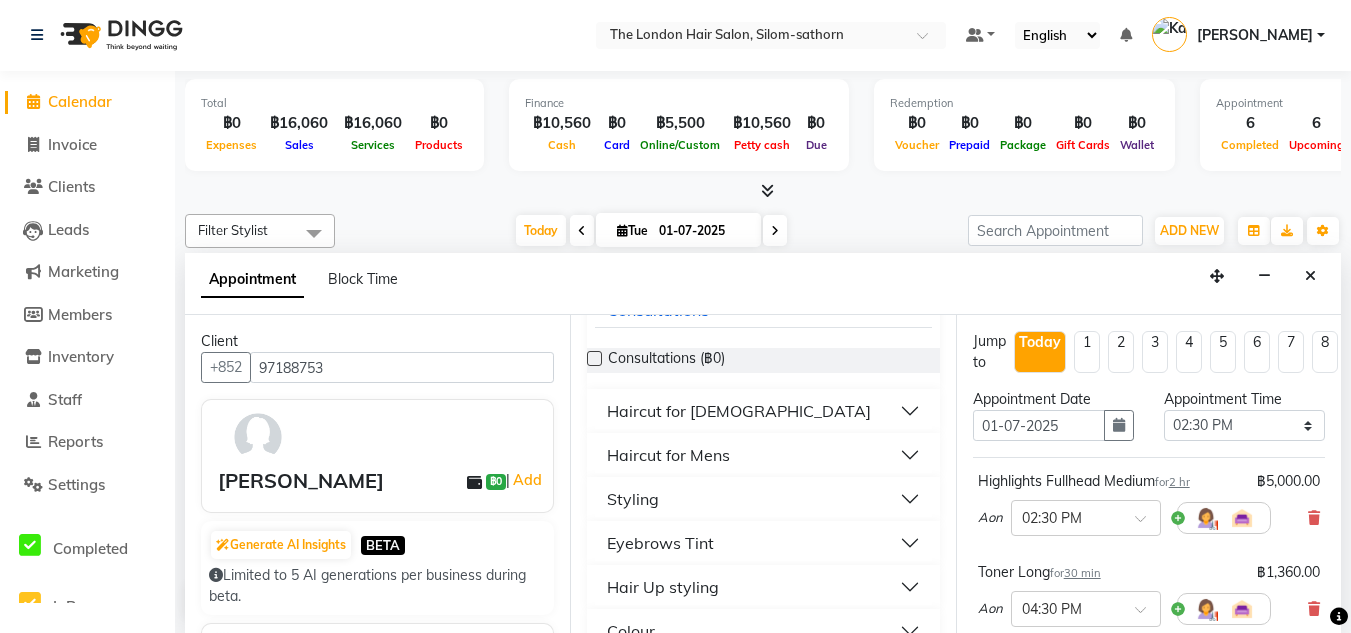 click on "Haircut for [DEMOGRAPHIC_DATA]" at bounding box center (739, 411) 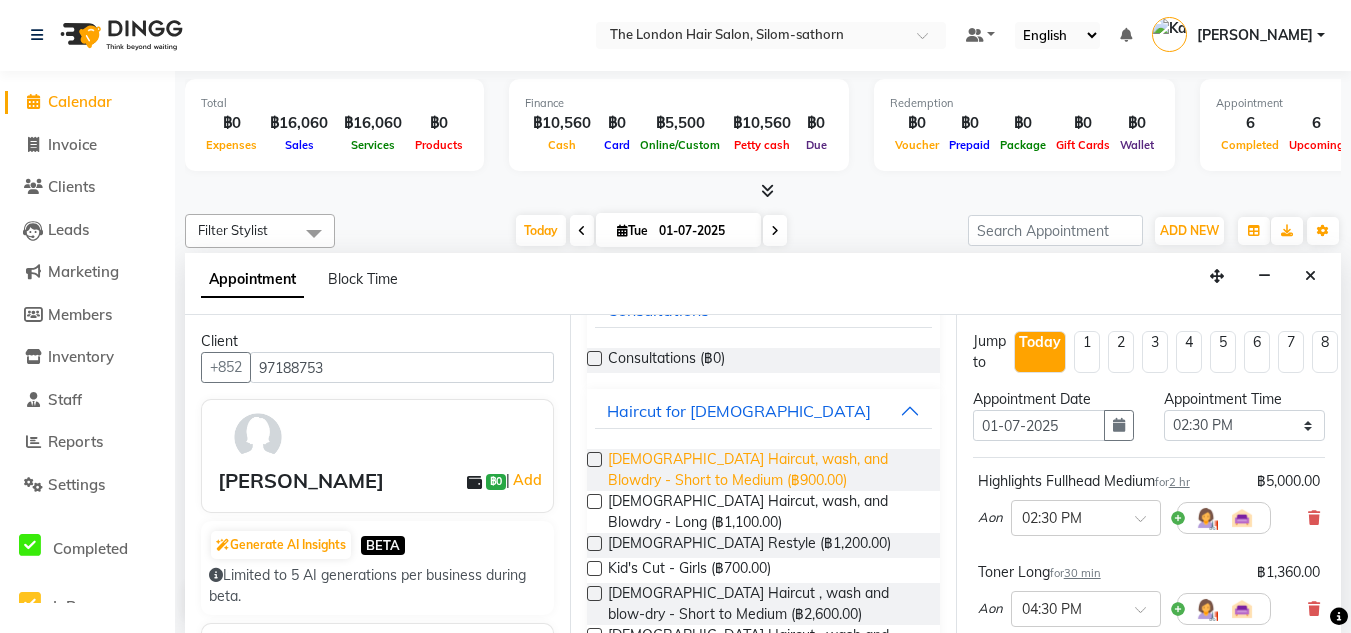 click on "[DEMOGRAPHIC_DATA] Haircut, wash, and Blowdry - Short to Medium (฿900.00)" at bounding box center (765, 470) 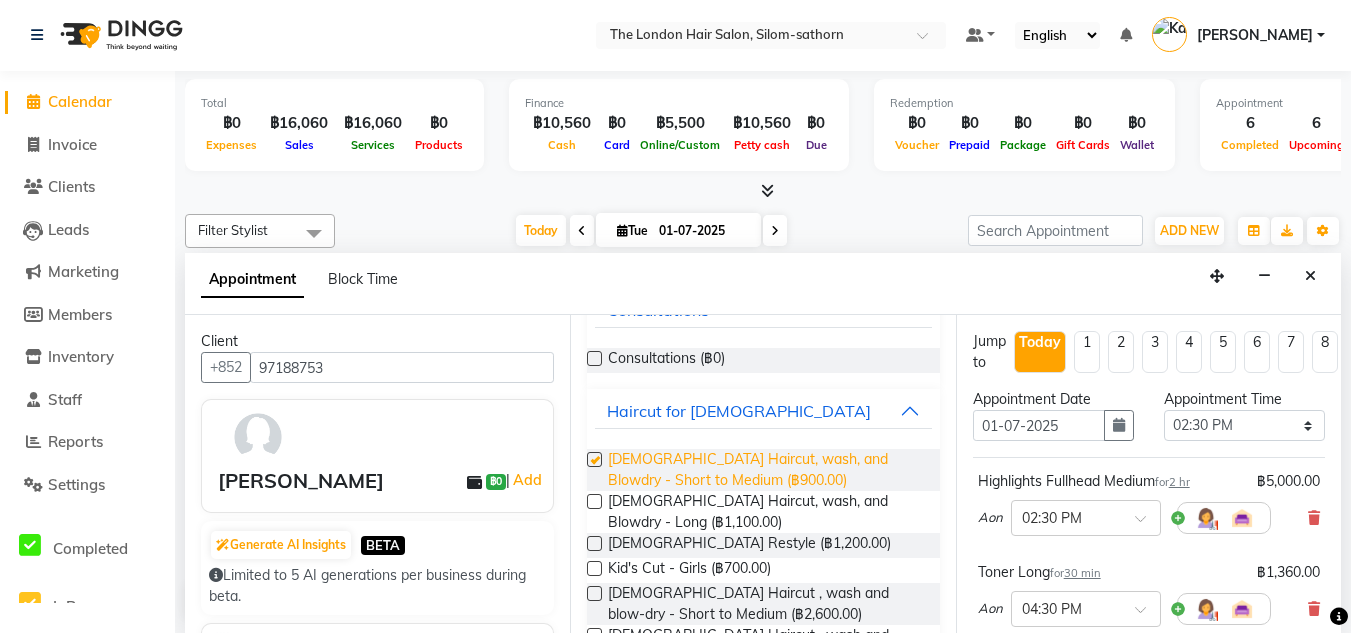 checkbox on "false" 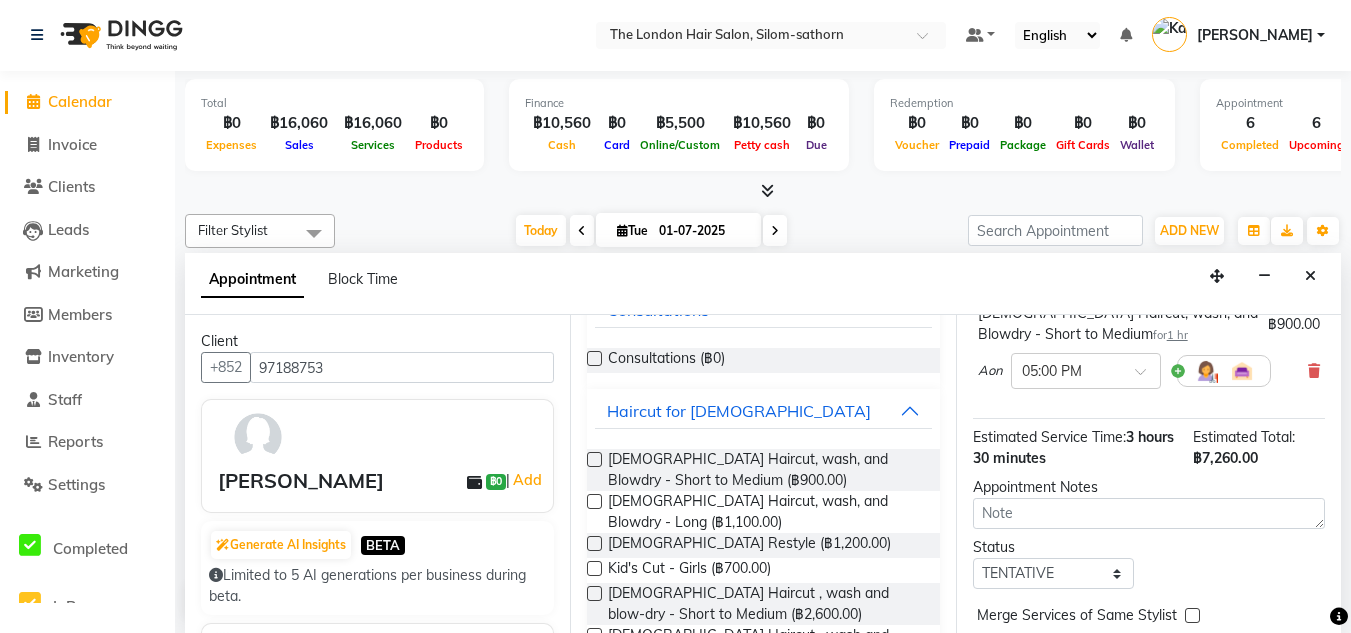 scroll, scrollTop: 464, scrollLeft: 0, axis: vertical 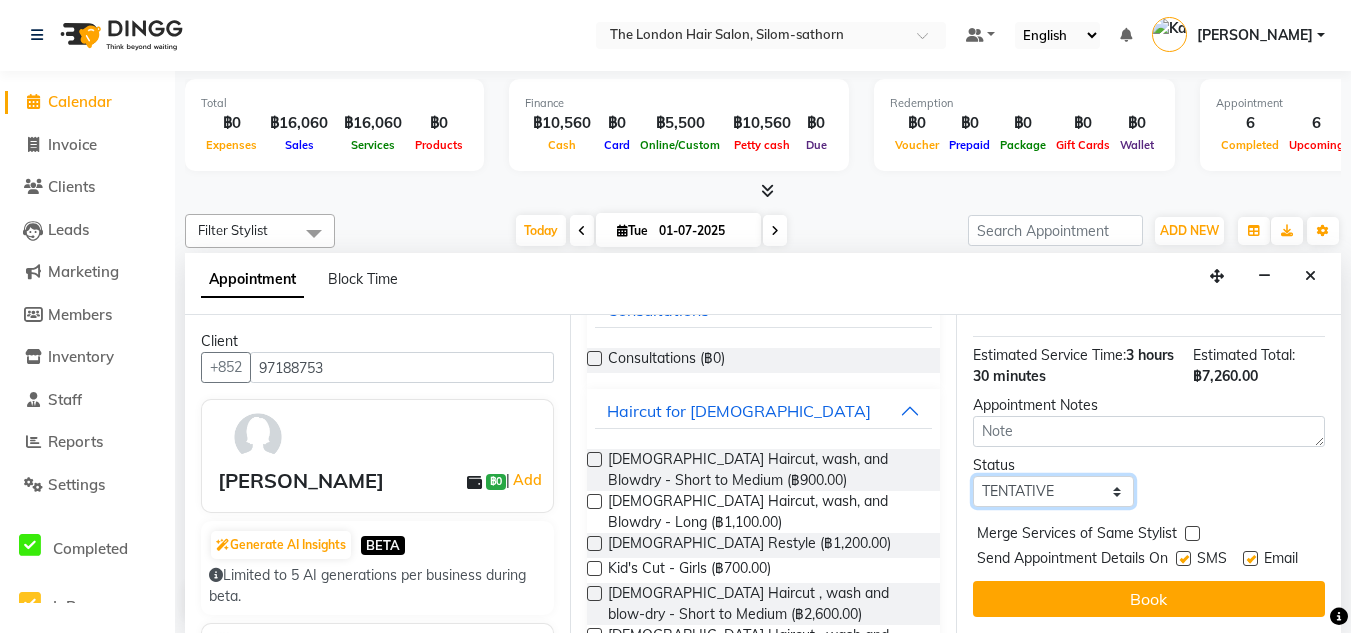 click on "Select TENTATIVE CONFIRM CHECK-IN UPCOMING" at bounding box center [1053, 491] 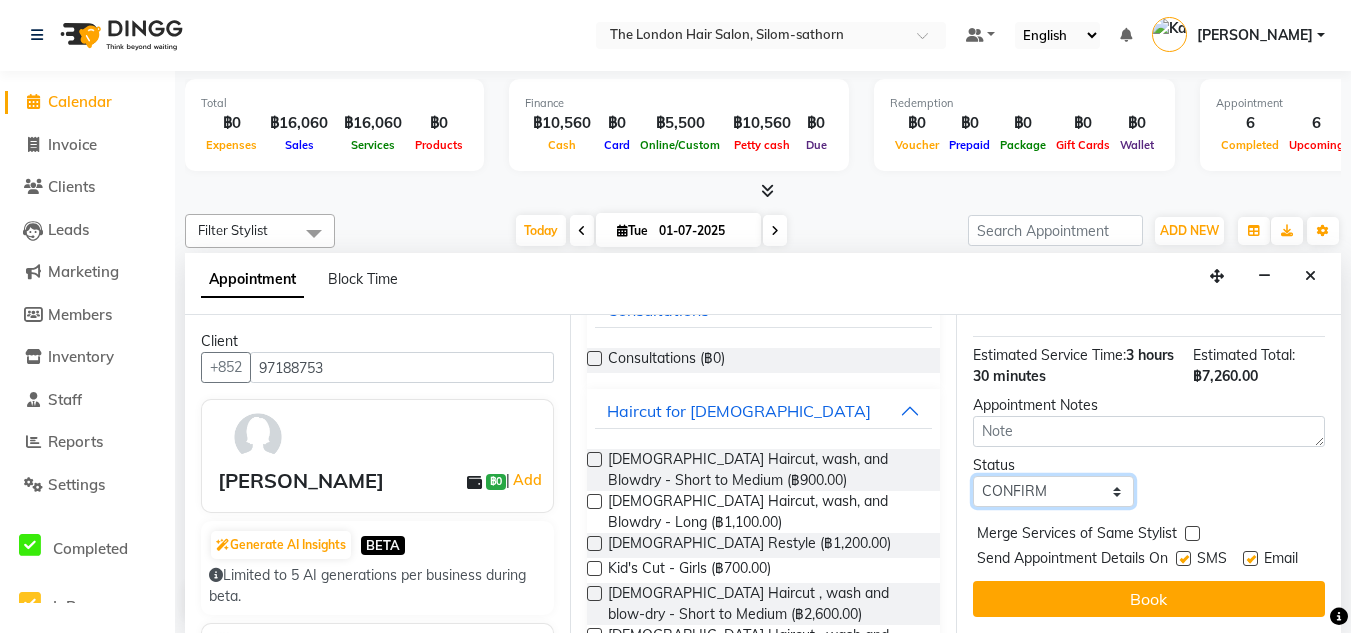 click on "Select TENTATIVE CONFIRM CHECK-IN UPCOMING" at bounding box center (1053, 491) 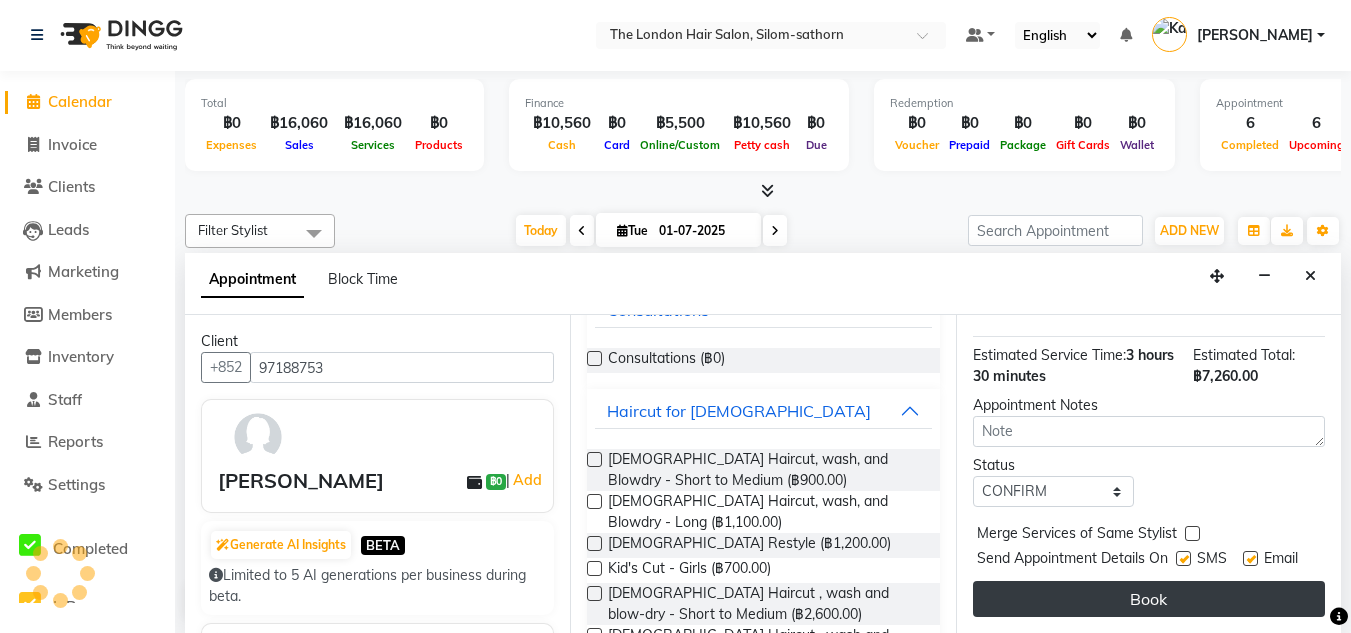 click on "Book" at bounding box center (1149, 599) 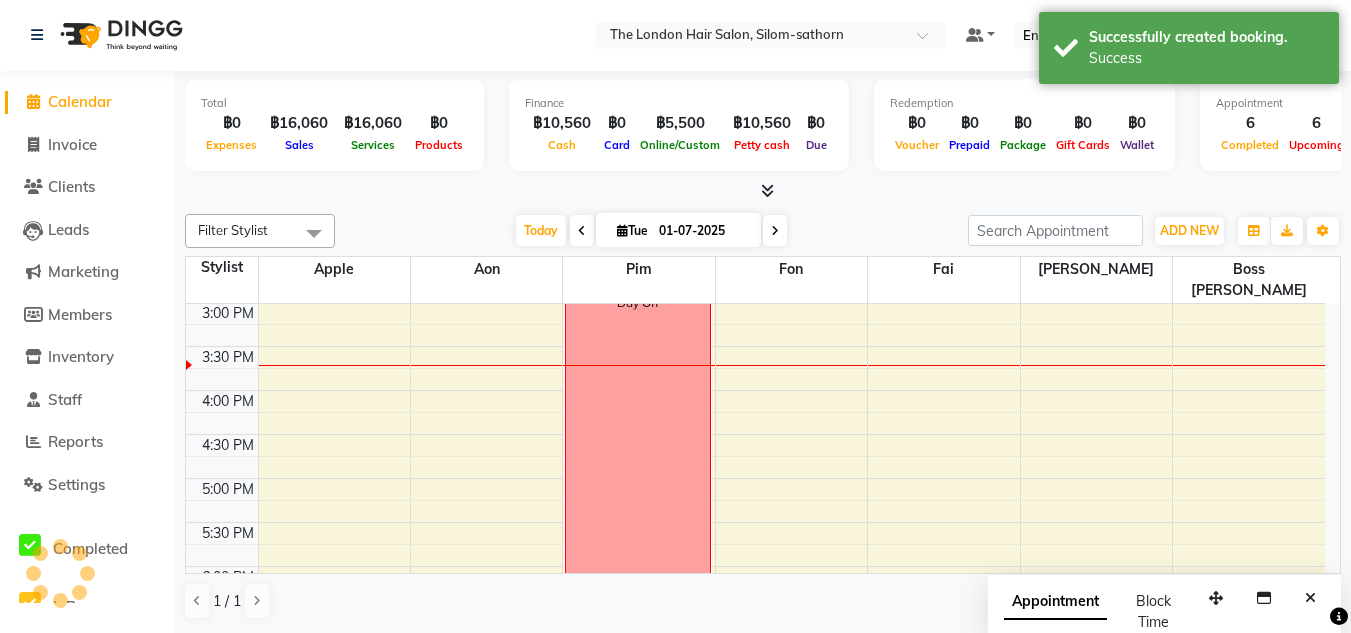 scroll, scrollTop: 0, scrollLeft: 0, axis: both 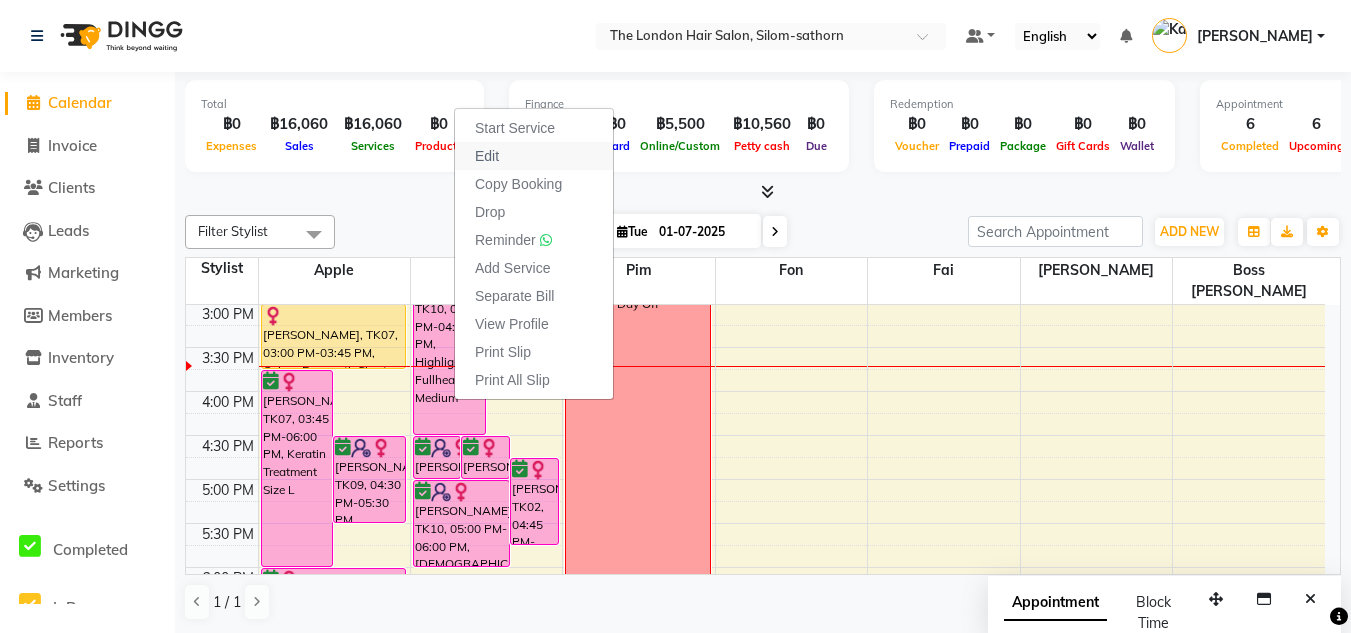 click on "Edit" at bounding box center (534, 156) 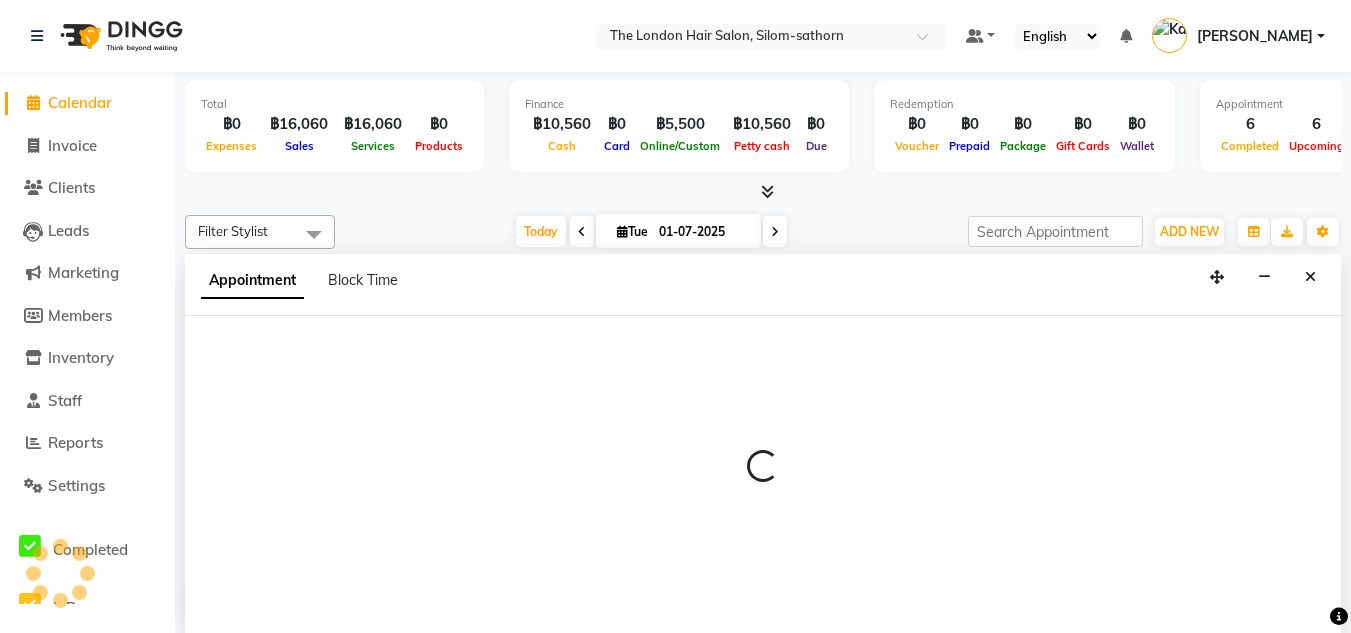 scroll, scrollTop: 1, scrollLeft: 0, axis: vertical 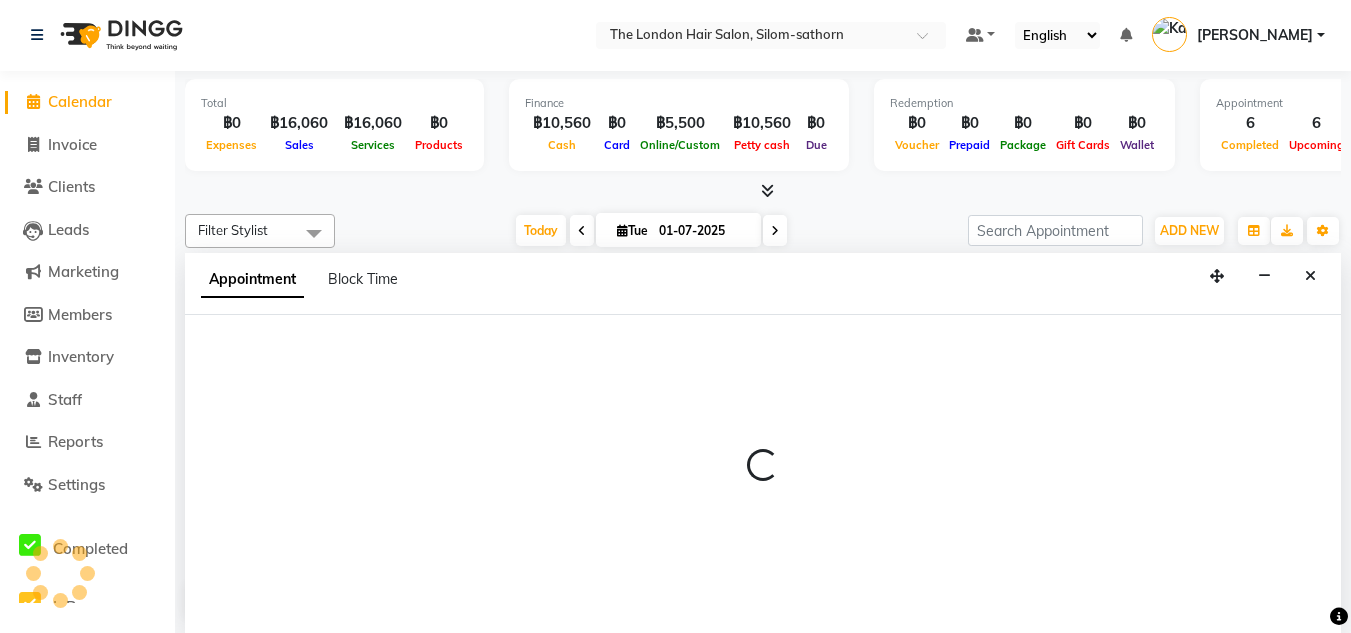 select on "tentative" 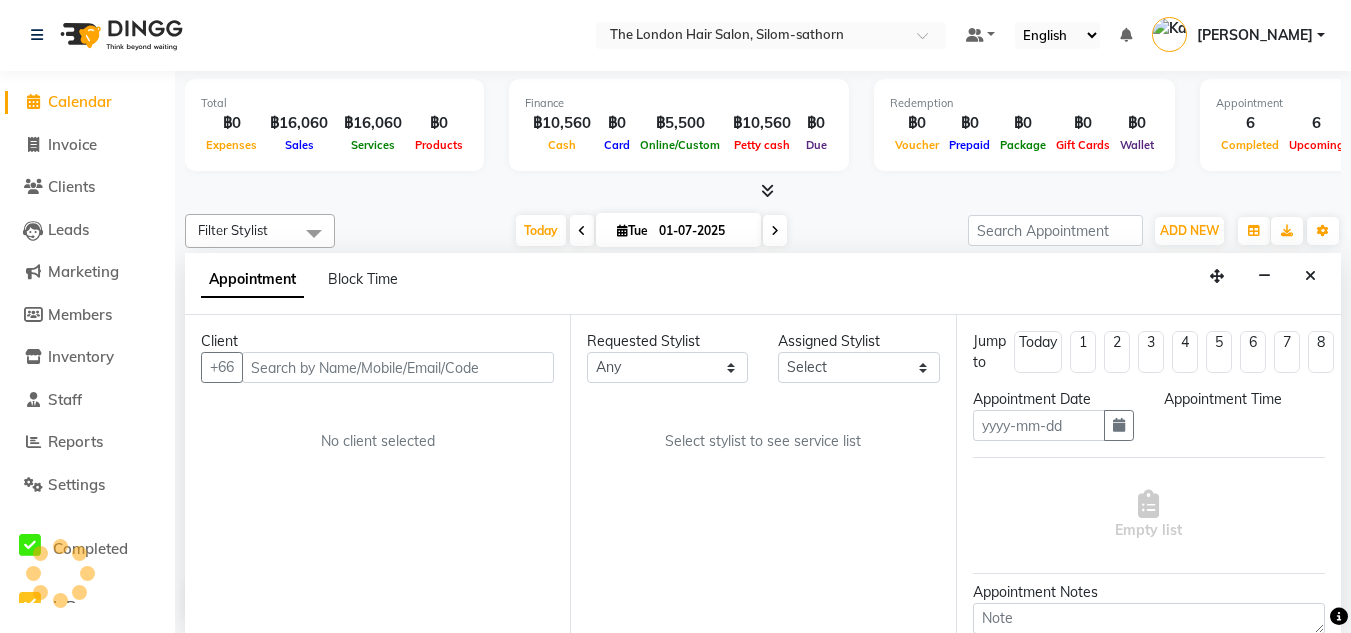 type on "01-07-2025" 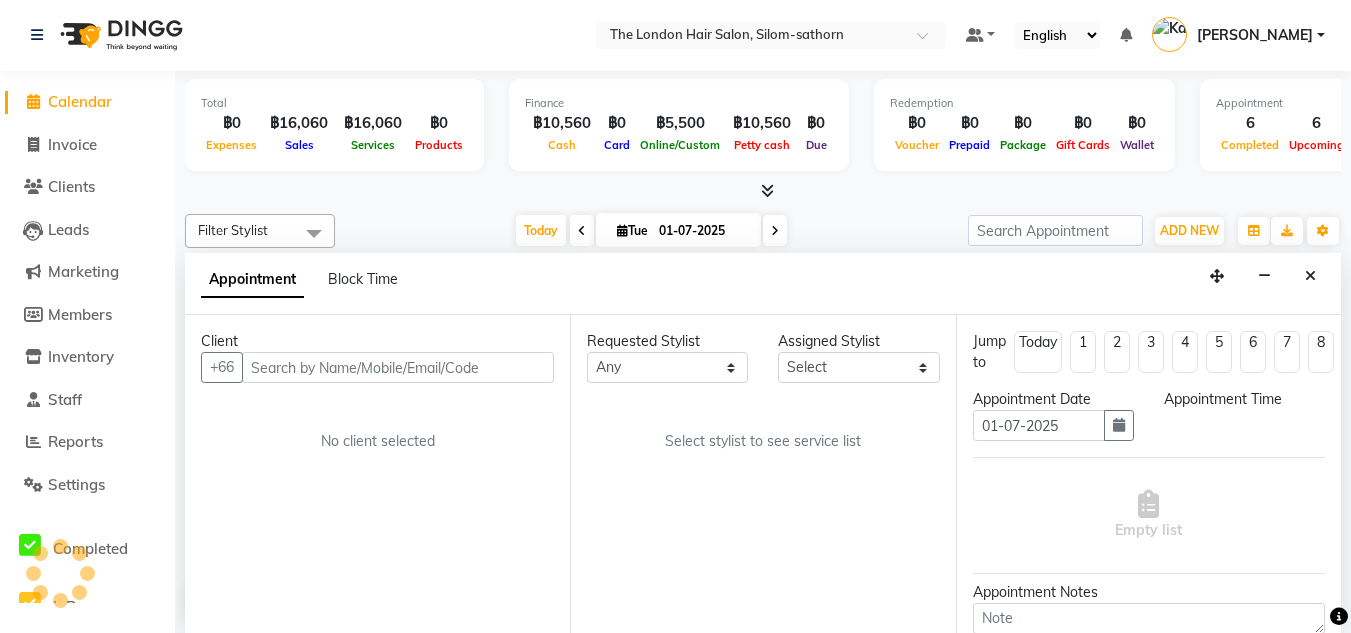 select on "confirm booking" 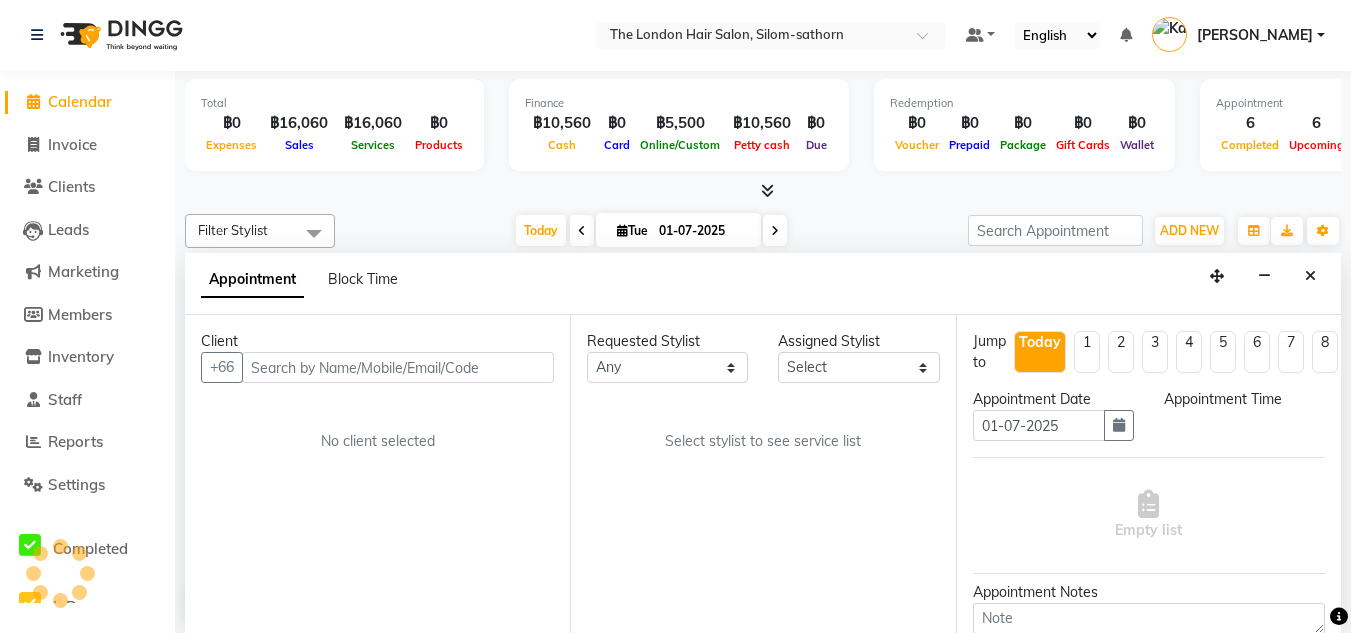 scroll, scrollTop: 0, scrollLeft: 0, axis: both 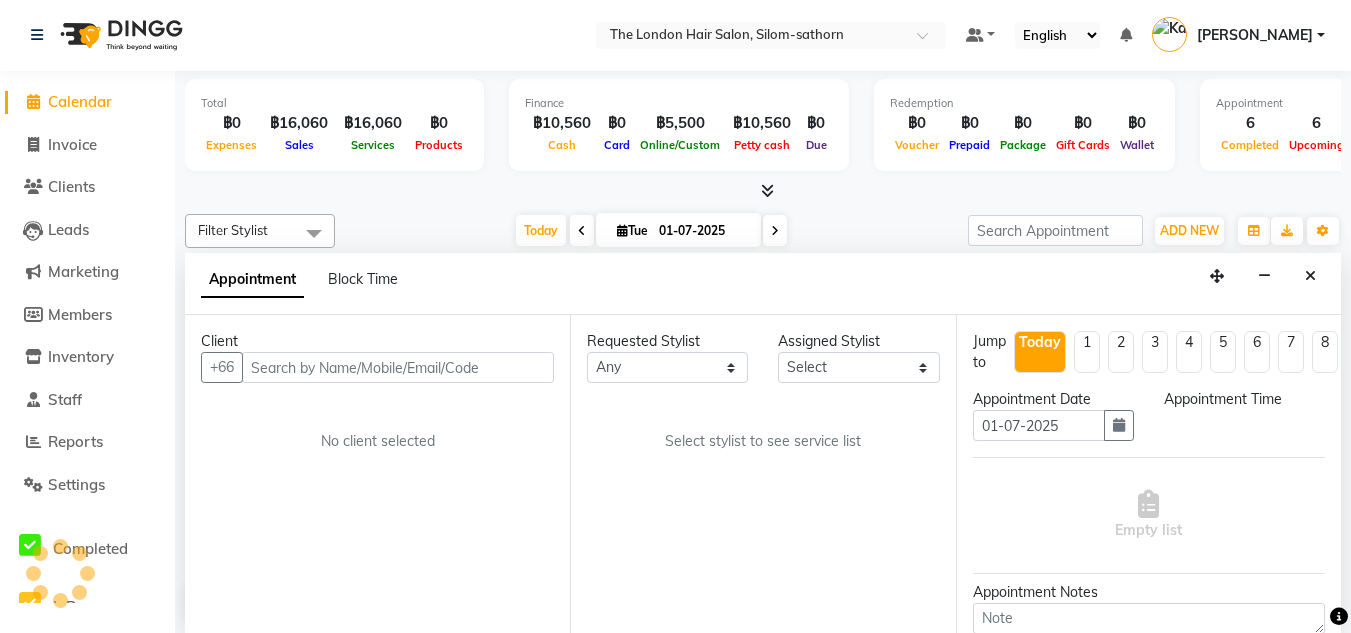 select on "870" 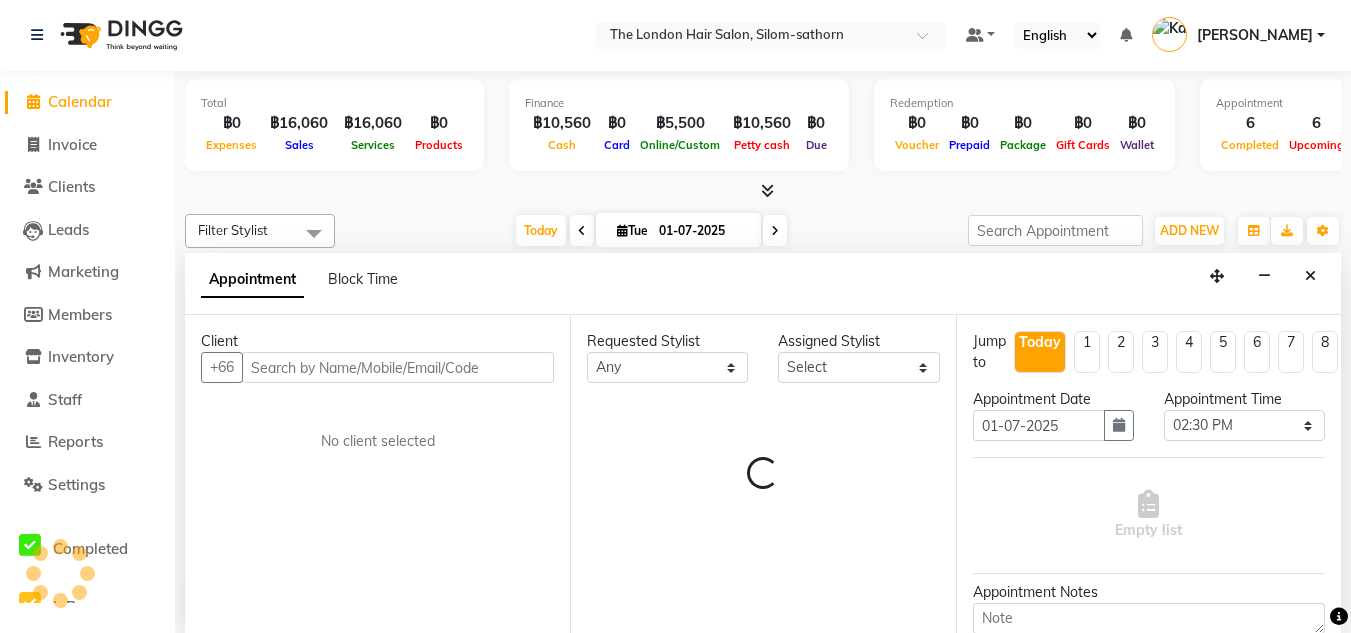select on "56709" 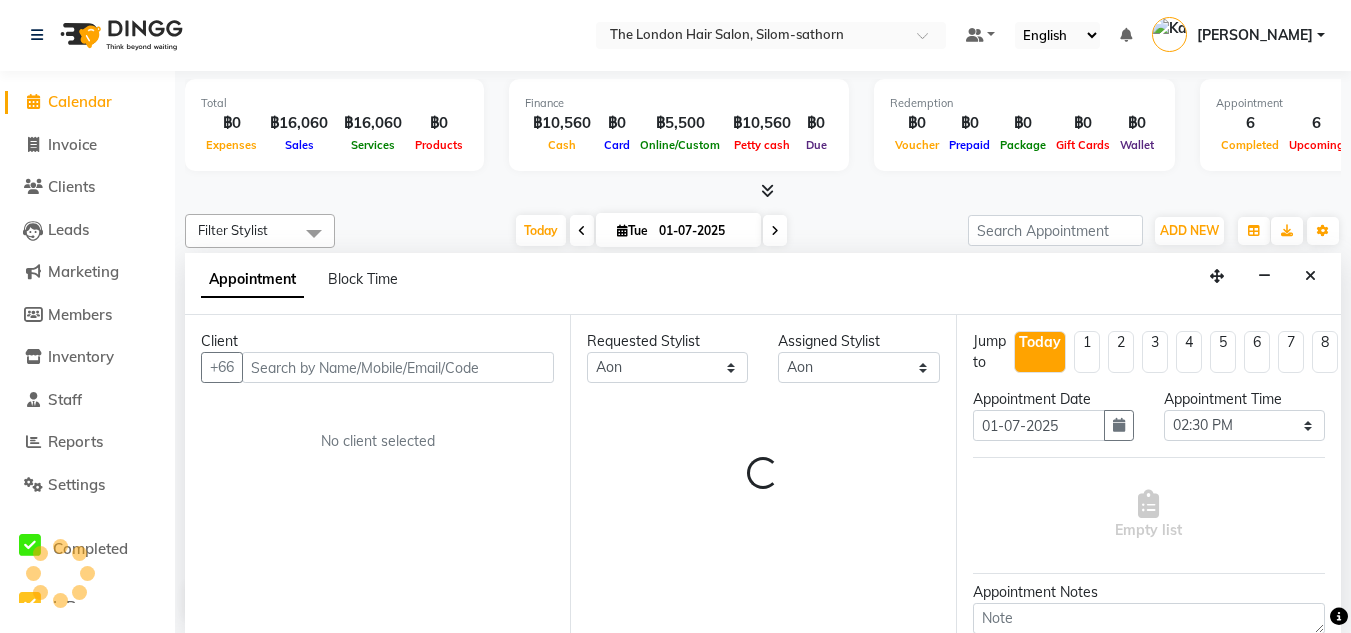 scroll, scrollTop: 529, scrollLeft: 0, axis: vertical 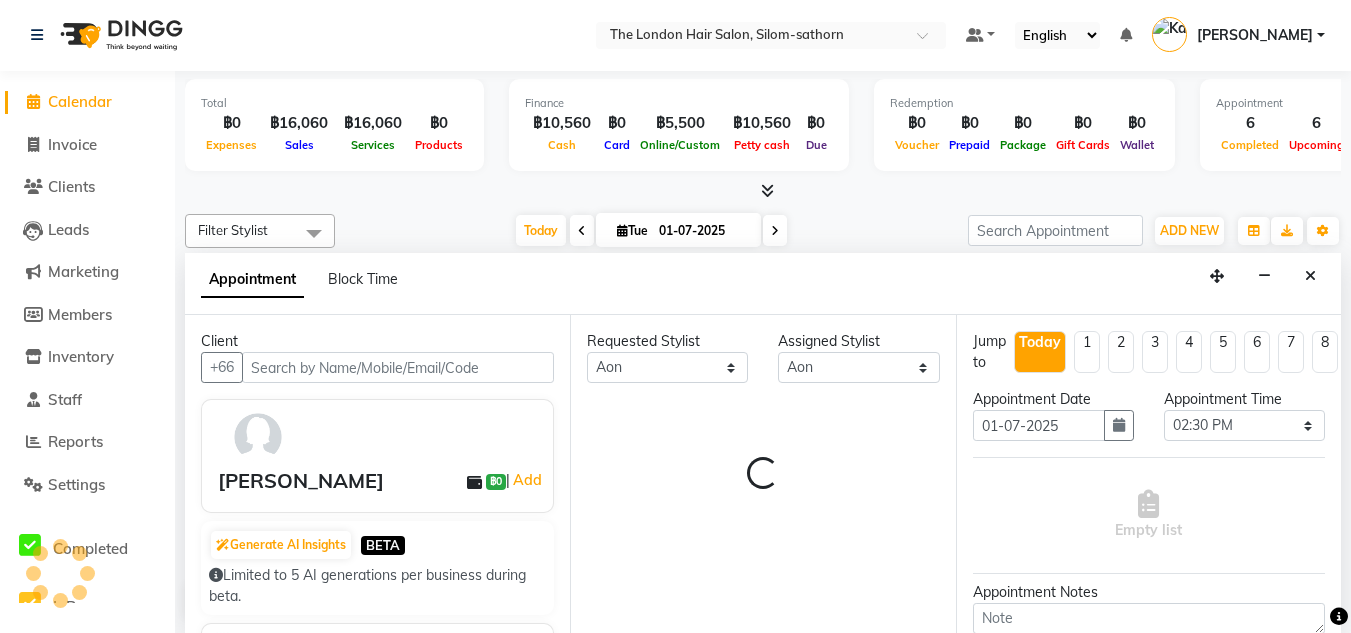 select on "3480" 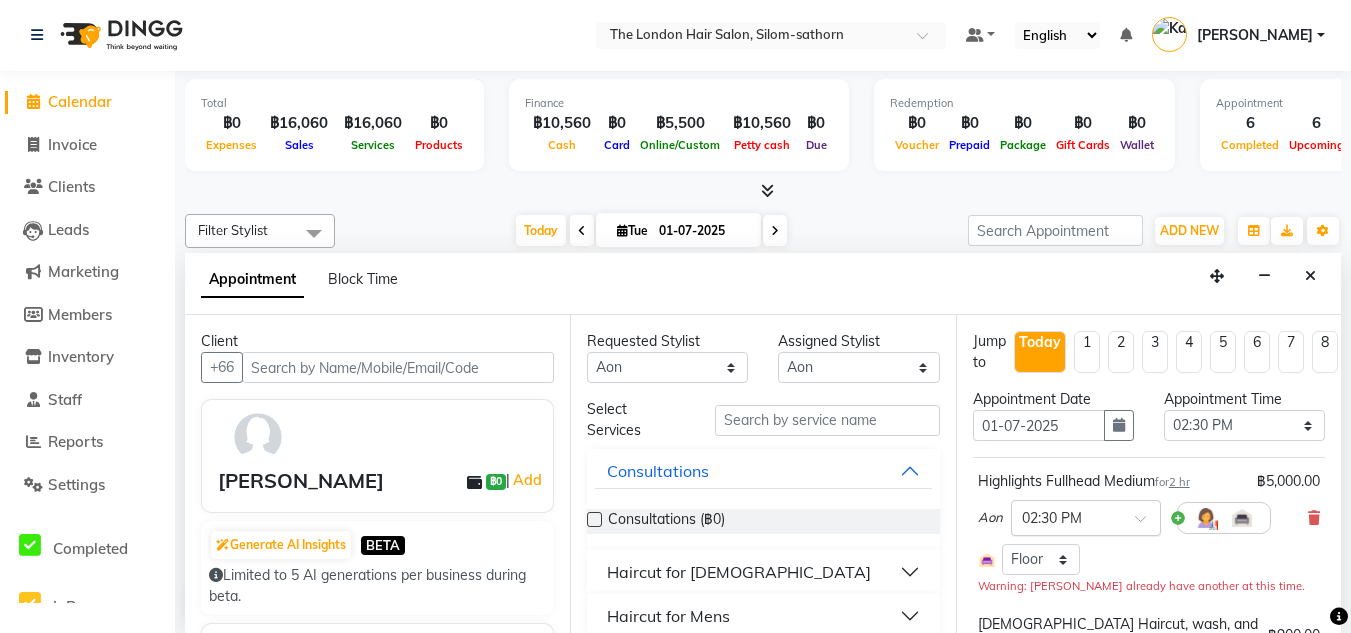 select on "3480" 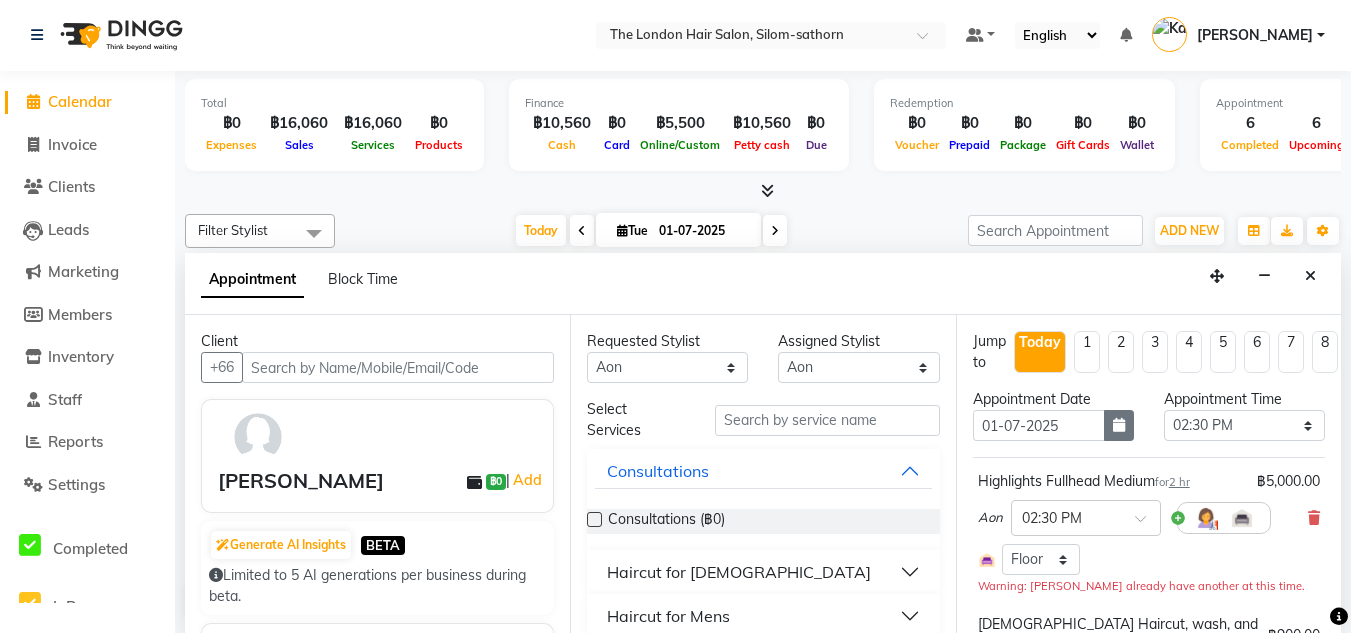 click at bounding box center [1119, 425] 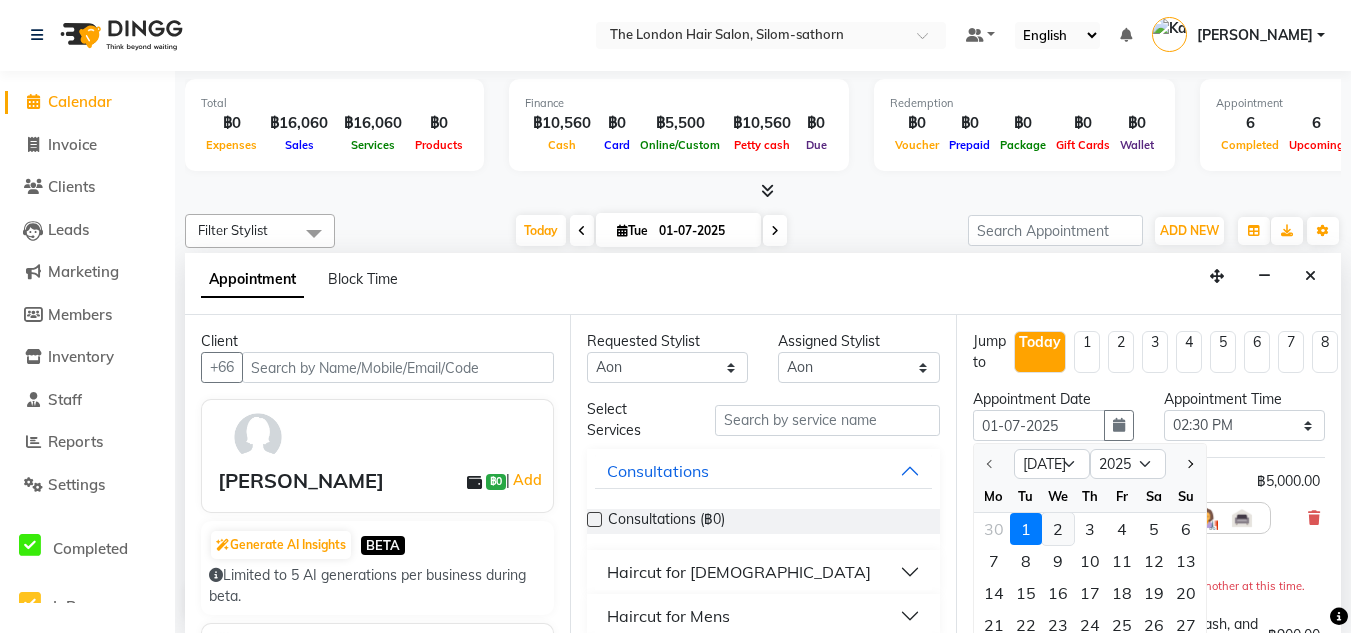 click on "2" at bounding box center (1058, 529) 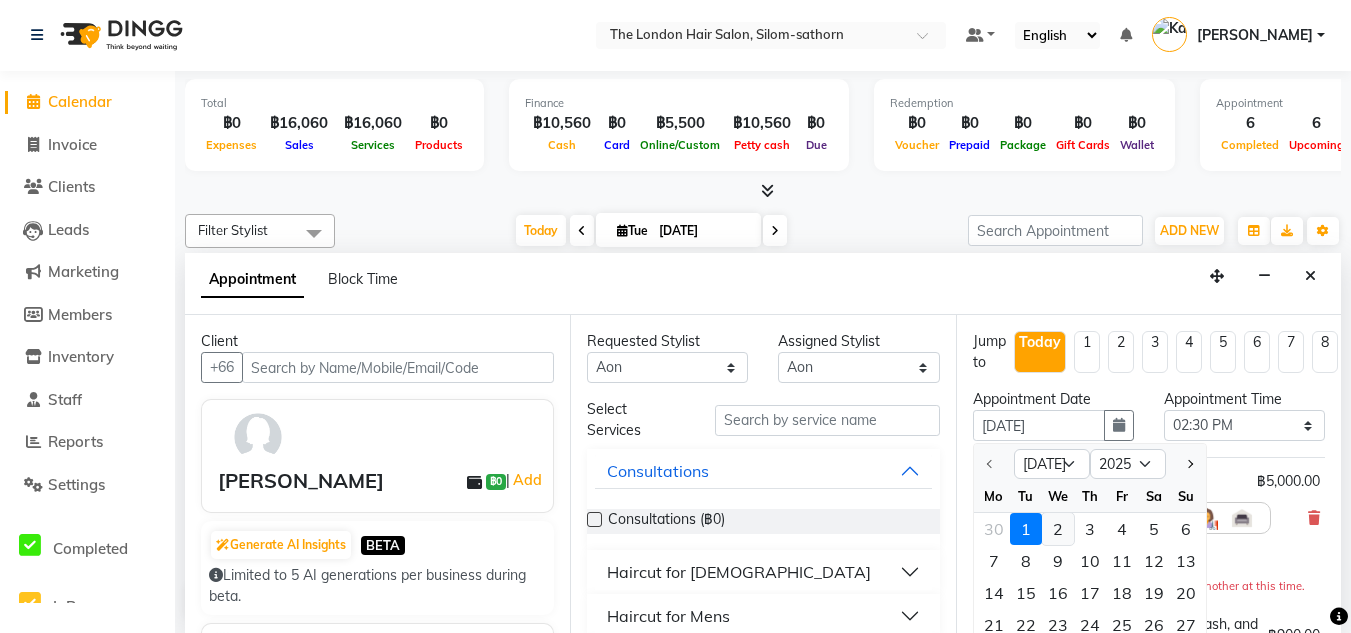 select on "870" 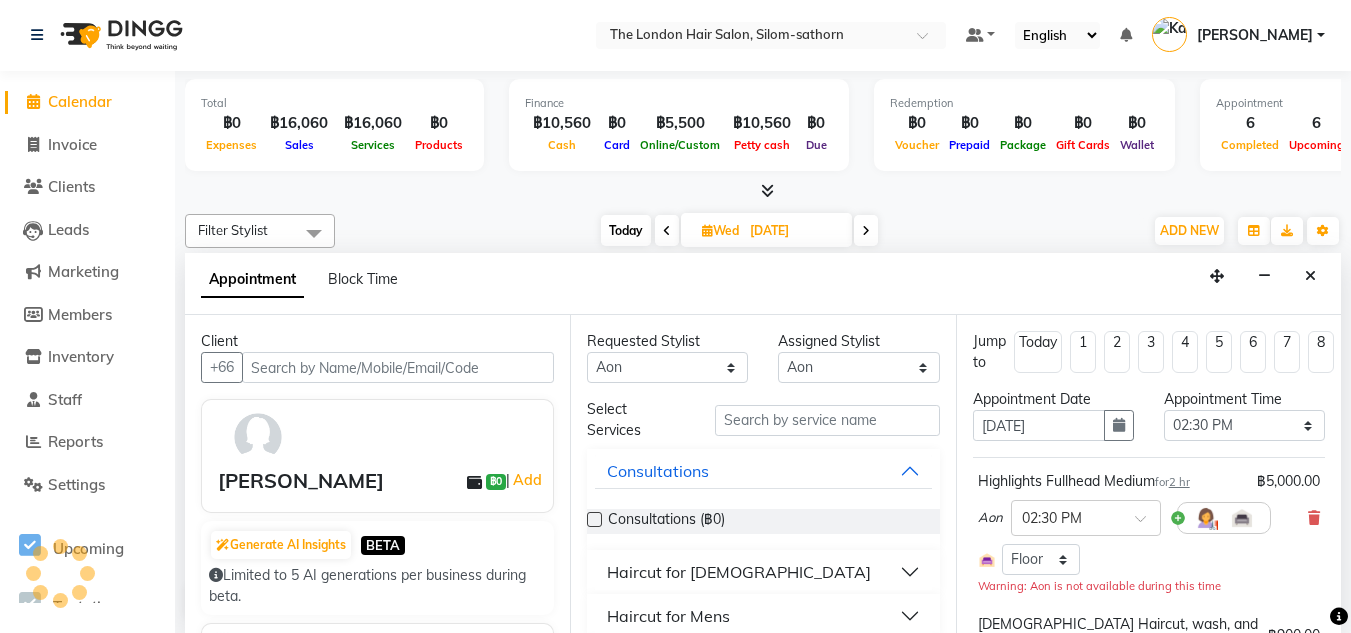 scroll, scrollTop: 529, scrollLeft: 0, axis: vertical 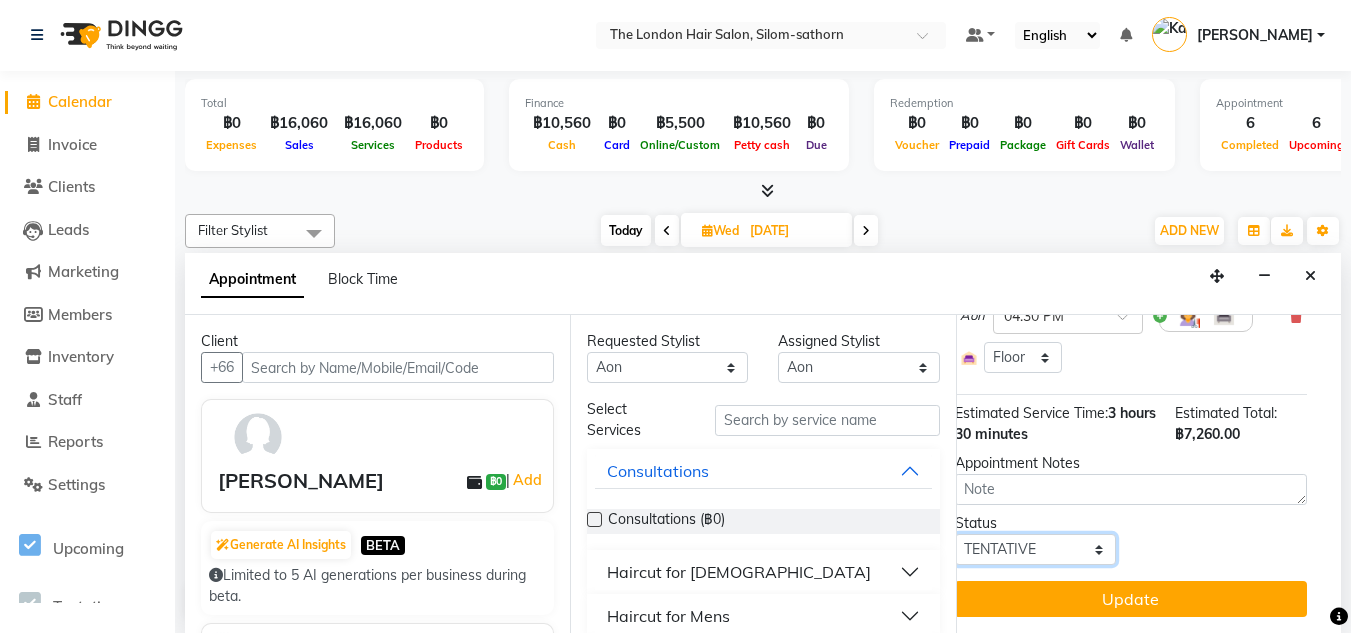 click on "Select TENTATIVE CONFIRM UPCOMING" at bounding box center [1035, 549] 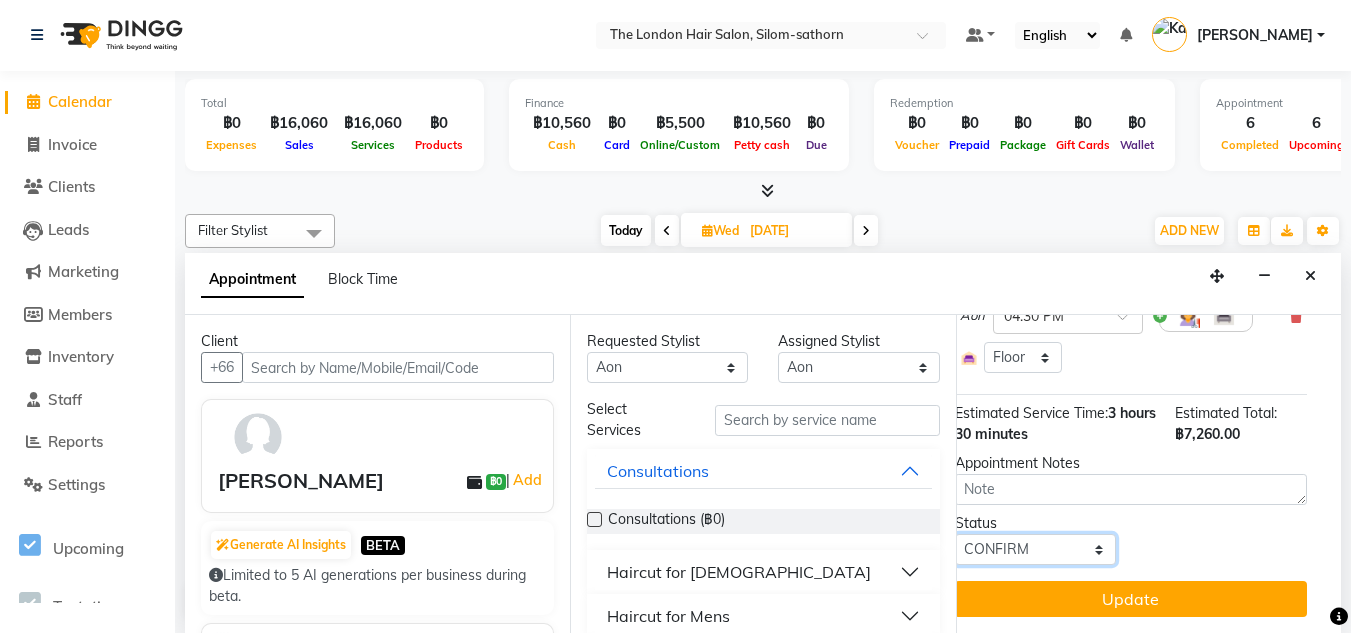 click on "Select TENTATIVE CONFIRM UPCOMING" at bounding box center (1035, 549) 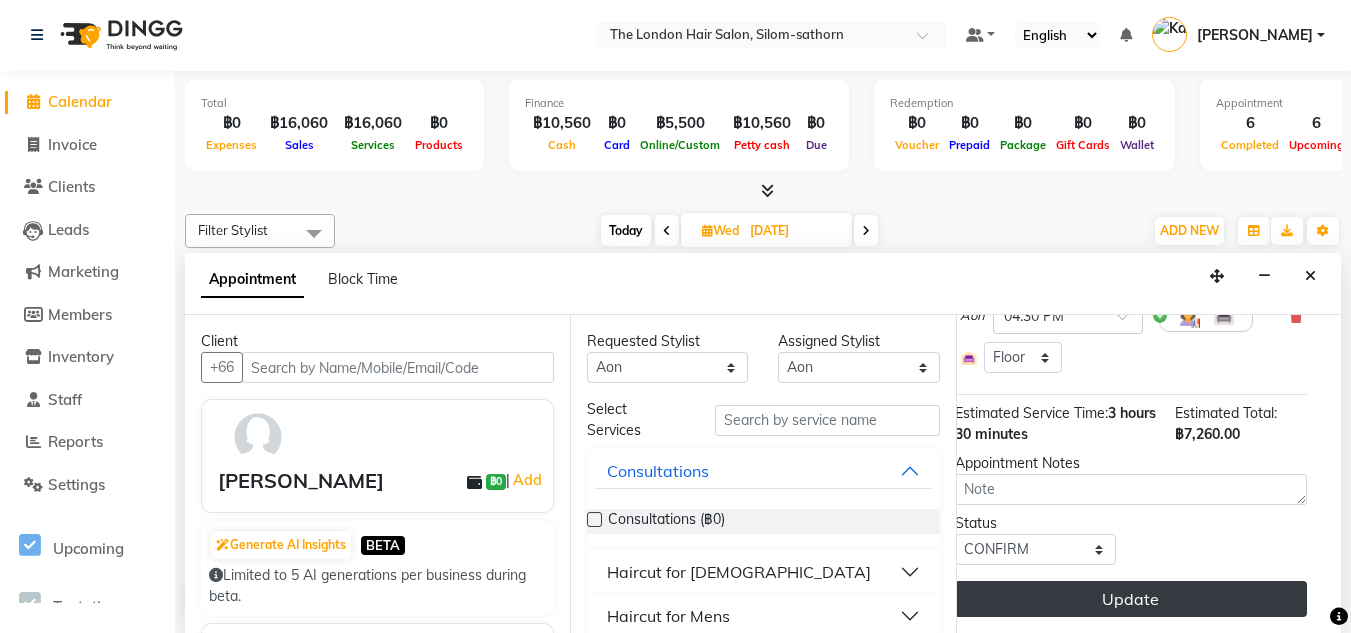 click on "Update" at bounding box center (1131, 599) 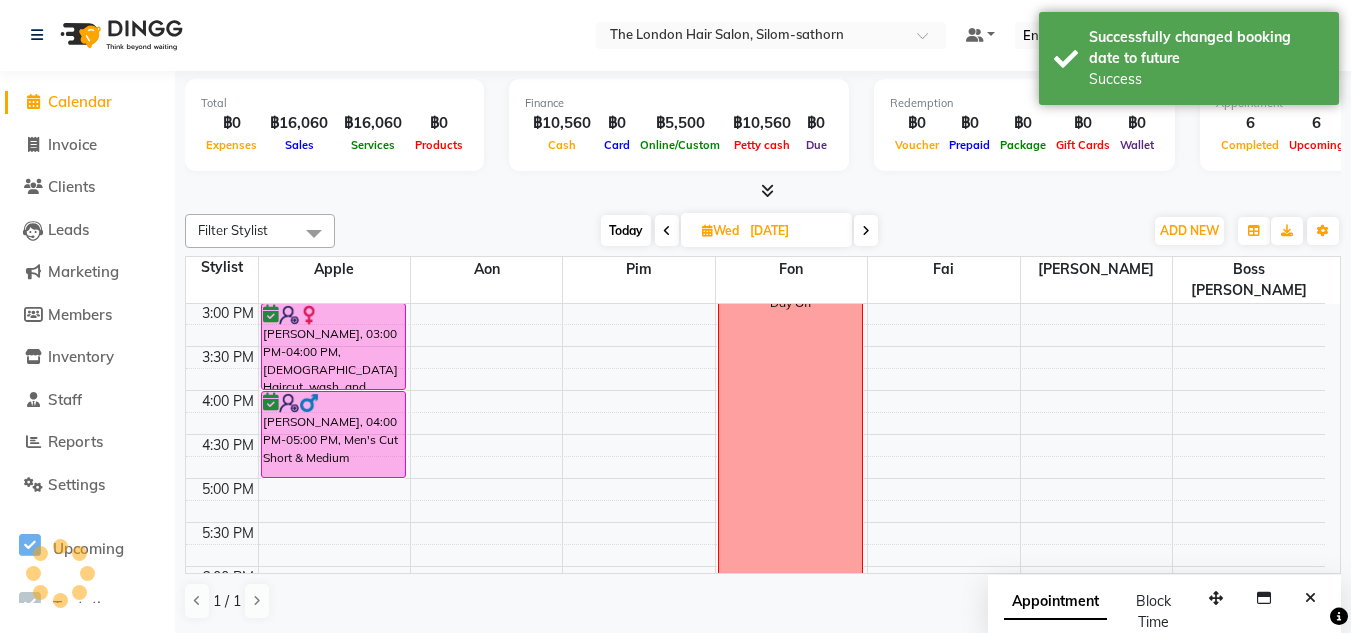 scroll, scrollTop: 0, scrollLeft: 0, axis: both 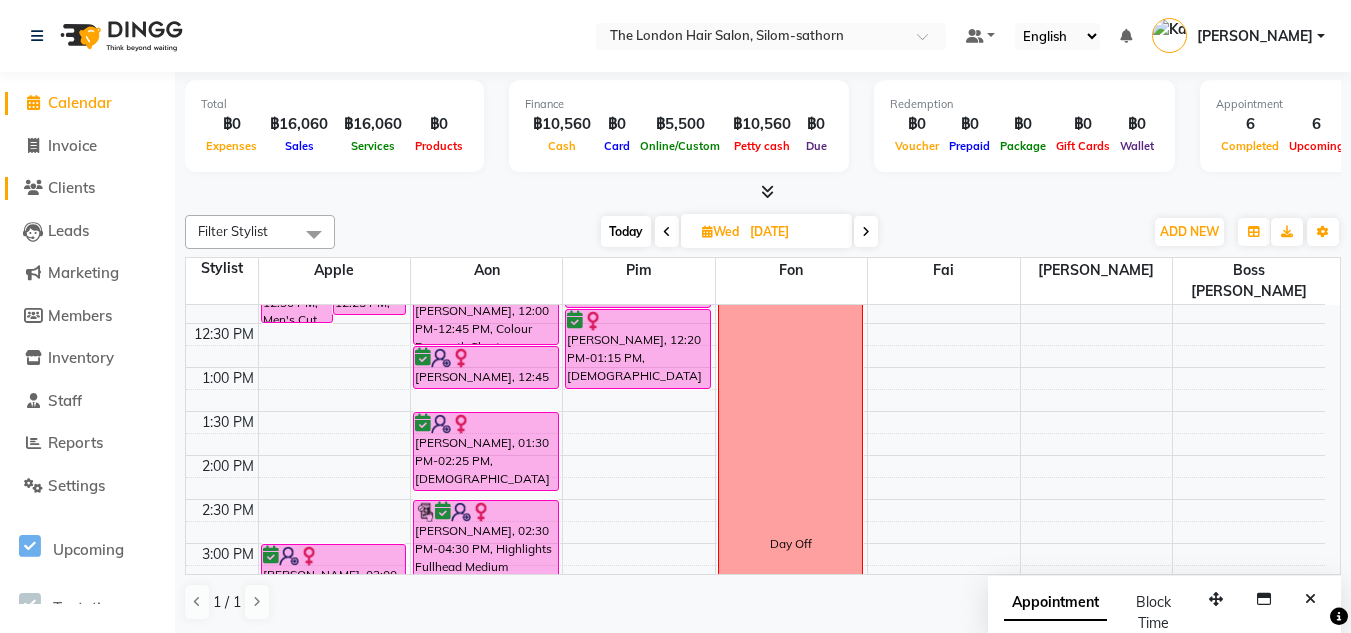 click on "Clients" 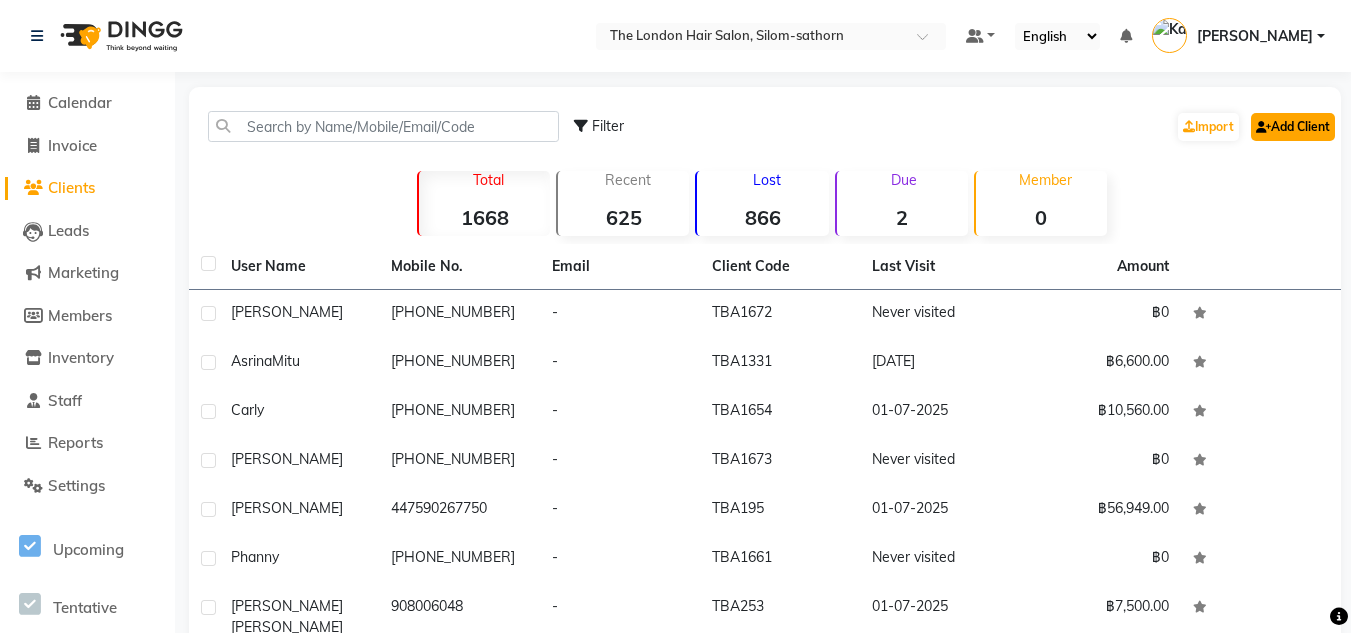 click on "Add Client" 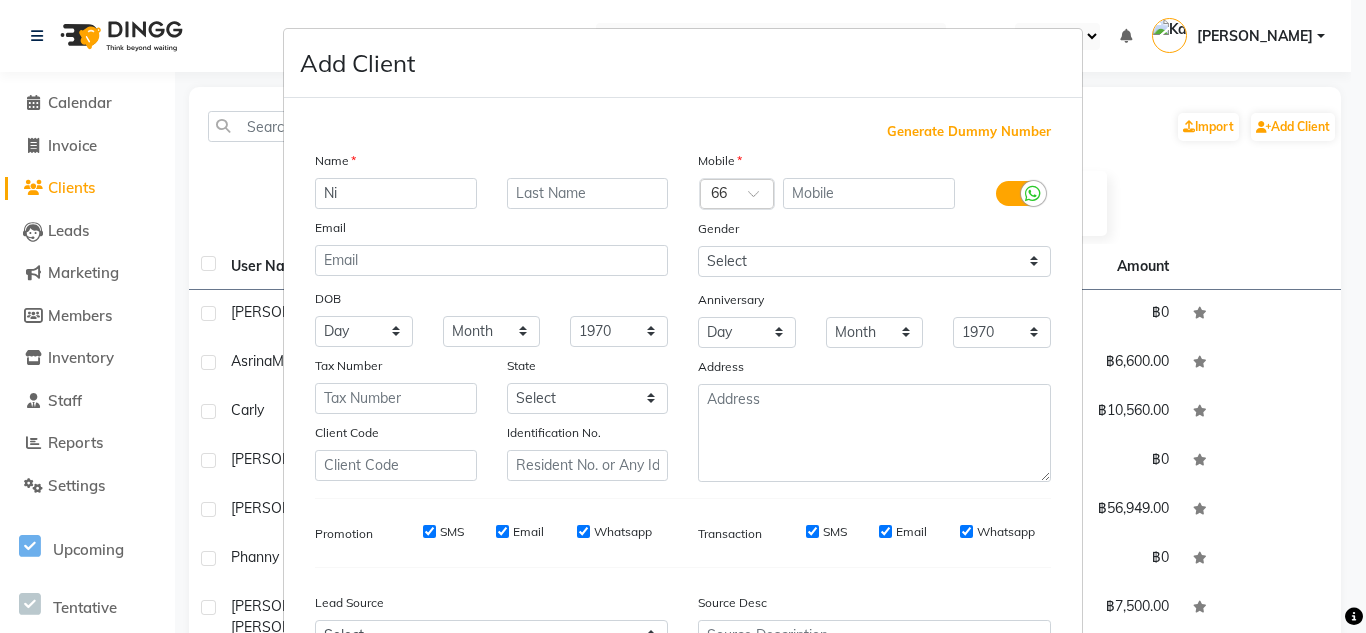 type on "N" 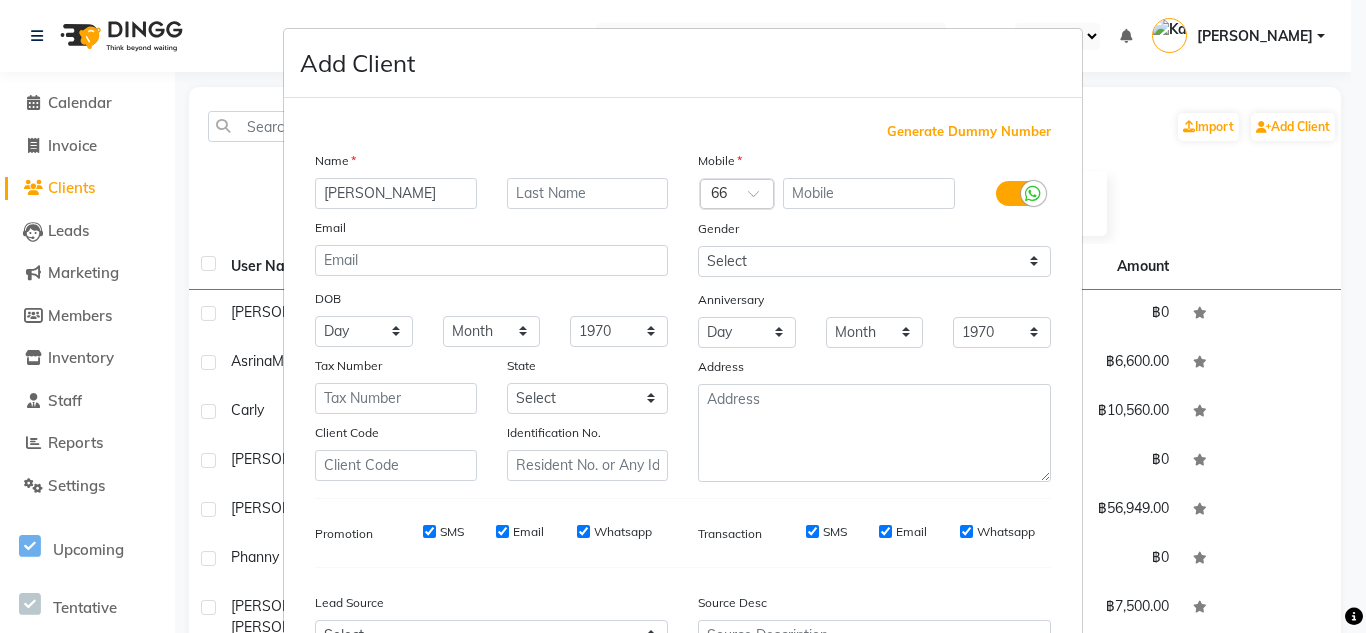 type on "[PERSON_NAME]" 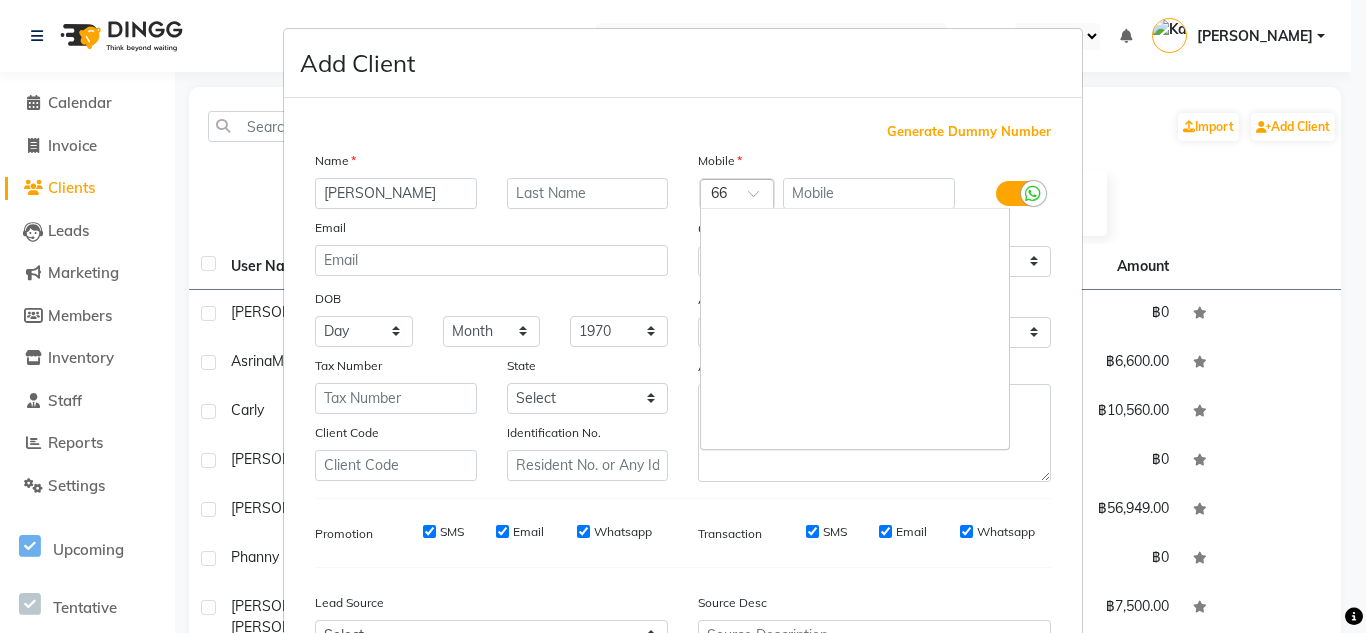 click at bounding box center (760, 199) 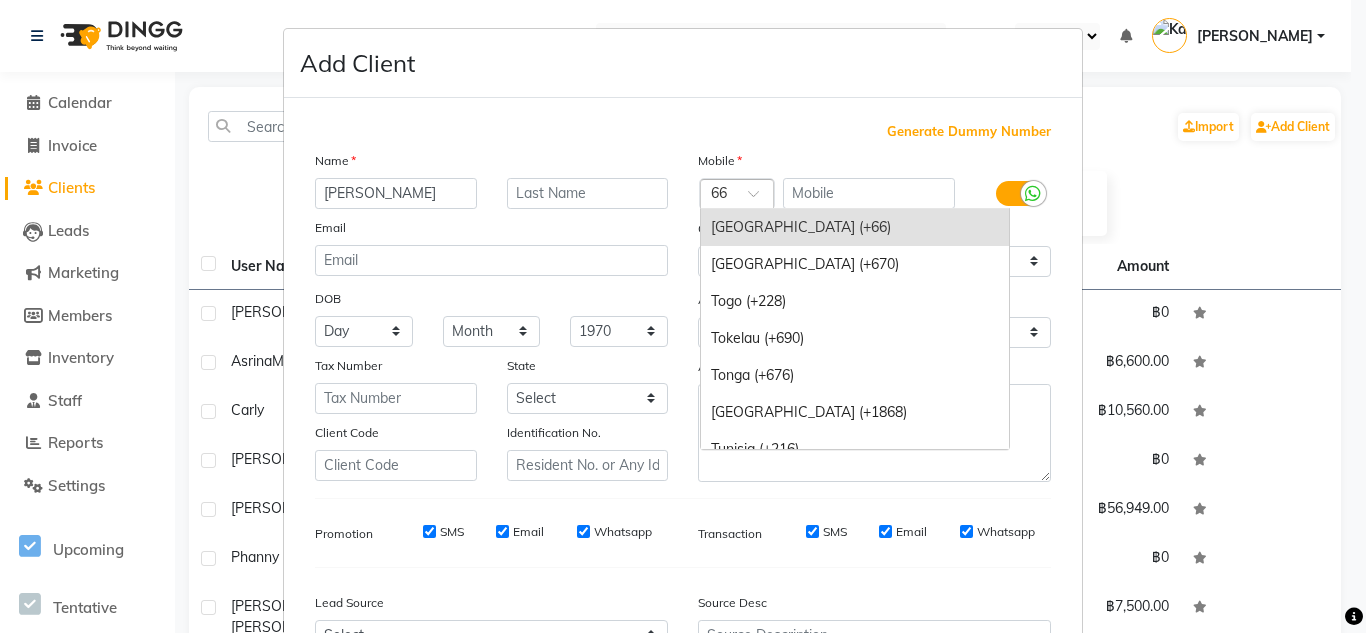 type on "1" 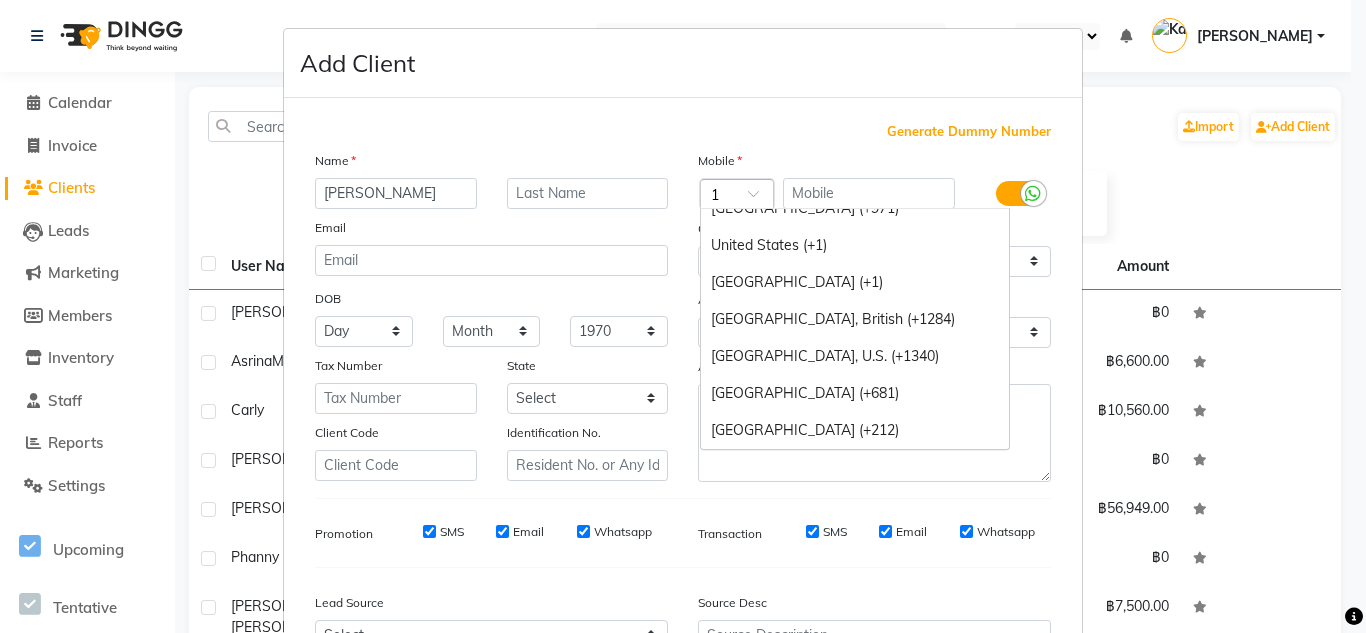 scroll, scrollTop: 1721, scrollLeft: 0, axis: vertical 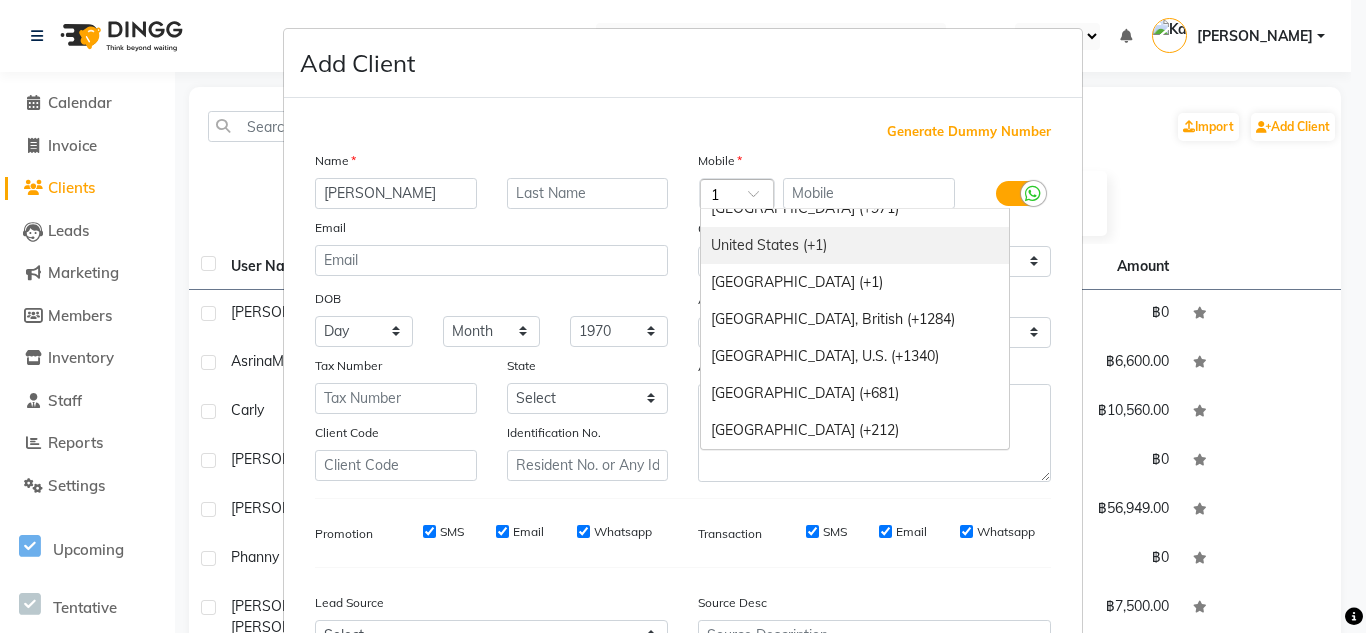 click on "United States (+1)" at bounding box center (855, 245) 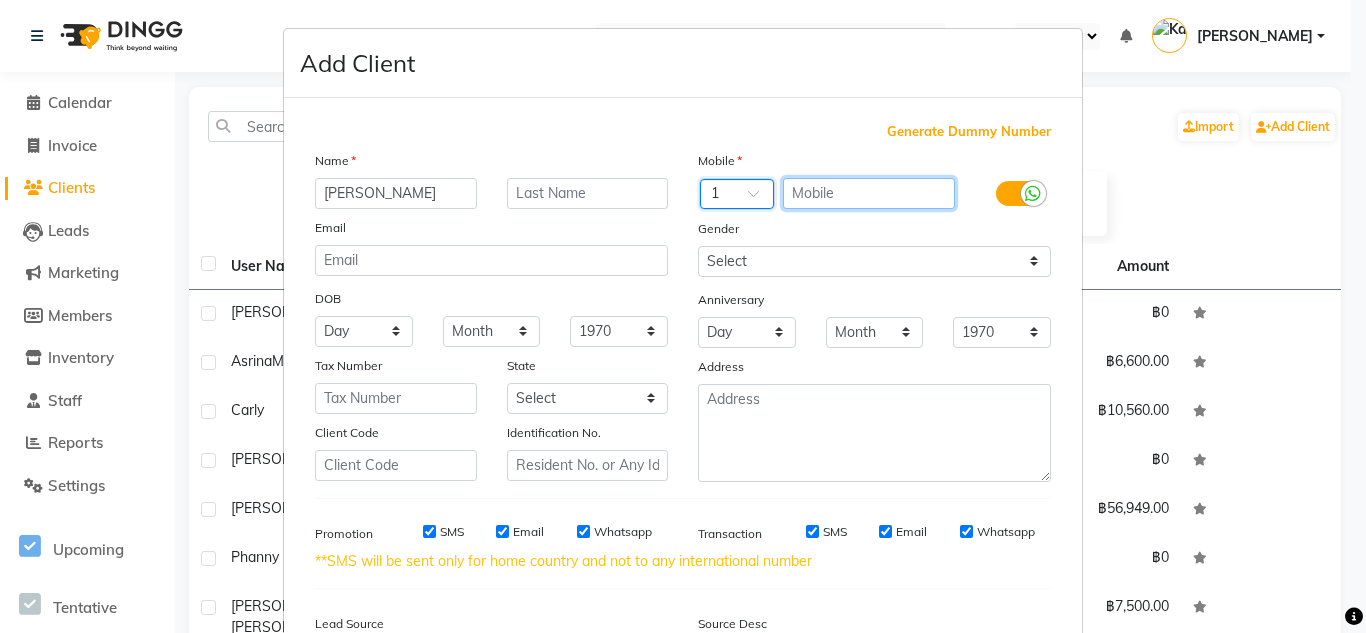 click at bounding box center [869, 193] 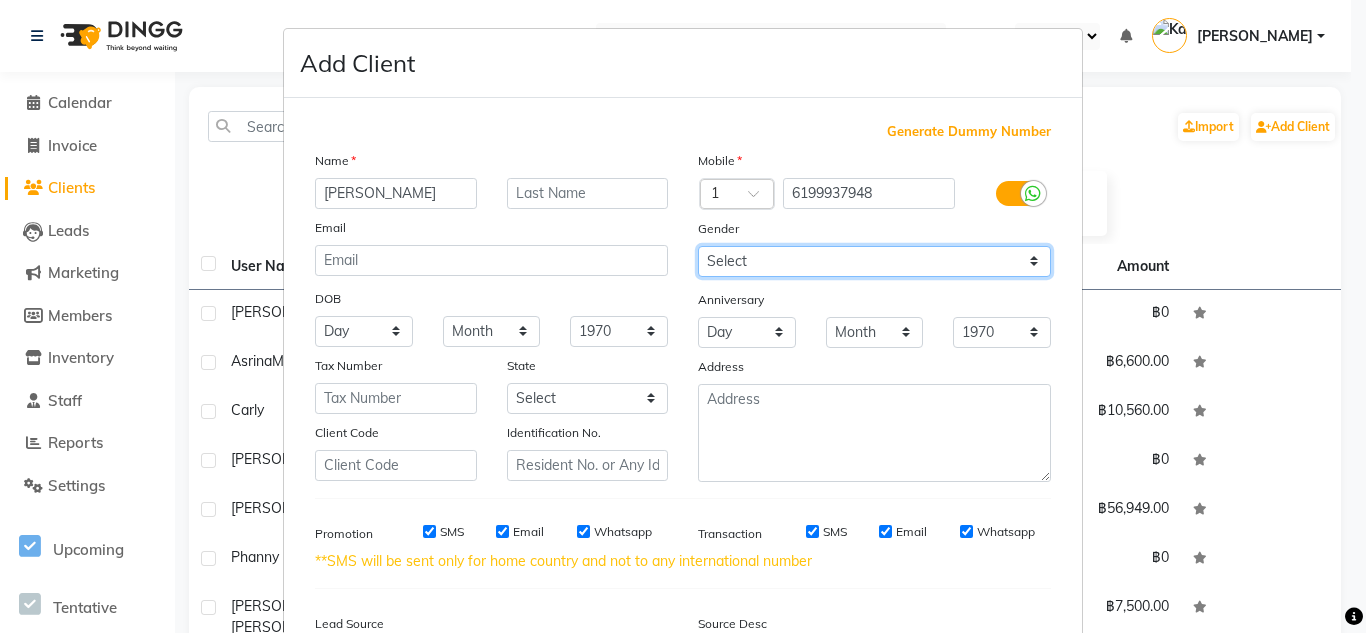 click on "Select [DEMOGRAPHIC_DATA] [DEMOGRAPHIC_DATA] Other Prefer Not To Say" at bounding box center [874, 261] 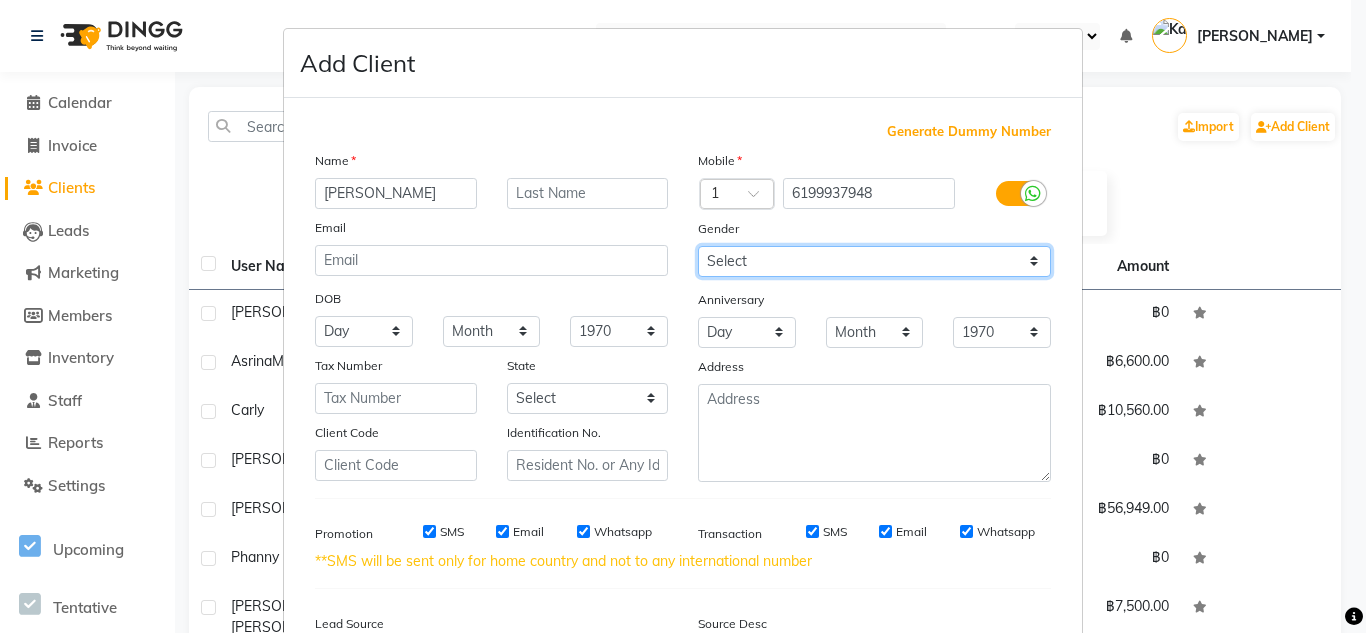 click on "Select [DEMOGRAPHIC_DATA] [DEMOGRAPHIC_DATA] Other Prefer Not To Say" at bounding box center (874, 261) 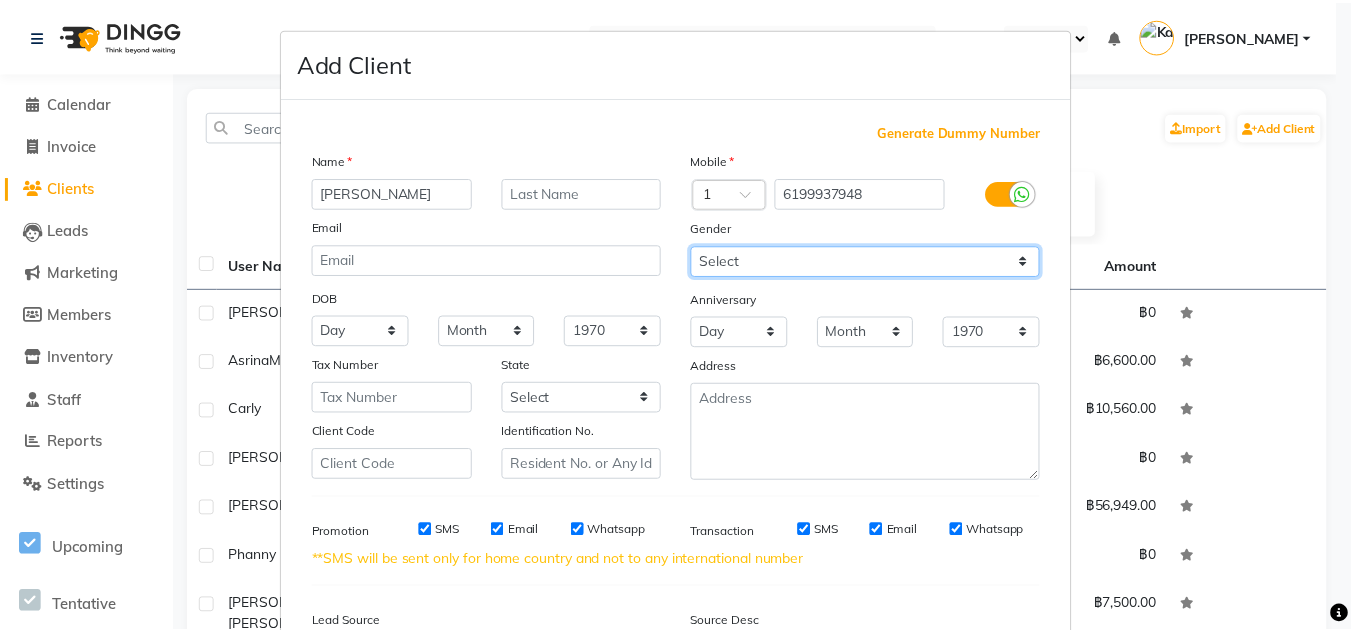 scroll, scrollTop: 237, scrollLeft: 0, axis: vertical 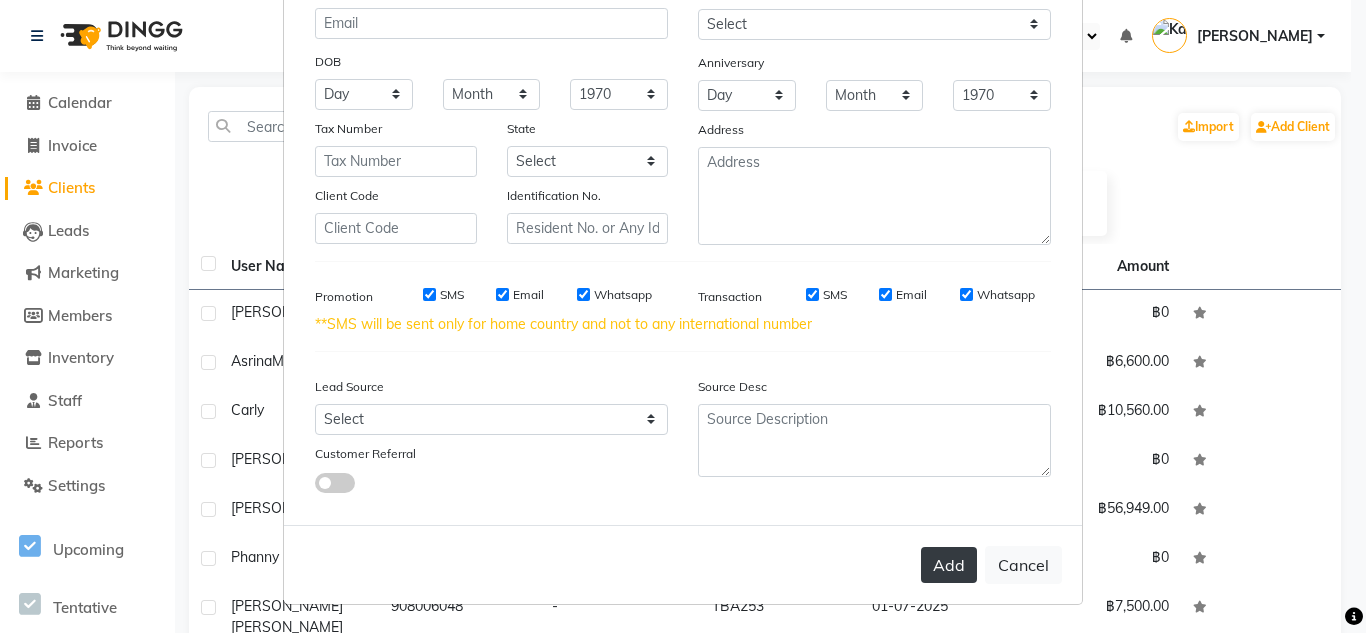 click on "Add" at bounding box center [949, 565] 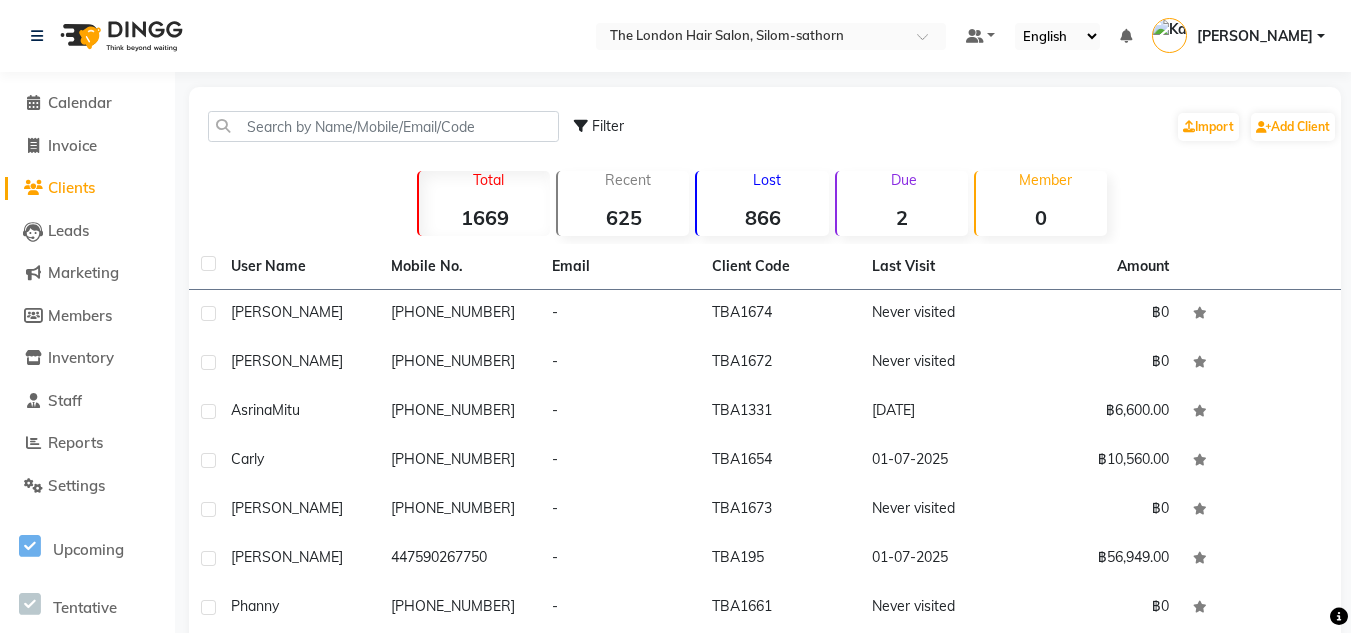 click on "TBA1674" 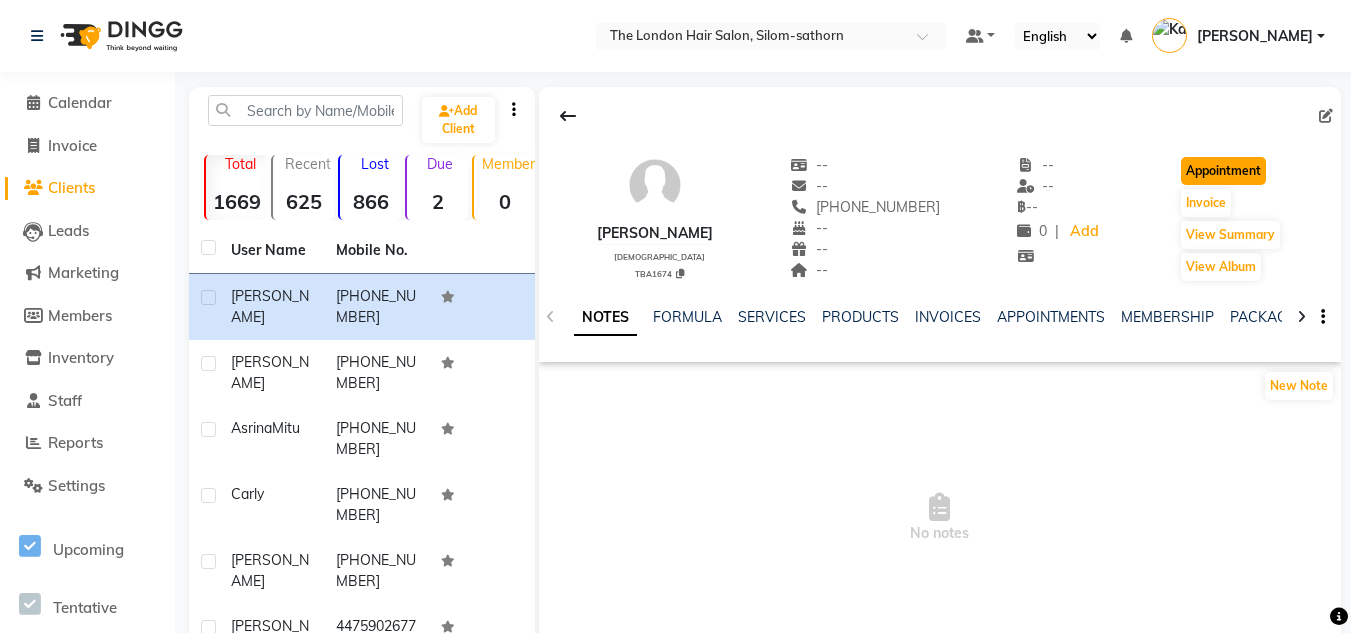 click on "Appointment" 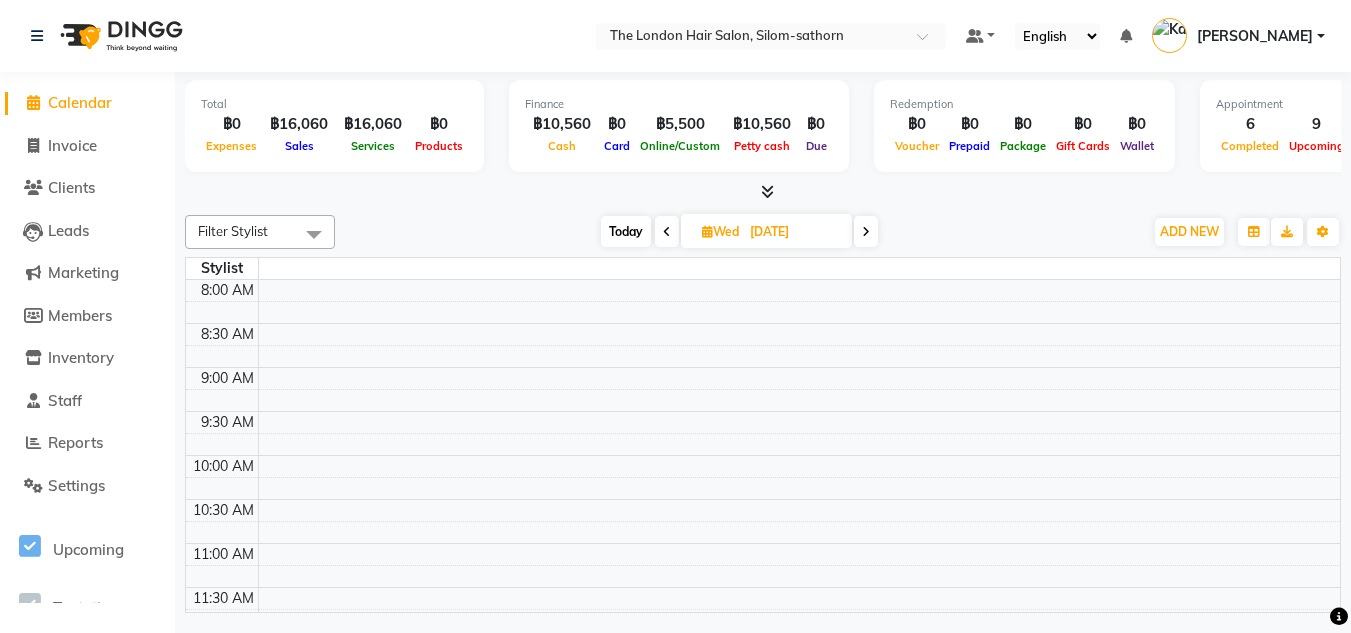 scroll, scrollTop: 0, scrollLeft: 0, axis: both 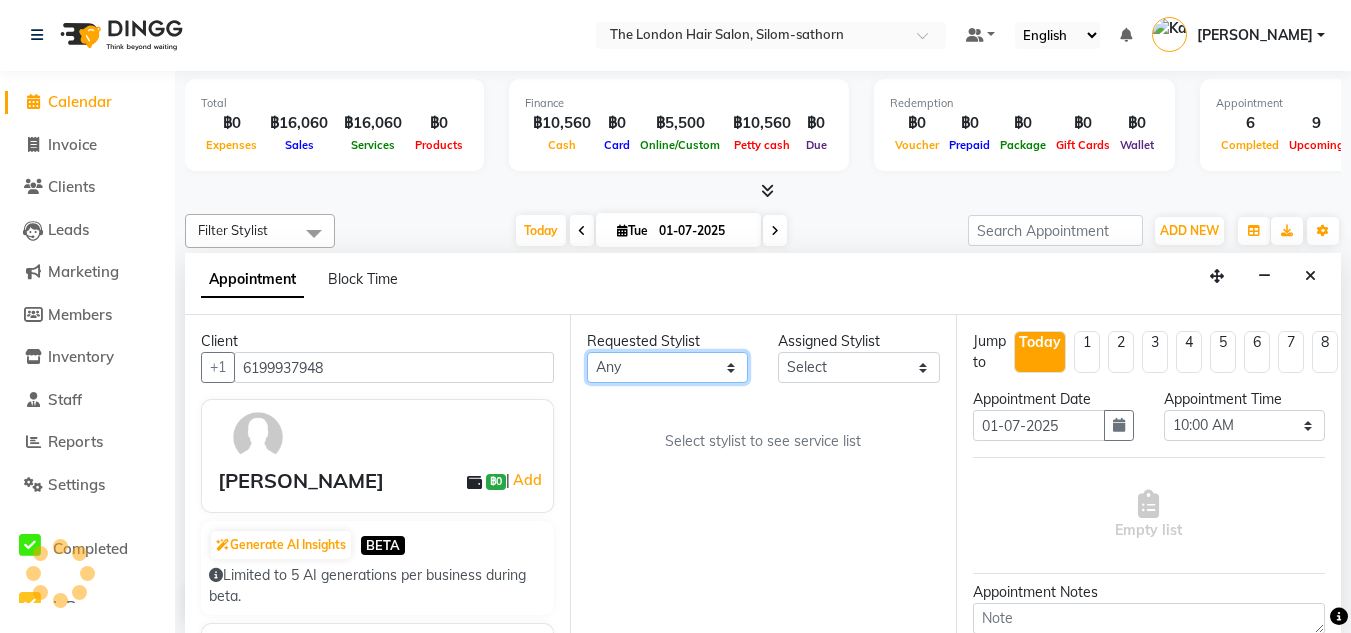 click on "Any Aon Apple   Boss [PERSON_NAME]  [PERSON_NAME]" at bounding box center (667, 367) 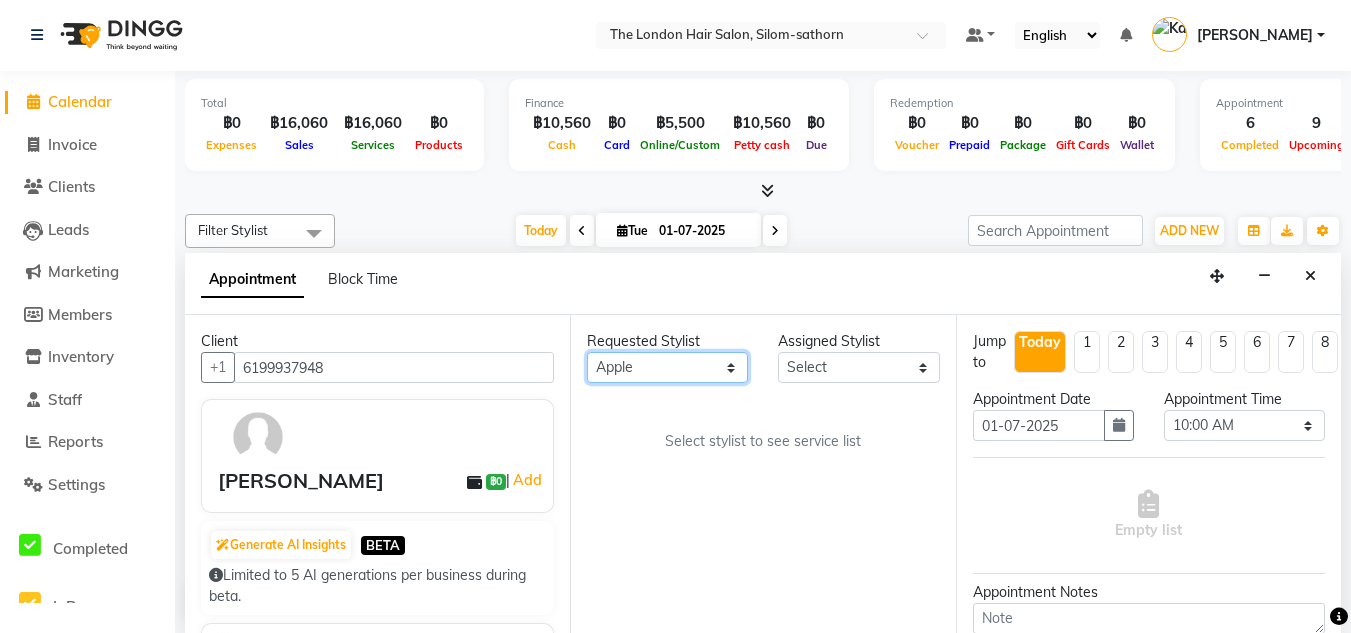 click on "Any Aon Apple   Boss [PERSON_NAME]  [PERSON_NAME]" at bounding box center (667, 367) 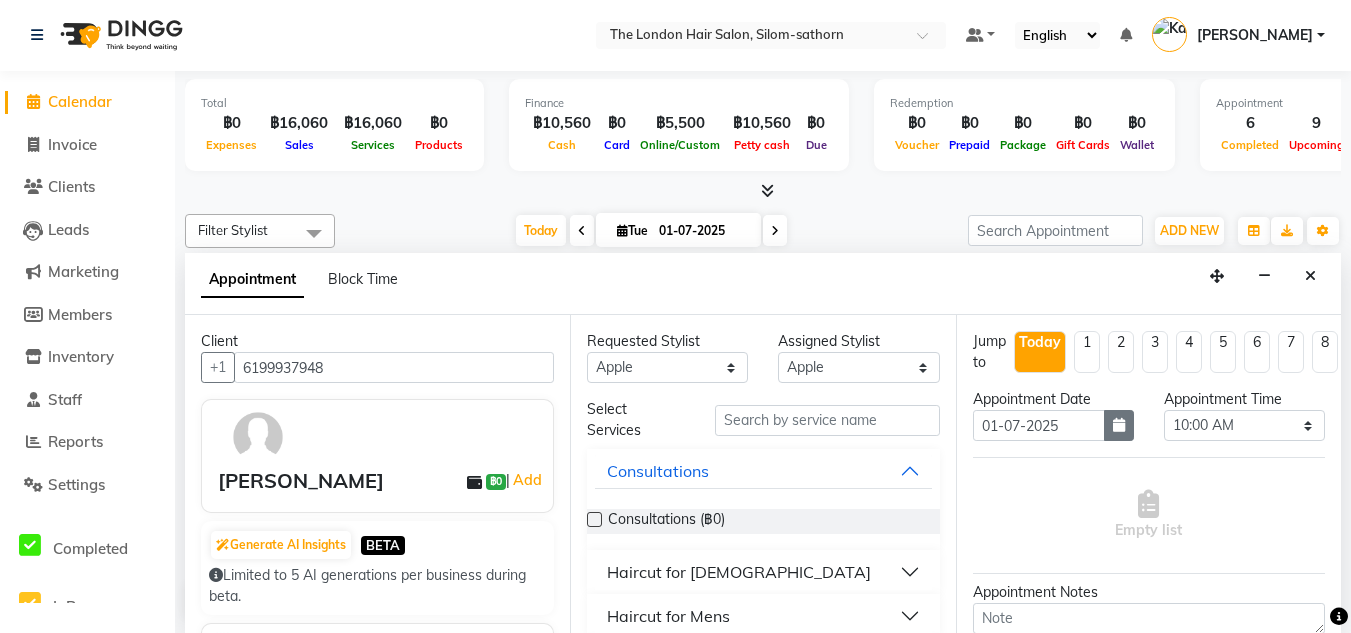 click at bounding box center (1119, 425) 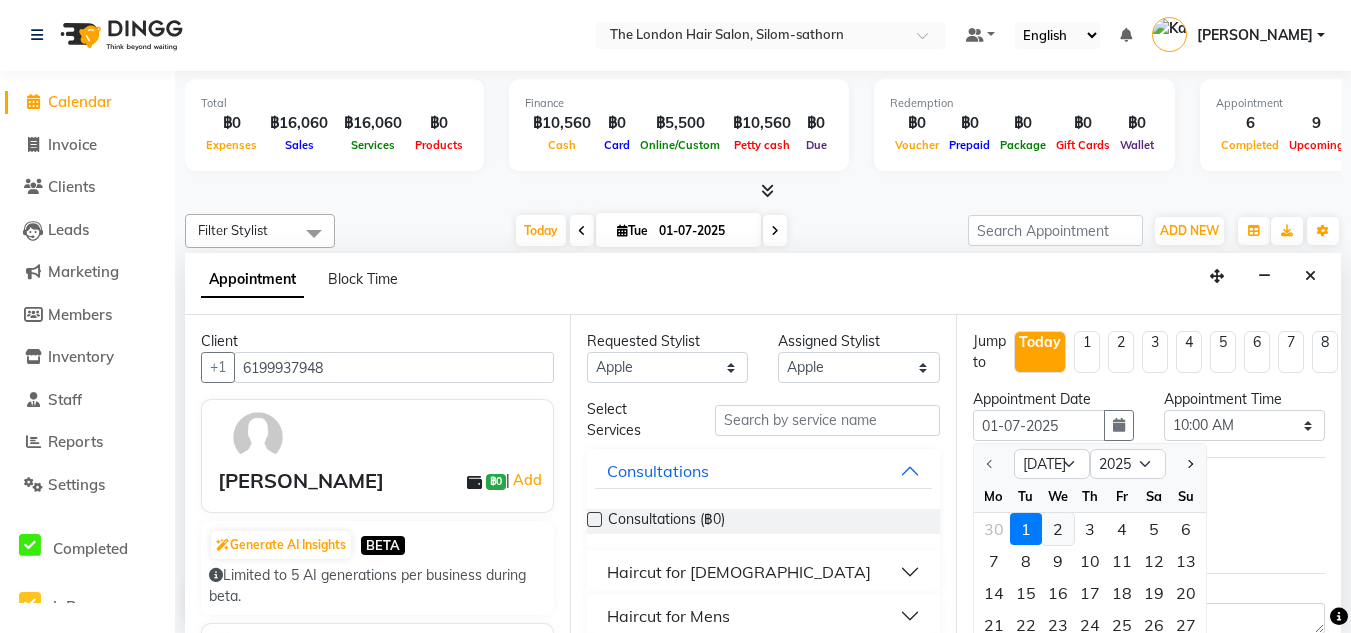 click on "2" at bounding box center [1058, 529] 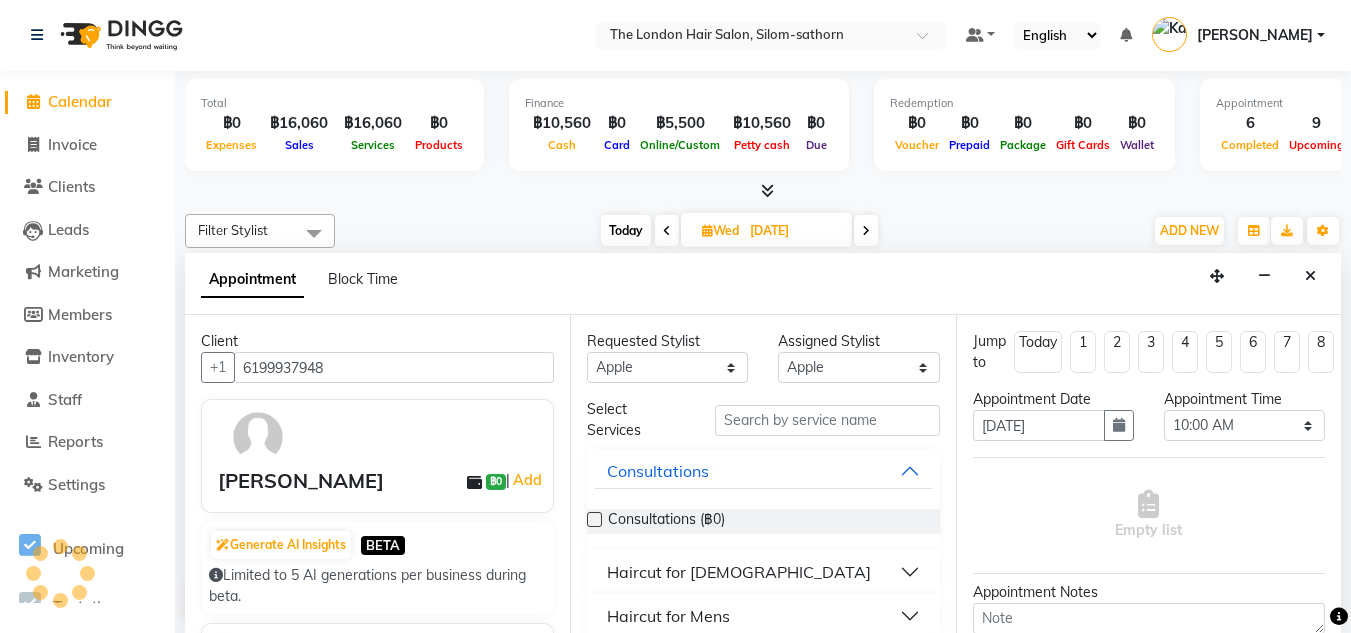scroll, scrollTop: 529, scrollLeft: 0, axis: vertical 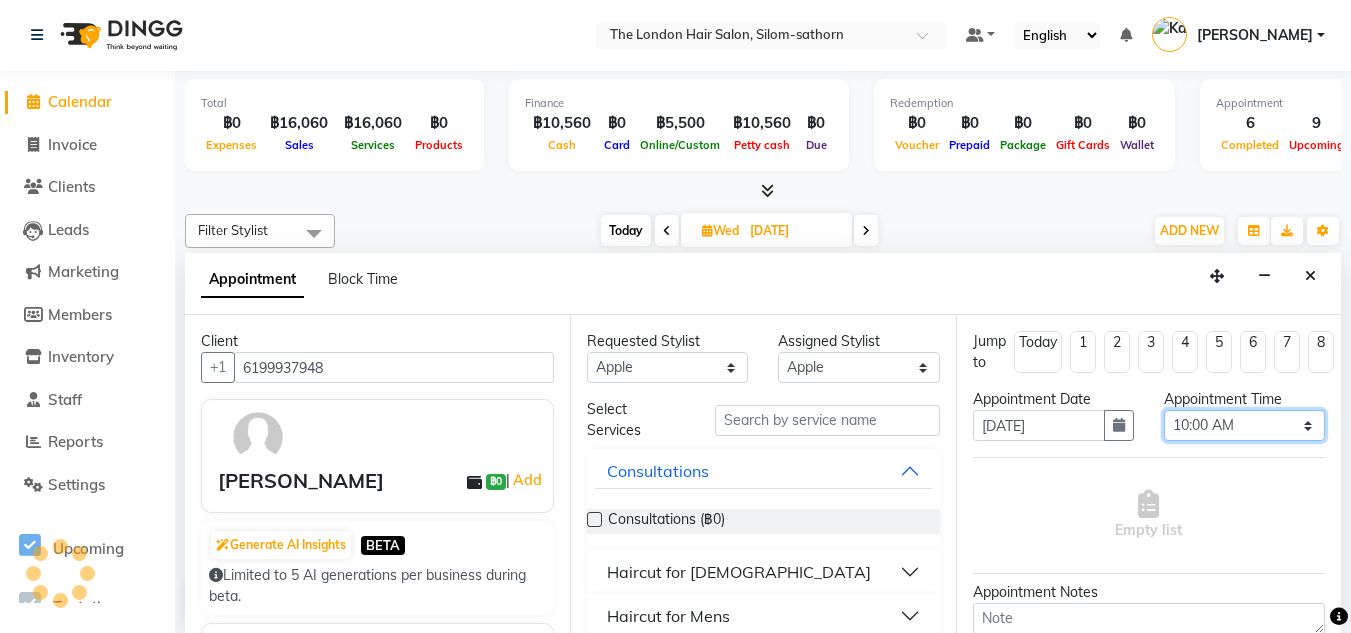 click on "Select 10:00 AM 10:05 AM 10:10 AM 10:15 AM 10:20 AM 10:25 AM 10:30 AM 10:35 AM 10:40 AM 10:45 AM 10:50 AM 10:55 AM 11:00 AM 11:05 AM 11:10 AM 11:15 AM 11:20 AM 11:25 AM 11:30 AM 11:35 AM 11:40 AM 11:45 AM 11:50 AM 11:55 AM 12:00 PM 12:05 PM 12:10 PM 12:15 PM 12:20 PM 12:25 PM 12:30 PM 12:35 PM 12:40 PM 12:45 PM 12:50 PM 12:55 PM 01:00 PM 01:05 PM 01:10 PM 01:15 PM 01:20 PM 01:25 PM 01:30 PM 01:35 PM 01:40 PM 01:45 PM 01:50 PM 01:55 PM 02:00 PM 02:05 PM 02:10 PM 02:15 PM 02:20 PM 02:25 PM 02:30 PM 02:35 PM 02:40 PM 02:45 PM 02:50 PM 02:55 PM 03:00 PM 03:05 PM 03:10 PM 03:15 PM 03:20 PM 03:25 PM 03:30 PM 03:35 PM 03:40 PM 03:45 PM 03:50 PM 03:55 PM 04:00 PM 04:05 PM 04:10 PM 04:15 PM 04:20 PM 04:25 PM 04:30 PM 04:35 PM 04:40 PM 04:45 PM 04:50 PM 04:55 PM 05:00 PM 05:05 PM 05:10 PM 05:15 PM 05:20 PM 05:25 PM 05:30 PM 05:35 PM 05:40 PM 05:45 PM 05:50 PM 05:55 PM 06:00 PM 06:05 PM 06:10 PM 06:15 PM 06:20 PM 06:25 PM 06:30 PM 06:35 PM 06:40 PM 06:45 PM 06:50 PM 06:55 PM 07:00 PM 07:05 PM 07:10 PM 07:15 PM 07:20 PM" at bounding box center [1244, 425] 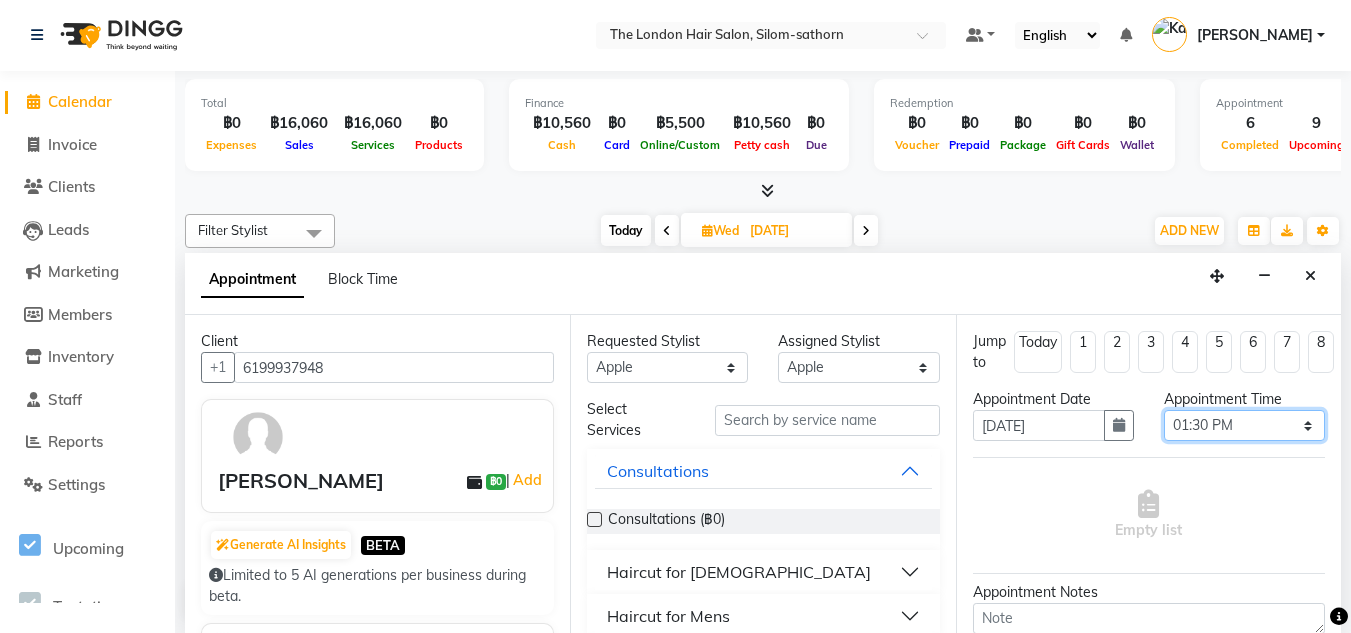 click on "Select 10:00 AM 10:05 AM 10:10 AM 10:15 AM 10:20 AM 10:25 AM 10:30 AM 10:35 AM 10:40 AM 10:45 AM 10:50 AM 10:55 AM 11:00 AM 11:05 AM 11:10 AM 11:15 AM 11:20 AM 11:25 AM 11:30 AM 11:35 AM 11:40 AM 11:45 AM 11:50 AM 11:55 AM 12:00 PM 12:05 PM 12:10 PM 12:15 PM 12:20 PM 12:25 PM 12:30 PM 12:35 PM 12:40 PM 12:45 PM 12:50 PM 12:55 PM 01:00 PM 01:05 PM 01:10 PM 01:15 PM 01:20 PM 01:25 PM 01:30 PM 01:35 PM 01:40 PM 01:45 PM 01:50 PM 01:55 PM 02:00 PM 02:05 PM 02:10 PM 02:15 PM 02:20 PM 02:25 PM 02:30 PM 02:35 PM 02:40 PM 02:45 PM 02:50 PM 02:55 PM 03:00 PM 03:05 PM 03:10 PM 03:15 PM 03:20 PM 03:25 PM 03:30 PM 03:35 PM 03:40 PM 03:45 PM 03:50 PM 03:55 PM 04:00 PM 04:05 PM 04:10 PM 04:15 PM 04:20 PM 04:25 PM 04:30 PM 04:35 PM 04:40 PM 04:45 PM 04:50 PM 04:55 PM 05:00 PM 05:05 PM 05:10 PM 05:15 PM 05:20 PM 05:25 PM 05:30 PM 05:35 PM 05:40 PM 05:45 PM 05:50 PM 05:55 PM 06:00 PM 06:05 PM 06:10 PM 06:15 PM 06:20 PM 06:25 PM 06:30 PM 06:35 PM 06:40 PM 06:45 PM 06:50 PM 06:55 PM 07:00 PM 07:05 PM 07:10 PM 07:15 PM 07:20 PM" at bounding box center (1244, 425) 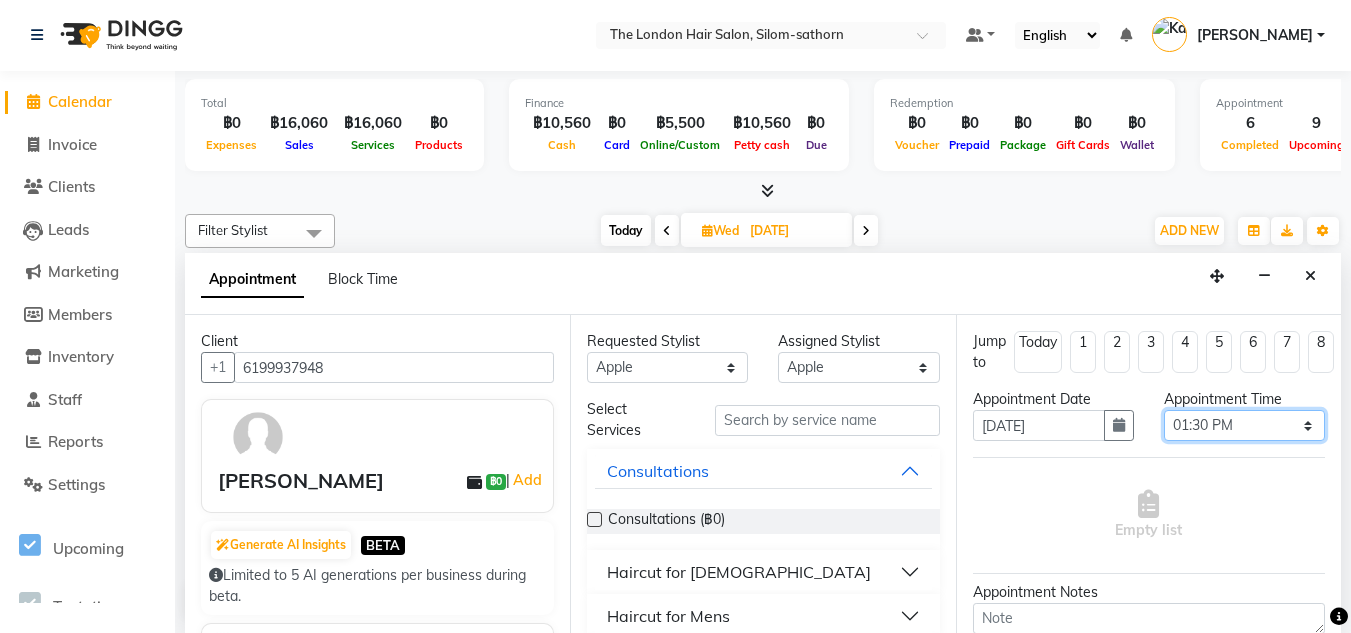 scroll, scrollTop: 138, scrollLeft: 0, axis: vertical 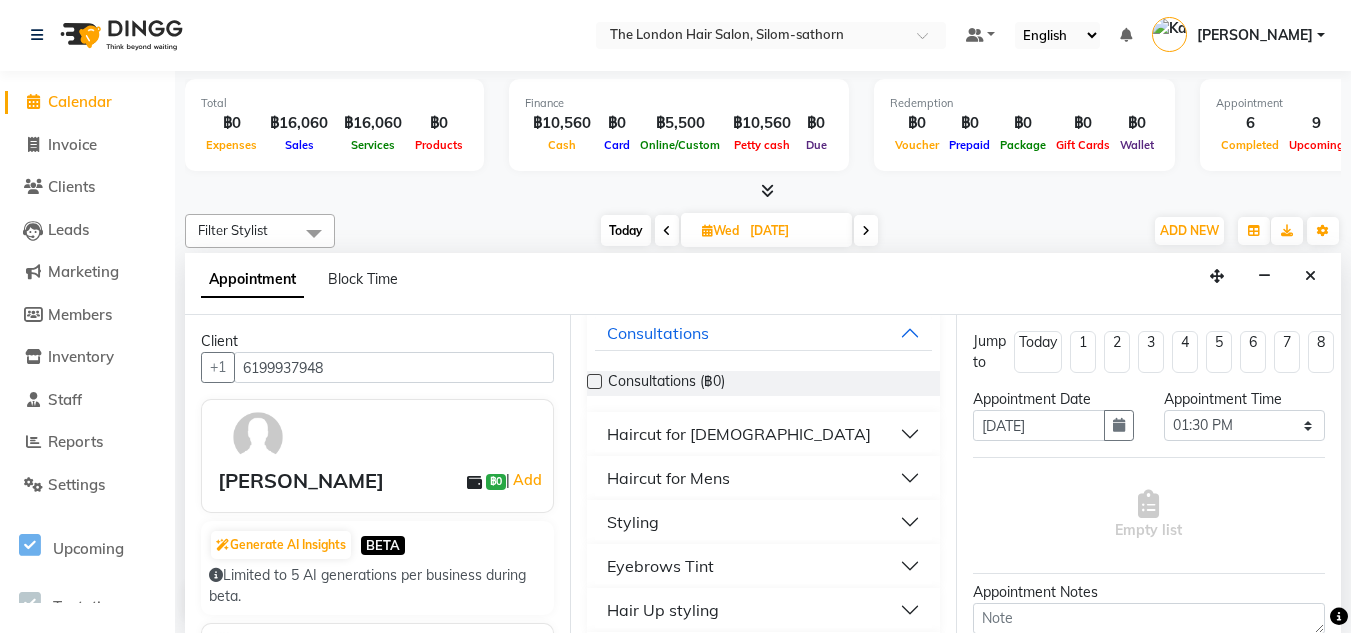 click on "Haircut for Mens" at bounding box center (668, 478) 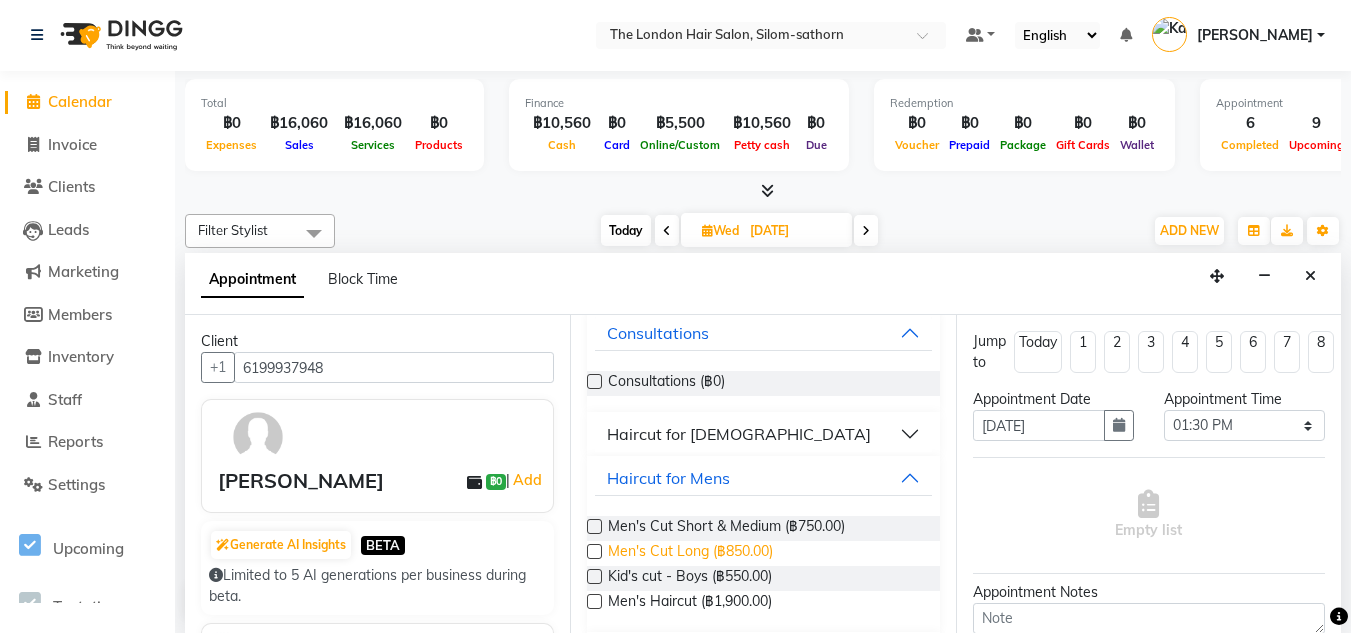 click on "Men's Cut Long (฿850.00)" at bounding box center [690, 553] 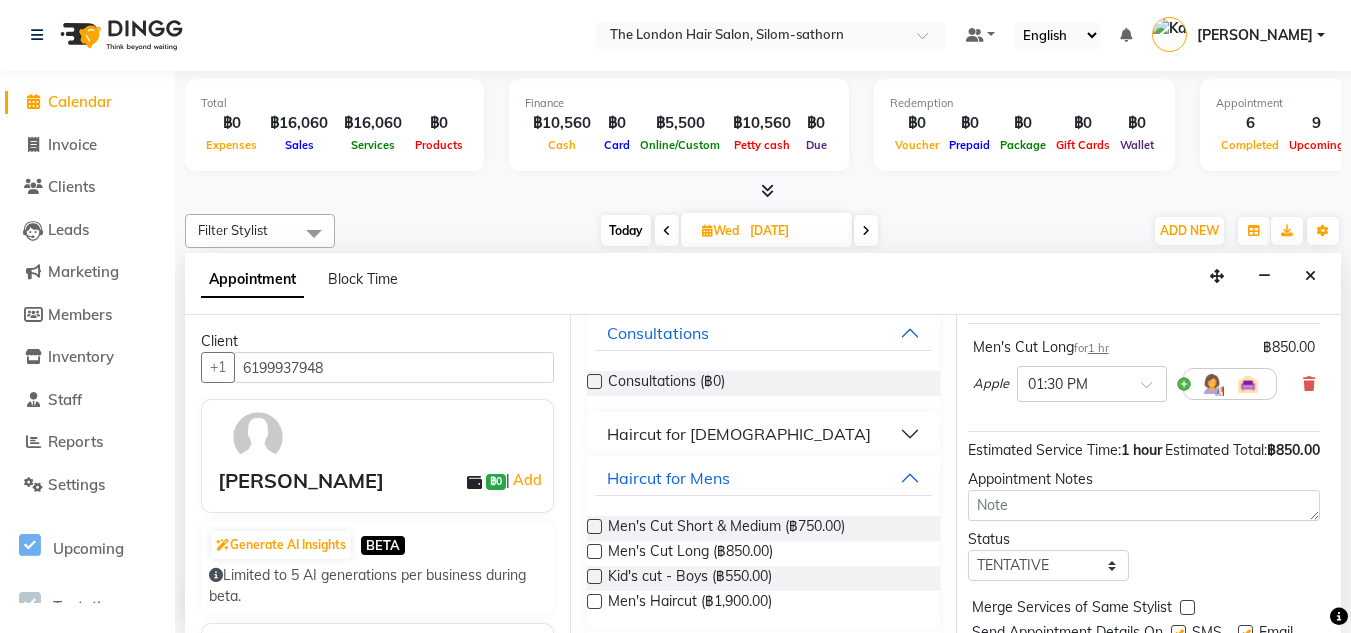 scroll, scrollTop: 137, scrollLeft: 5, axis: both 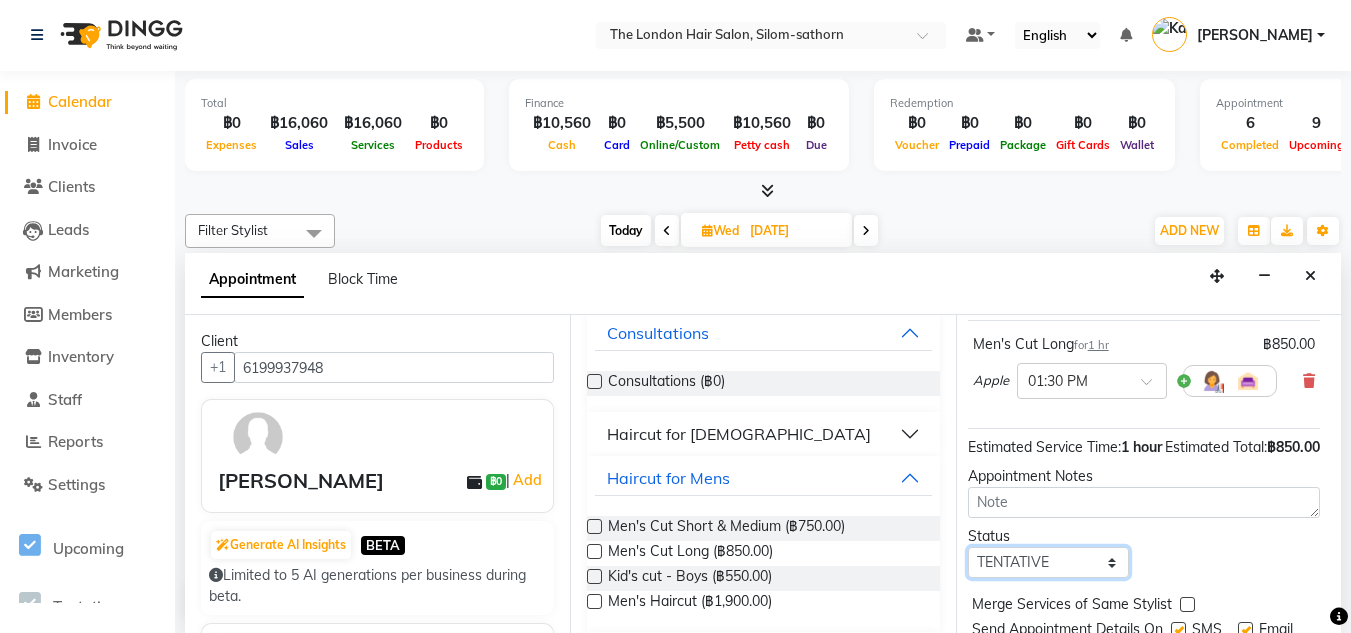 click on "Select TENTATIVE CONFIRM UPCOMING" at bounding box center [1048, 562] 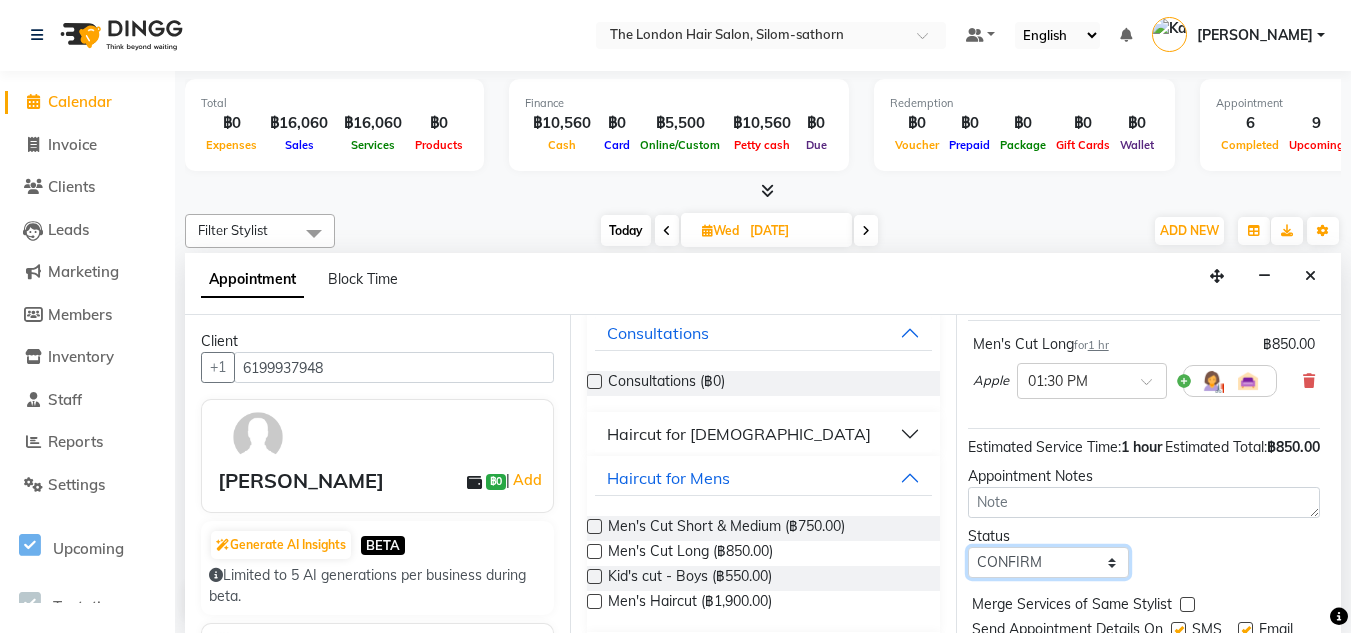 click on "Select TENTATIVE CONFIRM UPCOMING" at bounding box center [1048, 562] 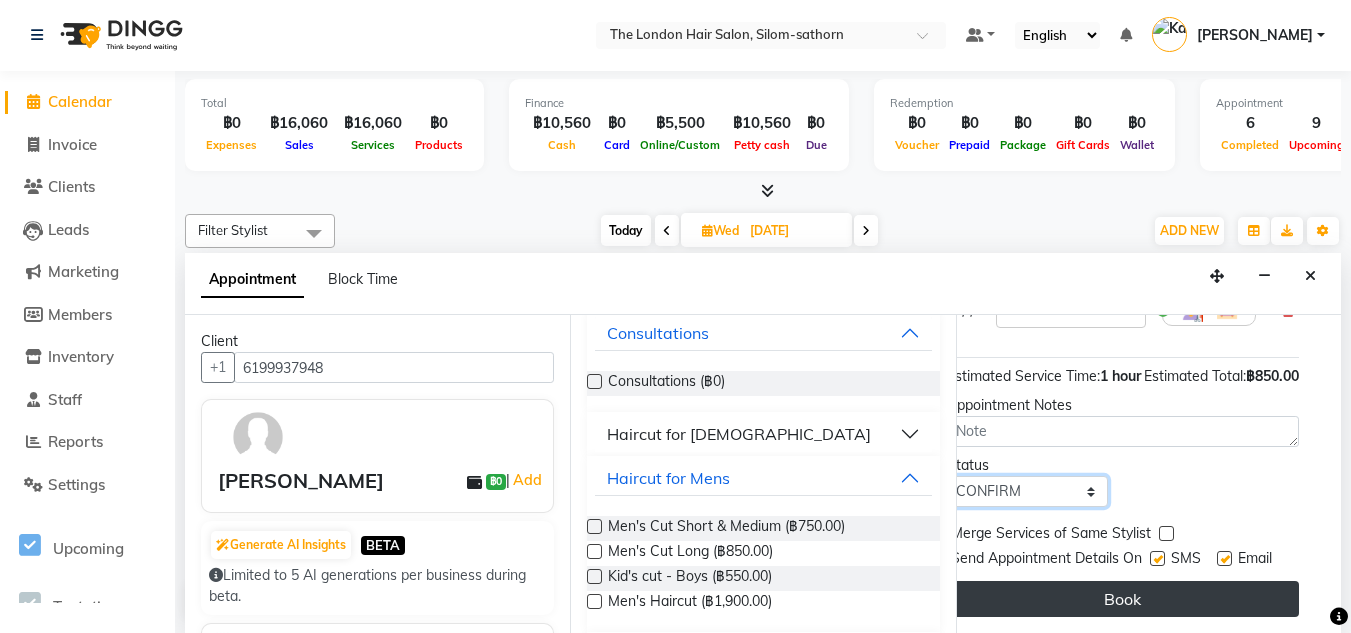 scroll, scrollTop: 261, scrollLeft: 26, axis: both 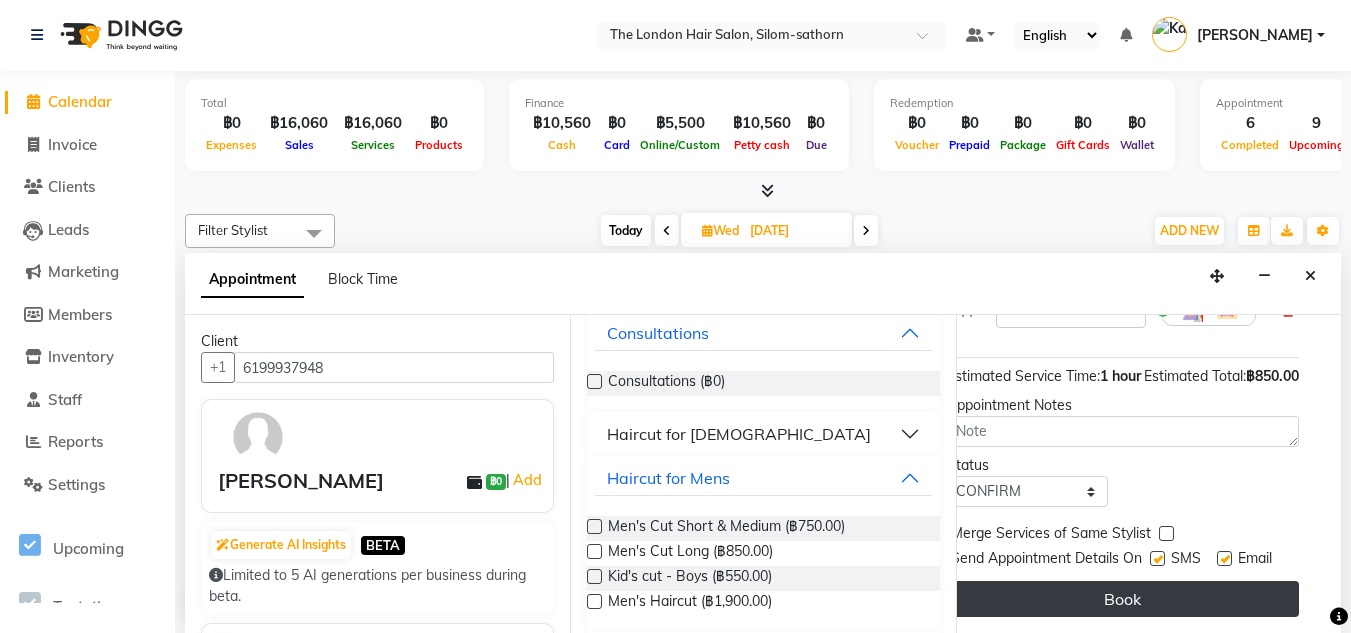 click on "Book" at bounding box center (1123, 599) 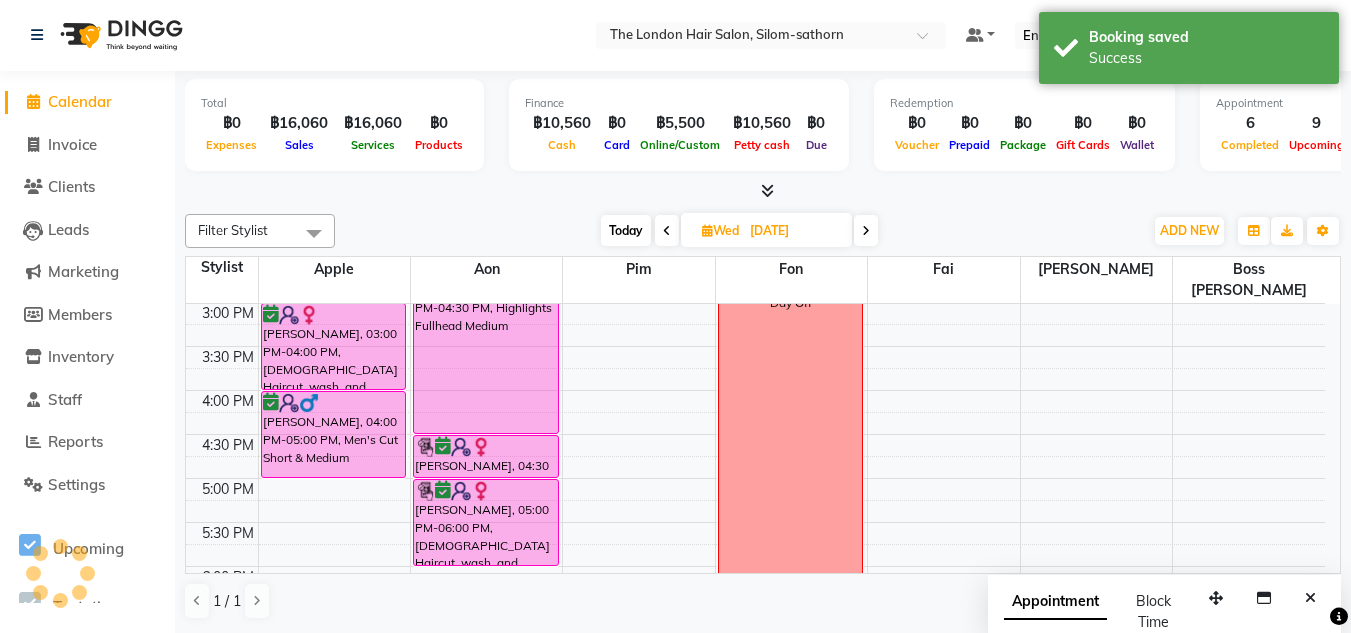 scroll, scrollTop: 0, scrollLeft: 0, axis: both 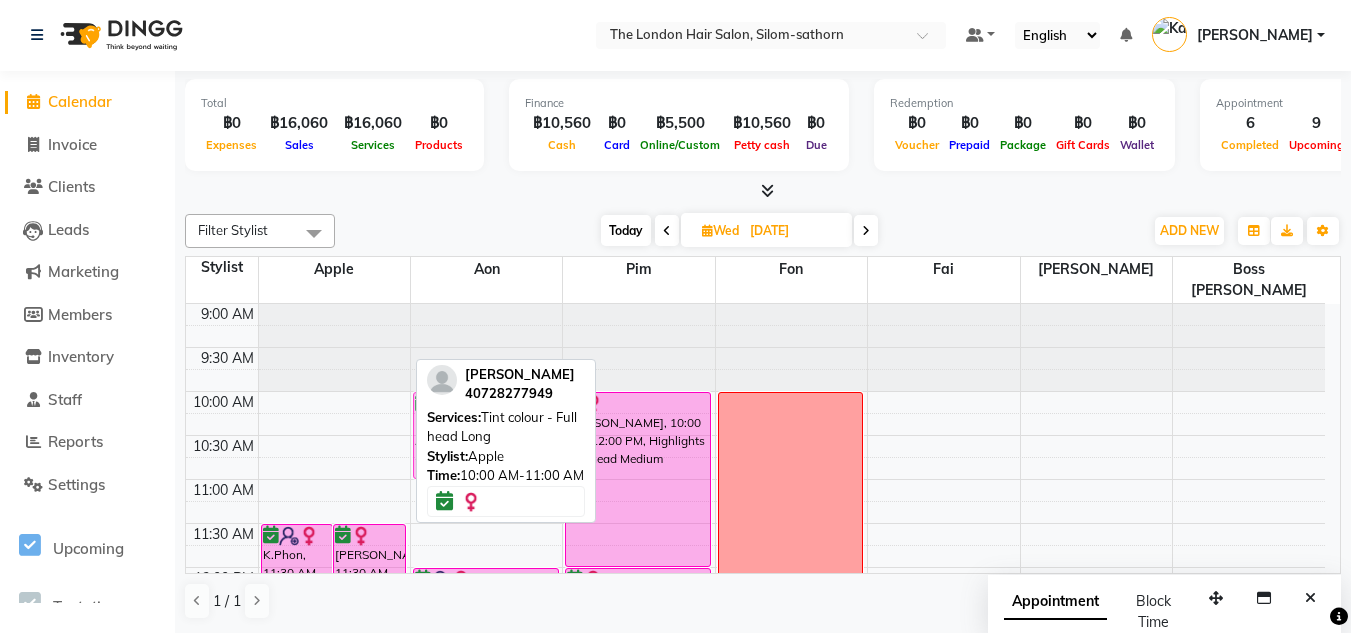 drag, startPoint x: 288, startPoint y: 410, endPoint x: 484, endPoint y: 396, distance: 196.49936 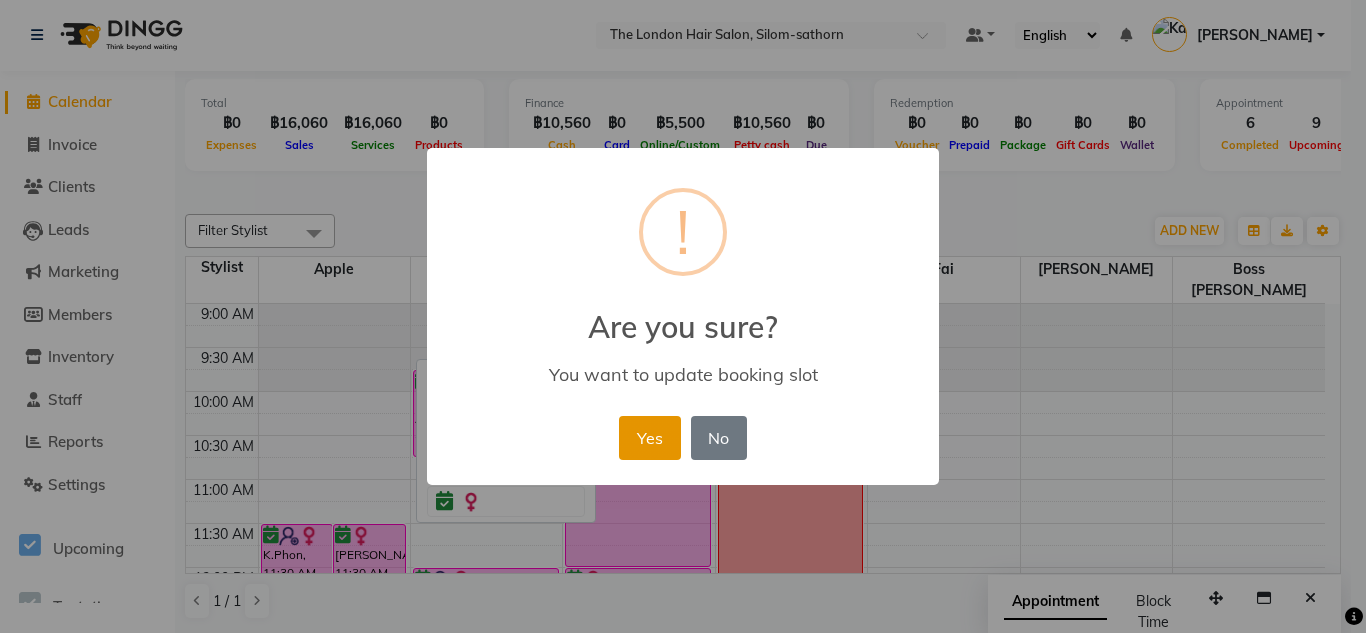 click on "Yes" at bounding box center [649, 438] 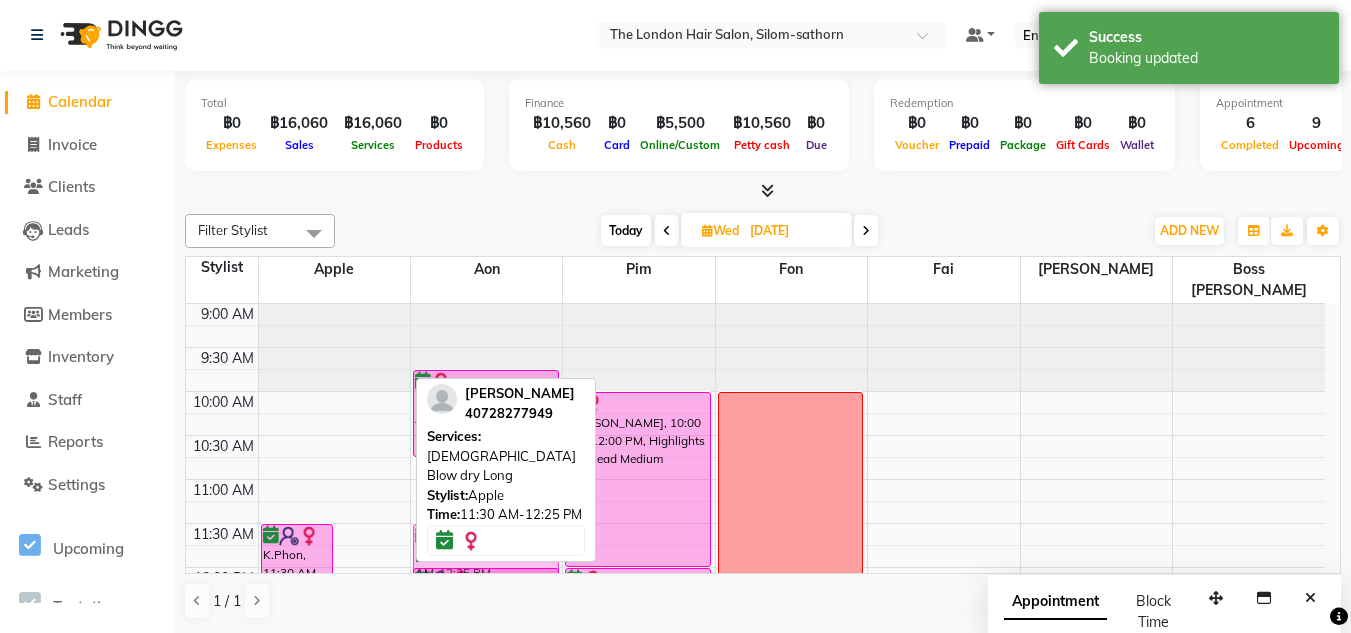 scroll, scrollTop: 4, scrollLeft: 0, axis: vertical 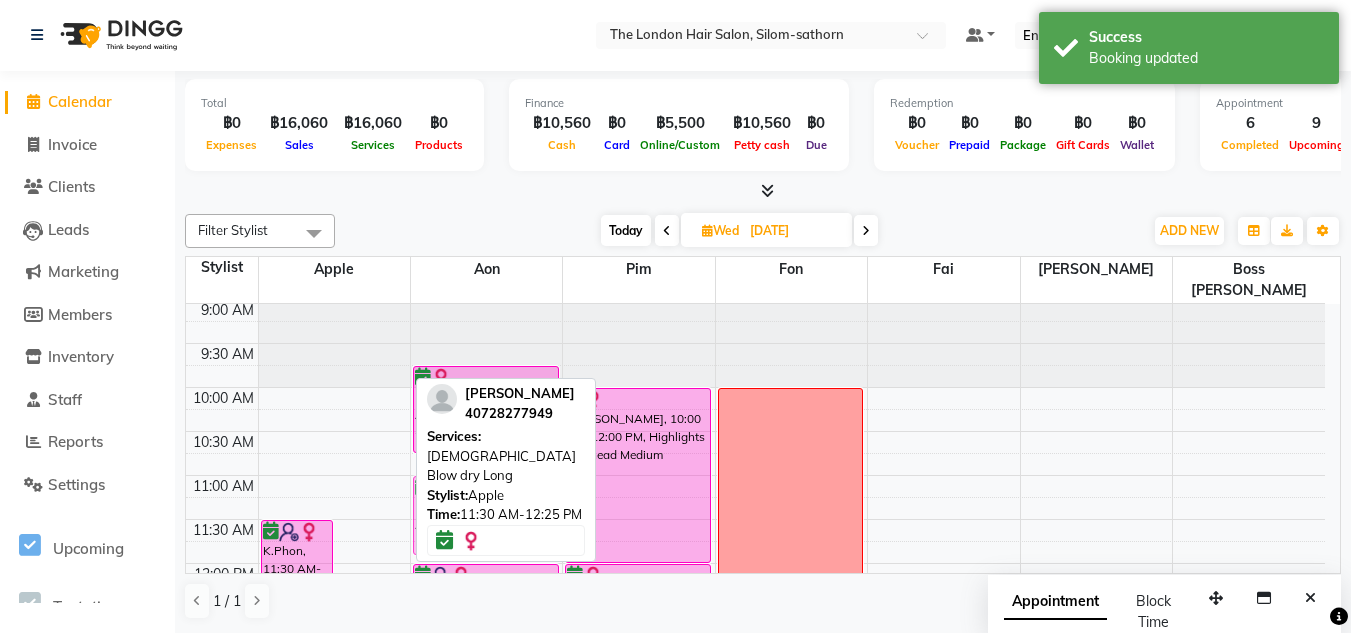 drag, startPoint x: 343, startPoint y: 541, endPoint x: 445, endPoint y: 503, distance: 108.84852 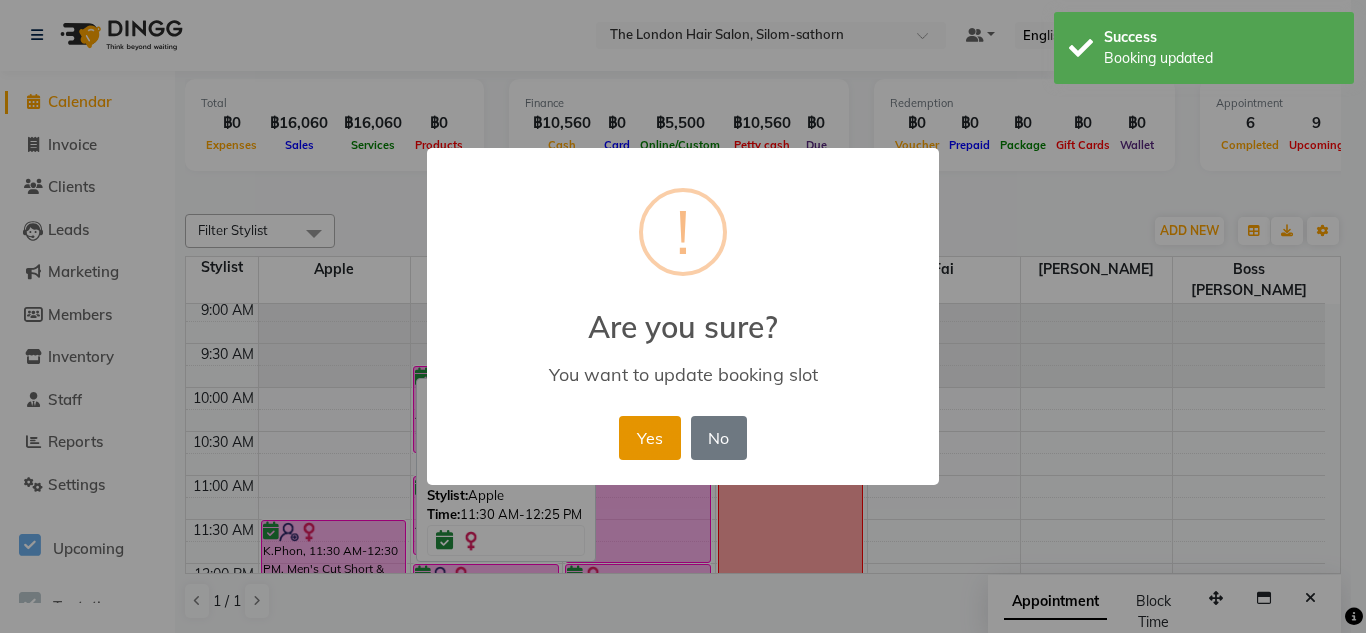 click on "Yes" at bounding box center (649, 438) 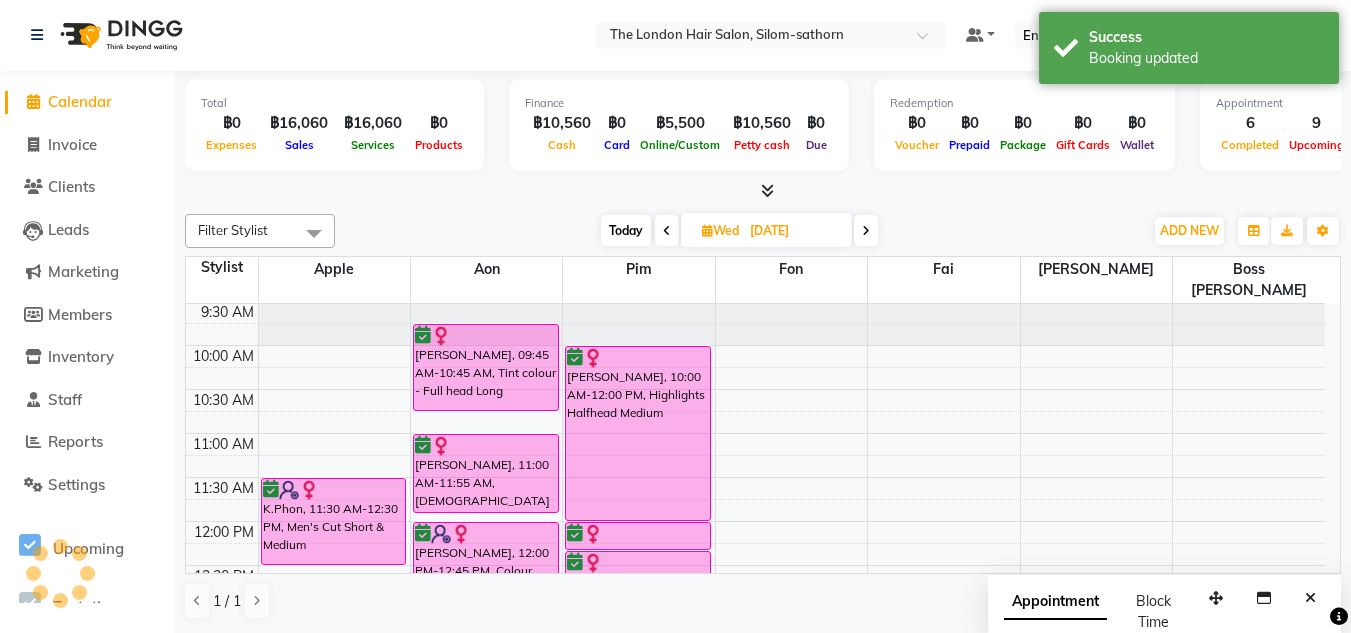 scroll, scrollTop: 47, scrollLeft: 0, axis: vertical 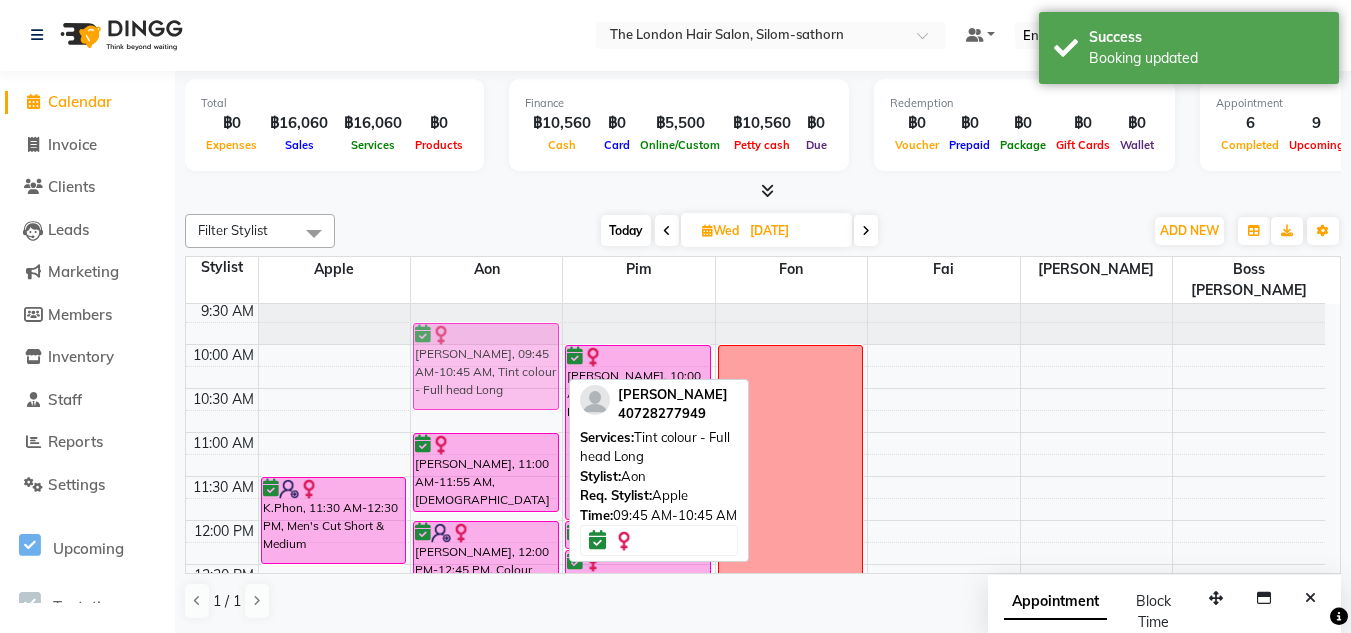 drag, startPoint x: 483, startPoint y: 359, endPoint x: 482, endPoint y: 372, distance: 13.038404 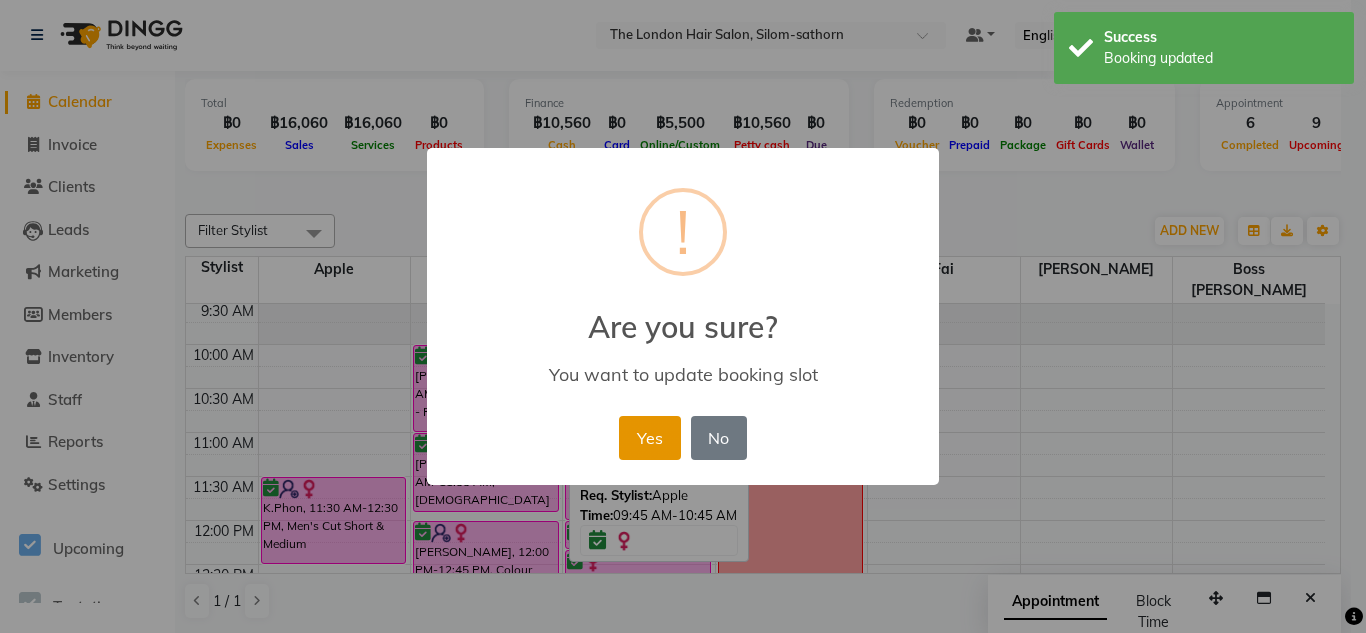 click on "Yes" at bounding box center [649, 438] 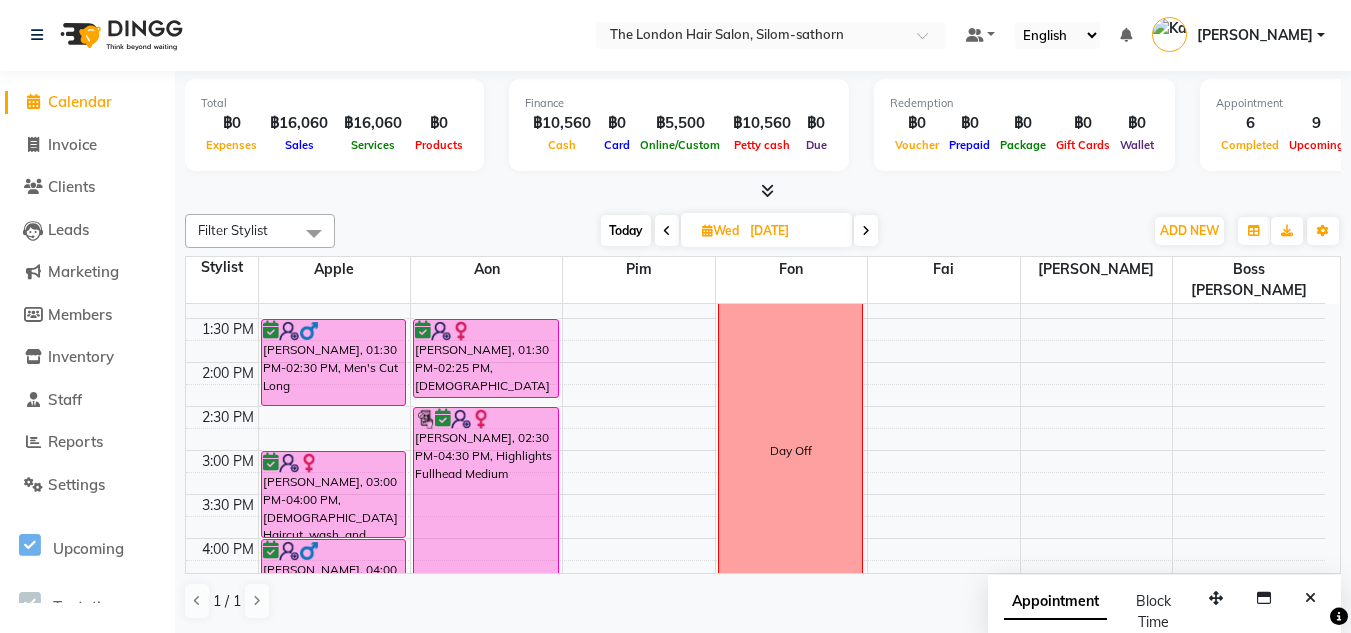 scroll, scrollTop: 388, scrollLeft: 0, axis: vertical 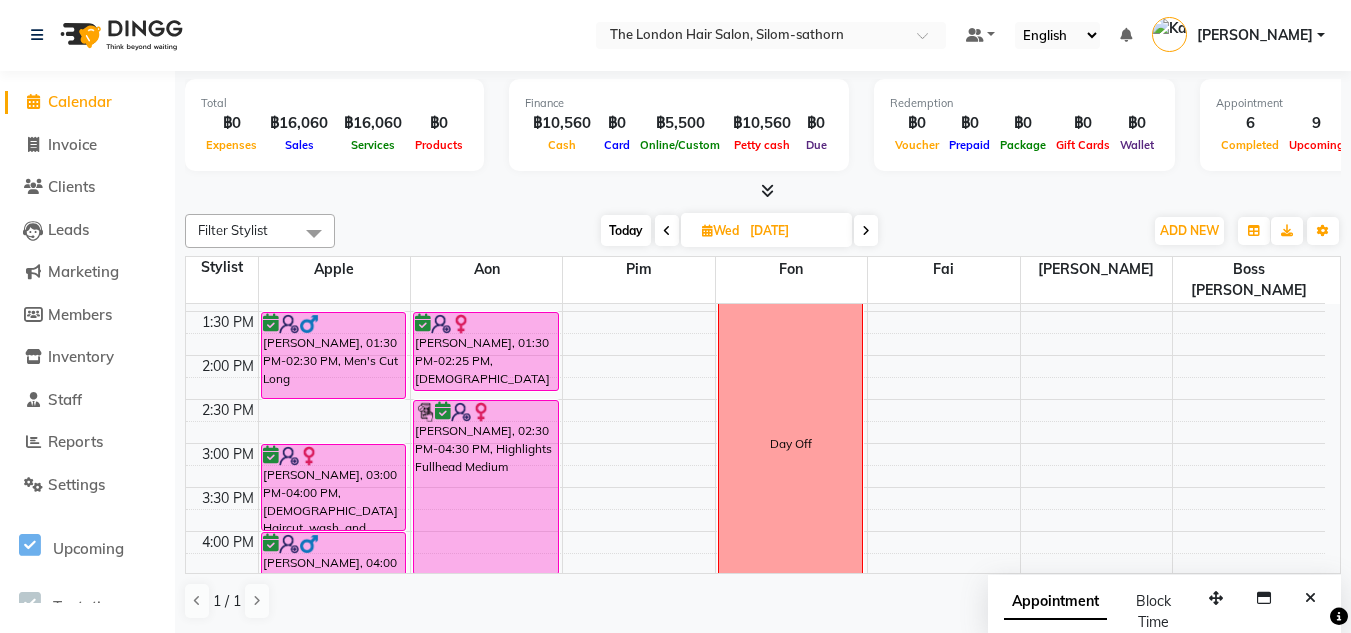 click at bounding box center [866, 231] 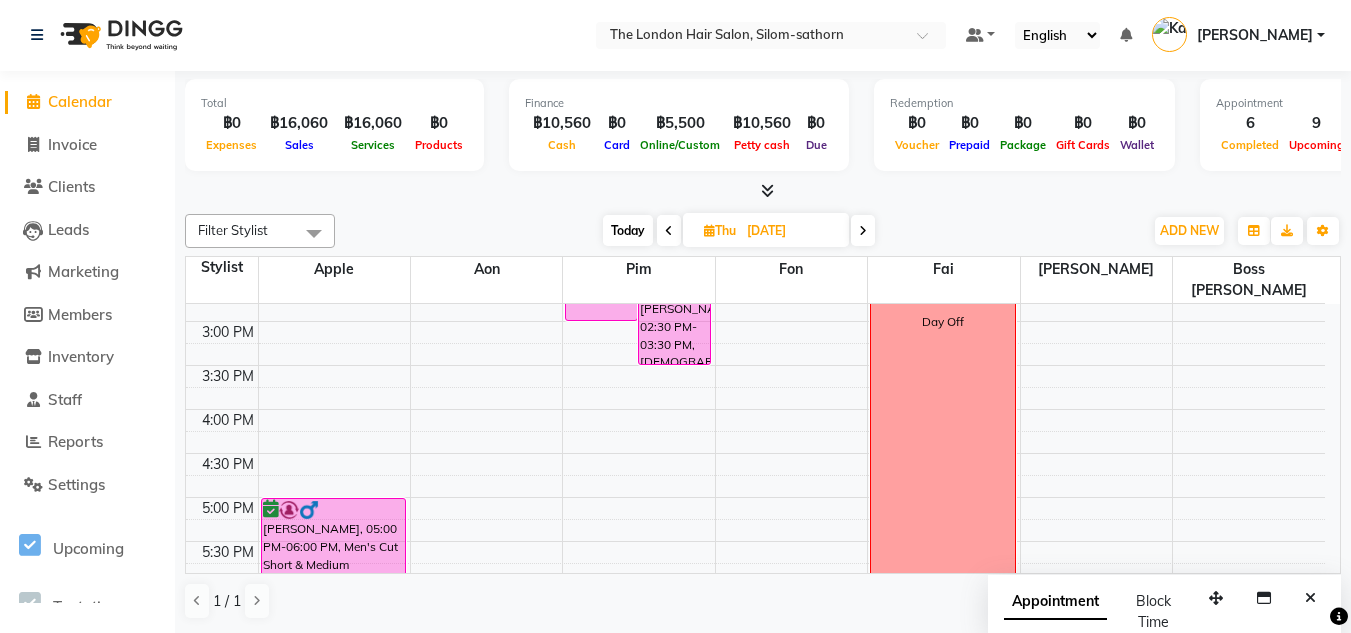 scroll, scrollTop: 501, scrollLeft: 0, axis: vertical 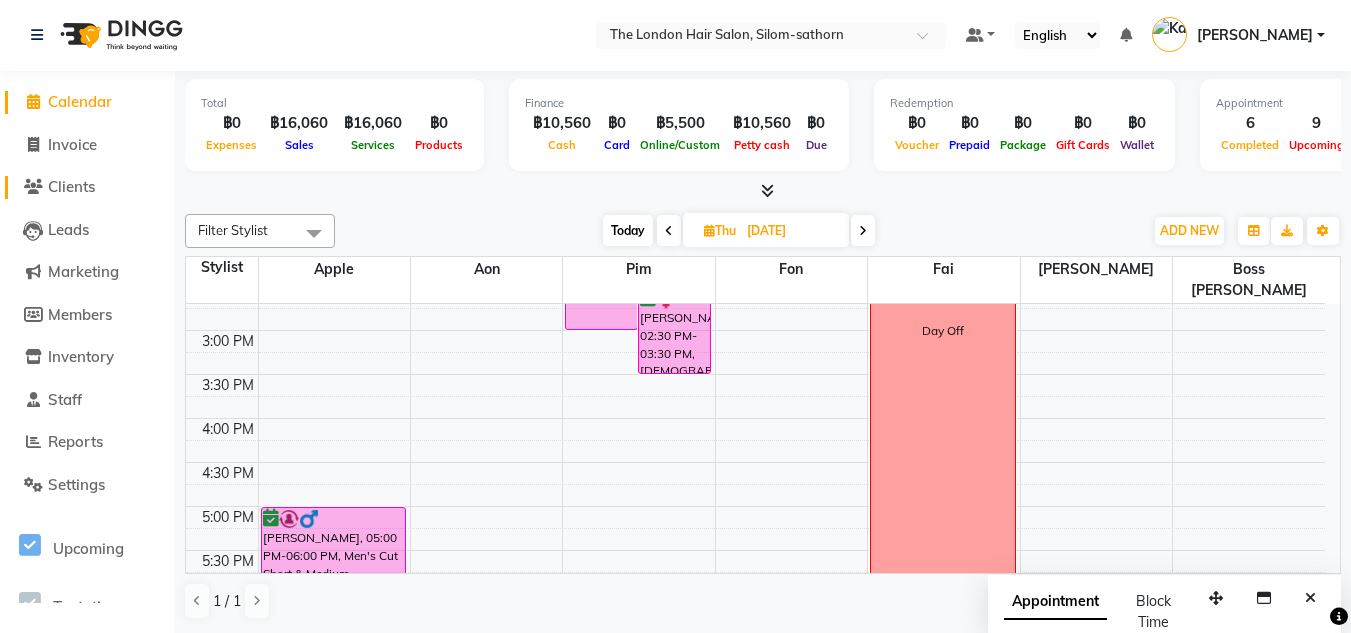 click on "Clients" 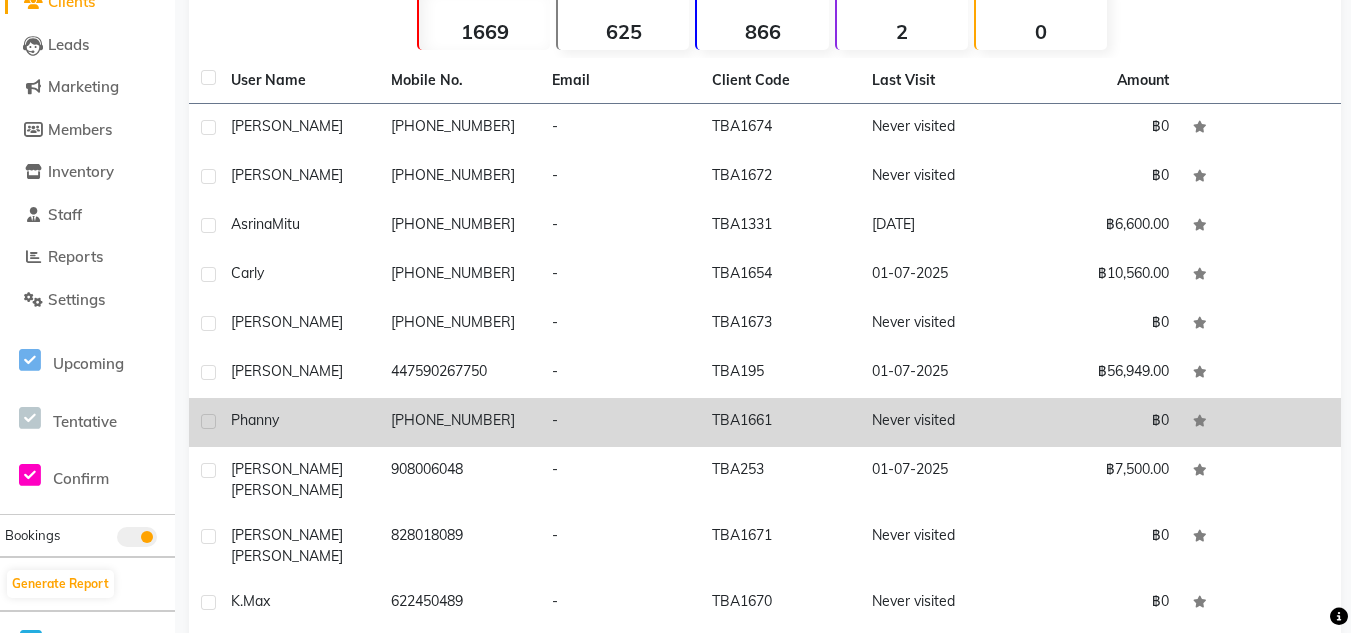 scroll, scrollTop: 233, scrollLeft: 0, axis: vertical 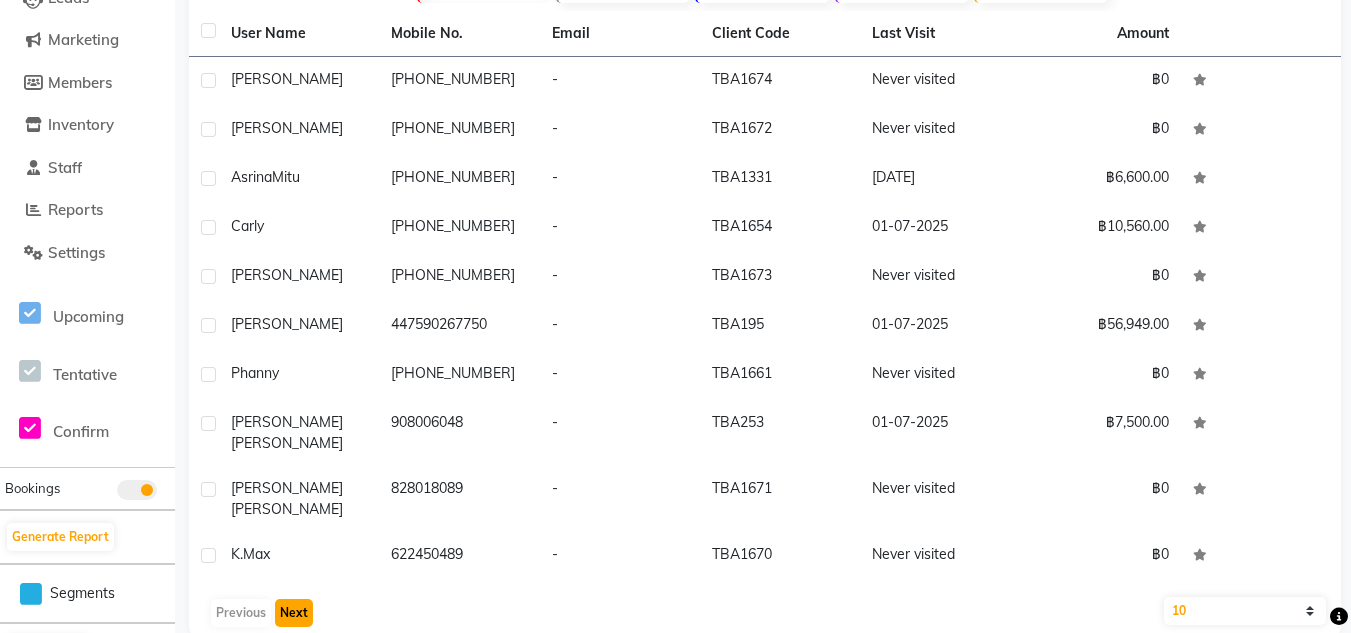 click on "Next" 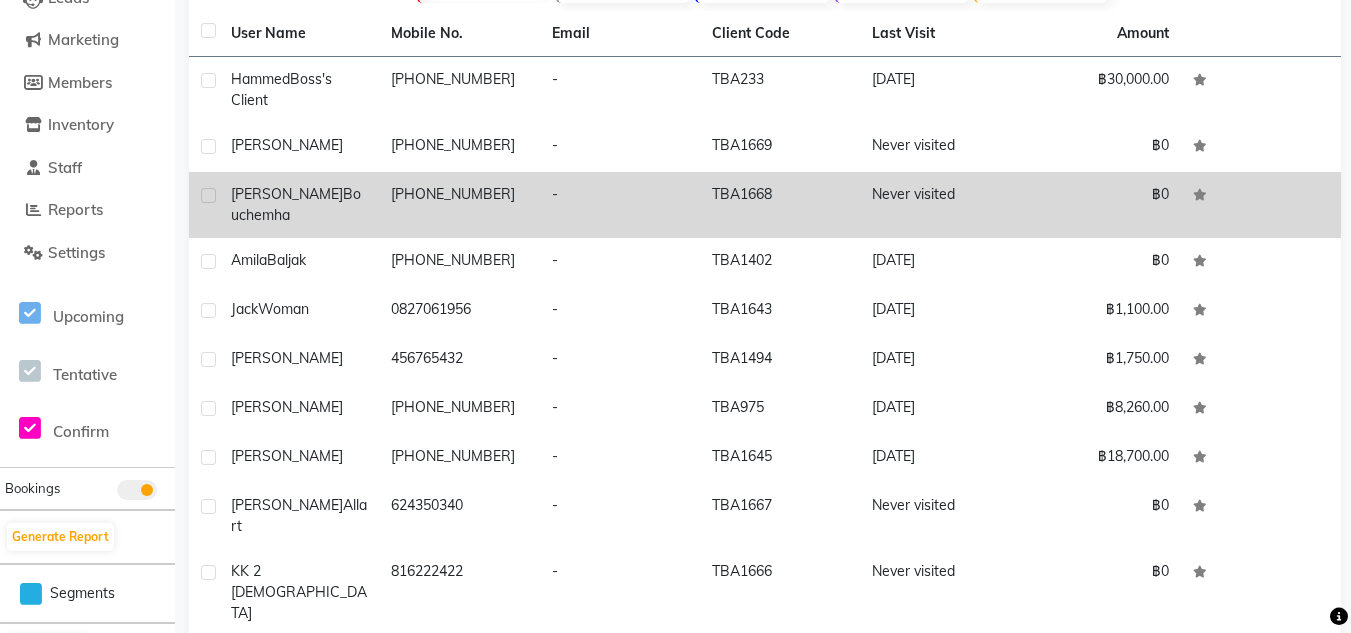 click on "Bouchemha" 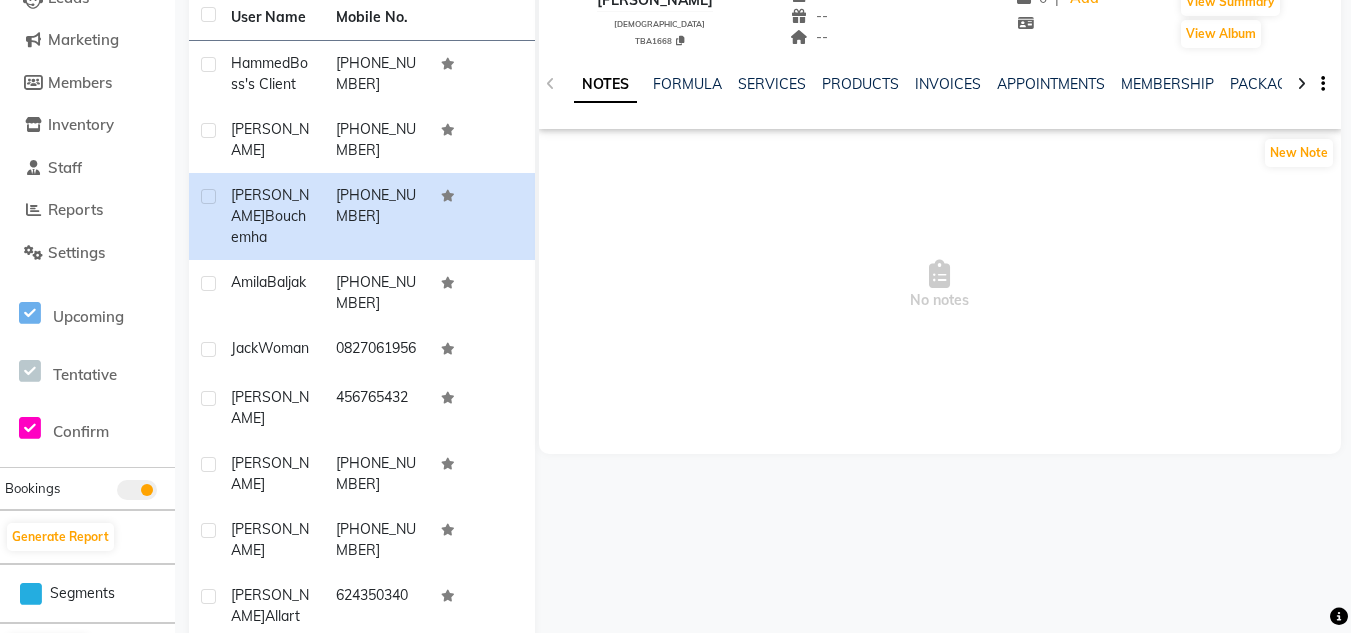 scroll, scrollTop: 0, scrollLeft: 0, axis: both 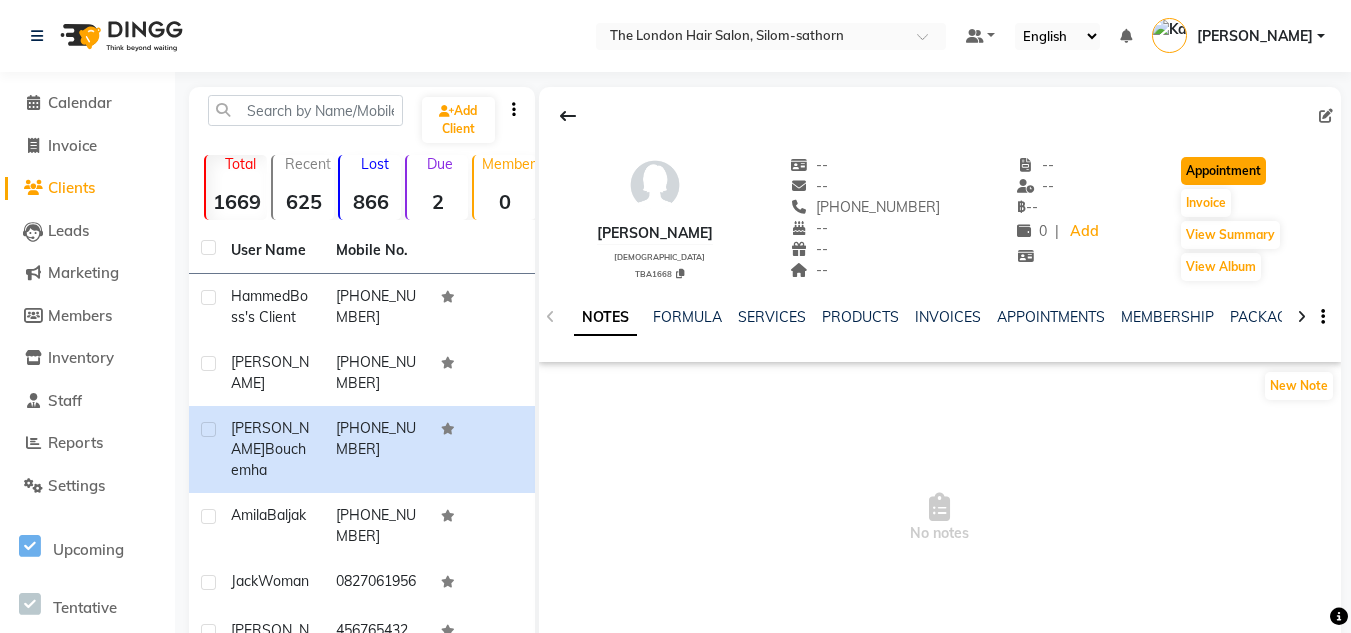 click on "Appointment" 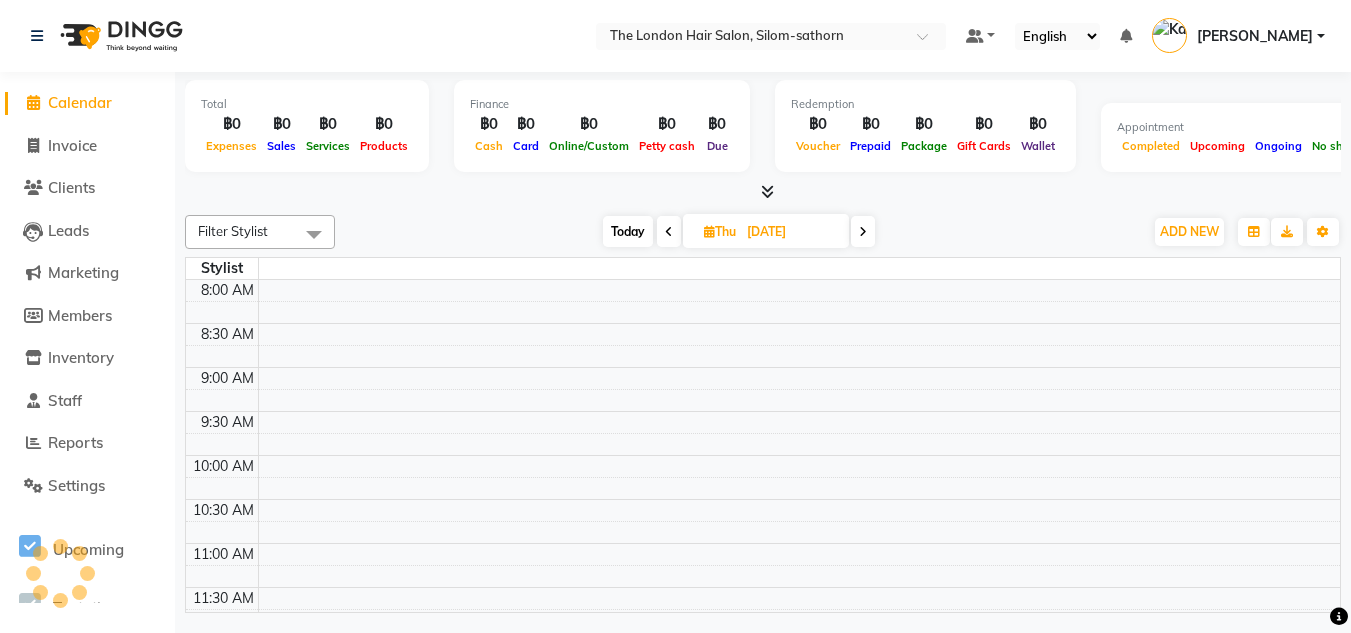 scroll, scrollTop: 0, scrollLeft: 0, axis: both 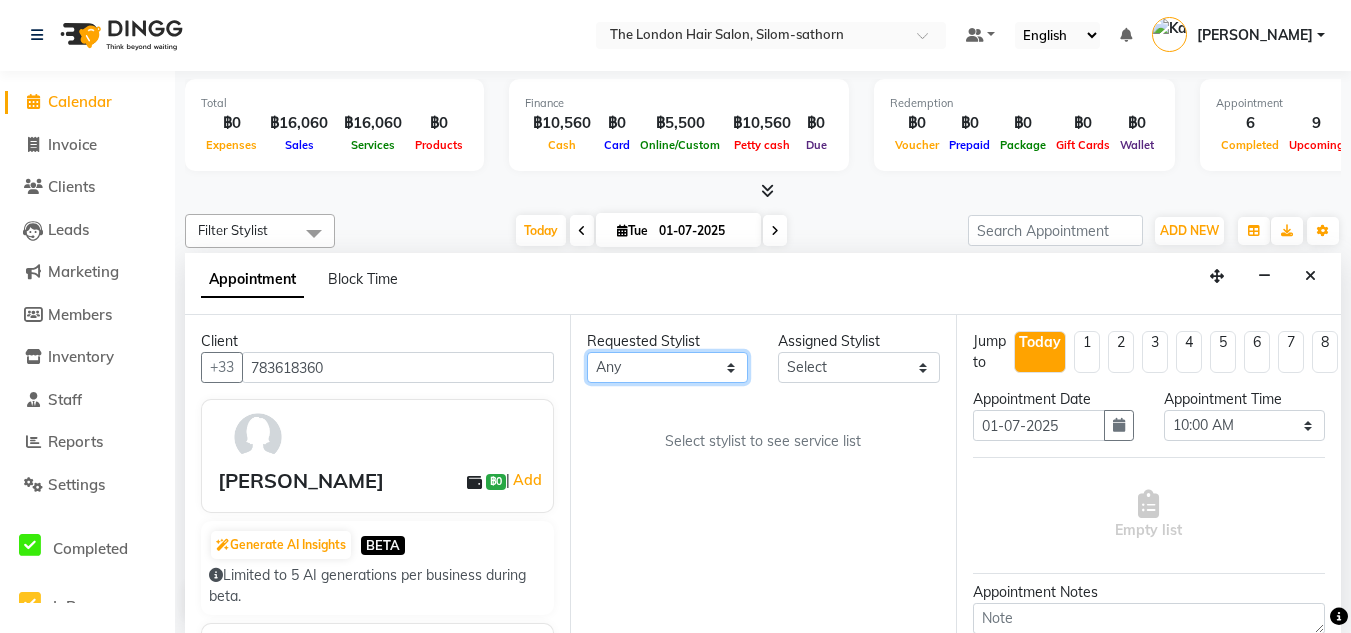 click on "Any Aon Apple   Boss [PERSON_NAME]  [PERSON_NAME]" at bounding box center [667, 367] 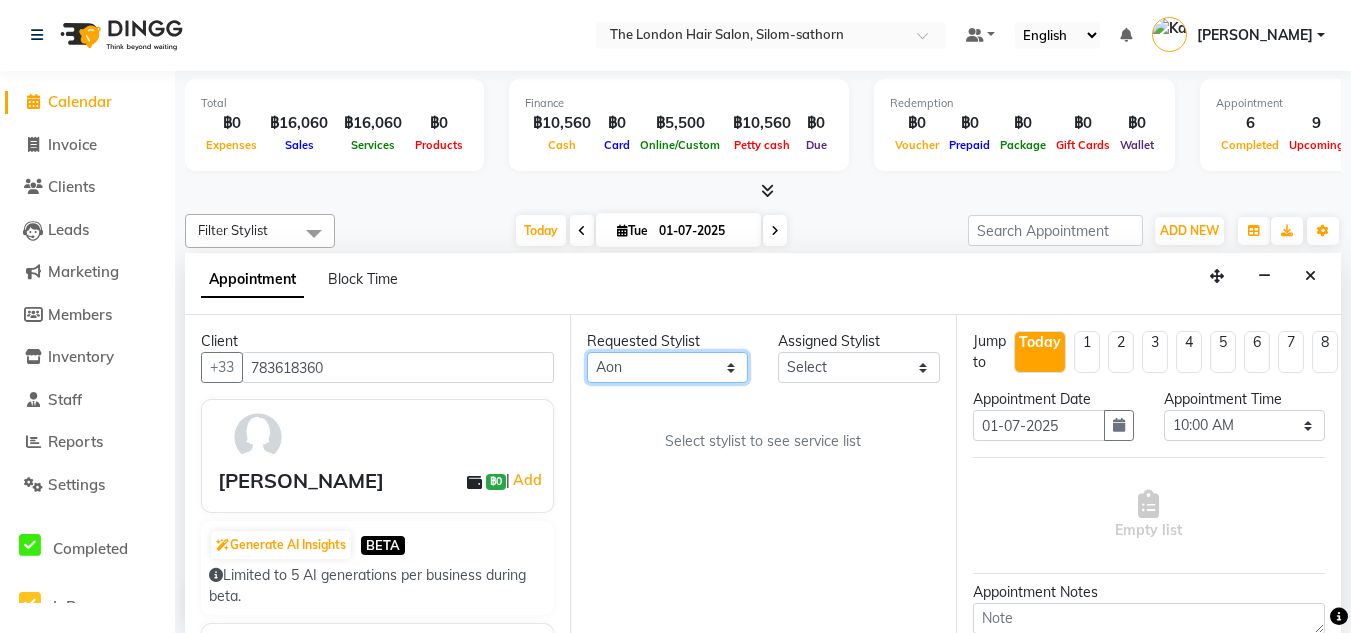 click on "Any Aon Apple   Boss [PERSON_NAME]  [PERSON_NAME]" at bounding box center [667, 367] 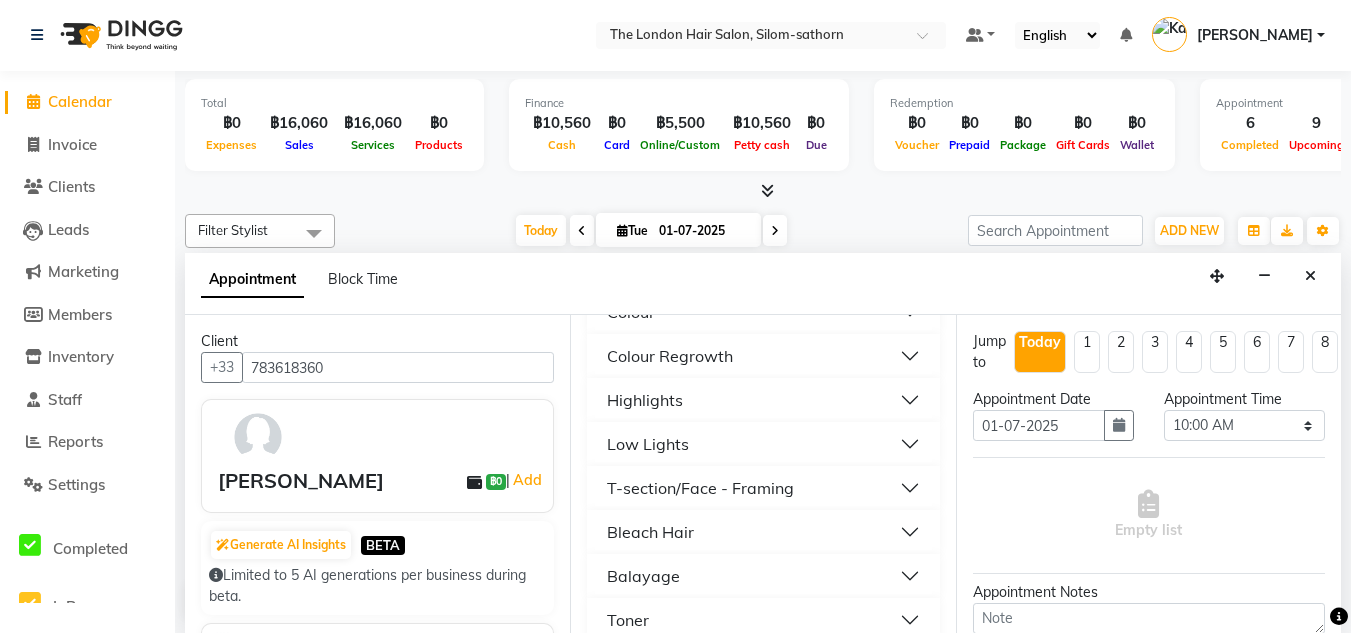 scroll, scrollTop: 480, scrollLeft: 0, axis: vertical 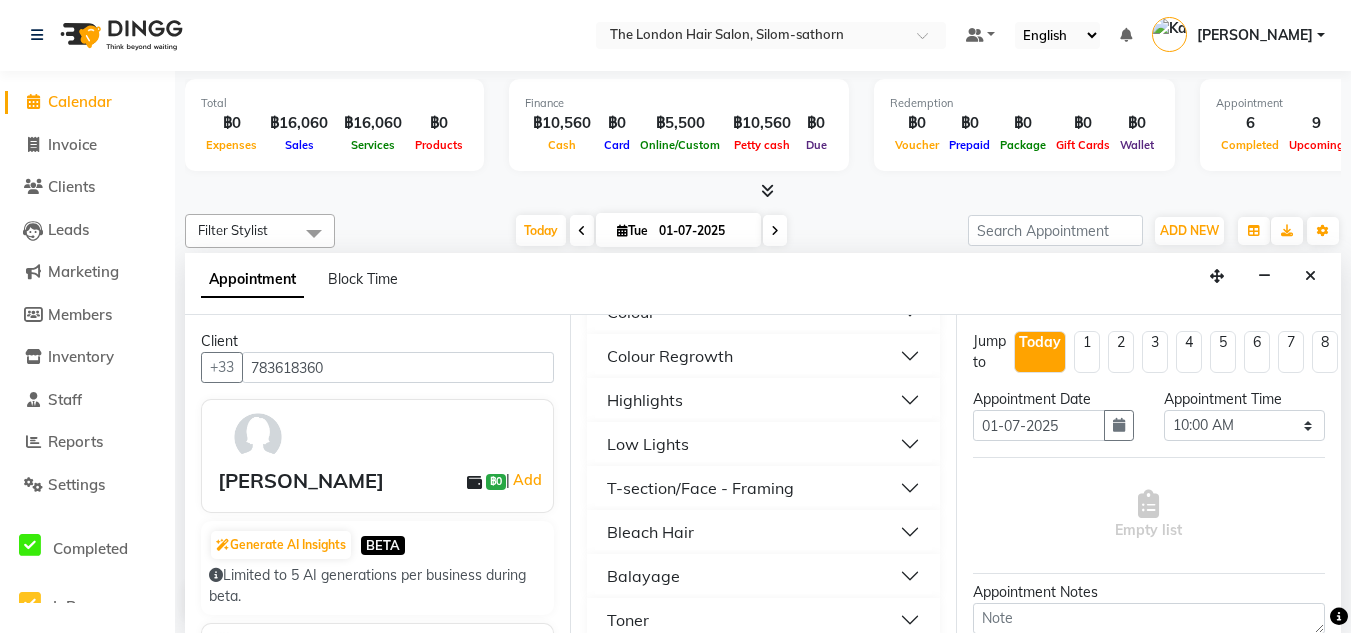 click on "Bleach Hair" at bounding box center (650, 532) 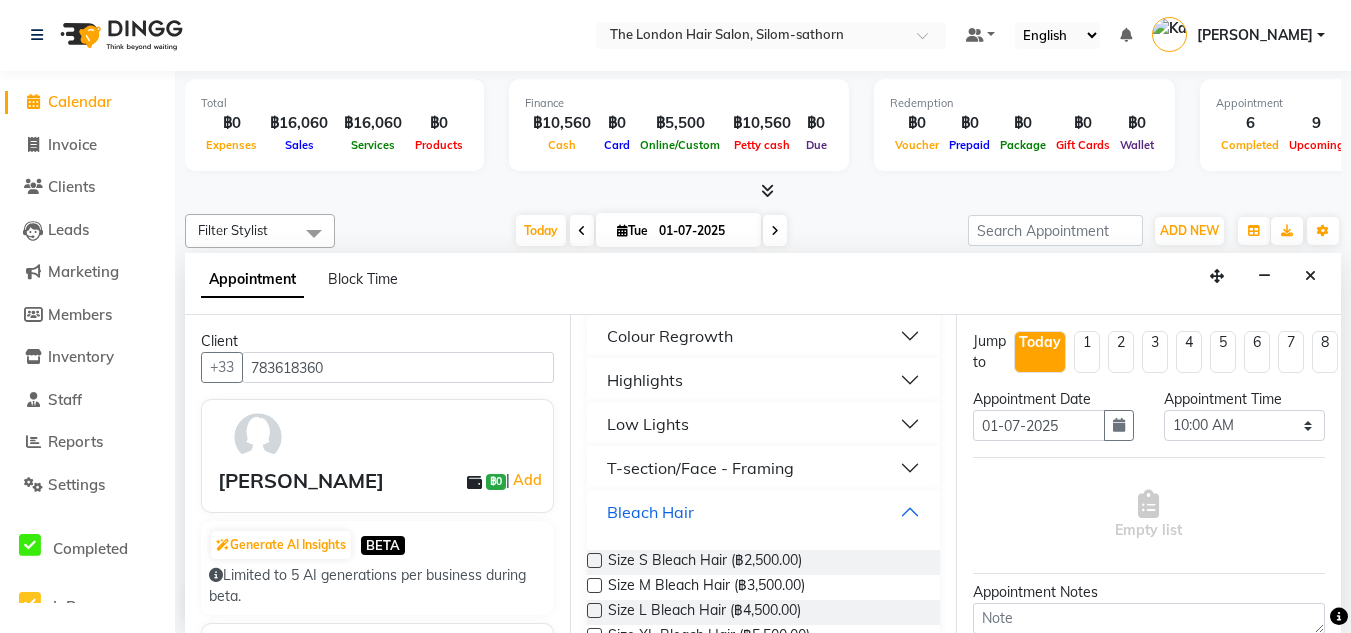 scroll, scrollTop: 501, scrollLeft: 0, axis: vertical 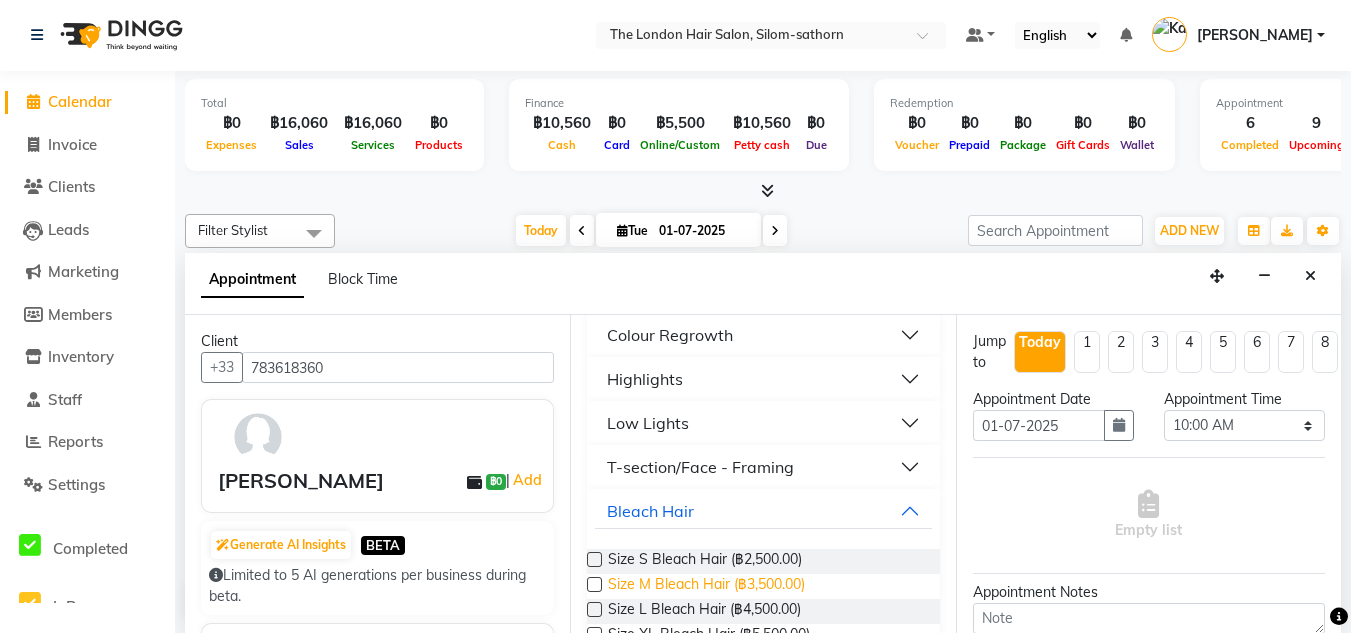 click on "Size M Bleach Hair  (฿3,500.00)" at bounding box center (706, 586) 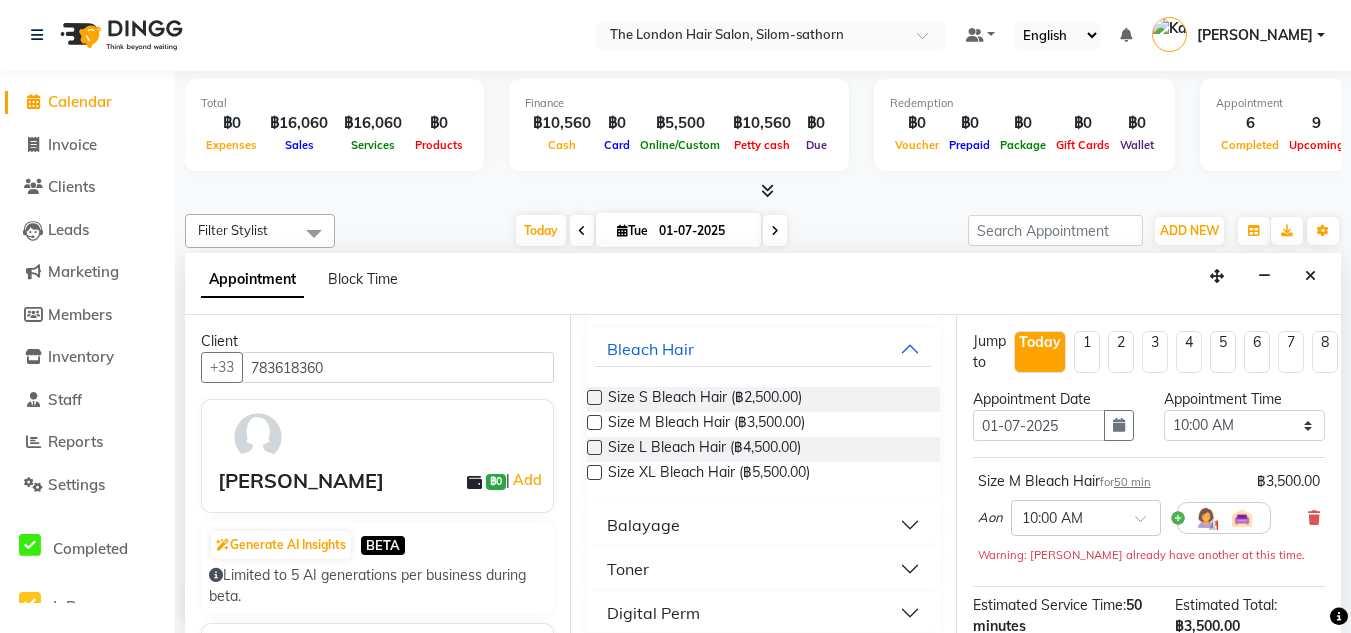 scroll, scrollTop: 664, scrollLeft: 0, axis: vertical 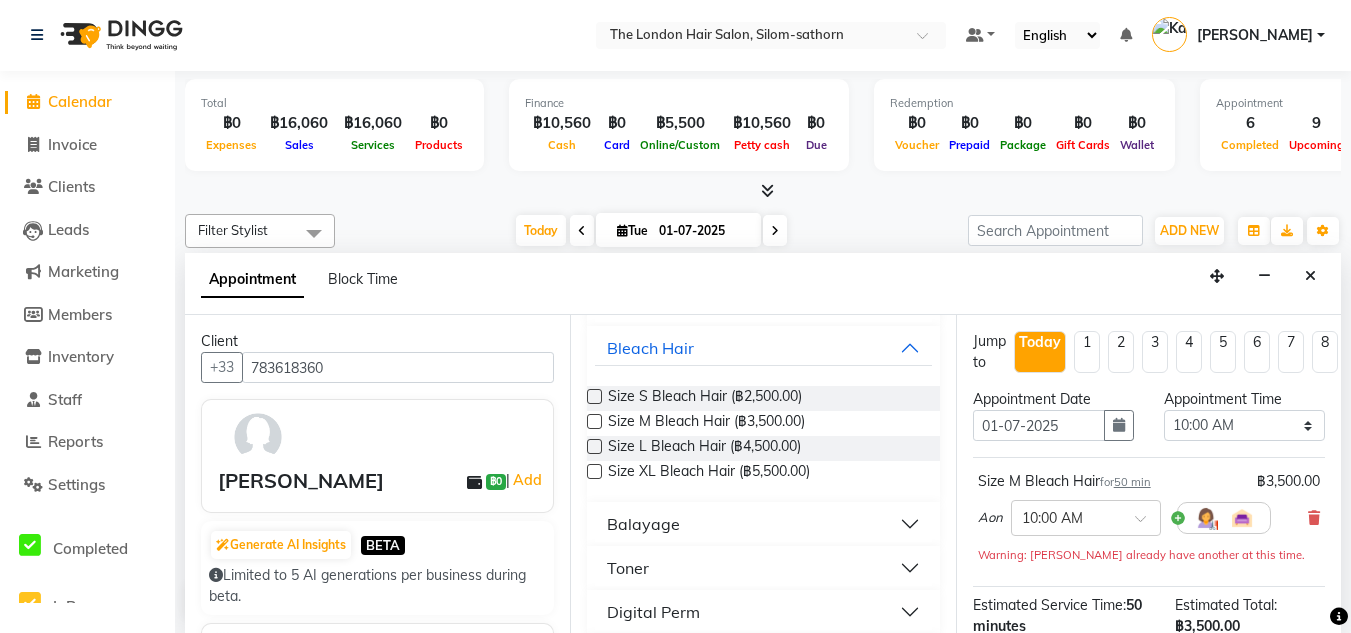 click on "Toner" at bounding box center [628, 568] 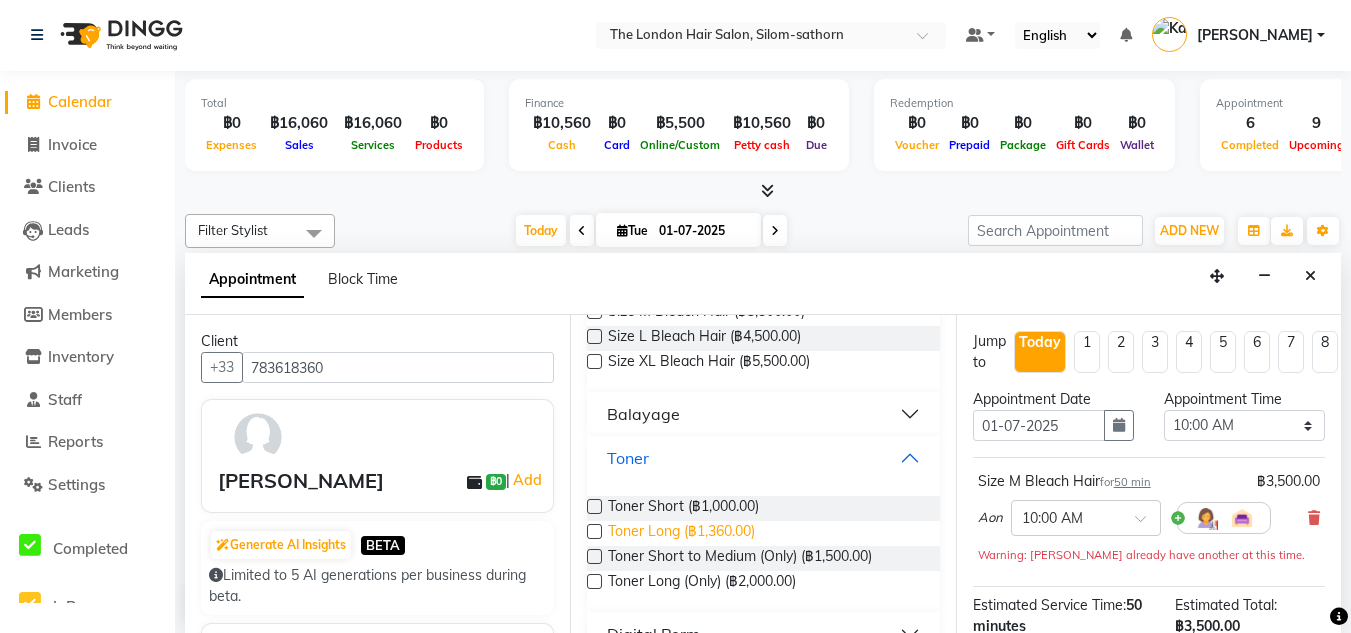 scroll, scrollTop: 775, scrollLeft: 0, axis: vertical 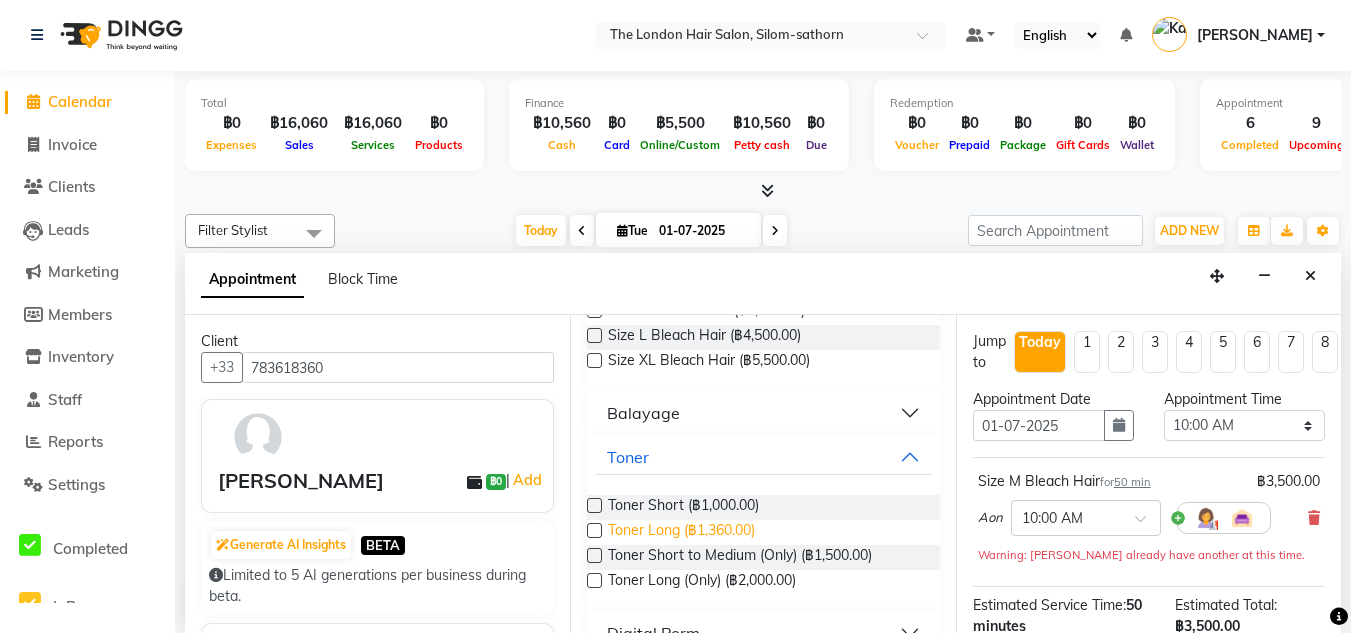 click on "Toner Long (฿1,360.00)" at bounding box center (681, 532) 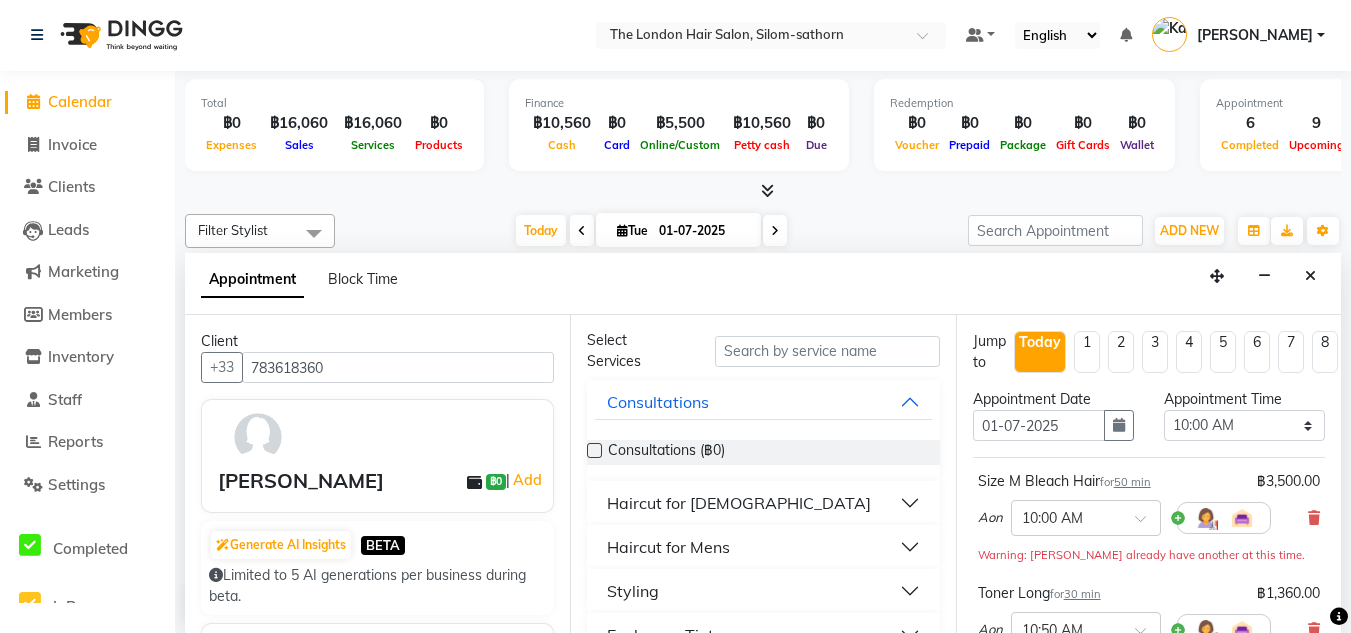 scroll, scrollTop: 68, scrollLeft: 0, axis: vertical 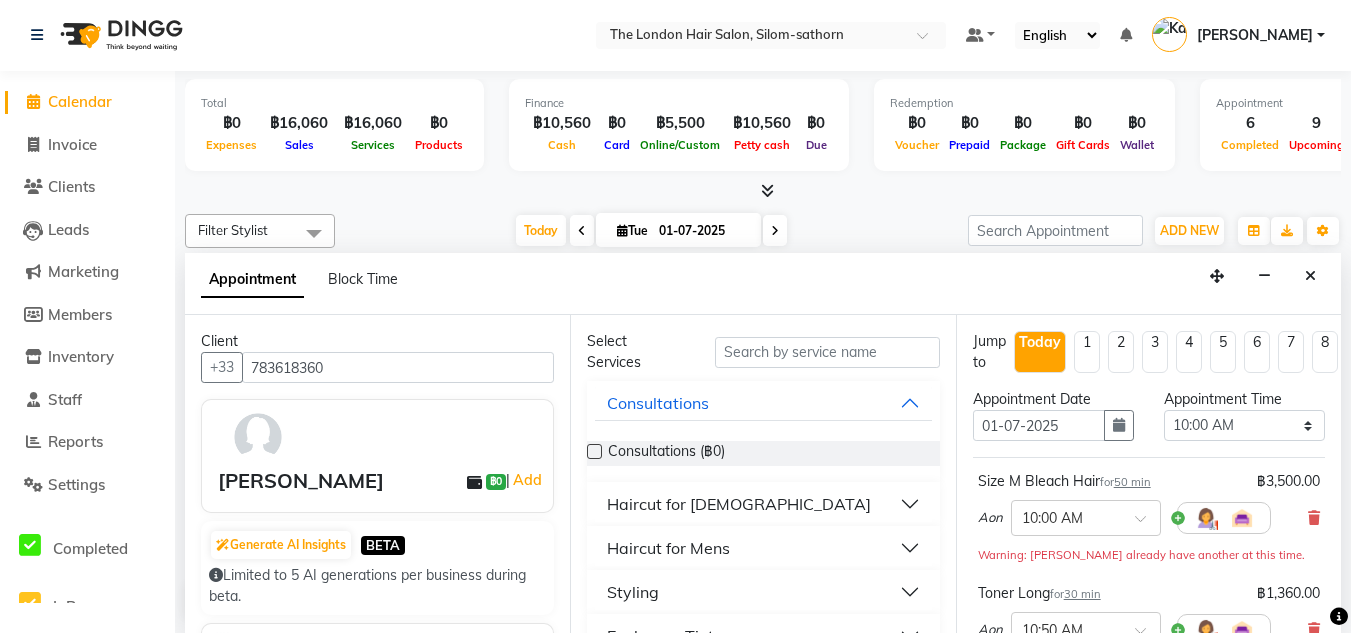 click on "Haircut for [DEMOGRAPHIC_DATA]" at bounding box center (739, 504) 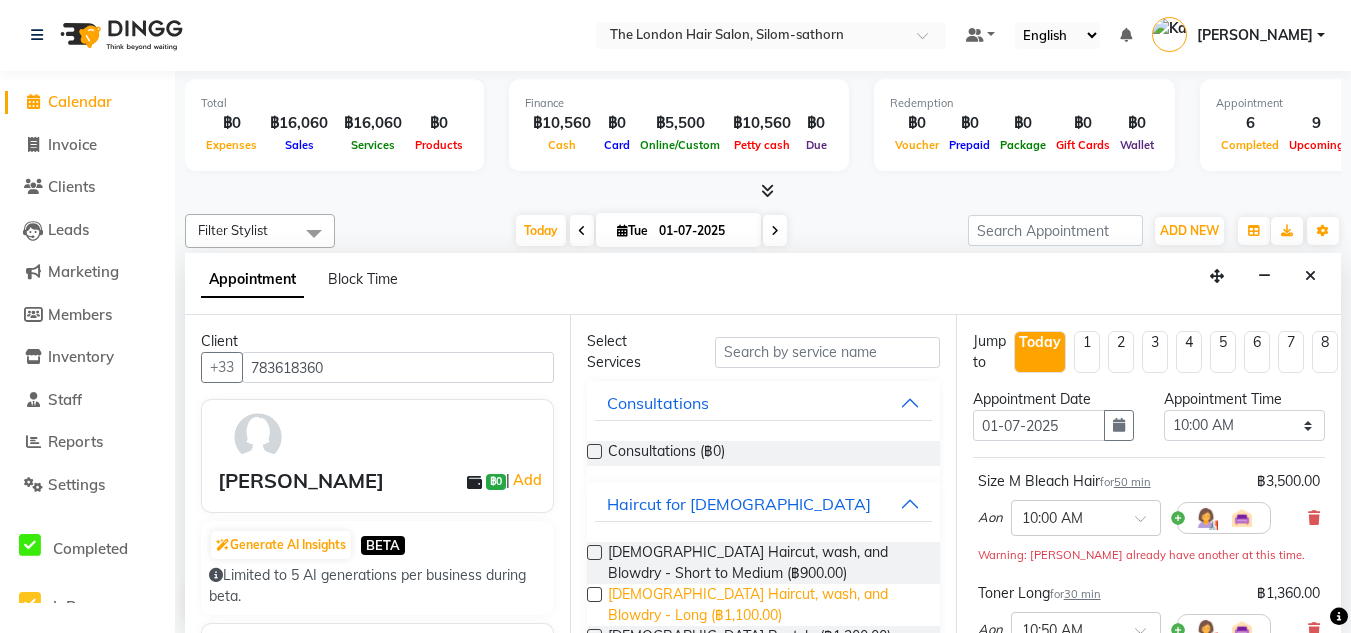 click on "[DEMOGRAPHIC_DATA] Haircut, wash, and Blowdry - Long (฿1,100.00)" at bounding box center [765, 605] 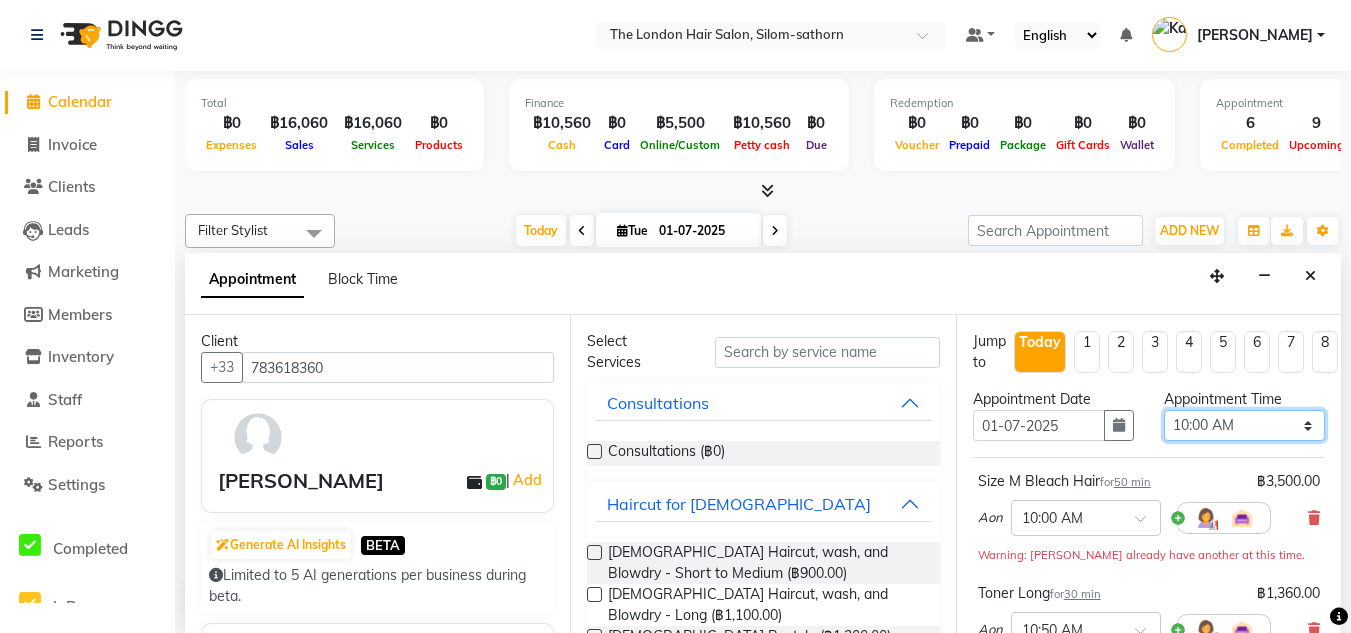 click on "Select 10:00 AM 10:05 AM 10:10 AM 10:15 AM 10:20 AM 10:25 AM 10:30 AM 10:35 AM 10:40 AM 10:45 AM 10:50 AM 10:55 AM 11:00 AM 11:05 AM 11:10 AM 11:15 AM 11:20 AM 11:25 AM 11:30 AM 11:35 AM 11:40 AM 11:45 AM 11:50 AM 11:55 AM 12:00 PM 12:05 PM 12:10 PM 12:15 PM 12:20 PM 12:25 PM 12:30 PM 12:35 PM 12:40 PM 12:45 PM 12:50 PM 12:55 PM 01:00 PM 01:05 PM 01:10 PM 01:15 PM 01:20 PM 01:25 PM 01:30 PM 01:35 PM 01:40 PM 01:45 PM 01:50 PM 01:55 PM 02:00 PM 02:05 PM 02:10 PM 02:15 PM 02:20 PM 02:25 PM 02:30 PM 02:35 PM 02:40 PM 02:45 PM 02:50 PM 02:55 PM 03:00 PM 03:05 PM 03:10 PM 03:15 PM 03:20 PM 03:25 PM 03:30 PM 03:35 PM 03:40 PM 03:45 PM 03:50 PM 03:55 PM 04:00 PM 04:05 PM 04:10 PM 04:15 PM 04:20 PM 04:25 PM 04:30 PM 04:35 PM 04:40 PM 04:45 PM 04:50 PM 04:55 PM 05:00 PM 05:05 PM 05:10 PM 05:15 PM 05:20 PM 05:25 PM 05:30 PM 05:35 PM 05:40 PM 05:45 PM 05:50 PM 05:55 PM 06:00 PM 06:05 PM 06:10 PM 06:15 PM 06:20 PM 06:25 PM 06:30 PM 06:35 PM 06:40 PM 06:45 PM 06:50 PM 06:55 PM 07:00 PM 07:05 PM 07:10 PM 07:15 PM 07:20 PM" at bounding box center (1244, 425) 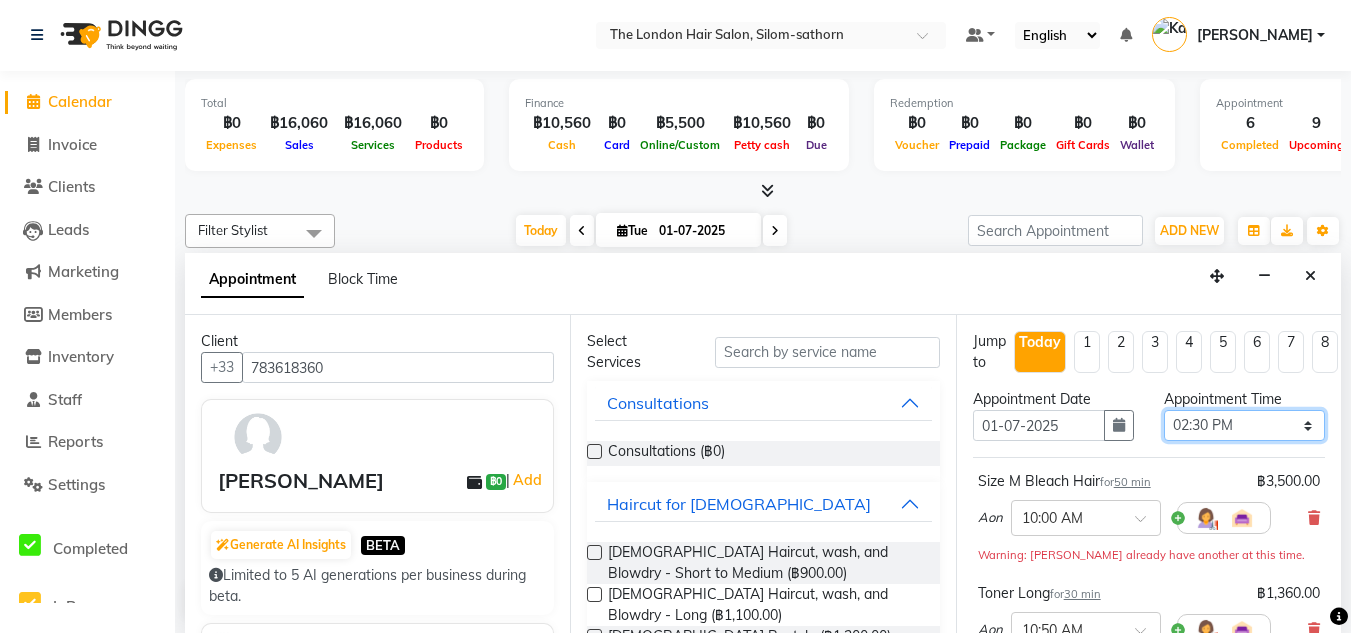 click on "Select 10:00 AM 10:05 AM 10:10 AM 10:15 AM 10:20 AM 10:25 AM 10:30 AM 10:35 AM 10:40 AM 10:45 AM 10:50 AM 10:55 AM 11:00 AM 11:05 AM 11:10 AM 11:15 AM 11:20 AM 11:25 AM 11:30 AM 11:35 AM 11:40 AM 11:45 AM 11:50 AM 11:55 AM 12:00 PM 12:05 PM 12:10 PM 12:15 PM 12:20 PM 12:25 PM 12:30 PM 12:35 PM 12:40 PM 12:45 PM 12:50 PM 12:55 PM 01:00 PM 01:05 PM 01:10 PM 01:15 PM 01:20 PM 01:25 PM 01:30 PM 01:35 PM 01:40 PM 01:45 PM 01:50 PM 01:55 PM 02:00 PM 02:05 PM 02:10 PM 02:15 PM 02:20 PM 02:25 PM 02:30 PM 02:35 PM 02:40 PM 02:45 PM 02:50 PM 02:55 PM 03:00 PM 03:05 PM 03:10 PM 03:15 PM 03:20 PM 03:25 PM 03:30 PM 03:35 PM 03:40 PM 03:45 PM 03:50 PM 03:55 PM 04:00 PM 04:05 PM 04:10 PM 04:15 PM 04:20 PM 04:25 PM 04:30 PM 04:35 PM 04:40 PM 04:45 PM 04:50 PM 04:55 PM 05:00 PM 05:05 PM 05:10 PM 05:15 PM 05:20 PM 05:25 PM 05:30 PM 05:35 PM 05:40 PM 05:45 PM 05:50 PM 05:55 PM 06:00 PM 06:05 PM 06:10 PM 06:15 PM 06:20 PM 06:25 PM 06:30 PM 06:35 PM 06:40 PM 06:45 PM 06:50 PM 06:55 PM 07:00 PM 07:05 PM 07:10 PM 07:15 PM 07:20 PM" at bounding box center (1244, 425) 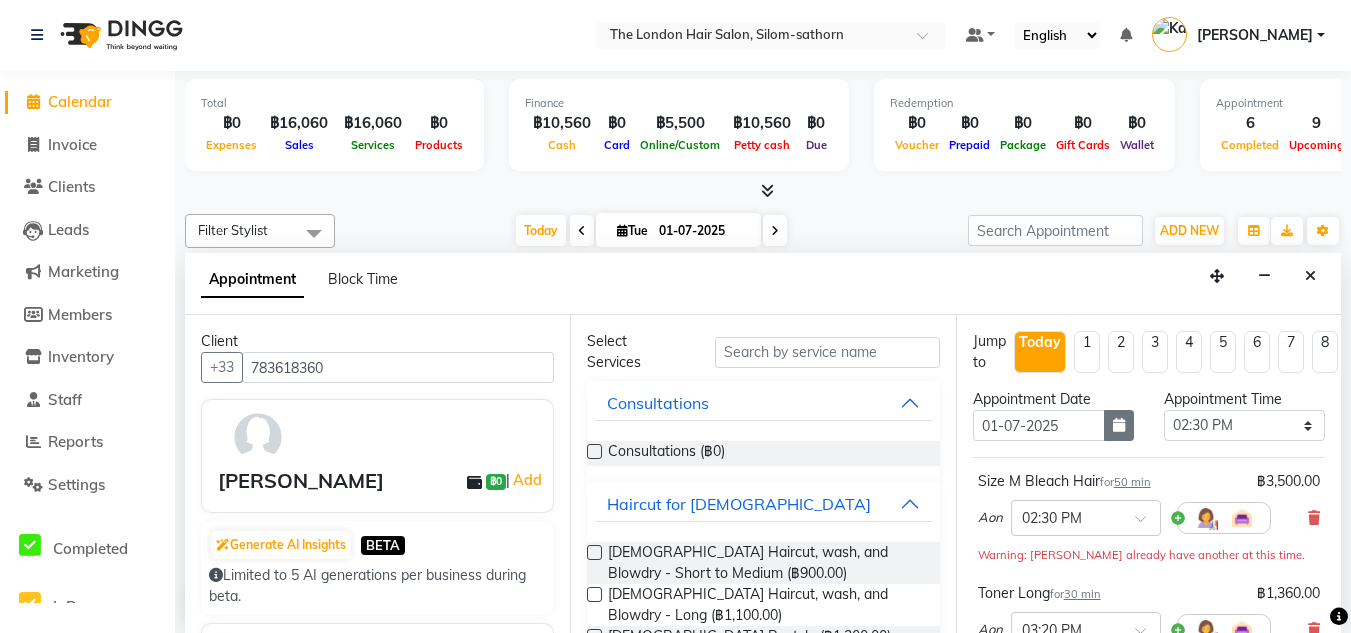 click at bounding box center [1119, 425] 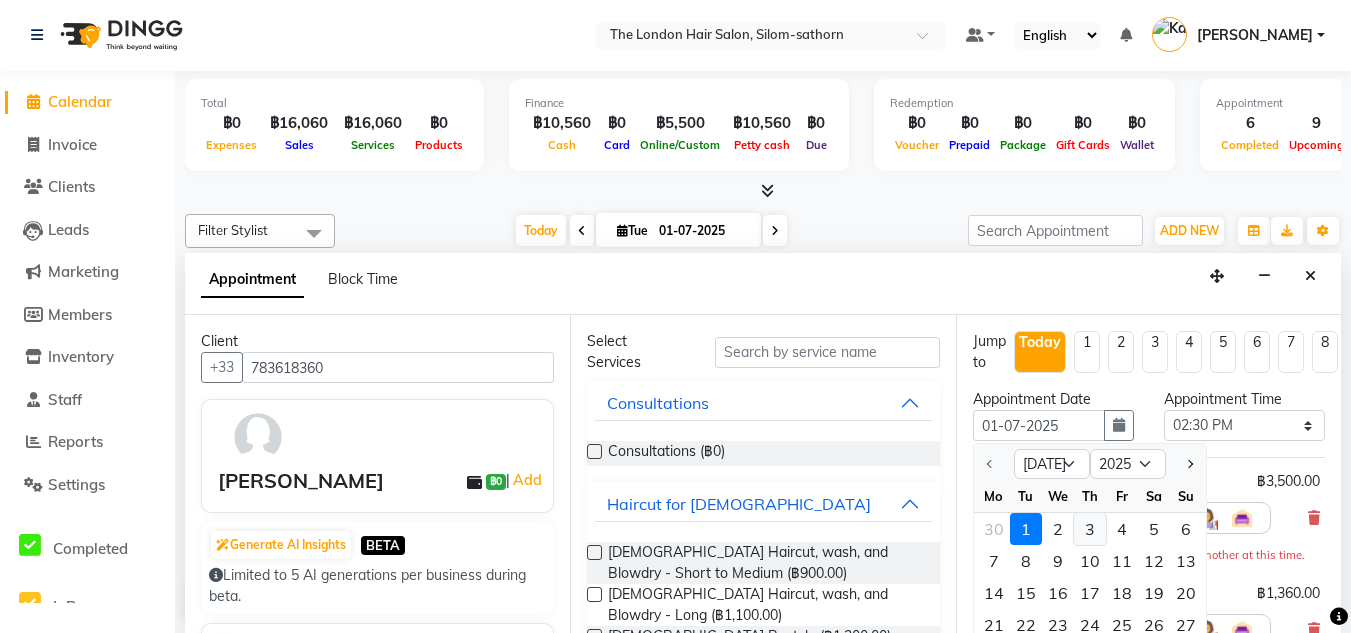 click on "3" at bounding box center (1090, 529) 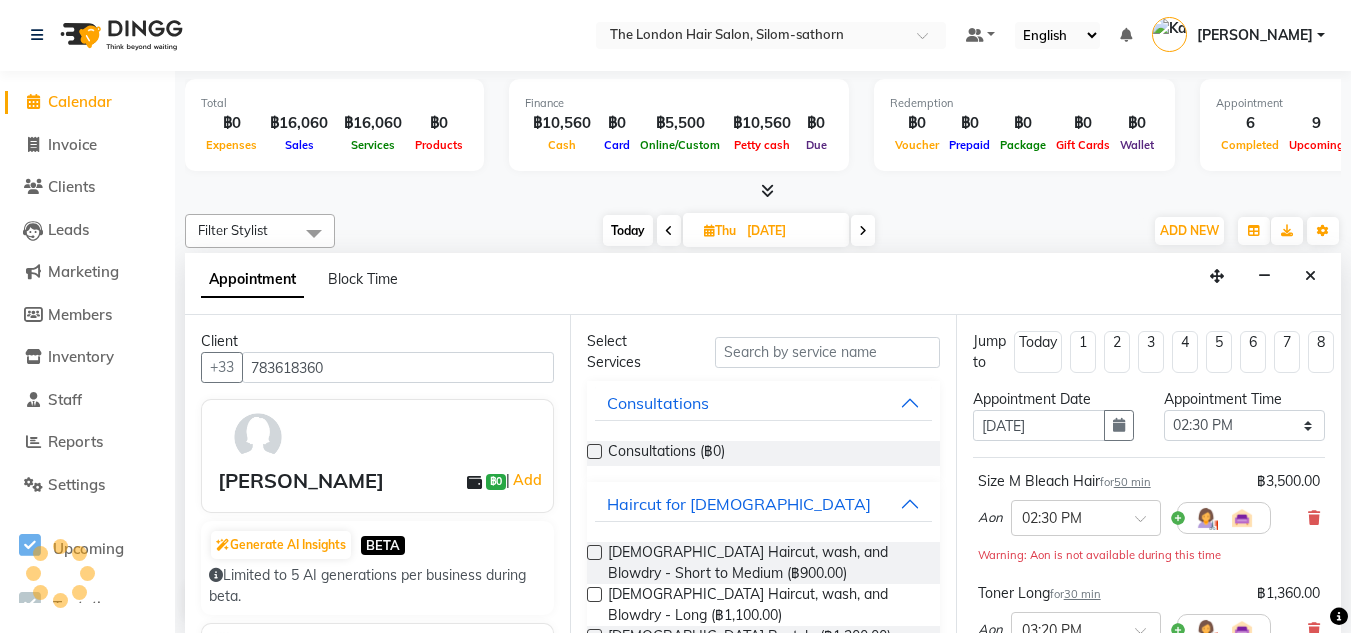 scroll, scrollTop: 617, scrollLeft: 0, axis: vertical 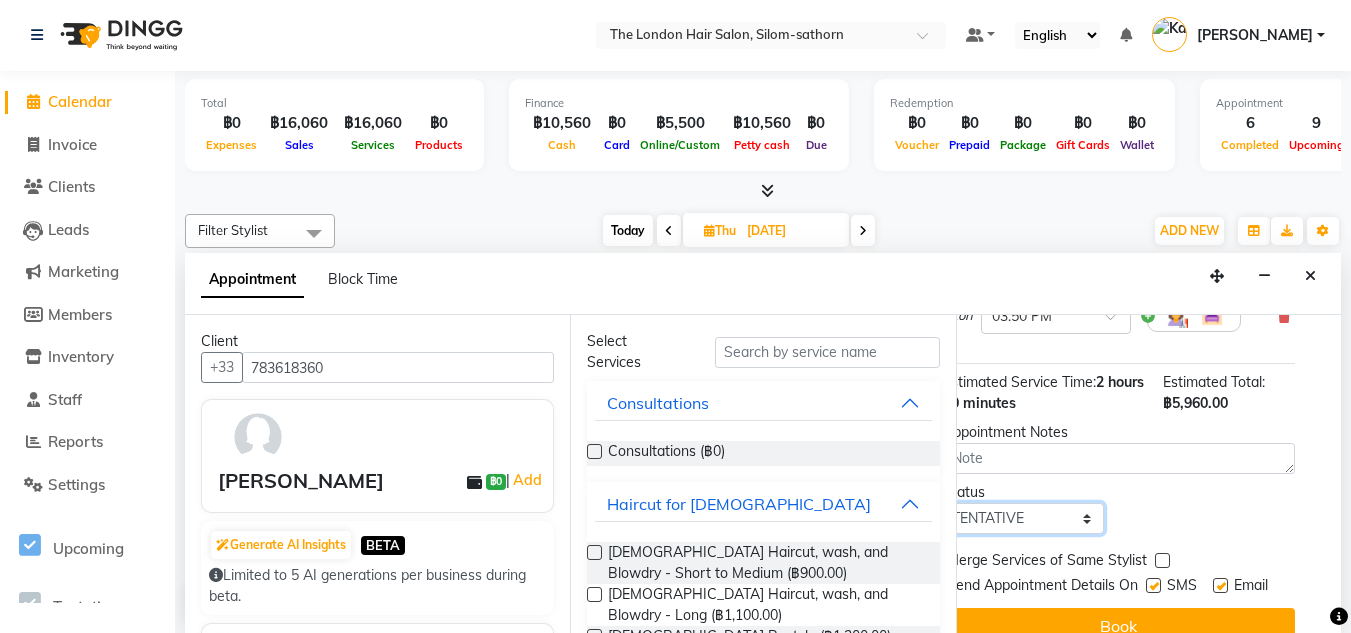 click on "Select TENTATIVE CONFIRM UPCOMING" at bounding box center [1023, 518] 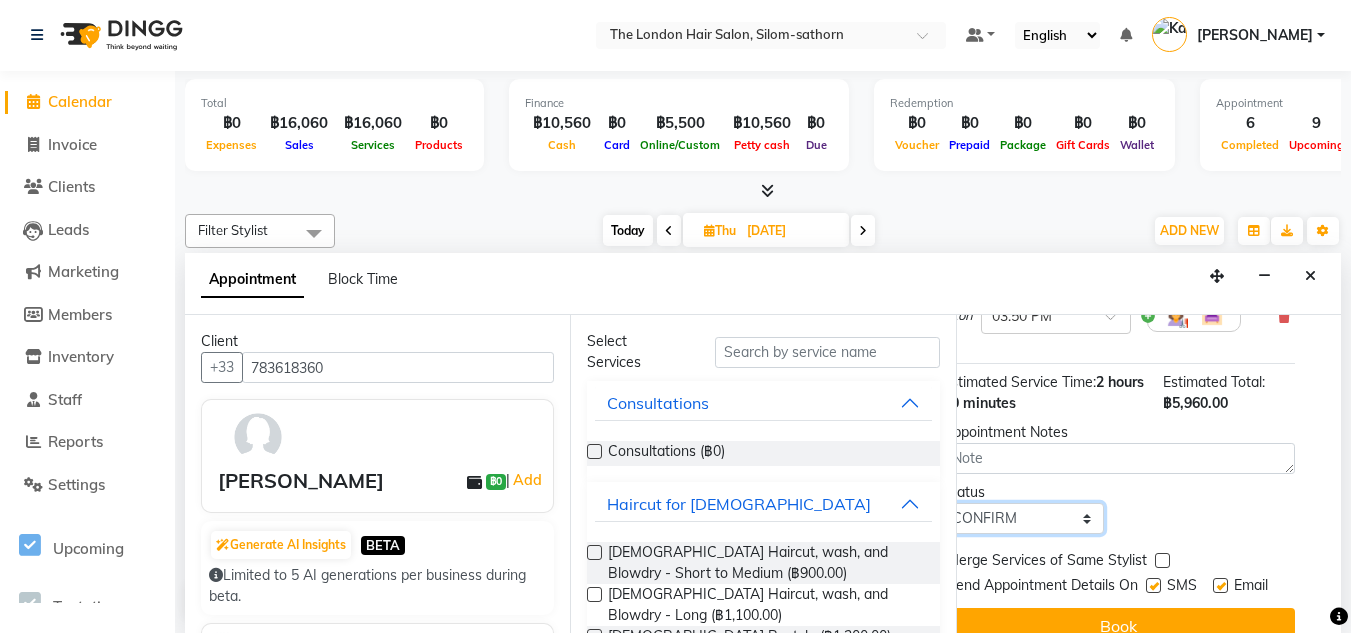 click on "Select TENTATIVE CONFIRM UPCOMING" at bounding box center (1023, 518) 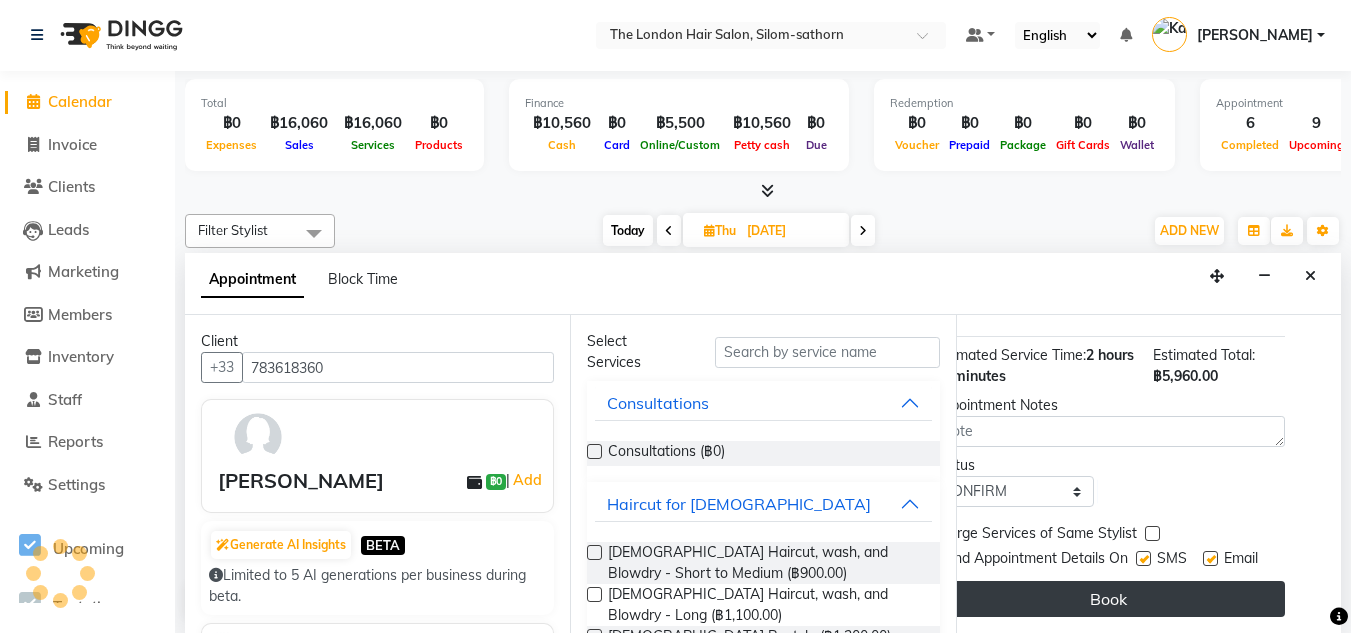 click on "Book" at bounding box center [1109, 599] 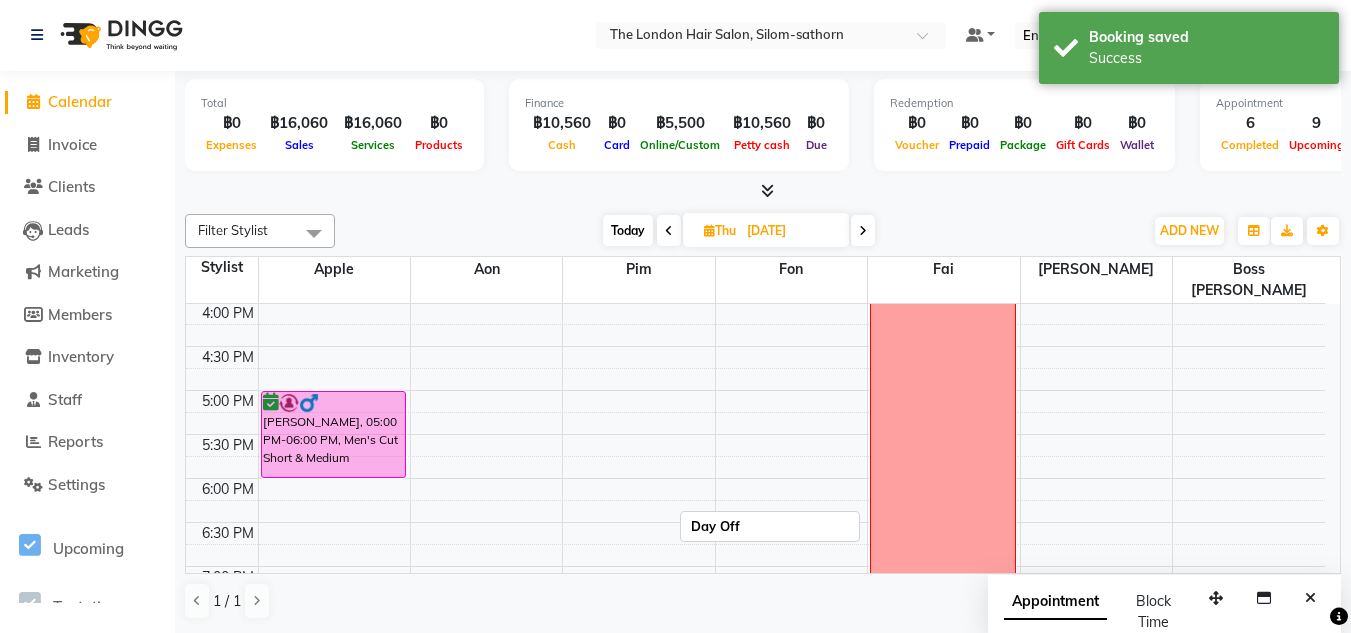 scroll, scrollTop: 0, scrollLeft: 0, axis: both 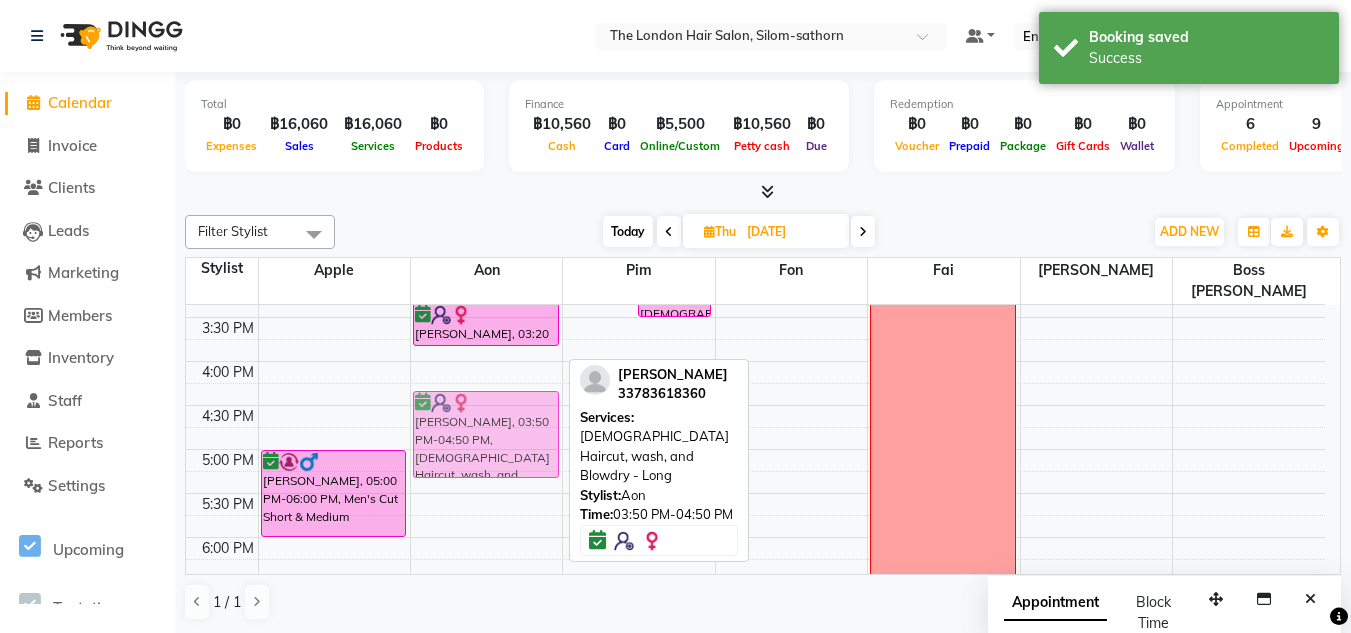 drag, startPoint x: 478, startPoint y: 348, endPoint x: 483, endPoint y: 386, distance: 38.327538 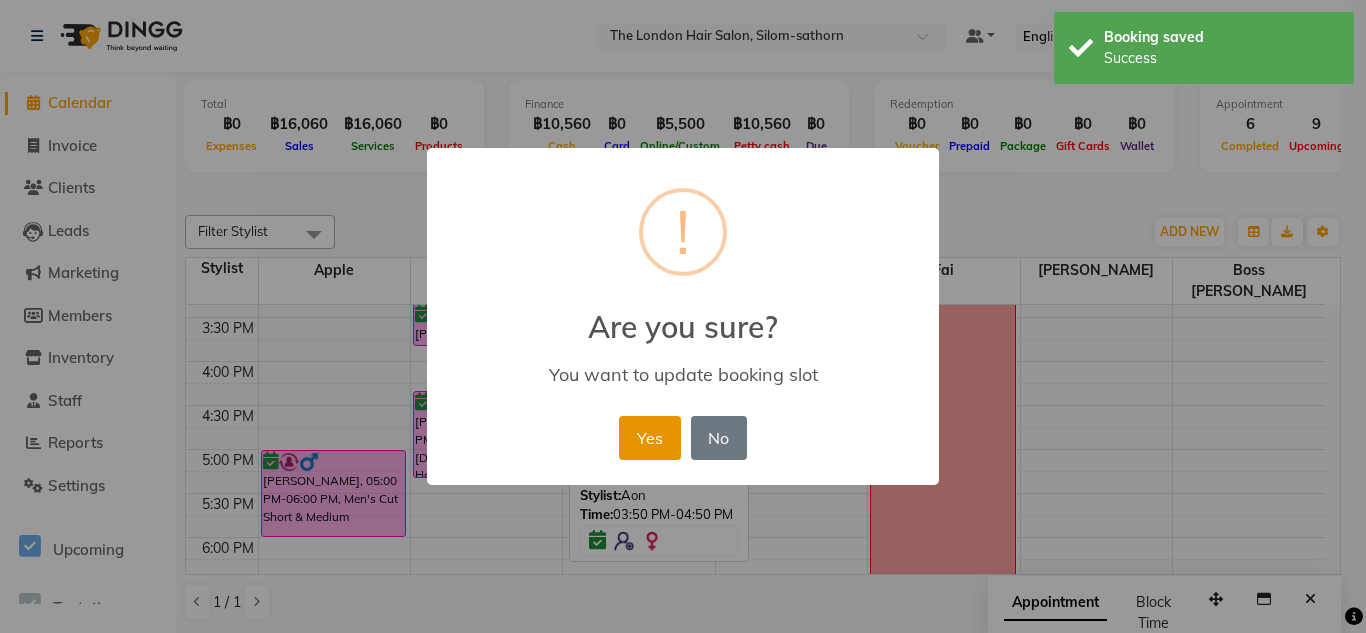 click on "Yes" at bounding box center (649, 438) 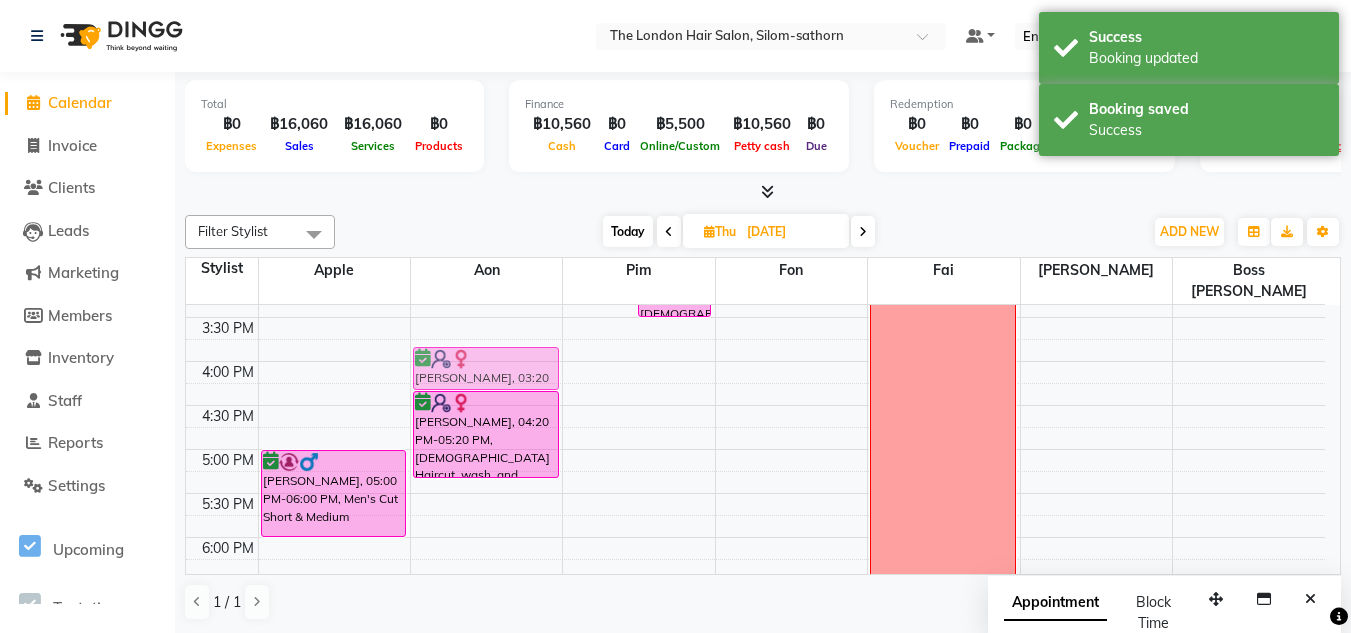 drag, startPoint x: 465, startPoint y: 309, endPoint x: 462, endPoint y: 345, distance: 36.124783 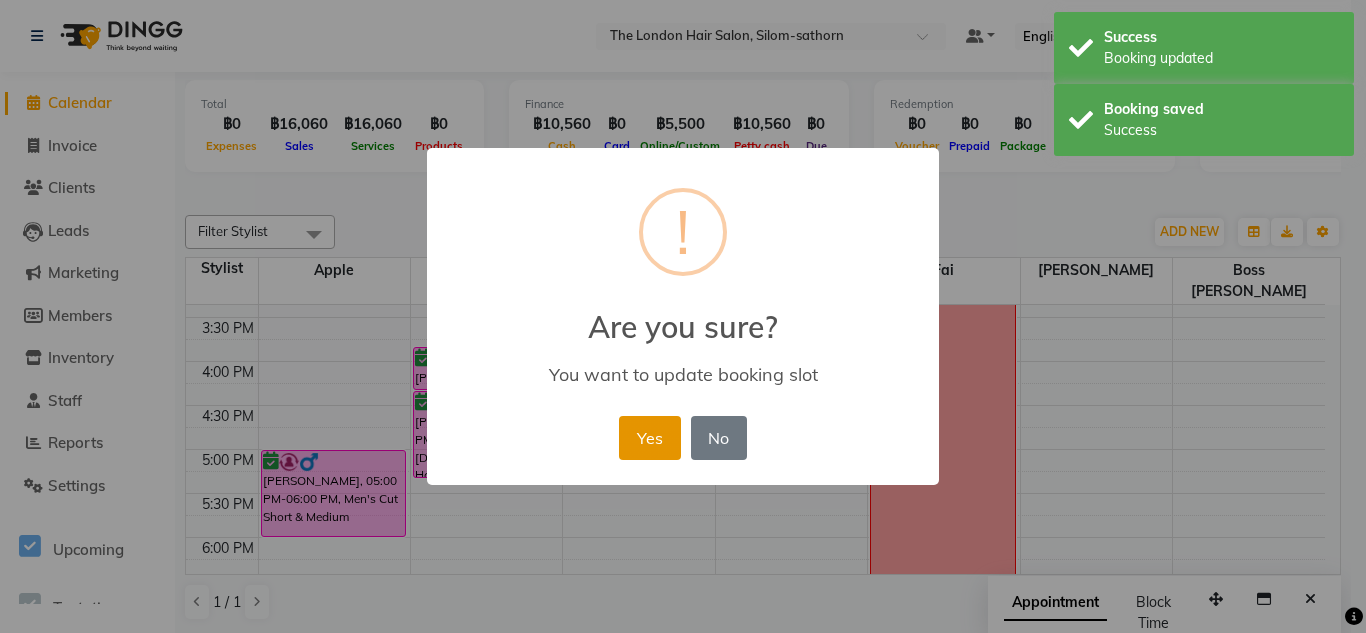 click on "Yes" at bounding box center [649, 438] 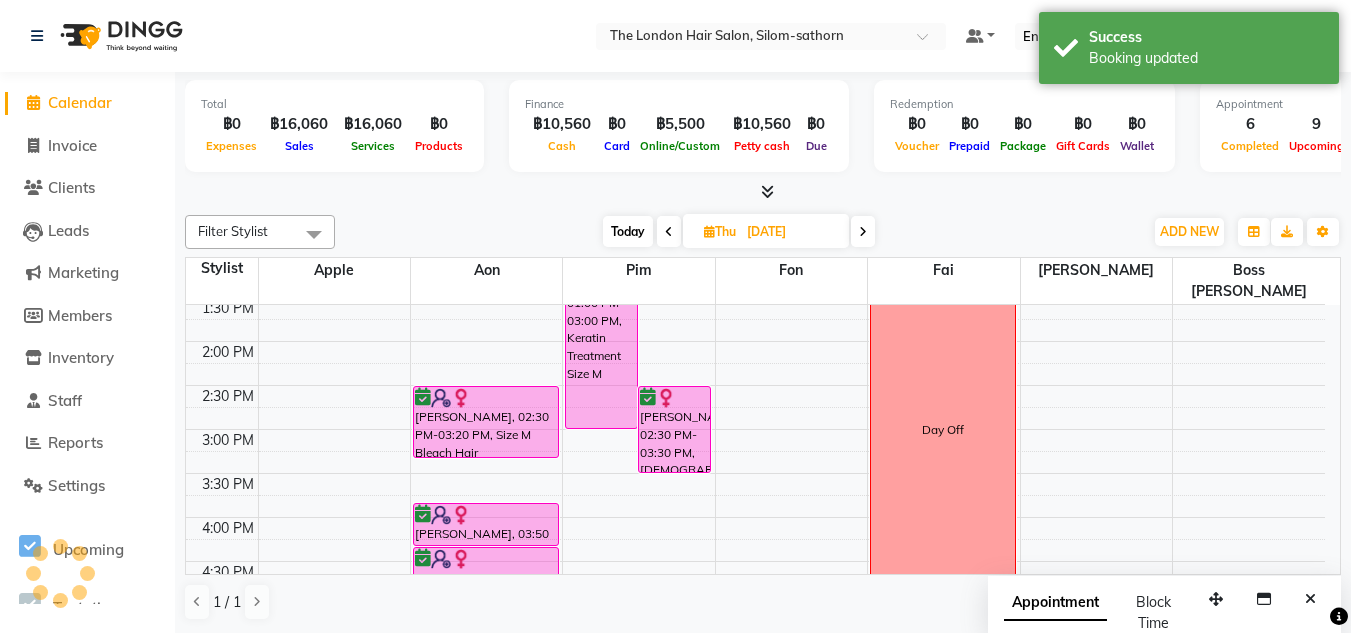 scroll, scrollTop: 402, scrollLeft: 0, axis: vertical 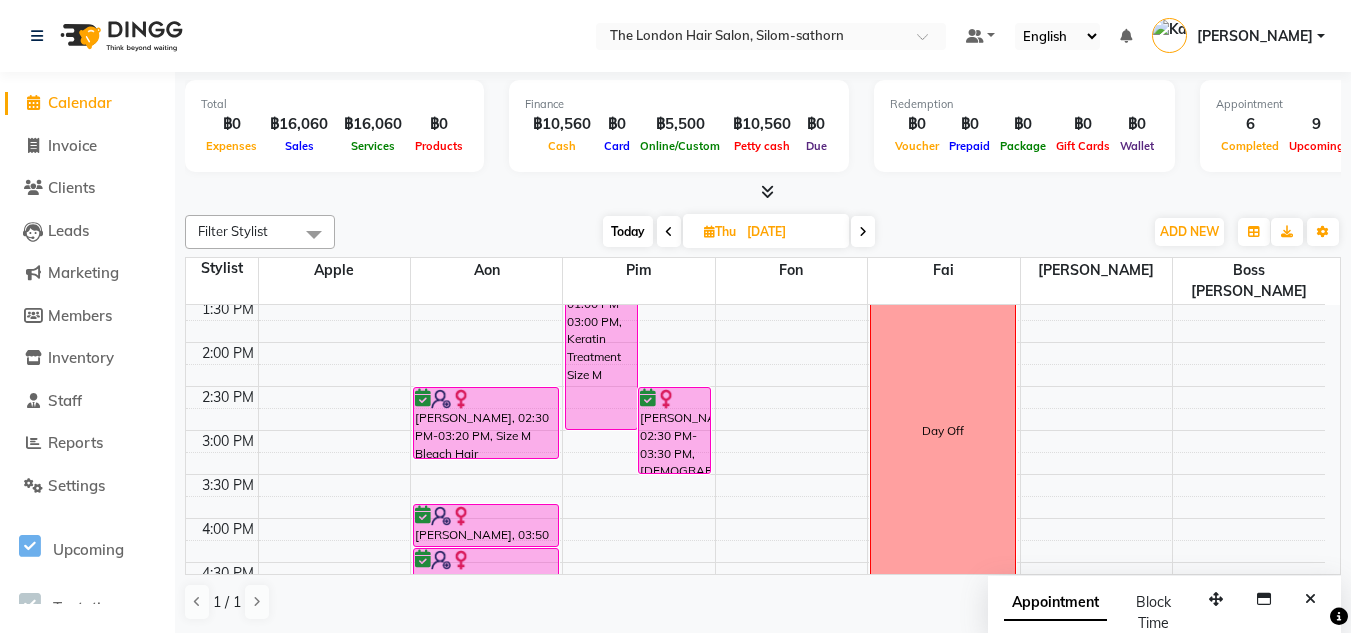 click on "Thu" at bounding box center (720, 231) 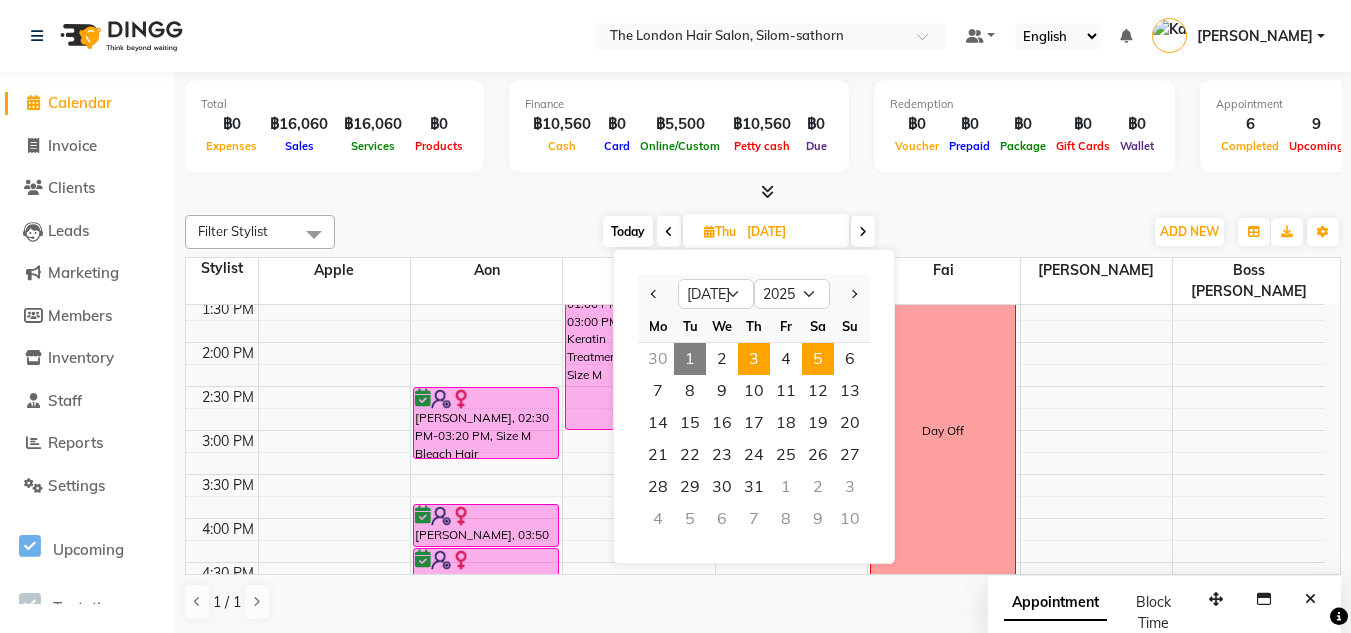 click on "5" at bounding box center [818, 359] 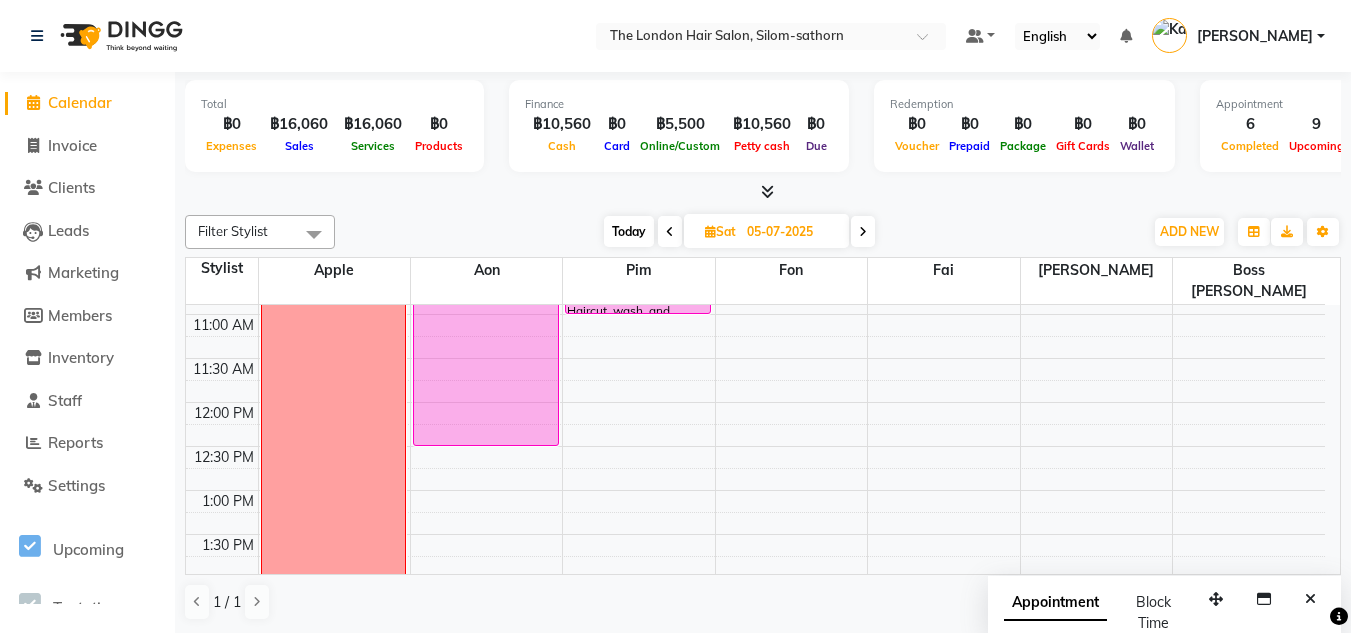 scroll, scrollTop: 169, scrollLeft: 0, axis: vertical 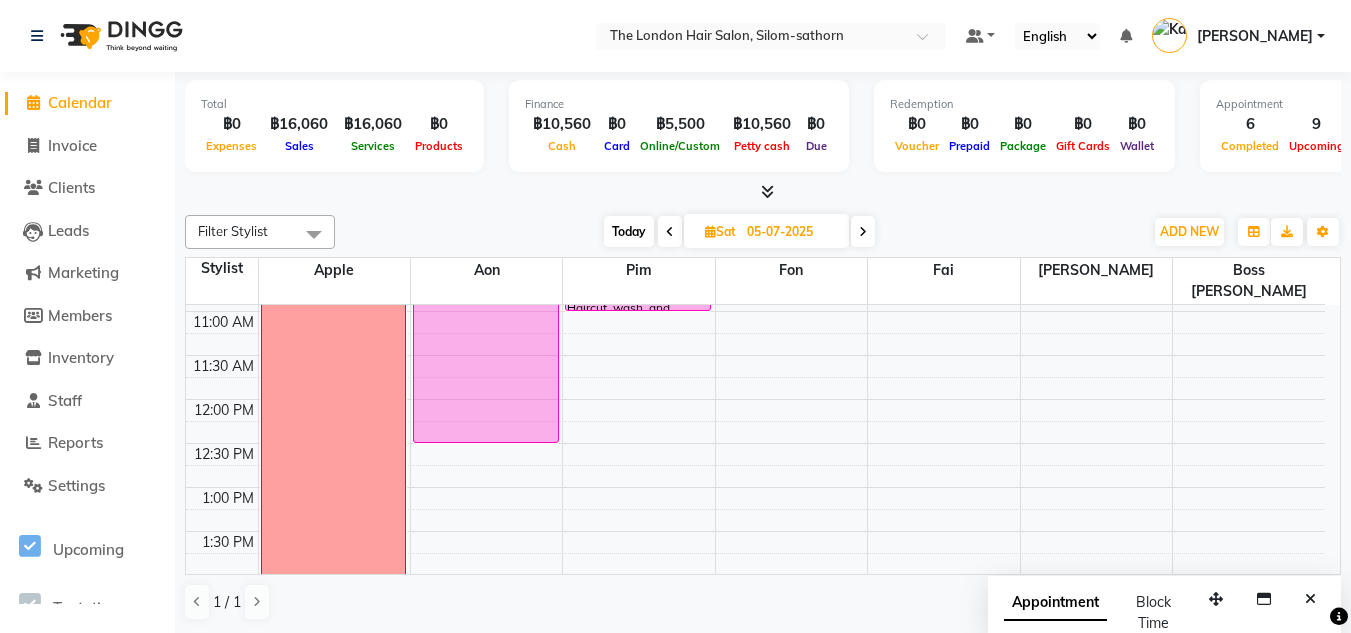 click on "Sat" at bounding box center [720, 231] 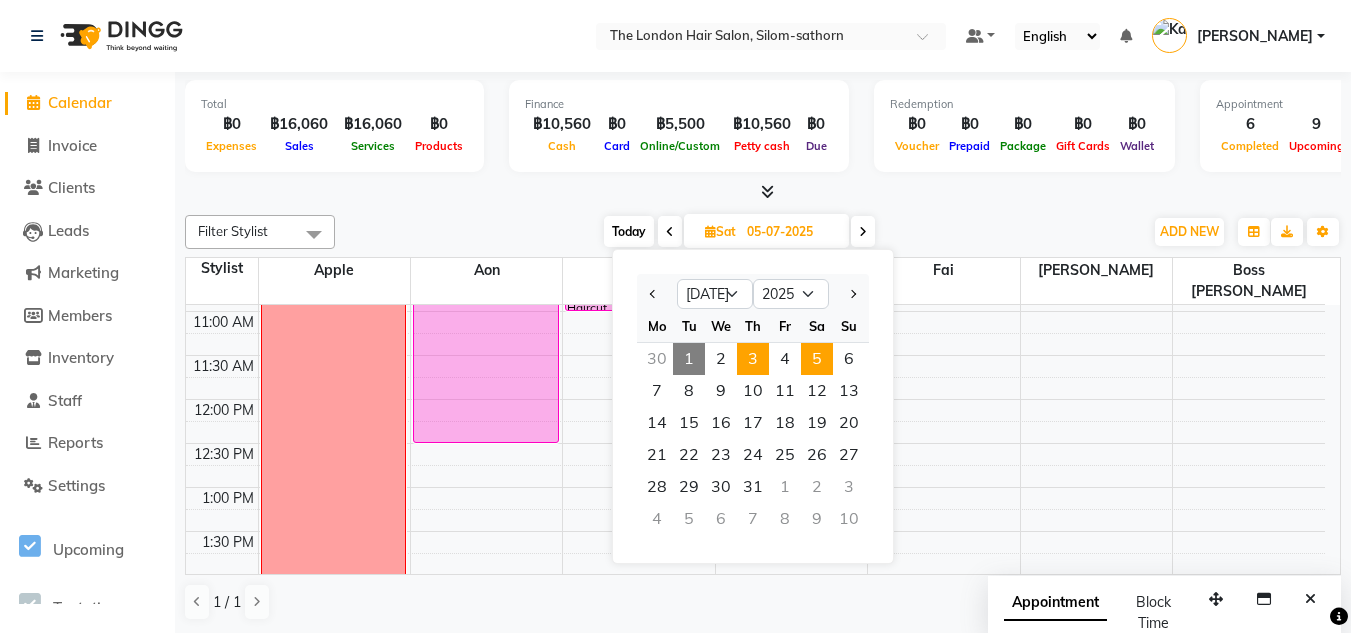 click on "3" at bounding box center (753, 359) 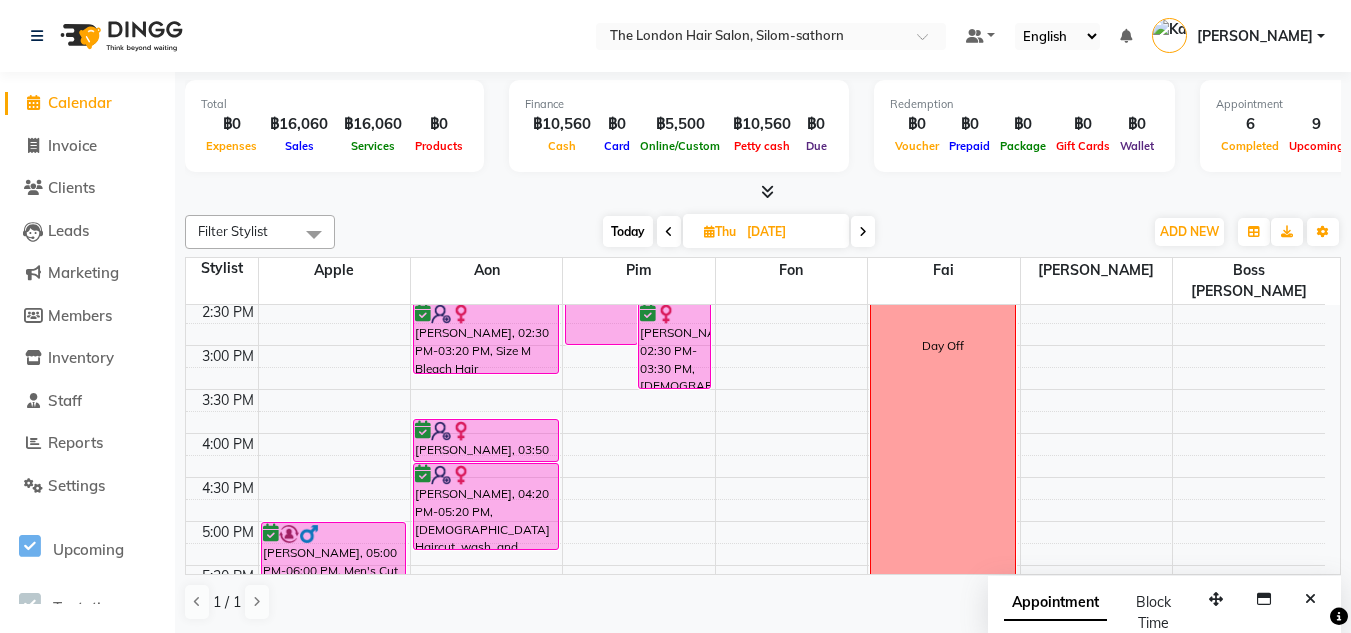 scroll, scrollTop: 467, scrollLeft: 0, axis: vertical 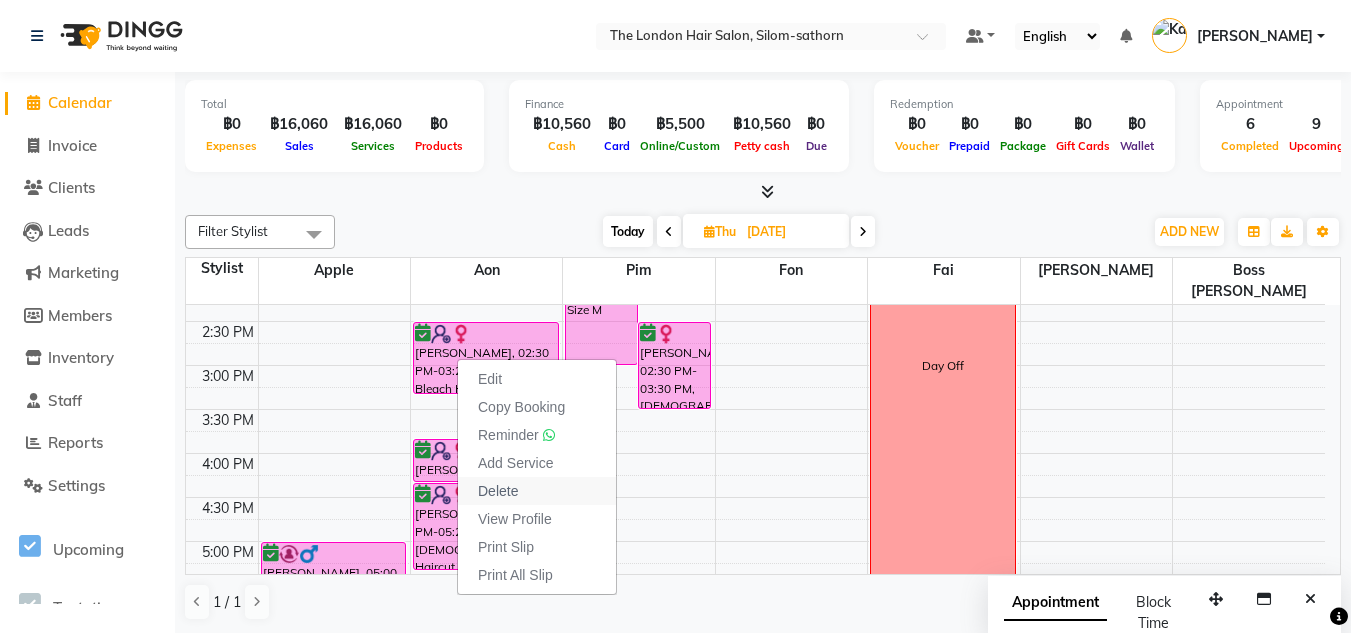 click on "Delete" at bounding box center (498, 491) 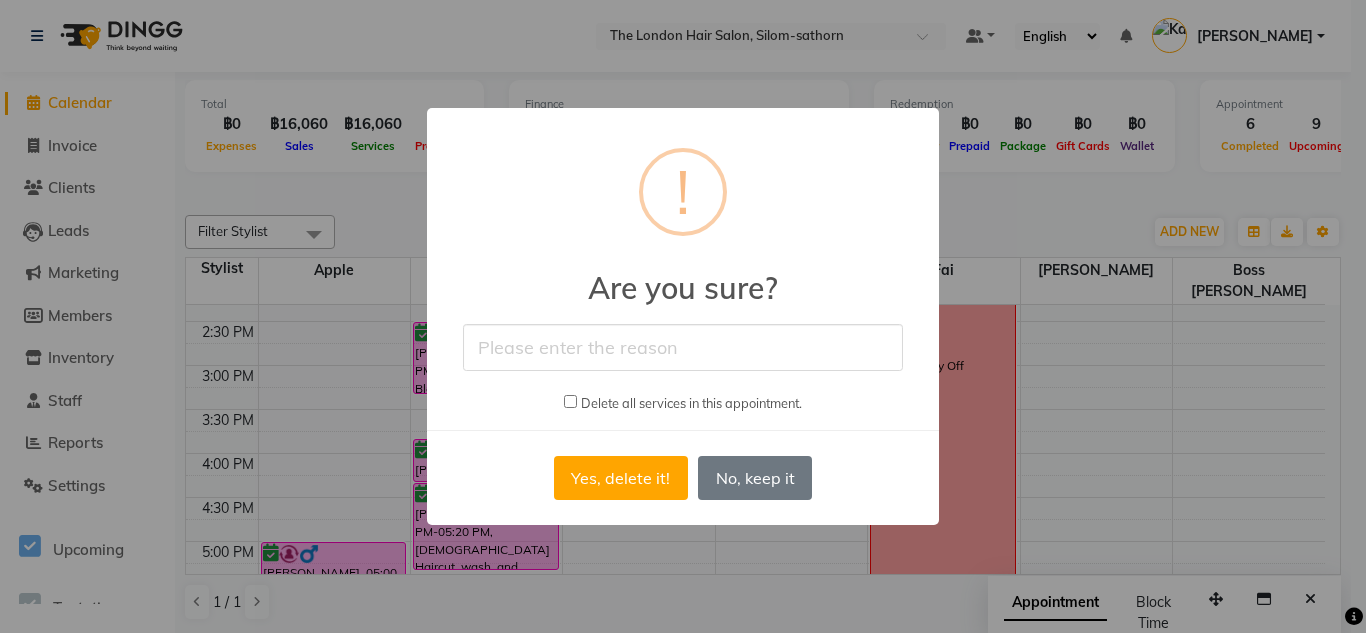 click at bounding box center (570, 401) 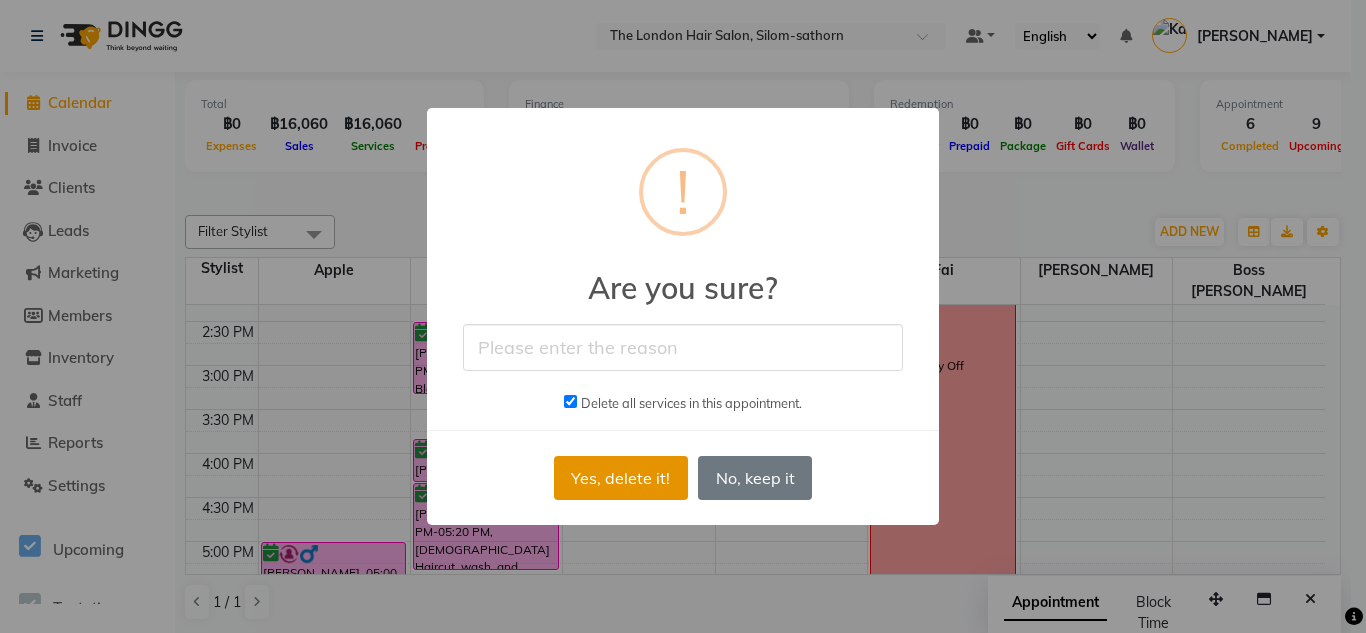 click on "Yes, delete it!" at bounding box center (621, 478) 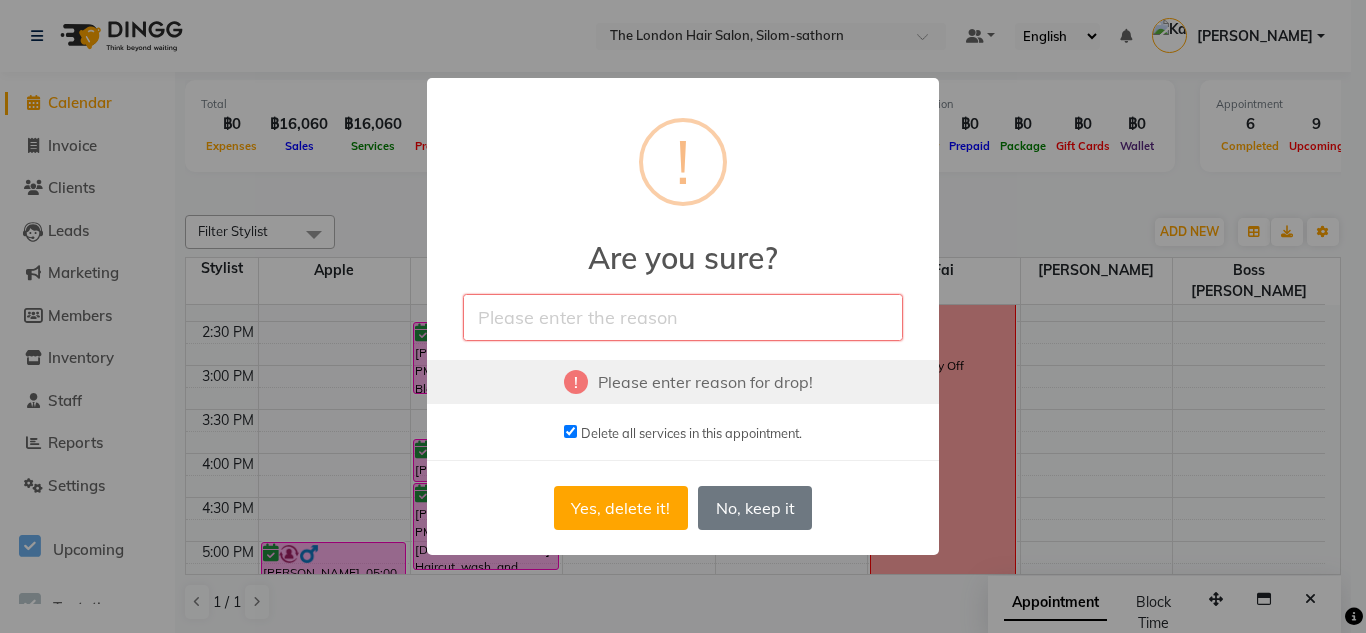 click at bounding box center (683, 317) 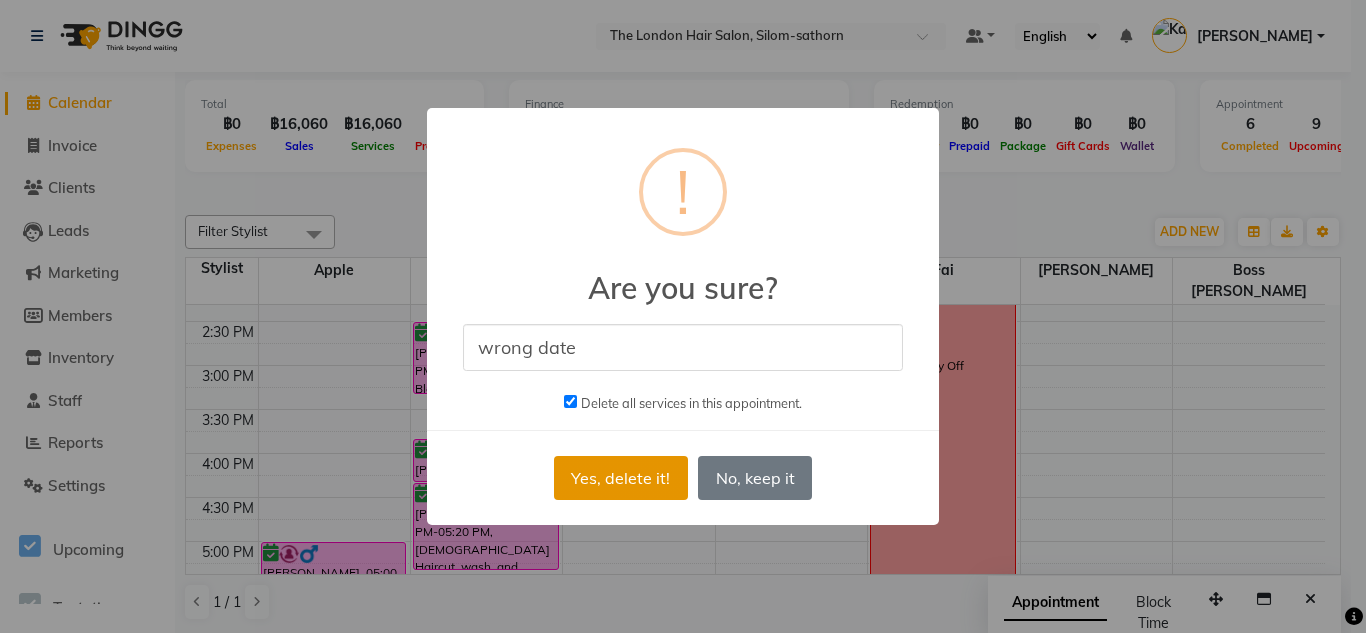 click on "Yes, delete it!" at bounding box center [621, 478] 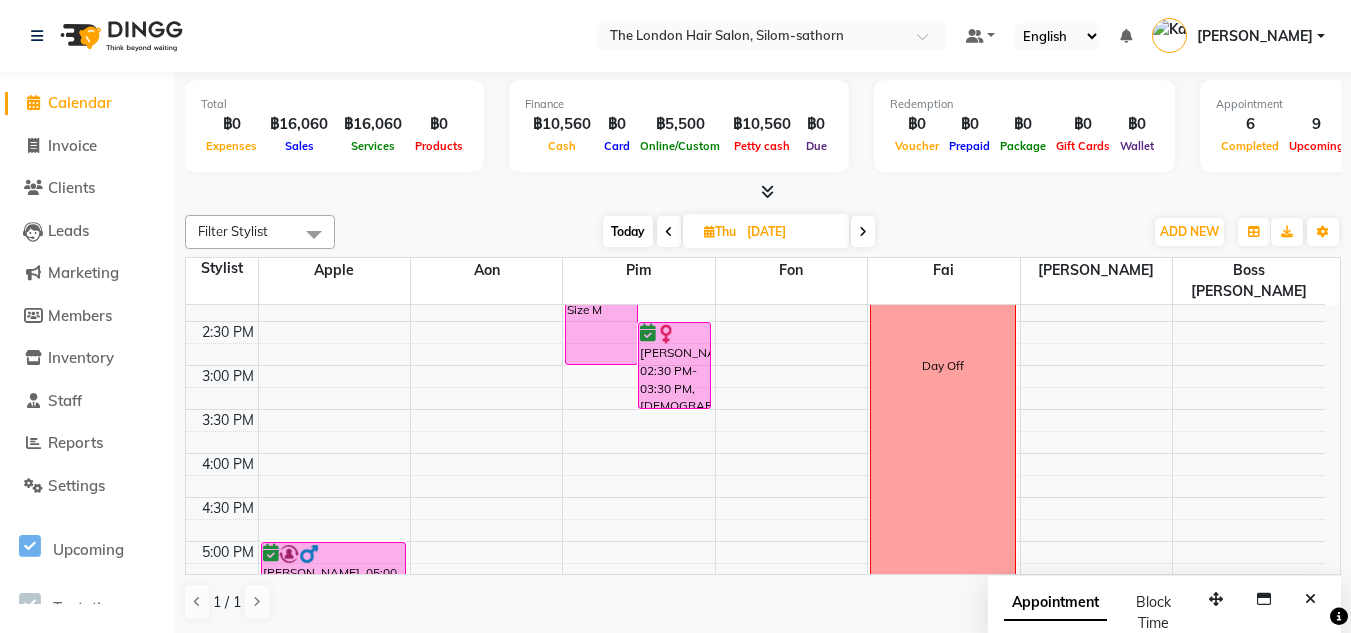 click on "Today" at bounding box center [628, 231] 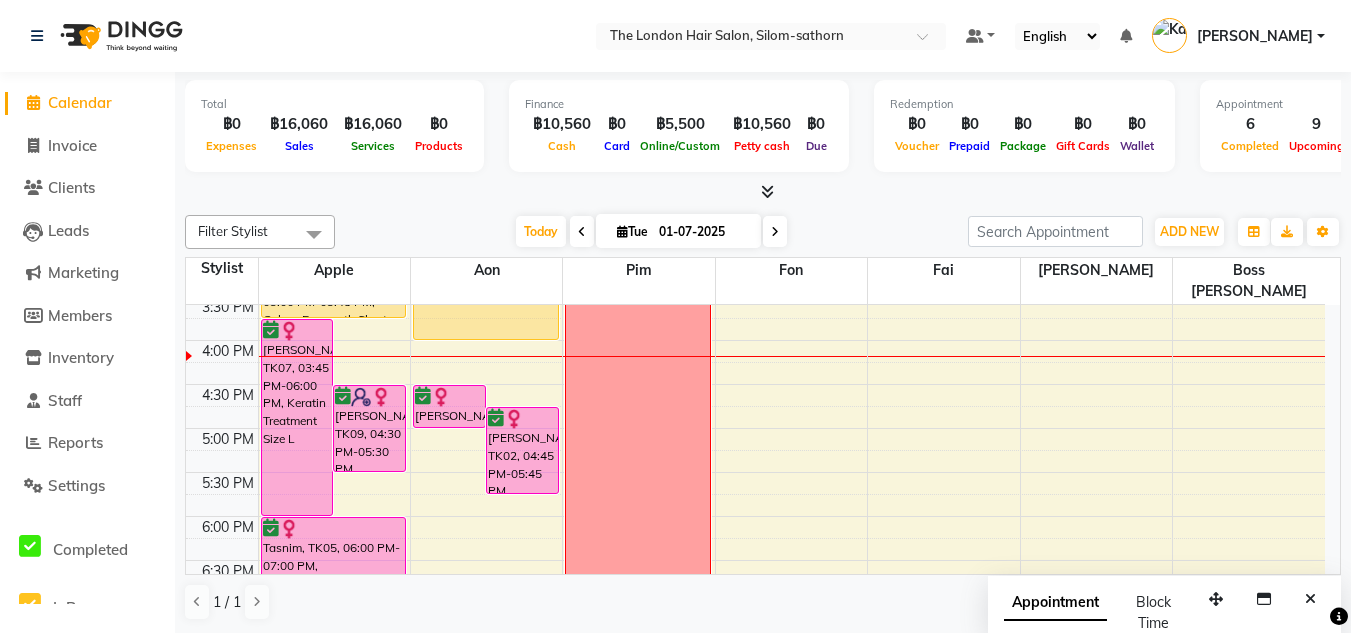 scroll, scrollTop: 580, scrollLeft: 0, axis: vertical 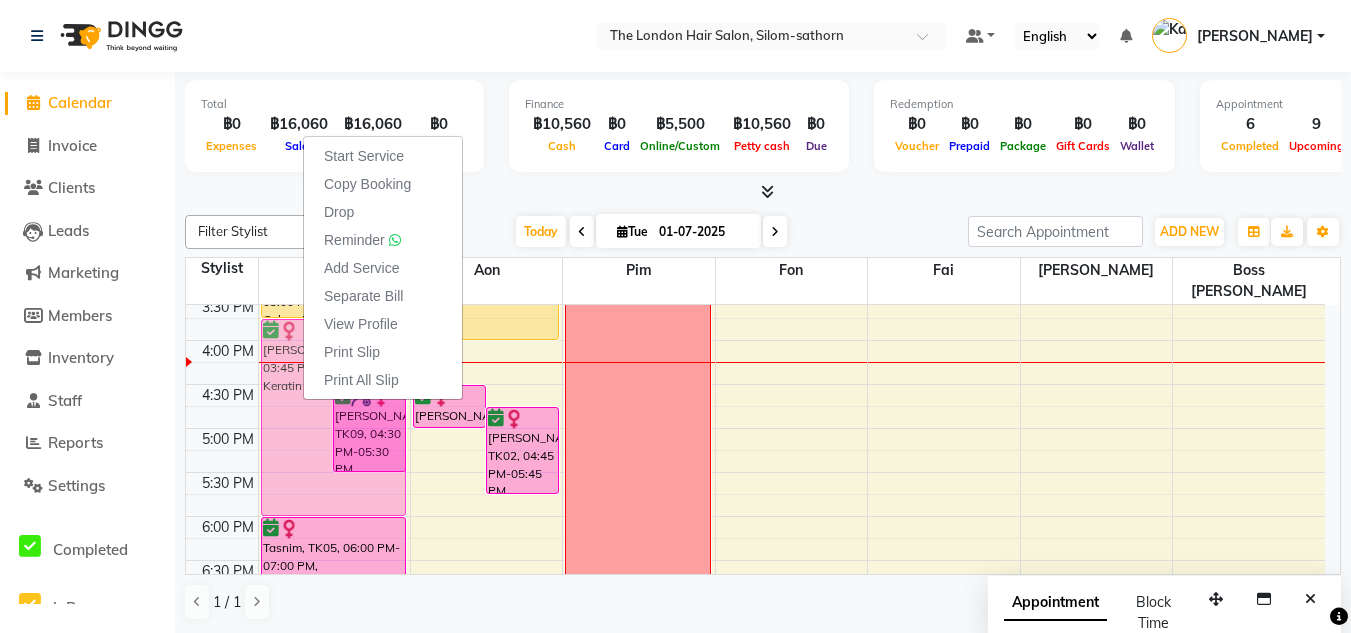 drag, startPoint x: 303, startPoint y: 400, endPoint x: 282, endPoint y: 398, distance: 21.095022 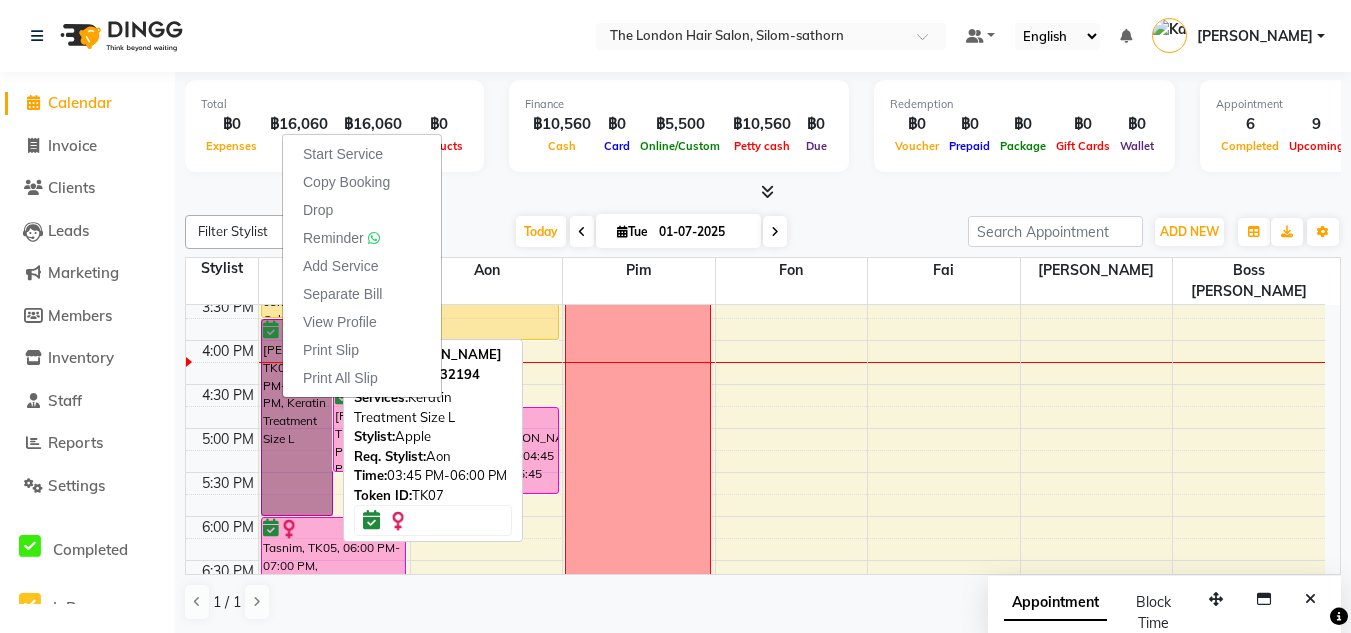 click on "[PERSON_NAME], TK07, 03:45 PM-06:00 PM, Keratin Treatment Size L" at bounding box center (297, 417) 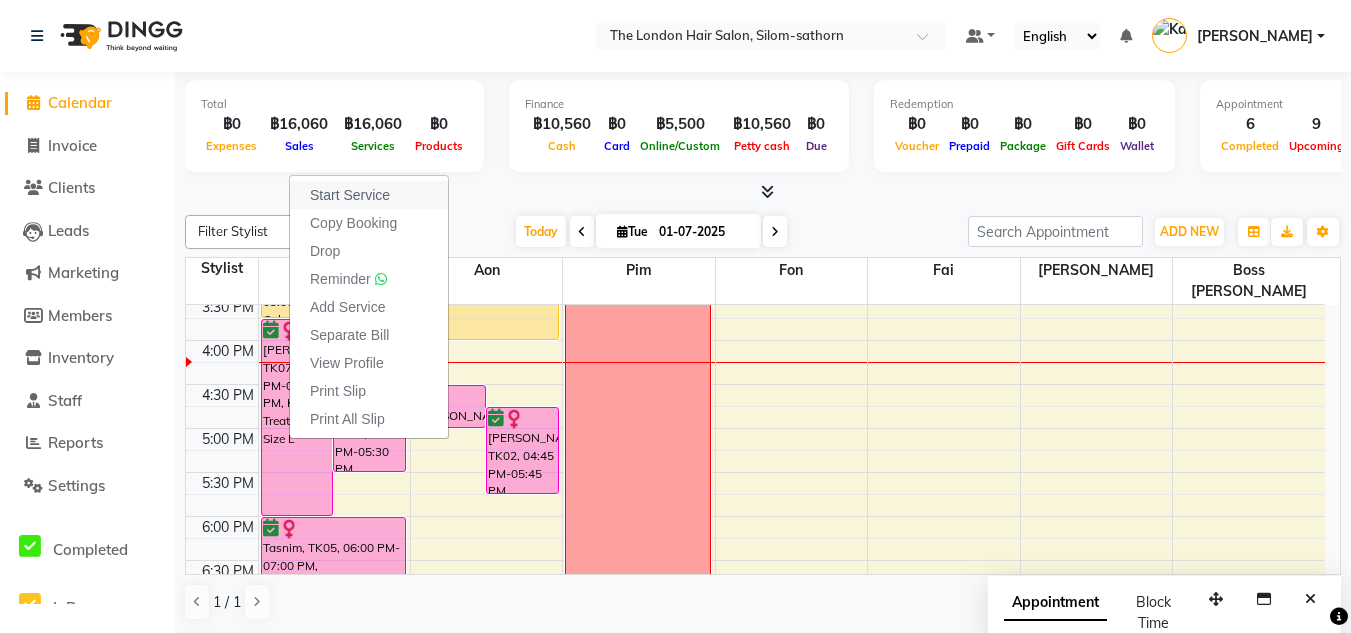 click on "Start Service" at bounding box center (369, 195) 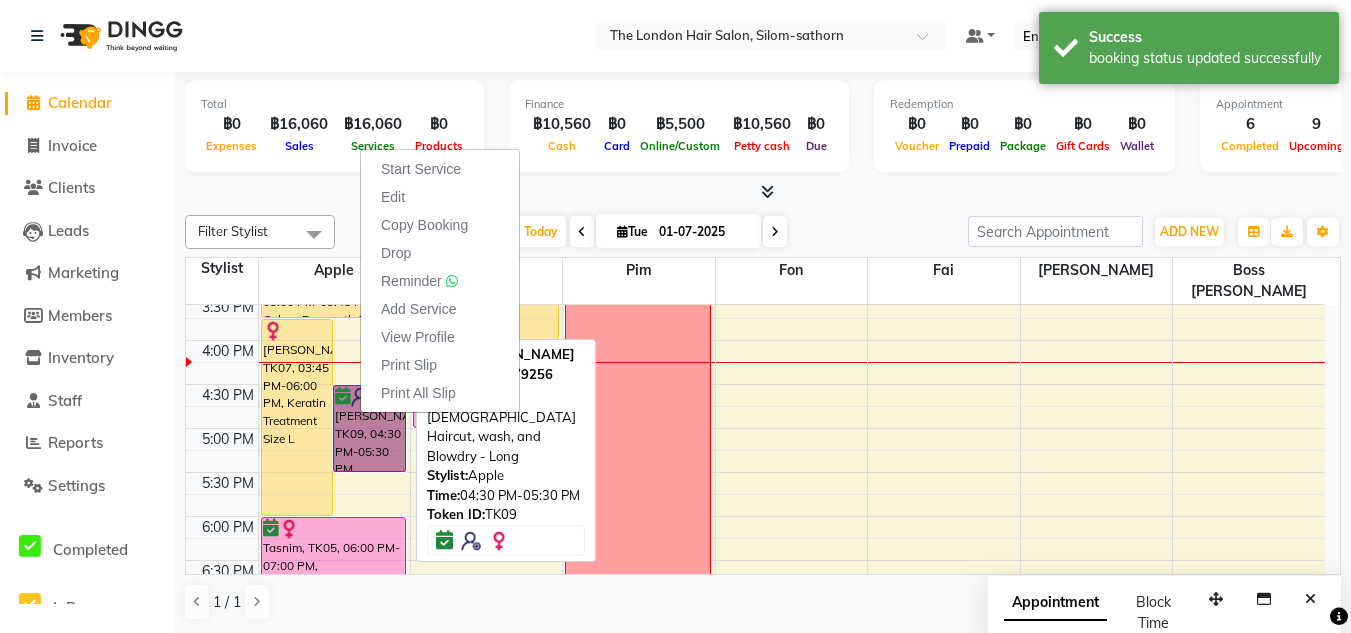 click on "[PERSON_NAME], TK09, 04:30 PM-05:30 PM, [DEMOGRAPHIC_DATA] Haircut, wash, and Blowdry - Long" at bounding box center (369, 428) 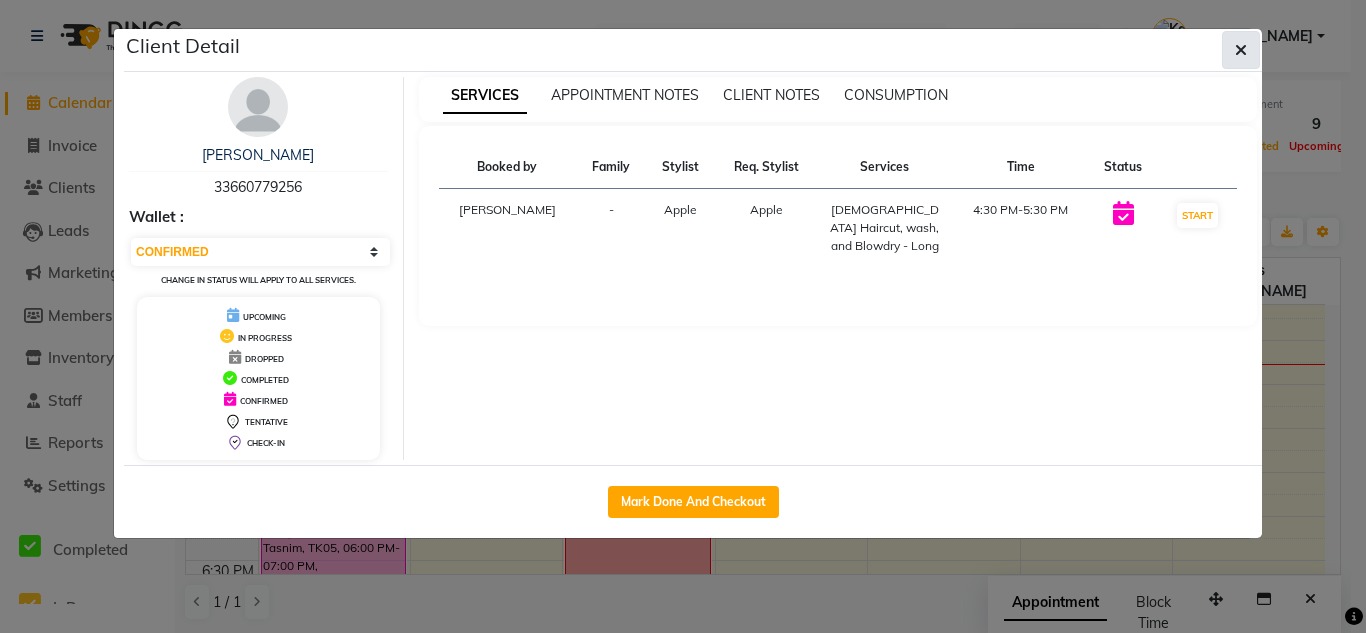 click 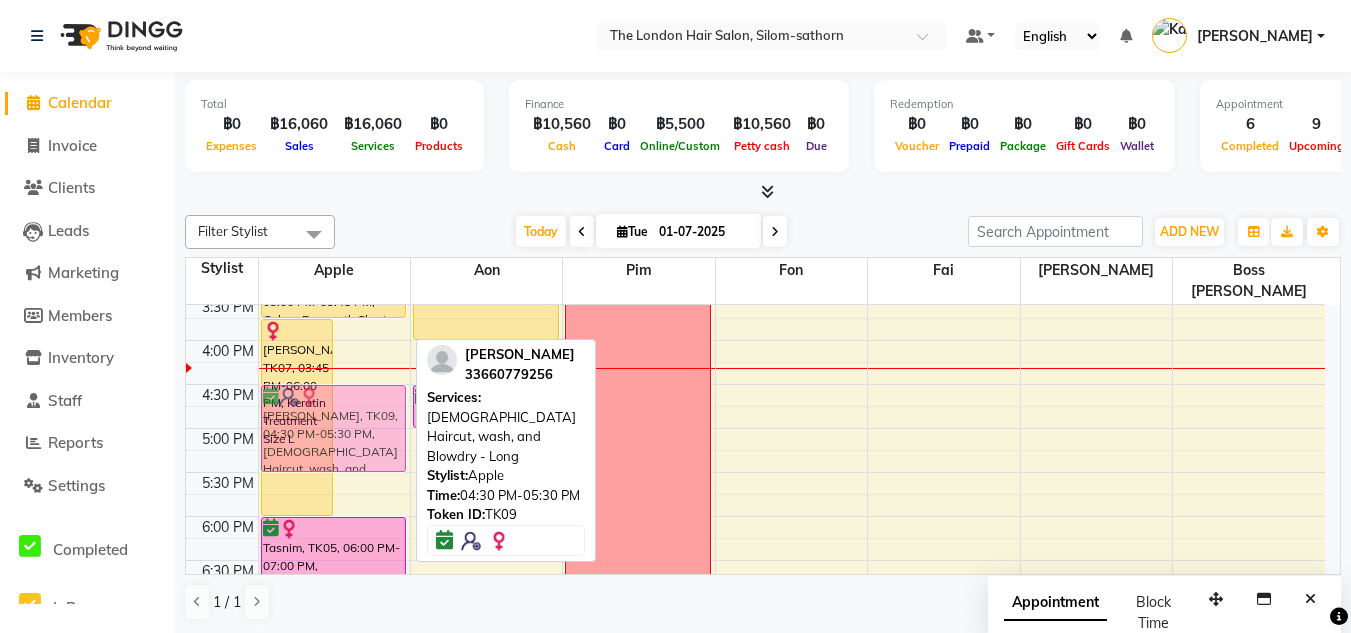 drag, startPoint x: 356, startPoint y: 403, endPoint x: 361, endPoint y: 392, distance: 12.083046 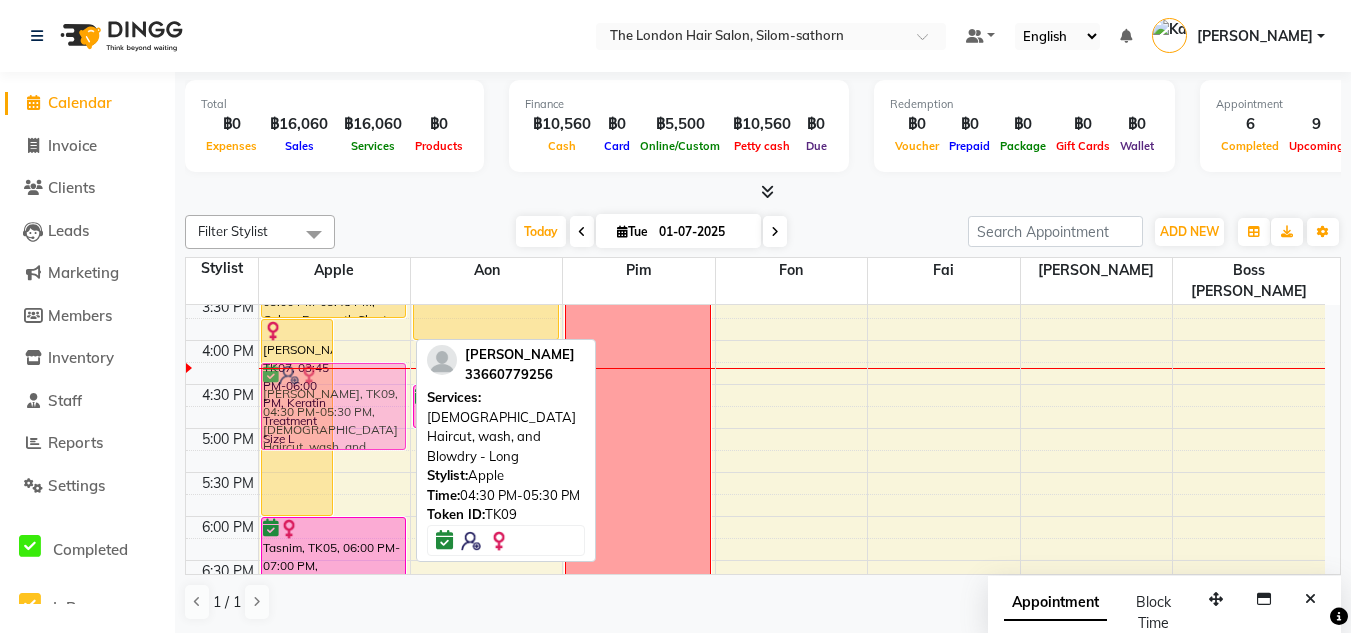 drag, startPoint x: 361, startPoint y: 397, endPoint x: 362, endPoint y: 378, distance: 19.026299 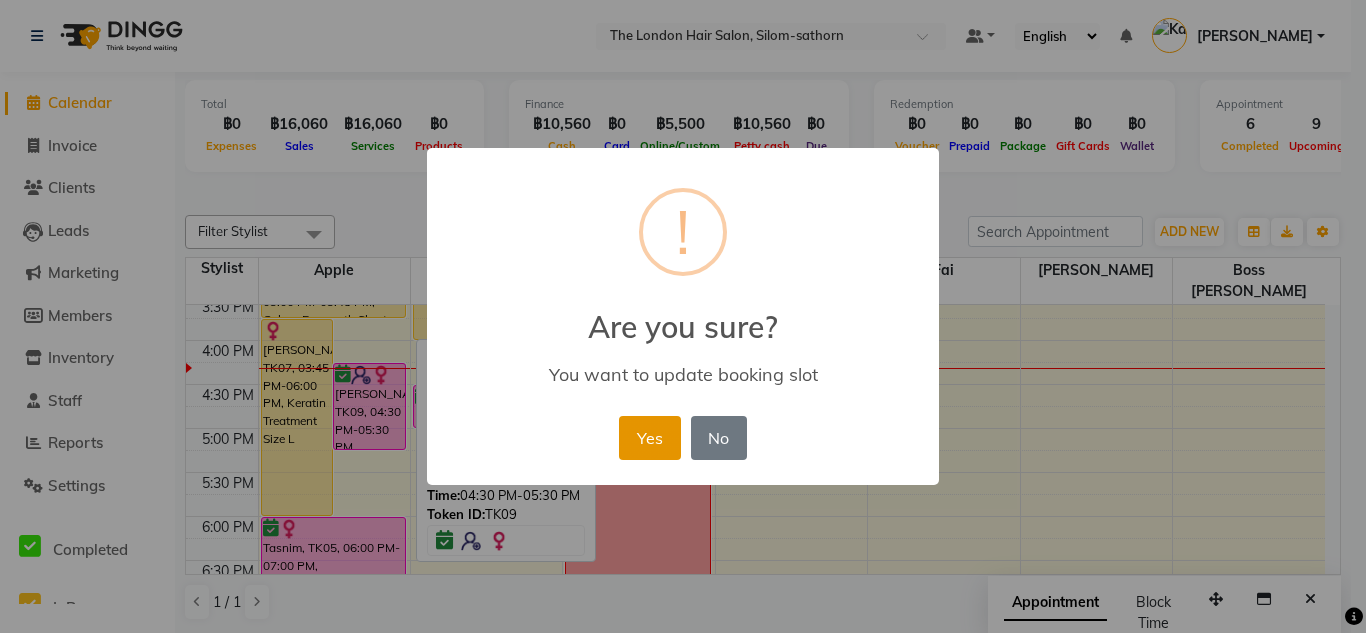 click on "Yes" at bounding box center [649, 438] 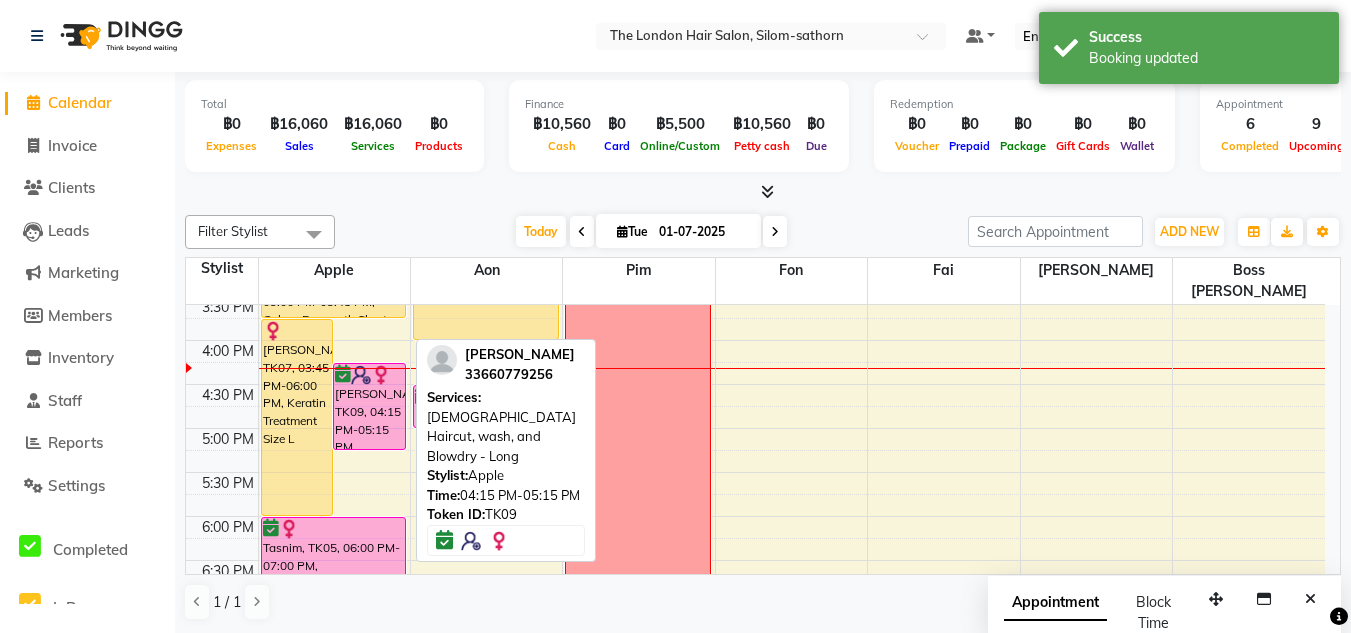 click on "[PERSON_NAME], TK09, 04:15 PM-05:15 PM, [DEMOGRAPHIC_DATA] Haircut, wash, and Blowdry - Long" at bounding box center [369, 406] 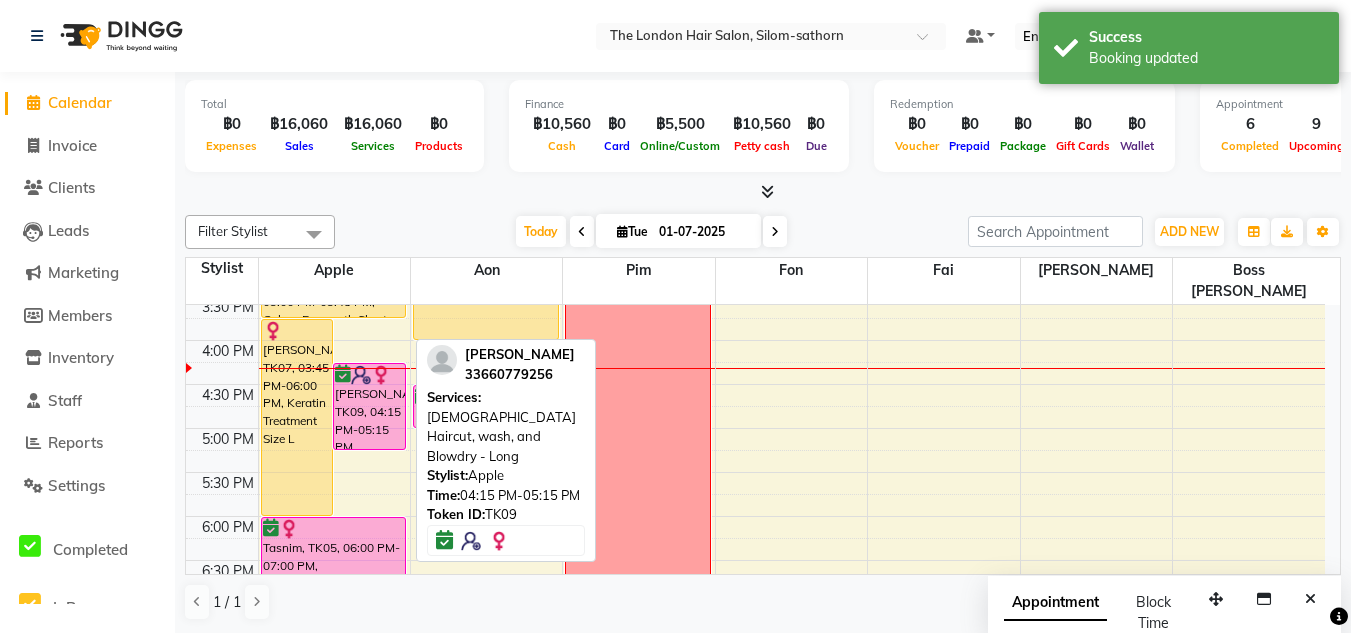 click on "[PERSON_NAME], TK09, 04:15 PM-05:15 PM, [DEMOGRAPHIC_DATA] Haircut, wash, and Blowdry - Long" at bounding box center [369, 406] 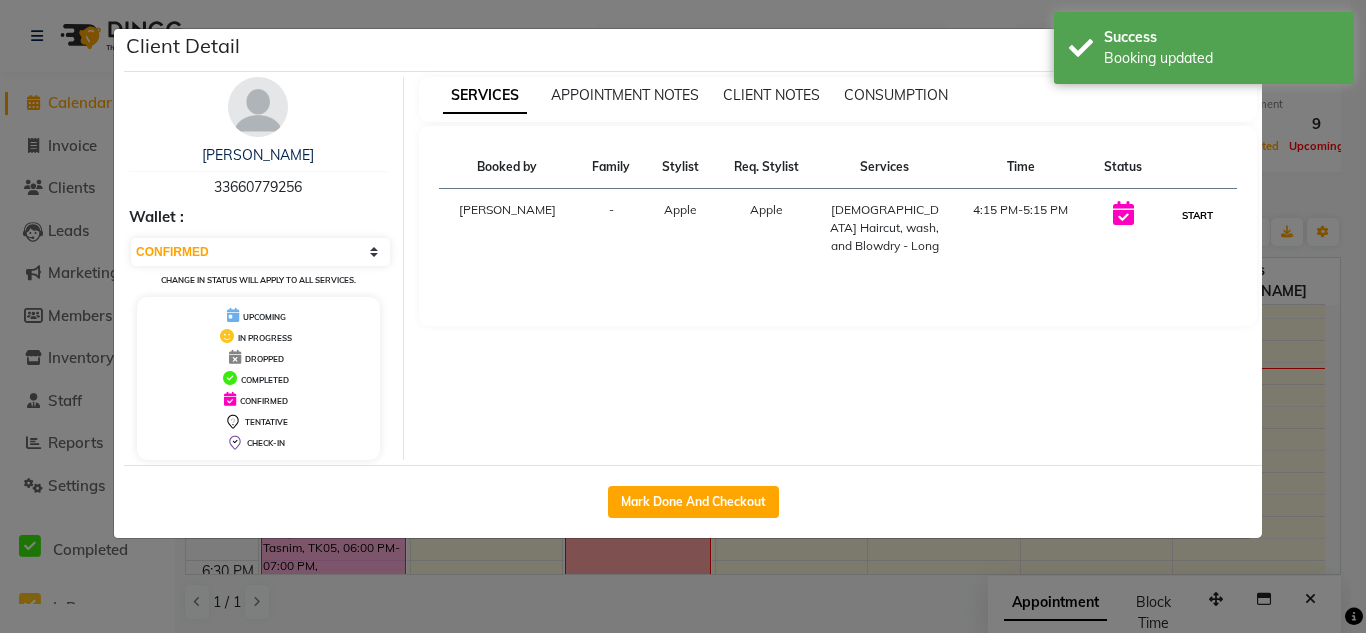click on "START" at bounding box center [1197, 215] 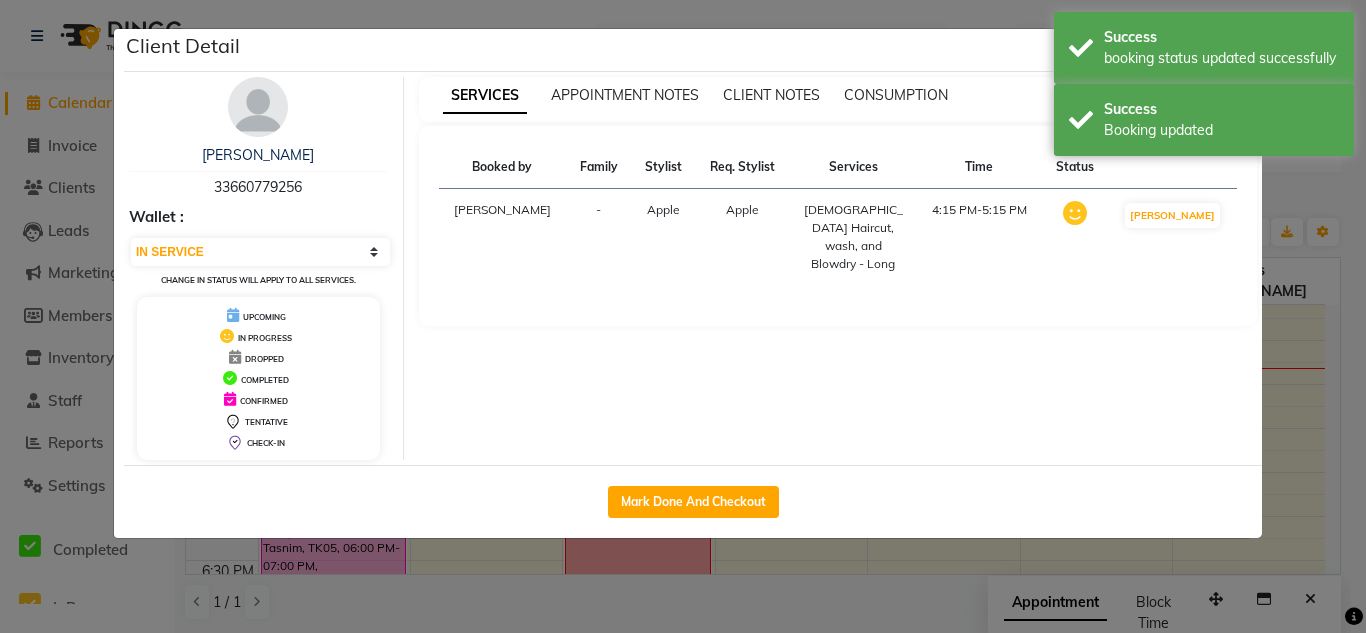 click on "Client Detail  [PERSON_NAME]    33660779256 Wallet : Select IN SERVICE CONFIRMED TENTATIVE CHECK IN MARK DONE DROPPED UPCOMING Change in status will apply to all services. UPCOMING IN PROGRESS DROPPED COMPLETED CONFIRMED TENTATIVE CHECK-IN SERVICES APPOINTMENT NOTES CLIENT NOTES CONSUMPTION Booked by Family Stylist Req. Stylist Services Time Status  [PERSON_NAME]   - Apple   Apple    [DEMOGRAPHIC_DATA] Haircut, wash, and Blowdry - Long   4:15 PM-5:15 PM   MARK DONE   Mark Done And Checkout" 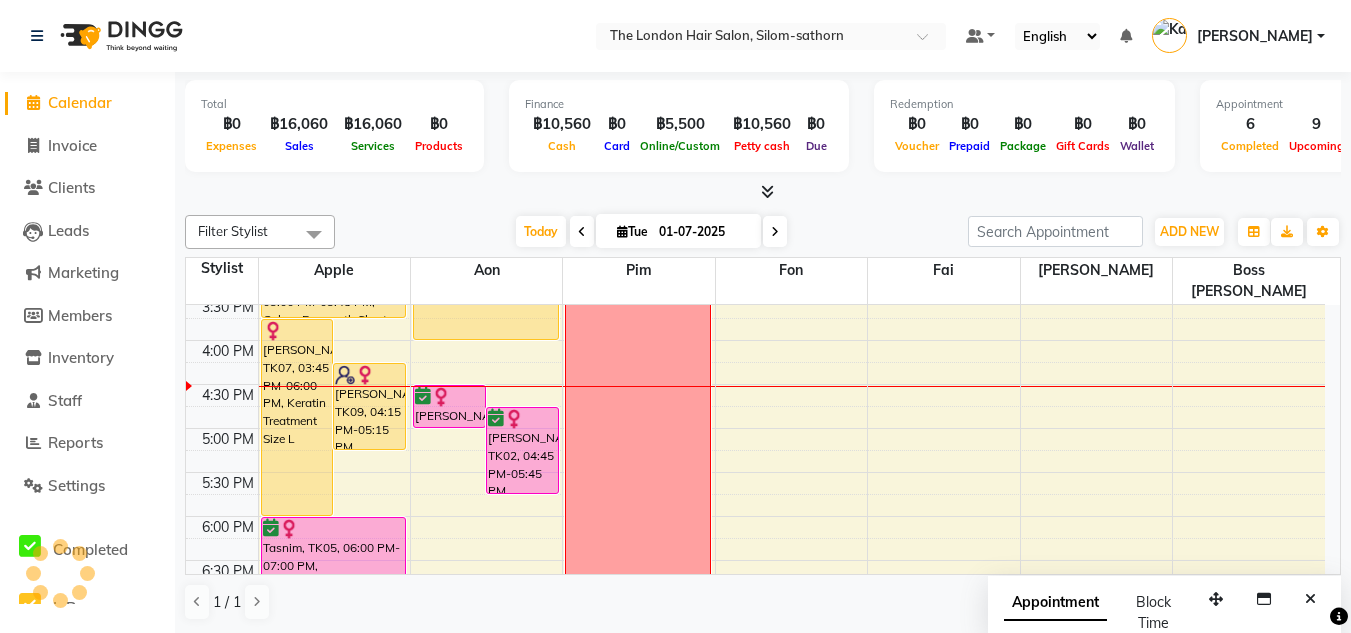 scroll, scrollTop: 1, scrollLeft: 0, axis: vertical 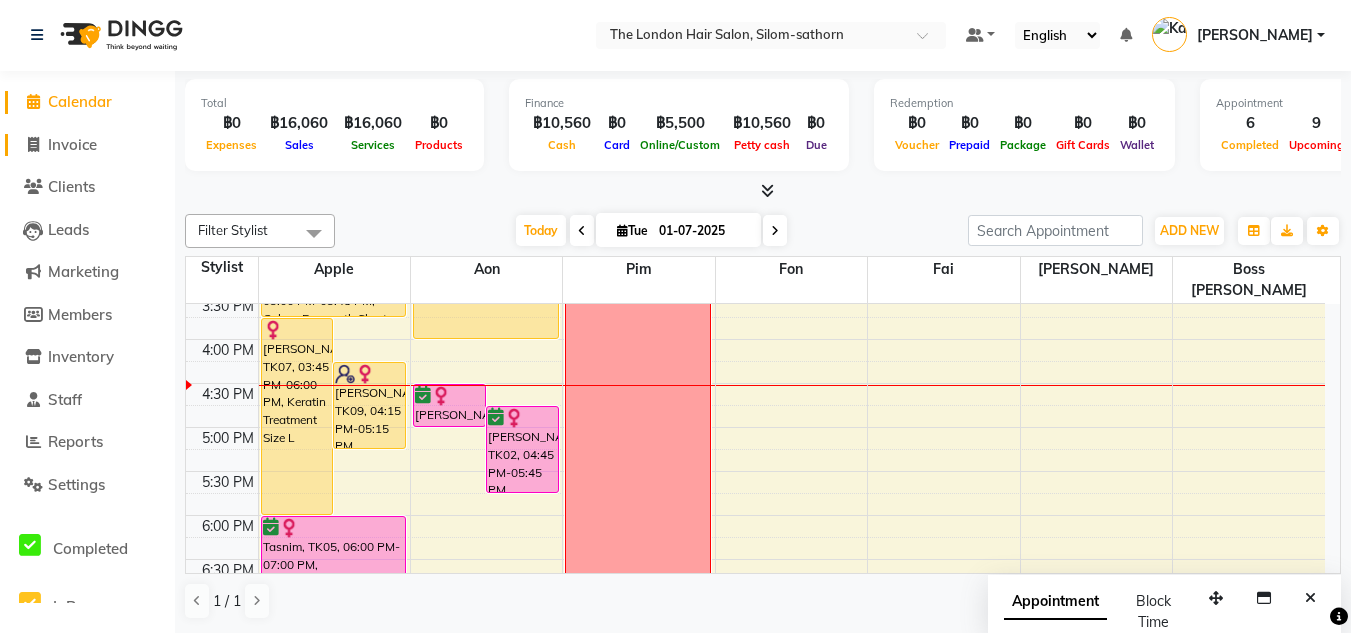 click on "Invoice" 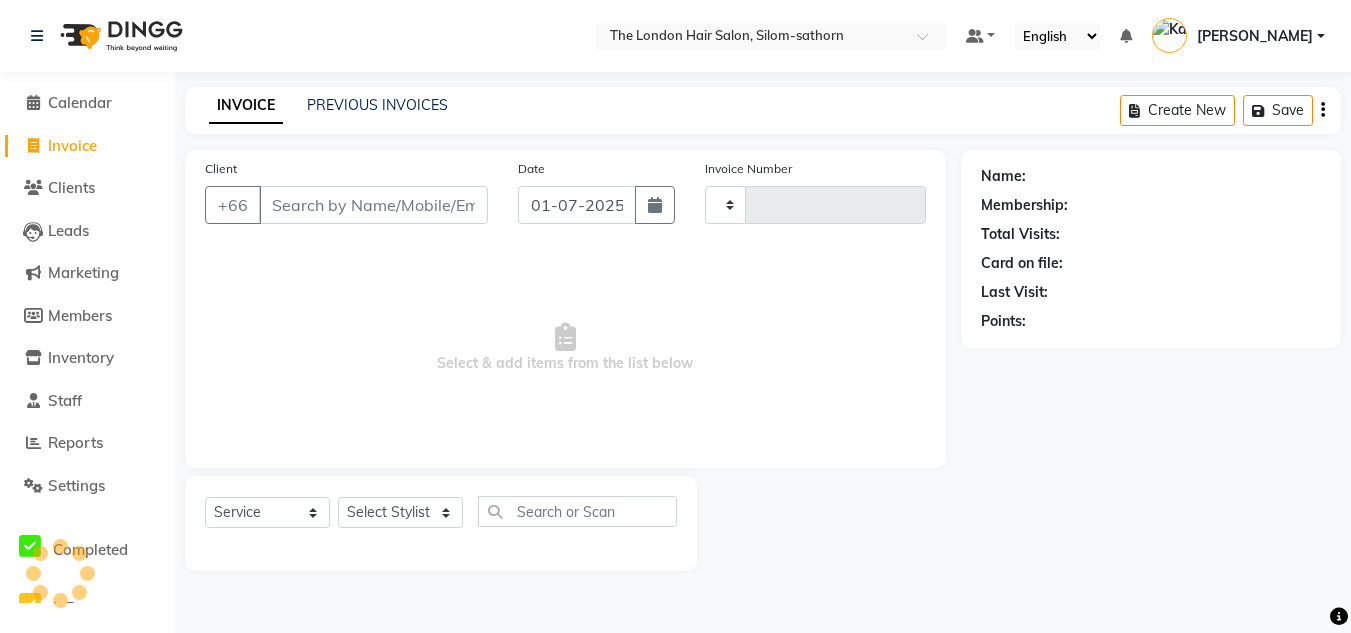 scroll, scrollTop: 0, scrollLeft: 0, axis: both 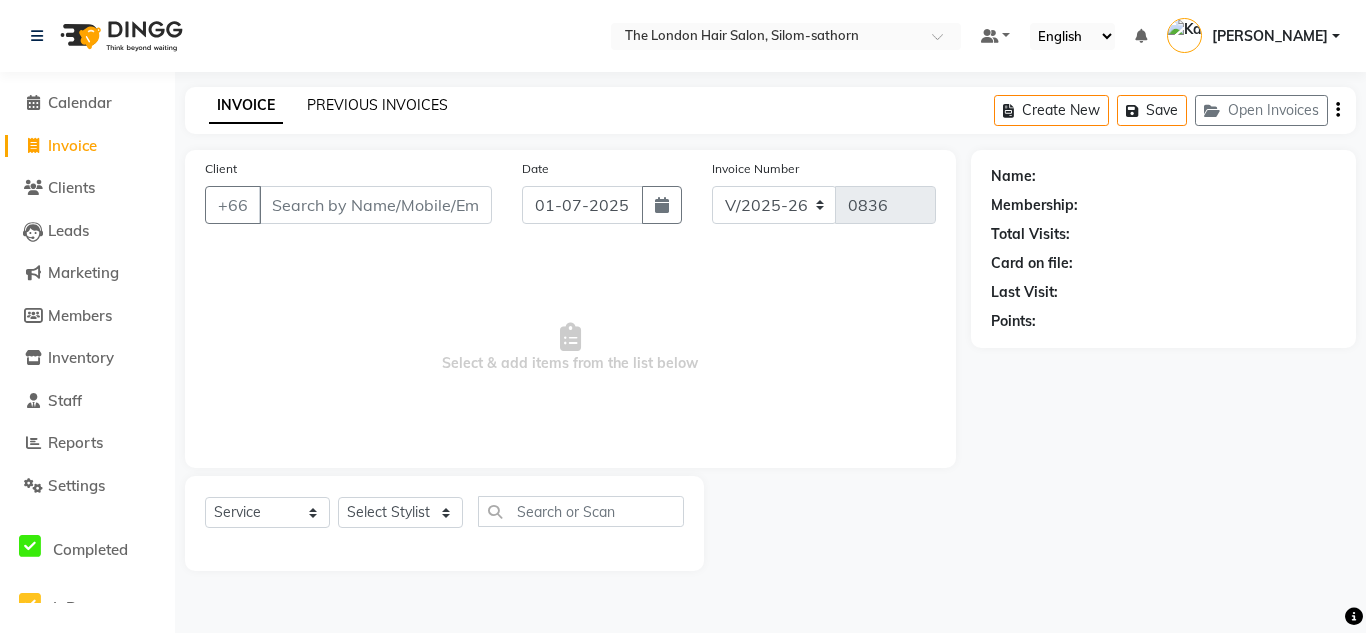 click on "PREVIOUS INVOICES" 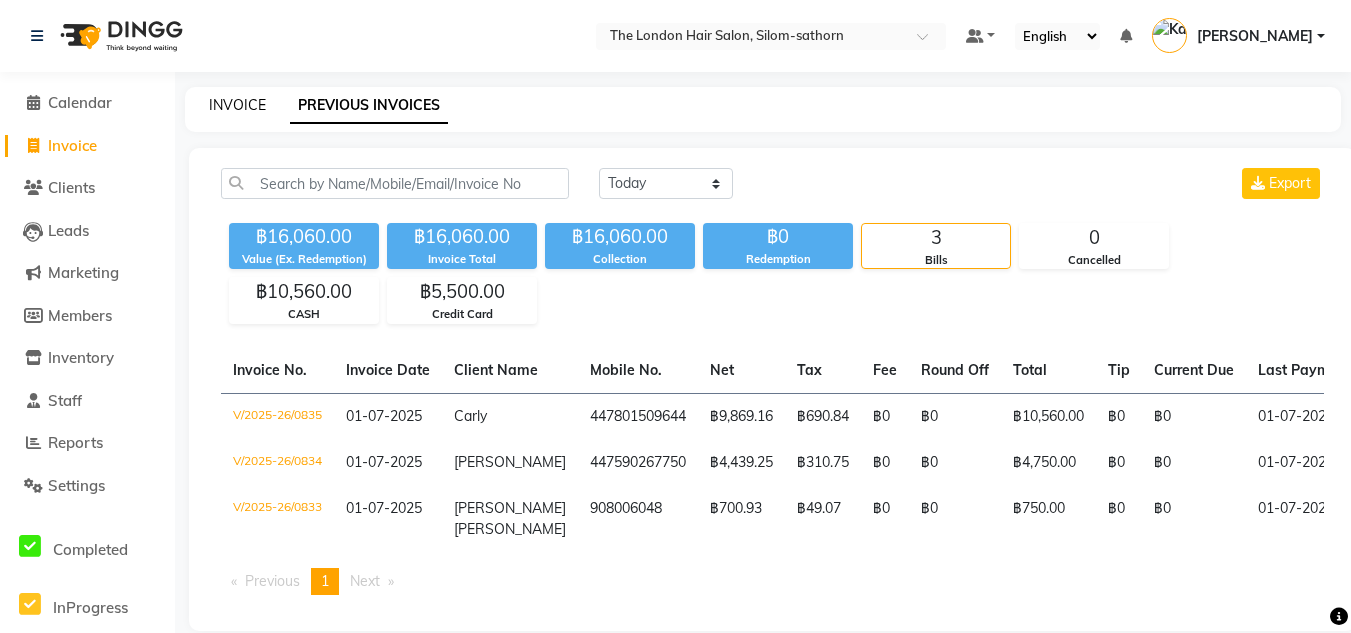 click on "INVOICE" 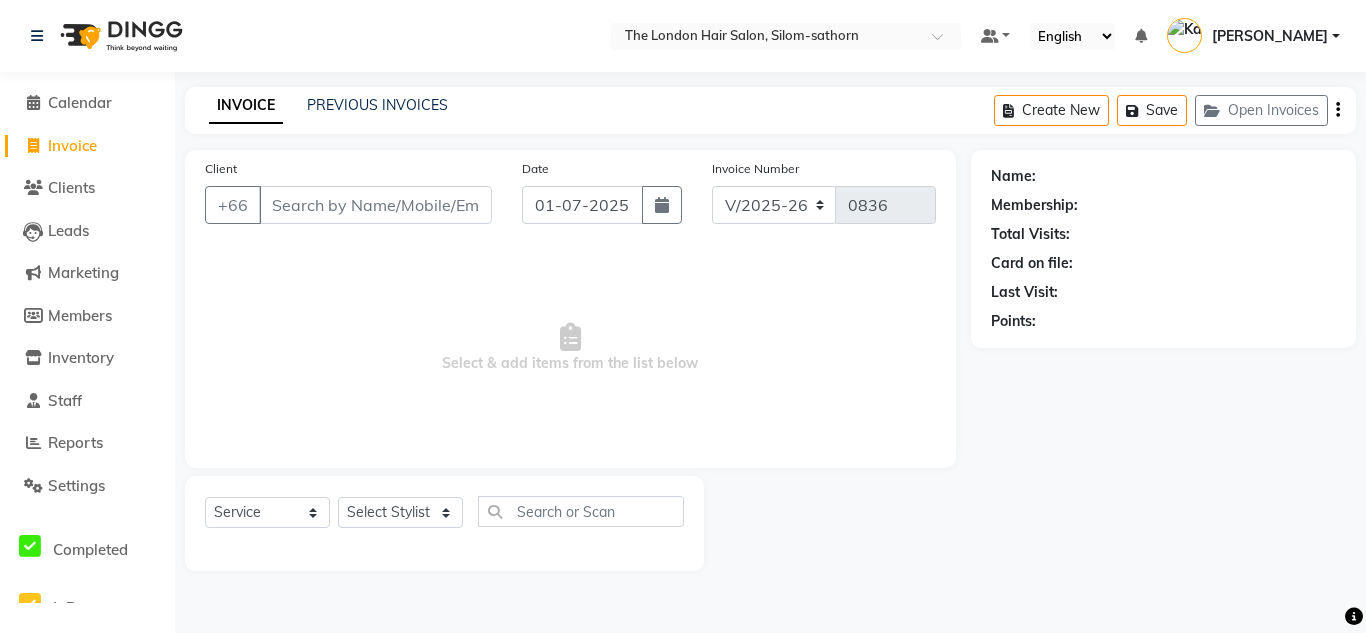 click on "Client" at bounding box center (375, 205) 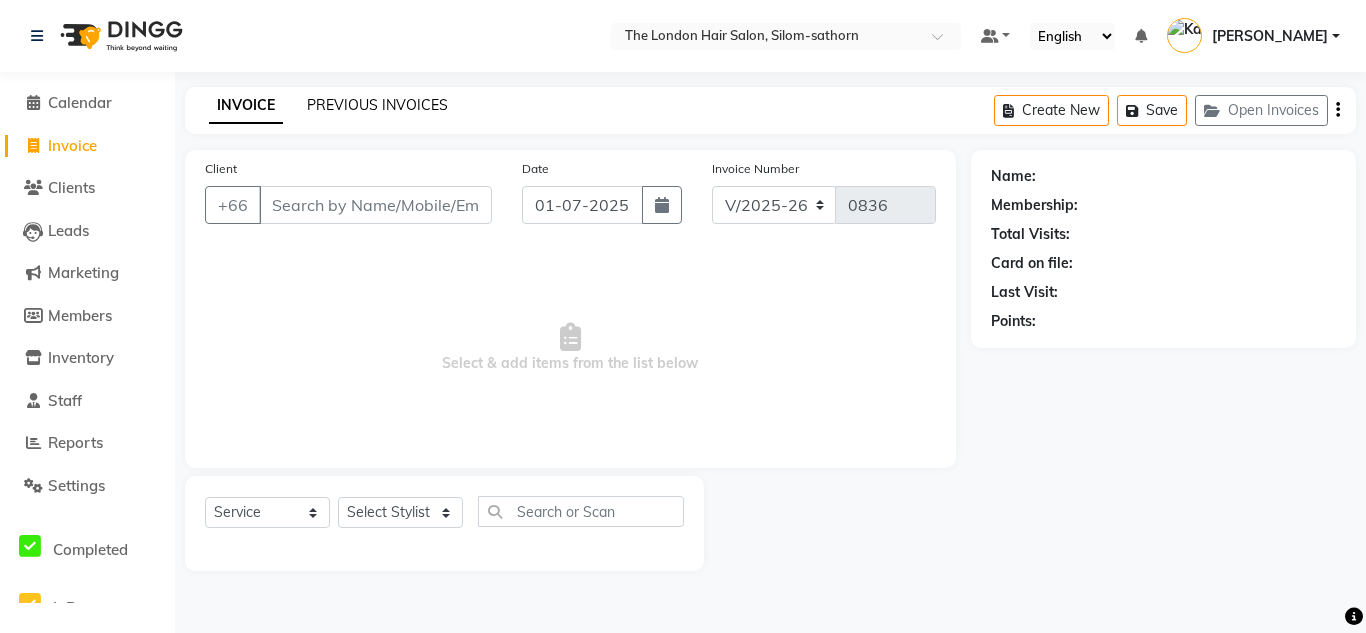 click on "PREVIOUS INVOICES" 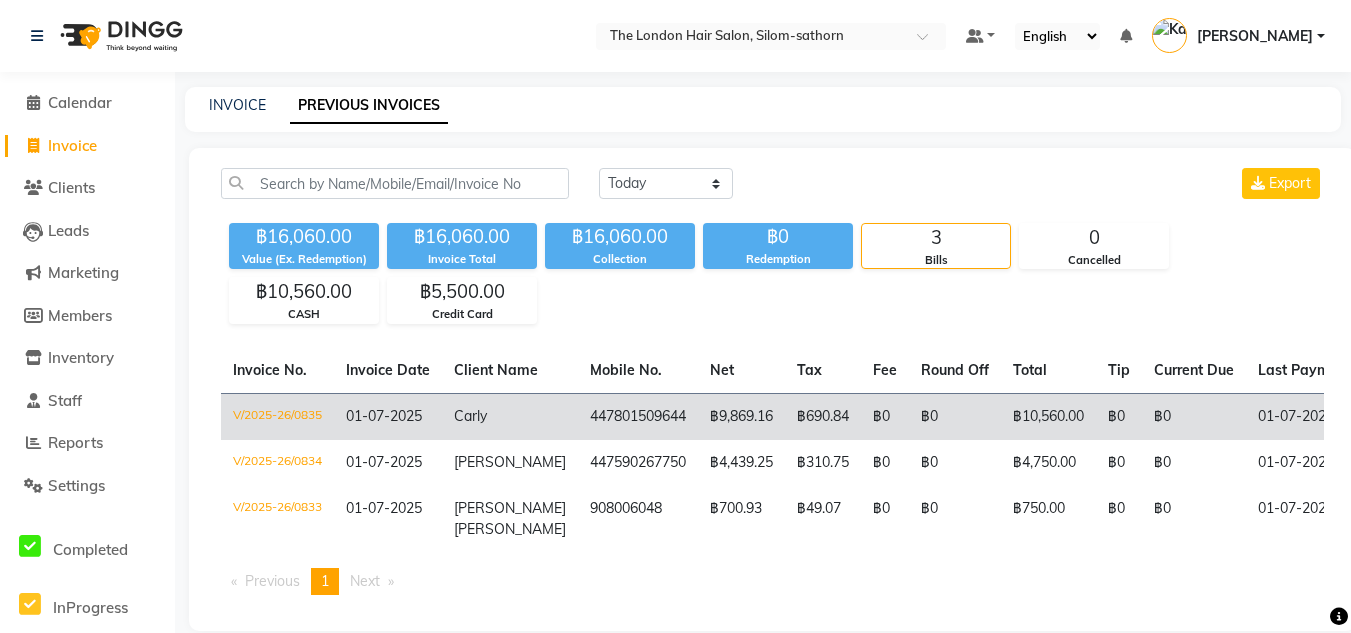 click on "Carly" 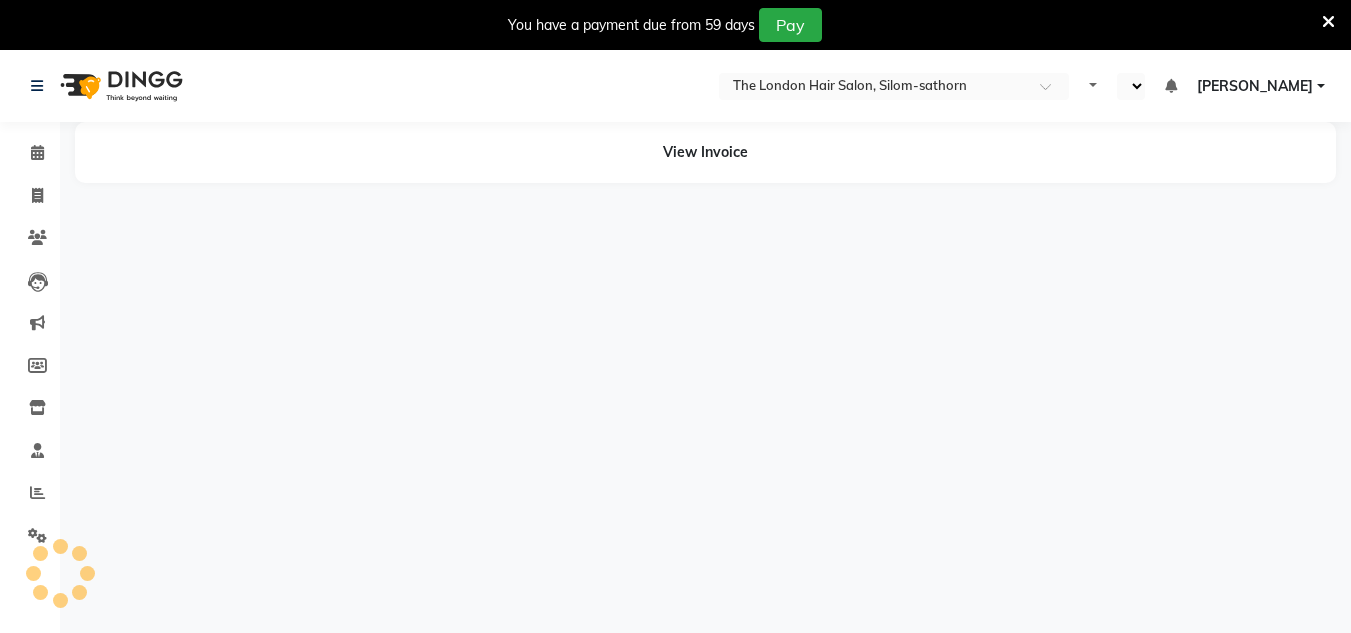 scroll, scrollTop: 0, scrollLeft: 0, axis: both 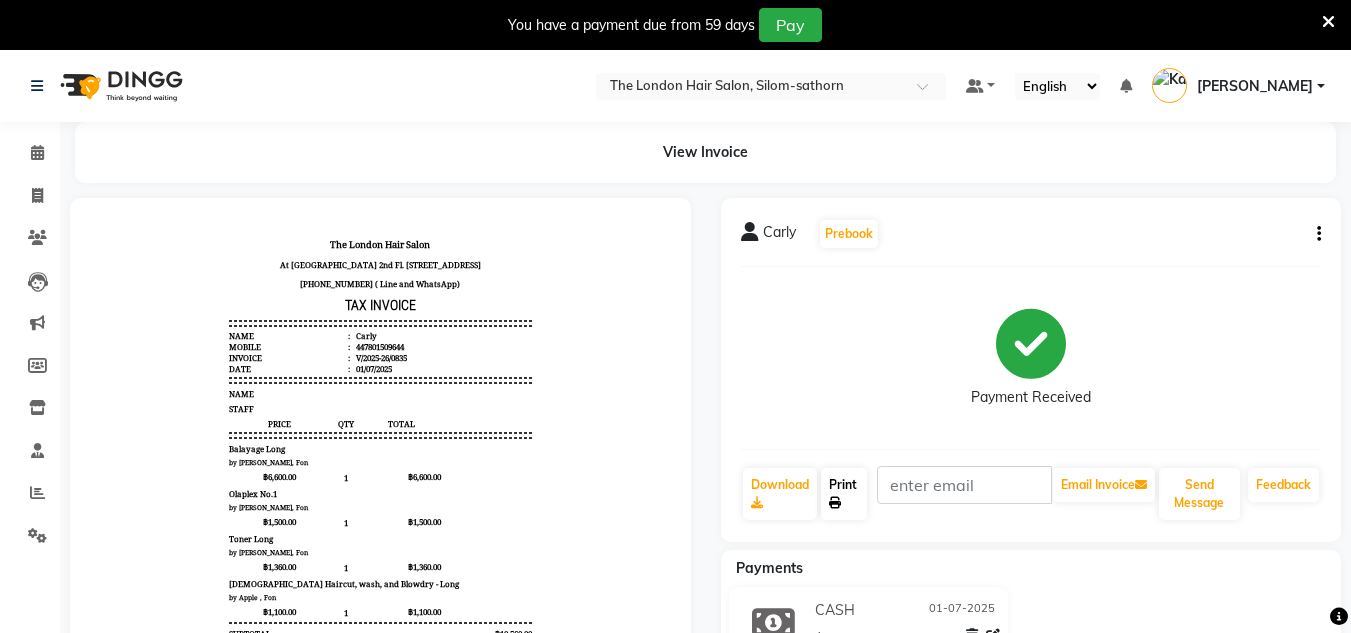 click on "Print" 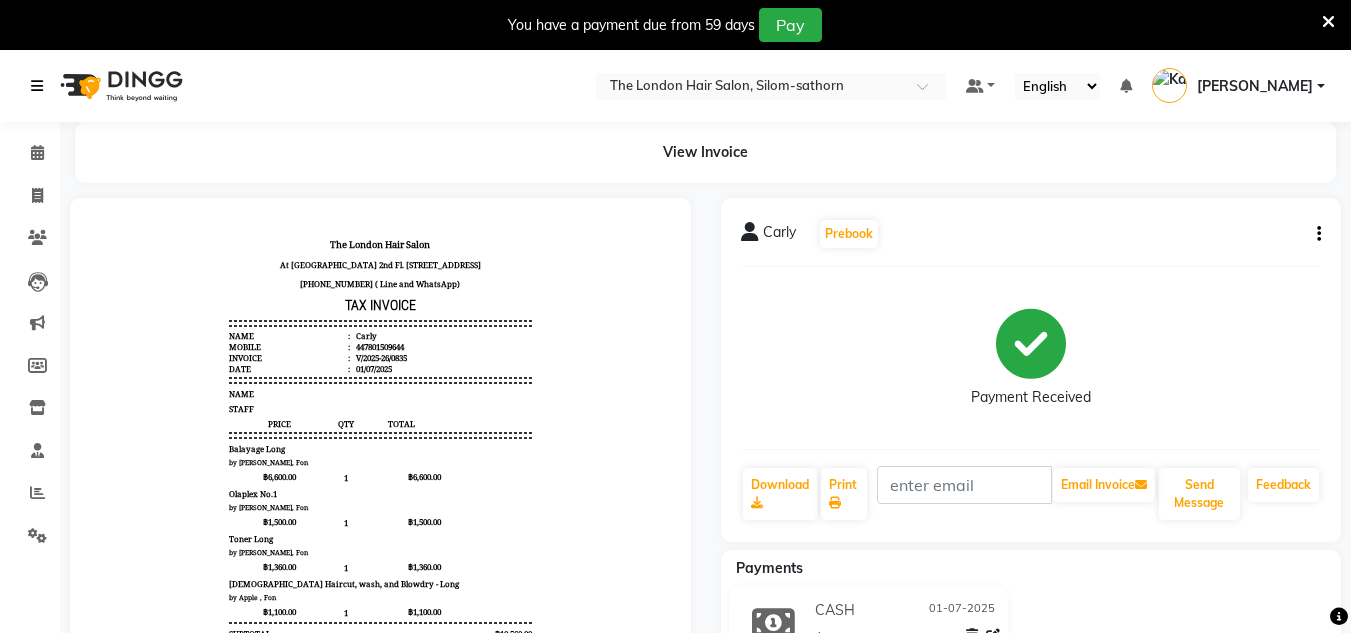 click at bounding box center [37, 86] 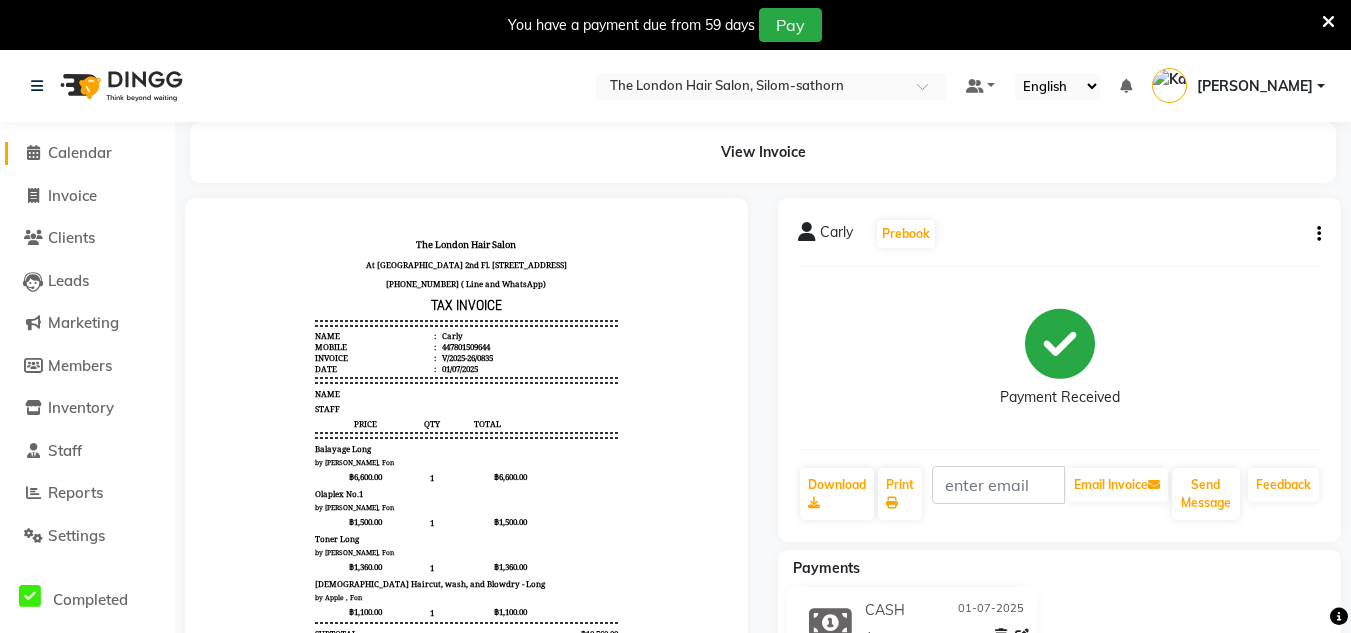 click on "Calendar" 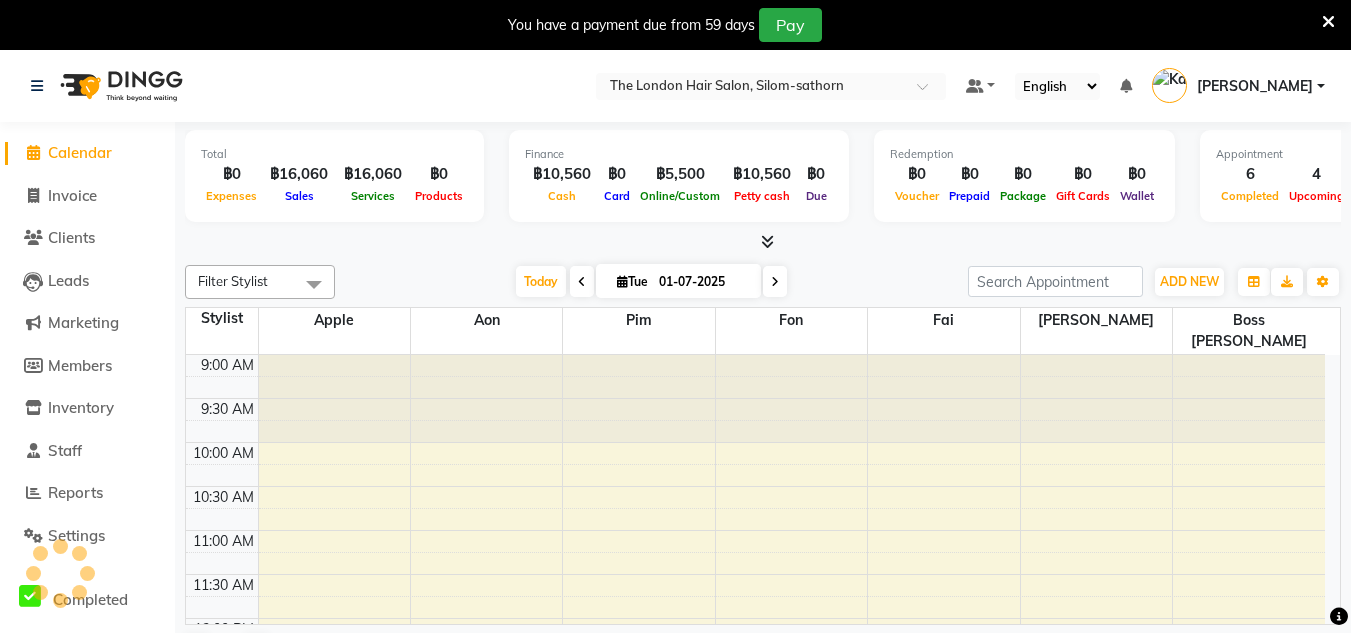 scroll, scrollTop: 0, scrollLeft: 0, axis: both 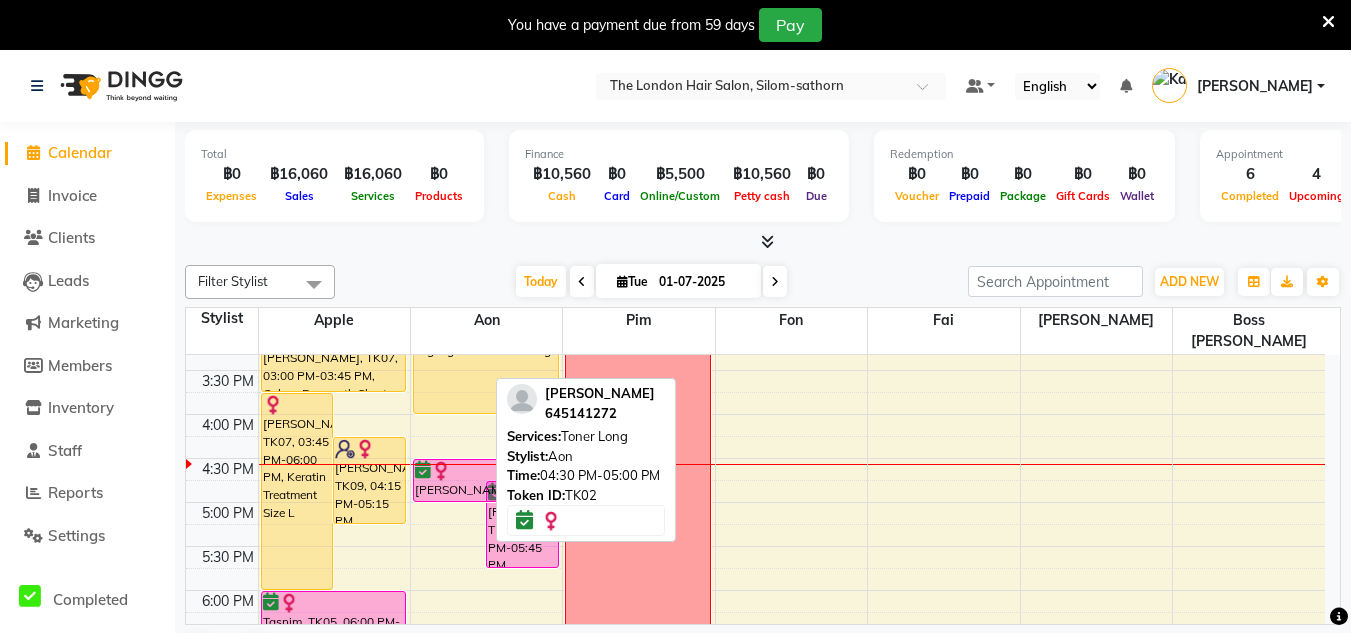 click on "Carly, TK01, 10:30 AM-12:00 PM, Balayage Long     Carly, TK01, 10:30 AM-10:40 AM, Olaplex No.1      Zib Goodman, TK02, 04:30 PM-05:00 PM, Toner Long     Zib Goodman, TK02, 04:45 PM-05:45 PM, Ladies Haircut, wash, and Blowdry - Long     Carly, TK01, 12:55 PM-01:40 PM, Toner Long     Zib Goodman, TK02, 02:30 PM-04:00 PM, Highlights Fullhead Long     Zib Goodman, TK02, 04:30 PM-05:00 PM, Toner Long" at bounding box center [486, 326] 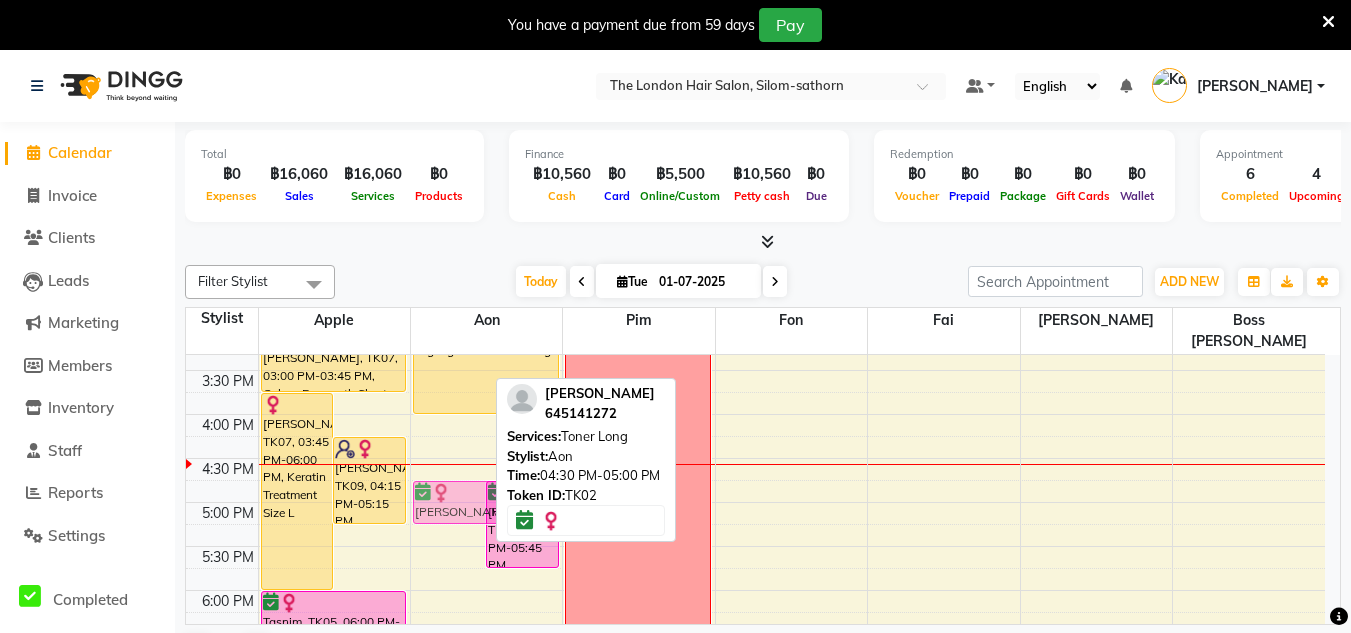drag, startPoint x: 442, startPoint y: 460, endPoint x: 438, endPoint y: 492, distance: 32.24903 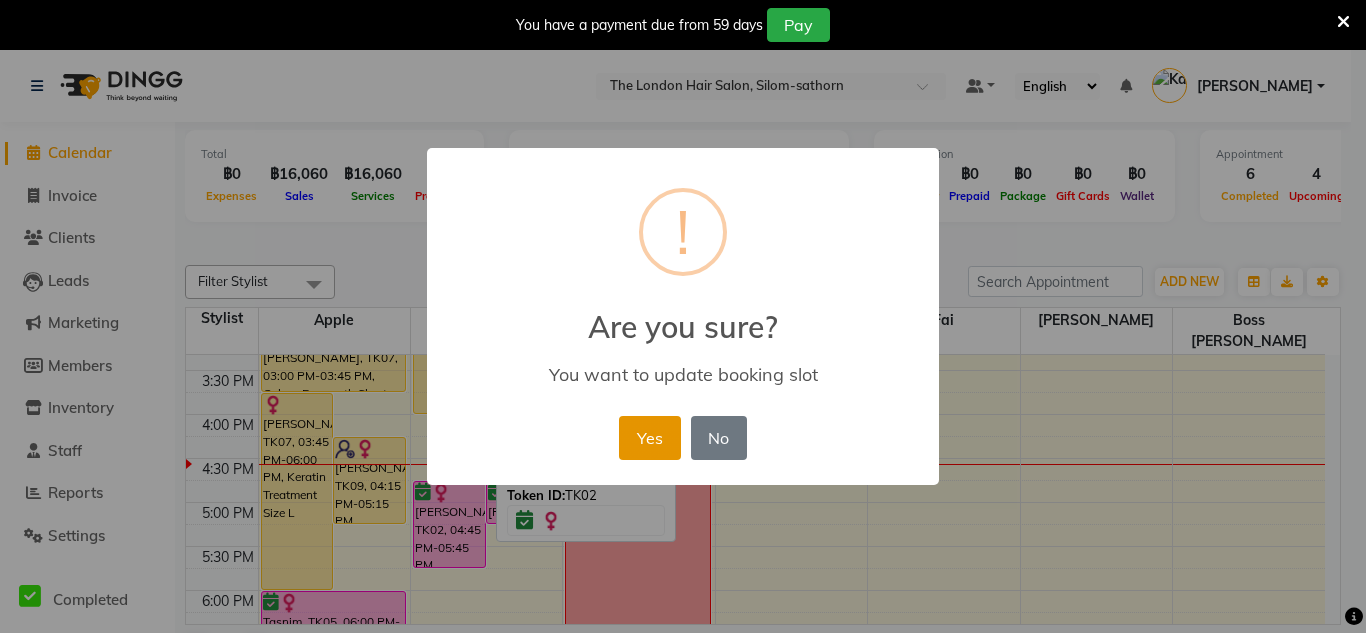 click on "Yes" at bounding box center (649, 438) 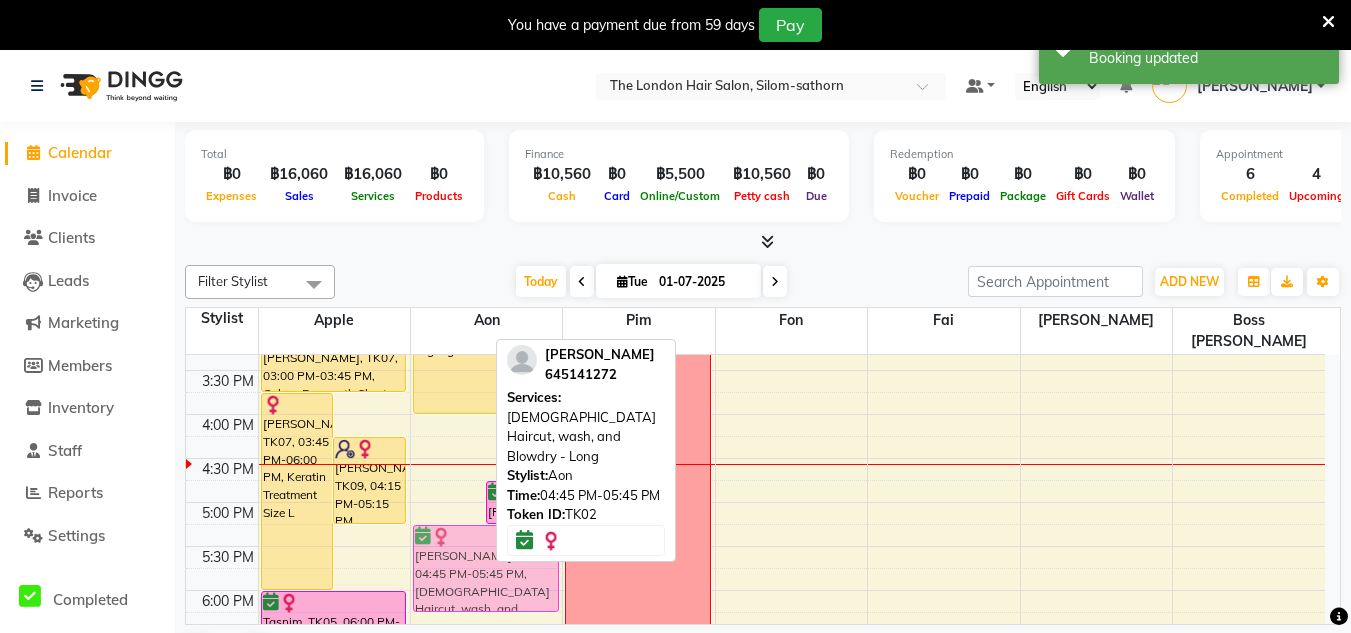 drag, startPoint x: 431, startPoint y: 505, endPoint x: 437, endPoint y: 540, distance: 35.510563 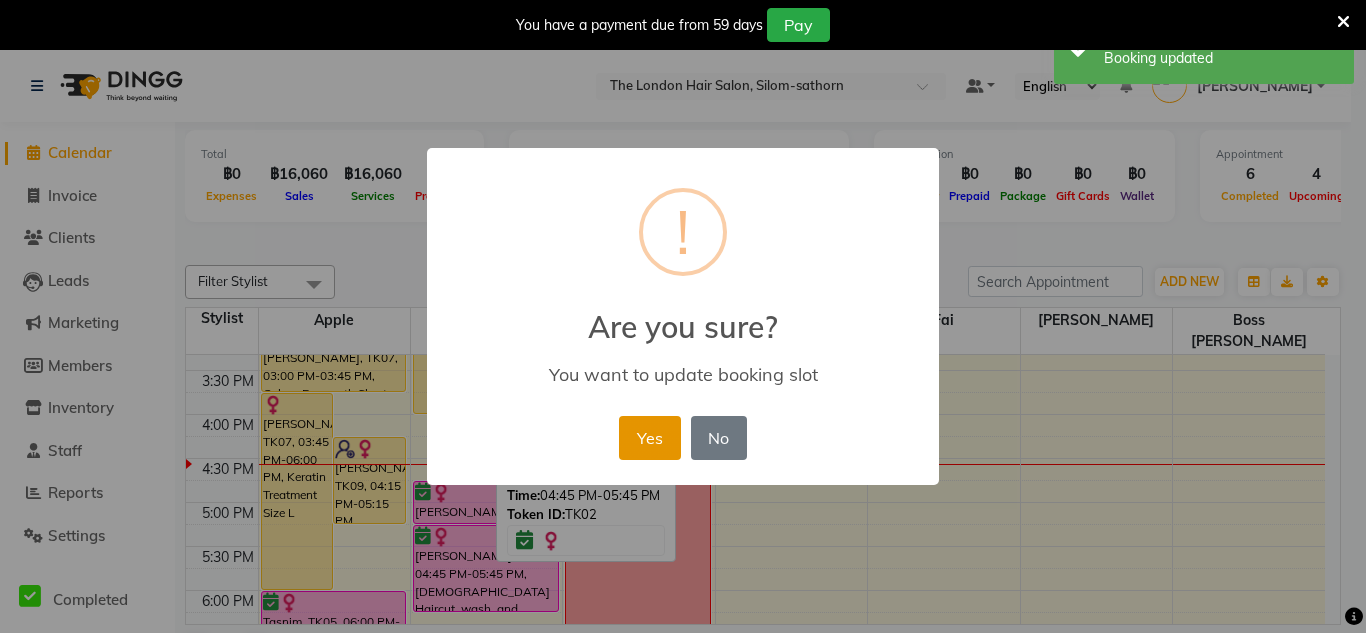 click on "Yes" at bounding box center [649, 438] 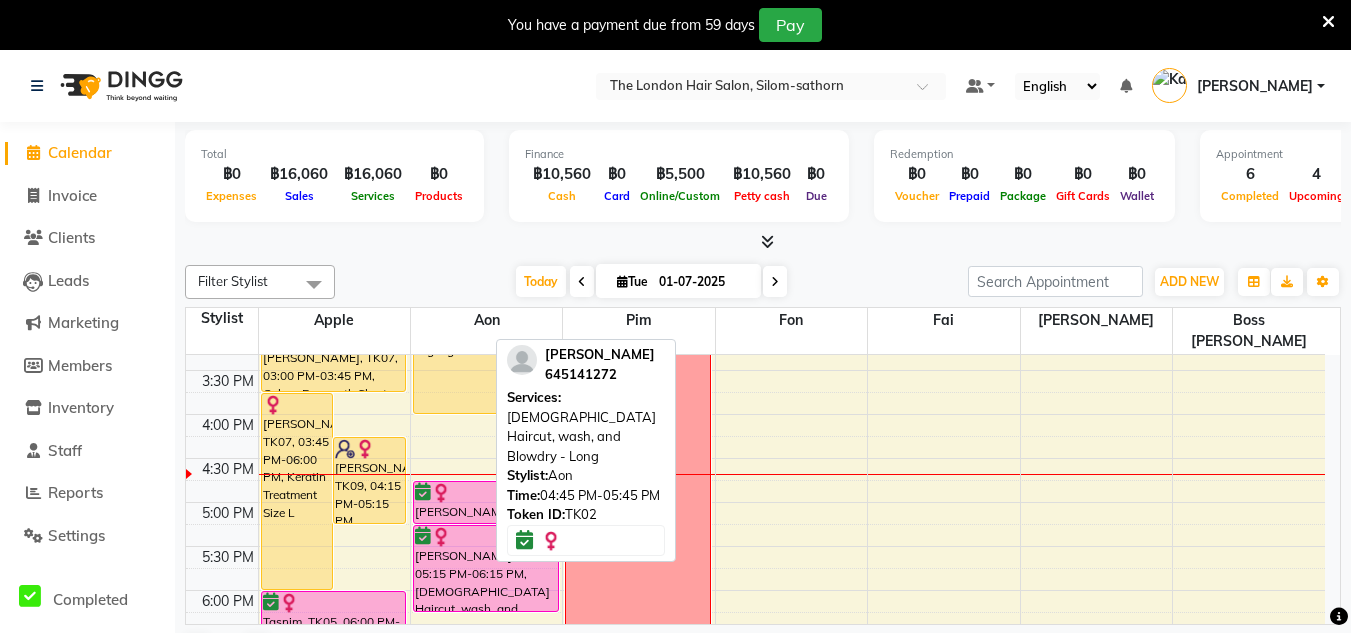 scroll, scrollTop: 478, scrollLeft: 0, axis: vertical 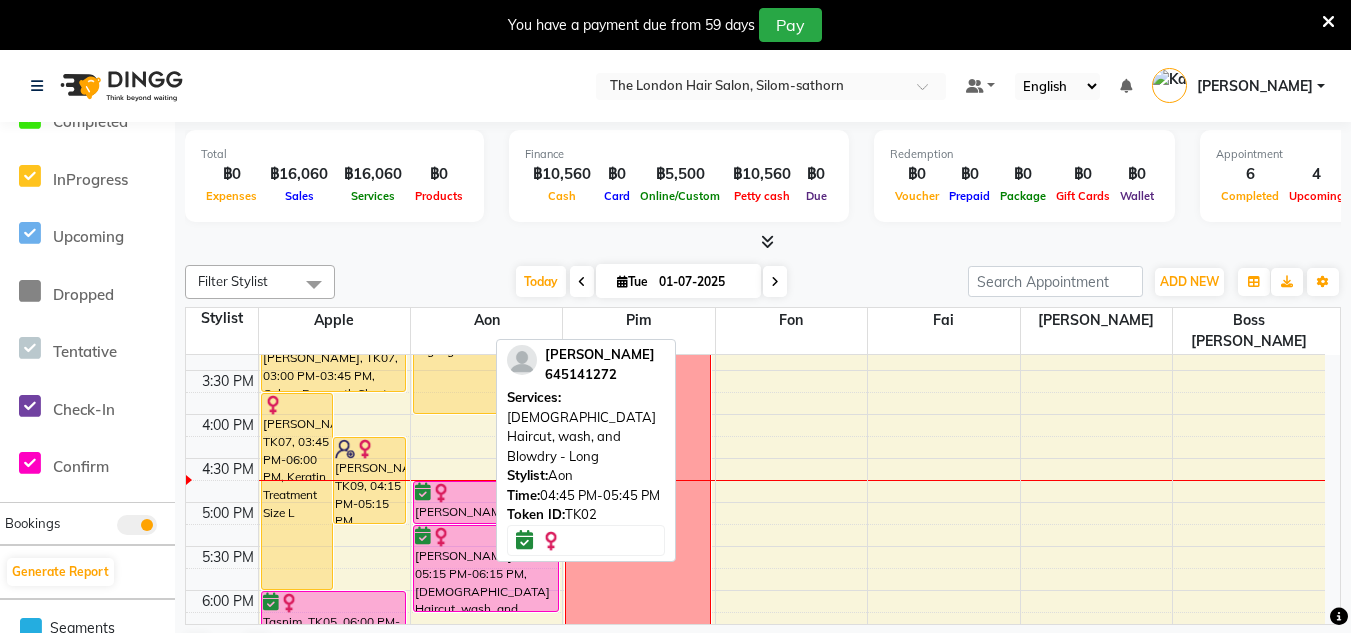 click on "9:00 AM 9:30 AM 10:00 AM 10:30 AM 11:00 AM 11:30 AM 12:00 PM 12:30 PM 1:00 PM 1:30 PM 2:00 PM 2:30 PM 3:00 PM 3:30 PM 4:00 PM 4:30 PM 5:00 PM 5:30 PM 6:00 PM 6:30 PM 7:00 PM 7:30 PM 8:00 PM 8:30 PM     Alison Bodinnar, TK07, 03:45 PM-06:00 PM, Keratin Treatment Size L      Mathilde, TK09, 04:15 PM-05:15 PM, Ladies Haircut, wash, and Blowdry - Long     Carly, TK01, 10:00 AM-11:00 AM, Ladies Haircut, wash, and Blowdry - Long     Mr.Lee Yew Leong, TK03, 12:00 PM-12:45 PM, Men's Cut Short & Medium     Alison Bodinnar, TK07, 03:00 PM-03:45 PM, Colour Regrowth Short     Tasnim, TK05, 06:00 PM-07:00 PM, Ladies Haircut, wash, and Blowdry - Short to Medium     Cassie, TK06, 07:00 PM-08:00 PM, Ladies Haircut, wash, and Blowdry - Short to Medium     Carly, TK01, 10:30 AM-12:00 PM, Balayage Long     Carly, TK01, 10:30 AM-10:40 AM, Olaplex No.1      Carly, TK01, 12:55 PM-01:40 PM, Toner Long     Zib Goodman, TK02, 02:30 PM-04:00 PM, Highlights Fullhead Long     Zib Goodman, TK02, 04:45 PM-05:15 PM, Toner Long" at bounding box center [755, 326] 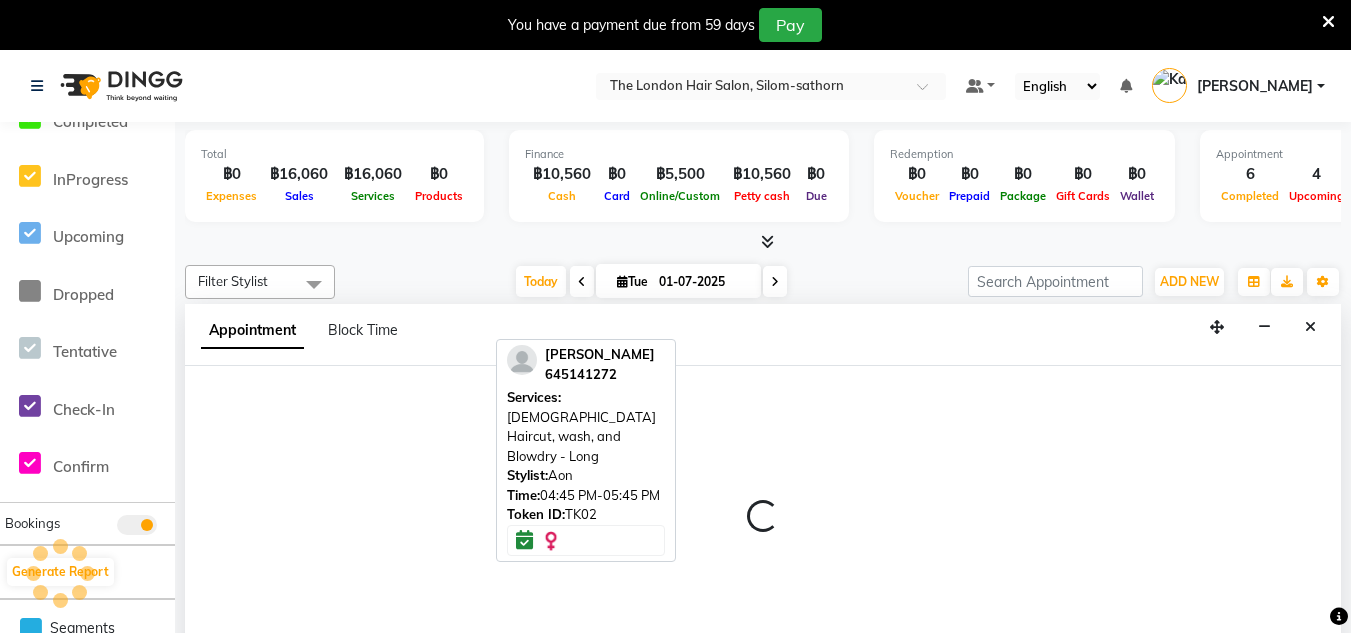 scroll, scrollTop: 51, scrollLeft: 0, axis: vertical 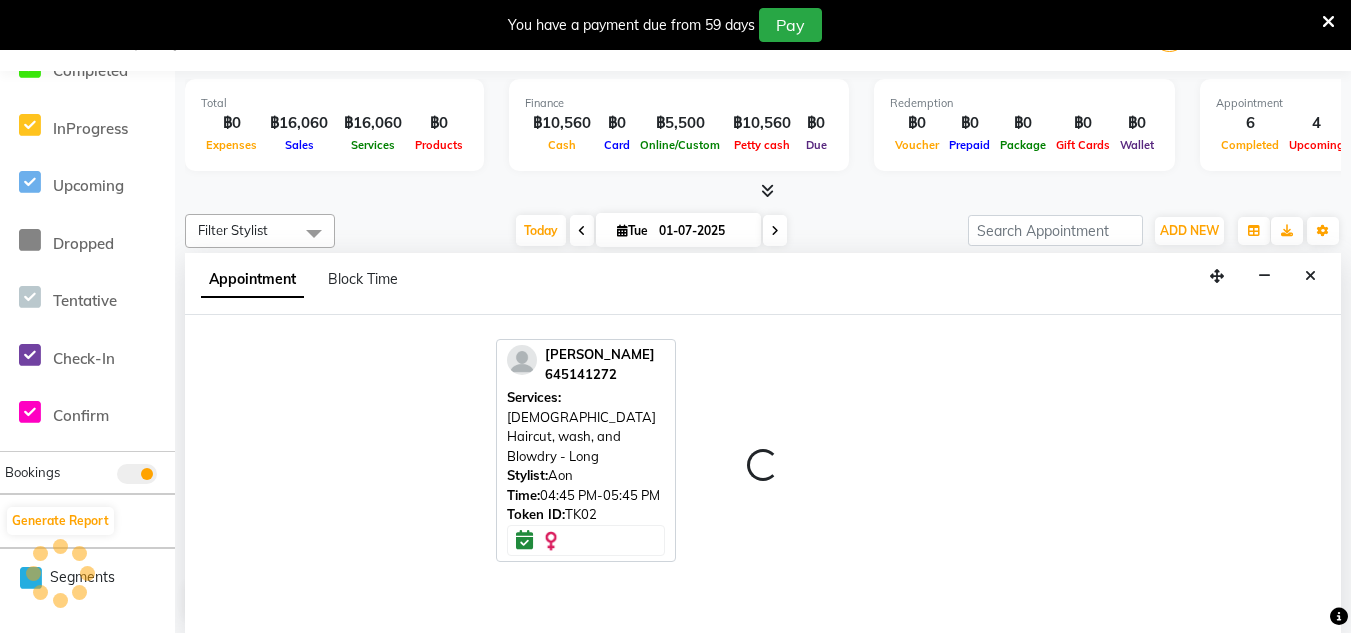 select on "56708" 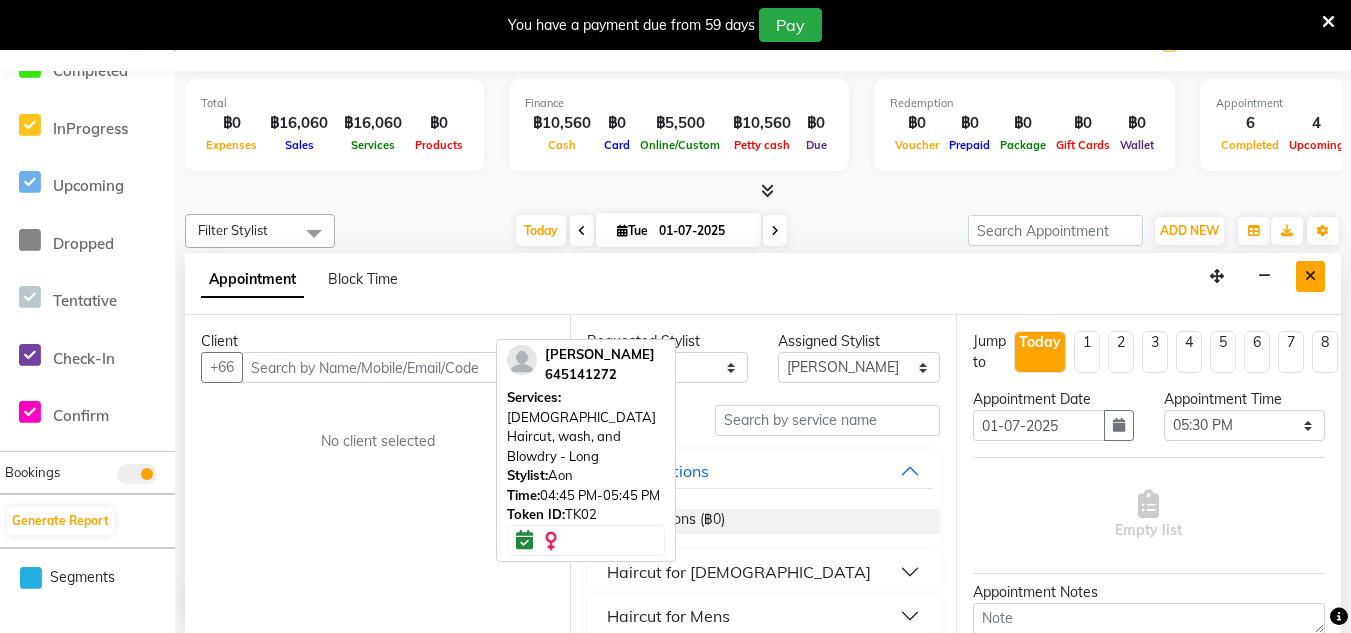 click at bounding box center (1310, 276) 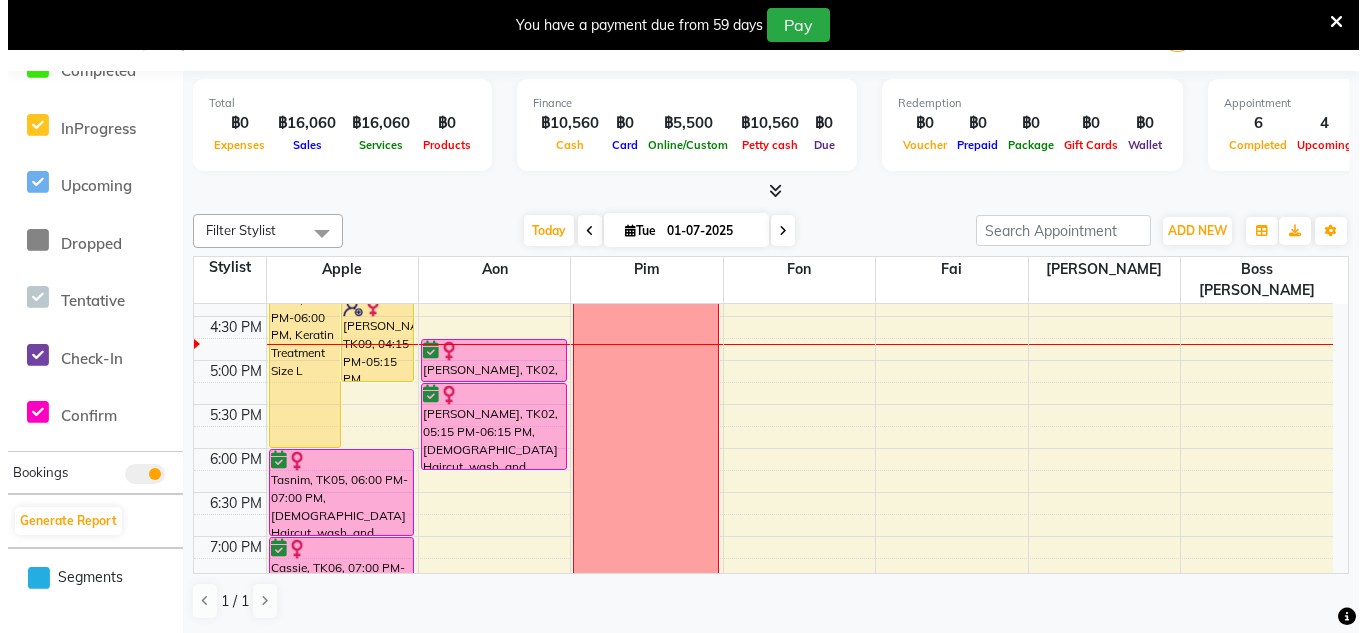 scroll, scrollTop: 656, scrollLeft: 0, axis: vertical 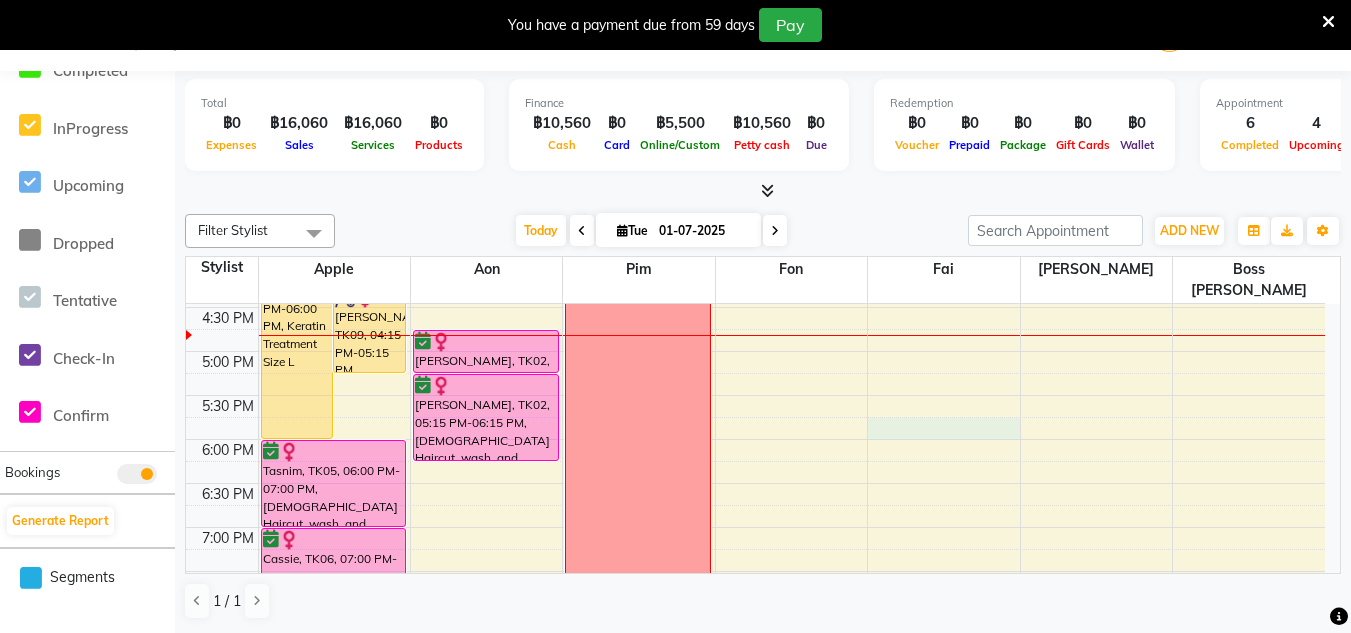 click on "9:00 AM 9:30 AM 10:00 AM 10:30 AM 11:00 AM 11:30 AM 12:00 PM 12:30 PM 1:00 PM 1:30 PM 2:00 PM 2:30 PM 3:00 PM 3:30 PM 4:00 PM 4:30 PM 5:00 PM 5:30 PM 6:00 PM 6:30 PM 7:00 PM 7:30 PM 8:00 PM 8:30 PM     Alison Bodinnar, TK07, 03:45 PM-06:00 PM, Keratin Treatment Size L      Mathilde, TK09, 04:15 PM-05:15 PM, Ladies Haircut, wash, and Blowdry - Long     Carly, TK01, 10:00 AM-11:00 AM, Ladies Haircut, wash, and Blowdry - Long     Mr.Lee Yew Leong, TK03, 12:00 PM-12:45 PM, Men's Cut Short & Medium     Alison Bodinnar, TK07, 03:00 PM-03:45 PM, Colour Regrowth Short     Tasnim, TK05, 06:00 PM-07:00 PM, Ladies Haircut, wash, and Blowdry - Short to Medium     Cassie, TK06, 07:00 PM-08:00 PM, Ladies Haircut, wash, and Blowdry - Short to Medium     Carly, TK01, 10:30 AM-12:00 PM, Balayage Long     Carly, TK01, 10:30 AM-10:40 AM, Olaplex No.1      Carly, TK01, 12:55 PM-01:40 PM, Toner Long     Zib Goodman, TK02, 02:30 PM-04:00 PM, Highlights Fullhead Long     Zib Goodman, TK02, 04:45 PM-05:15 PM, Toner Long" at bounding box center [755, 175] 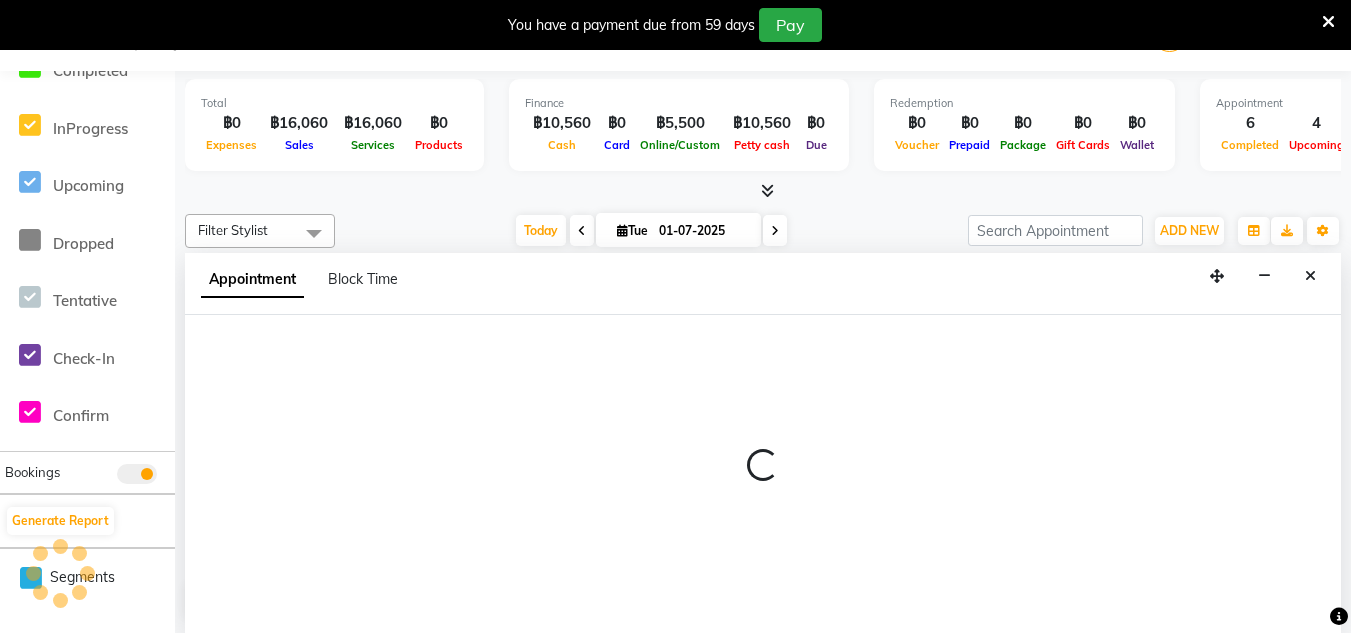 select on "83403" 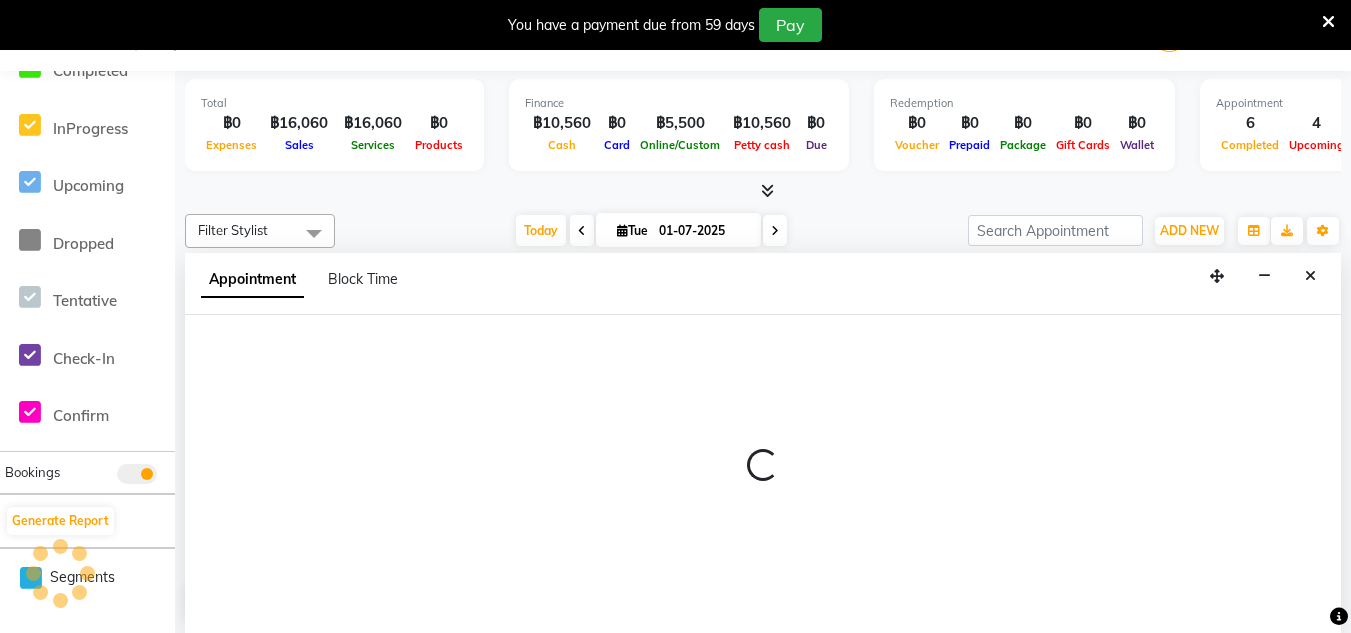 select on "1065" 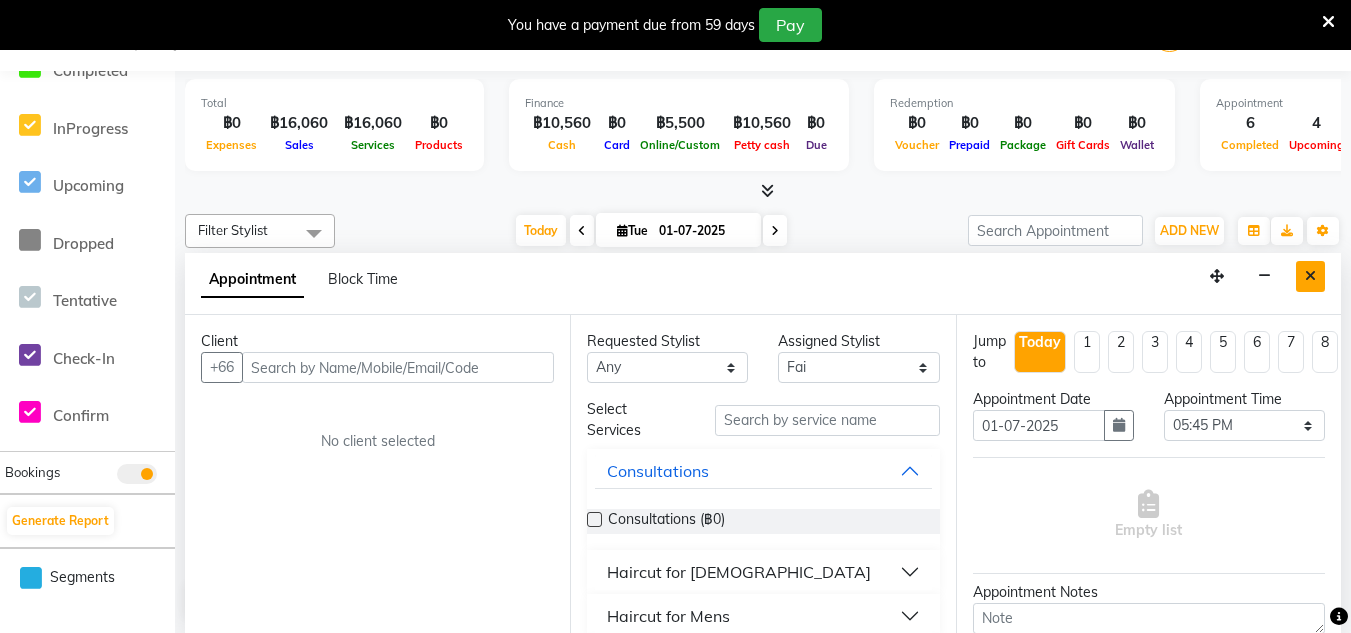 click at bounding box center (1310, 276) 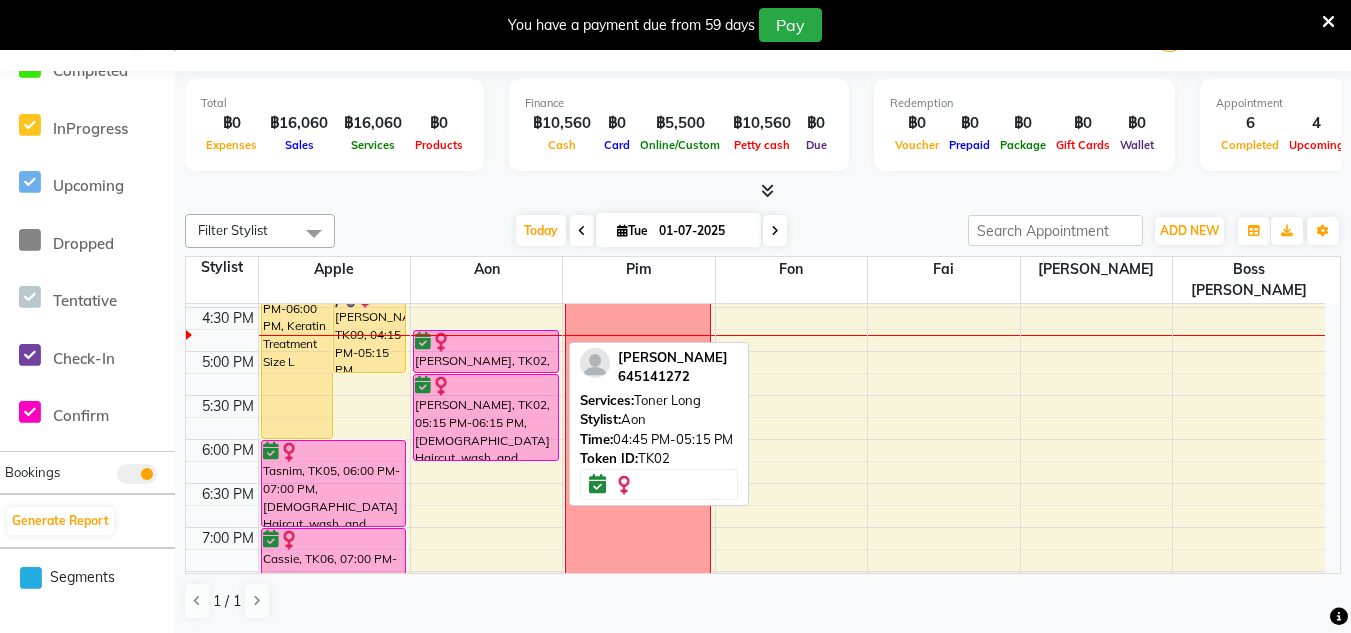 click on "Zib Goodman, TK02, 04:45 PM-05:15 PM, Toner Long" at bounding box center (486, 351) 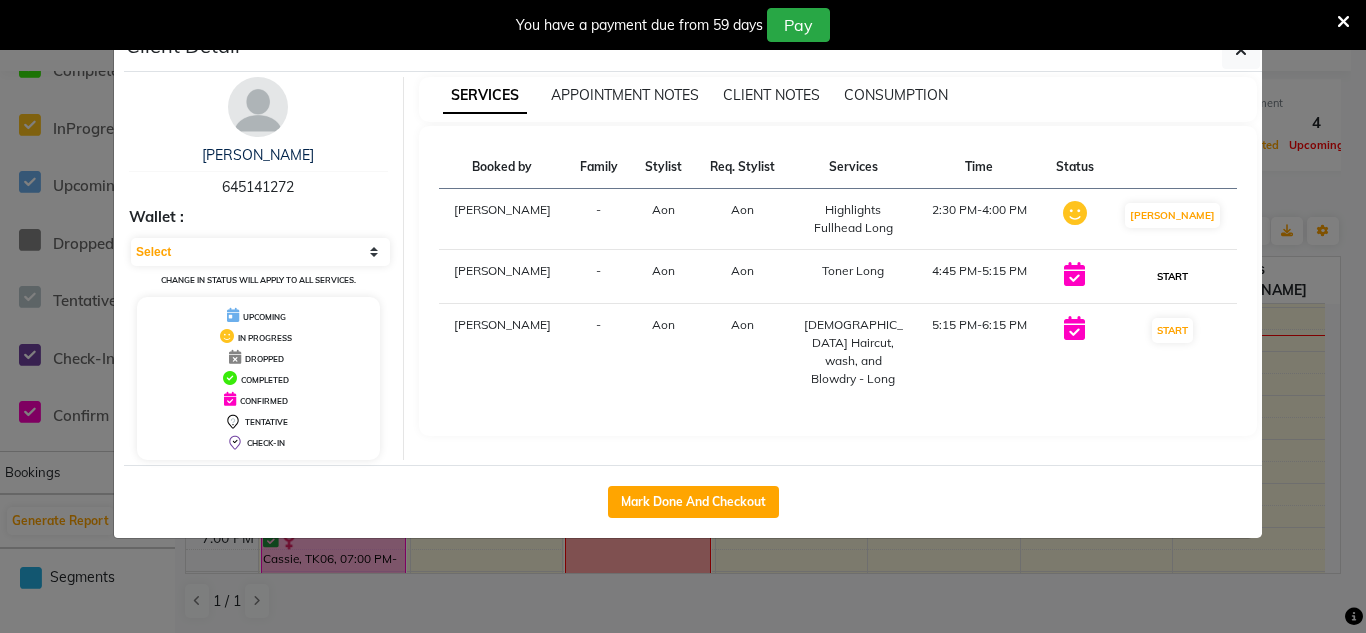 click on "START" at bounding box center (1172, 276) 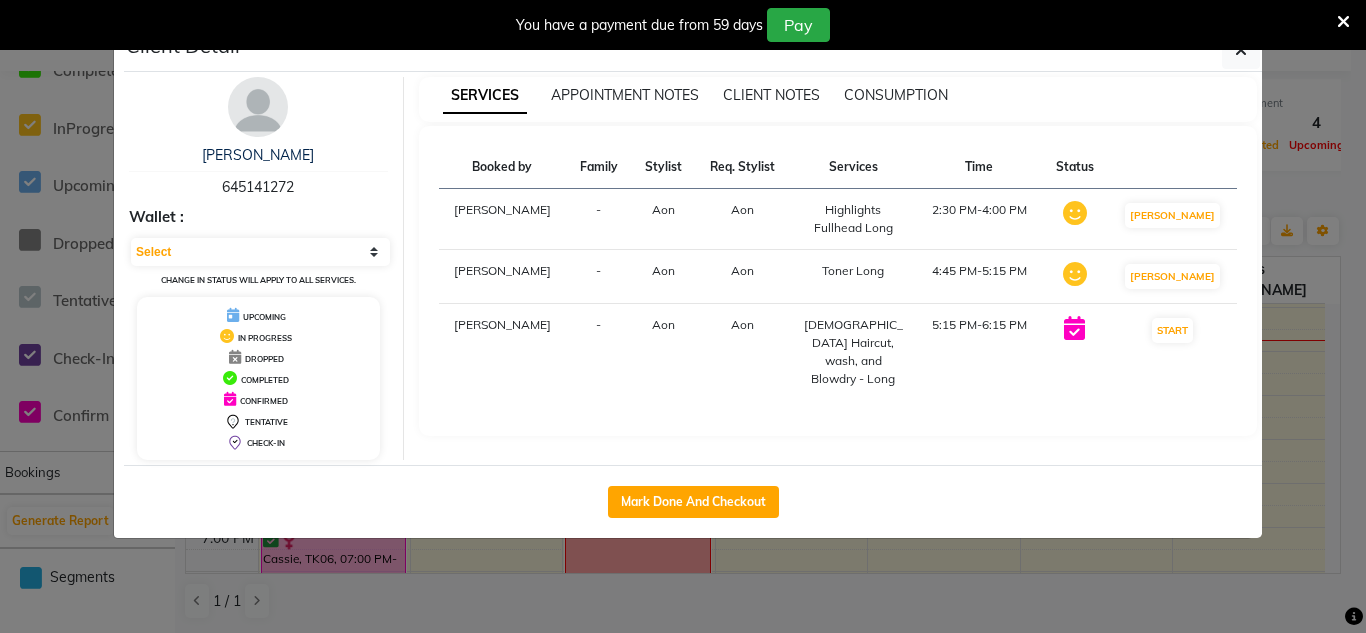 click on "You have a payment due from 59 days   Pay" at bounding box center (683, 25) 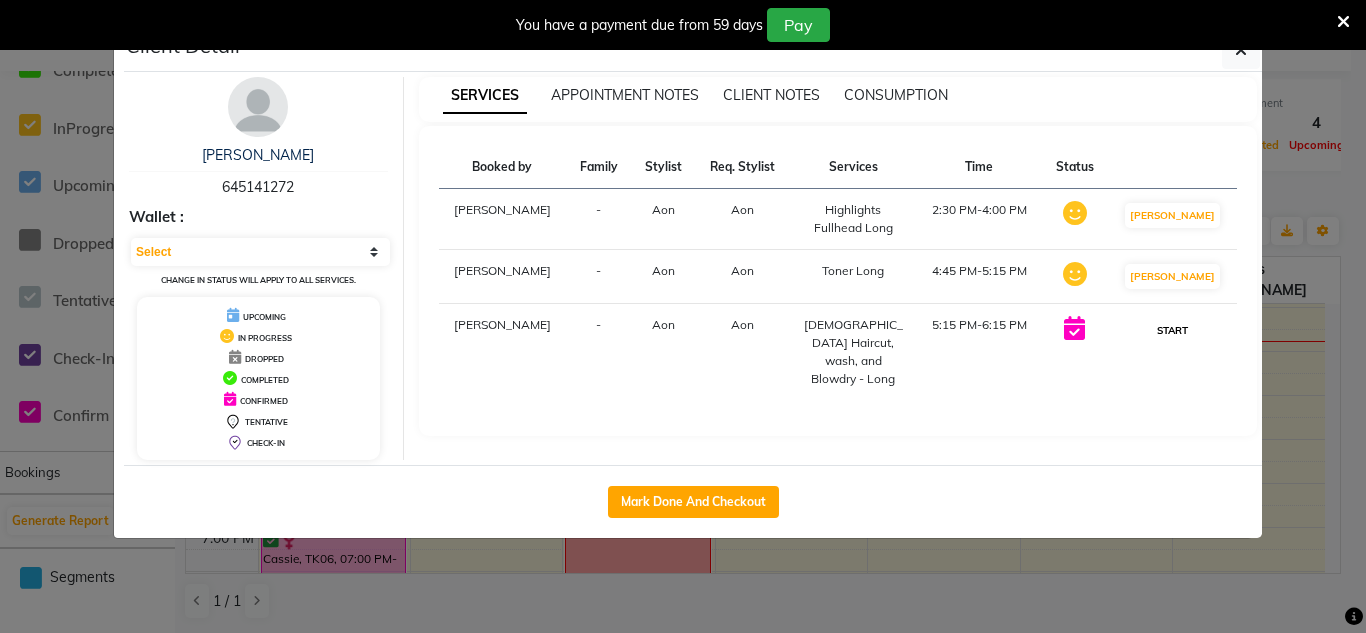 click on "START" at bounding box center (1172, 330) 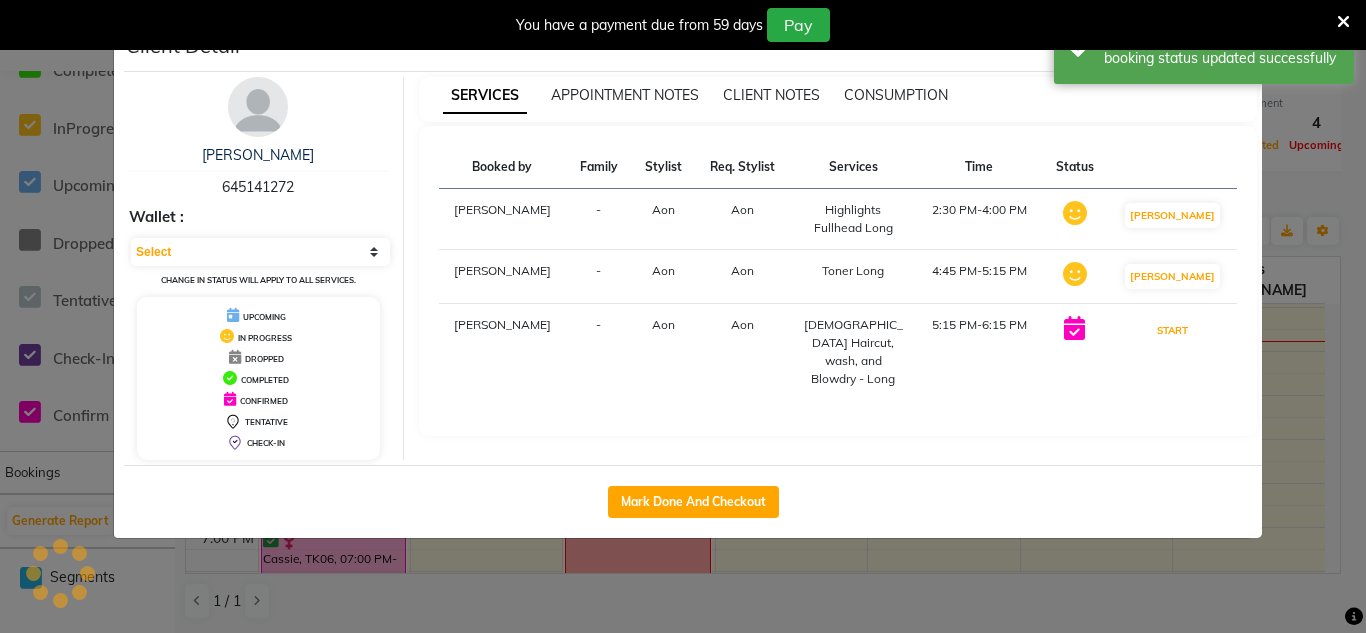 drag, startPoint x: 1186, startPoint y: 333, endPoint x: 1304, endPoint y: 422, distance: 147.80054 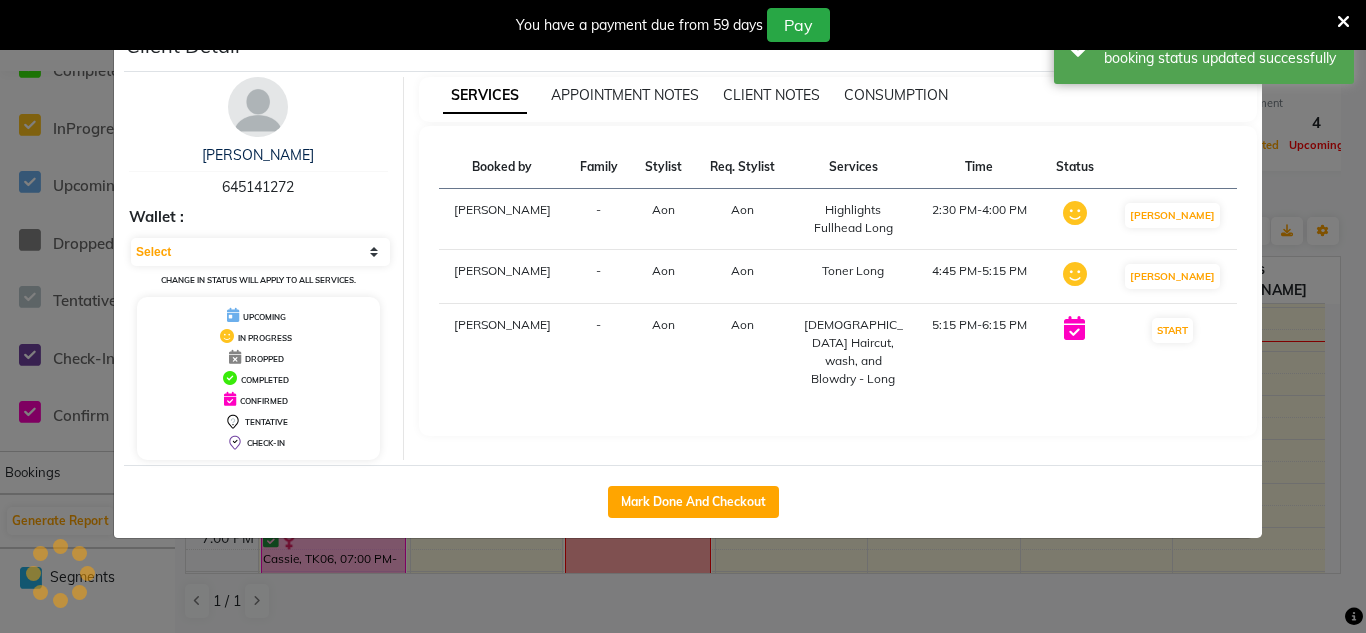 select on "1" 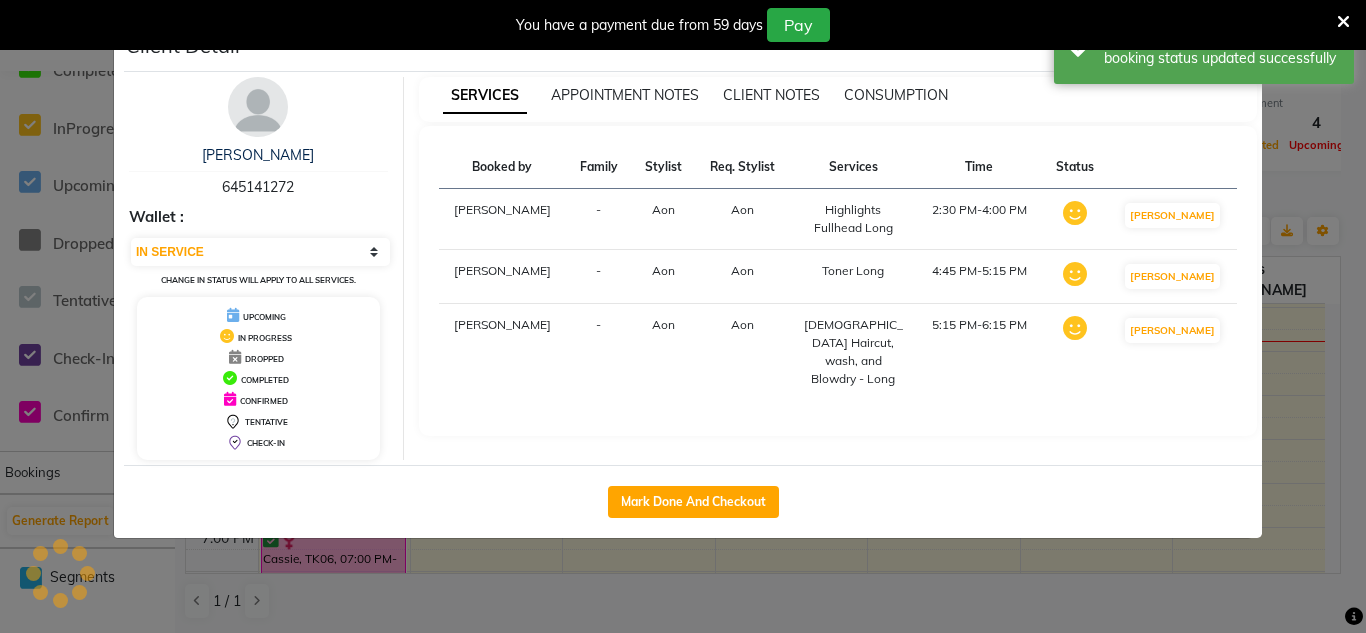 click on "Client Detail  Zib Goodman   645141272 Wallet : Select IN SERVICE CONFIRMED TENTATIVE CHECK IN MARK DONE DROPPED UPCOMING Change in status will apply to all services. UPCOMING IN PROGRESS DROPPED COMPLETED CONFIRMED TENTATIVE CHECK-IN SERVICES APPOINTMENT NOTES CLIENT NOTES CONSUMPTION Booked by Family Stylist Req. Stylist Services Time Status  Kate   - Aon Aon  Highlights Fullhead Long   2:30 PM-4:00 PM   MARK DONE   Kate   - Aon Aon  Toner Long   4:45 PM-5:15 PM   MARK DONE   Kate   - Aon Aon  Ladies Haircut, wash, and Blowdry - Long   5:15 PM-6:15 PM   MARK DONE   Mark Done And Checkout" 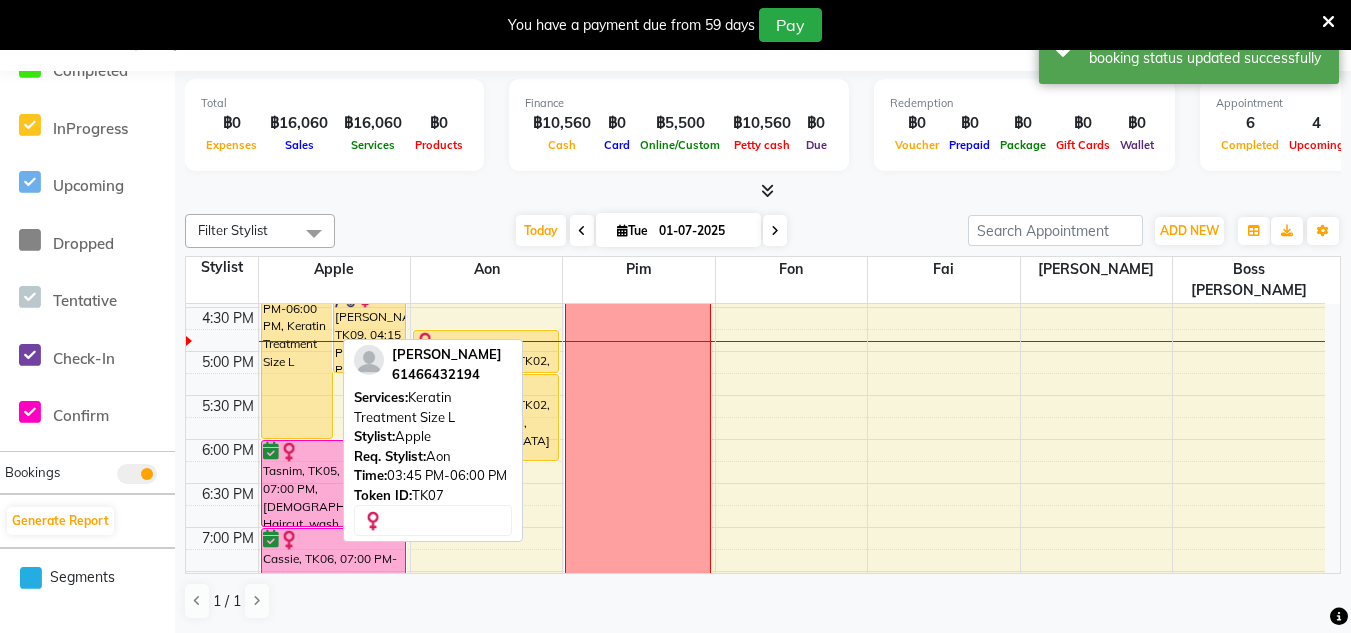 click on "[PERSON_NAME], TK07, 03:45 PM-06:00 PM, Keratin Treatment Size L" at bounding box center [297, 340] 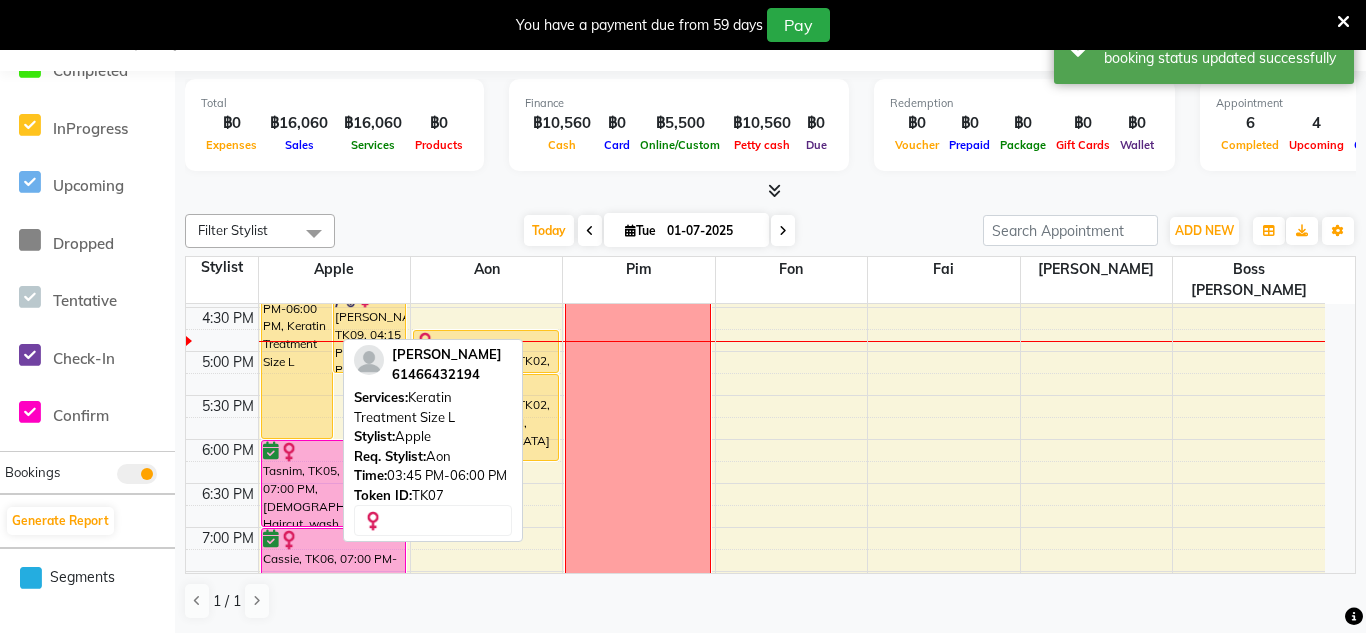 select on "1" 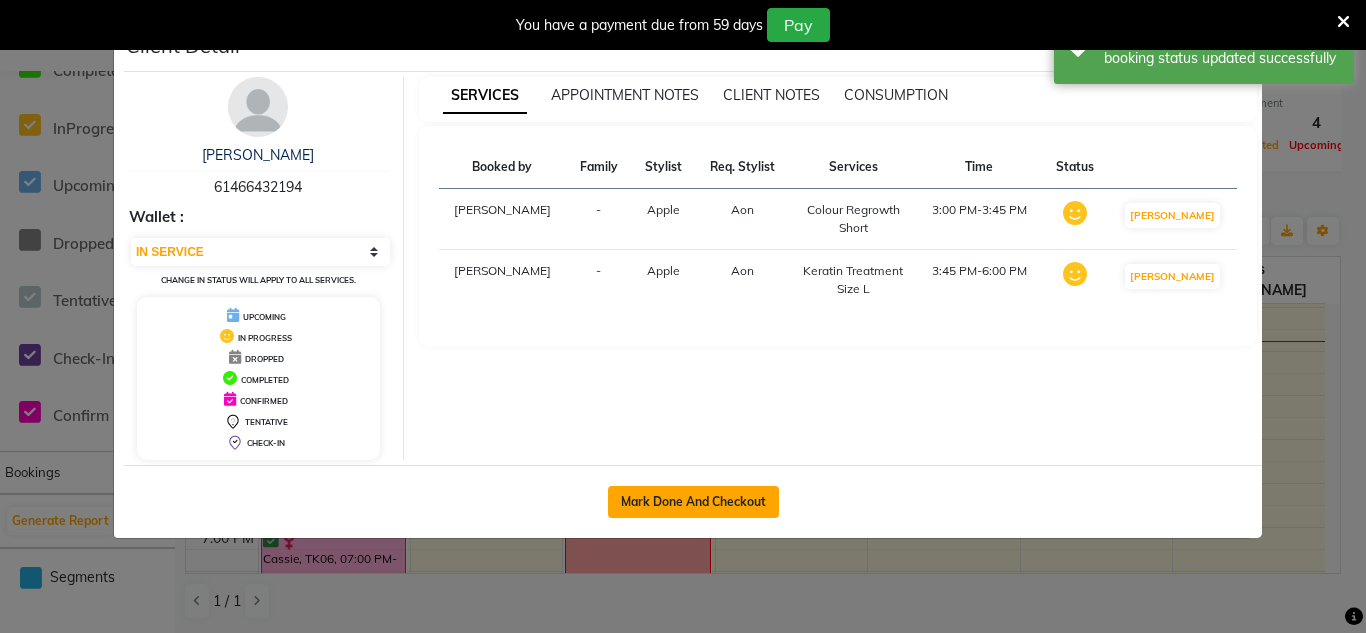 click on "Mark Done And Checkout" 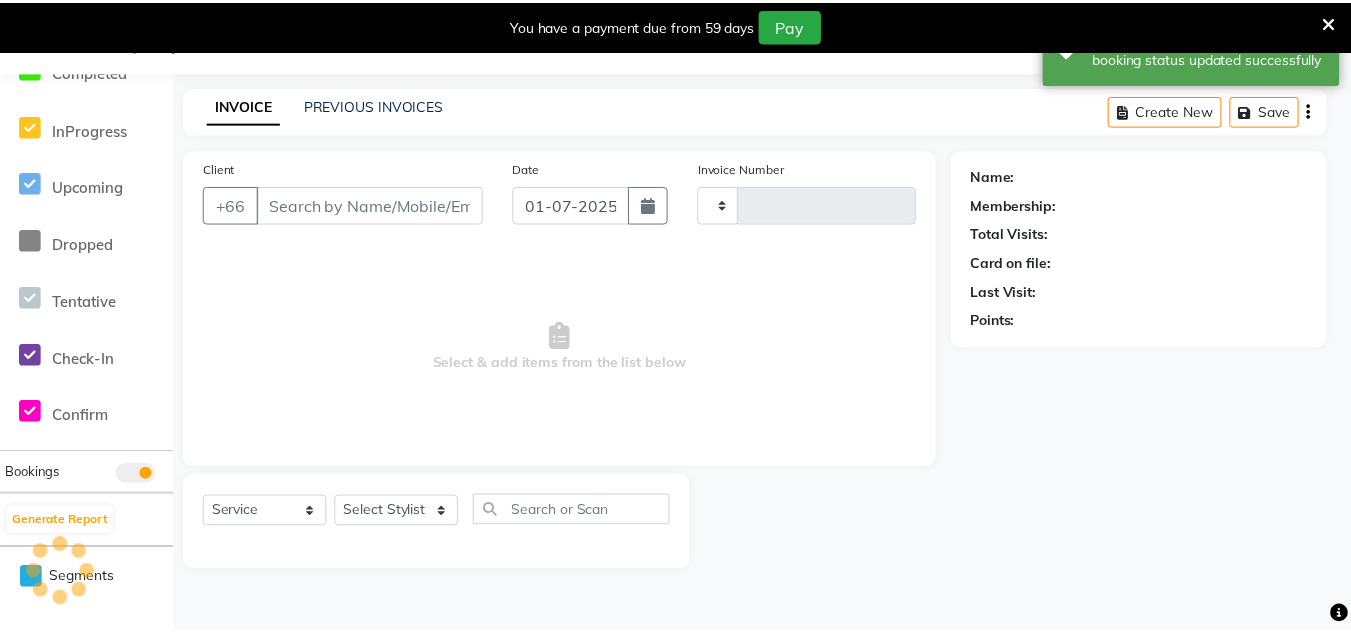 scroll, scrollTop: 50, scrollLeft: 0, axis: vertical 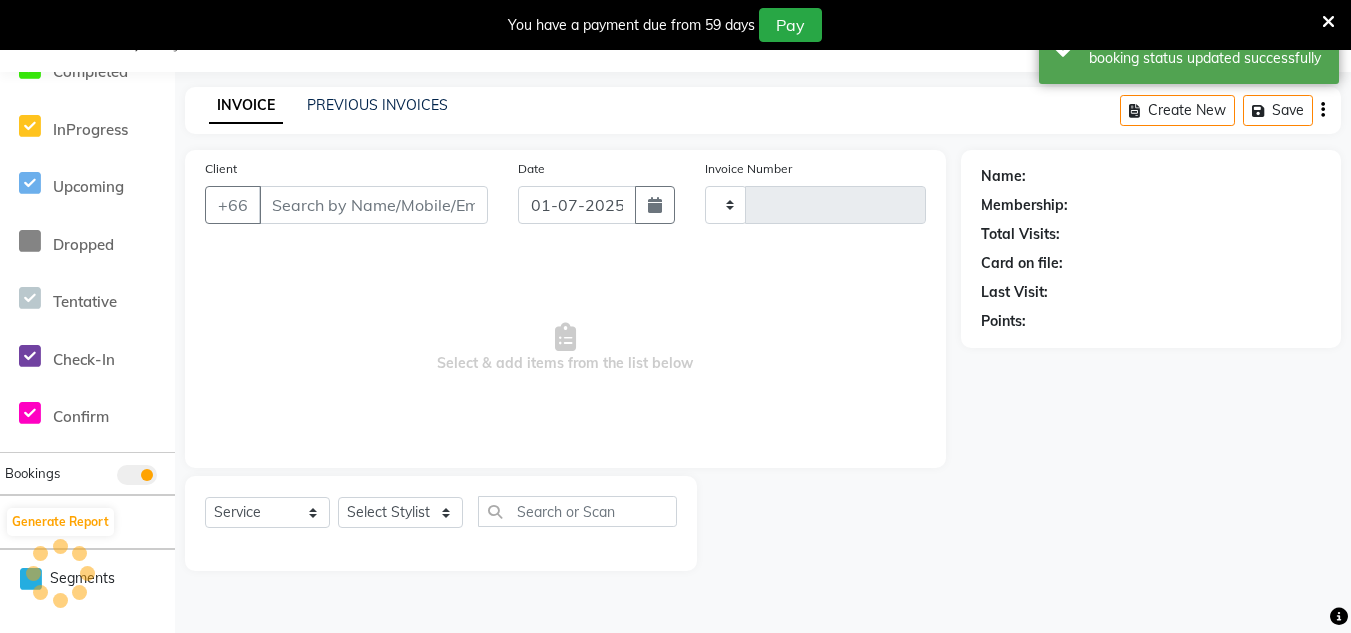 type on "0836" 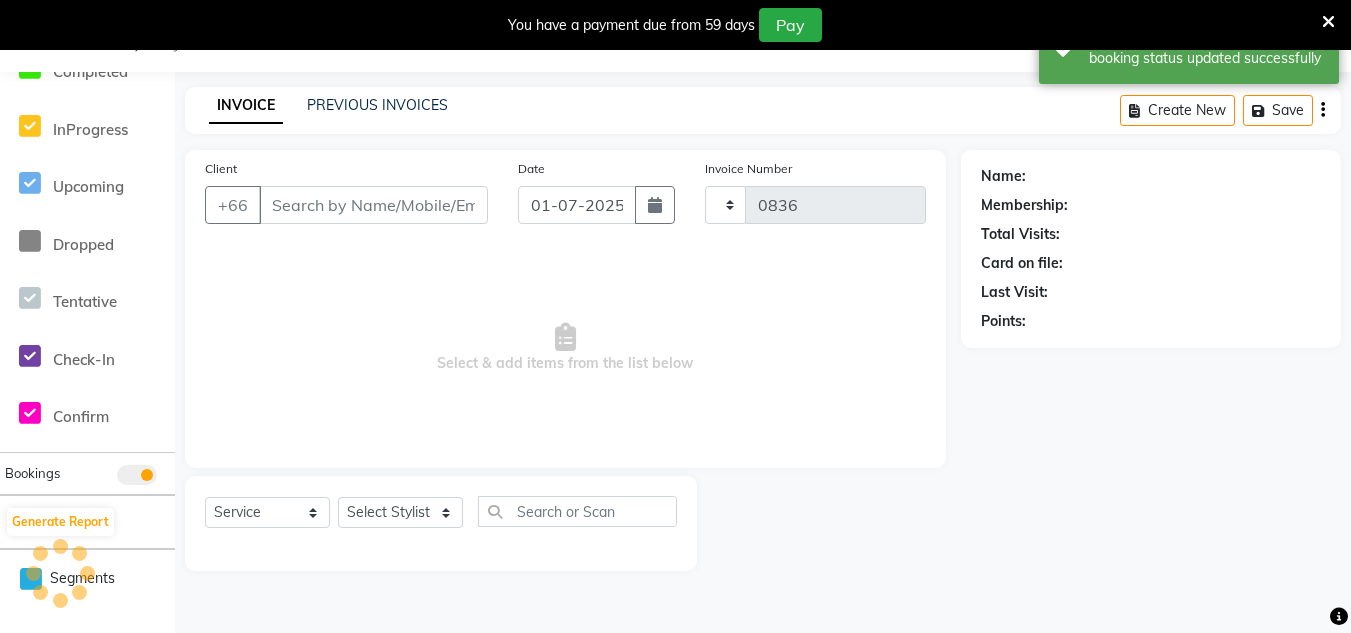 select on "6977" 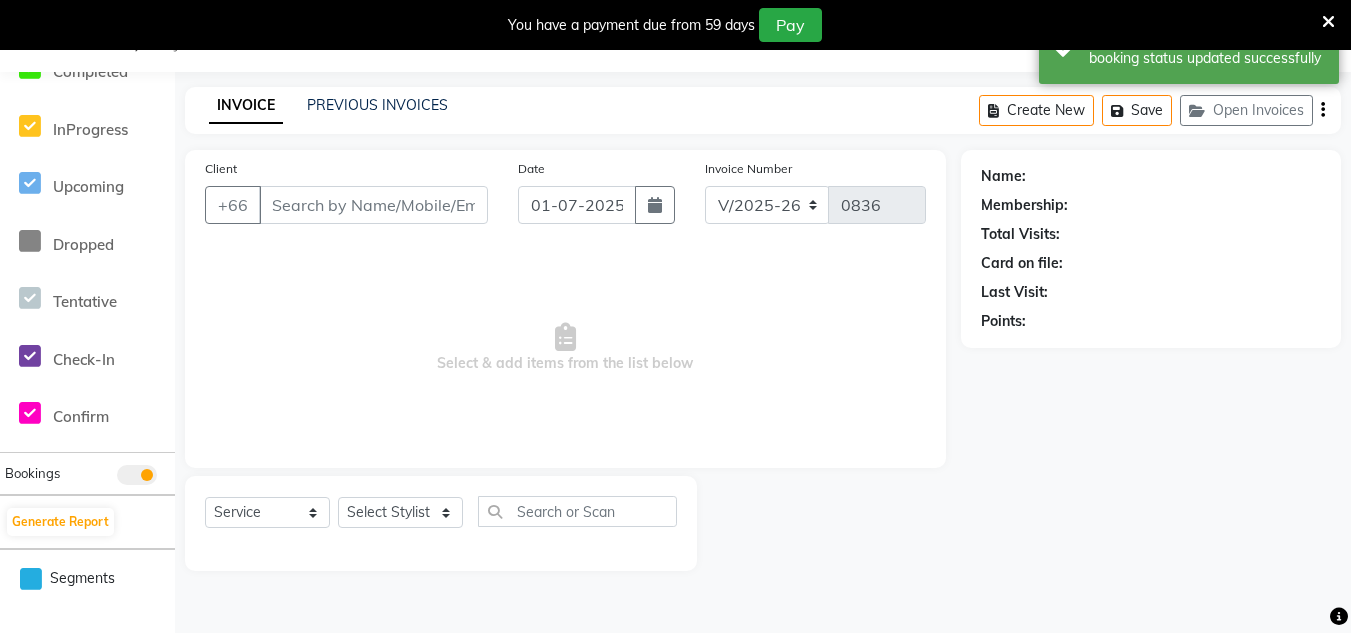 type on "61466432194" 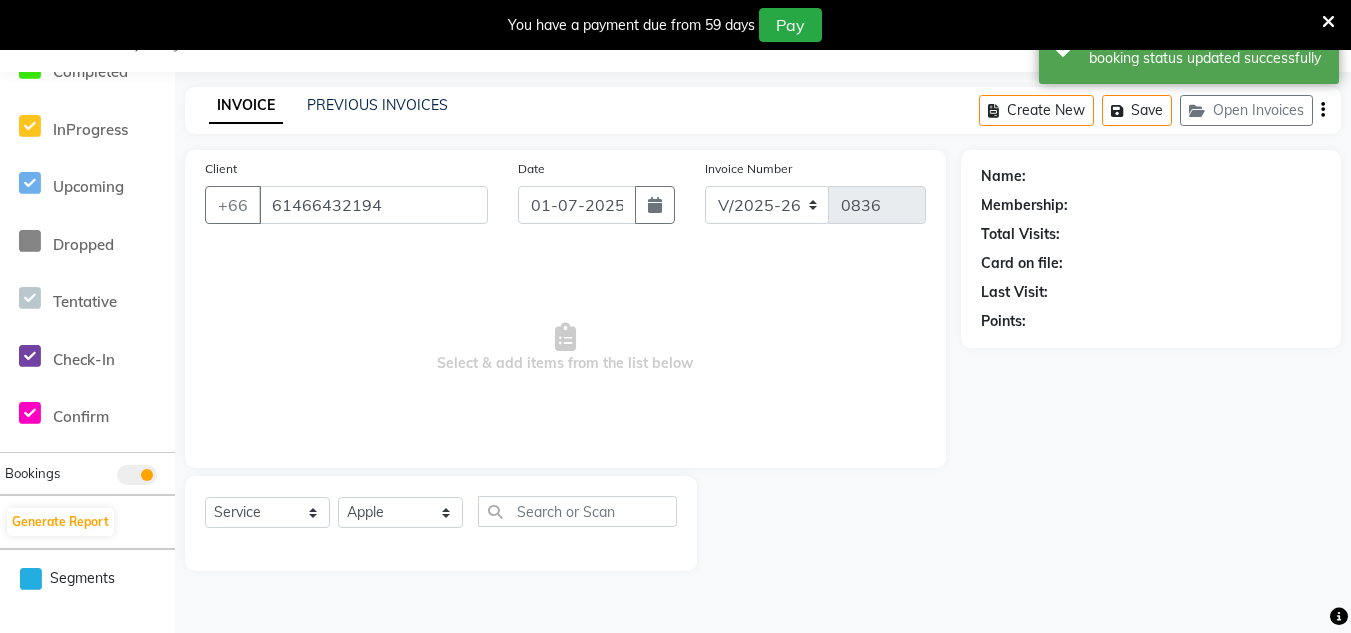 scroll, scrollTop: 333, scrollLeft: 0, axis: vertical 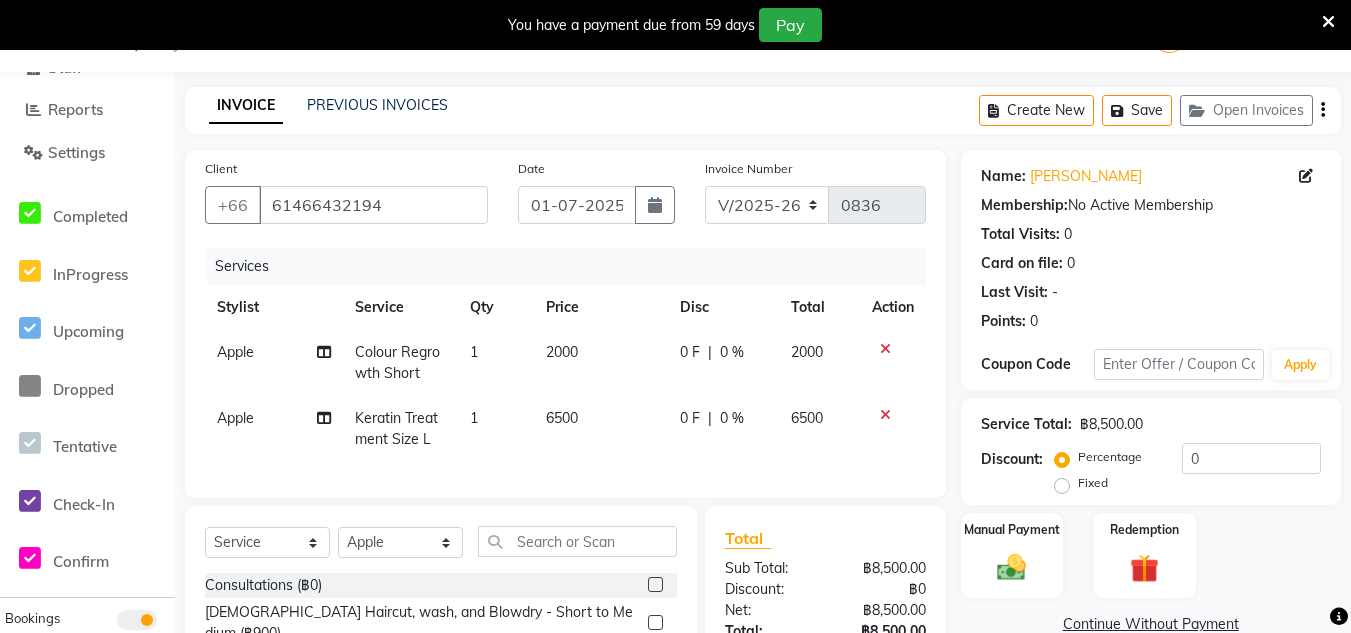 click on "Keratin Treatment Size L" 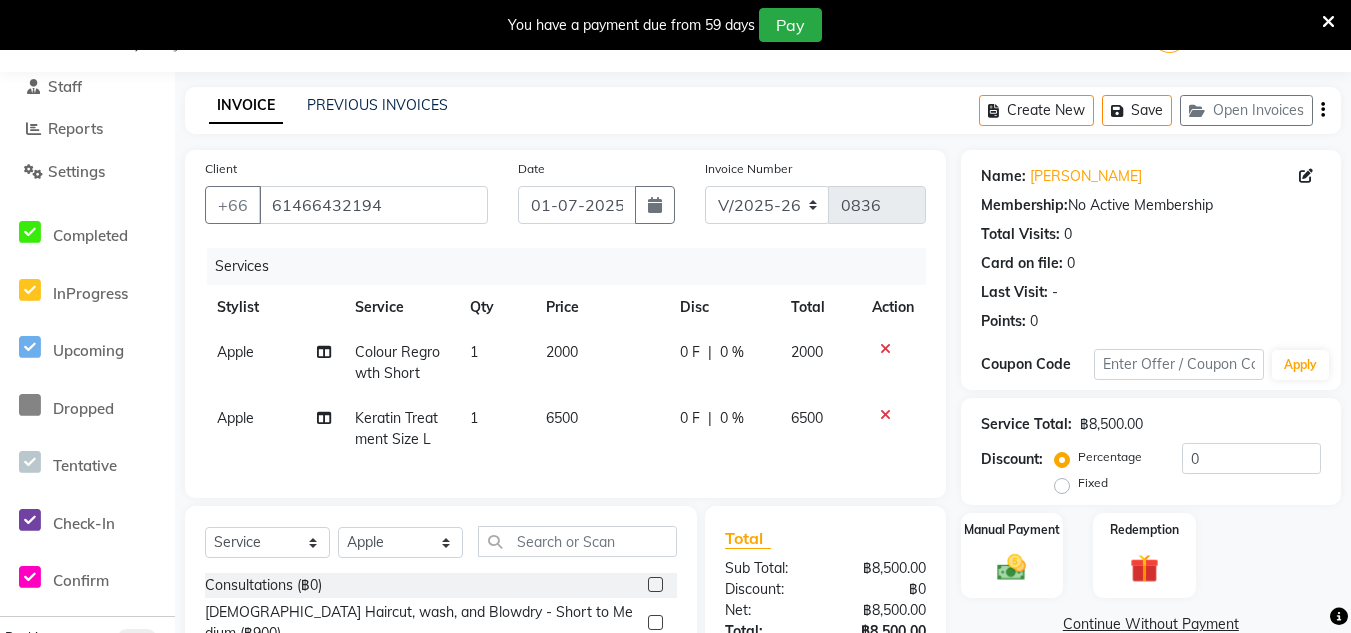 select on "56710" 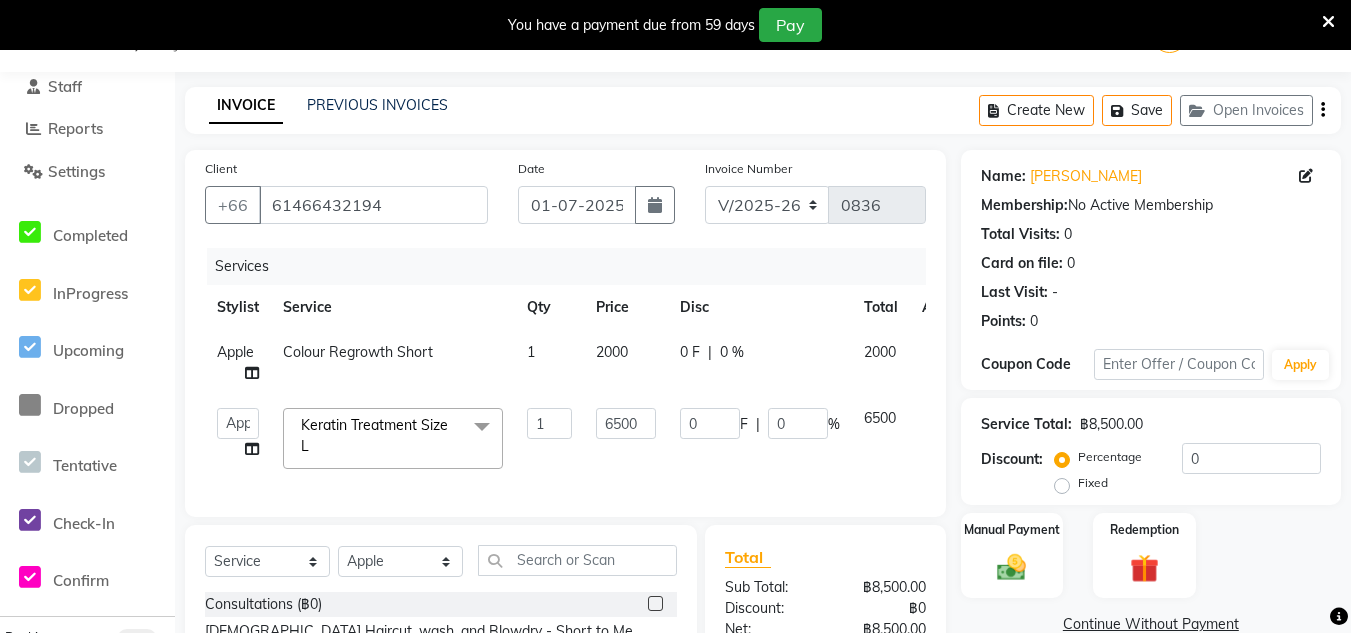 click on "Keratin Treatment Size L" 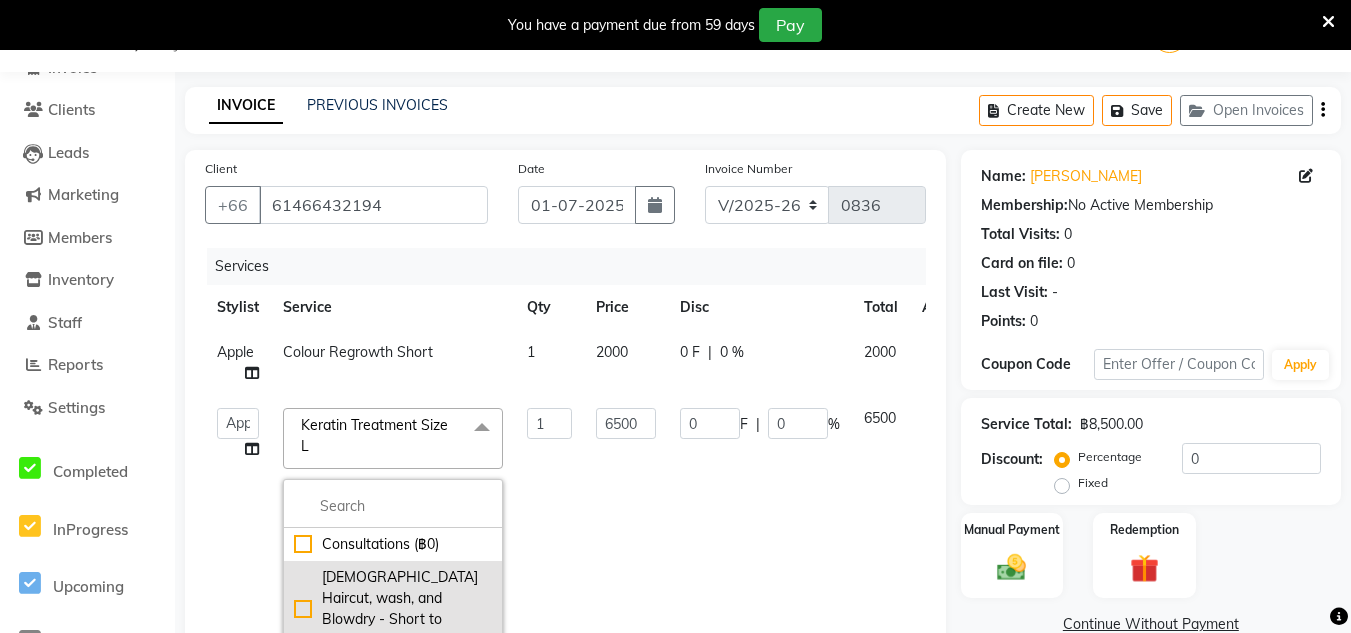click on "[DEMOGRAPHIC_DATA] Haircut, wash, and Blowdry - Short to Medium (฿900)" 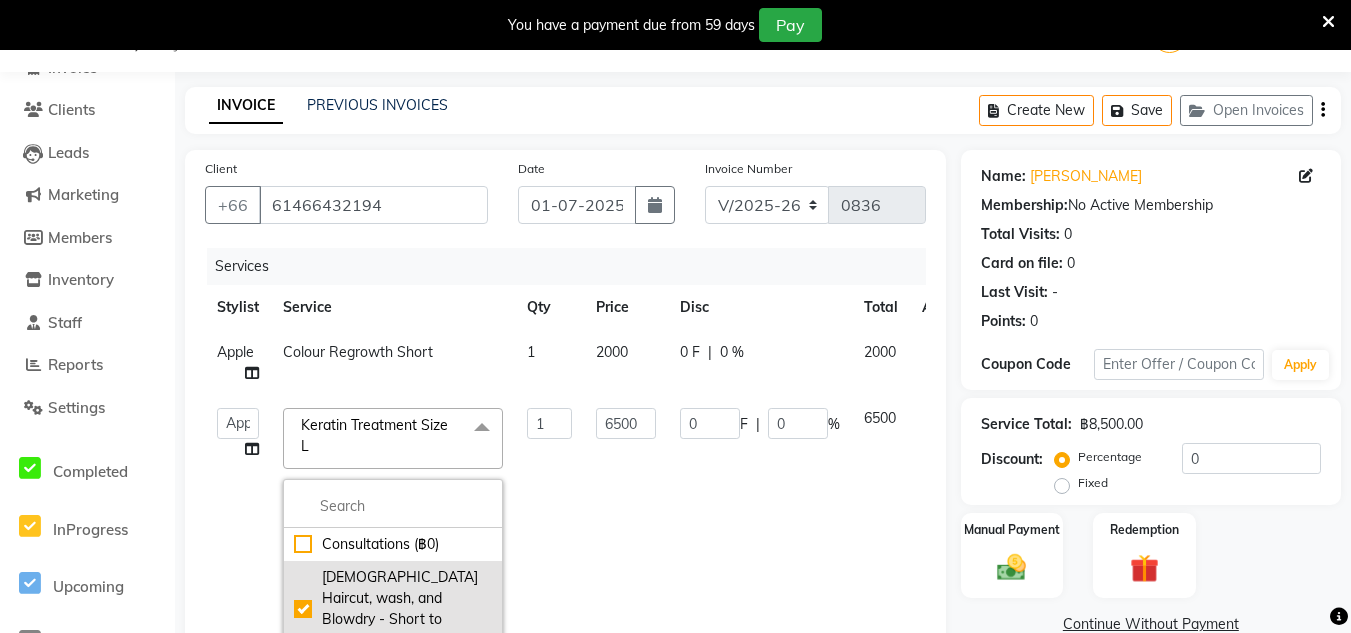 checkbox on "true" 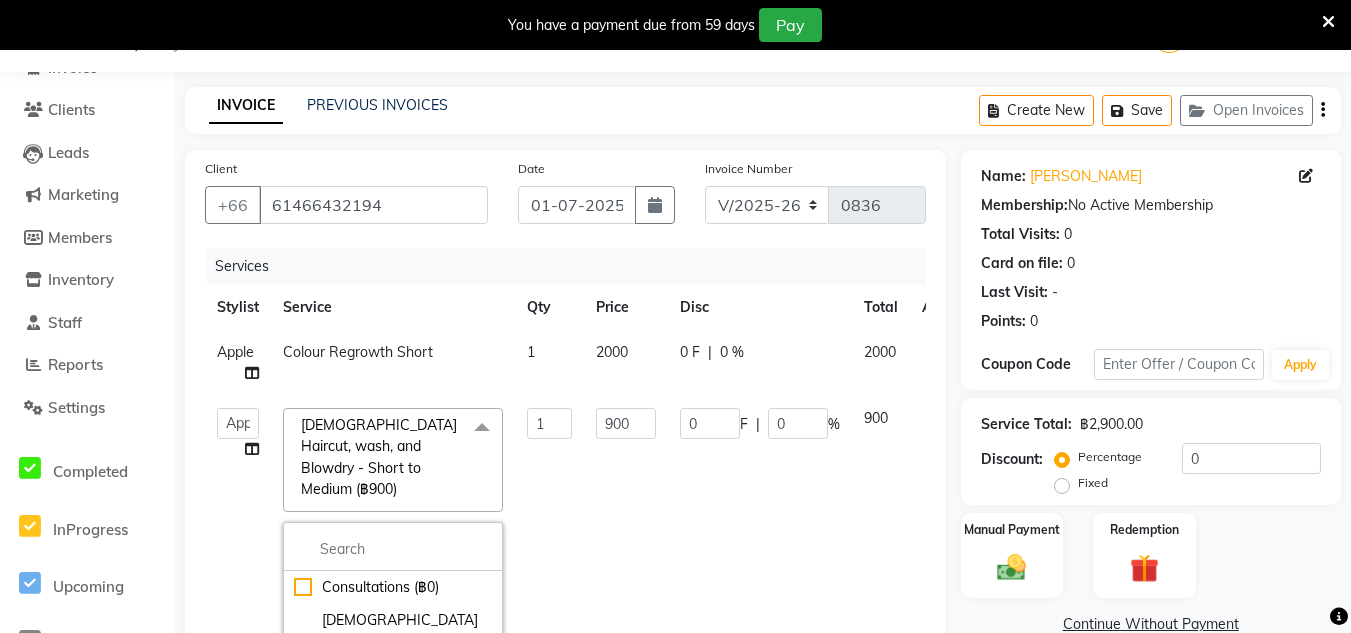 click on "1" 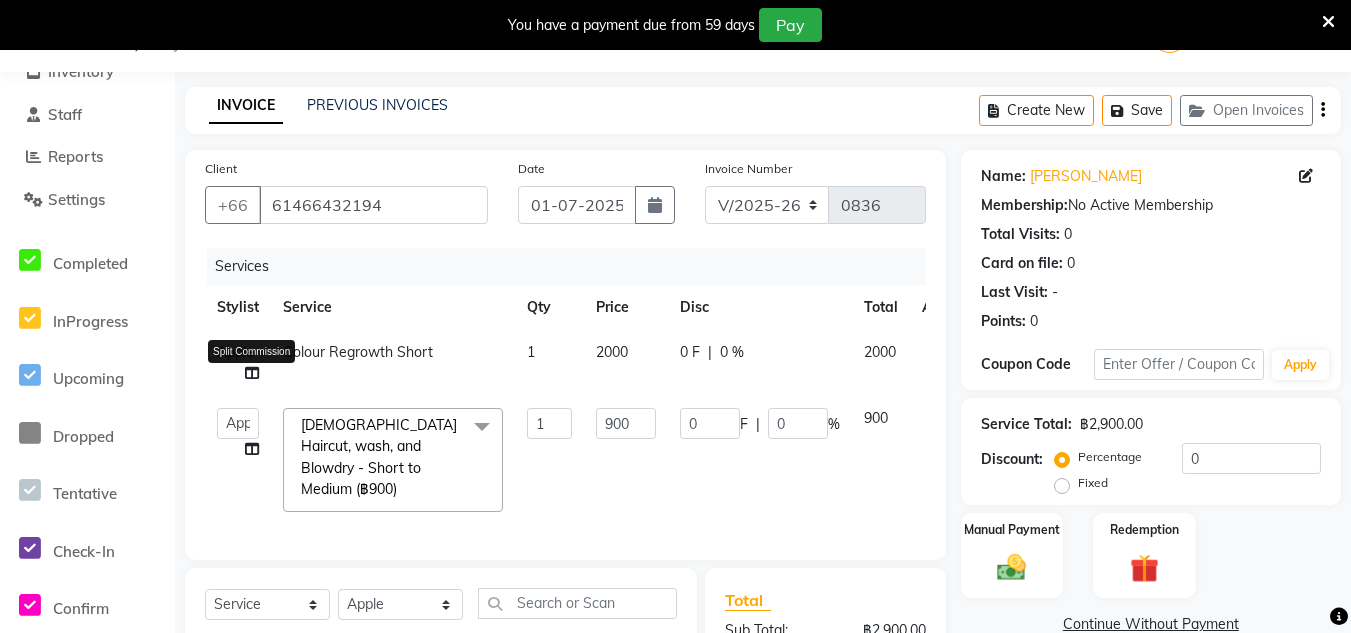 click 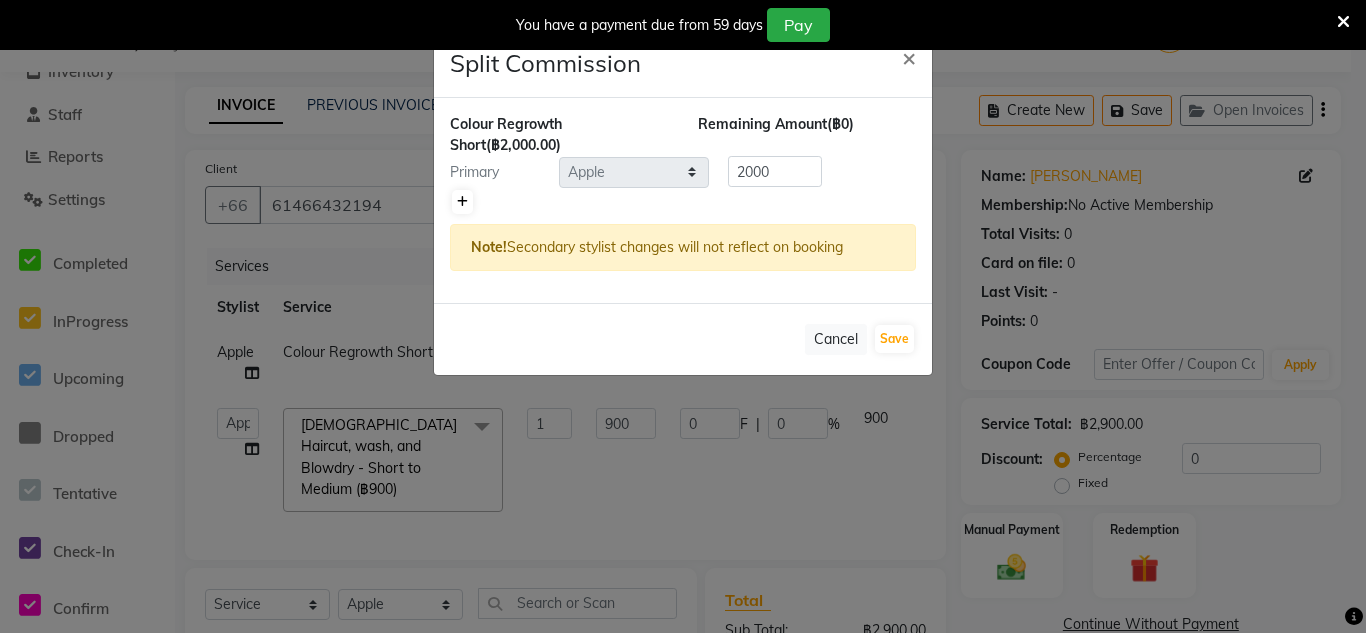 click 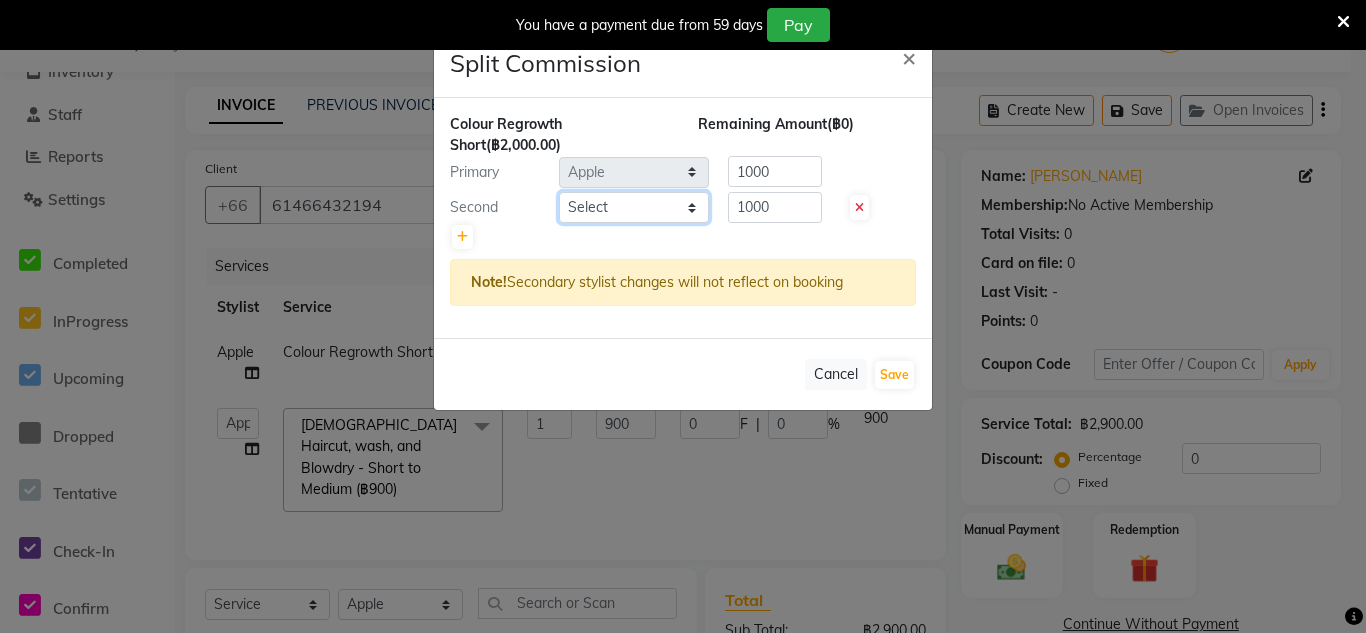 click on "Select  Aon   Apple     Boss [PERSON_NAME]    [PERSON_NAME]    Pim" 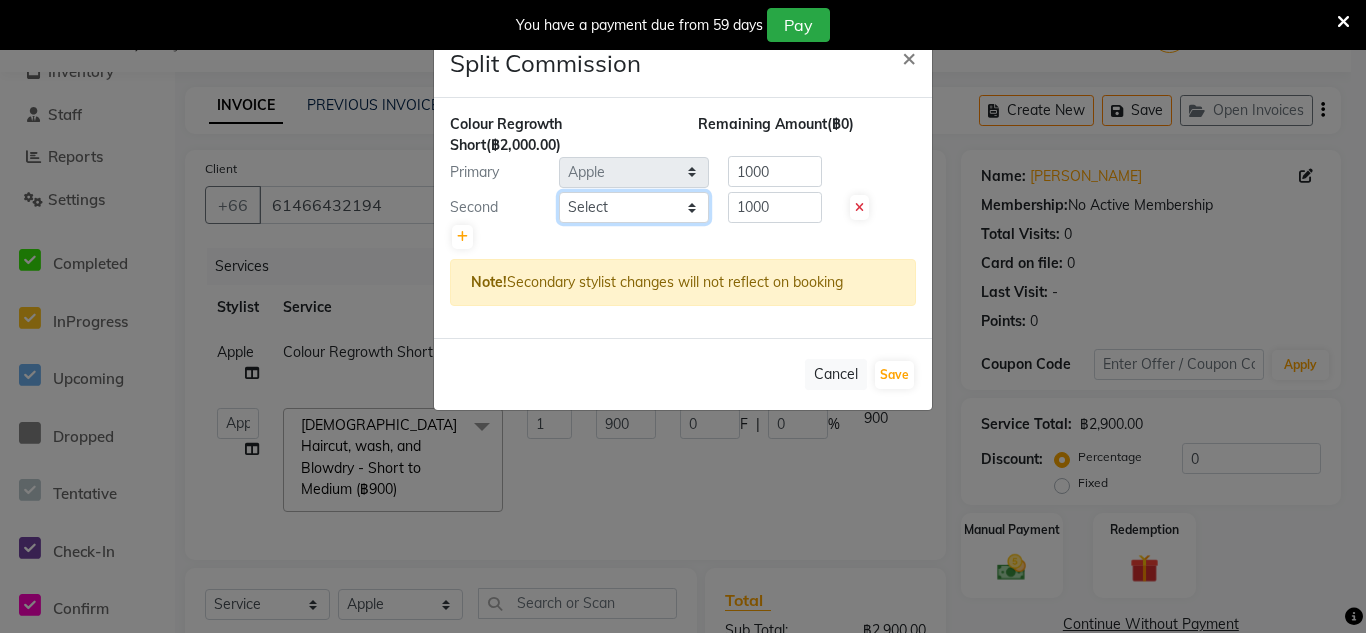 select on "56711" 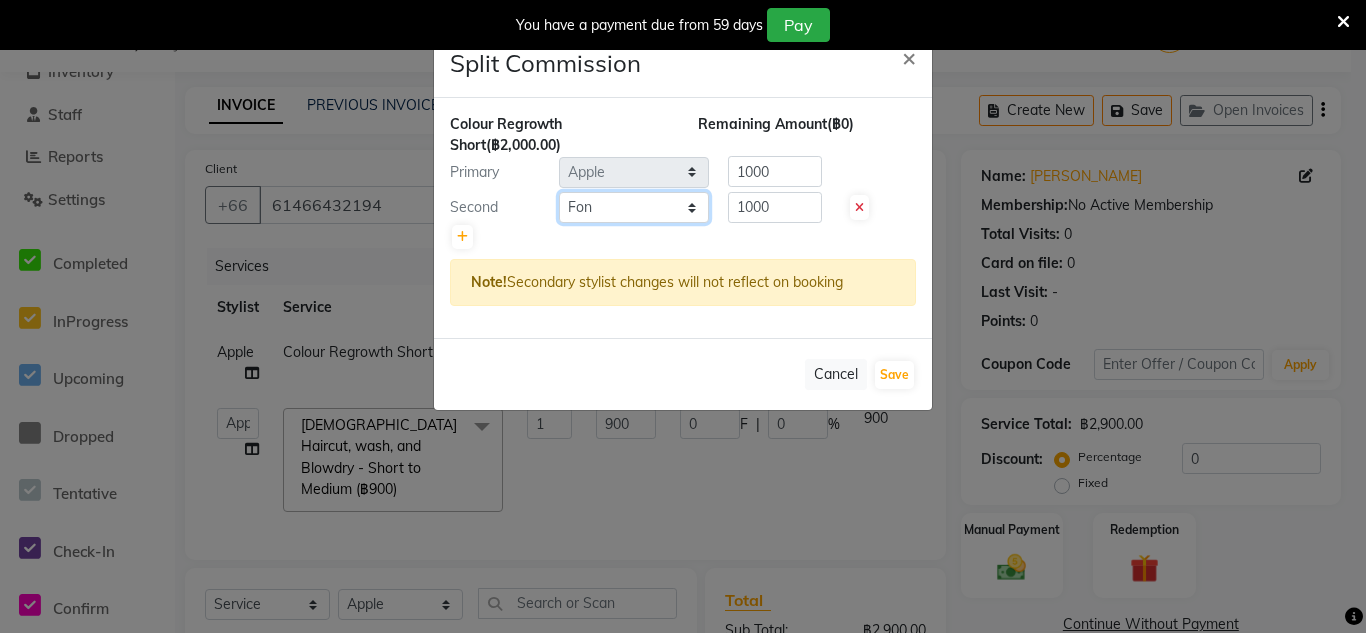 click on "Select  Aon   Apple     Boss [PERSON_NAME]    [PERSON_NAME]    Pim" 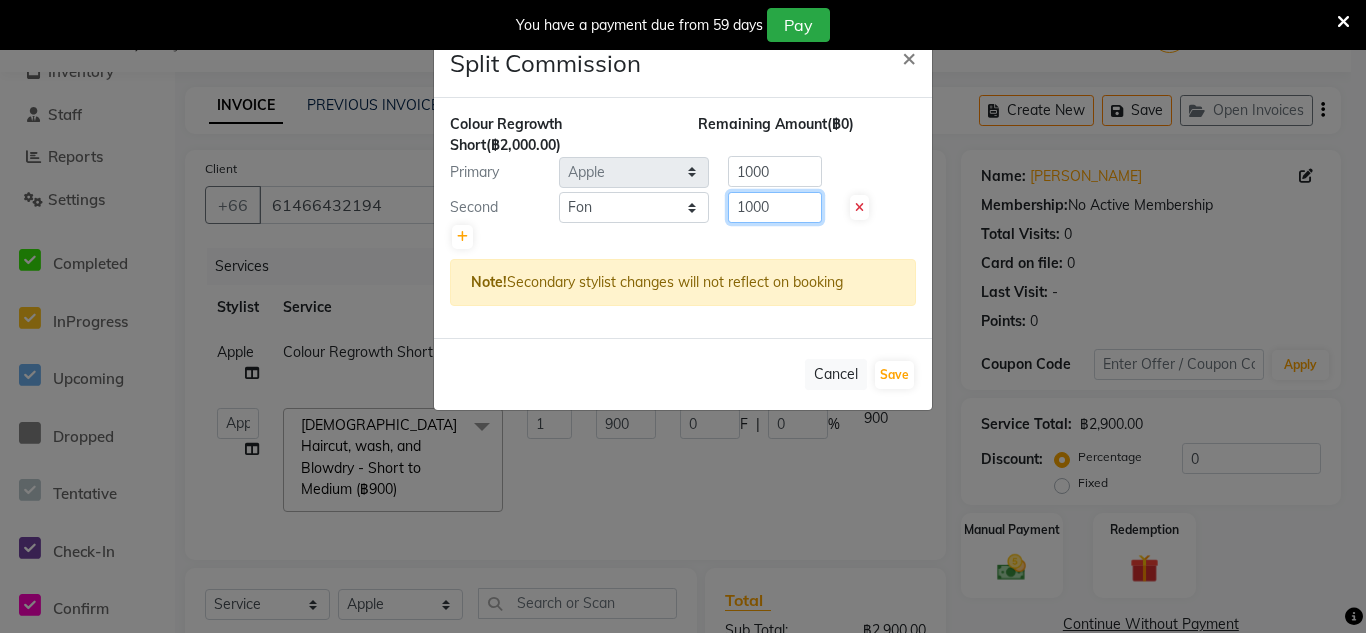 click on "1000" 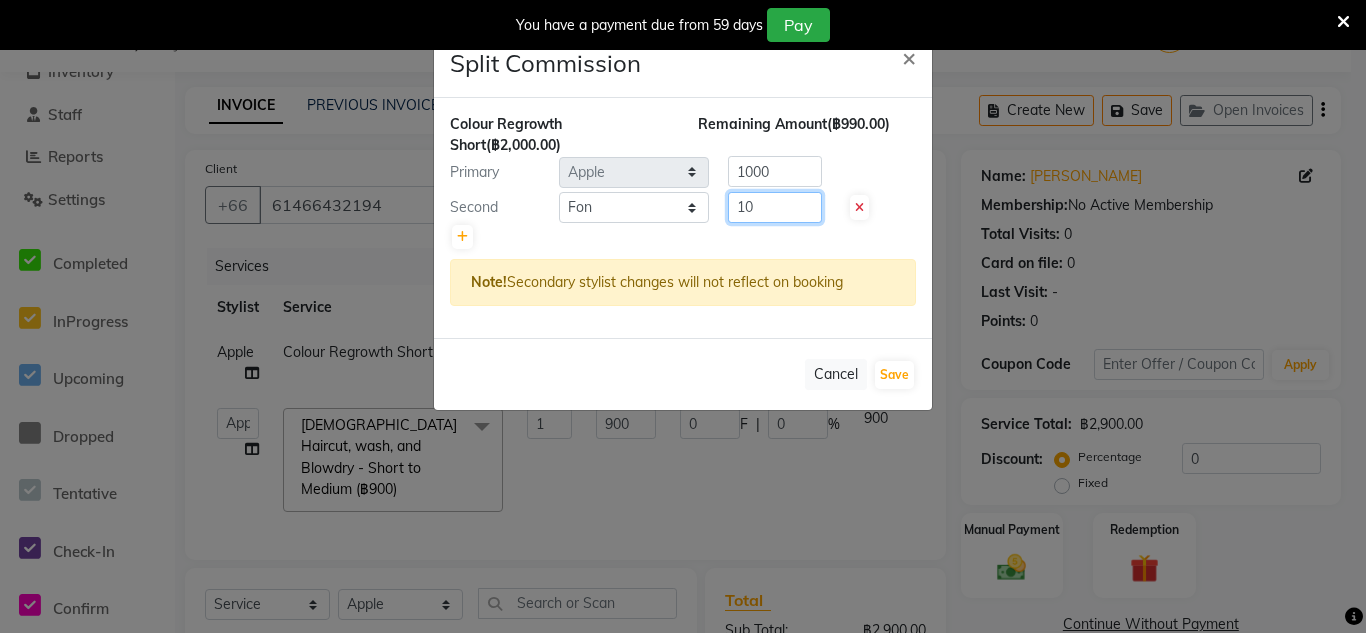 type on "1" 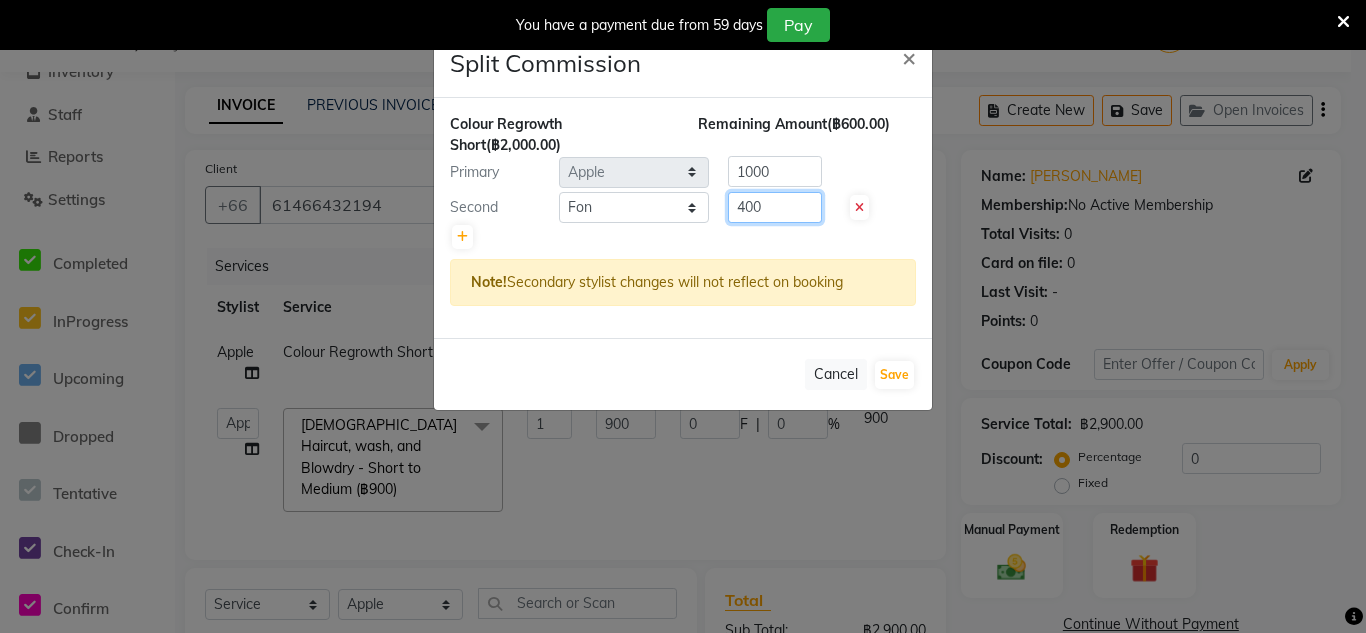 type on "400" 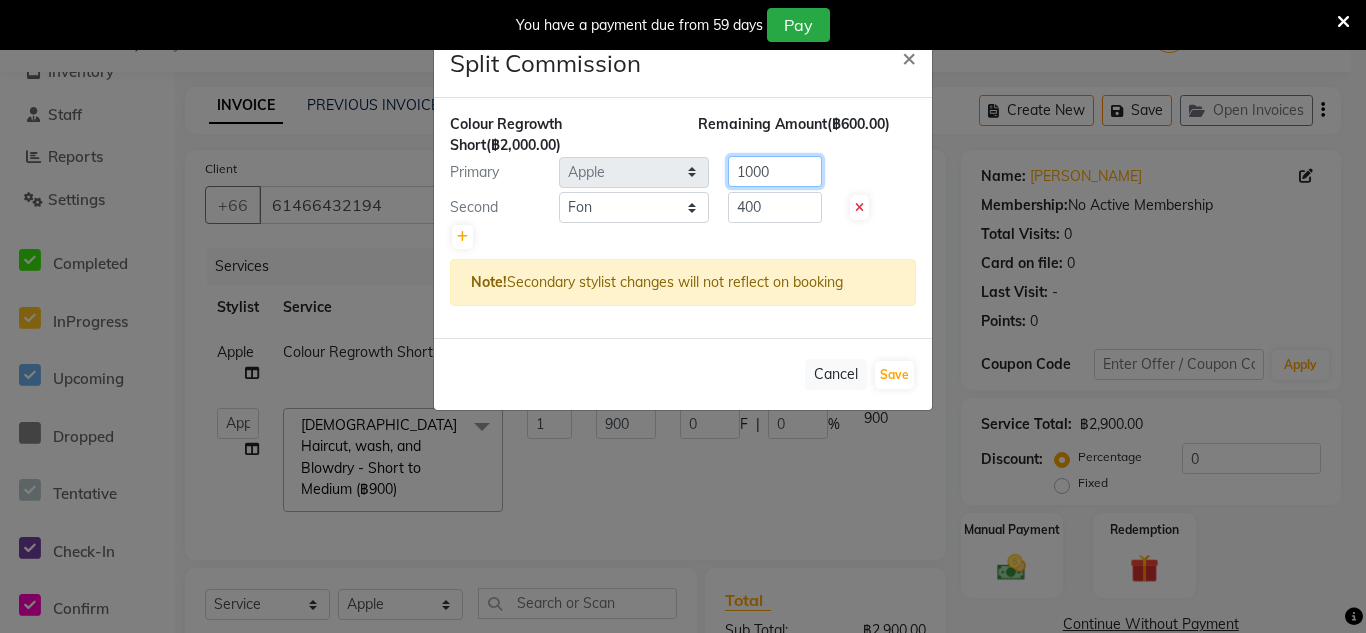 click on "1000" 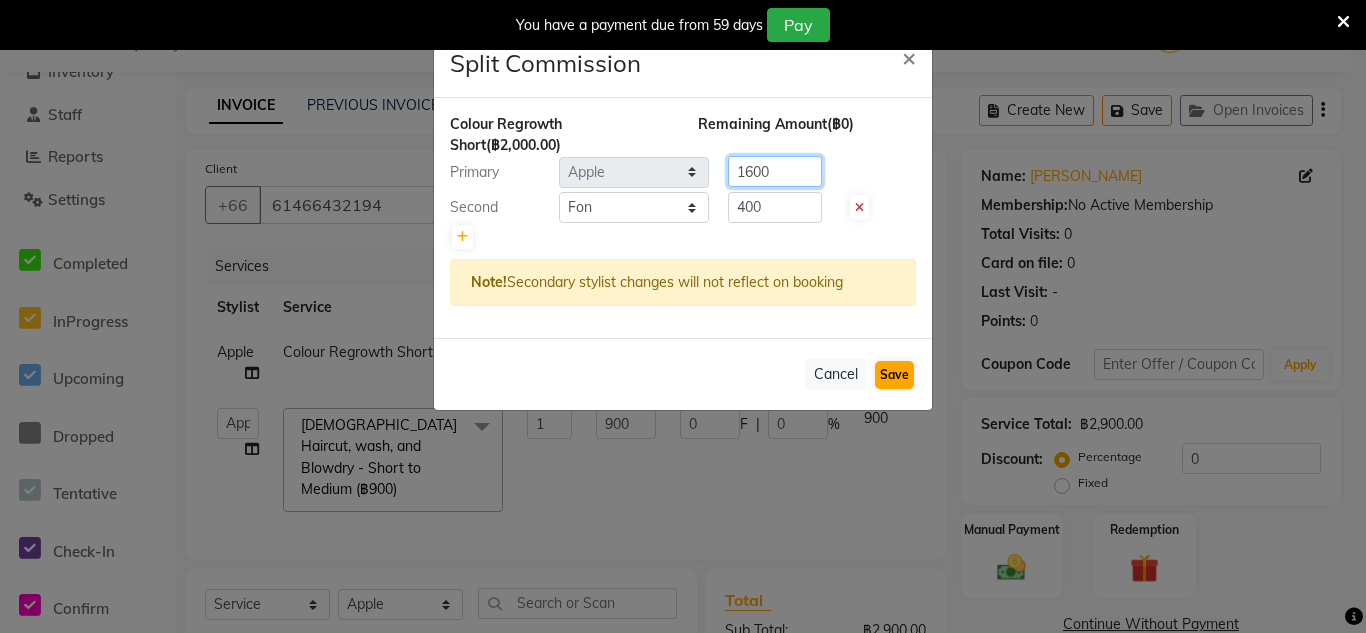 type on "1600" 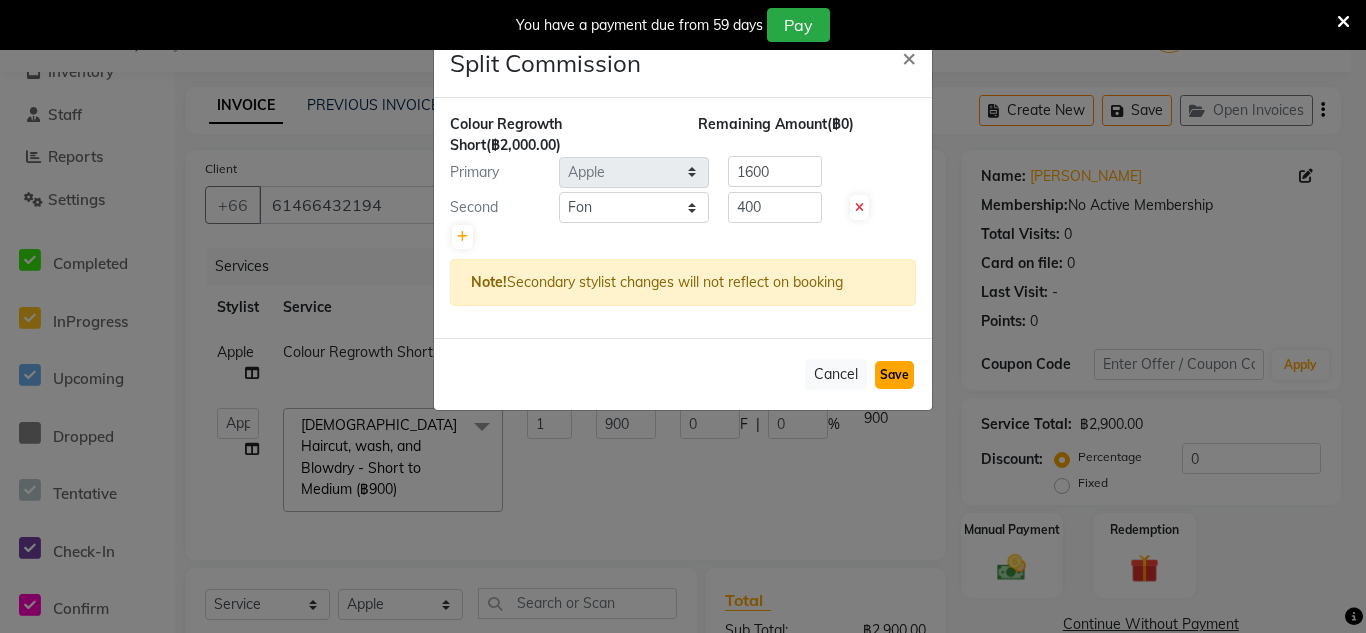 click on "Save" 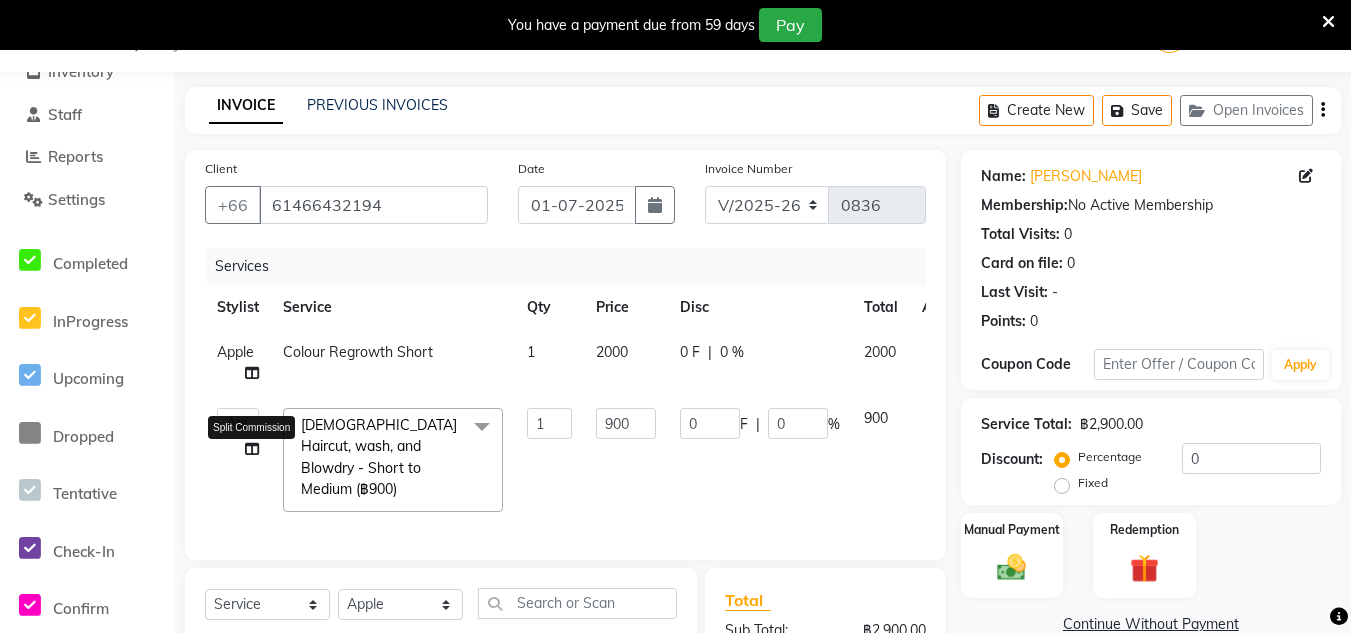 click 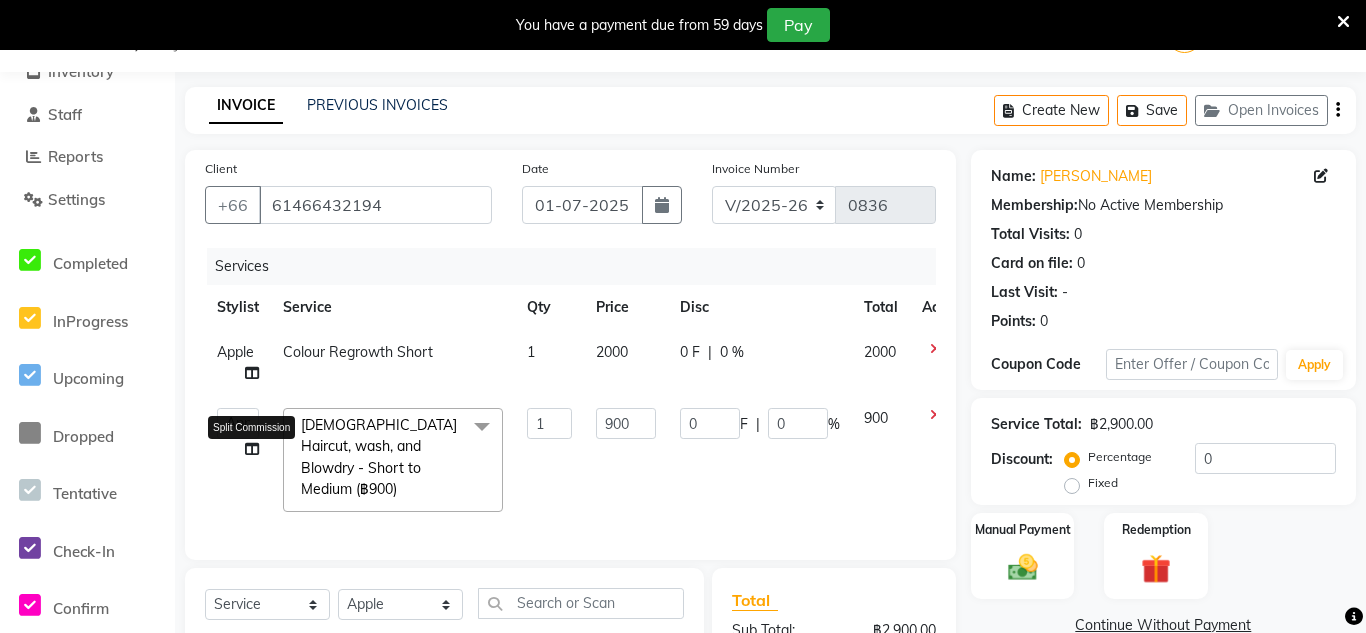 select on "56710" 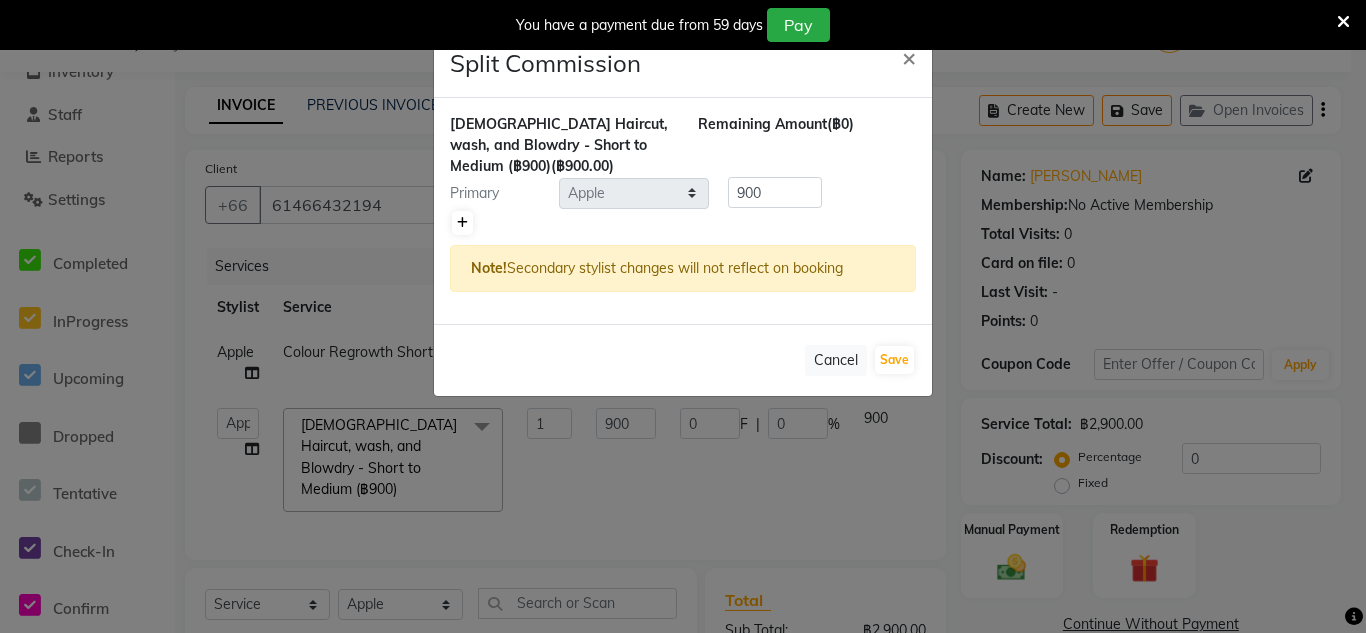 click 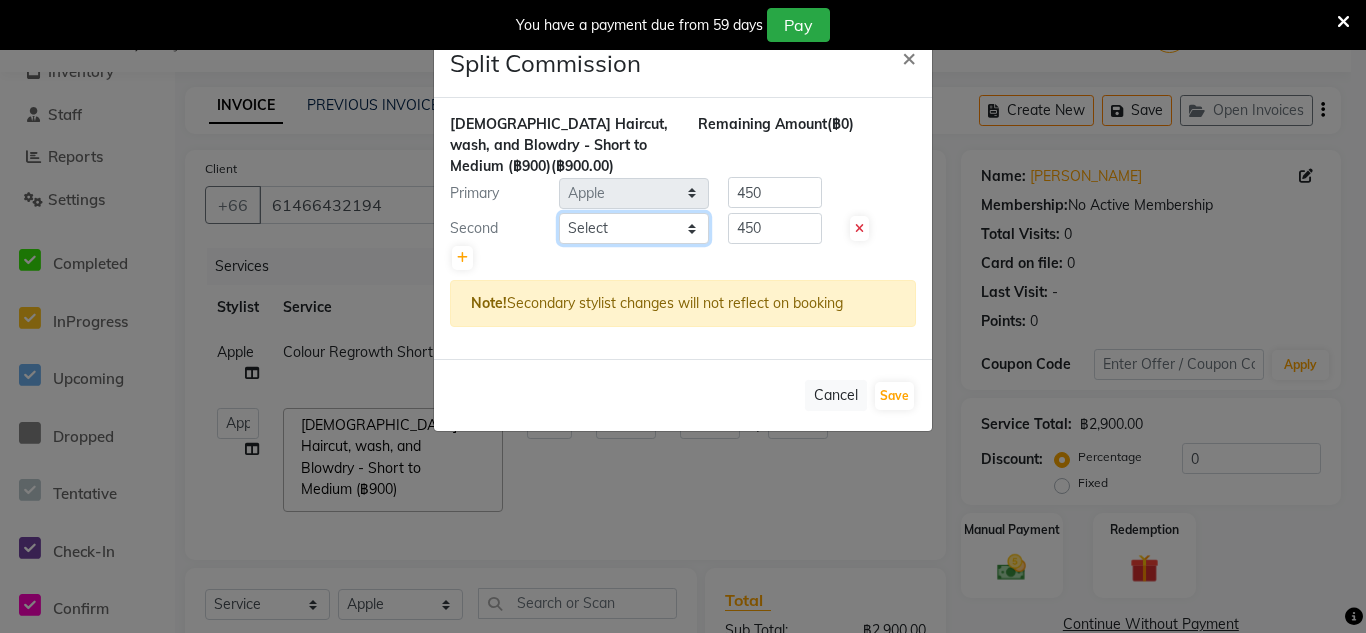 click on "Select  Aon   Apple     Boss [PERSON_NAME]    [PERSON_NAME]    Pim" 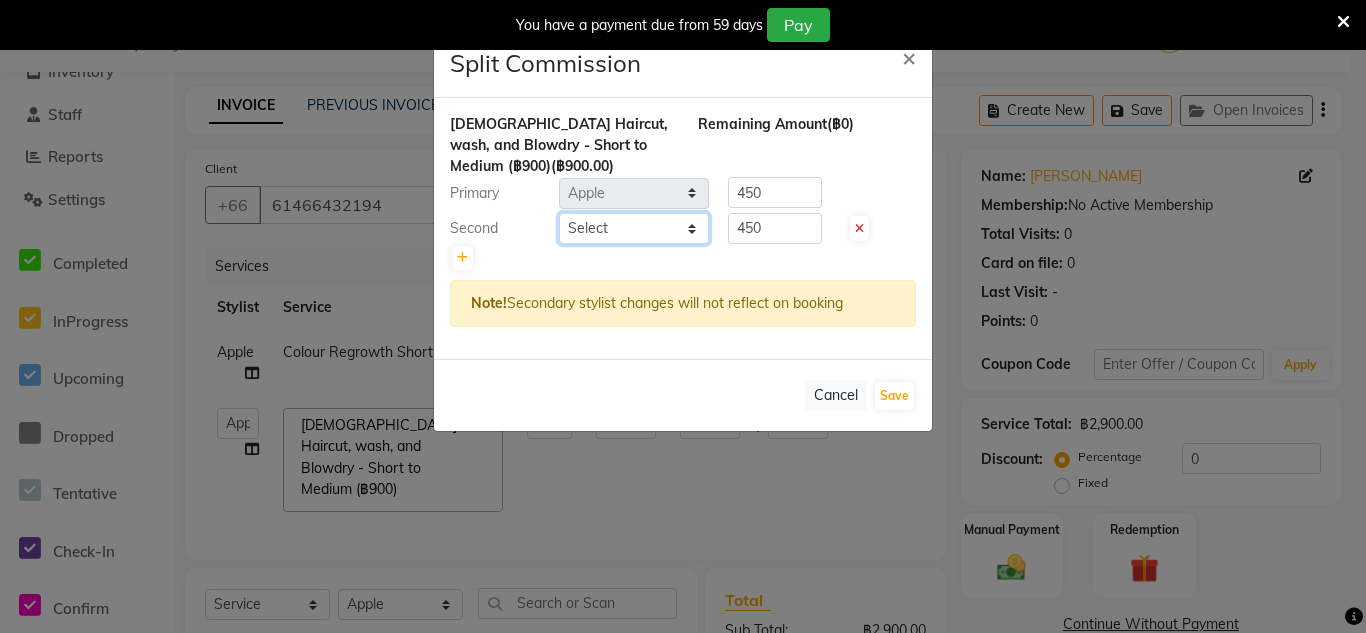 select on "56711" 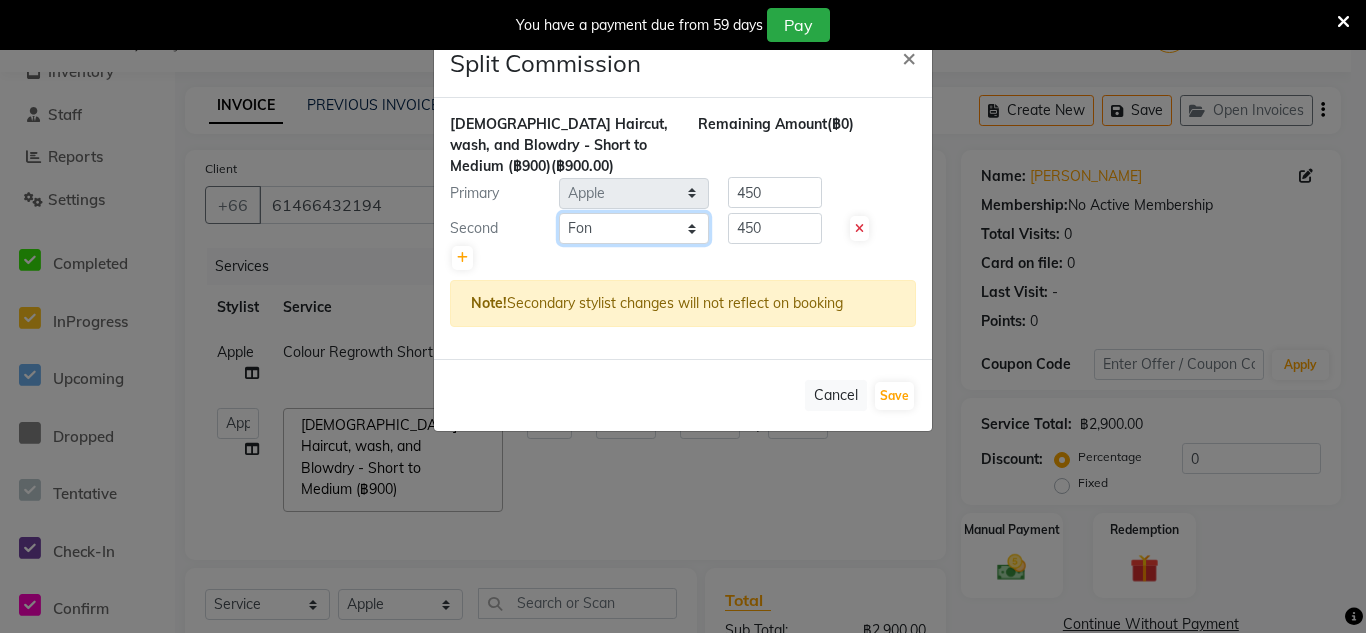 click on "Select  Aon   Apple     Boss [PERSON_NAME]    [PERSON_NAME]    Pim" 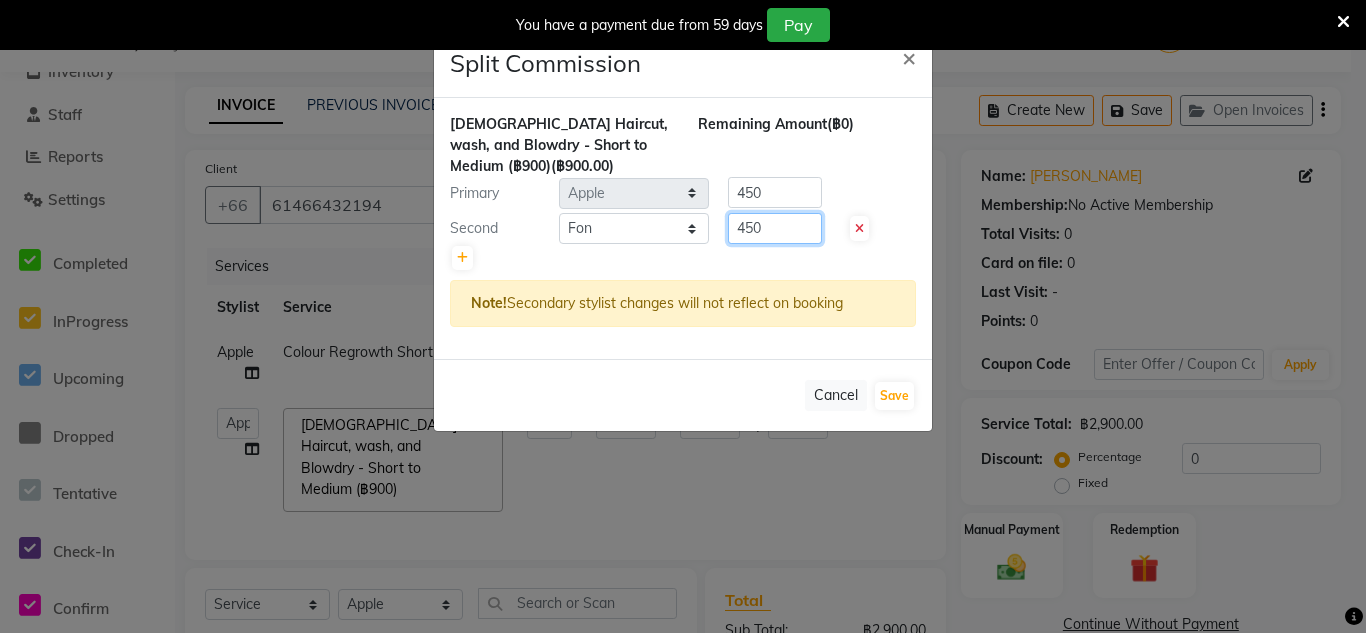 click on "450" 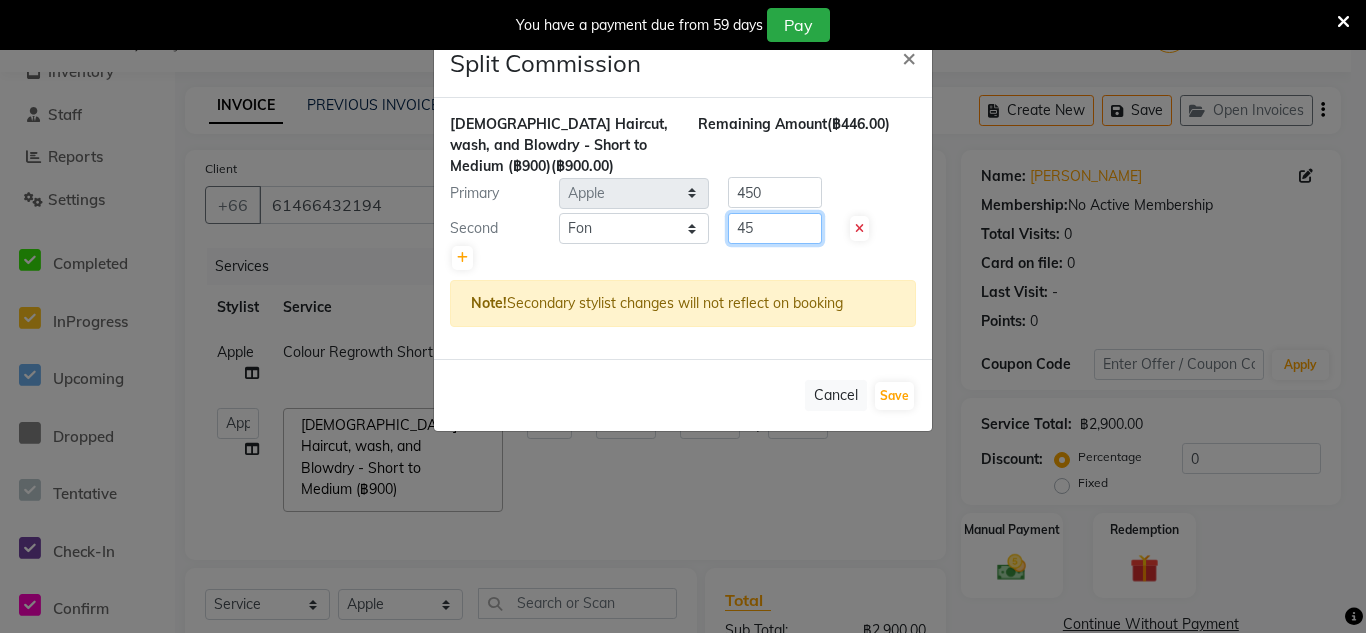 type on "4" 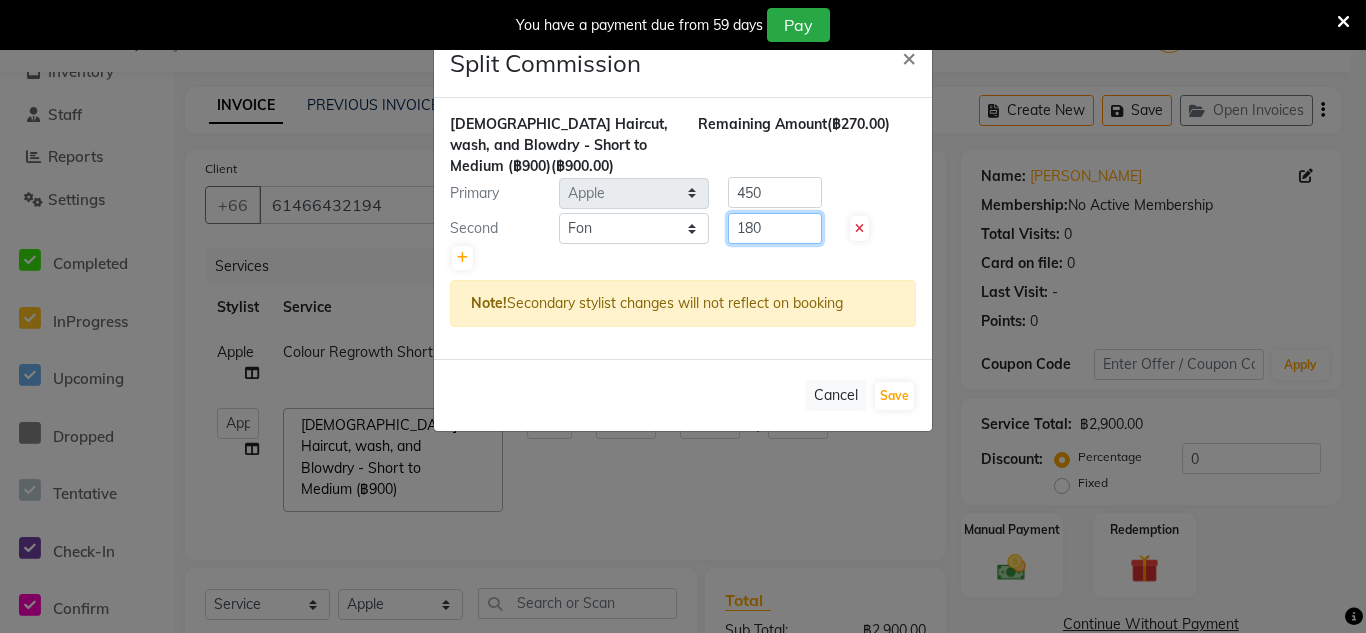 type on "180" 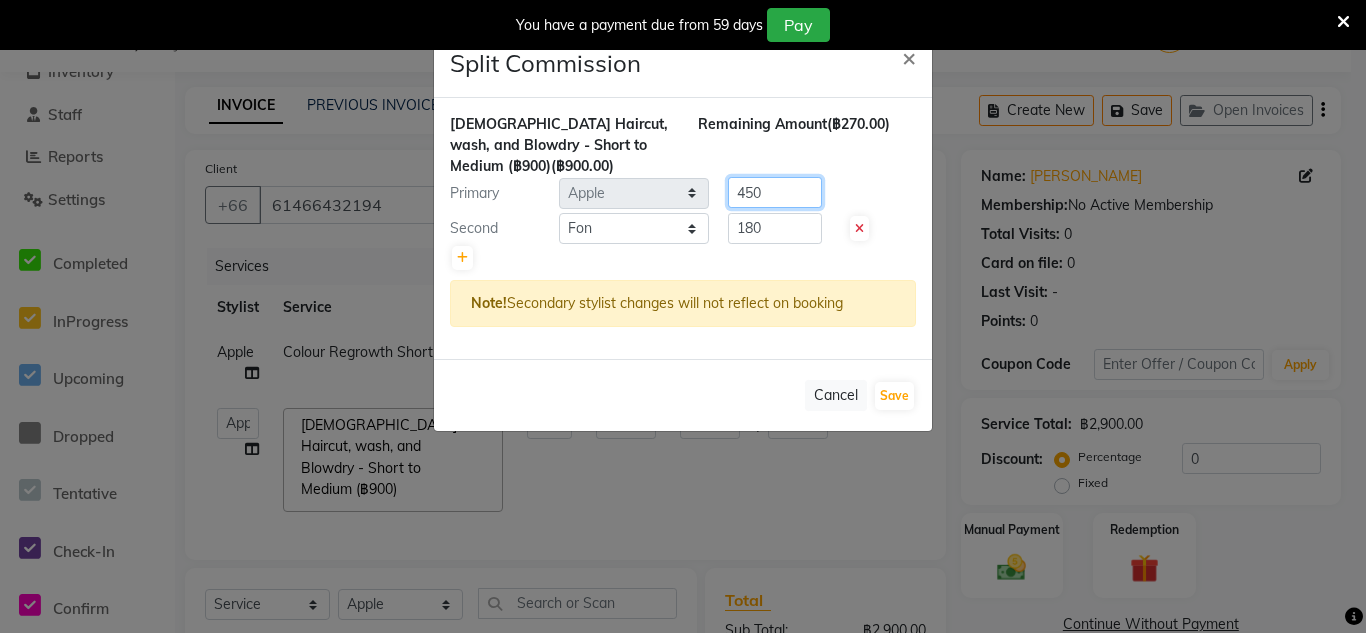 click on "450" 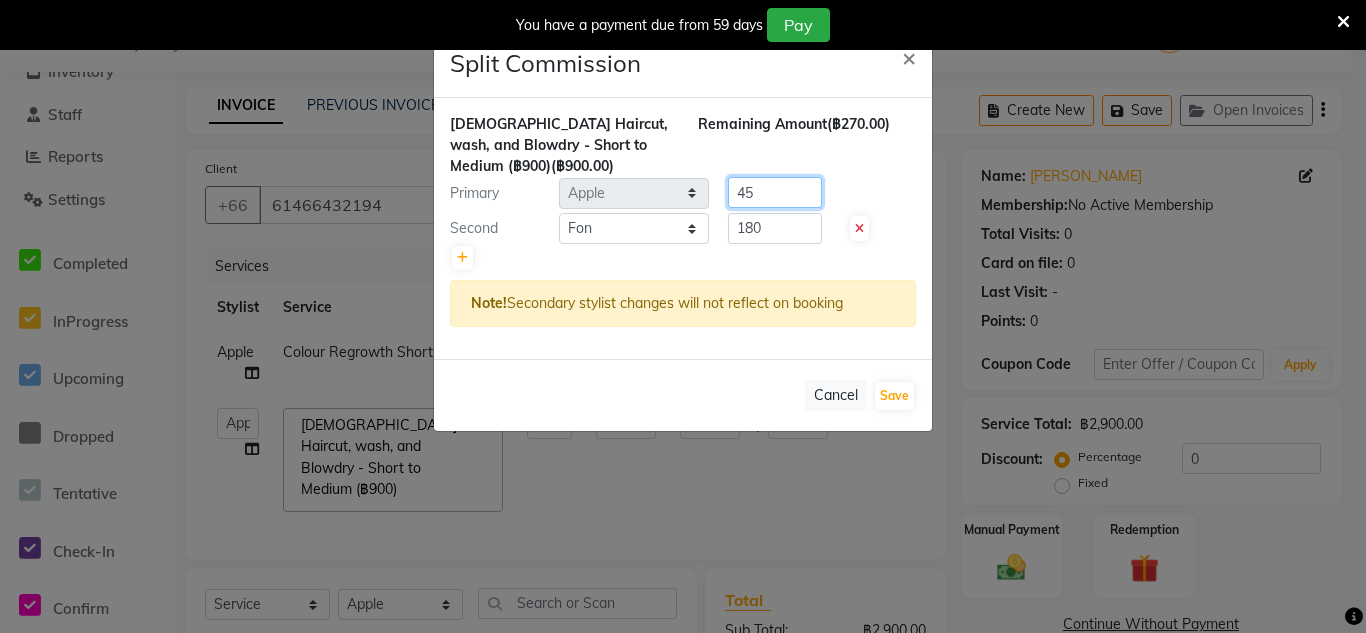 type on "4" 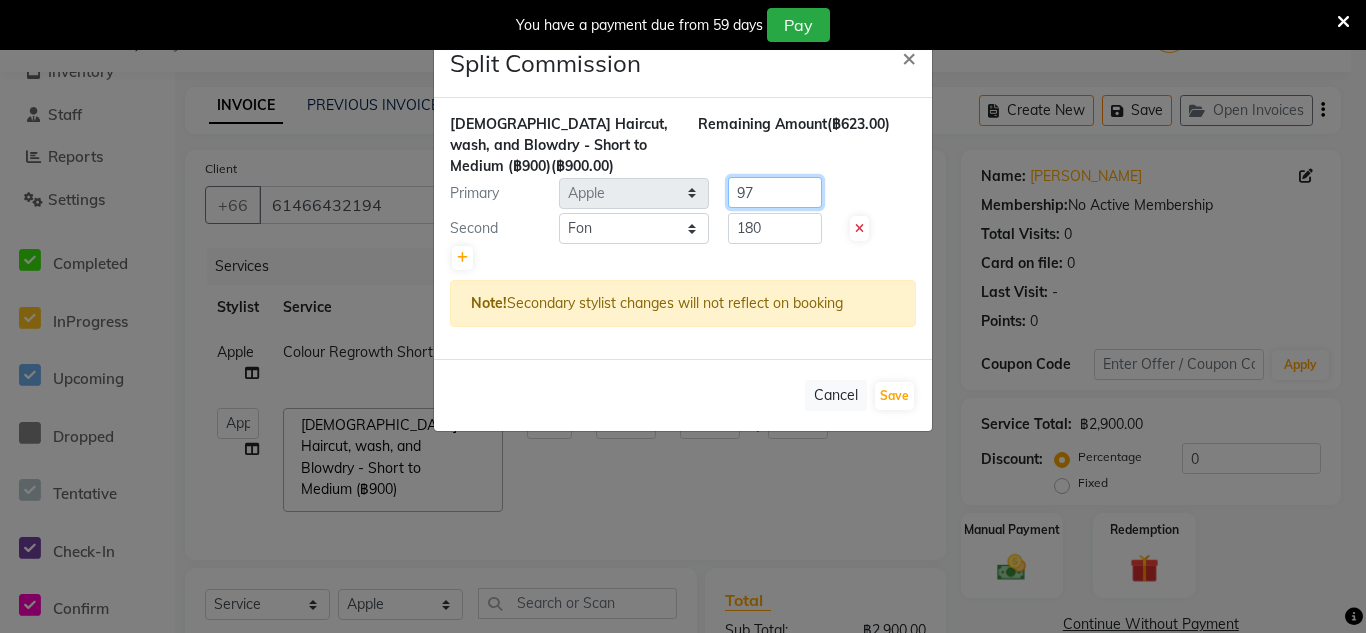 type on "9" 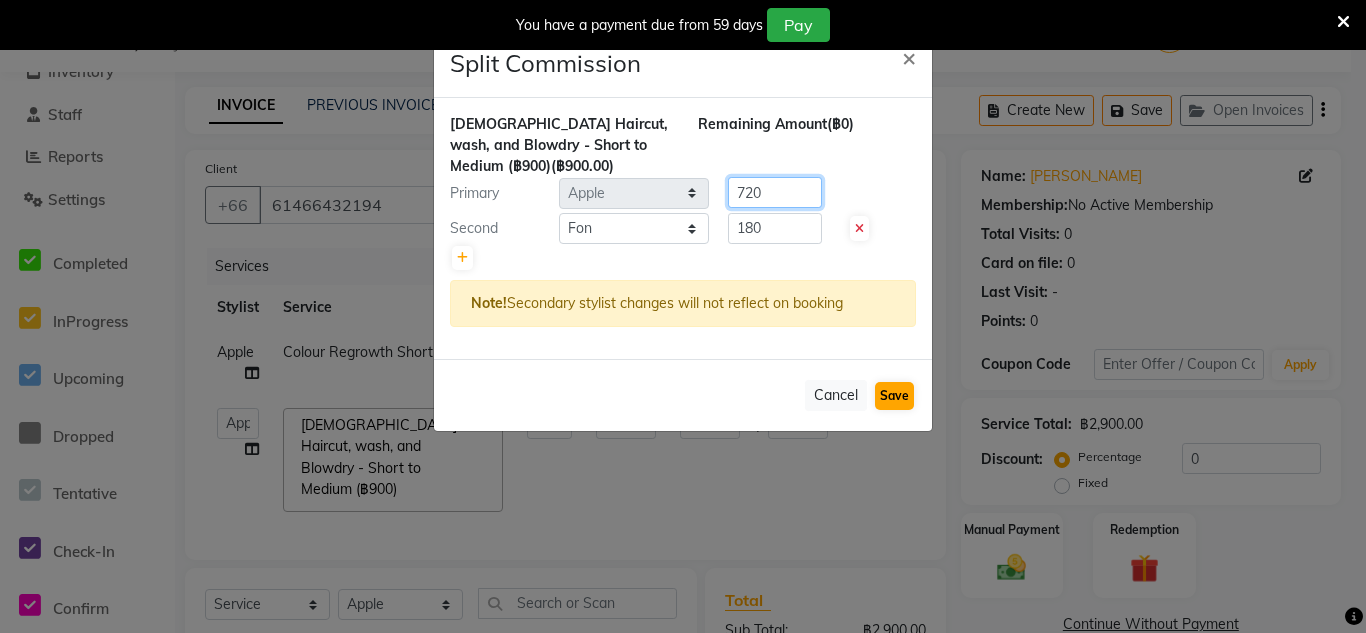 type on "720" 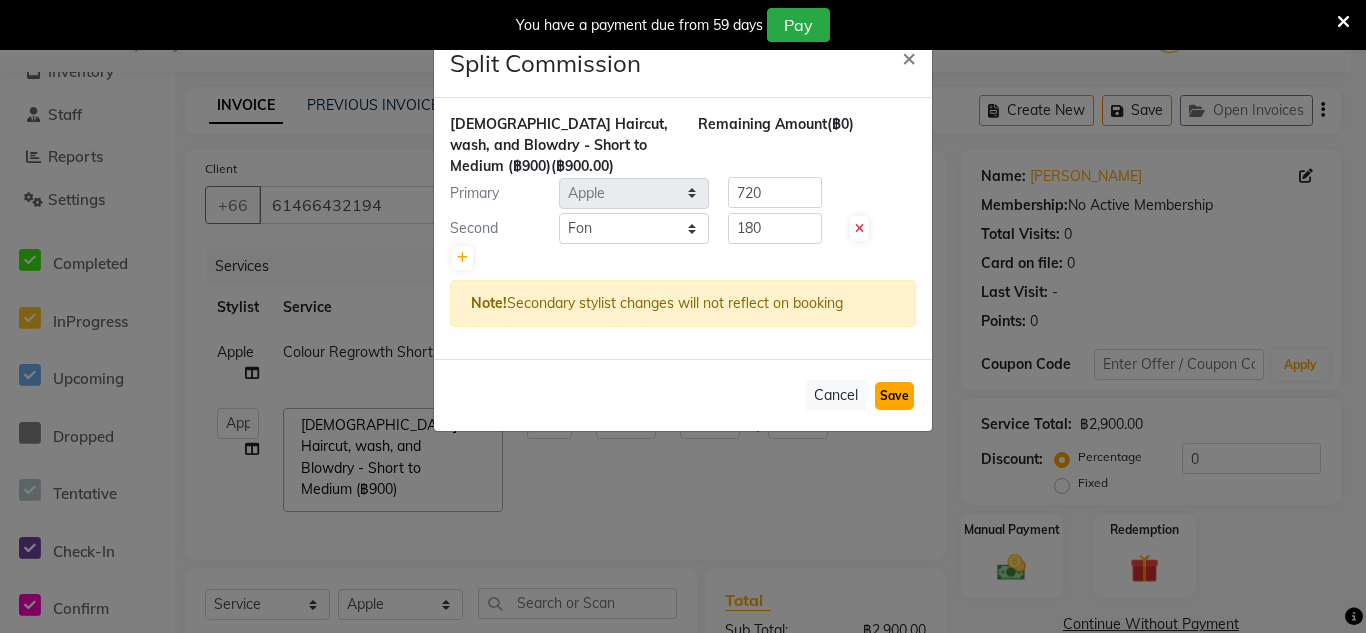 click on "Save" 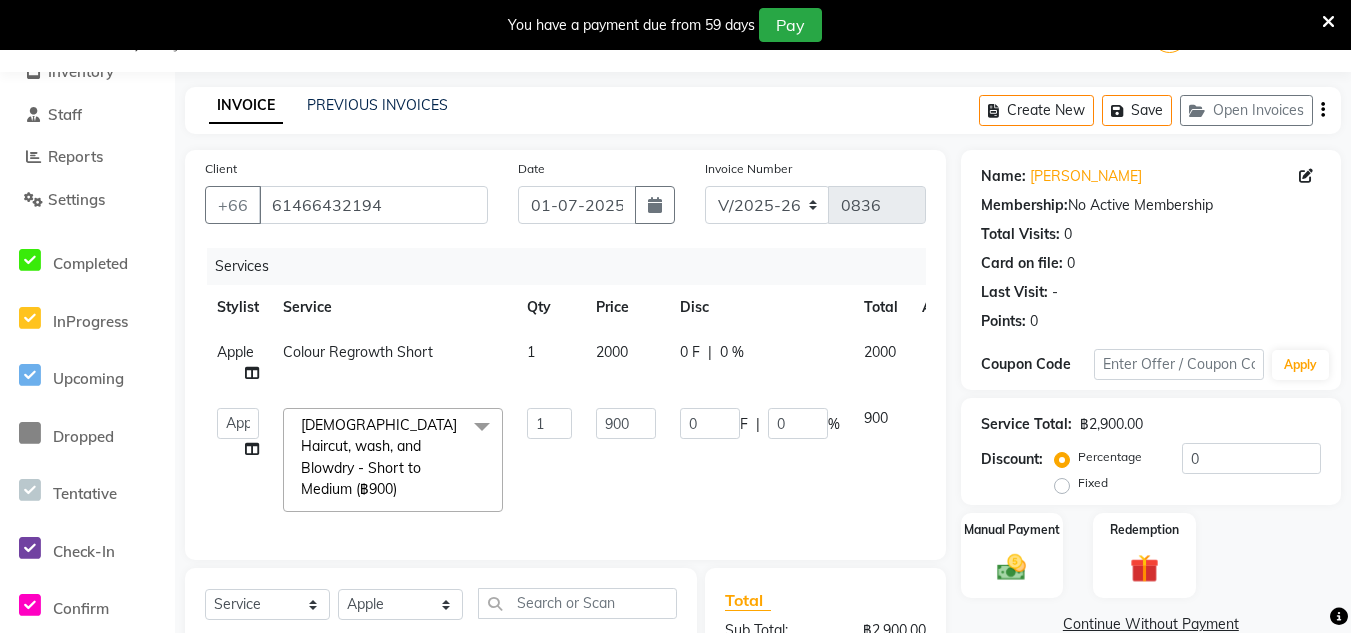 scroll, scrollTop: 303, scrollLeft: 0, axis: vertical 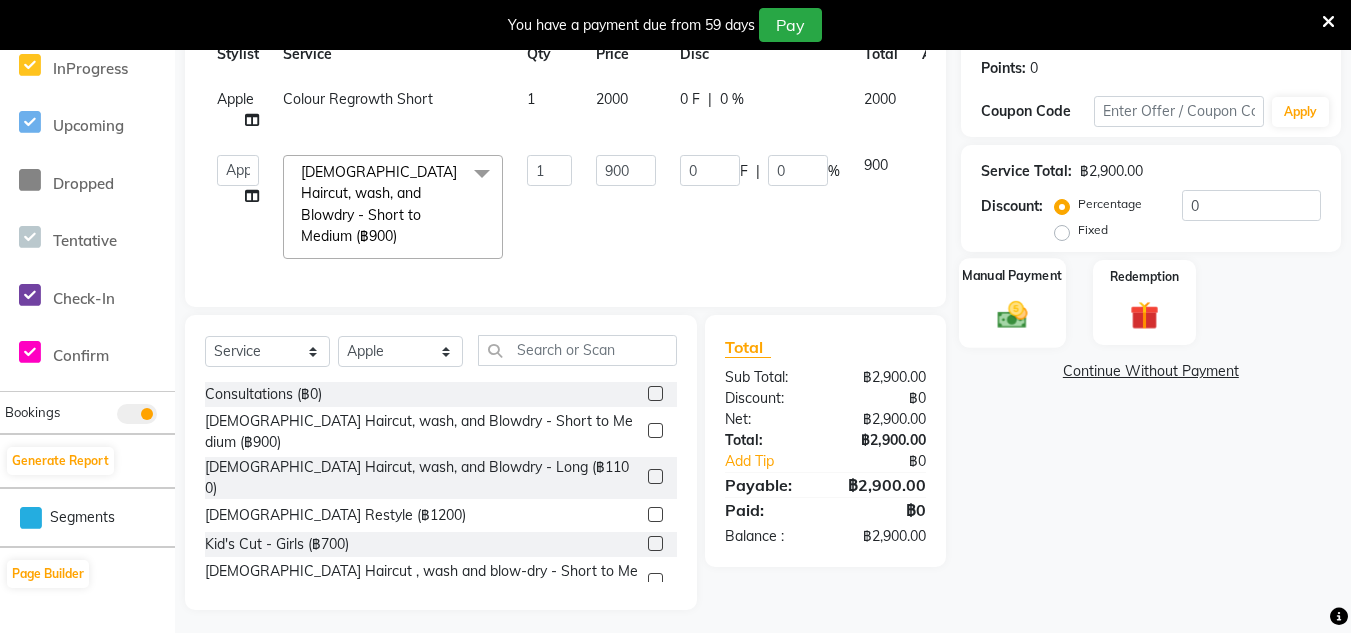 click 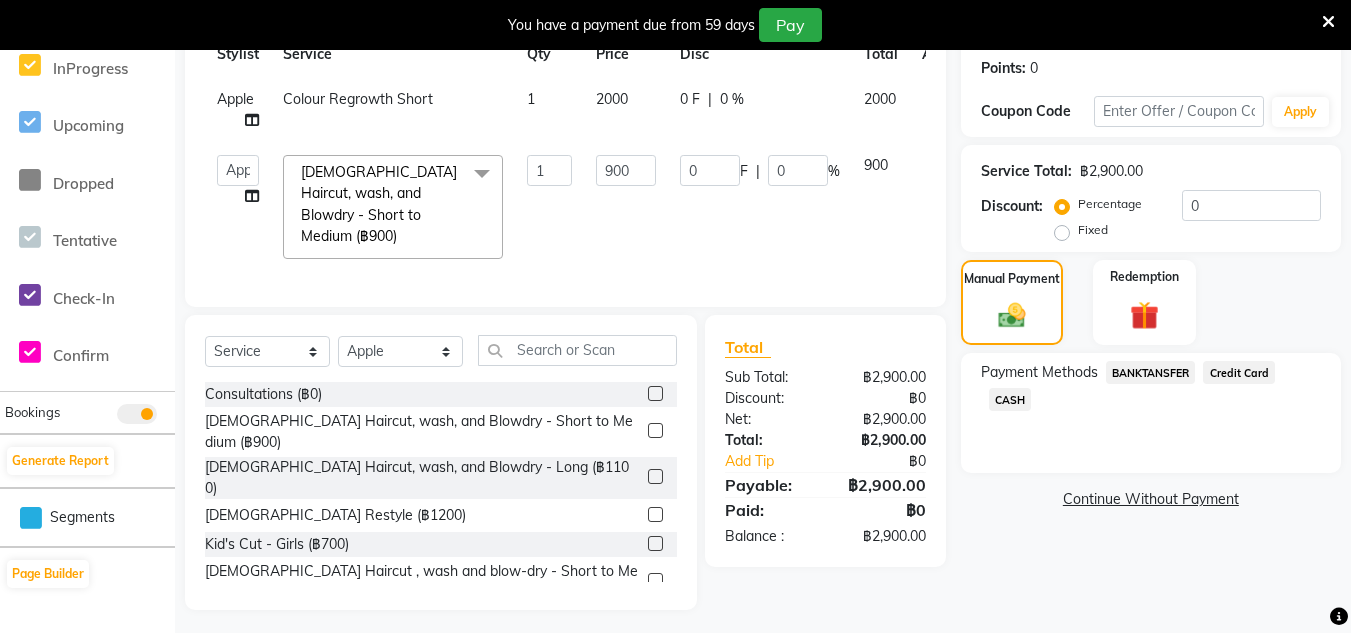 click on "Credit Card" 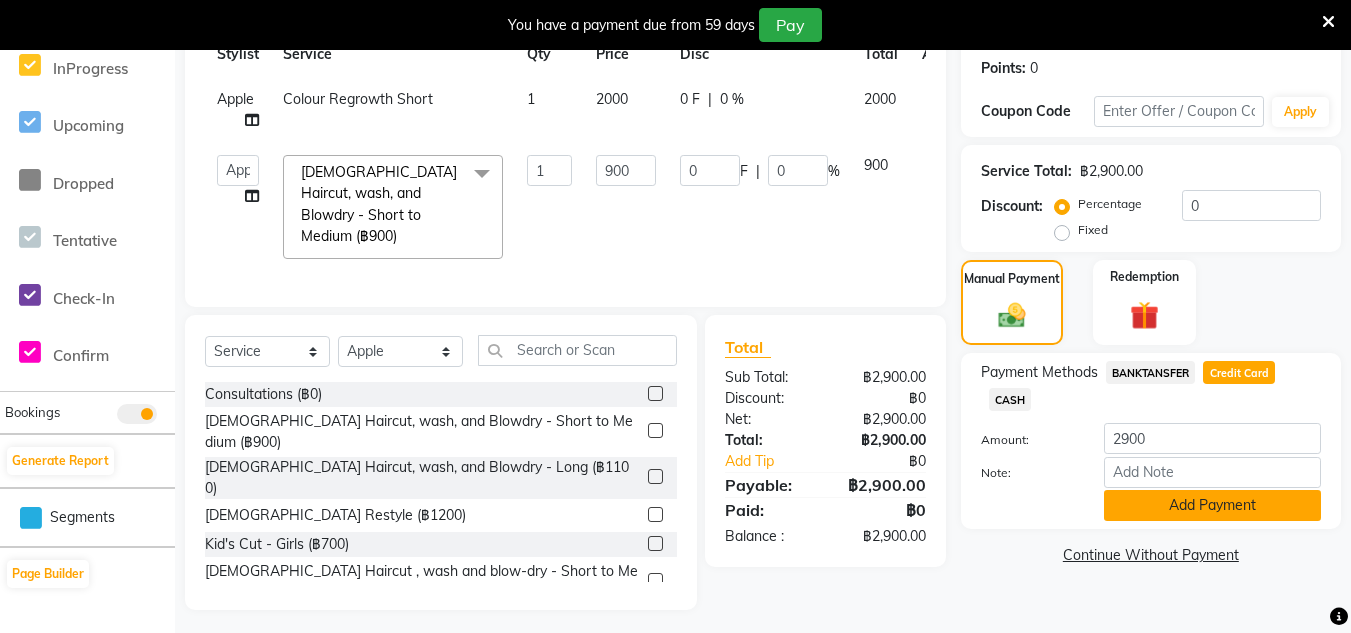 click on "Add Payment" 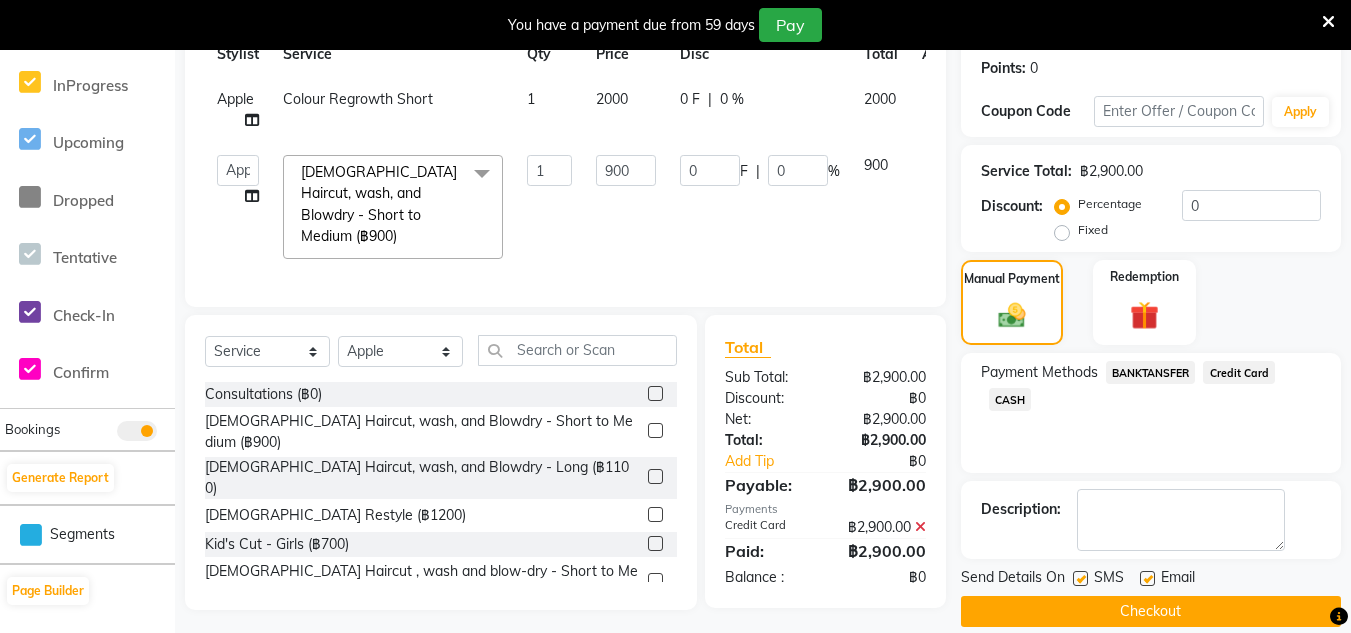scroll, scrollTop: 327, scrollLeft: 0, axis: vertical 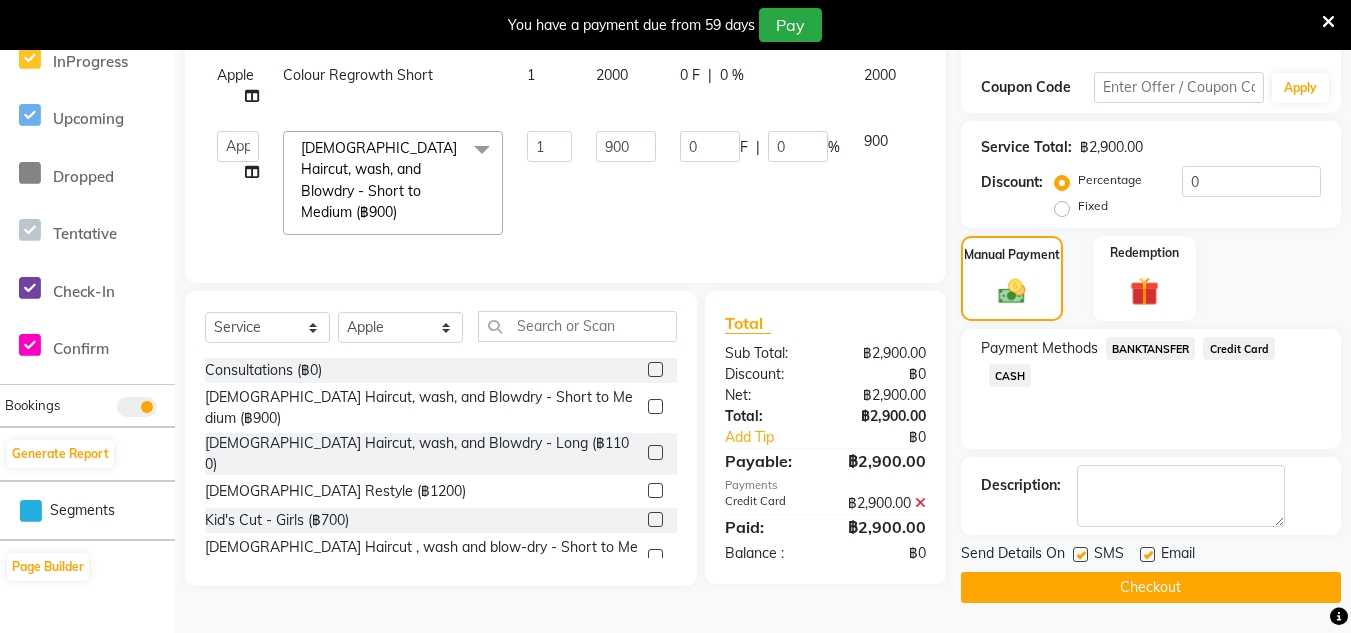 click on "Checkout" 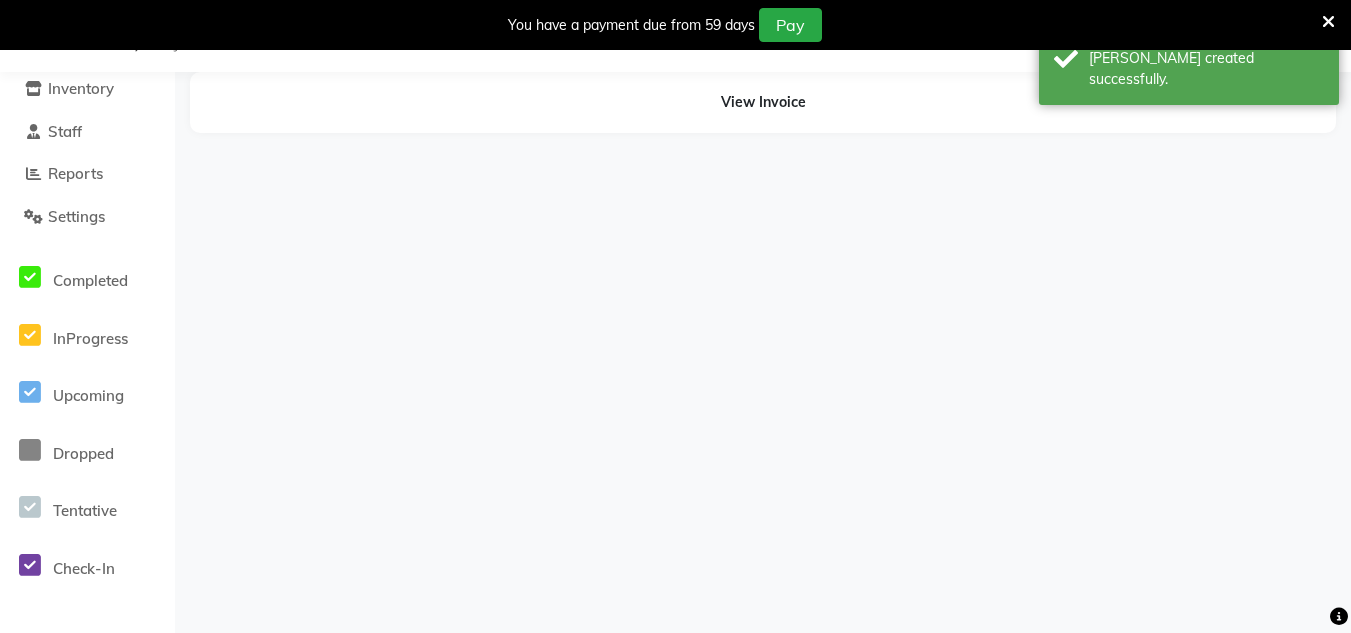 scroll, scrollTop: 50, scrollLeft: 0, axis: vertical 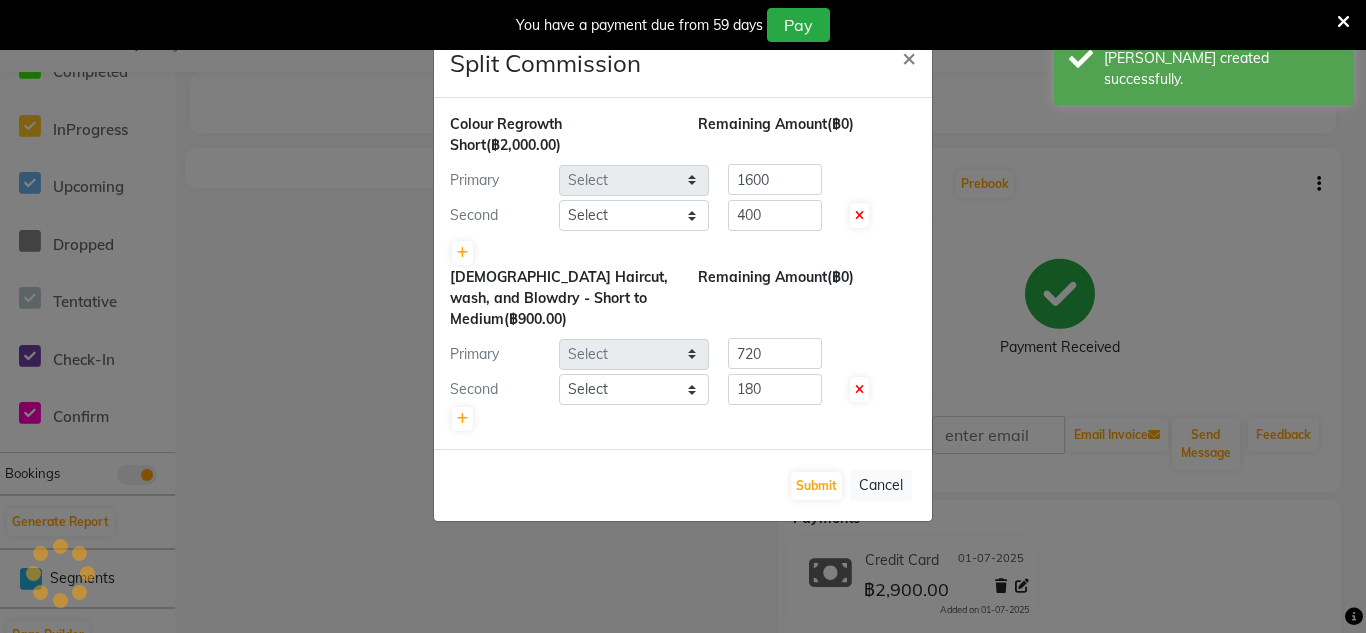 select on "56710" 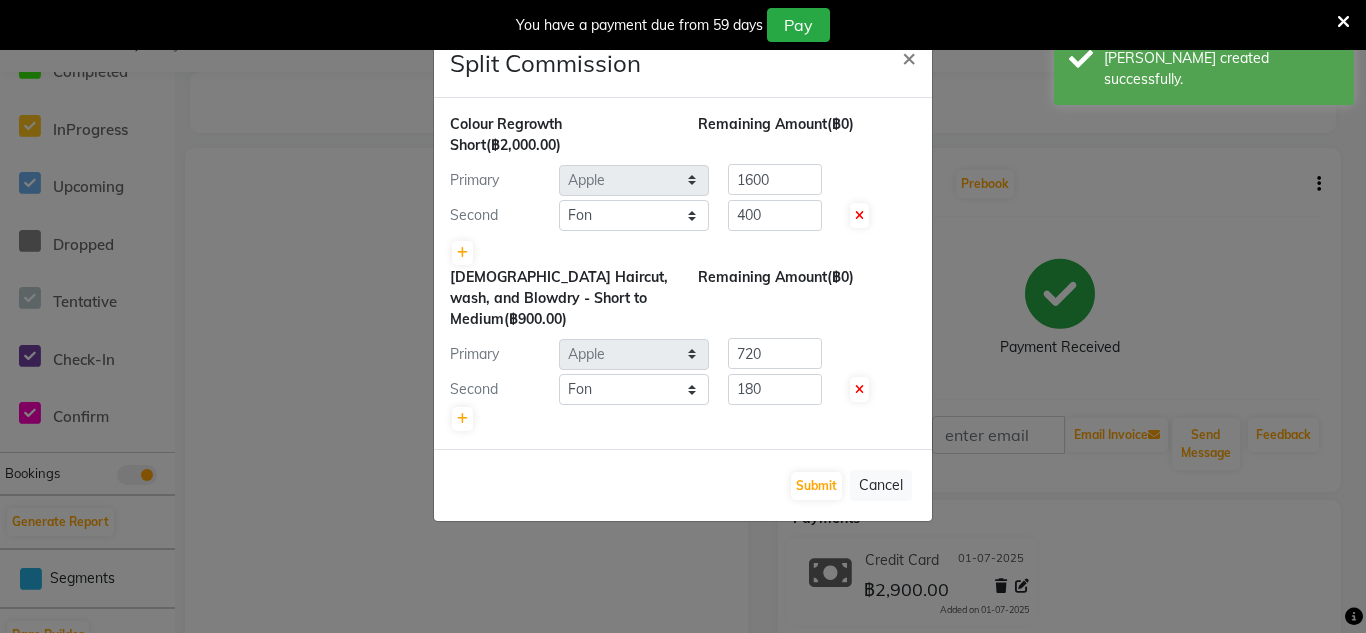 scroll, scrollTop: 475, scrollLeft: 0, axis: vertical 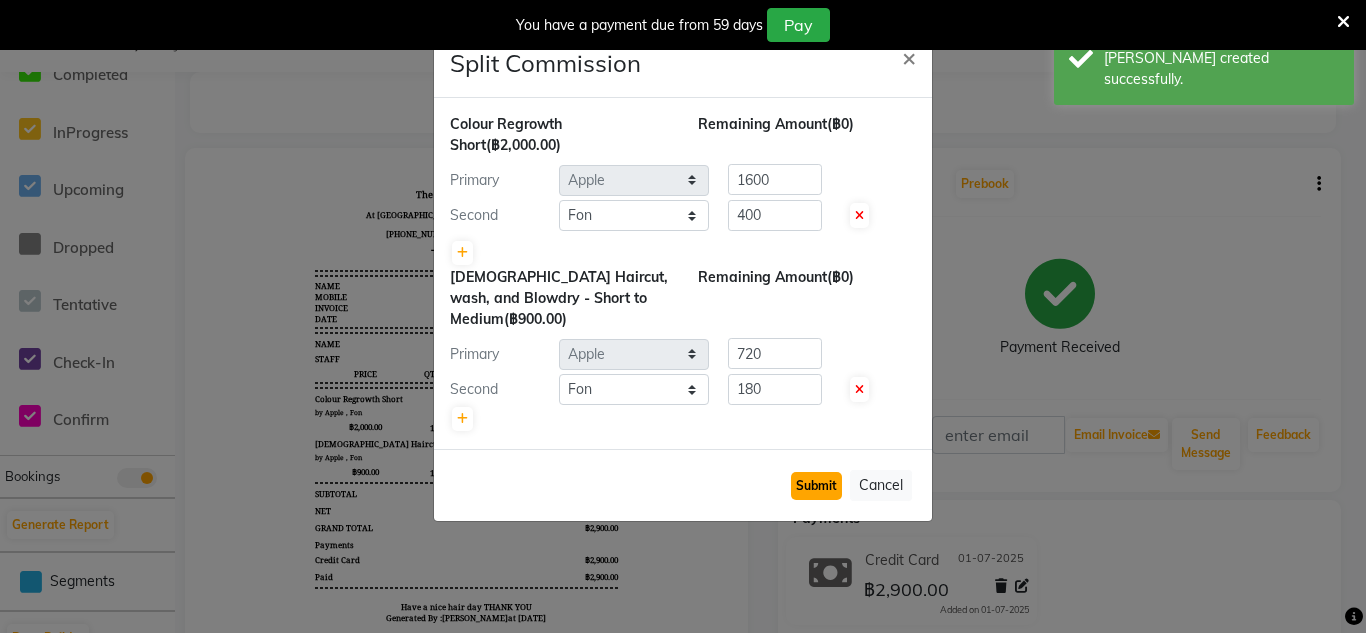 click on "Submit" 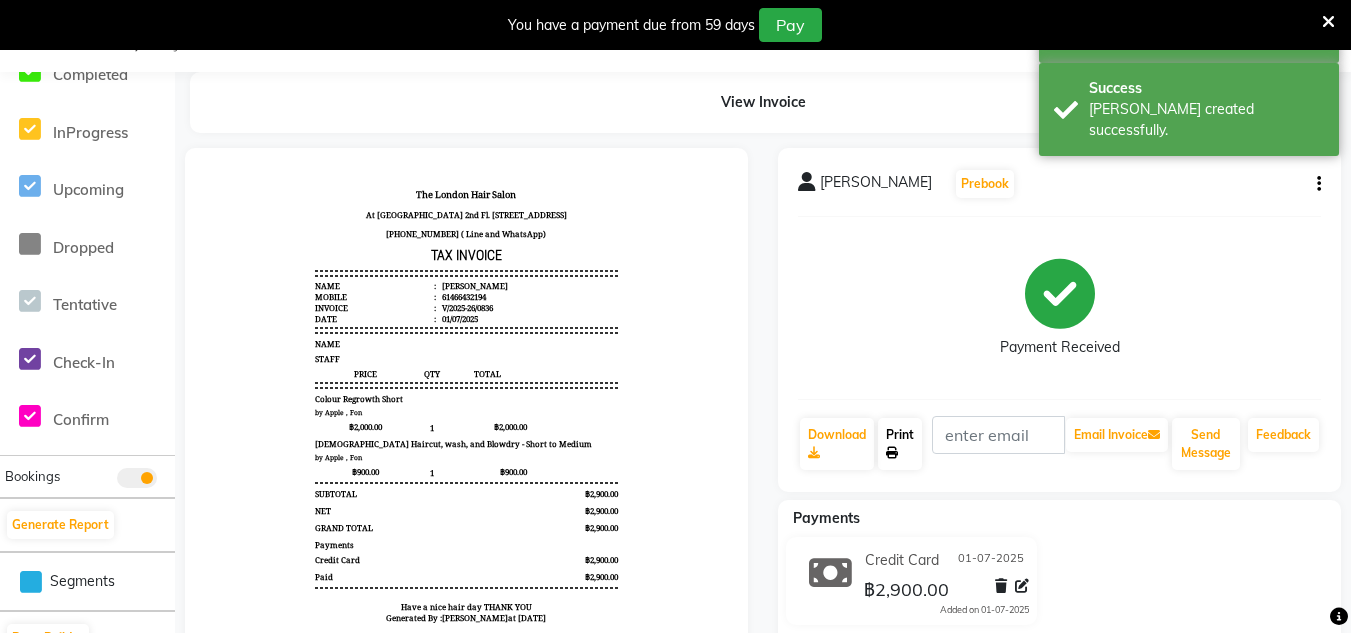 click 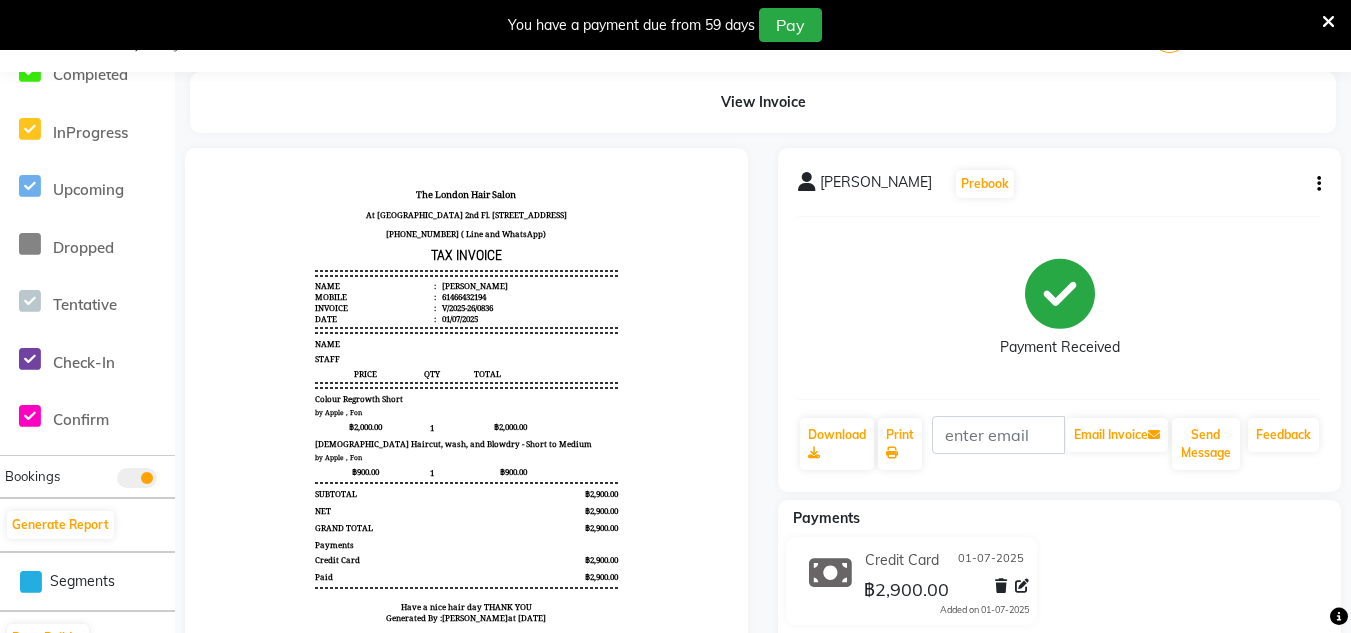 click on "Alison Bodinnar  Prebook   Payment Received  Download  Print   Email Invoice   Send Message Feedback" 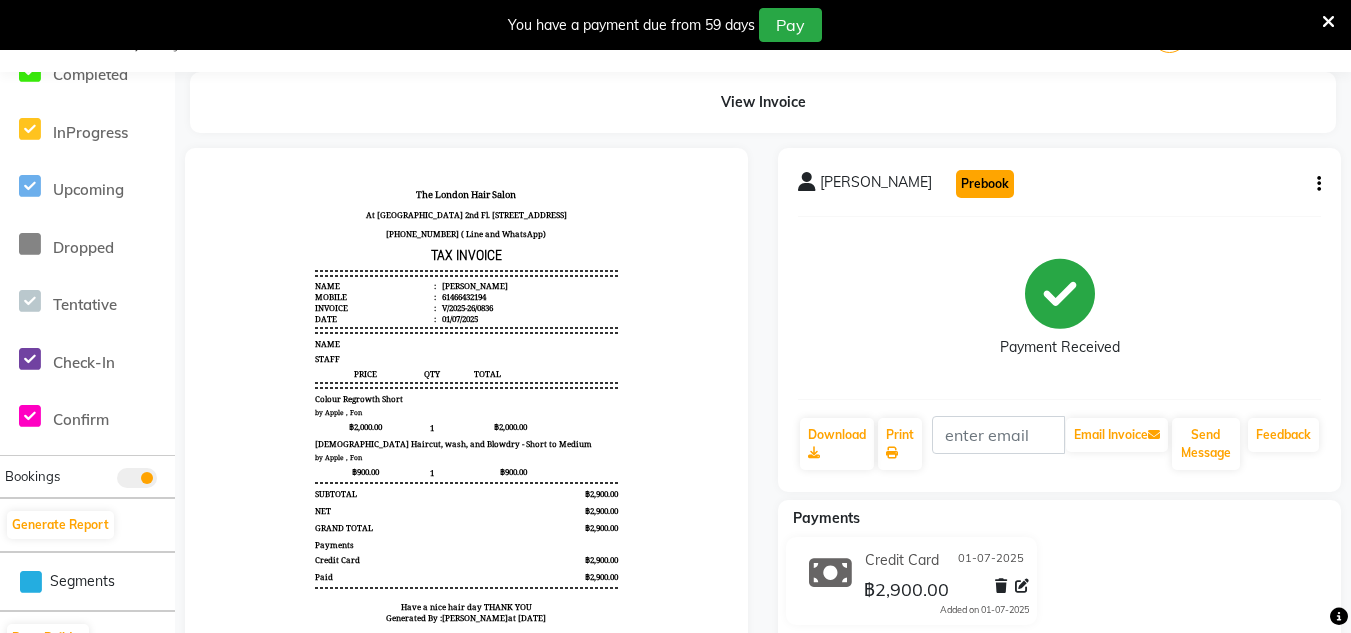 click on "Prebook" 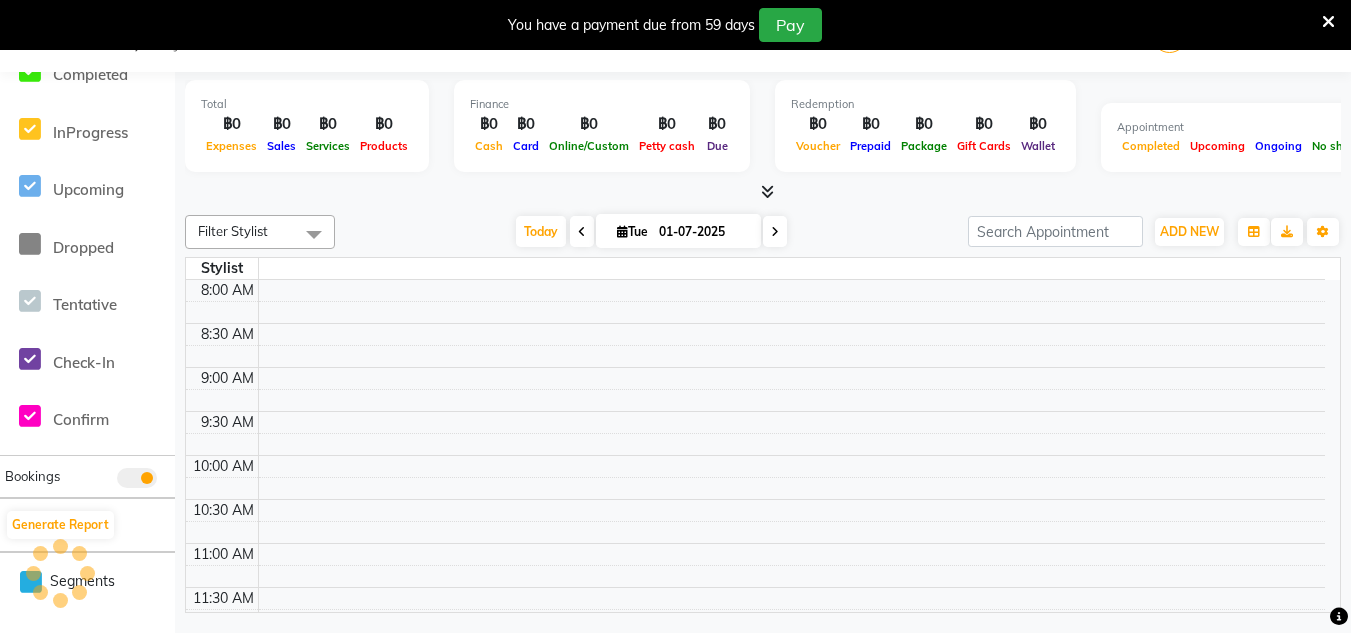 scroll, scrollTop: 0, scrollLeft: 0, axis: both 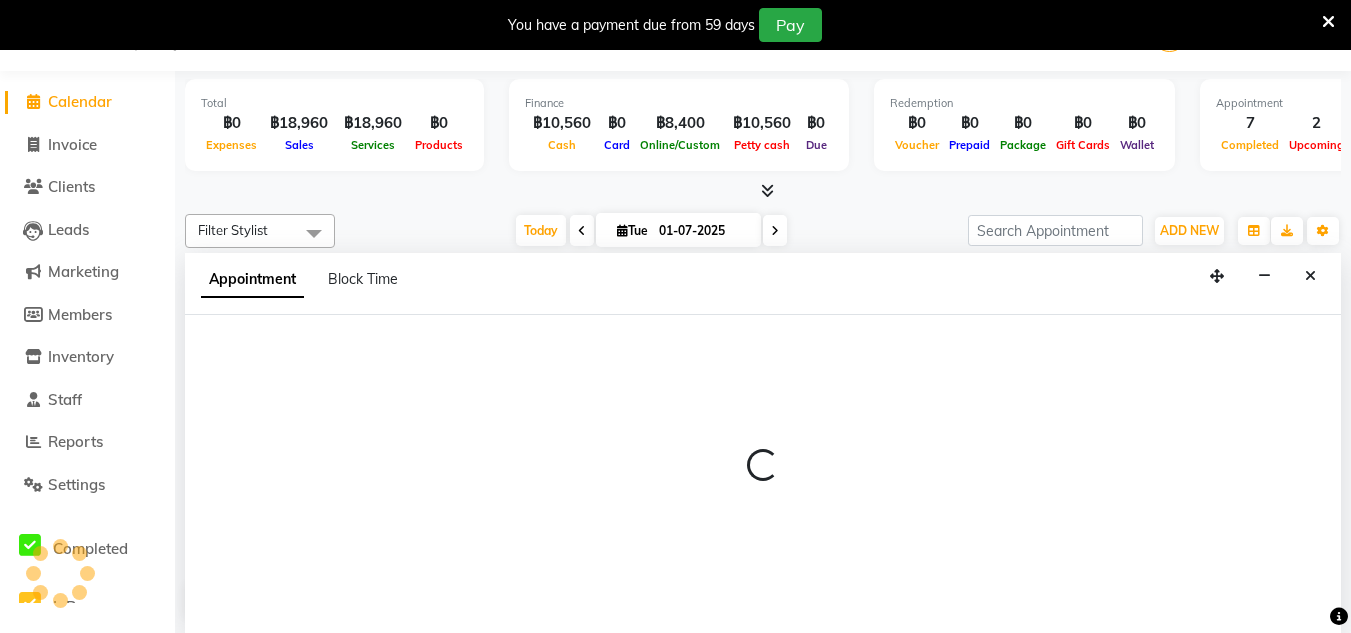 select on "56710" 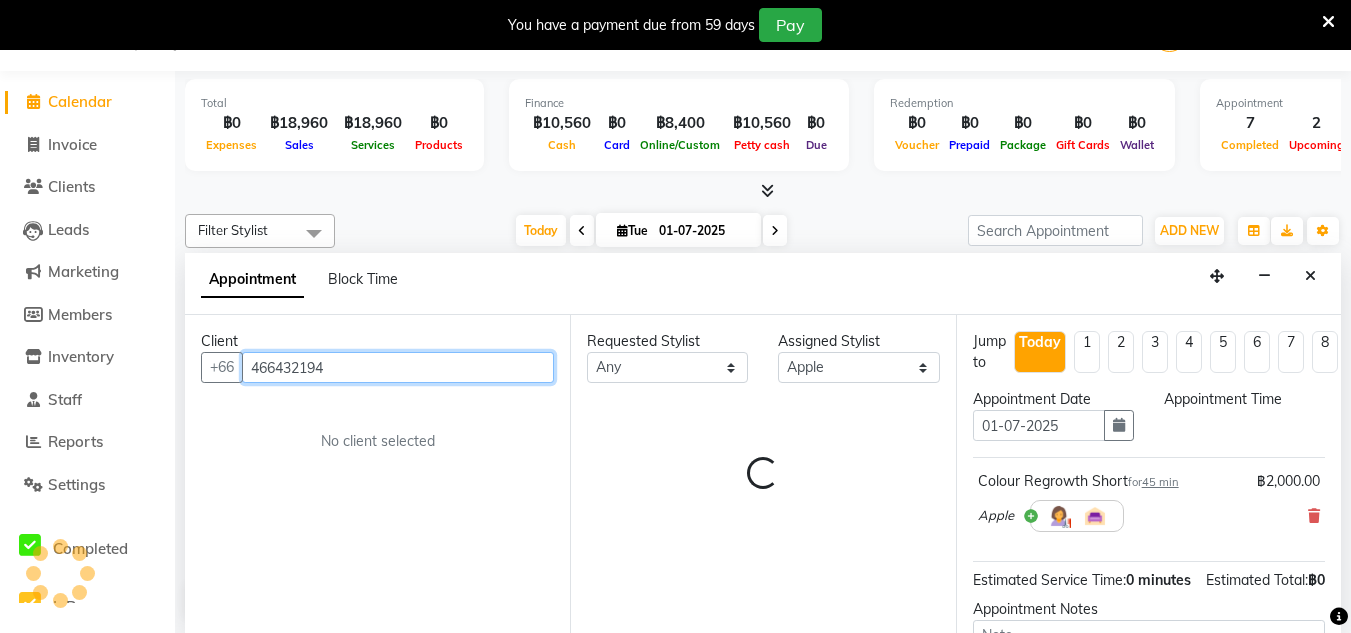 select on "600" 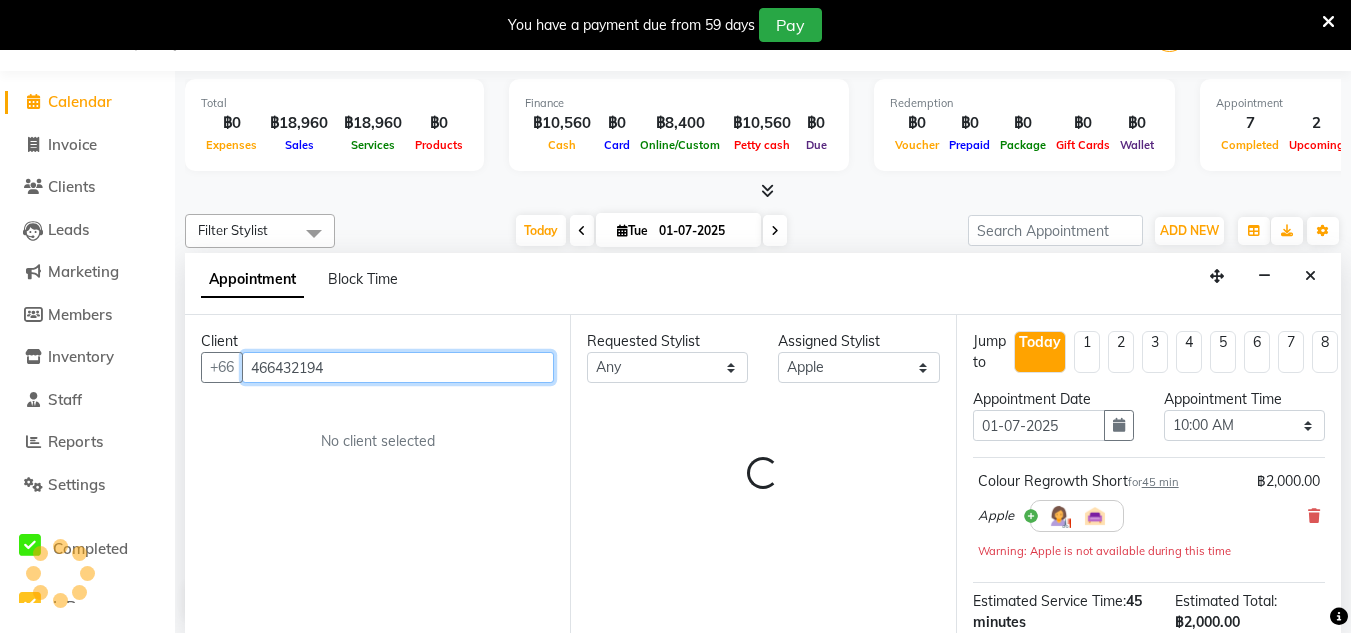 scroll, scrollTop: 705, scrollLeft: 0, axis: vertical 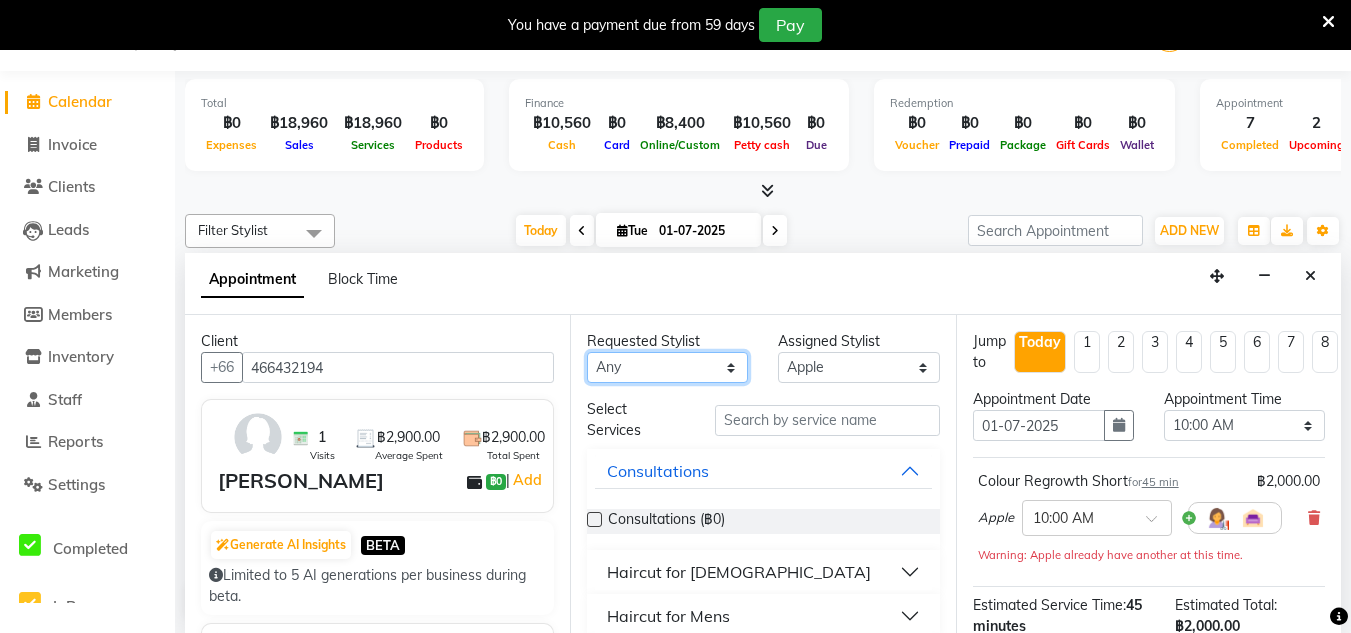 click on "Any Aon Apple   Boss [PERSON_NAME]  [PERSON_NAME]" at bounding box center [667, 367] 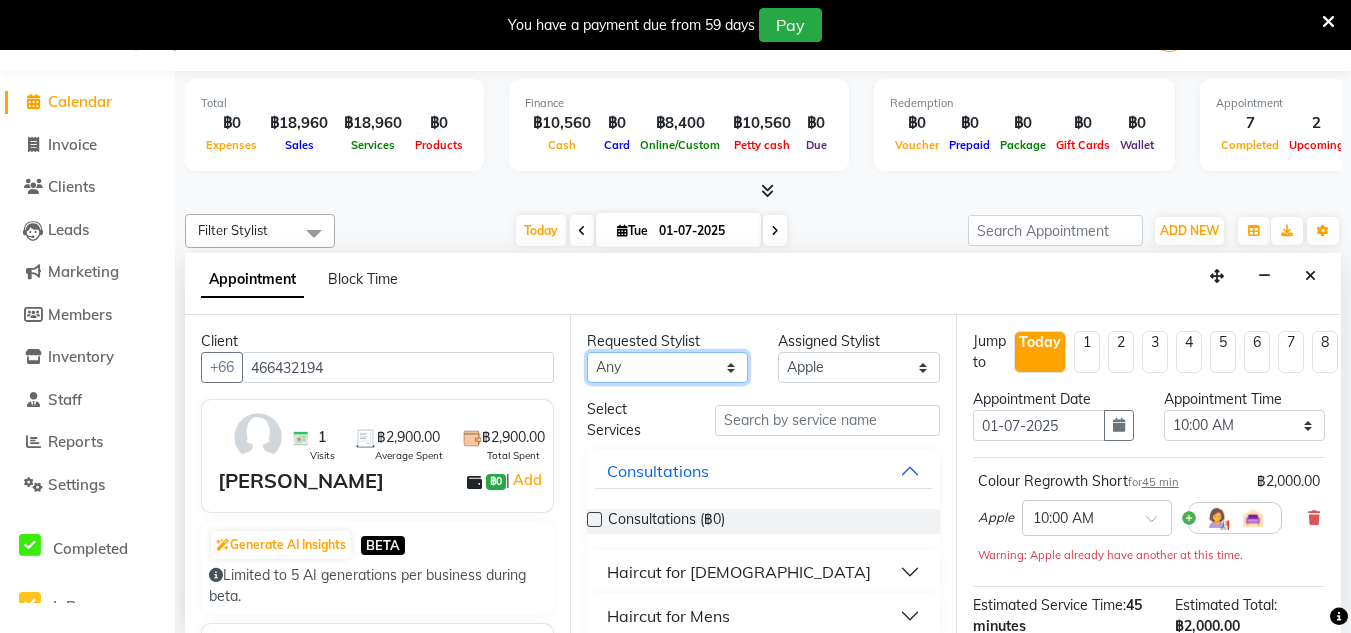 select on "56710" 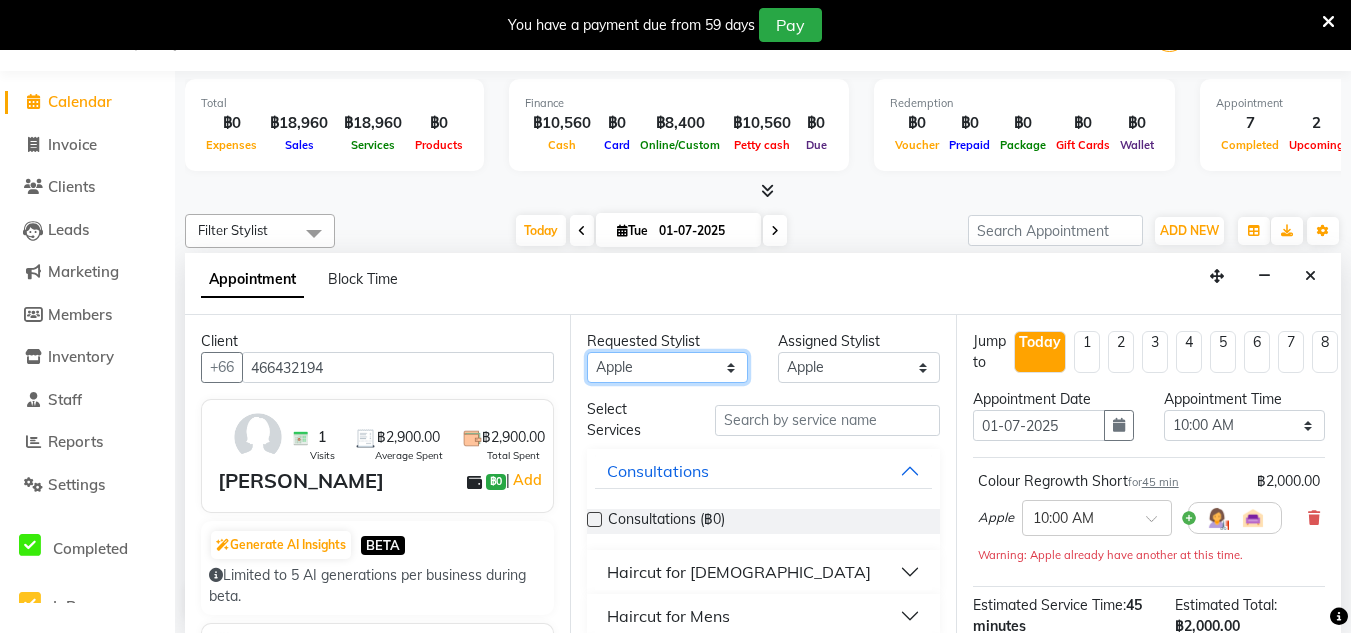 click on "Any Aon Apple   Boss [PERSON_NAME]  [PERSON_NAME]" at bounding box center [667, 367] 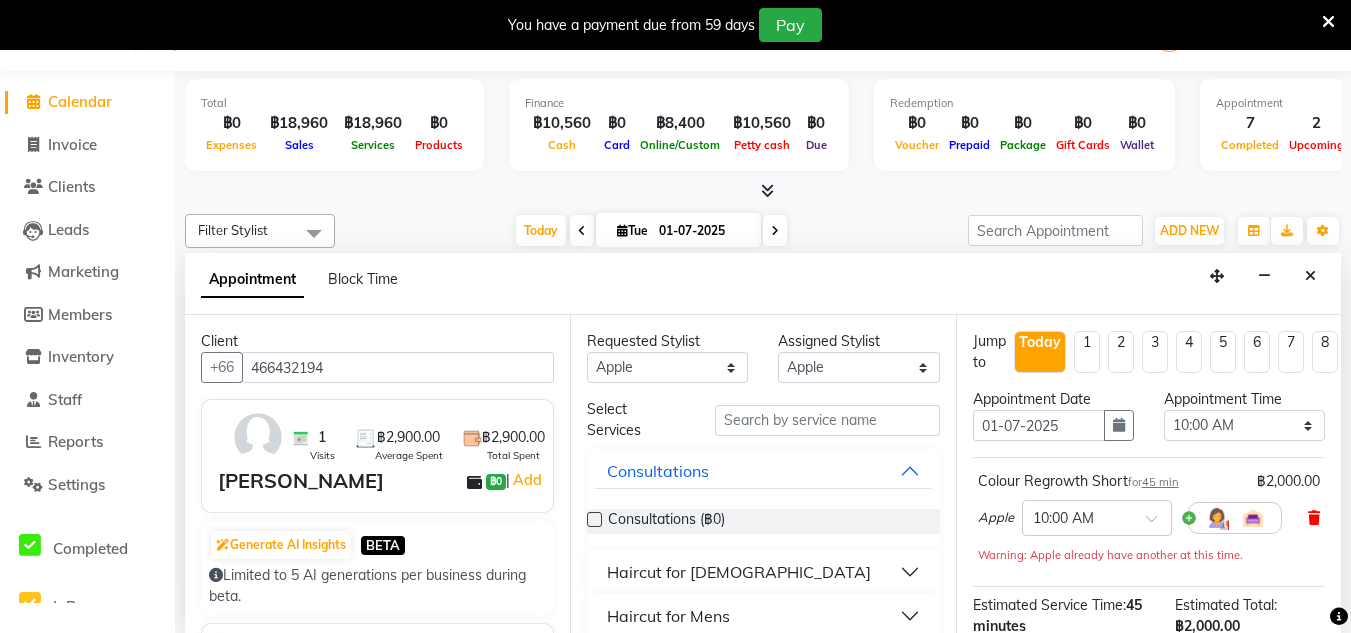 click at bounding box center [1314, 518] 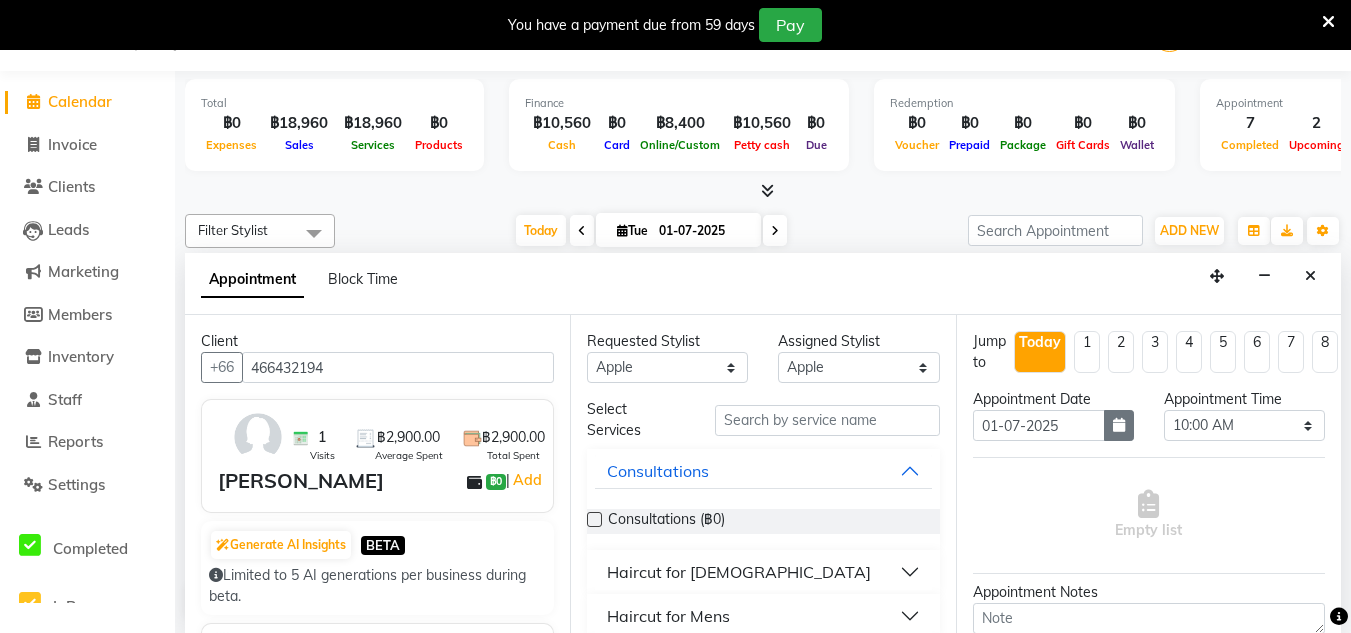 click at bounding box center [1119, 425] 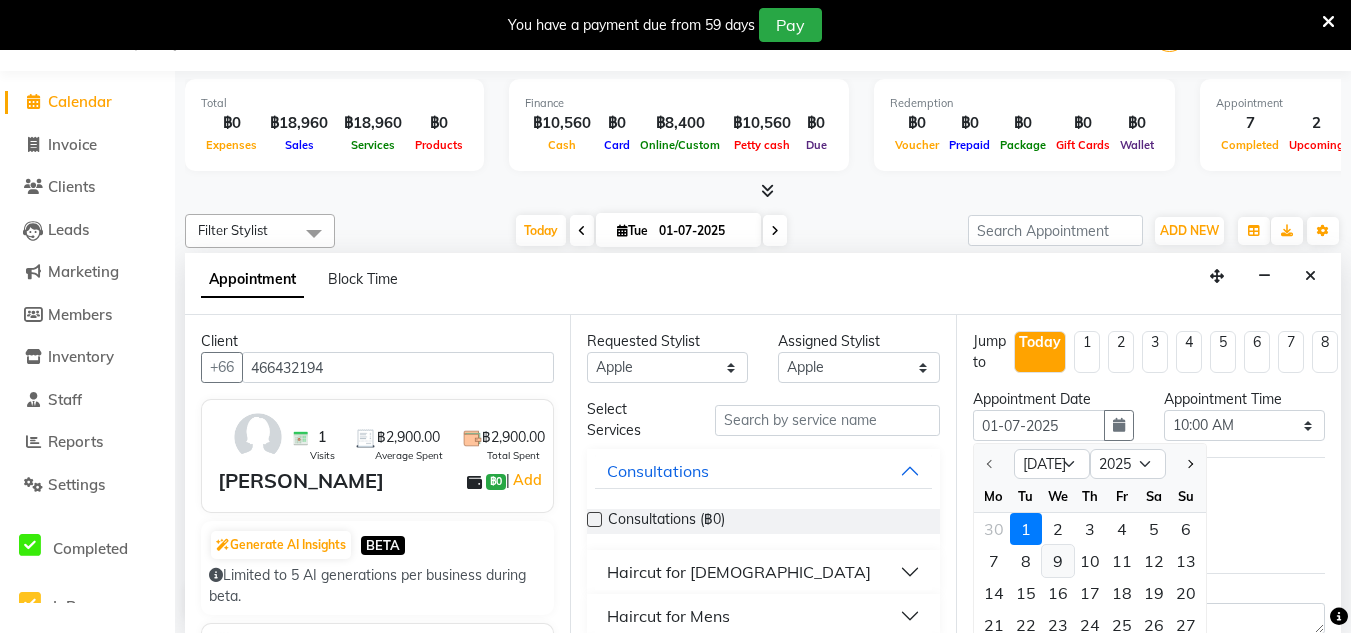 click on "9" at bounding box center [1058, 561] 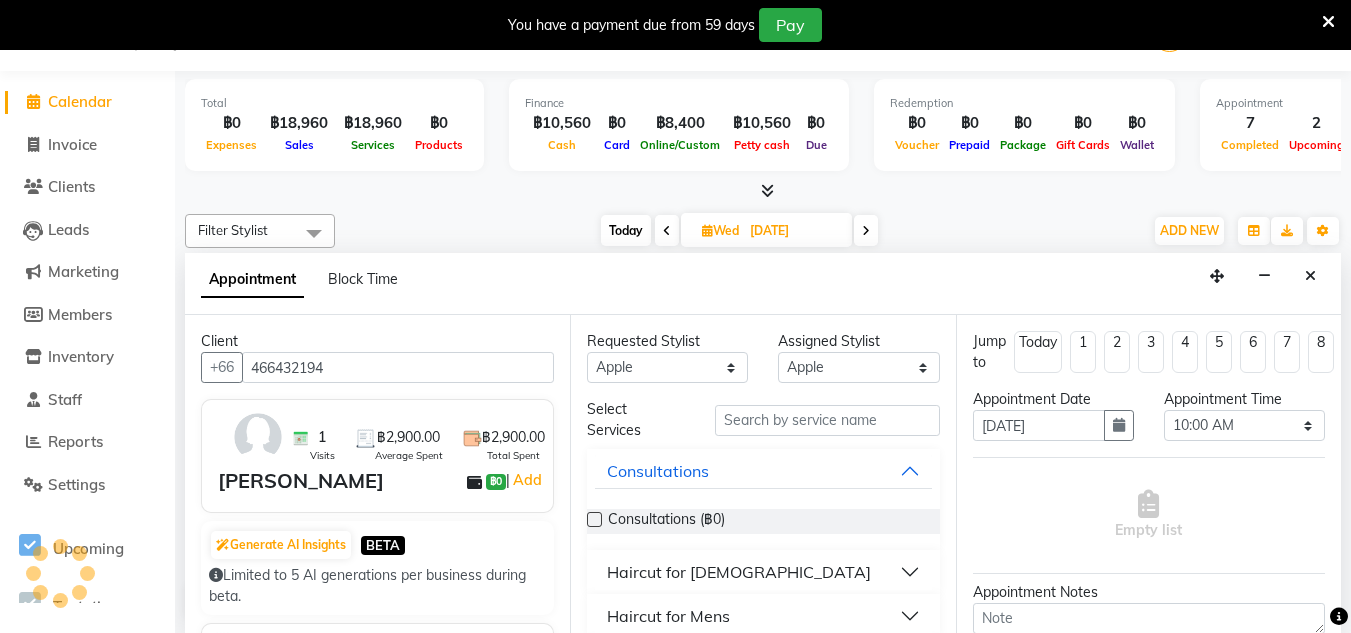scroll, scrollTop: 705, scrollLeft: 0, axis: vertical 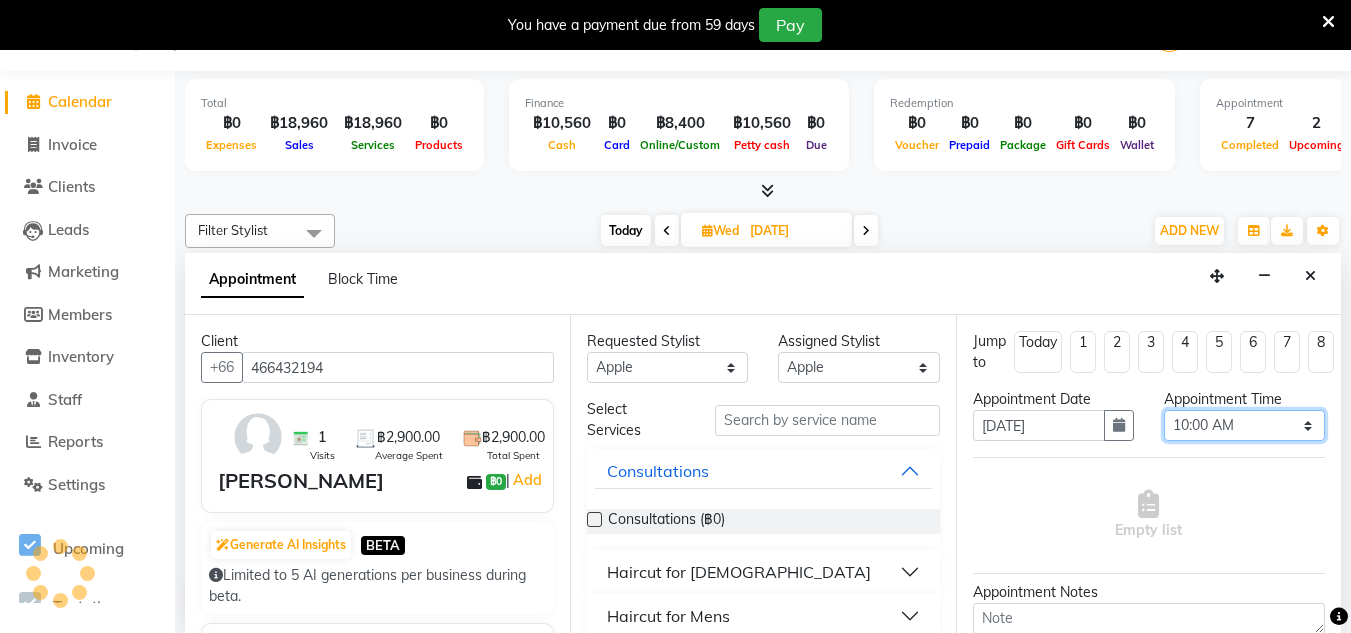 click on "Select 10:00 AM 10:05 AM 10:10 AM 10:15 AM 10:20 AM 10:25 AM 10:30 AM 10:35 AM 10:40 AM 10:45 AM 10:50 AM 10:55 AM 11:00 AM 11:05 AM 11:10 AM 11:15 AM 11:20 AM 11:25 AM 11:30 AM 11:35 AM 11:40 AM 11:45 AM 11:50 AM 11:55 AM 12:00 PM 12:05 PM 12:10 PM 12:15 PM 12:20 PM 12:25 PM 12:30 PM 12:35 PM 12:40 PM 12:45 PM 12:50 PM 12:55 PM 01:00 PM 01:05 PM 01:10 PM 01:15 PM 01:20 PM 01:25 PM 01:30 PM 01:35 PM 01:40 PM 01:45 PM 01:50 PM 01:55 PM 02:00 PM 02:05 PM 02:10 PM 02:15 PM 02:20 PM 02:25 PM 02:30 PM 02:35 PM 02:40 PM 02:45 PM 02:50 PM 02:55 PM 03:00 PM 03:05 PM 03:10 PM 03:15 PM 03:20 PM 03:25 PM 03:30 PM 03:35 PM 03:40 PM 03:45 PM 03:50 PM 03:55 PM 04:00 PM 04:05 PM 04:10 PM 04:15 PM 04:20 PM 04:25 PM 04:30 PM 04:35 PM 04:40 PM 04:45 PM 04:50 PM 04:55 PM 05:00 PM 05:05 PM 05:10 PM 05:15 PM 05:20 PM 05:25 PM 05:30 PM 05:35 PM 05:40 PM 05:45 PM 05:50 PM 05:55 PM 06:00 PM 06:05 PM 06:10 PM 06:15 PM 06:20 PM 06:25 PM 06:30 PM 06:35 PM 06:40 PM 06:45 PM 06:50 PM 06:55 PM 07:00 PM 07:05 PM 07:10 PM 07:15 PM 07:20 PM" at bounding box center (1244, 425) 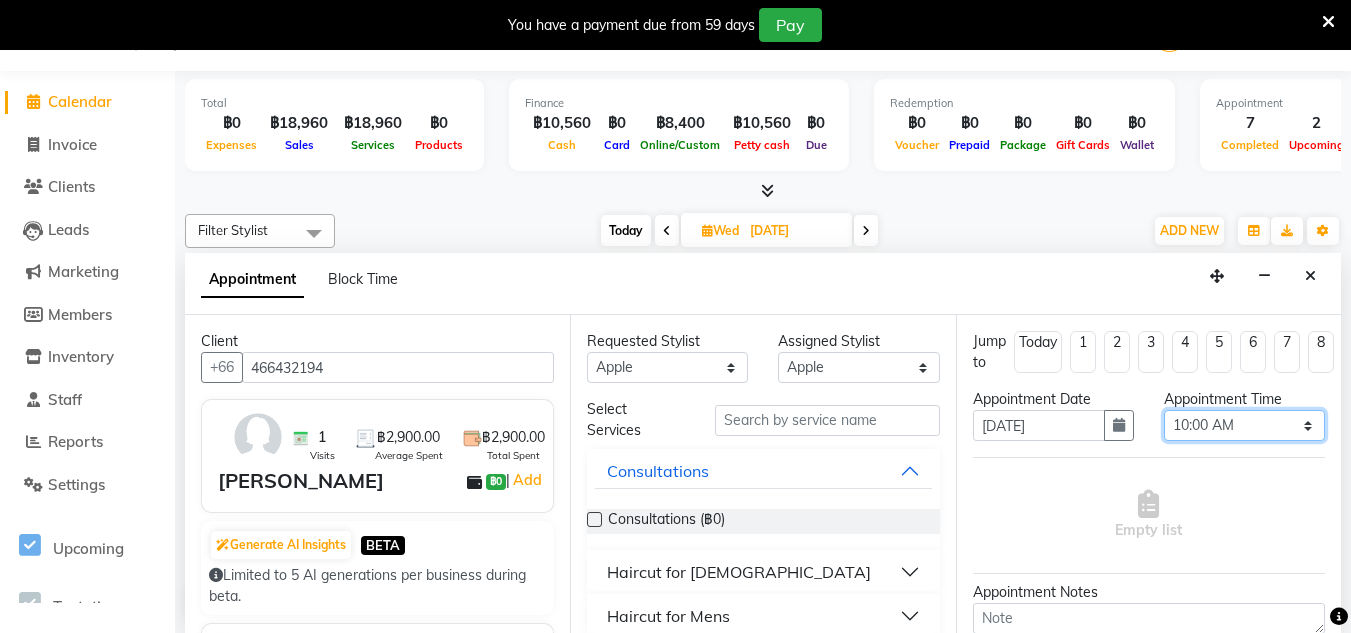 select on "840" 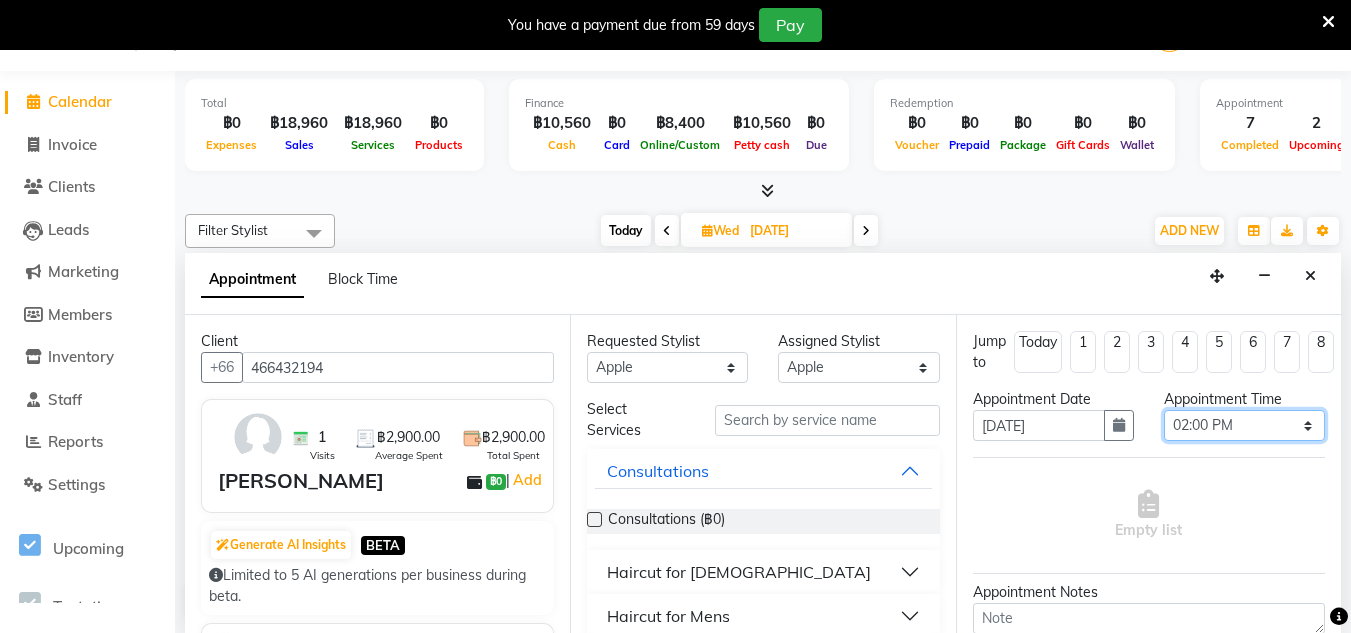 click on "Select 10:00 AM 10:05 AM 10:10 AM 10:15 AM 10:20 AM 10:25 AM 10:30 AM 10:35 AM 10:40 AM 10:45 AM 10:50 AM 10:55 AM 11:00 AM 11:05 AM 11:10 AM 11:15 AM 11:20 AM 11:25 AM 11:30 AM 11:35 AM 11:40 AM 11:45 AM 11:50 AM 11:55 AM 12:00 PM 12:05 PM 12:10 PM 12:15 PM 12:20 PM 12:25 PM 12:30 PM 12:35 PM 12:40 PM 12:45 PM 12:50 PM 12:55 PM 01:00 PM 01:05 PM 01:10 PM 01:15 PM 01:20 PM 01:25 PM 01:30 PM 01:35 PM 01:40 PM 01:45 PM 01:50 PM 01:55 PM 02:00 PM 02:05 PM 02:10 PM 02:15 PM 02:20 PM 02:25 PM 02:30 PM 02:35 PM 02:40 PM 02:45 PM 02:50 PM 02:55 PM 03:00 PM 03:05 PM 03:10 PM 03:15 PM 03:20 PM 03:25 PM 03:30 PM 03:35 PM 03:40 PM 03:45 PM 03:50 PM 03:55 PM 04:00 PM 04:05 PM 04:10 PM 04:15 PM 04:20 PM 04:25 PM 04:30 PM 04:35 PM 04:40 PM 04:45 PM 04:50 PM 04:55 PM 05:00 PM 05:05 PM 05:10 PM 05:15 PM 05:20 PM 05:25 PM 05:30 PM 05:35 PM 05:40 PM 05:45 PM 05:50 PM 05:55 PM 06:00 PM 06:05 PM 06:10 PM 06:15 PM 06:20 PM 06:25 PM 06:30 PM 06:35 PM 06:40 PM 06:45 PM 06:50 PM 06:55 PM 07:00 PM 07:05 PM 07:10 PM 07:15 PM 07:20 PM" at bounding box center (1244, 425) 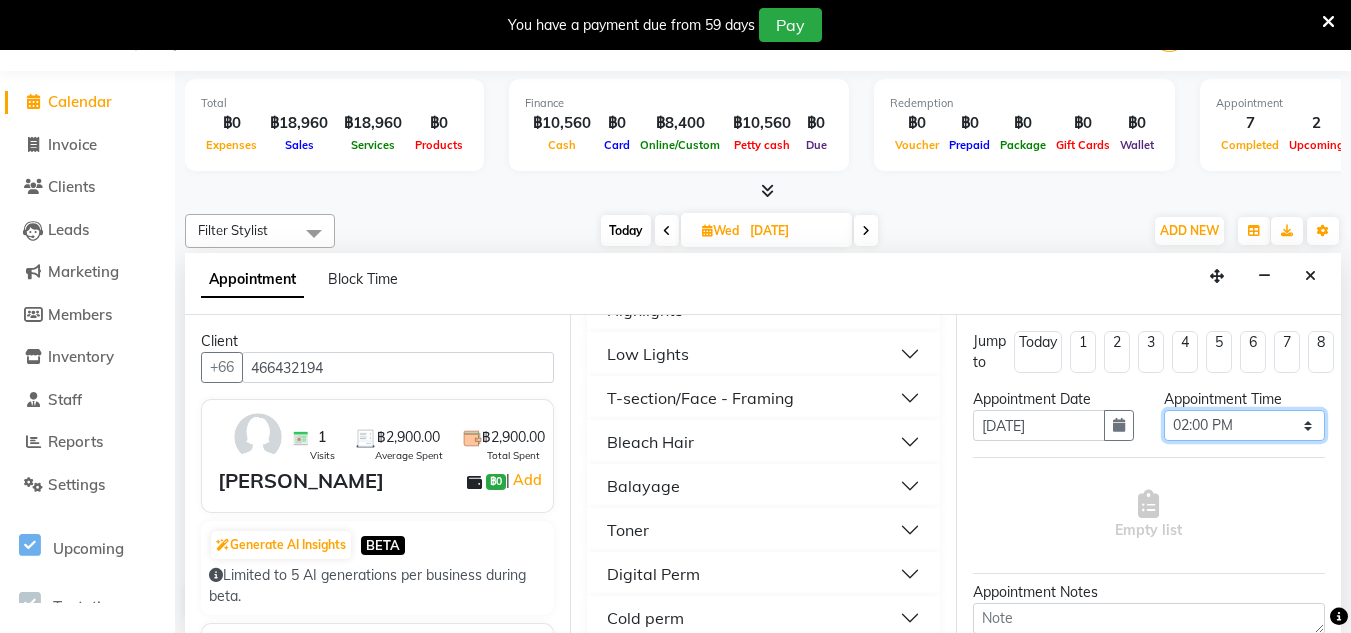 scroll, scrollTop: 729, scrollLeft: 0, axis: vertical 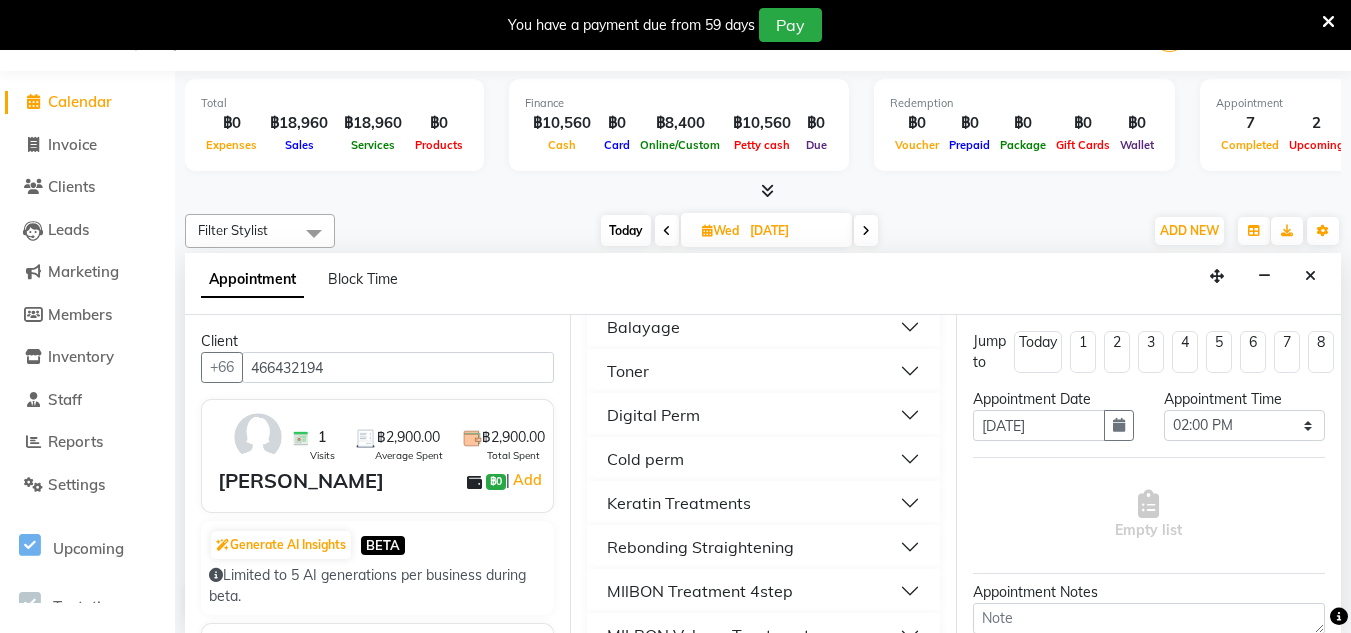 click on "Keratin Treatments" at bounding box center [679, 503] 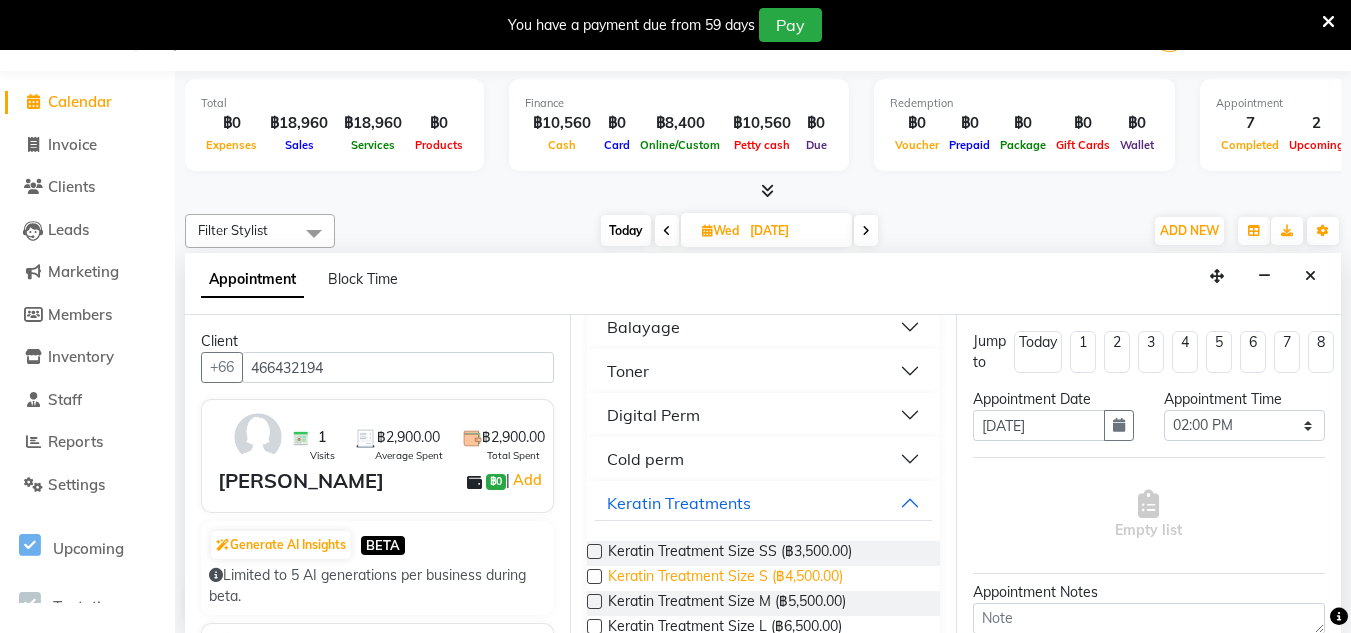 click on "Keratin Treatment Size S  (฿4,500.00)" at bounding box center (725, 578) 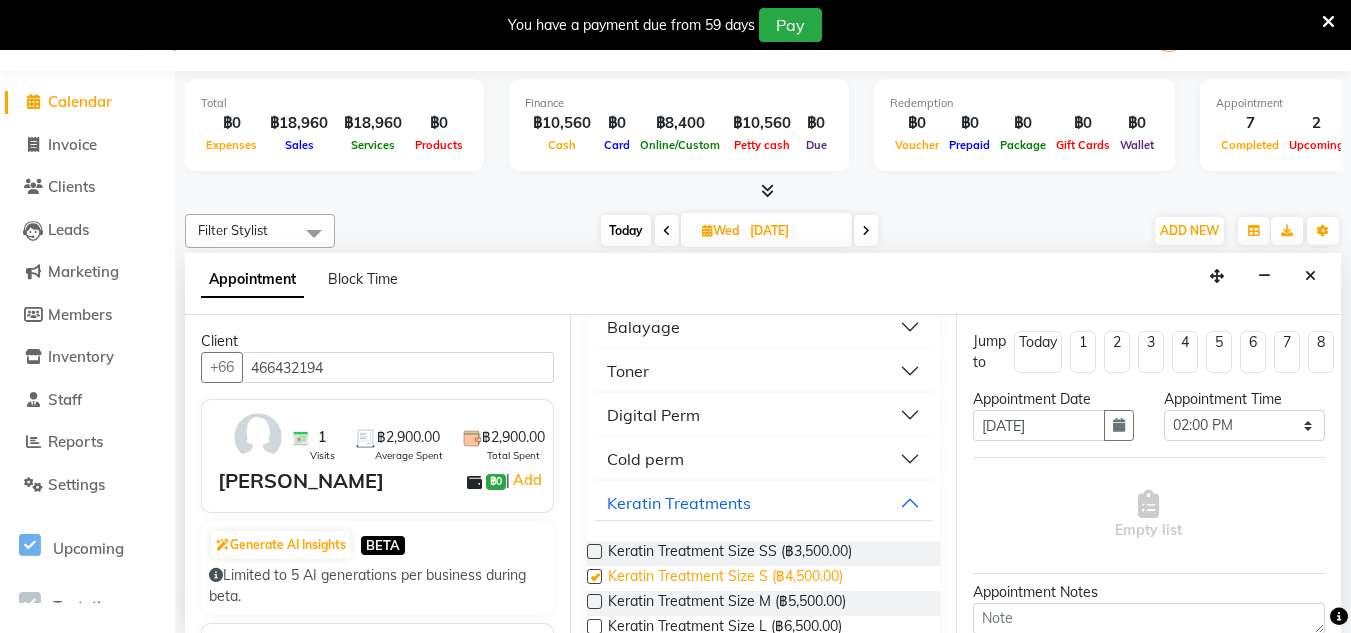 checkbox on "false" 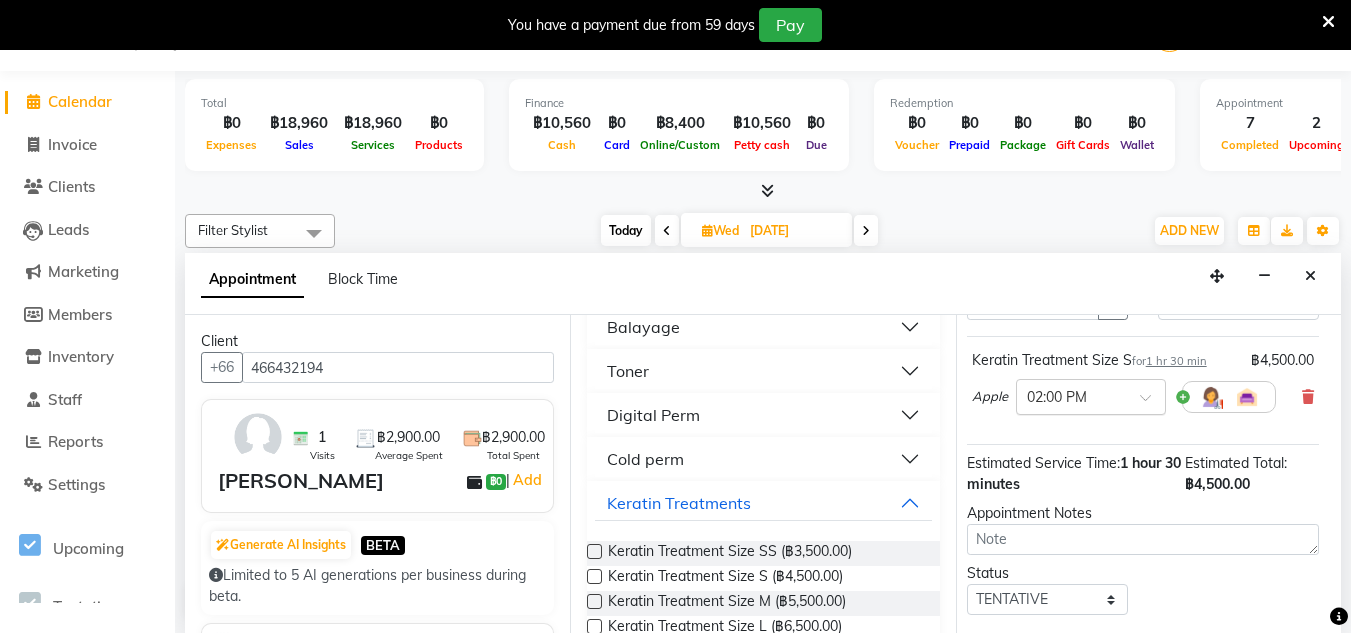 scroll, scrollTop: 127, scrollLeft: 6, axis: both 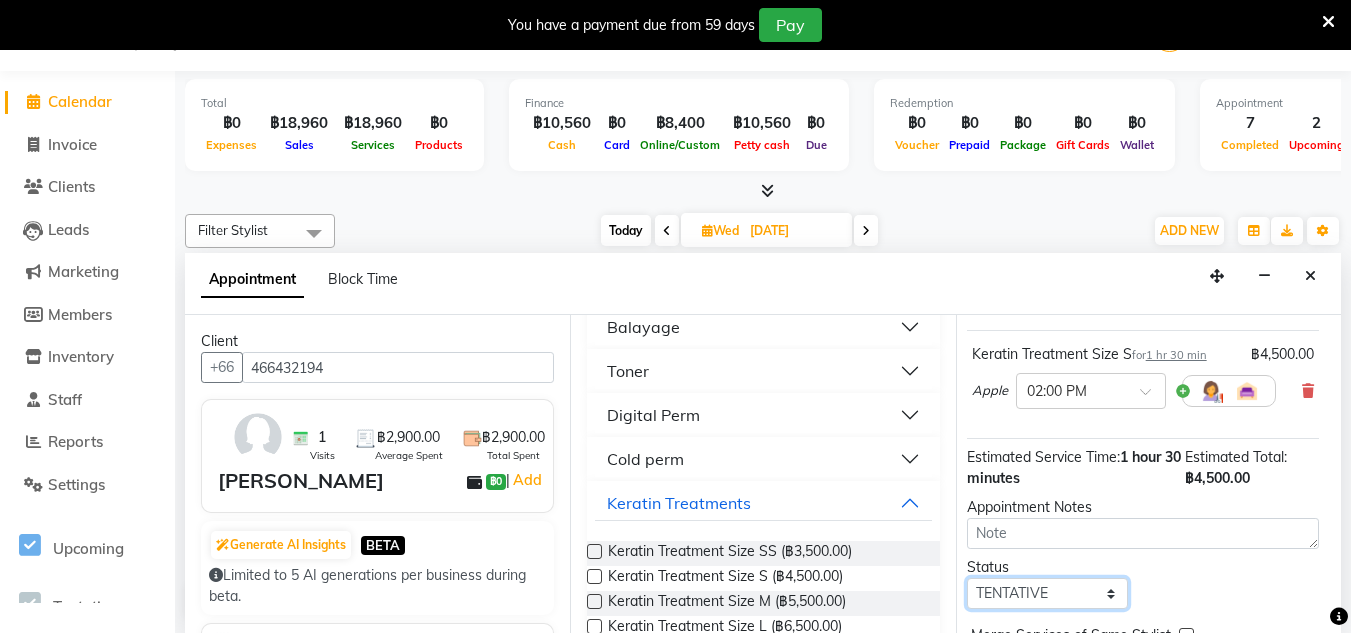 click on "Select TENTATIVE CONFIRM UPCOMING" at bounding box center (1047, 593) 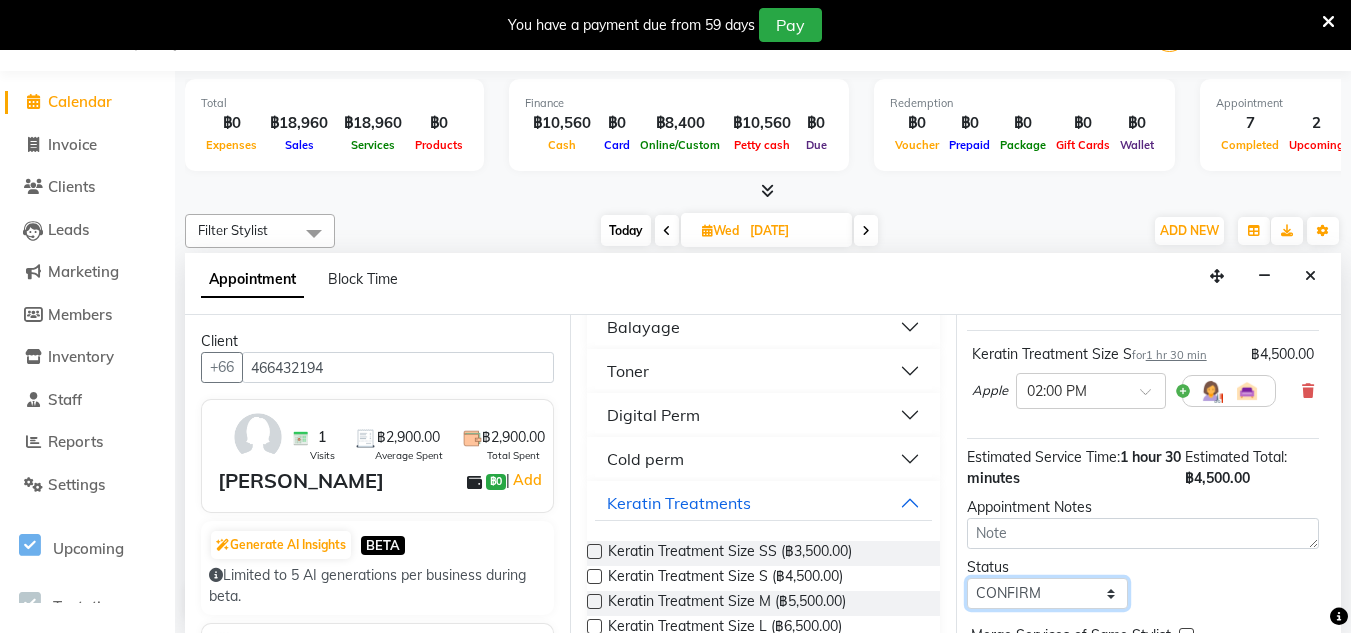 click on "Select TENTATIVE CONFIRM UPCOMING" at bounding box center [1047, 593] 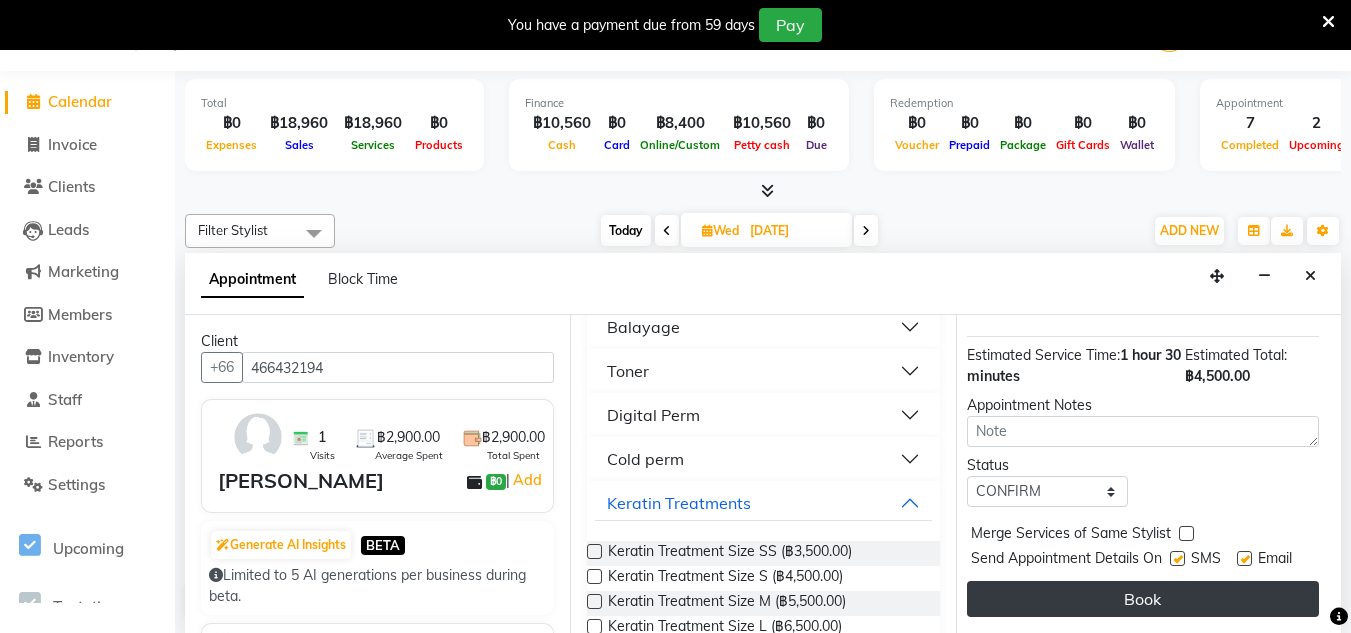 click on "Book" at bounding box center (1143, 599) 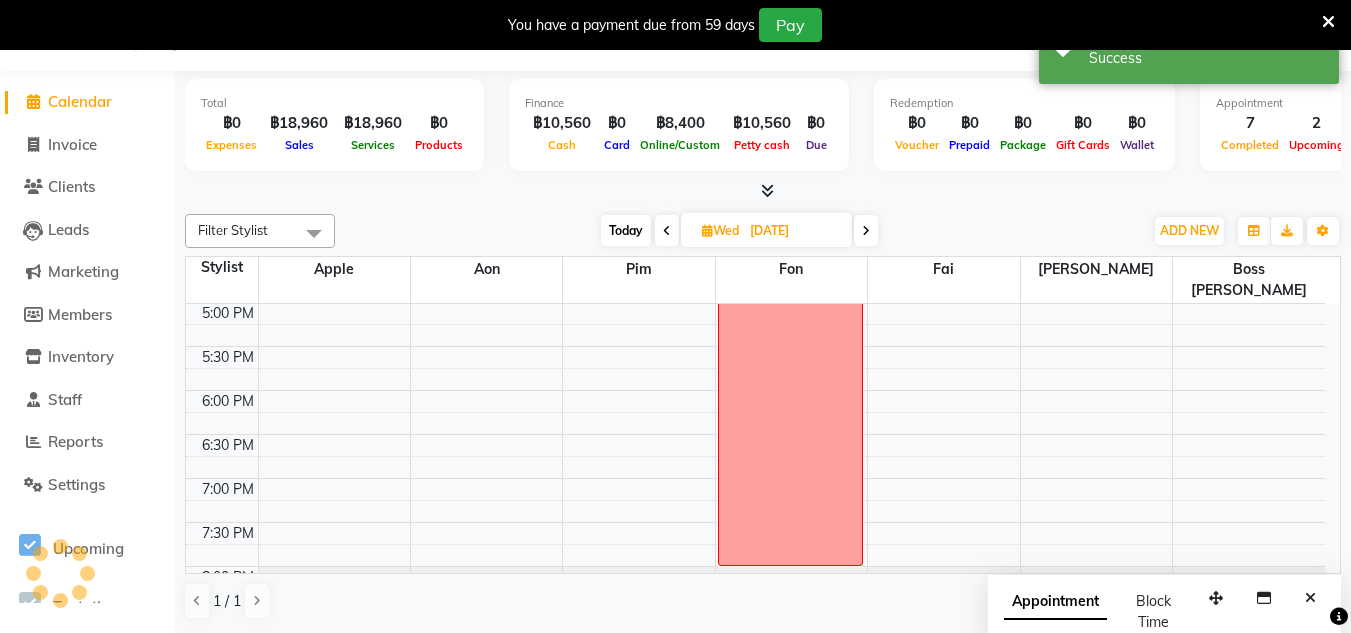 scroll, scrollTop: 0, scrollLeft: 0, axis: both 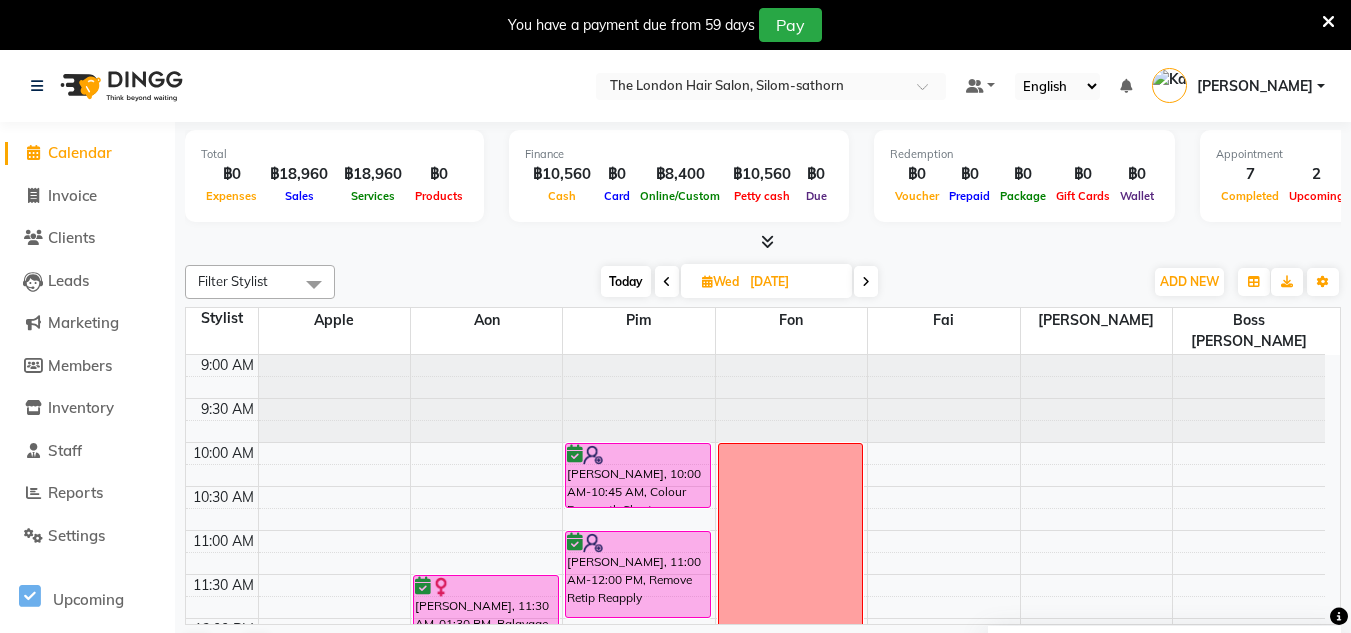 drag, startPoint x: 631, startPoint y: 280, endPoint x: 628, endPoint y: 266, distance: 14.3178215 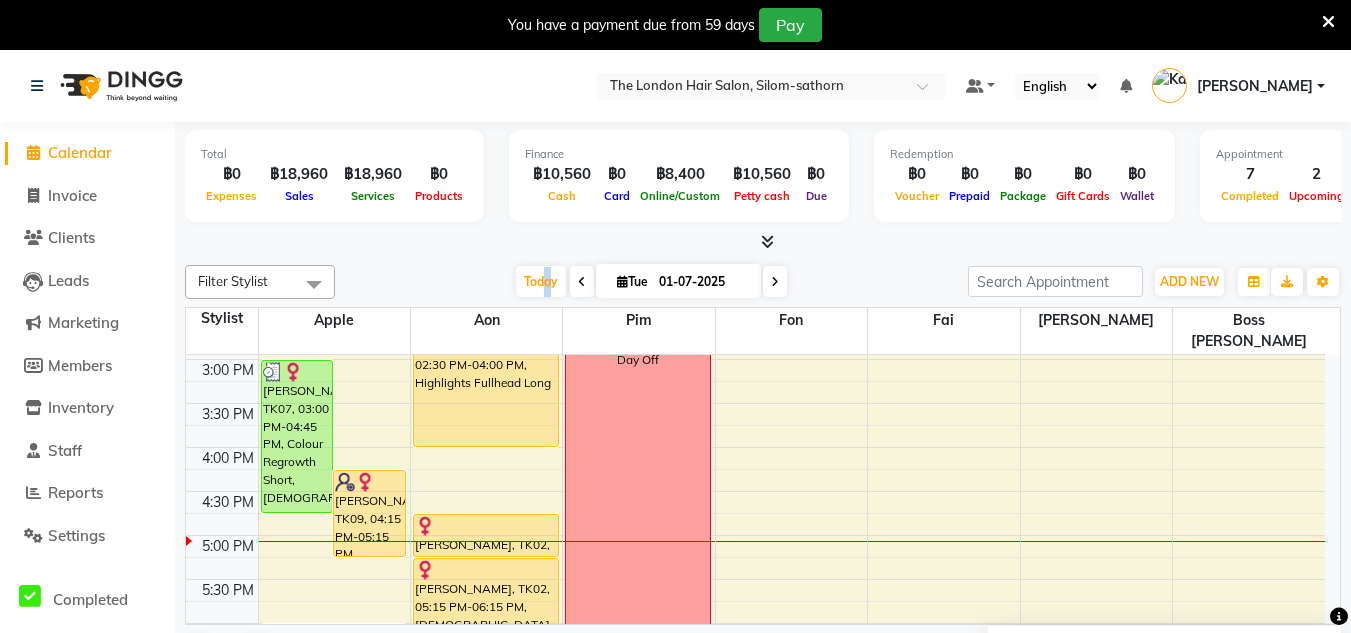 scroll, scrollTop: 522, scrollLeft: 0, axis: vertical 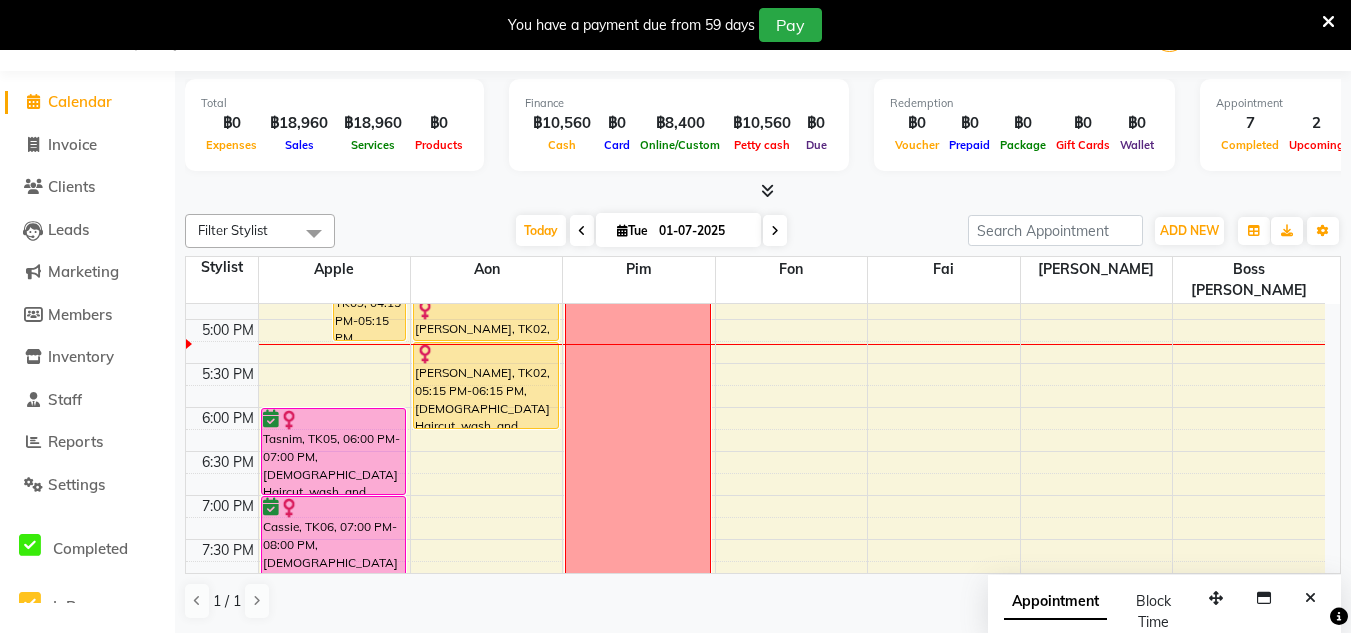 click at bounding box center [775, 231] 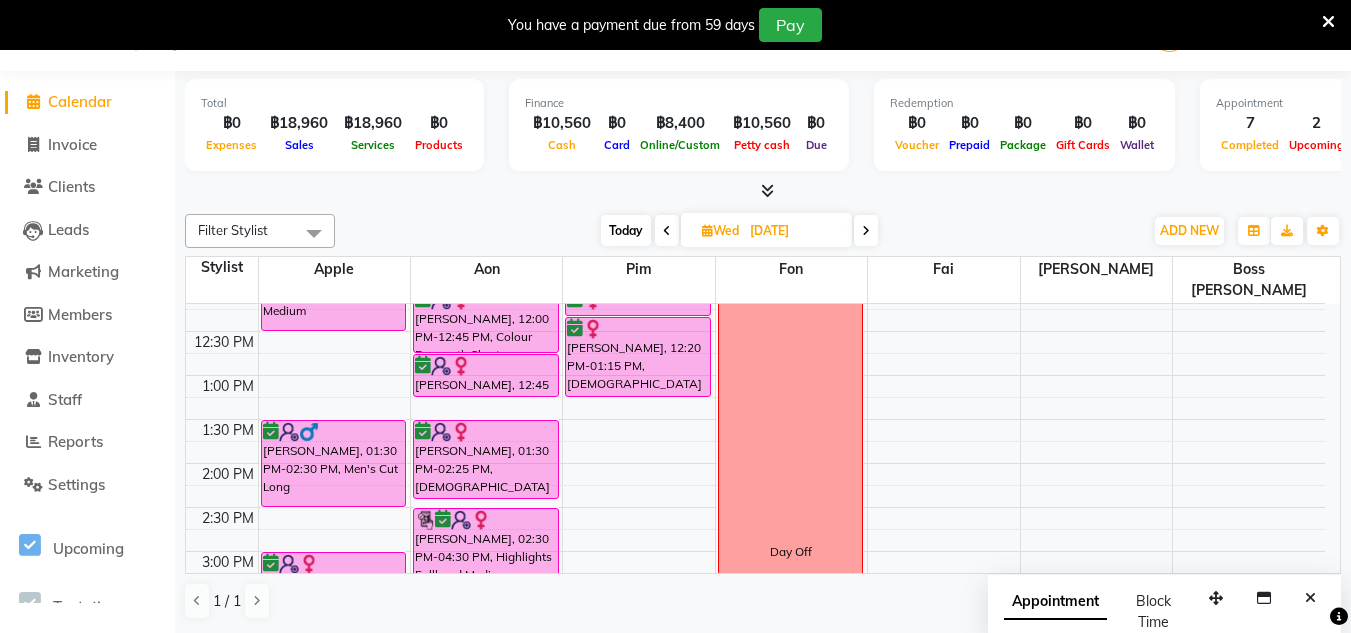 scroll, scrollTop: 279, scrollLeft: 0, axis: vertical 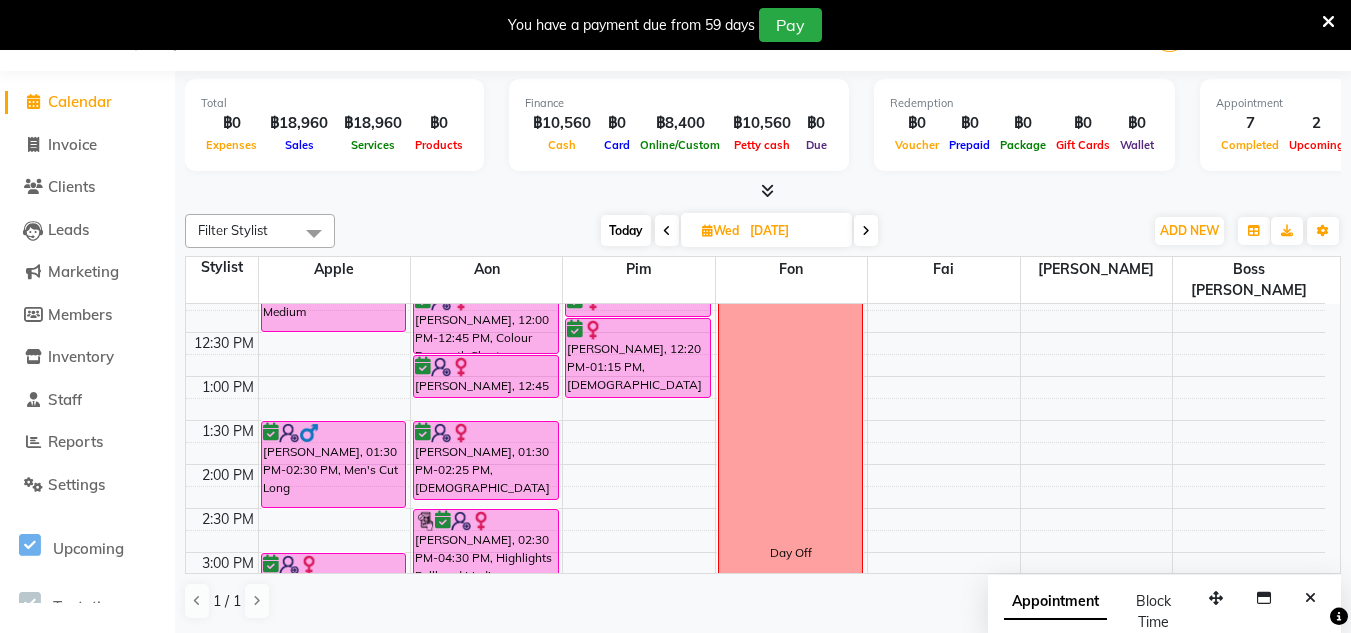 click at bounding box center (866, 231) 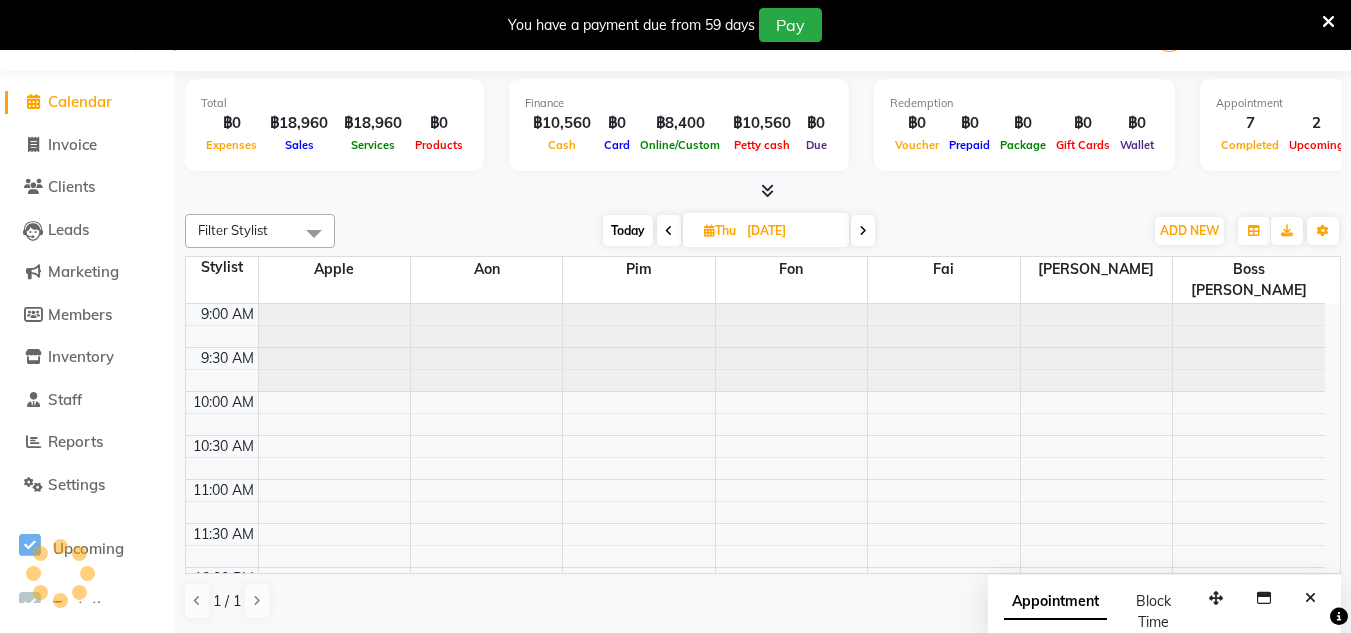 scroll, scrollTop: 705, scrollLeft: 0, axis: vertical 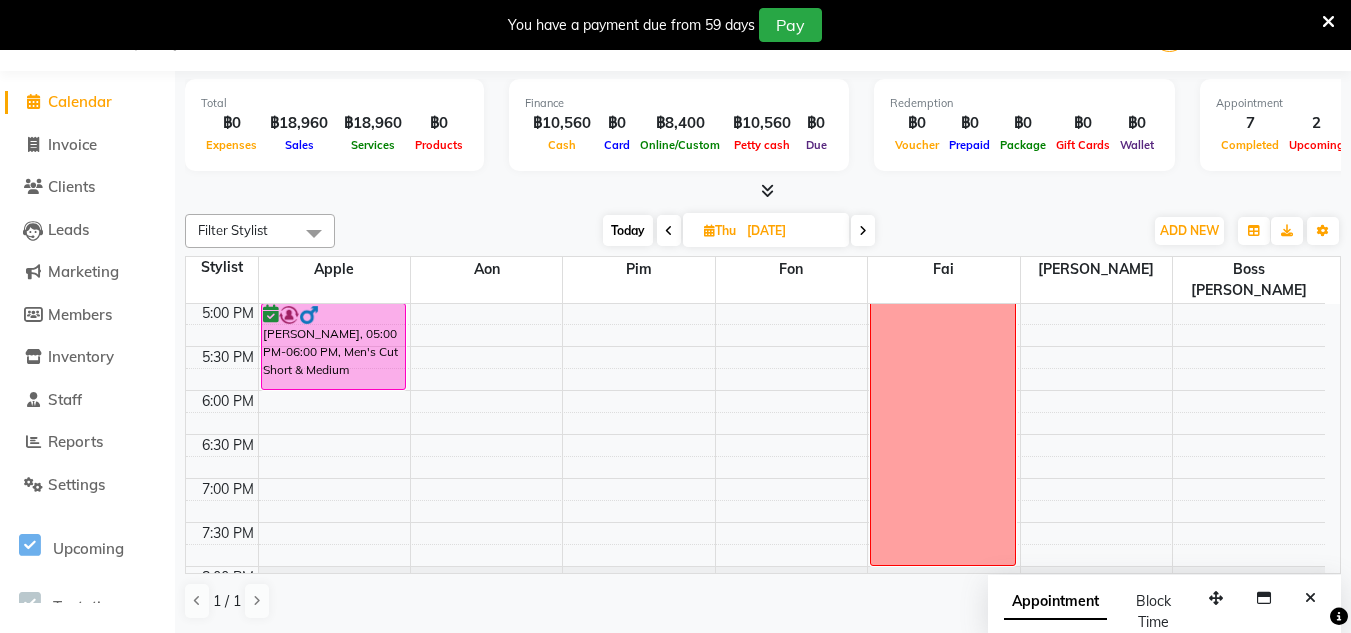 click on "Thu" at bounding box center (720, 230) 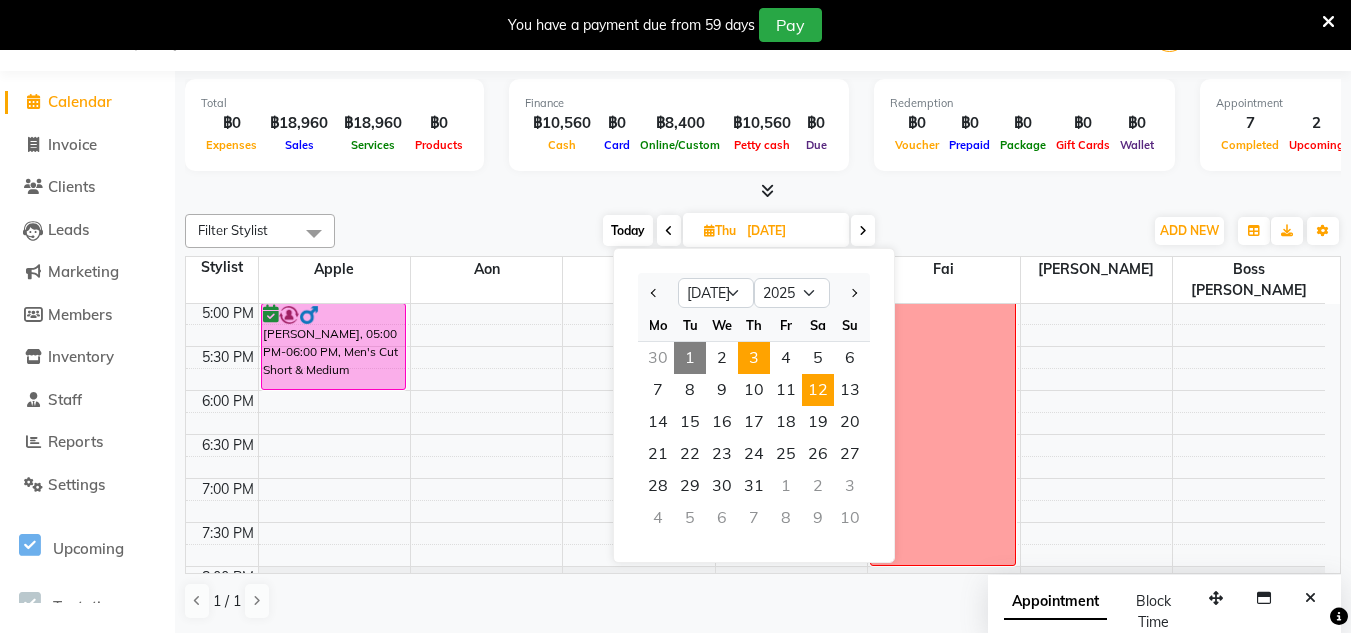 click on "12" at bounding box center (818, 390) 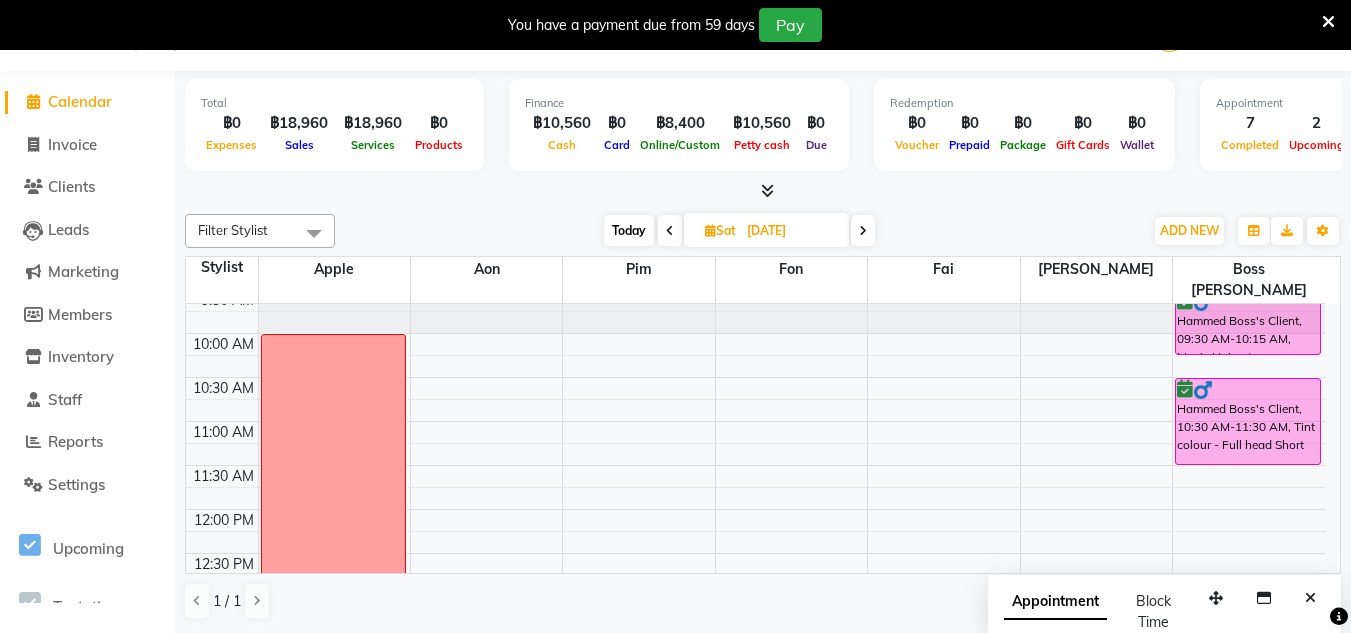 scroll, scrollTop: 0, scrollLeft: 0, axis: both 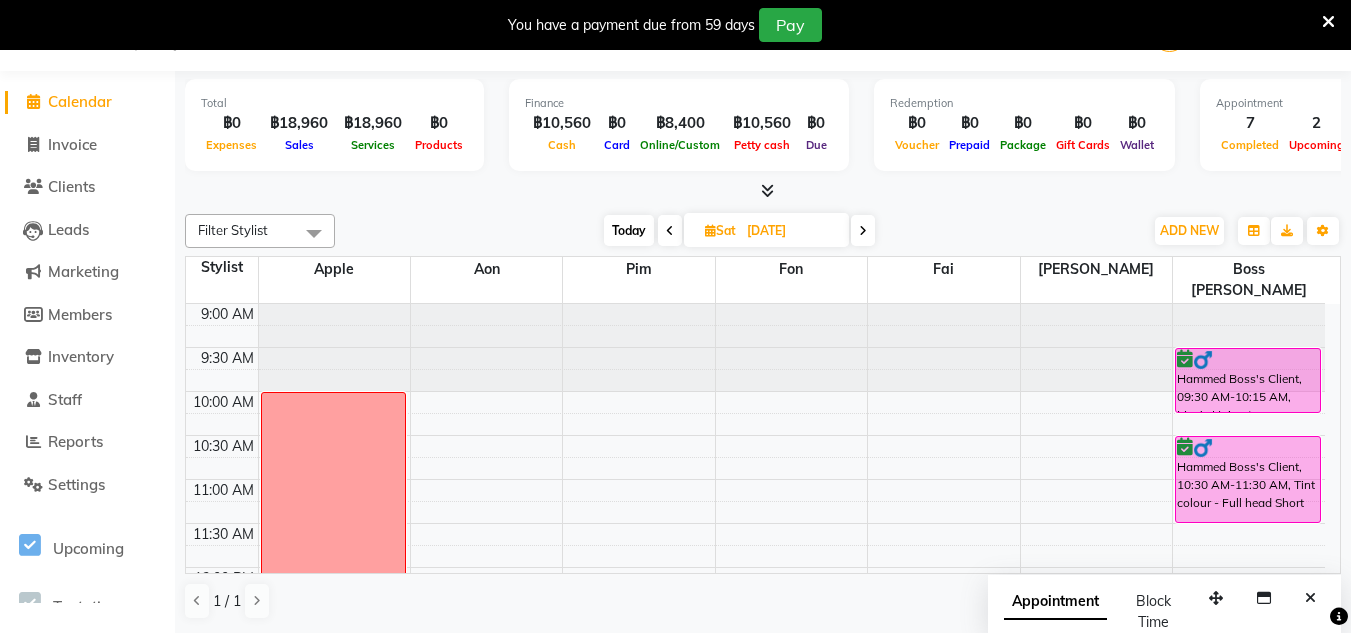 click on "12-07-2025" at bounding box center (791, 231) 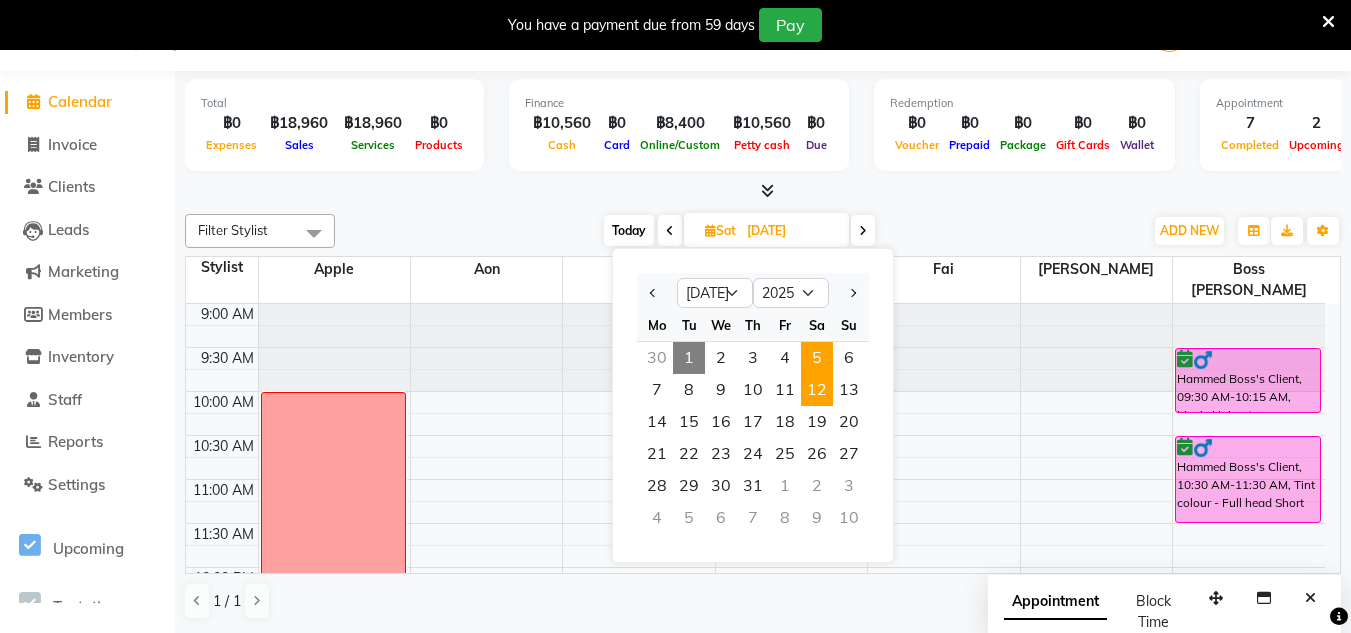 click on "5" at bounding box center [817, 358] 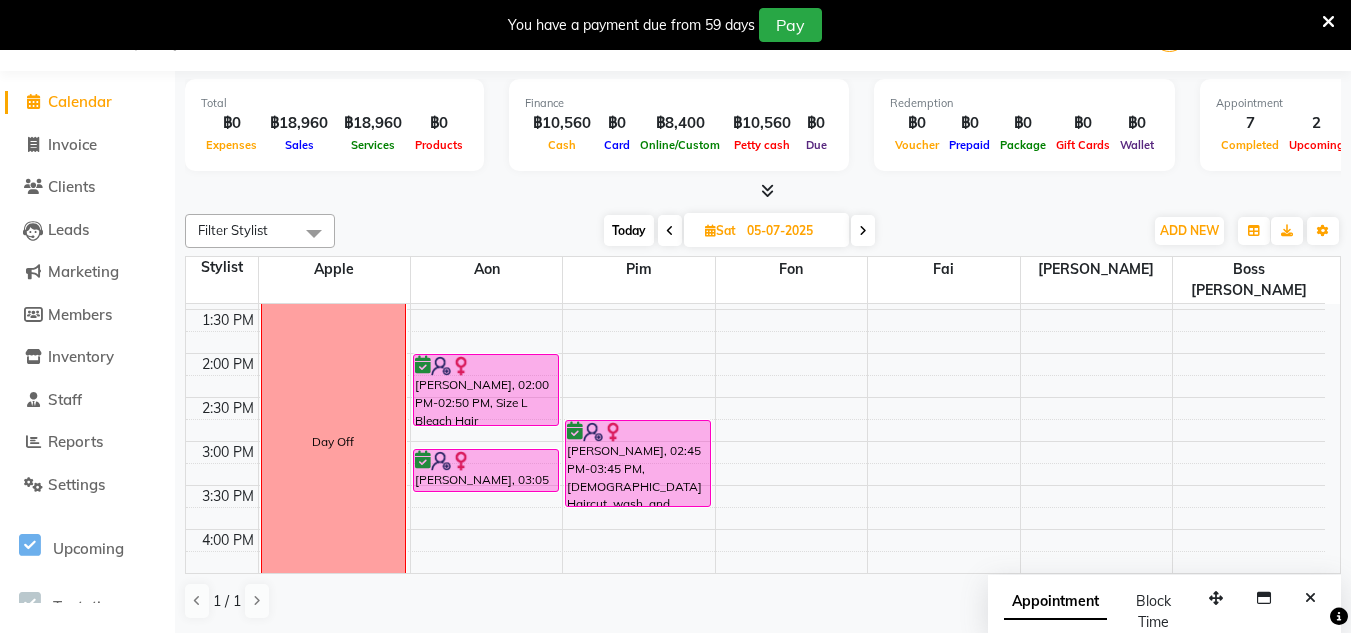 scroll, scrollTop: 389, scrollLeft: 0, axis: vertical 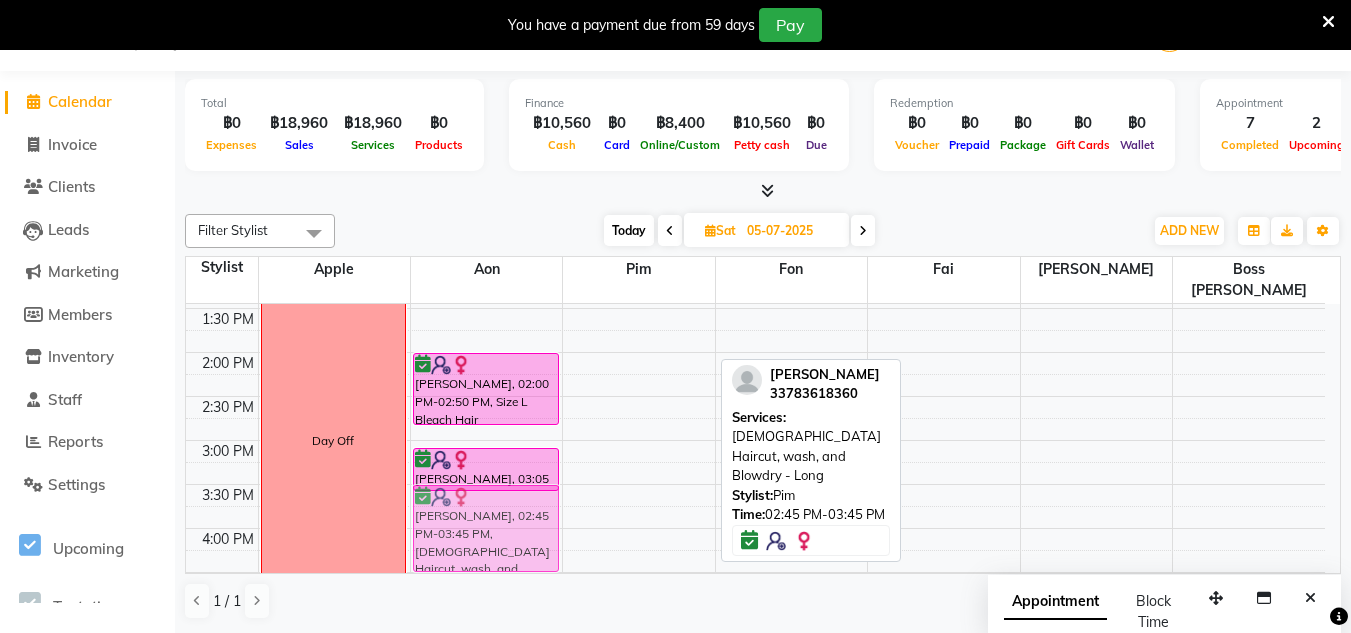 drag, startPoint x: 630, startPoint y: 453, endPoint x: 437, endPoint y: 509, distance: 200.96019 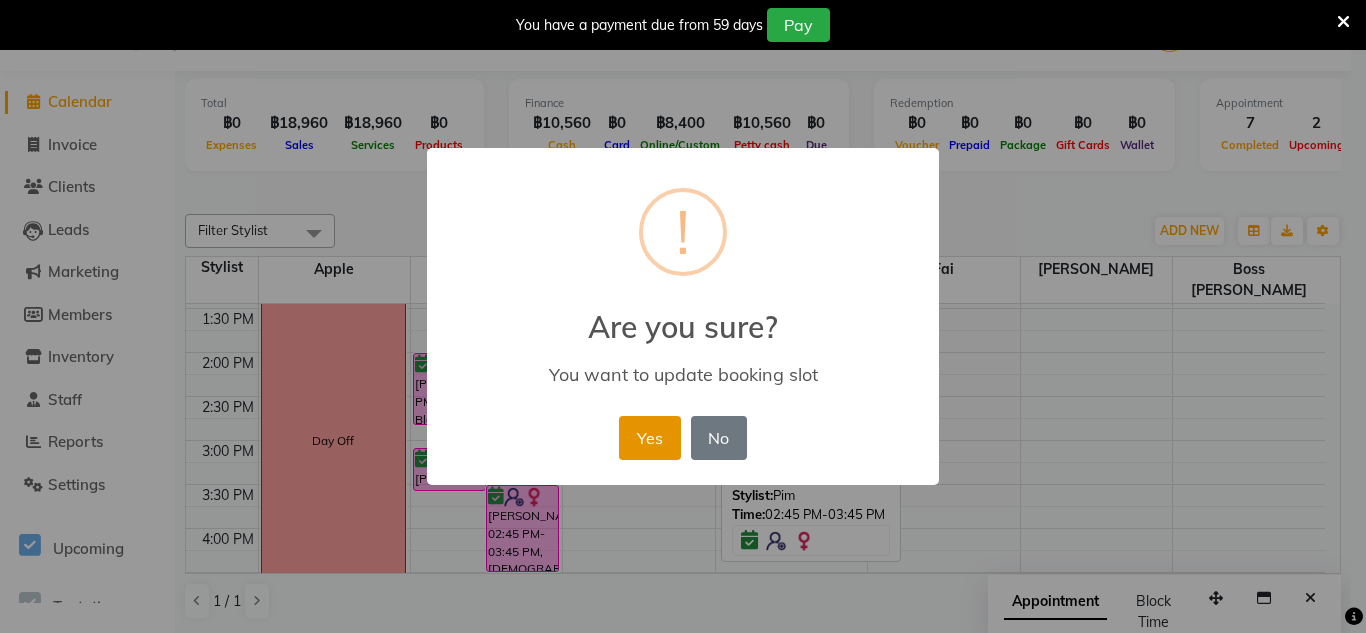 click on "Yes" at bounding box center (649, 438) 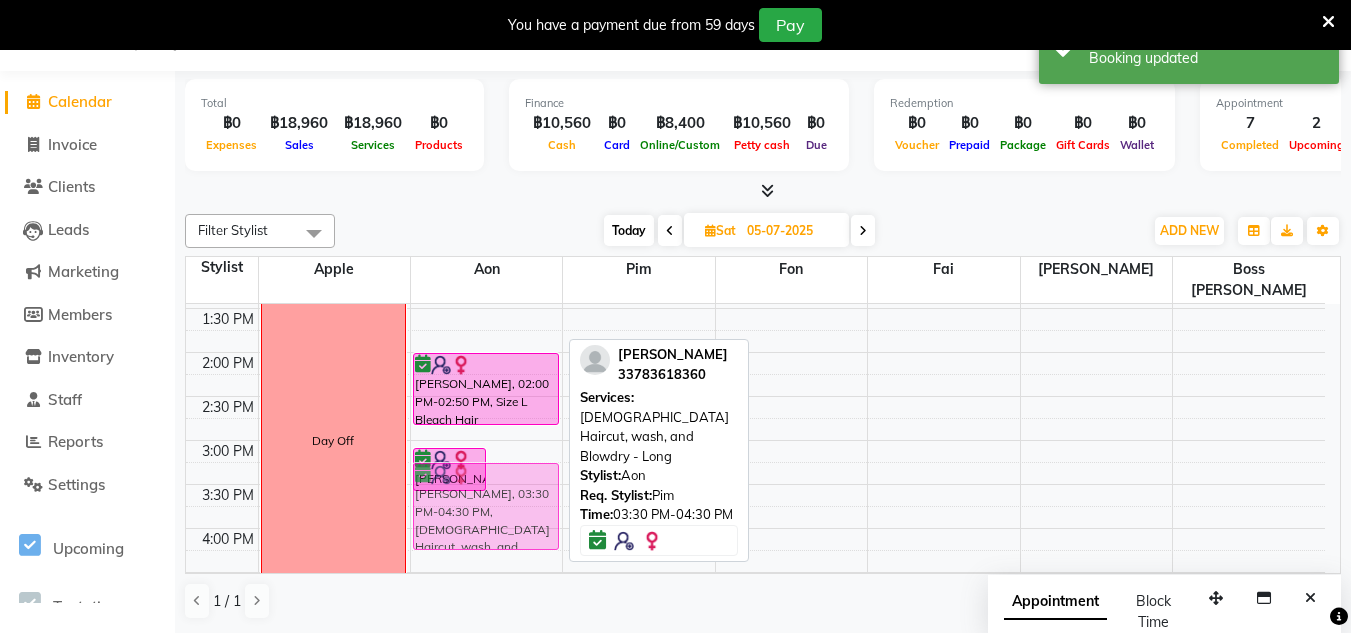 drag, startPoint x: 523, startPoint y: 531, endPoint x: 523, endPoint y: 483, distance: 48 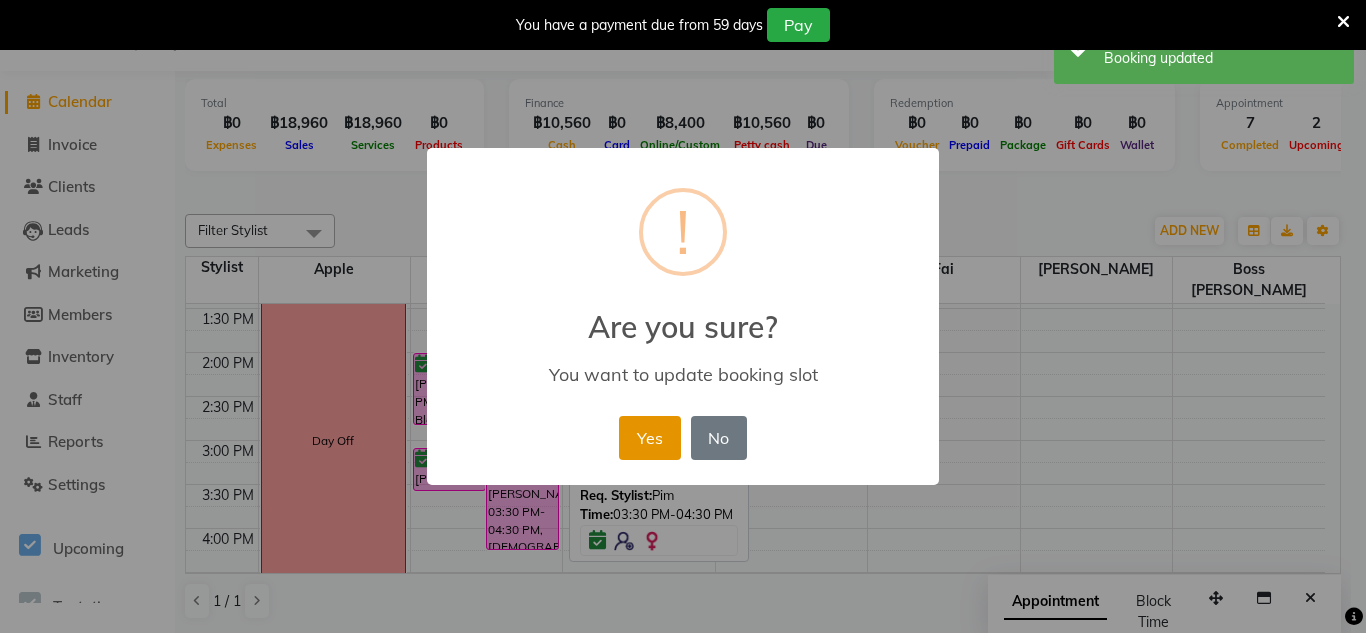click on "Yes" at bounding box center [649, 438] 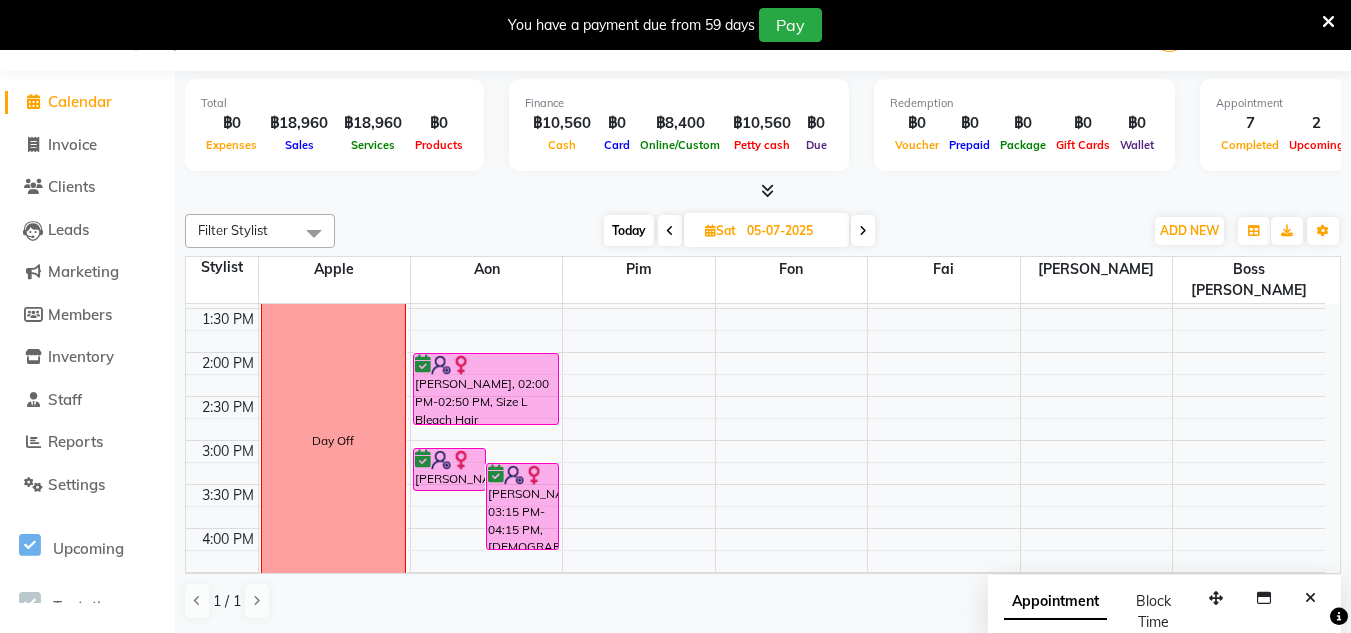 click on "Today" at bounding box center (629, 230) 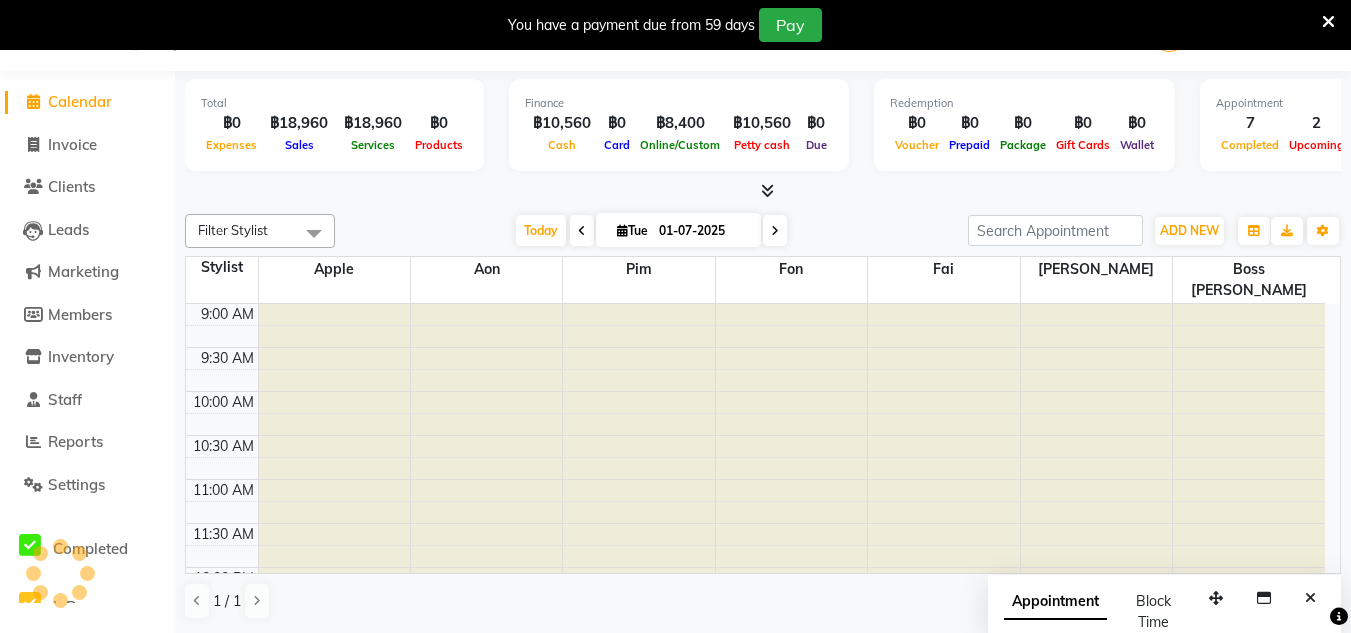 scroll, scrollTop: 705, scrollLeft: 0, axis: vertical 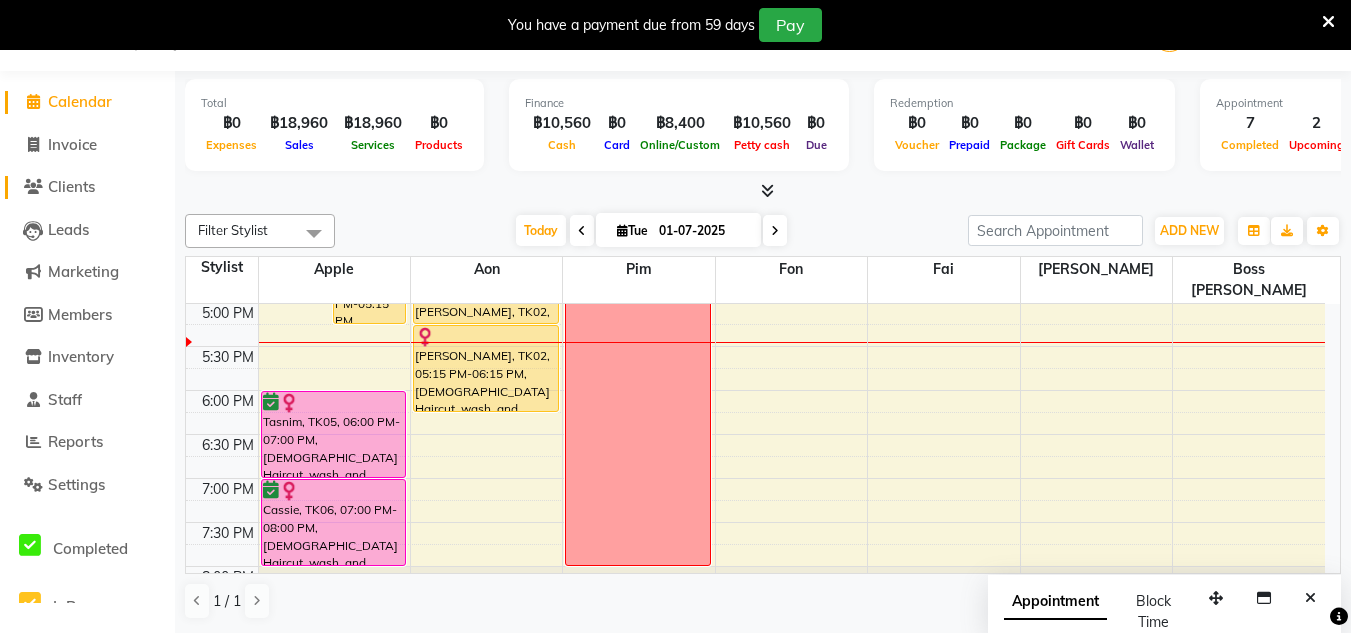 click on "Clients" 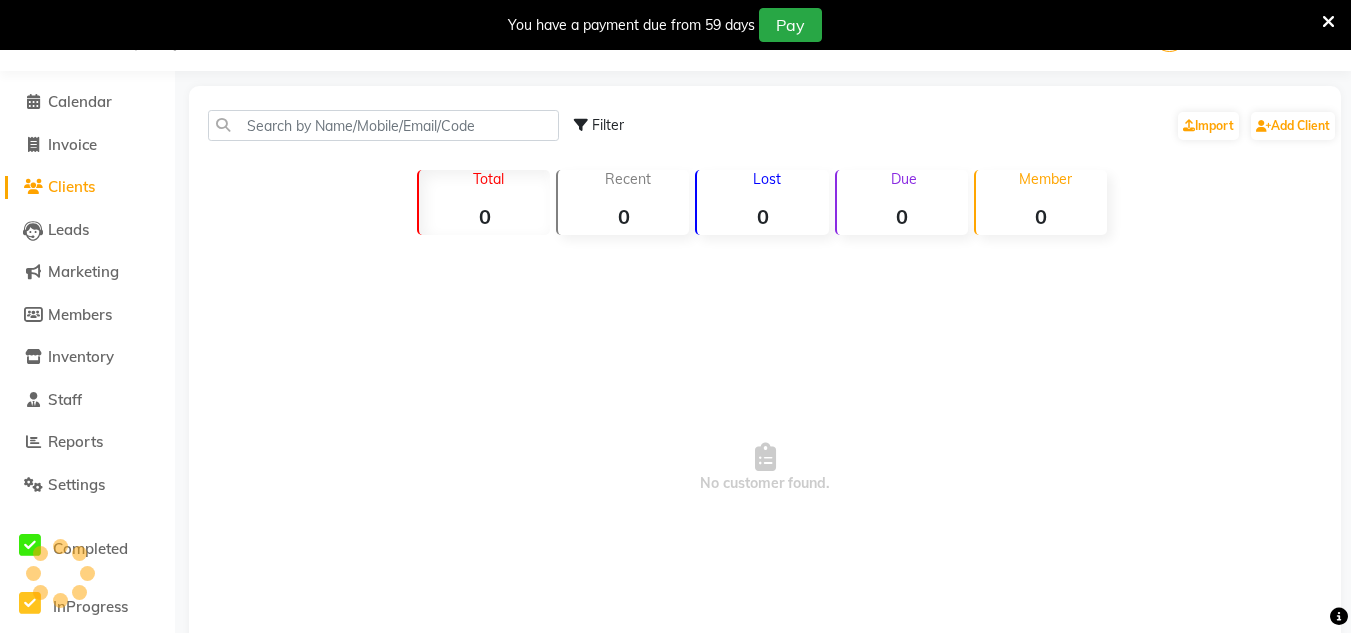scroll, scrollTop: 0, scrollLeft: 0, axis: both 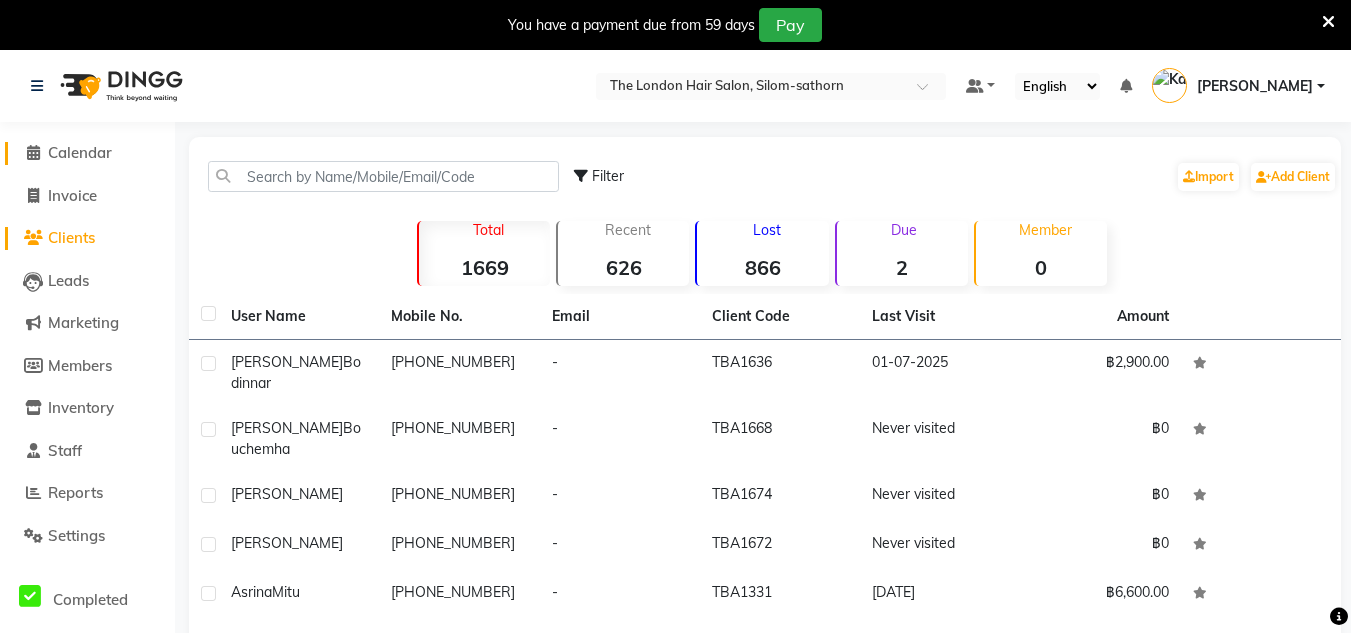 click on "Calendar" 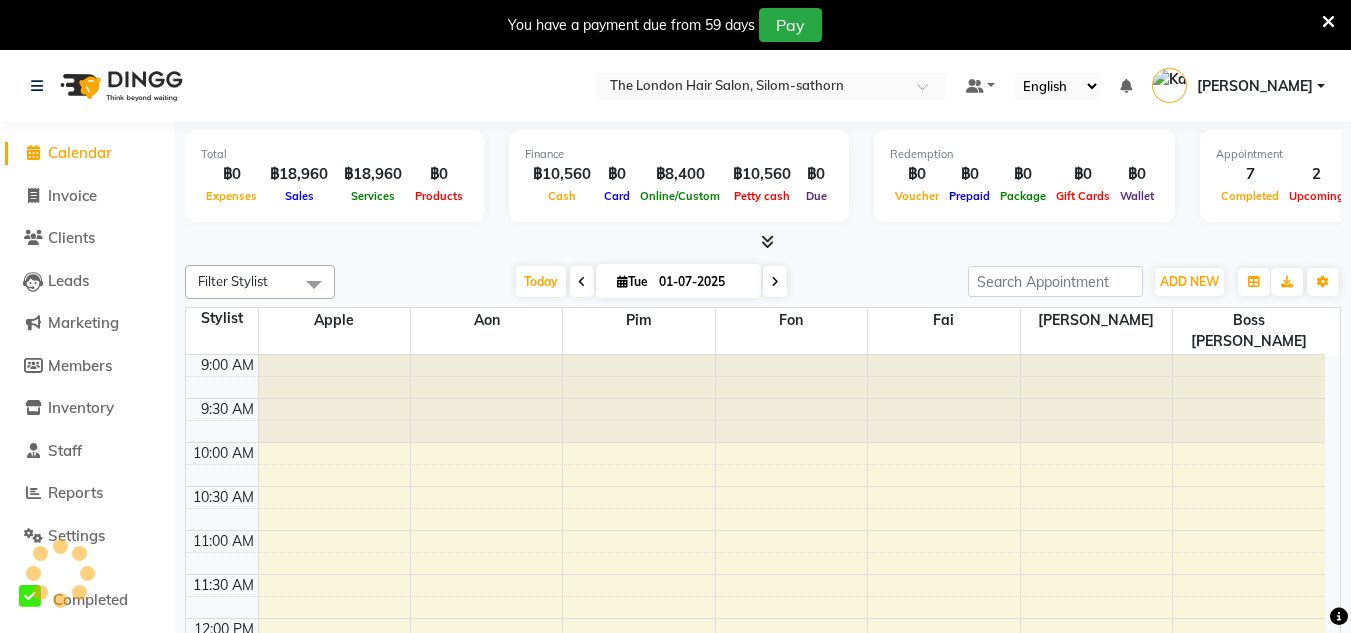 scroll, scrollTop: 705, scrollLeft: 0, axis: vertical 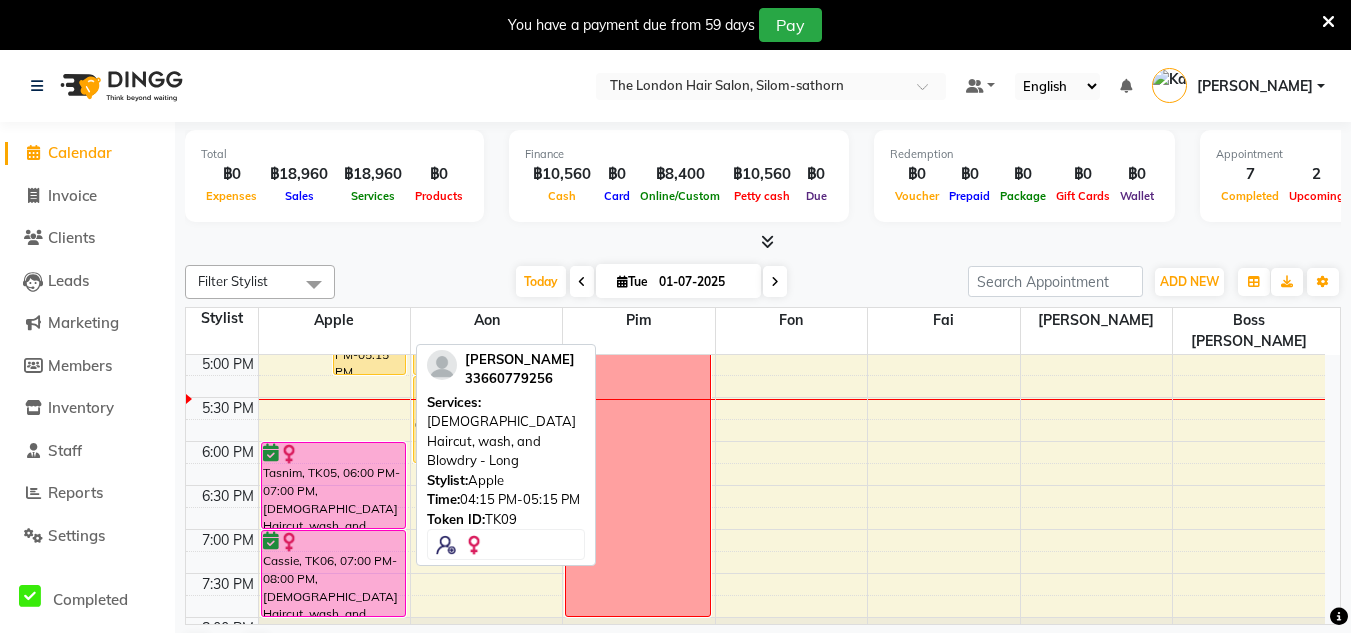 click at bounding box center [369, 374] 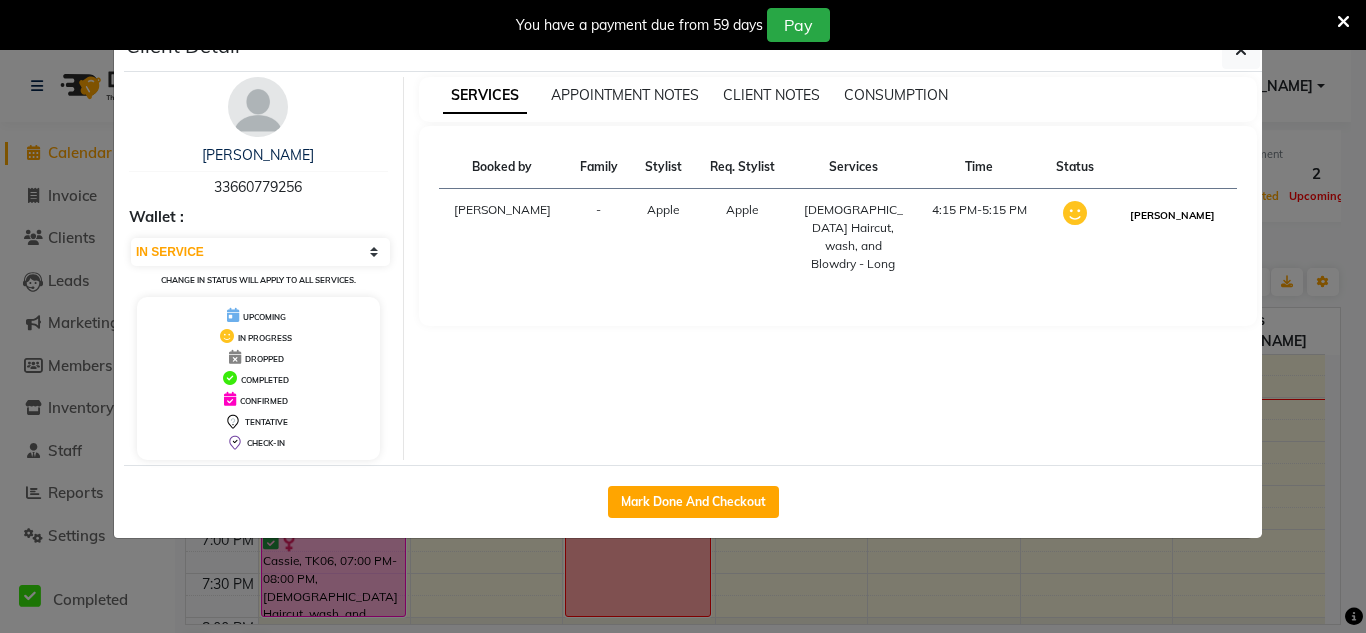 click on "[PERSON_NAME]" at bounding box center [1172, 215] 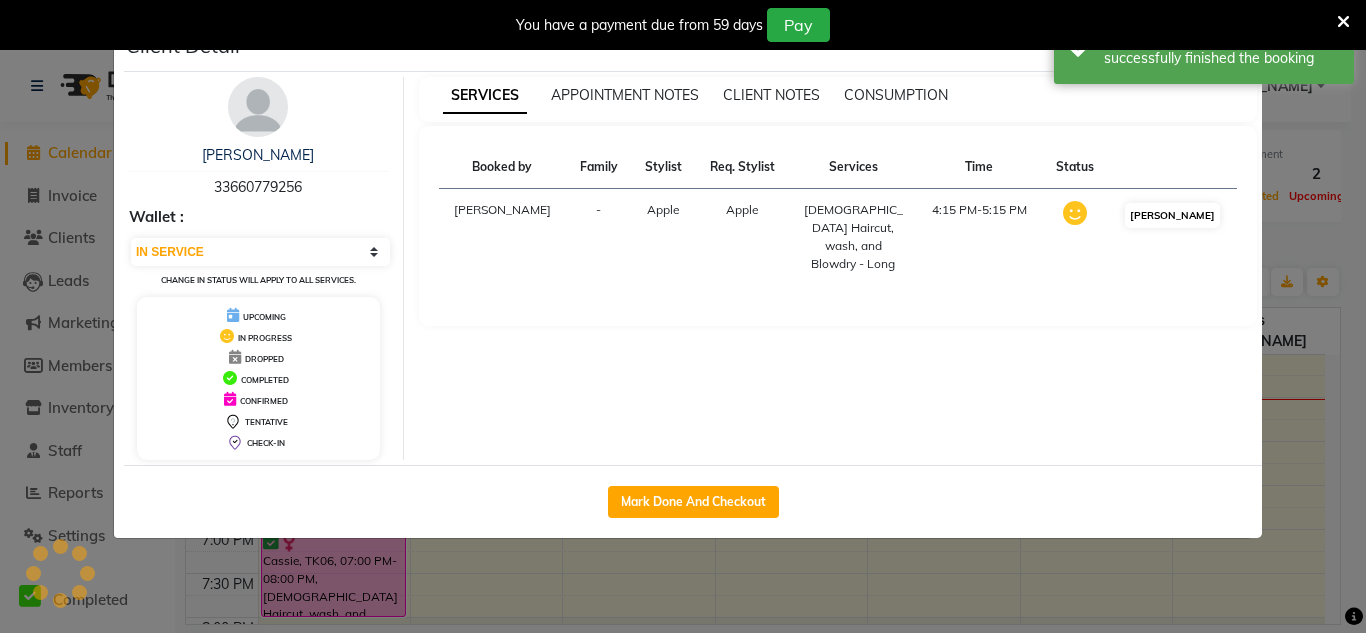 select on "3" 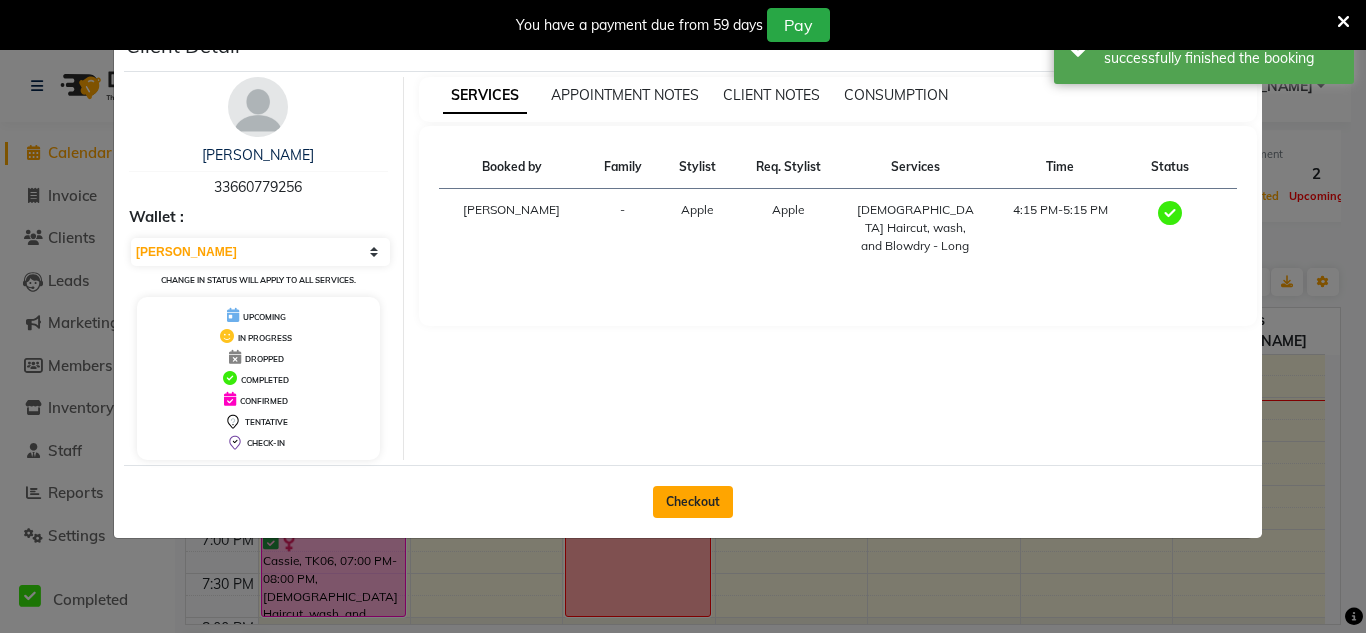 click on "Checkout" 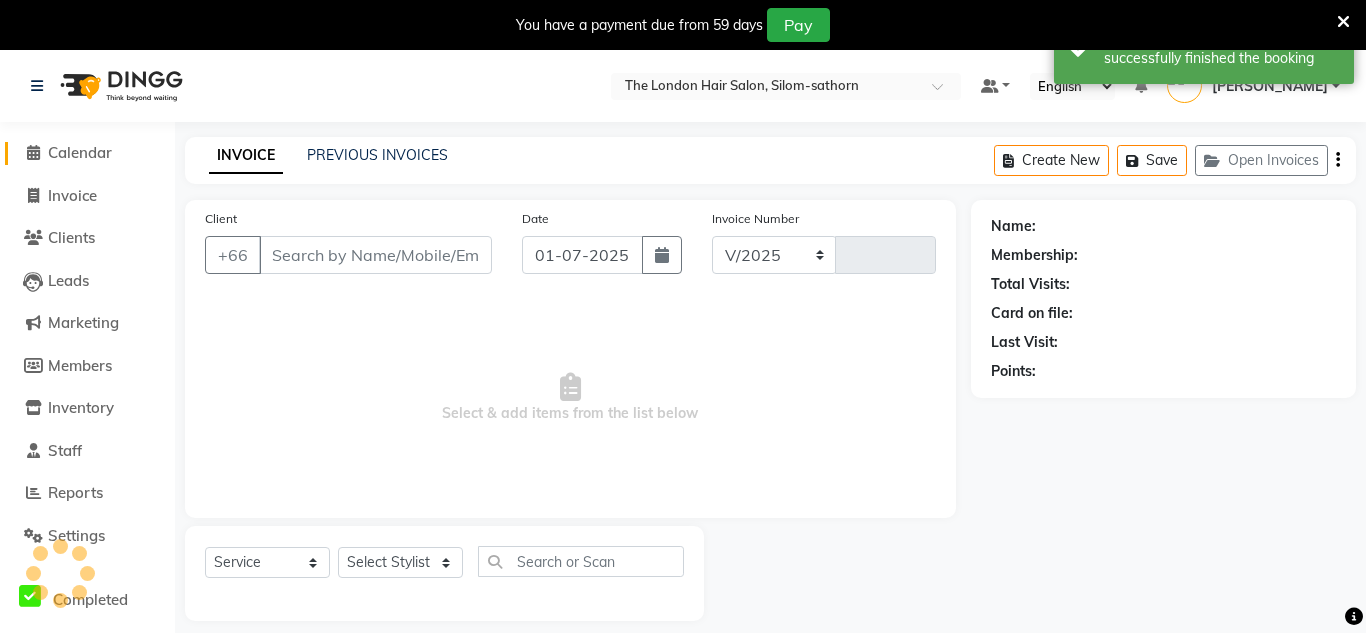 select on "6977" 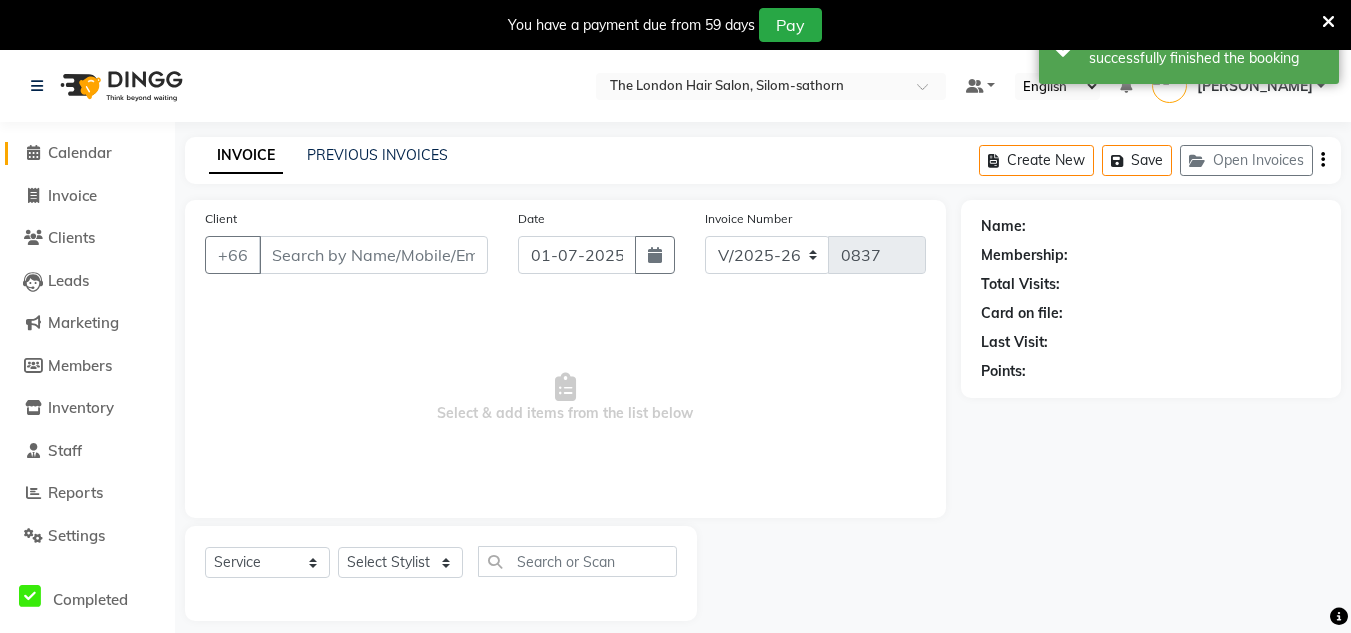 type on "33660779256" 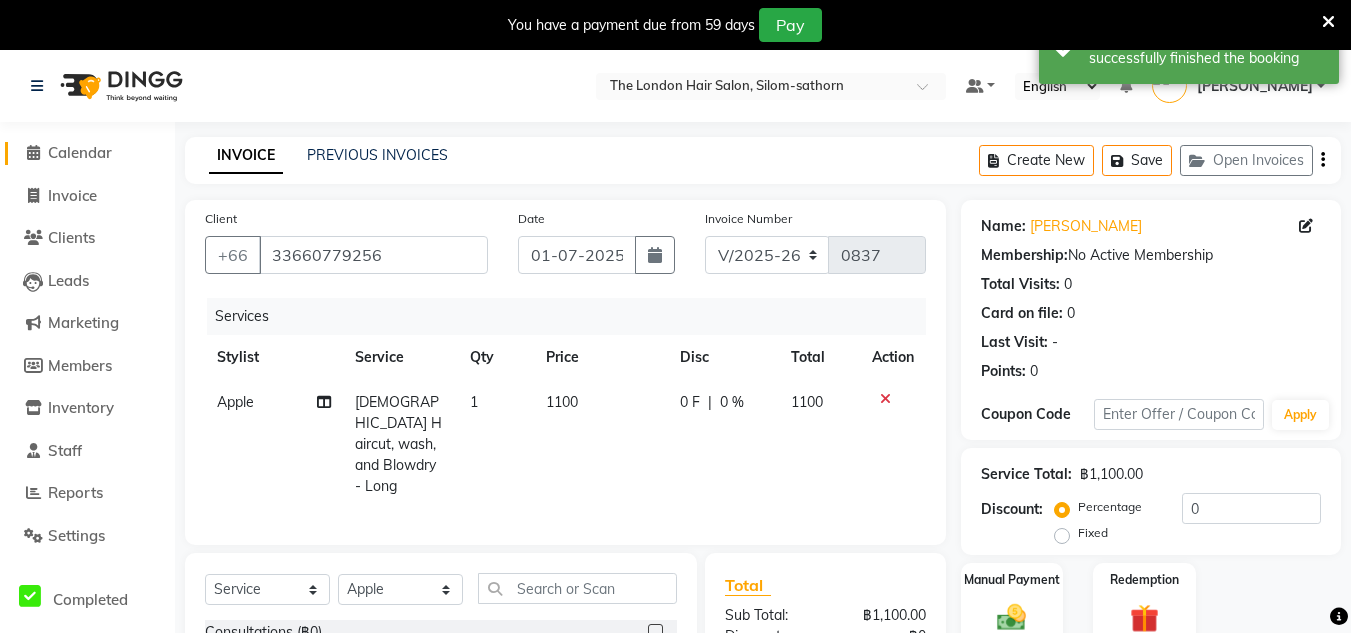 scroll, scrollTop: 239, scrollLeft: 0, axis: vertical 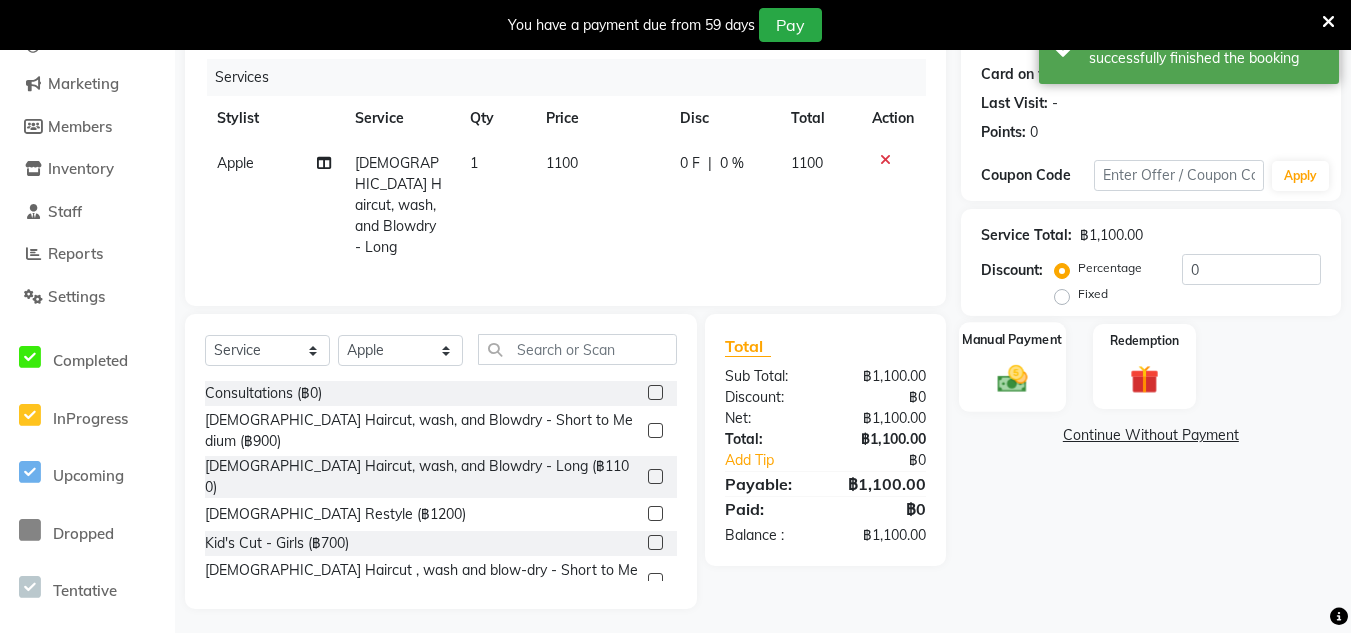 click 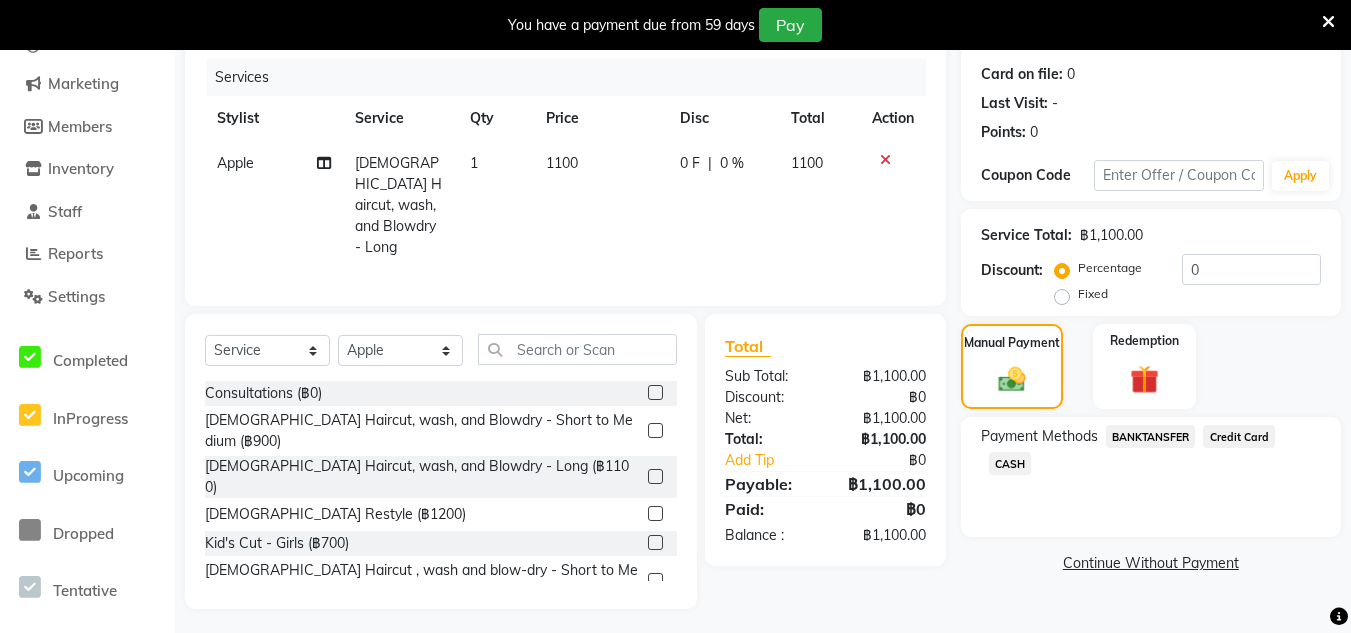 click on "Credit Card" 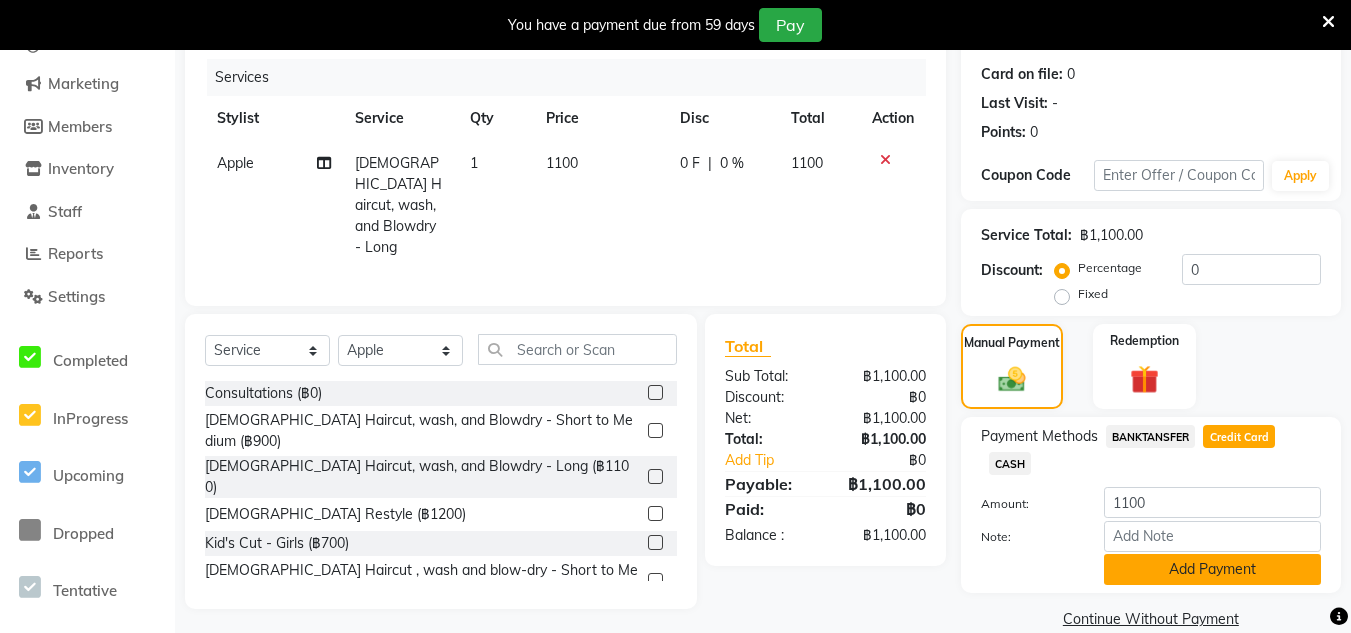 click on "Add Payment" 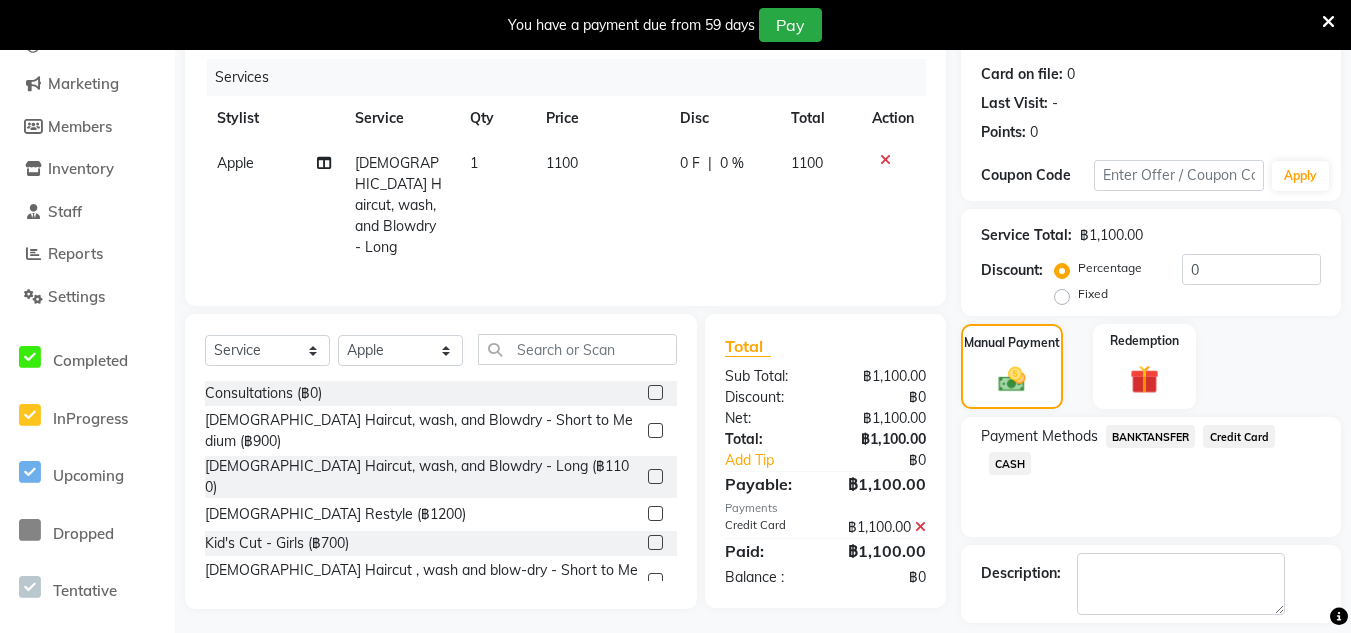 scroll, scrollTop: 327, scrollLeft: 0, axis: vertical 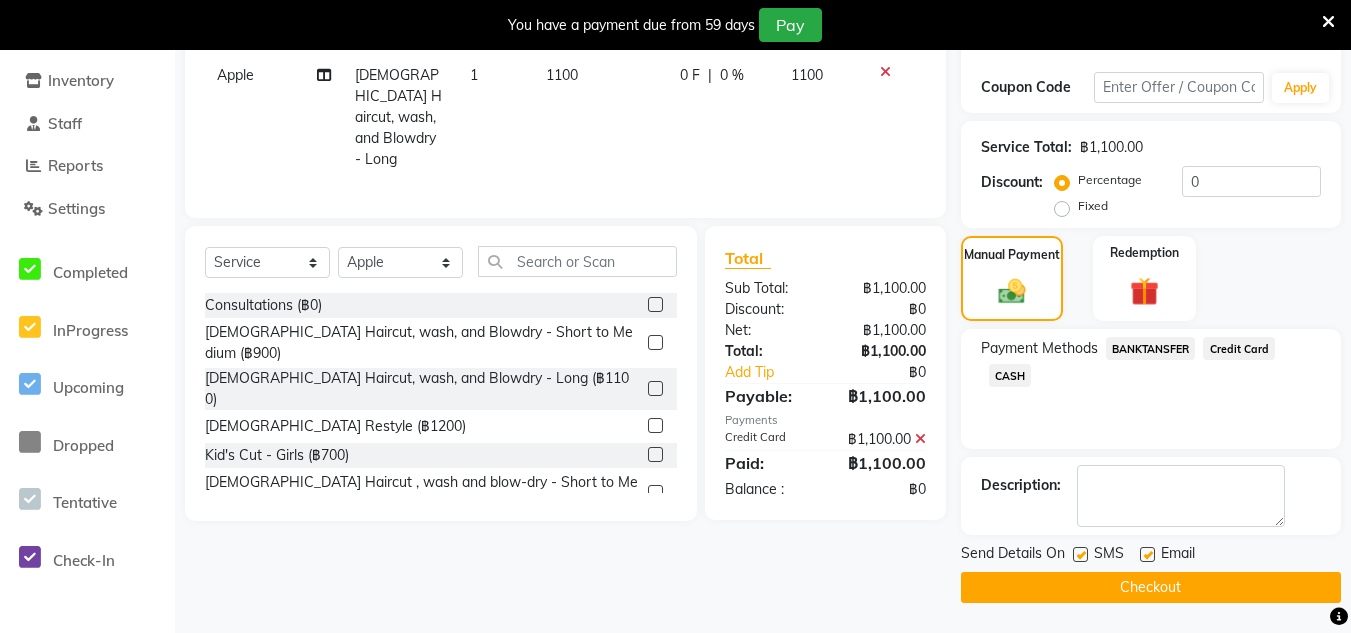 click on "Checkout" 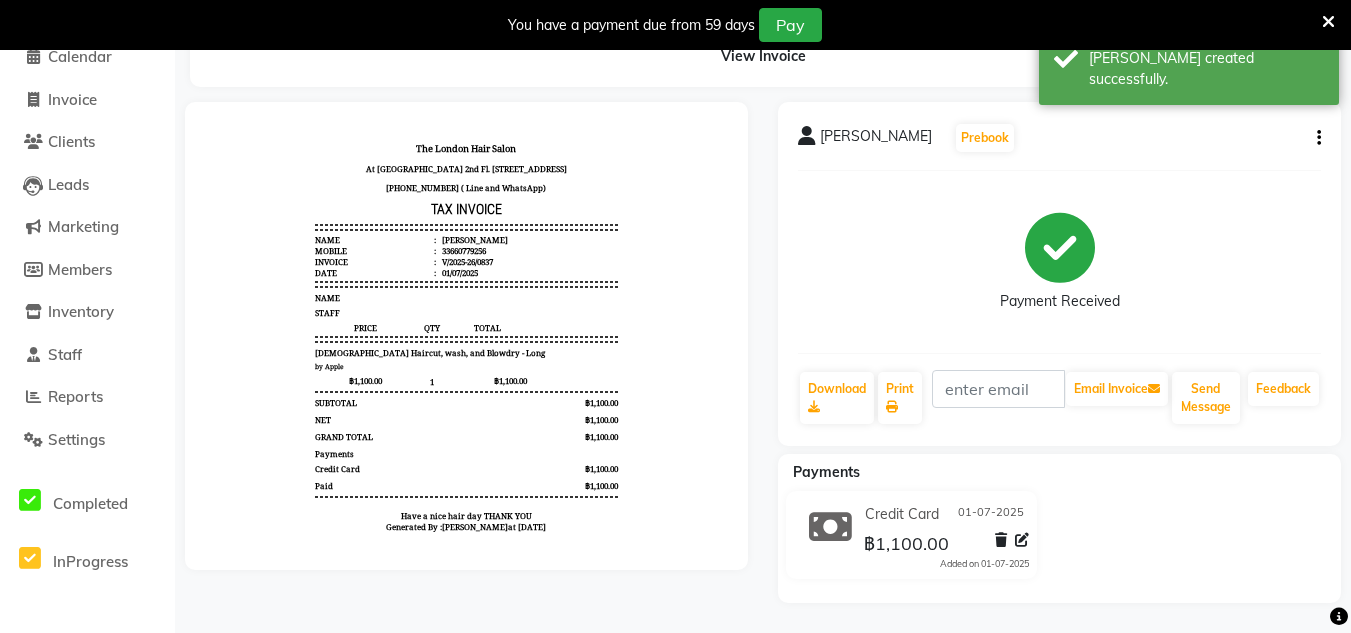 scroll, scrollTop: 0, scrollLeft: 0, axis: both 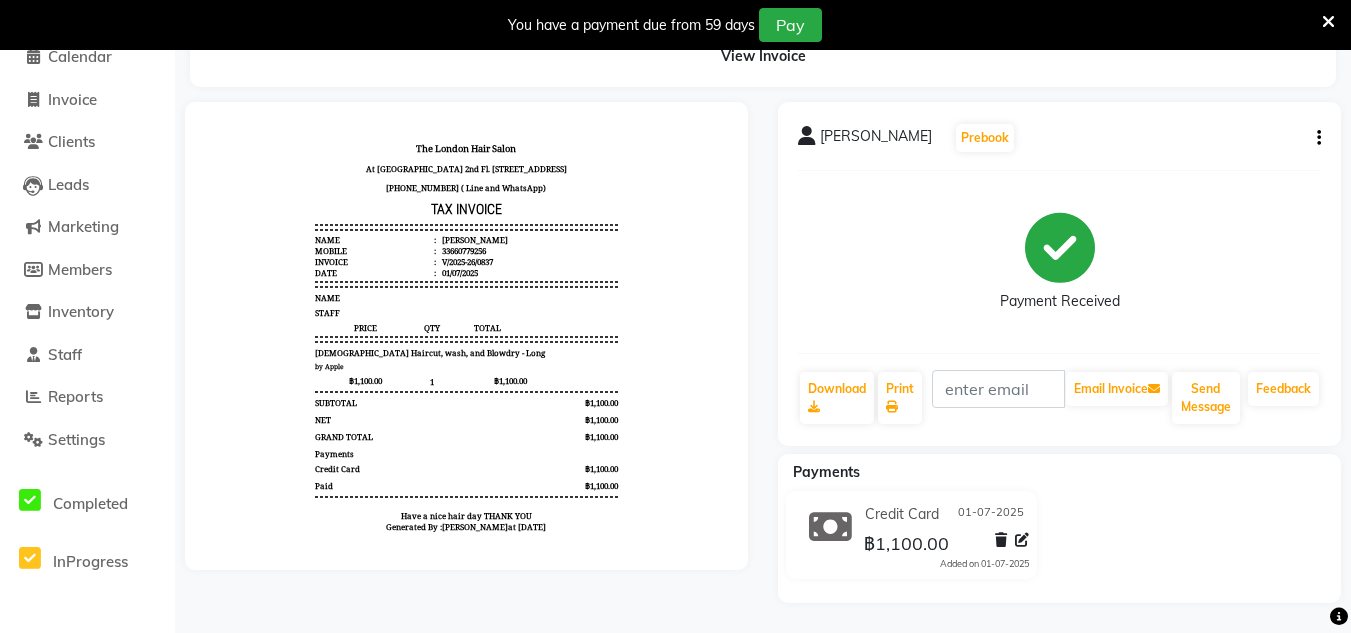 drag, startPoint x: 889, startPoint y: 399, endPoint x: 897, endPoint y: 279, distance: 120.26637 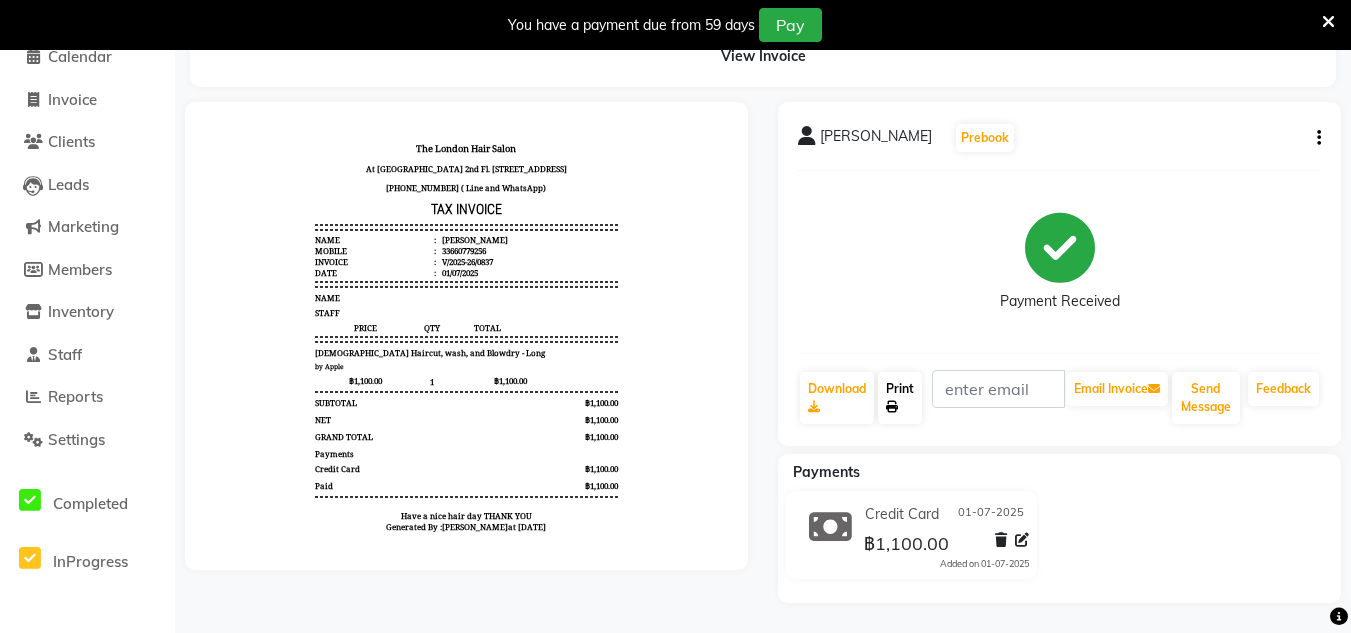click on "Print" 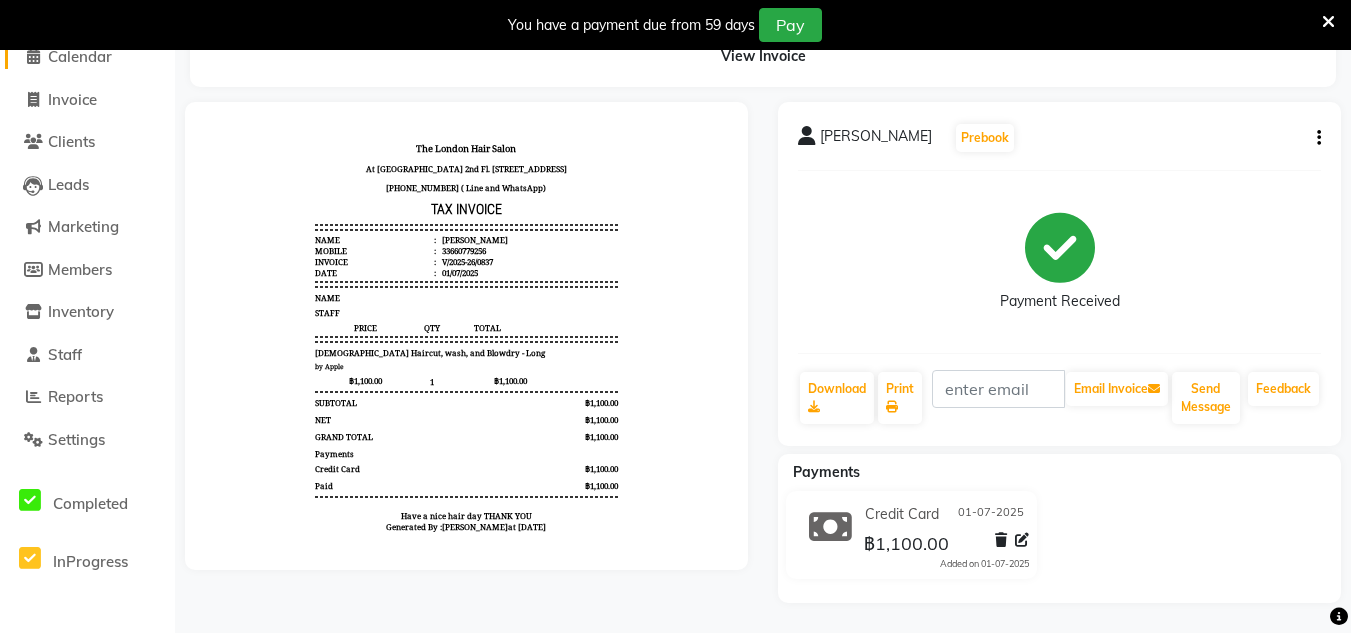 click on "Calendar" 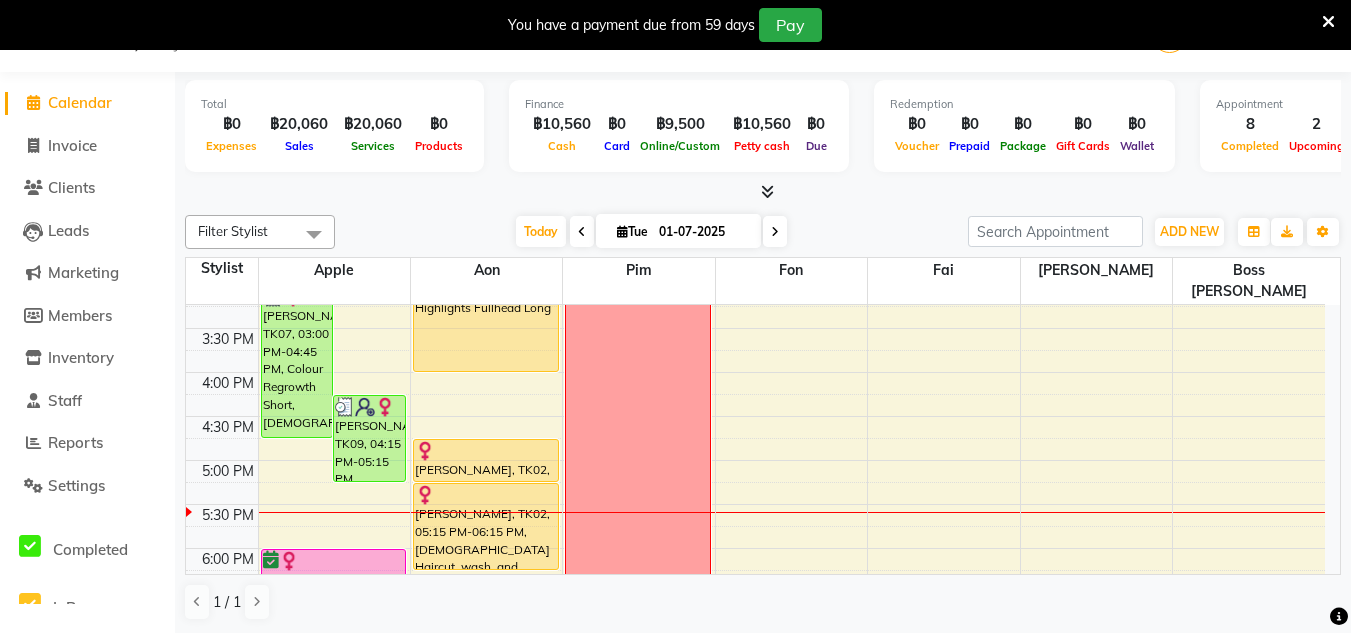 scroll, scrollTop: 549, scrollLeft: 0, axis: vertical 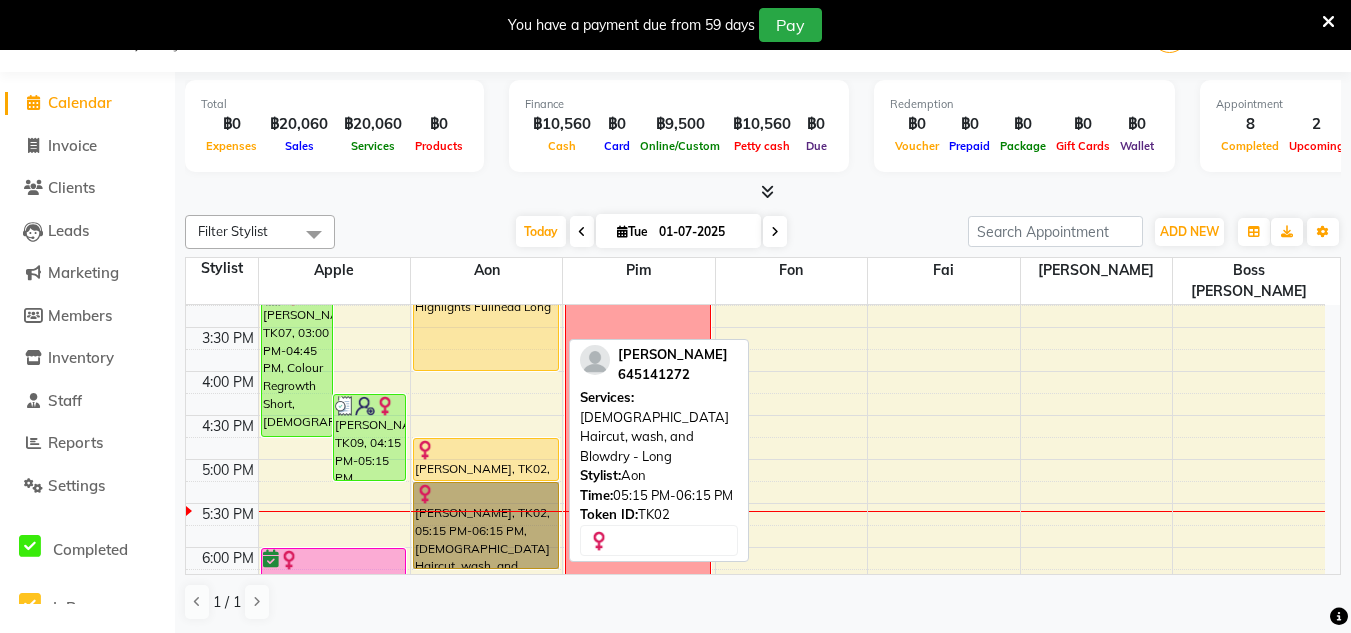 drag, startPoint x: 462, startPoint y: 547, endPoint x: 474, endPoint y: 486, distance: 62.169125 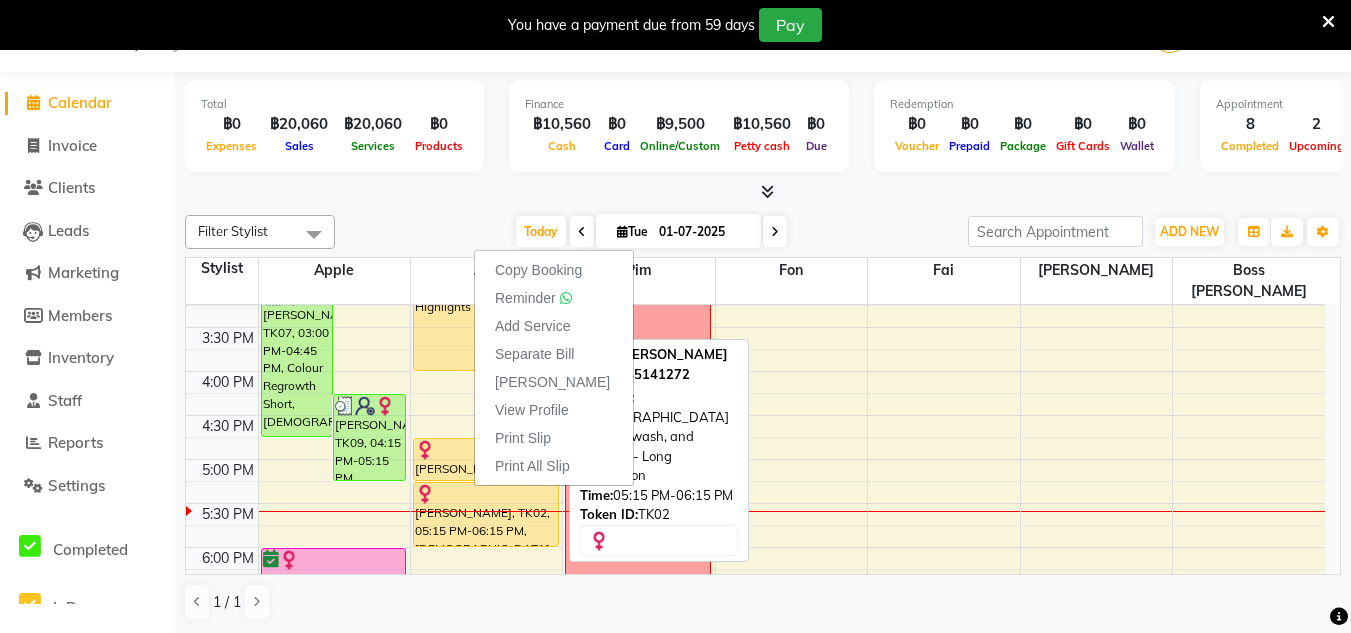 drag, startPoint x: 484, startPoint y: 545, endPoint x: 478, endPoint y: 513, distance: 32.55764 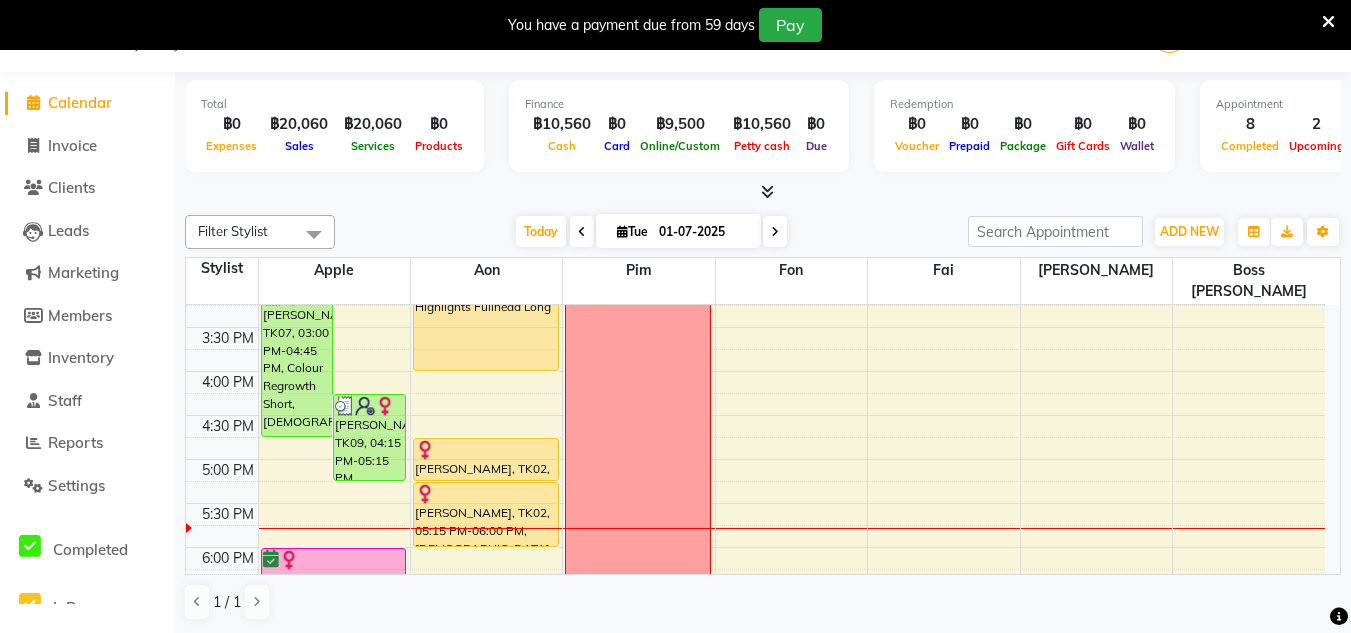 scroll, scrollTop: 51, scrollLeft: 0, axis: vertical 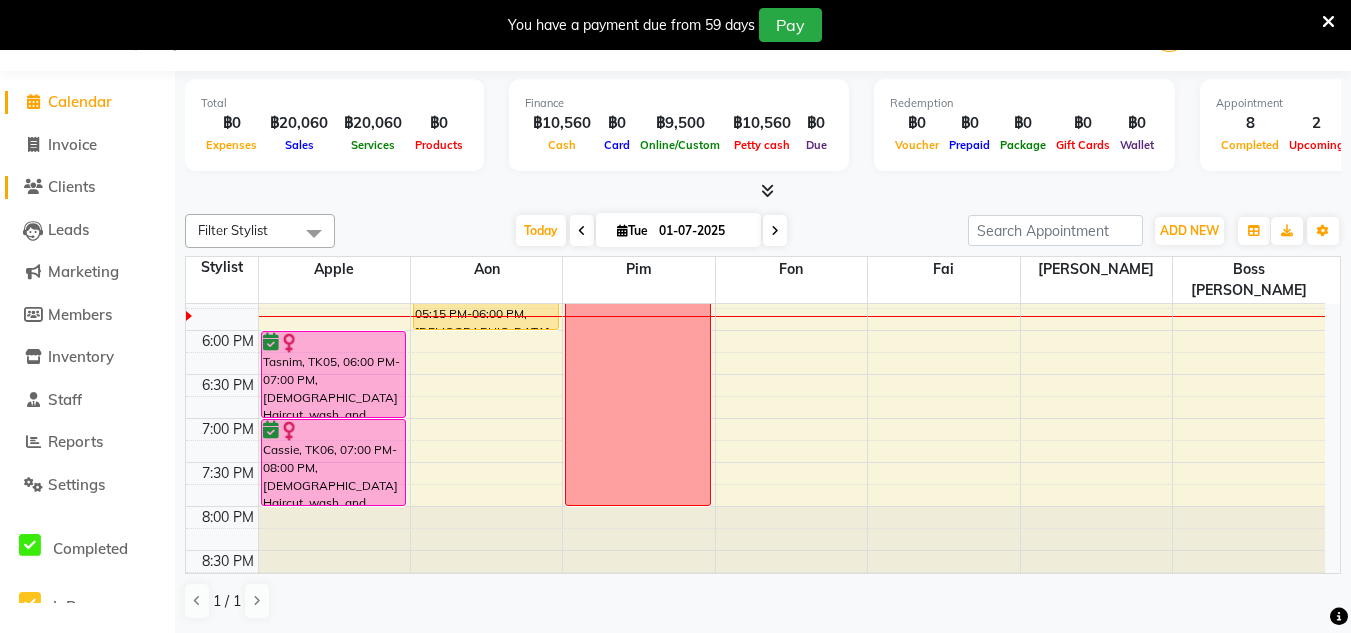 drag, startPoint x: 1070, startPoint y: 358, endPoint x: 77, endPoint y: 191, distance: 1006.9449 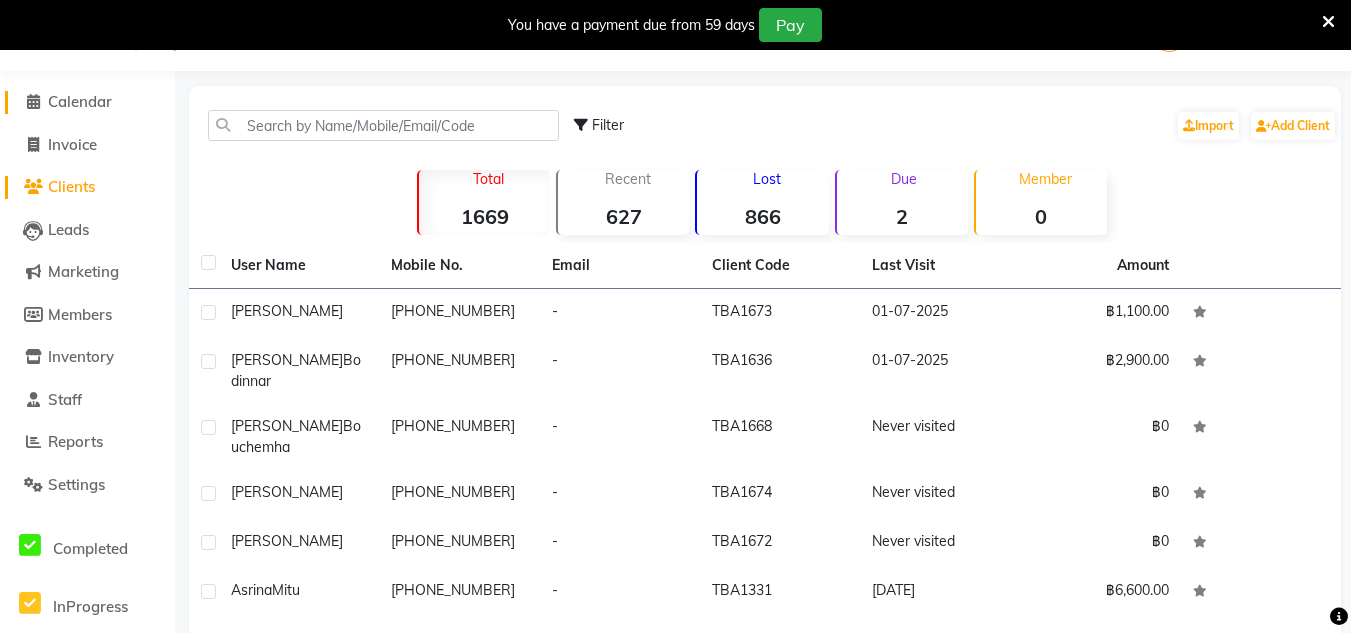 click on "Calendar" 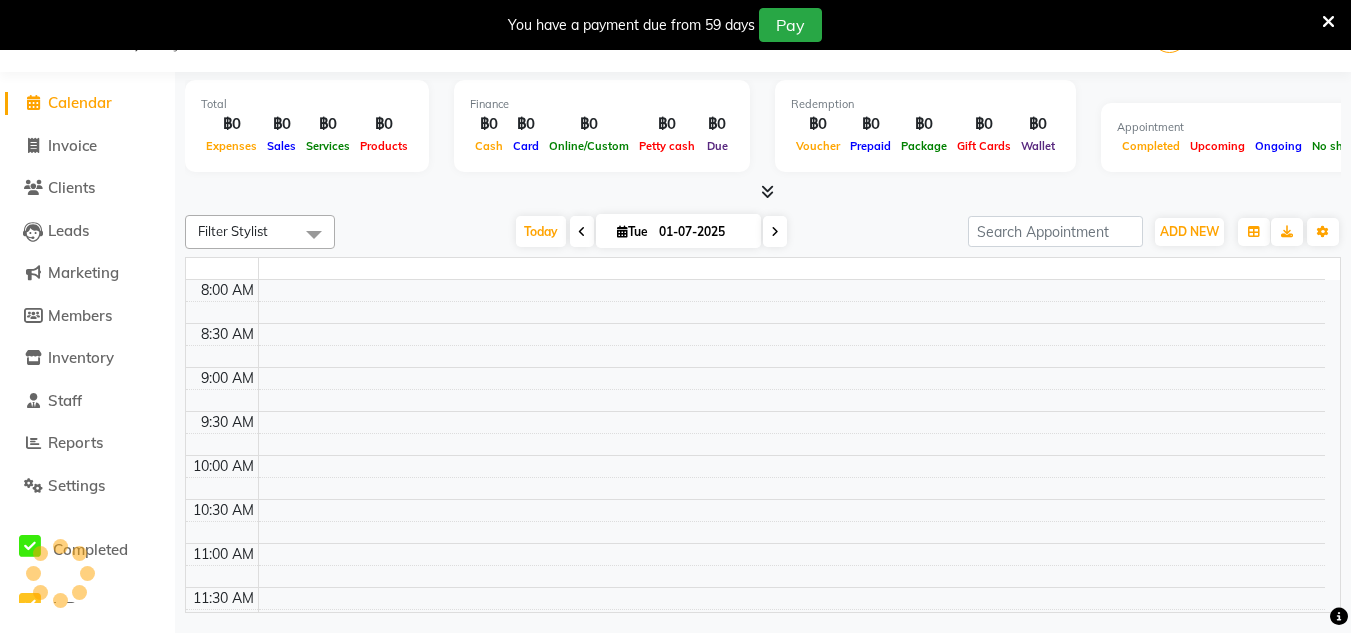 scroll, scrollTop: 50, scrollLeft: 0, axis: vertical 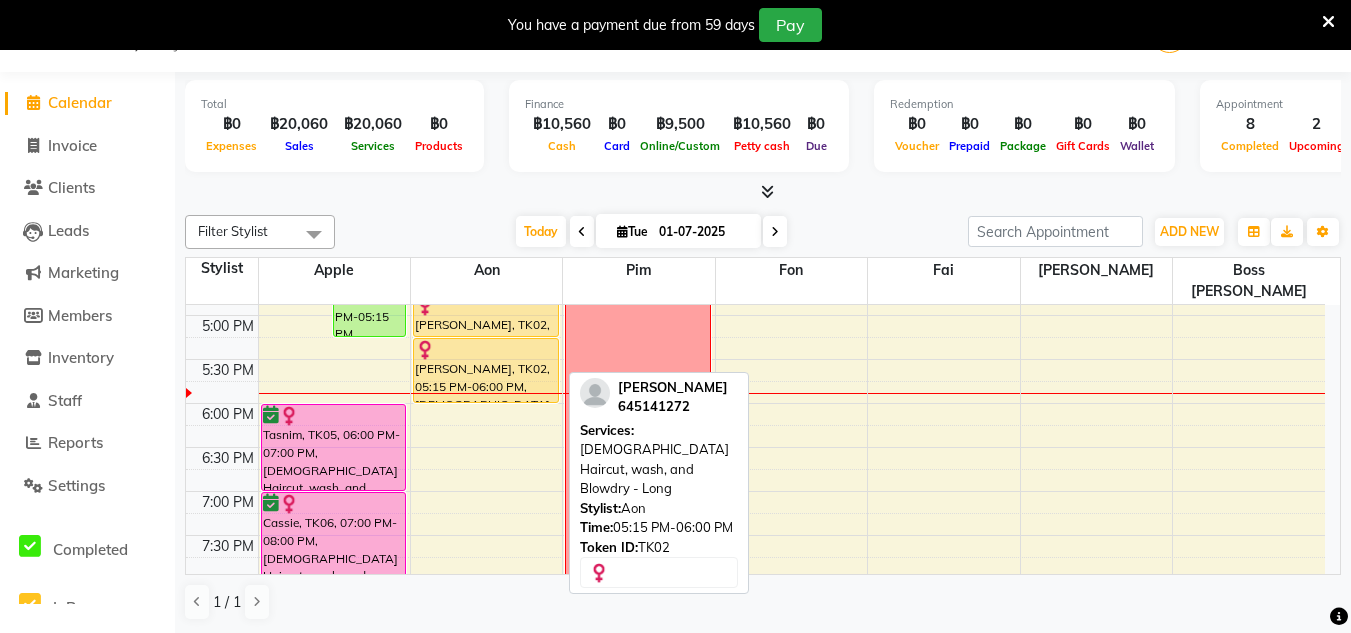 click on "Zib Goodman, TK02, 05:15 PM-06:00 PM, Ladies Haircut, wash, and Blowdry - Long" at bounding box center [486, 370] 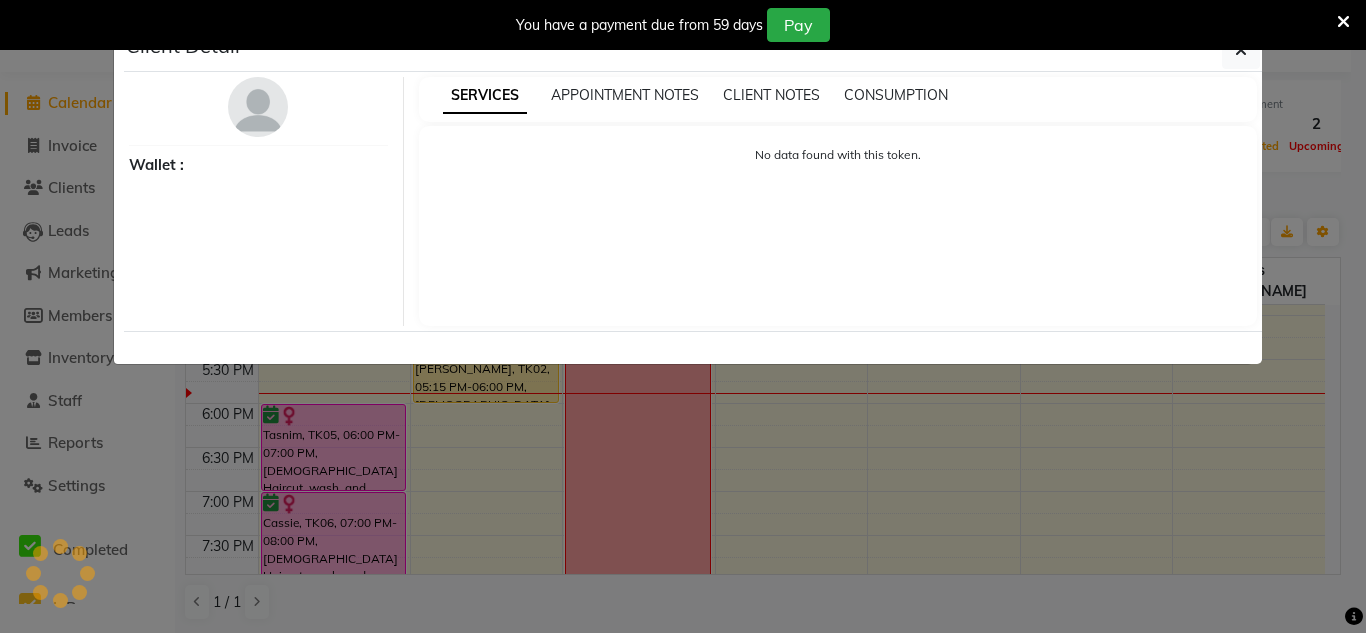 select on "1" 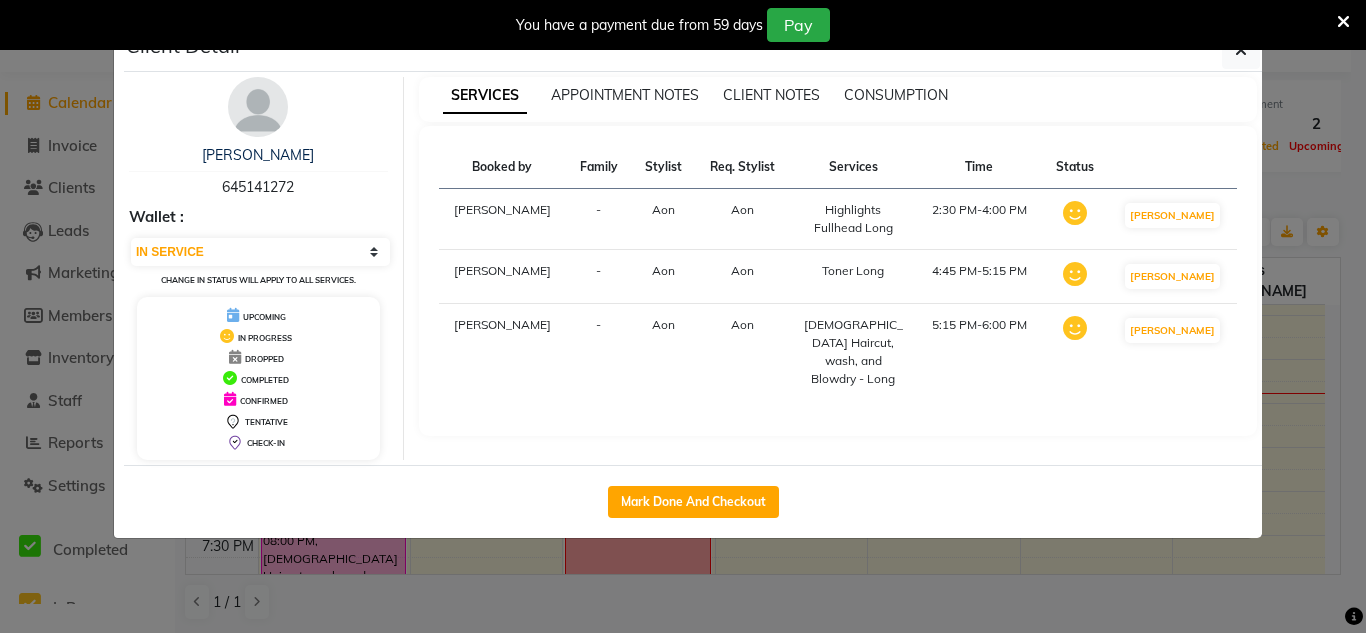 click at bounding box center (1343, 22) 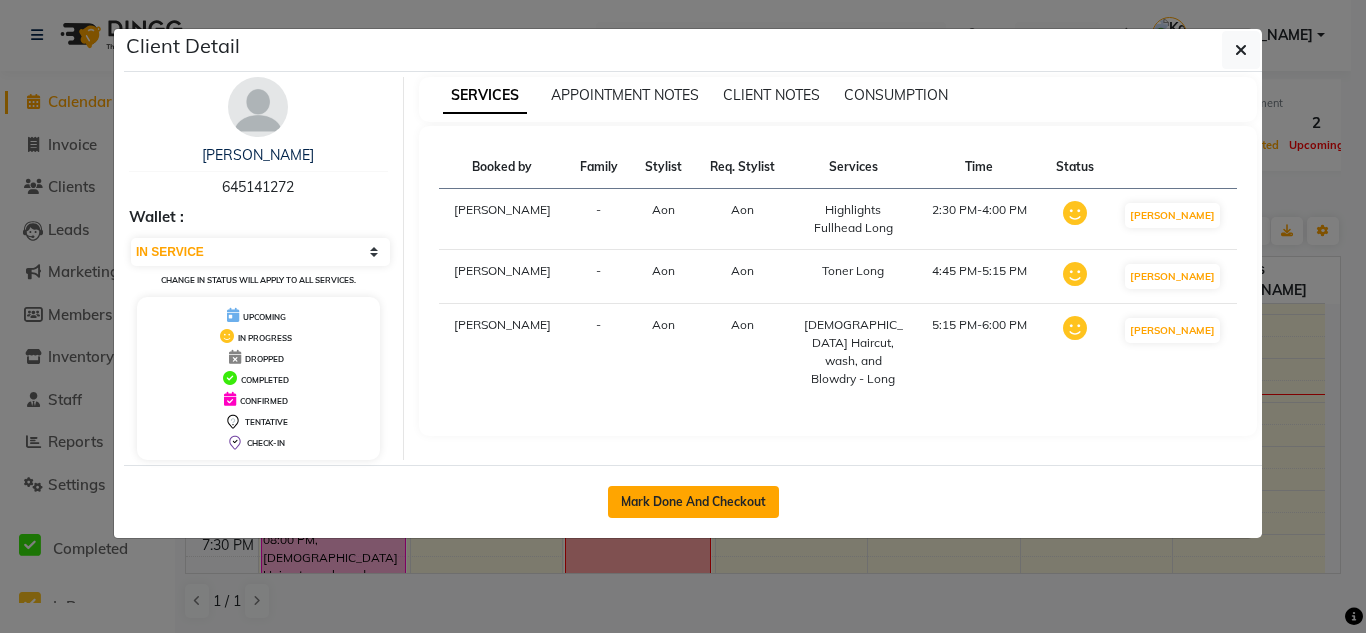 click on "Mark Done And Checkout" 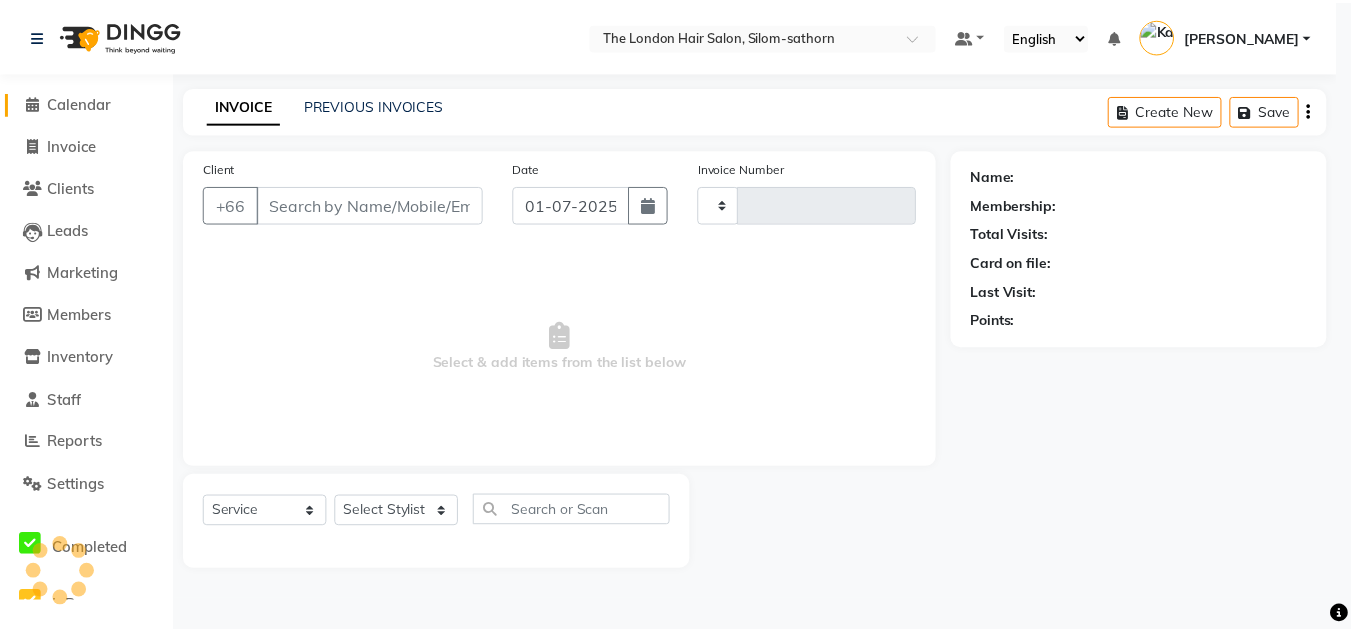scroll, scrollTop: 0, scrollLeft: 0, axis: both 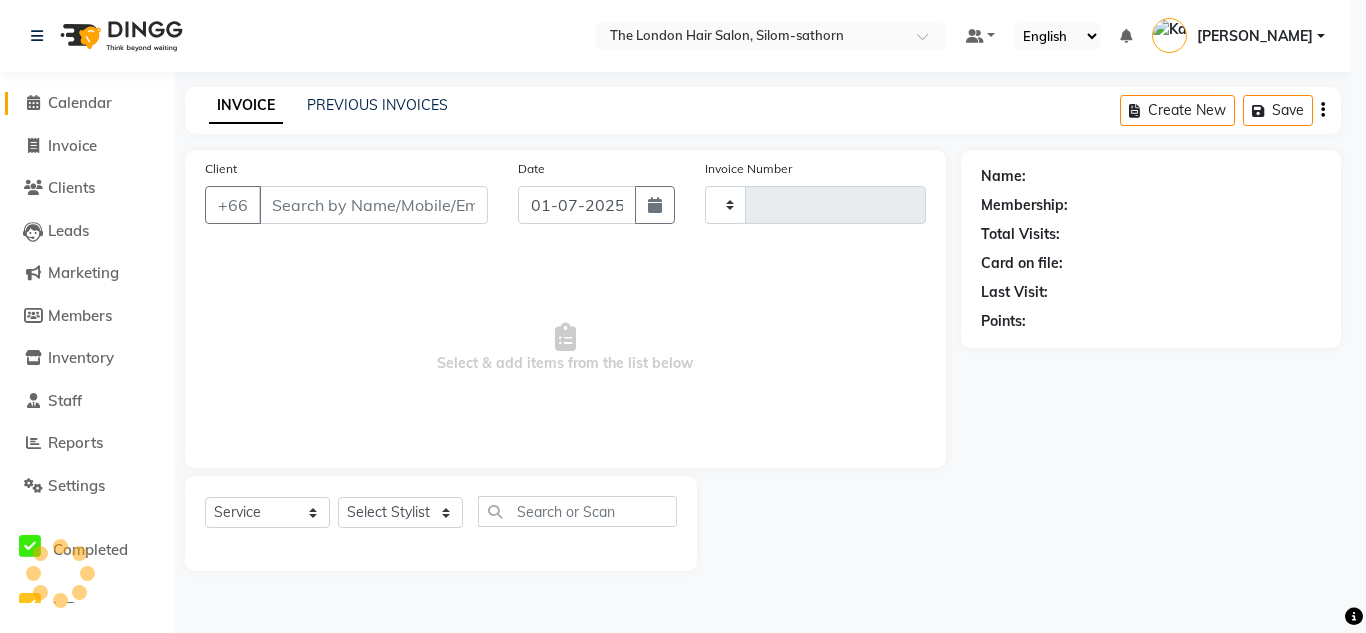 type on "0838" 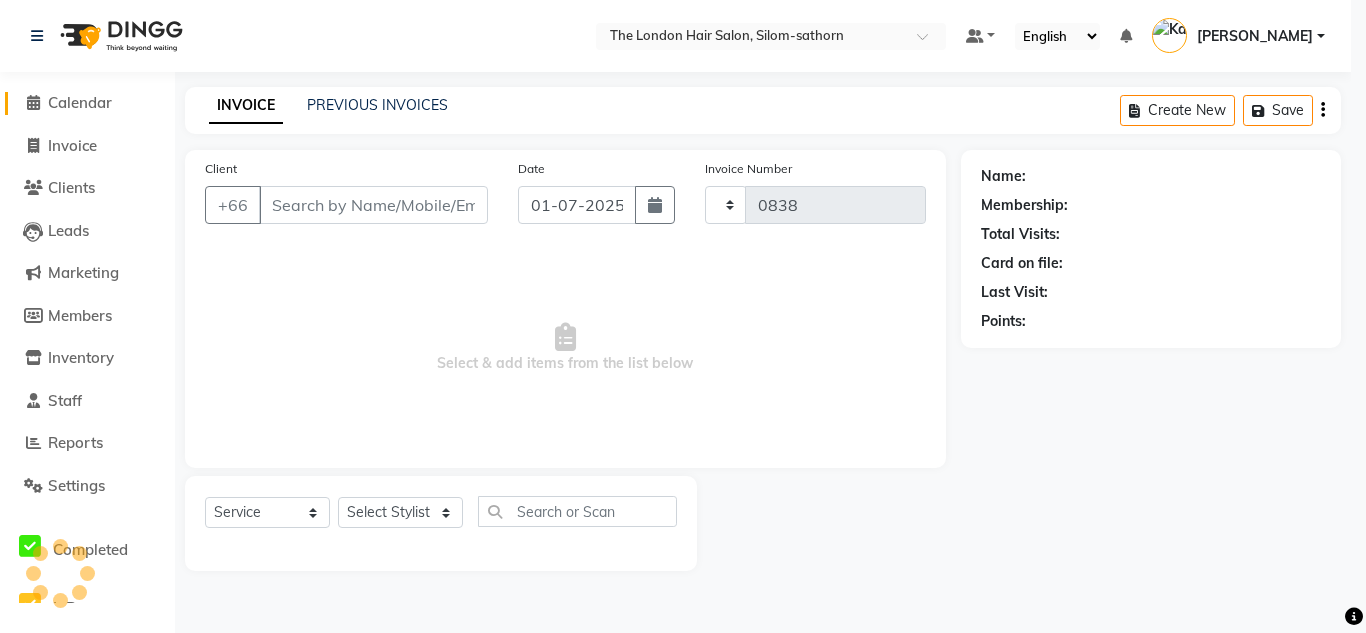 select on "6977" 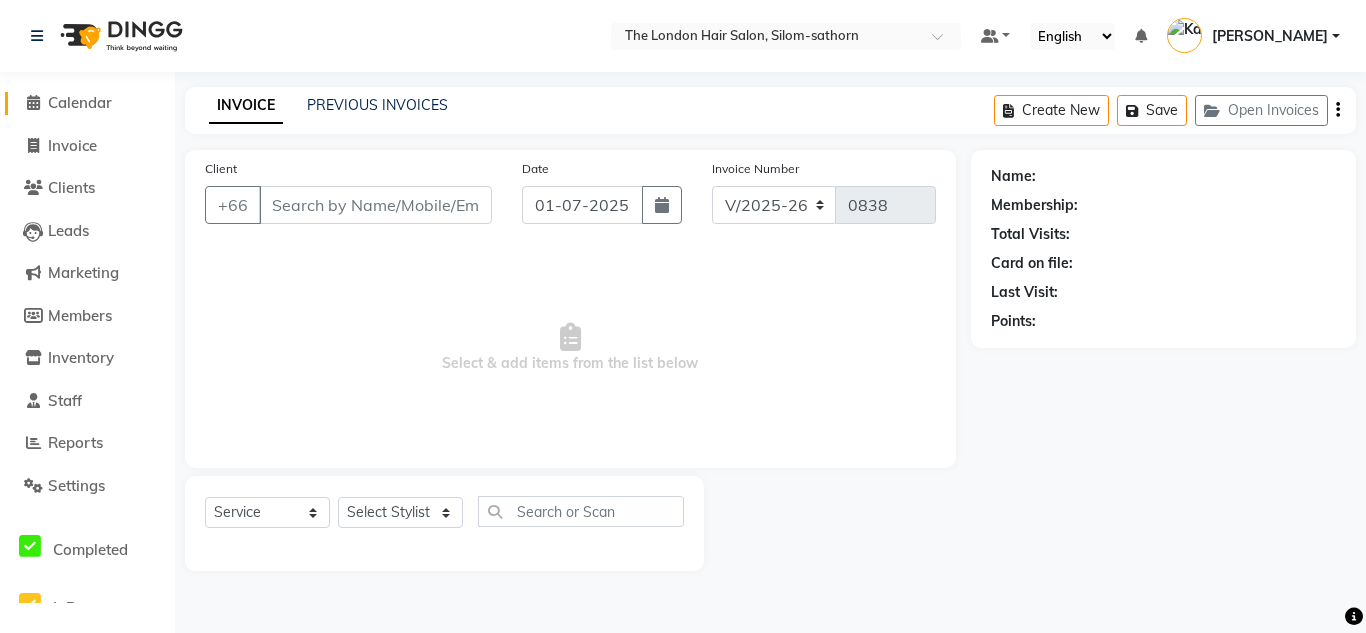 type on "645141272" 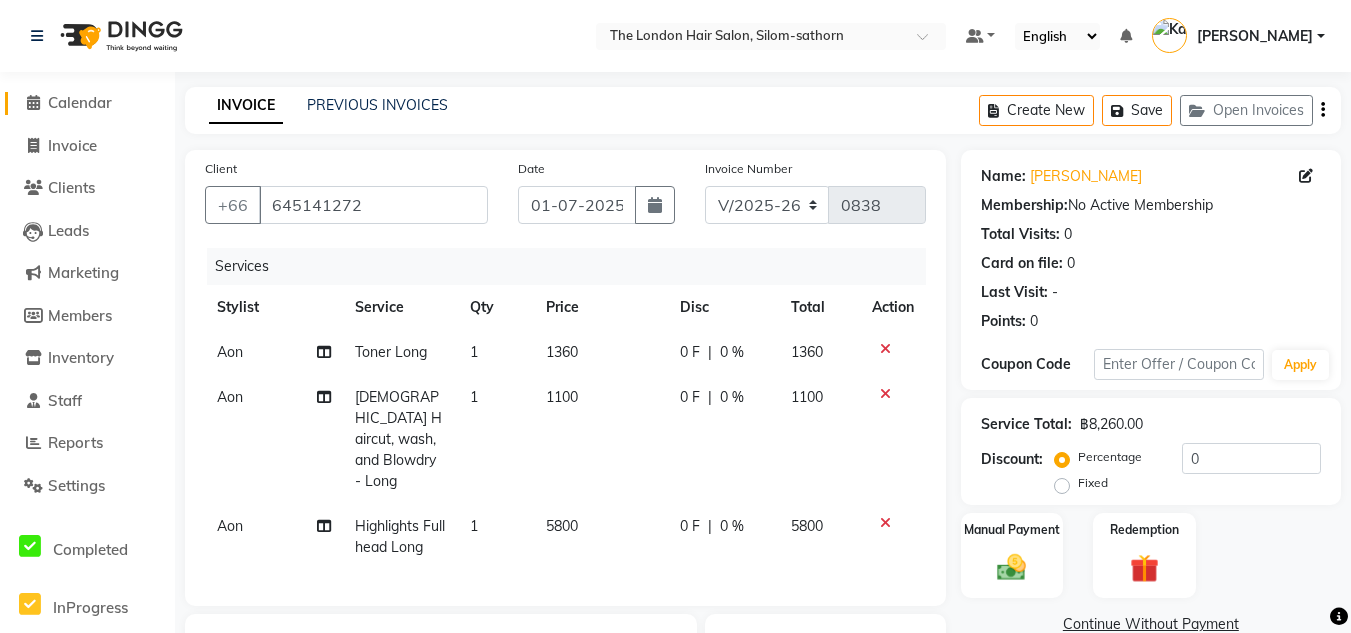 scroll, scrollTop: 0, scrollLeft: 0, axis: both 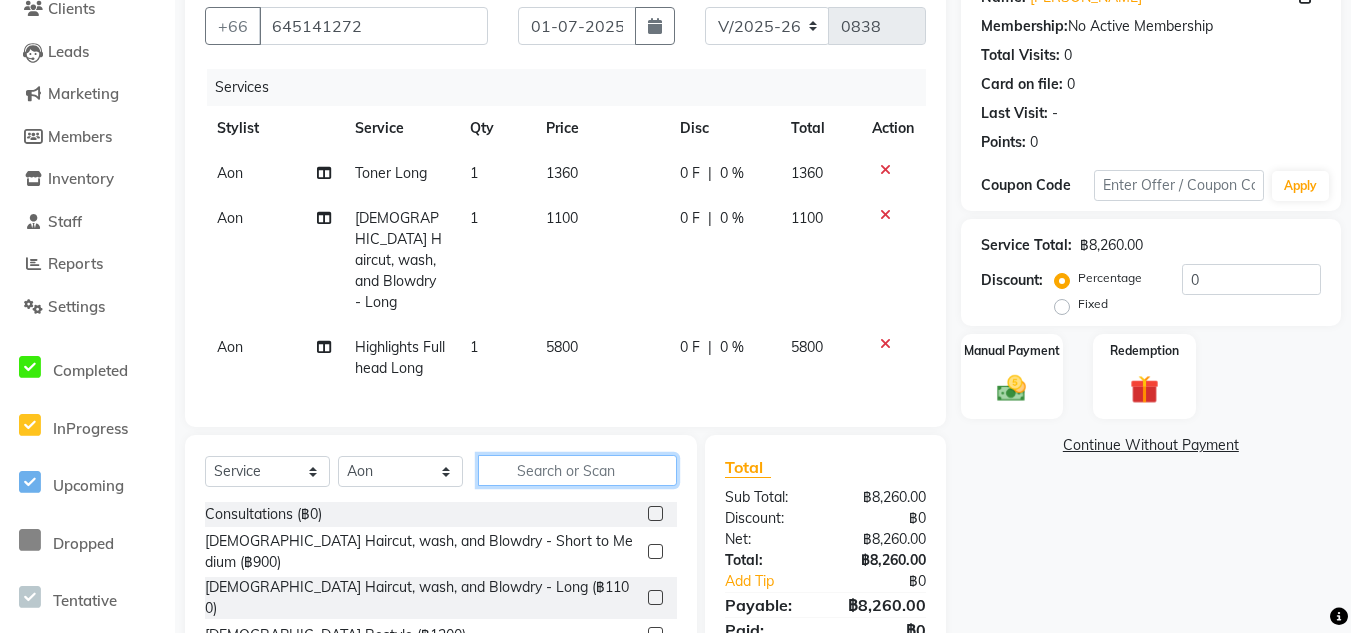 click 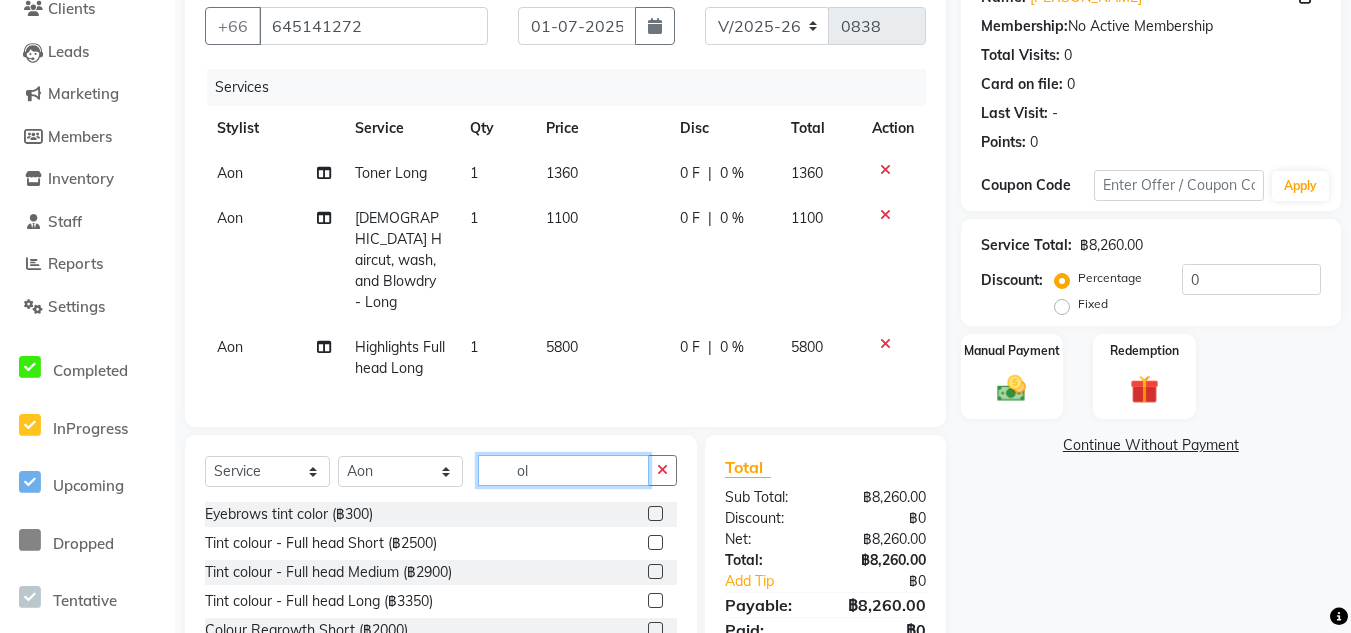 type on "o" 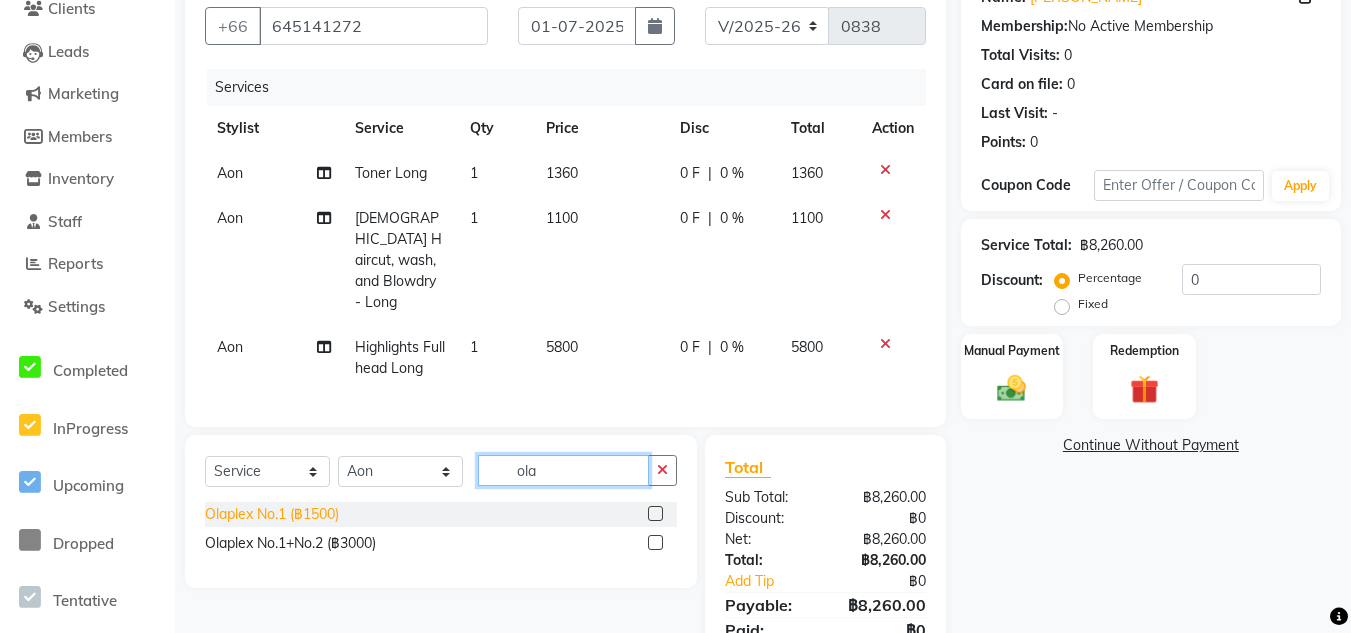 type on "ola" 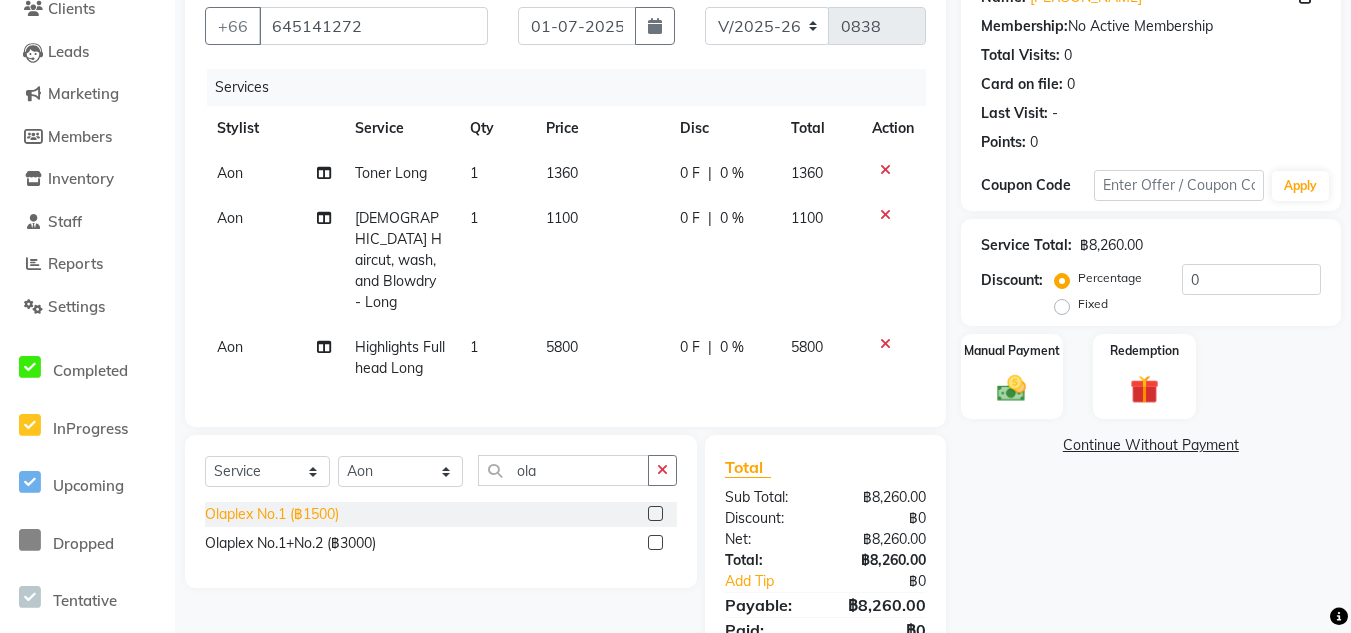 click on "Olaplex No.1  (฿1500)" 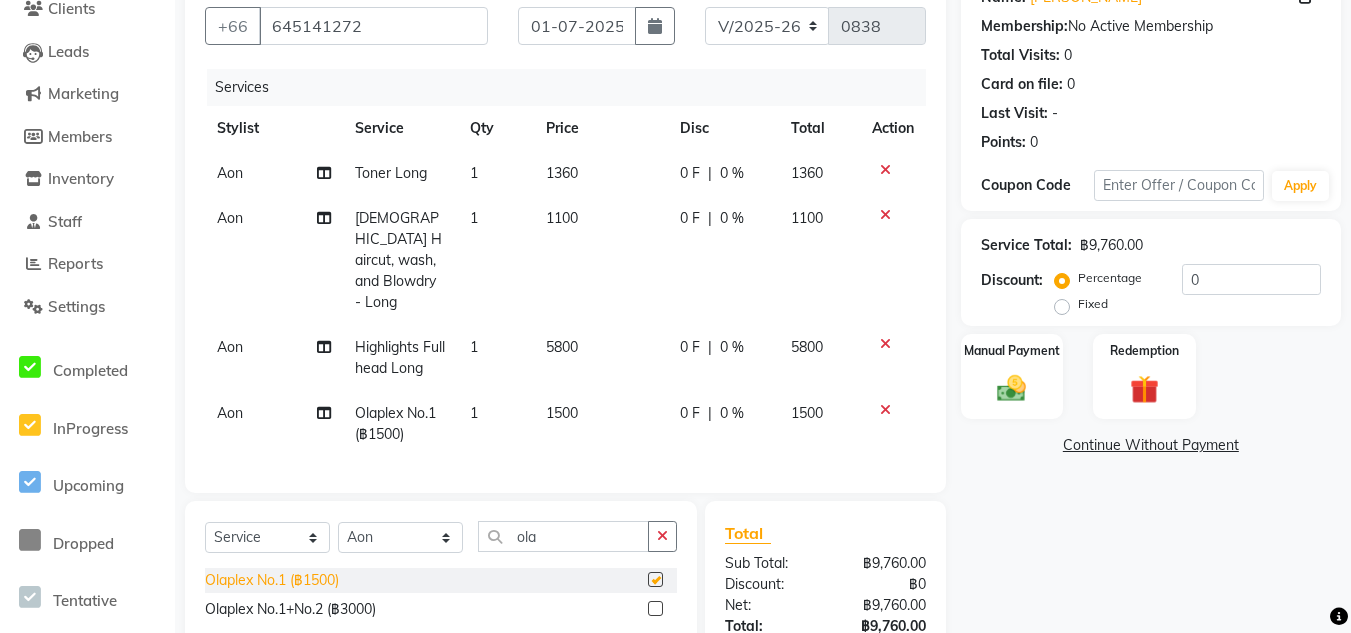 checkbox on "false" 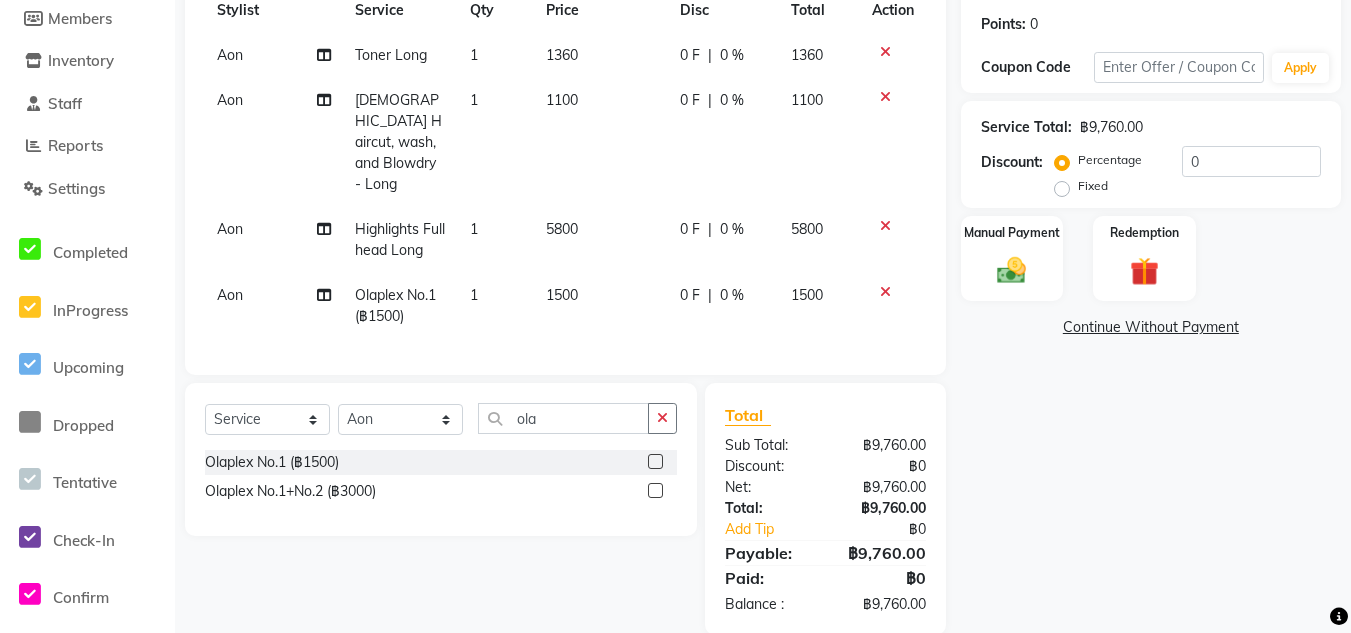 scroll, scrollTop: 323, scrollLeft: 0, axis: vertical 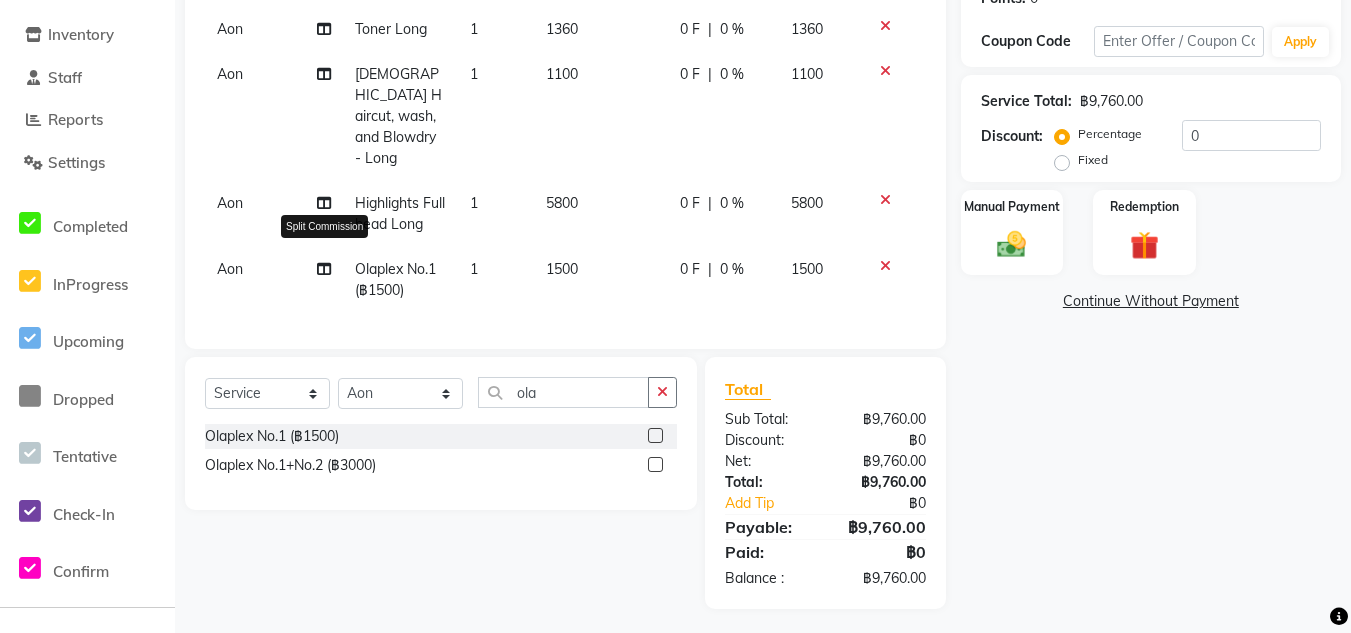 click 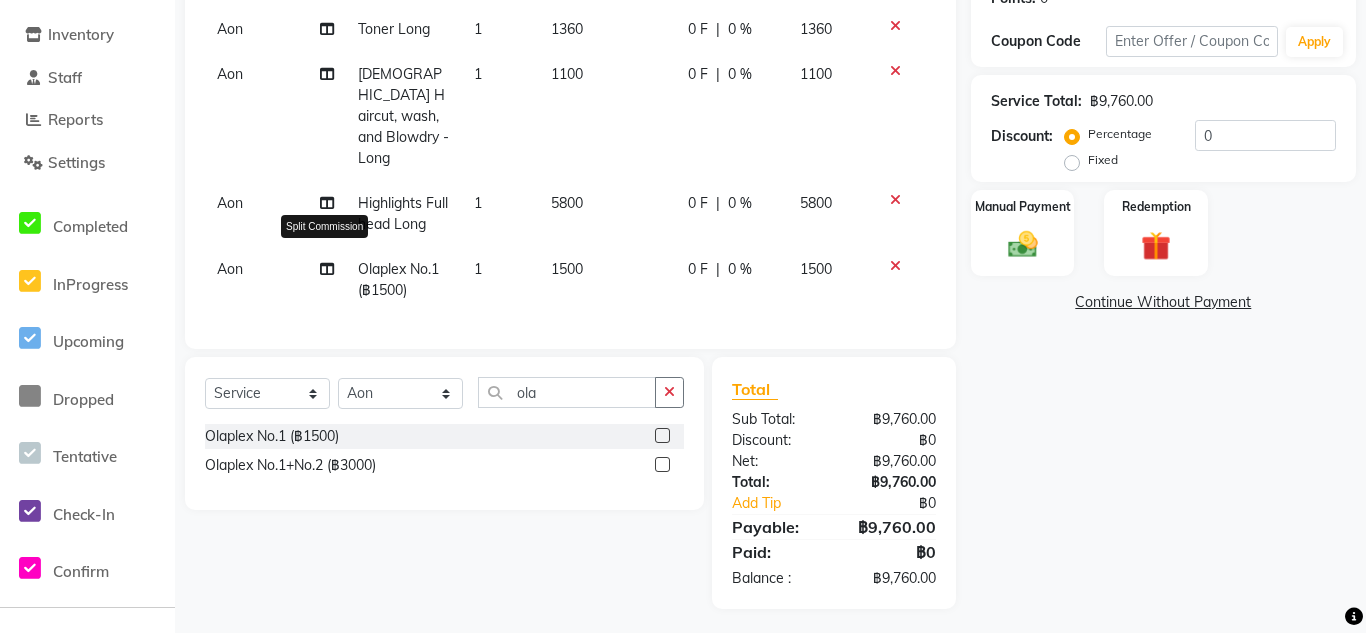 select on "56709" 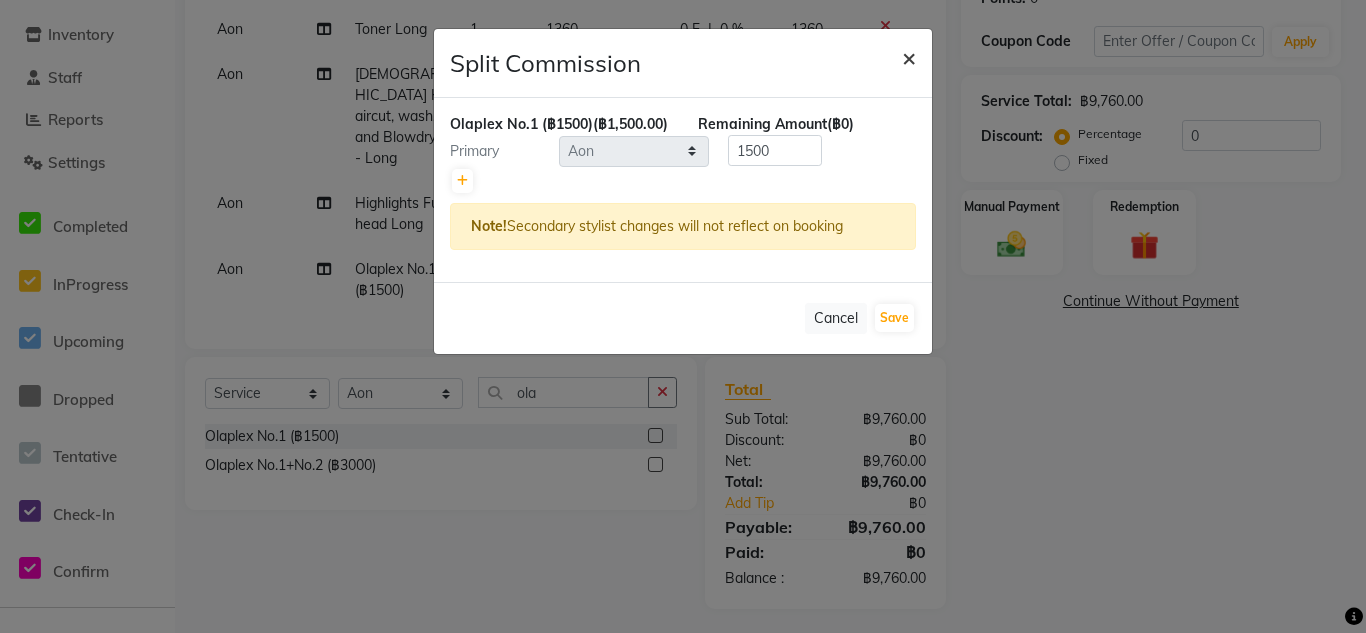 click on "×" 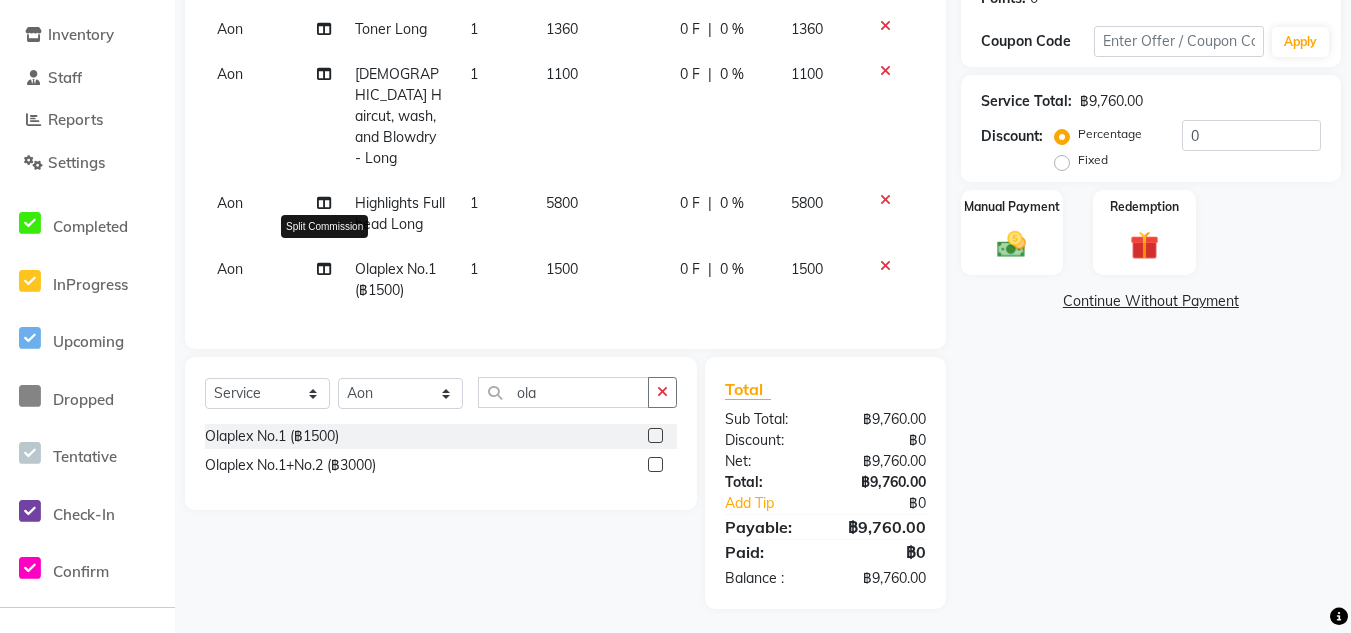 click 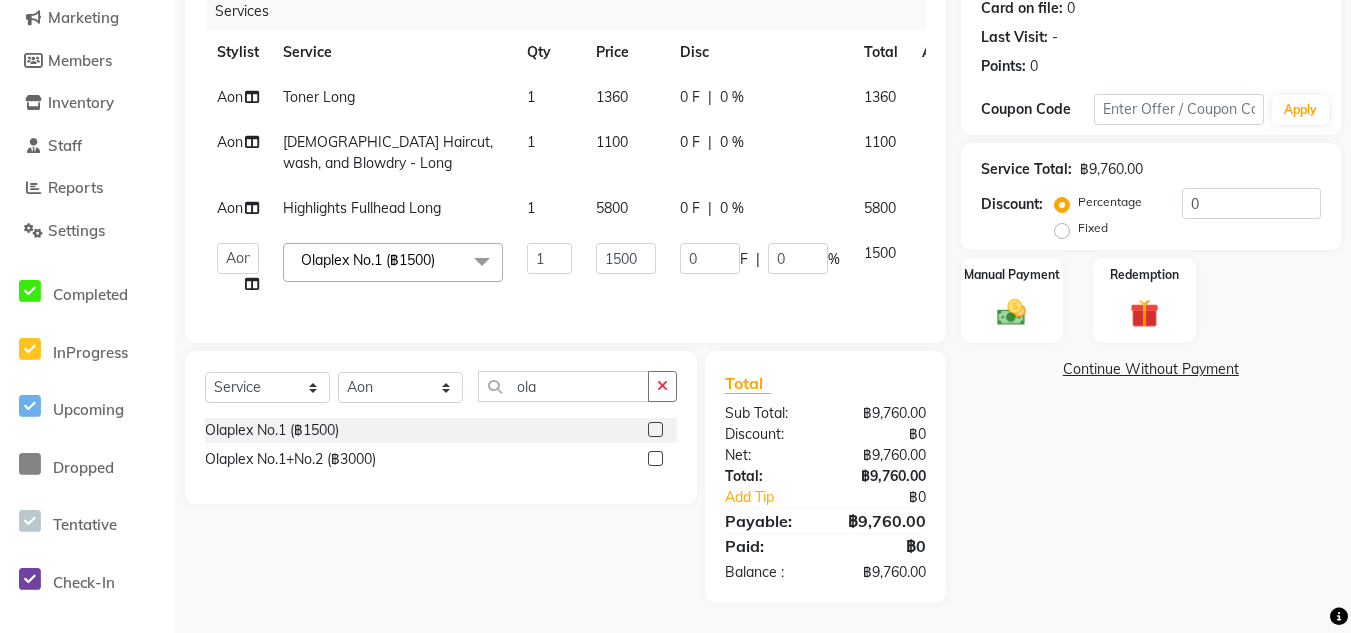 scroll, scrollTop: 270, scrollLeft: 0, axis: vertical 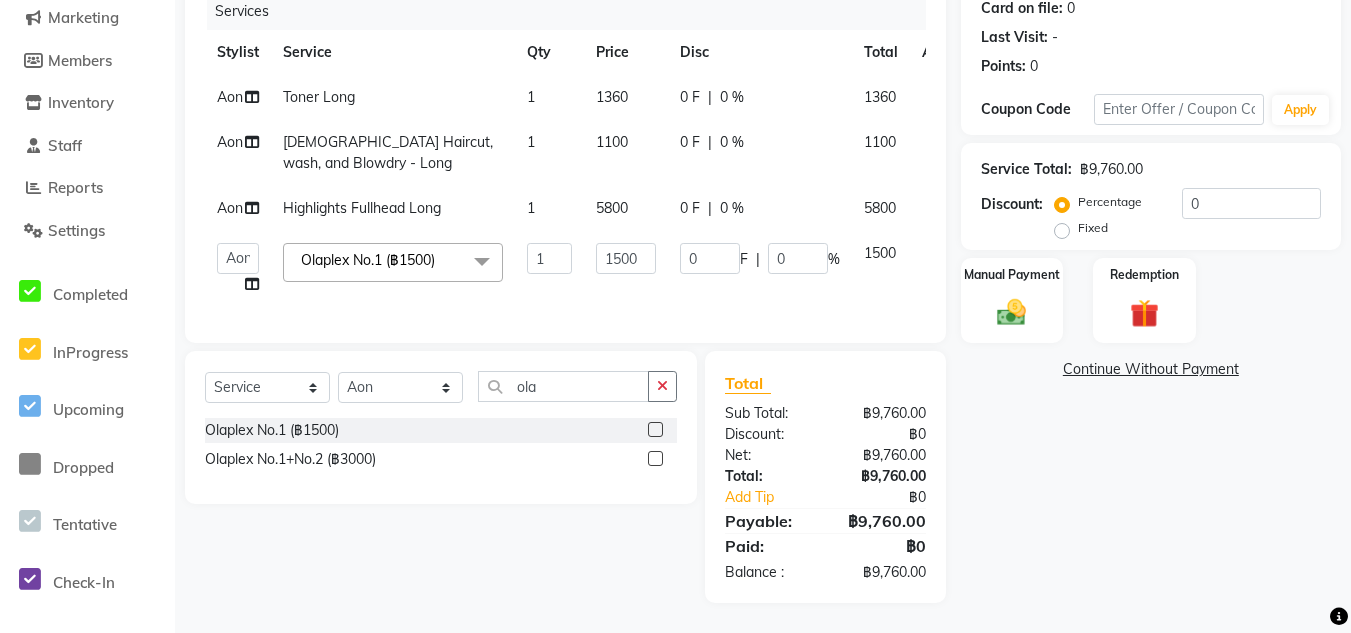 click 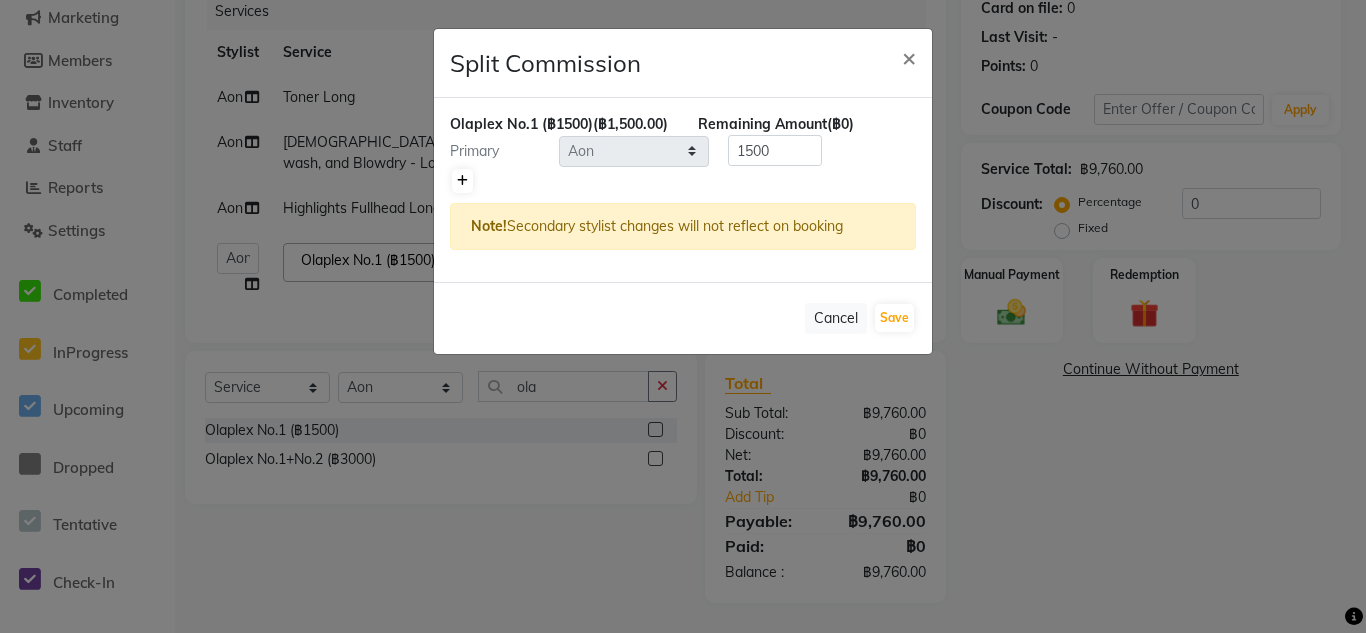 click 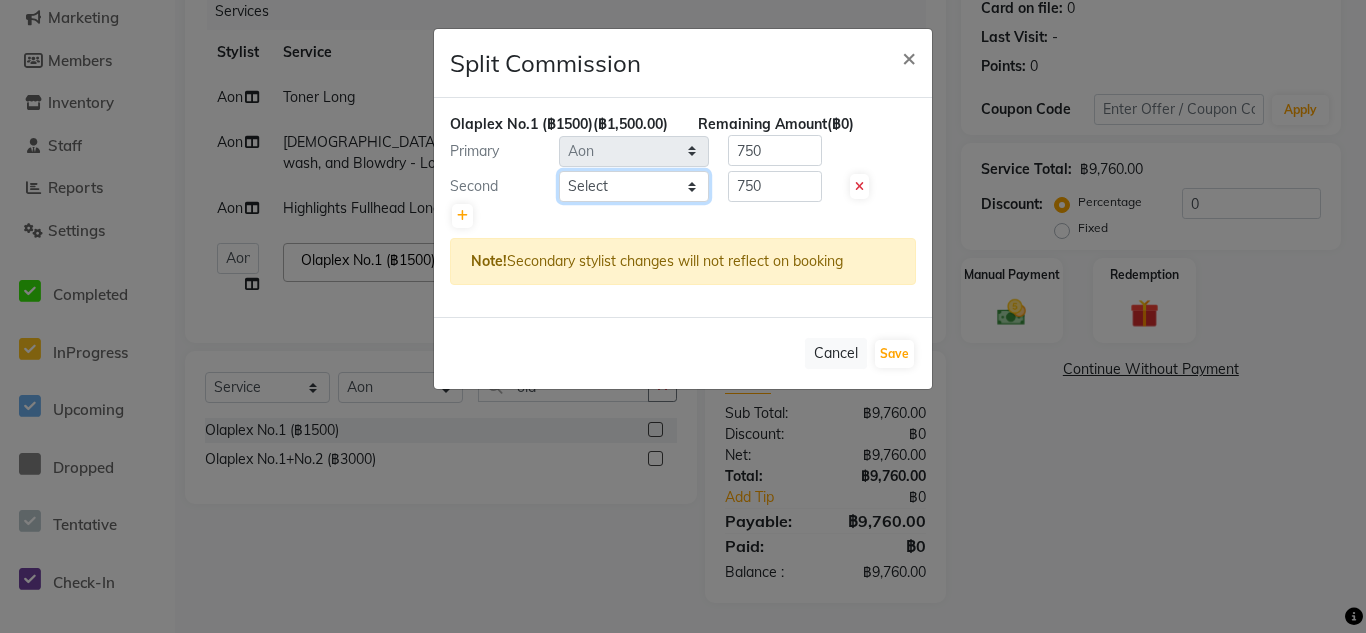 click on "Select  Aon   Apple     Boss [PERSON_NAME]    [PERSON_NAME]    Pim" 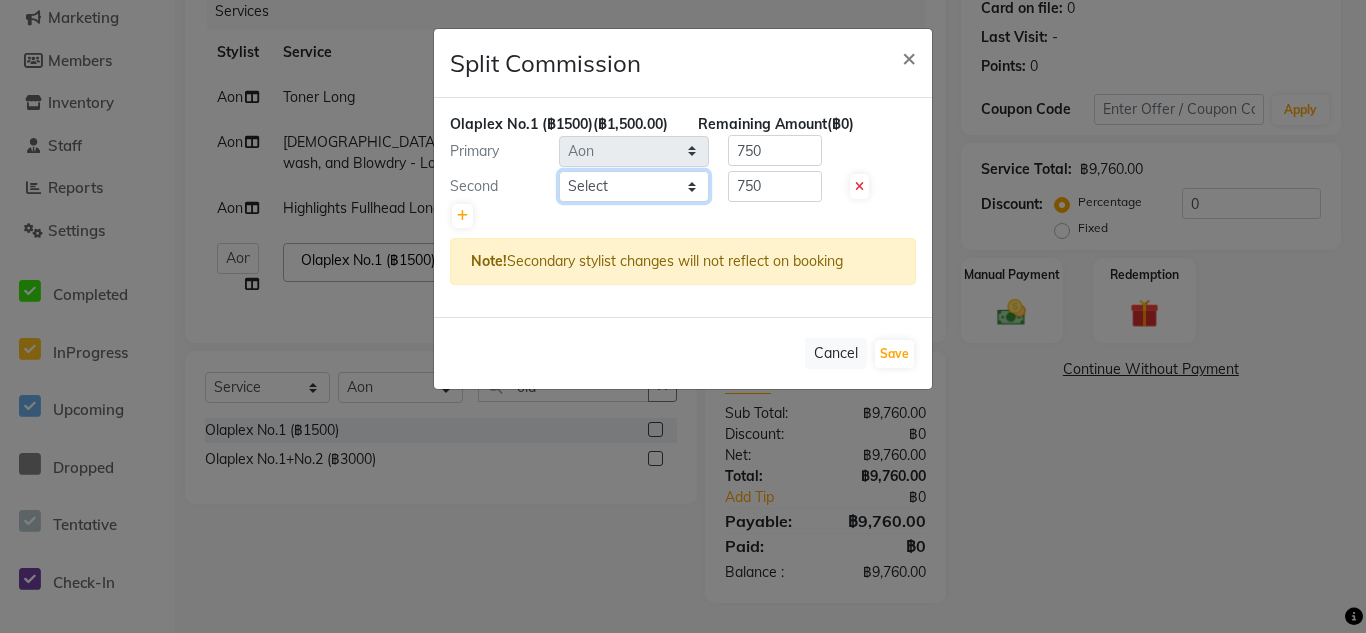 select on "83403" 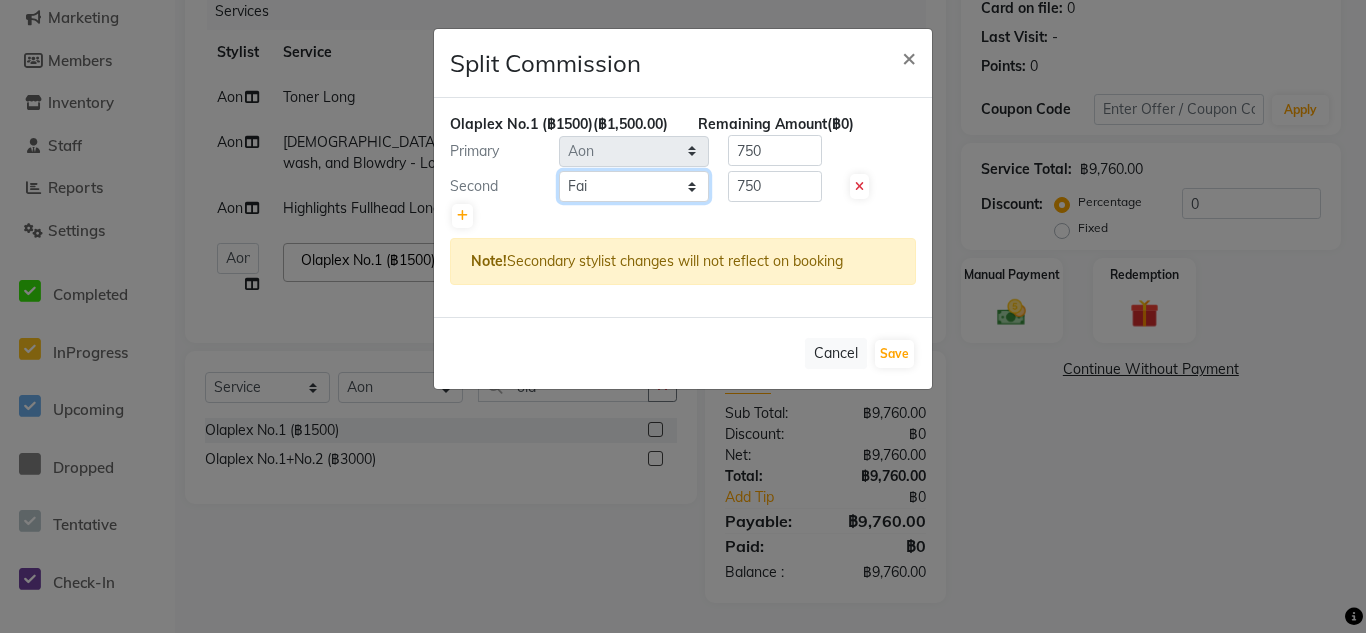 click on "Select  Aon   Apple     Boss [PERSON_NAME]    [PERSON_NAME]    Pim" 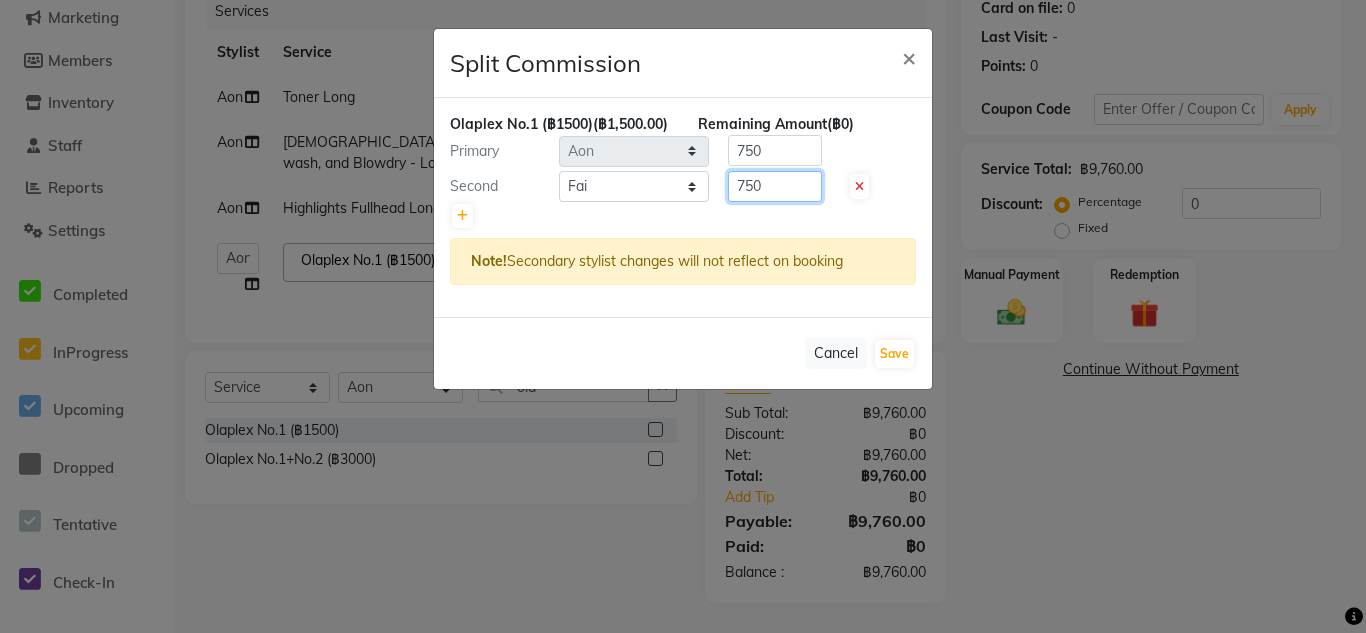 click on "750" 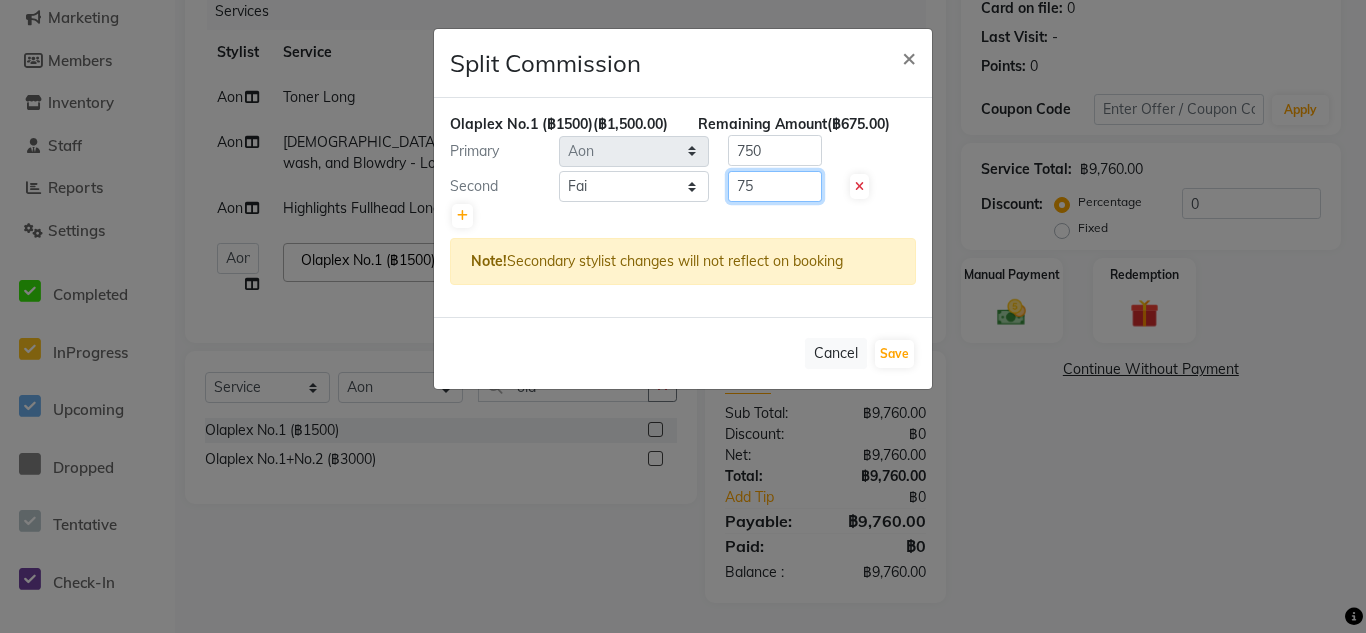 type on "7" 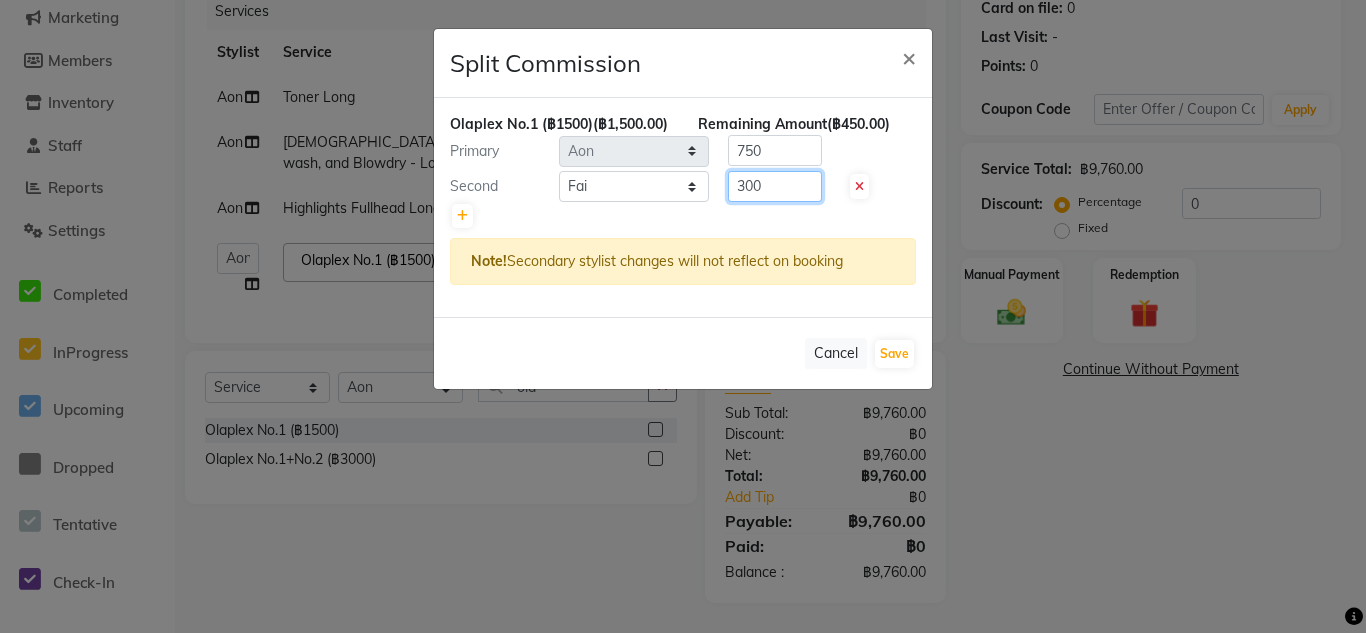 type on "300" 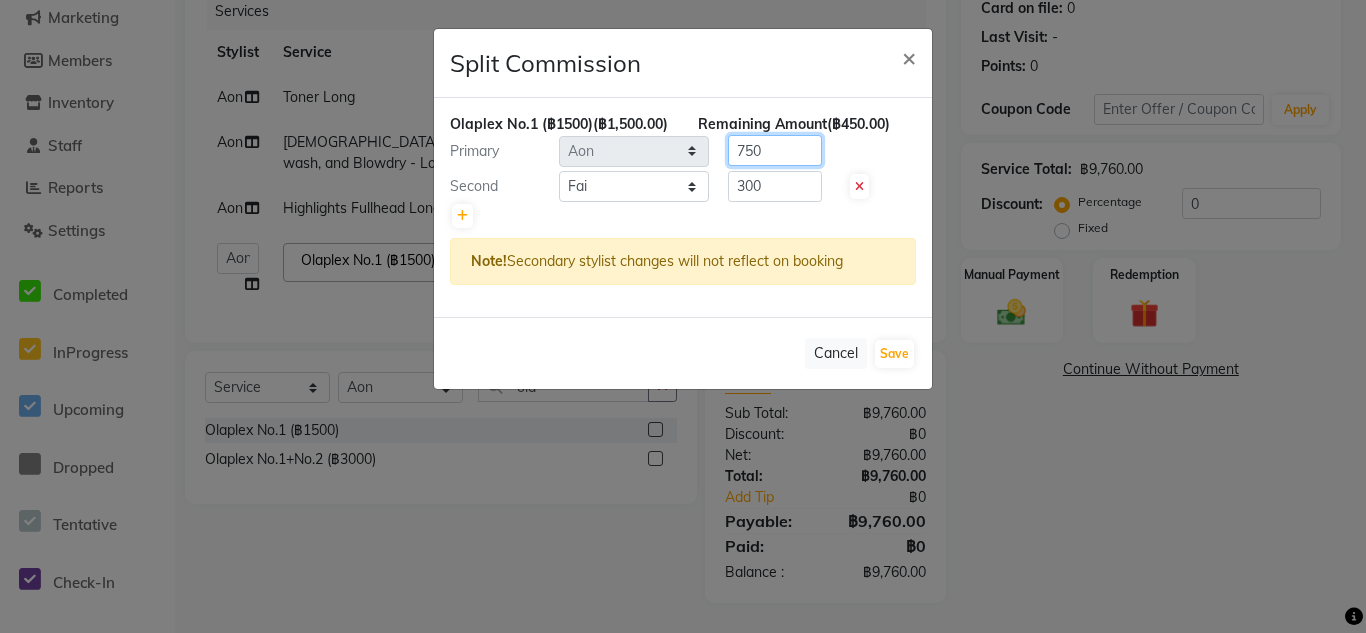 click on "750" 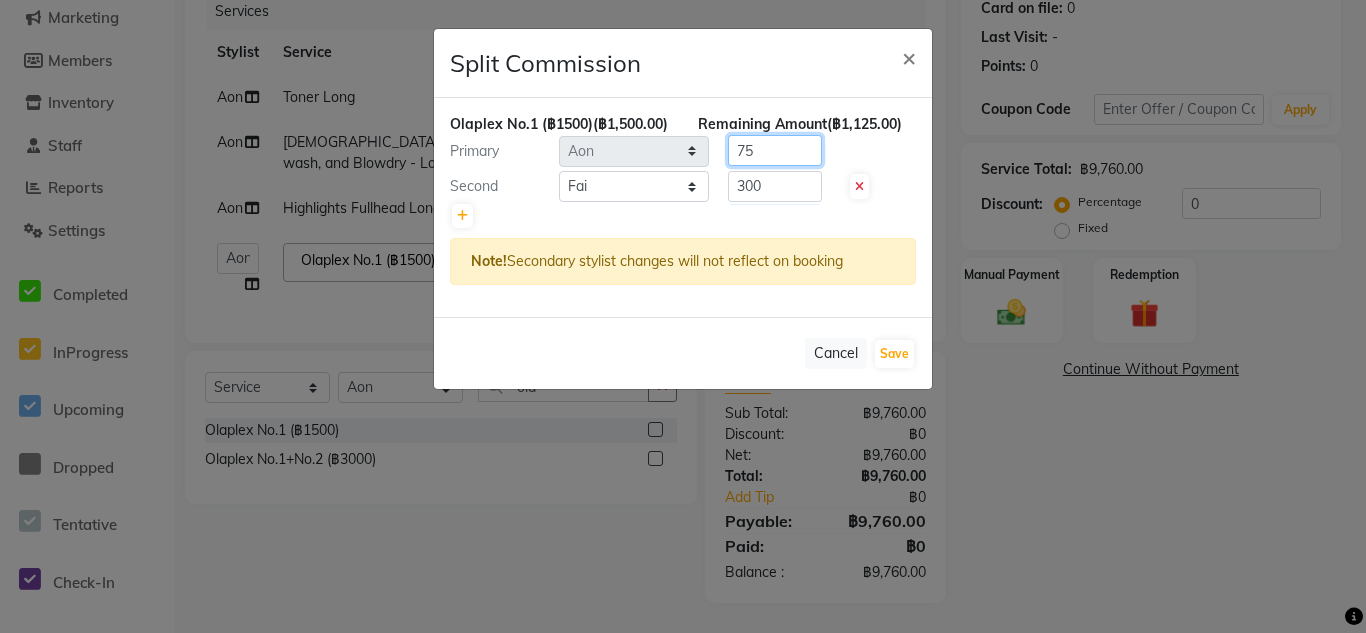 type on "7" 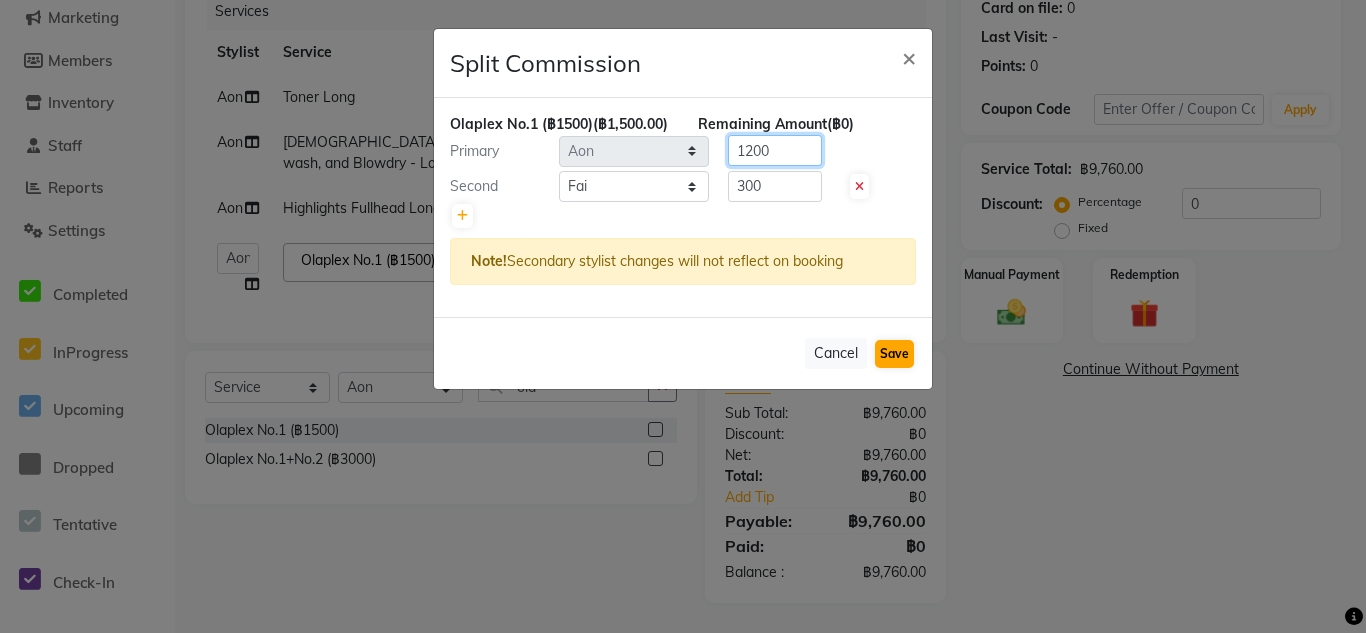 type on "1200" 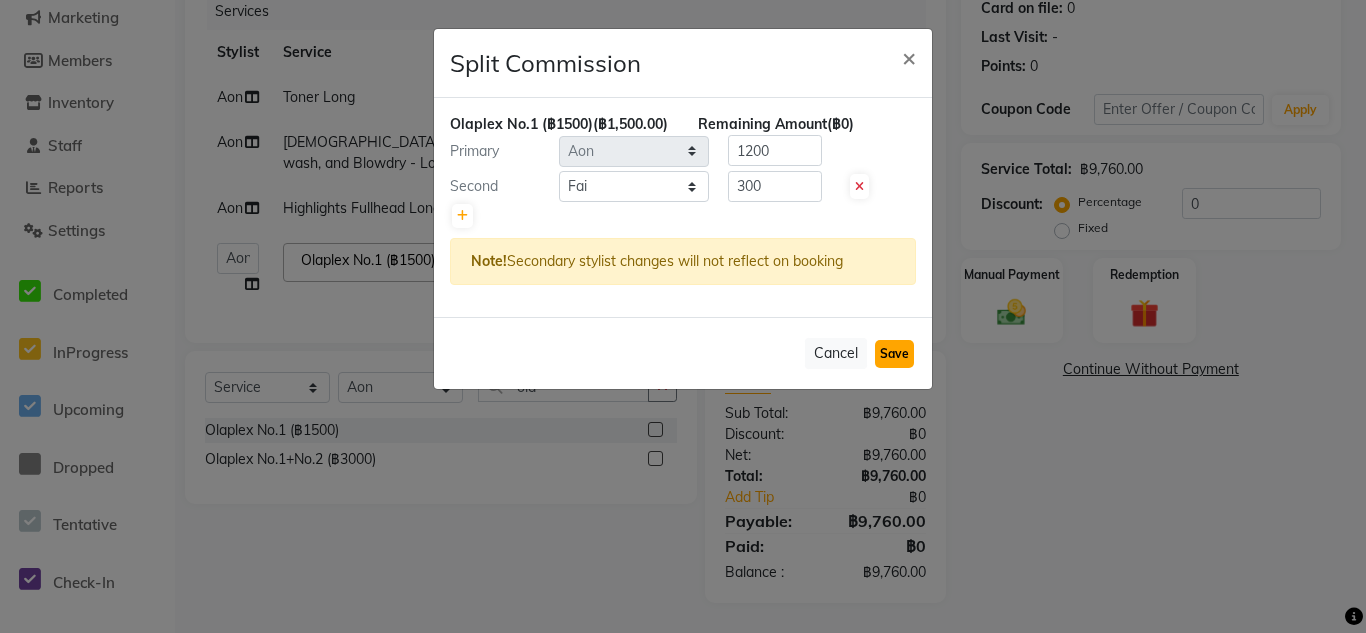 click on "Save" 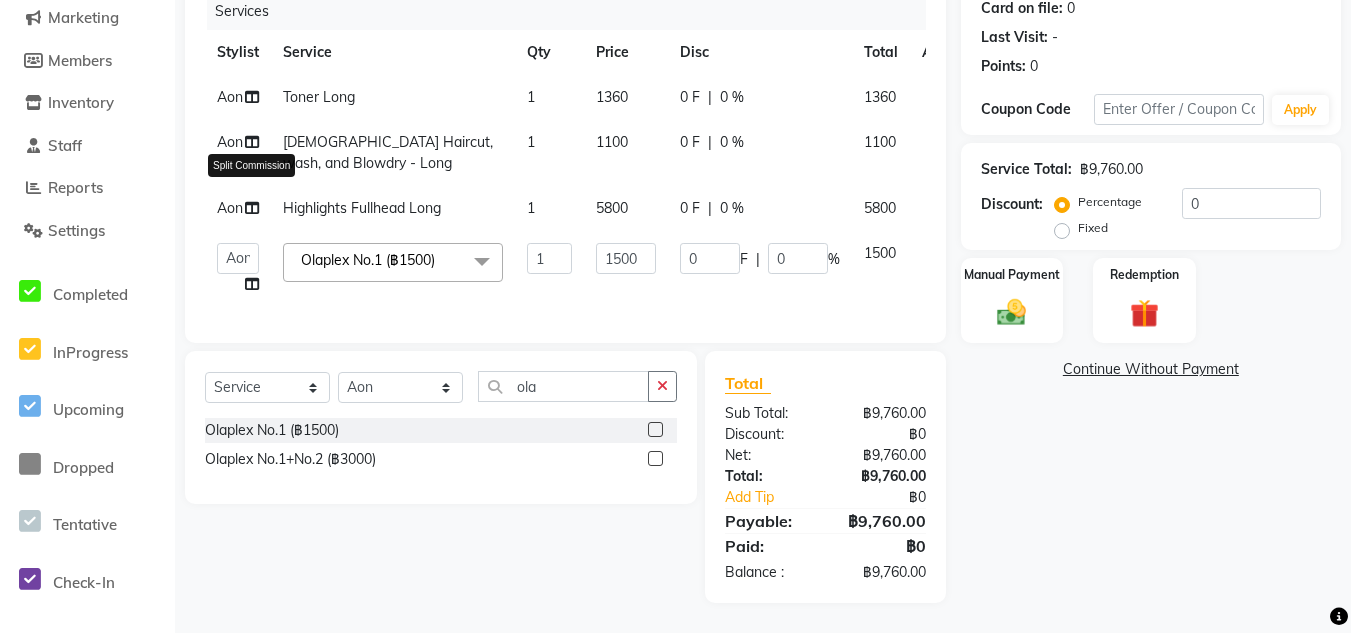 click 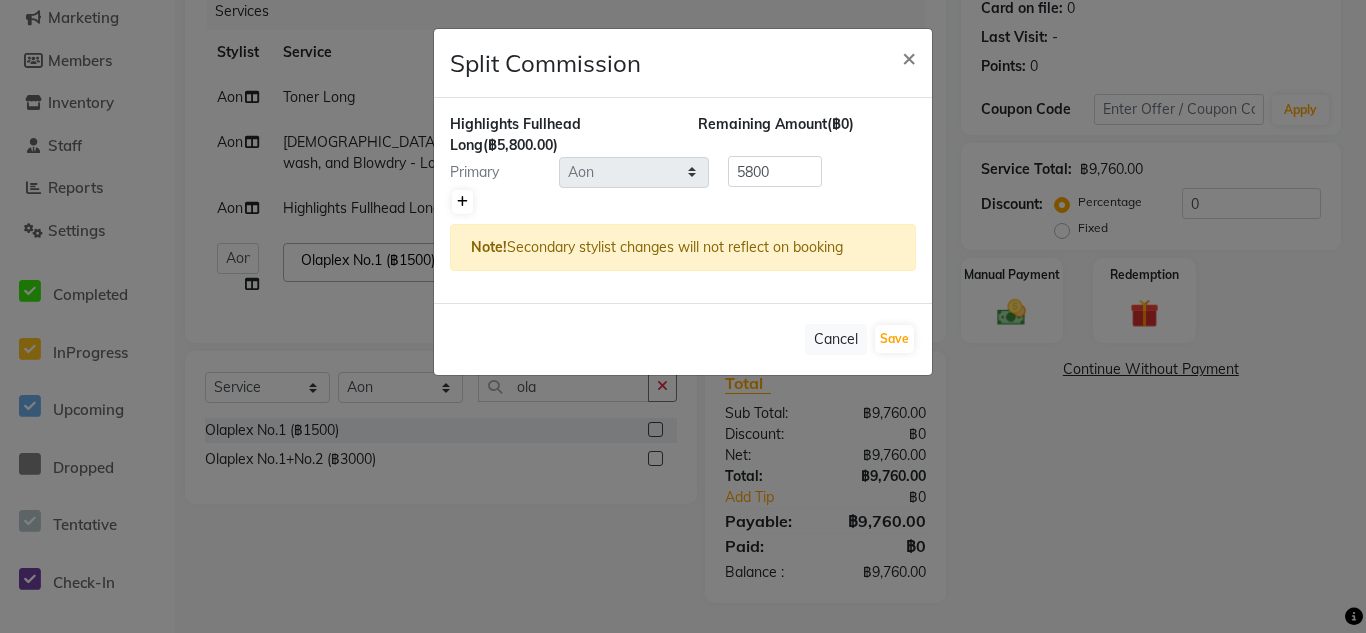 click 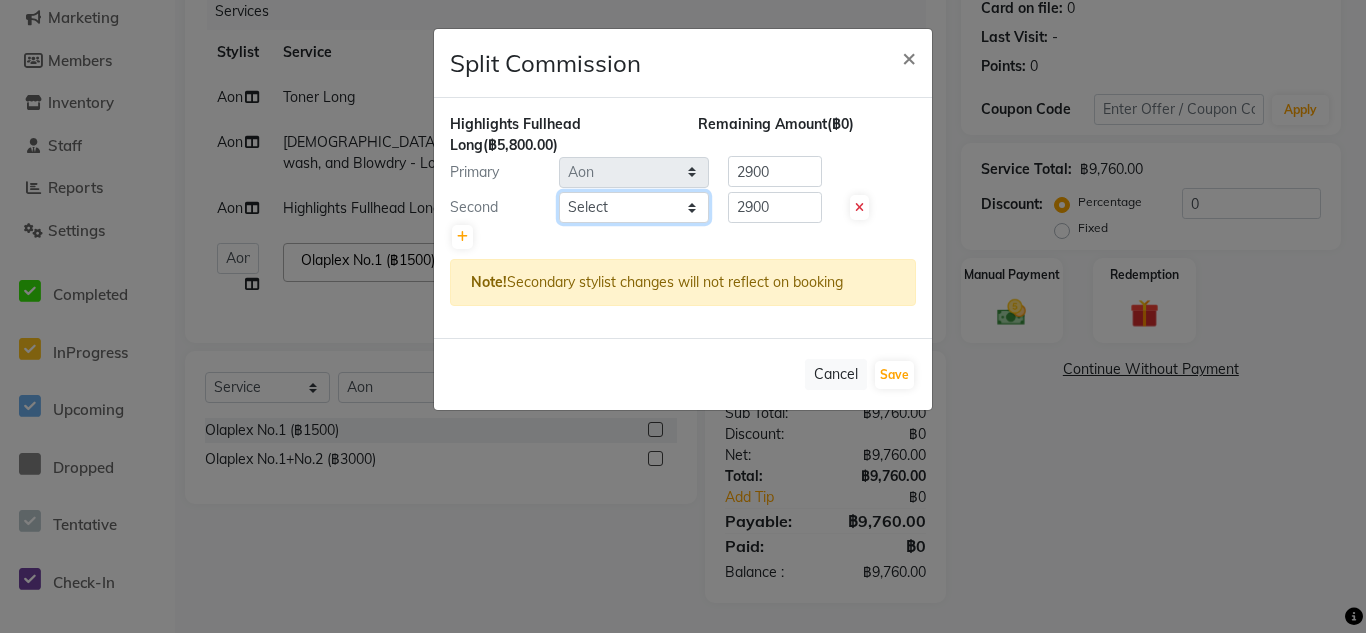 click on "Select  Aon   Apple     Boss [PERSON_NAME]    [PERSON_NAME]    Pim" 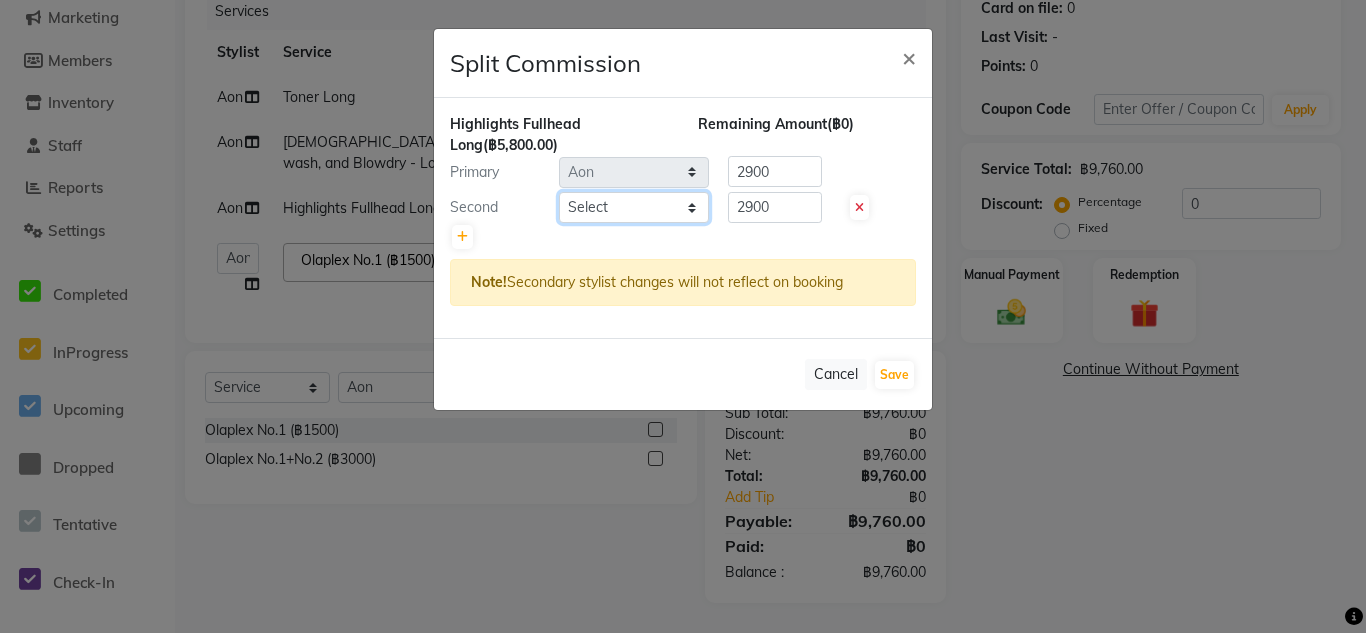 select on "83403" 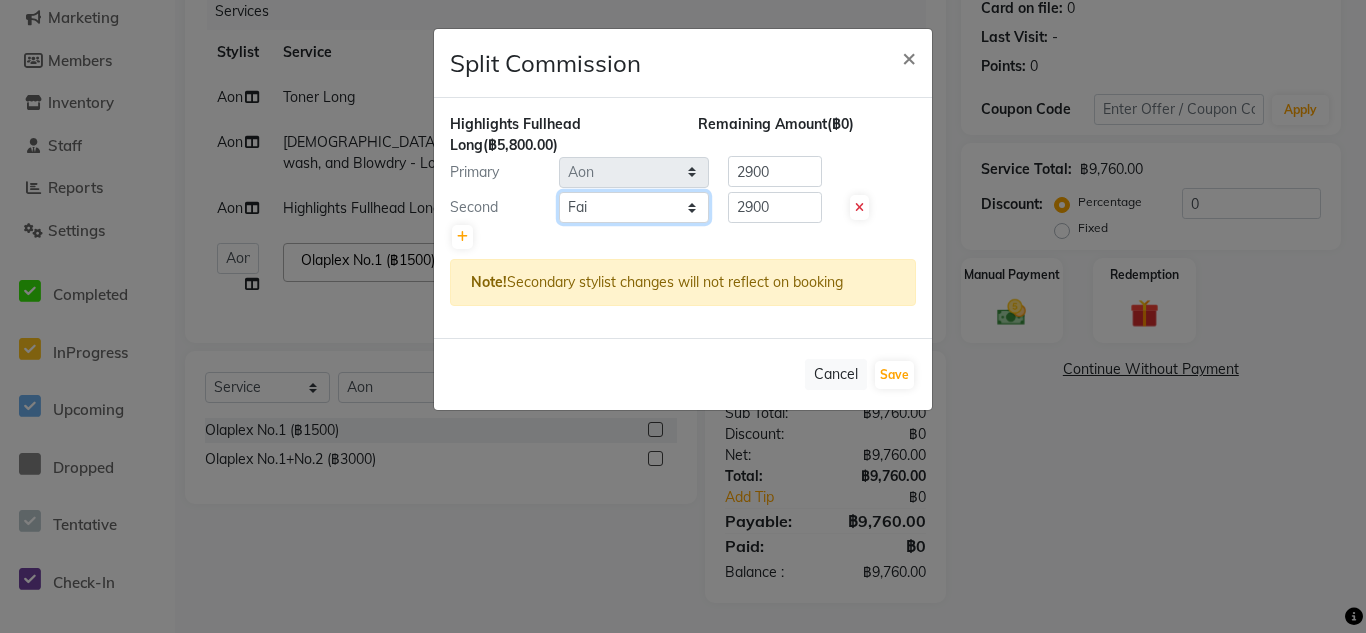 click on "Select  Aon   Apple     Boss [PERSON_NAME]    [PERSON_NAME]    Pim" 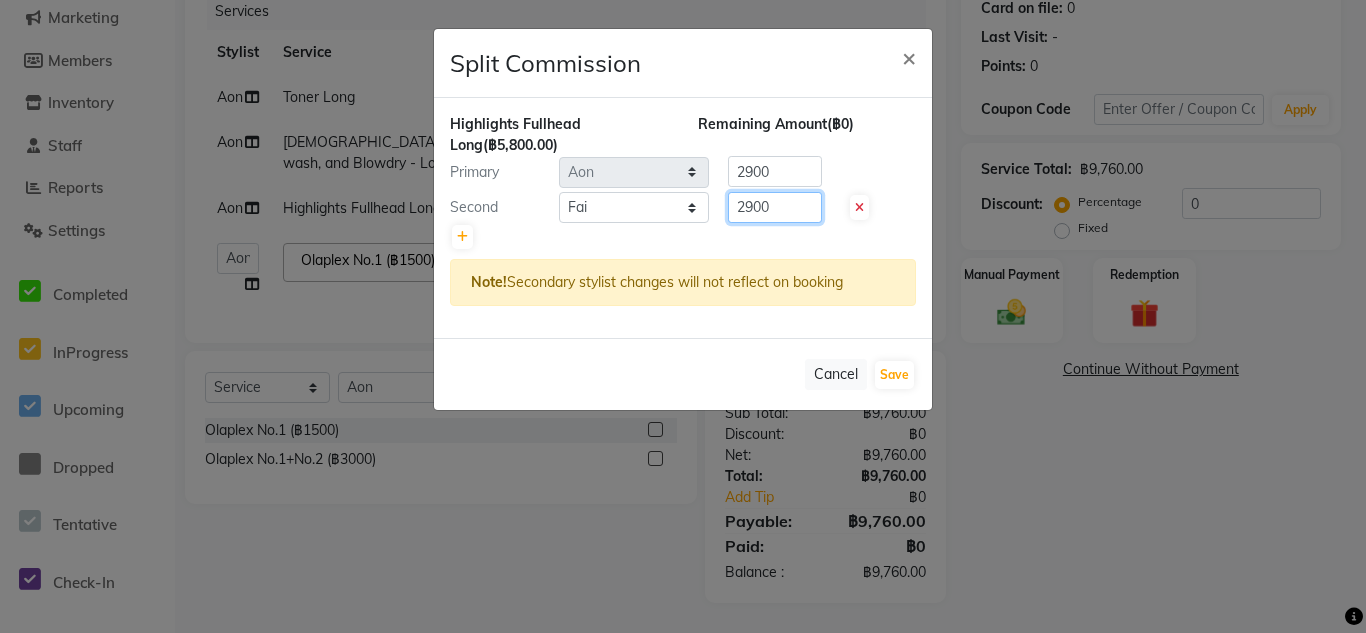 click on "2900" 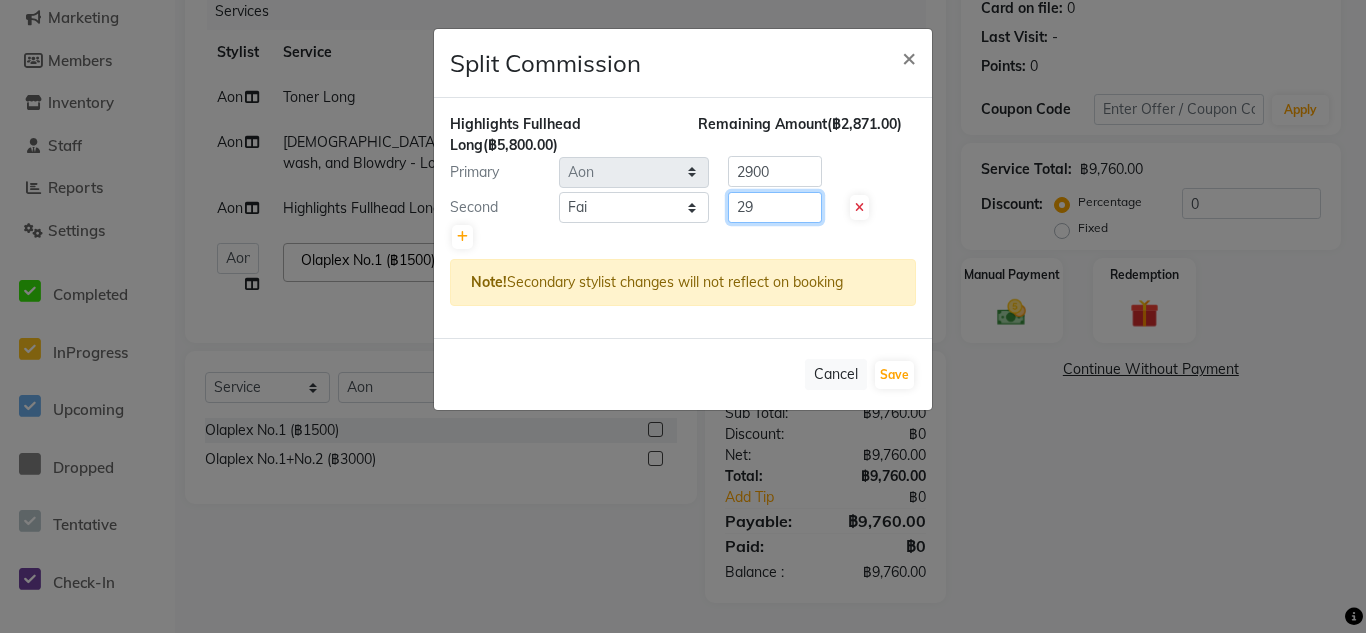 type on "2" 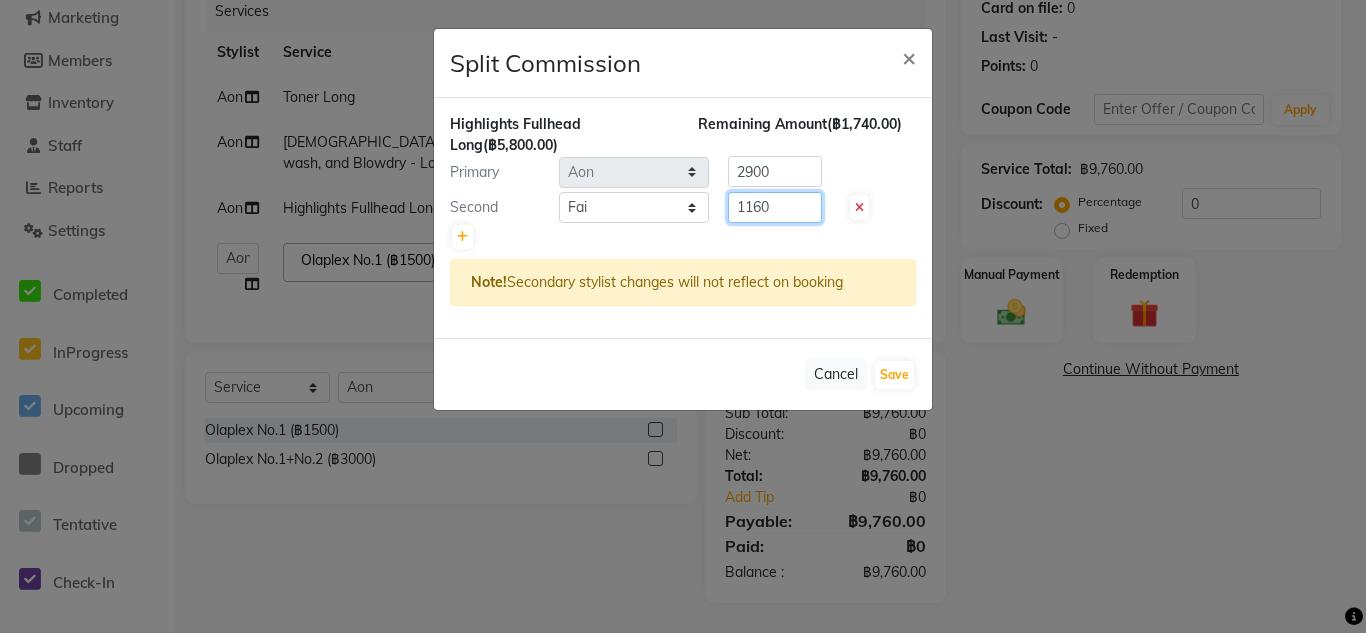 type on "1160" 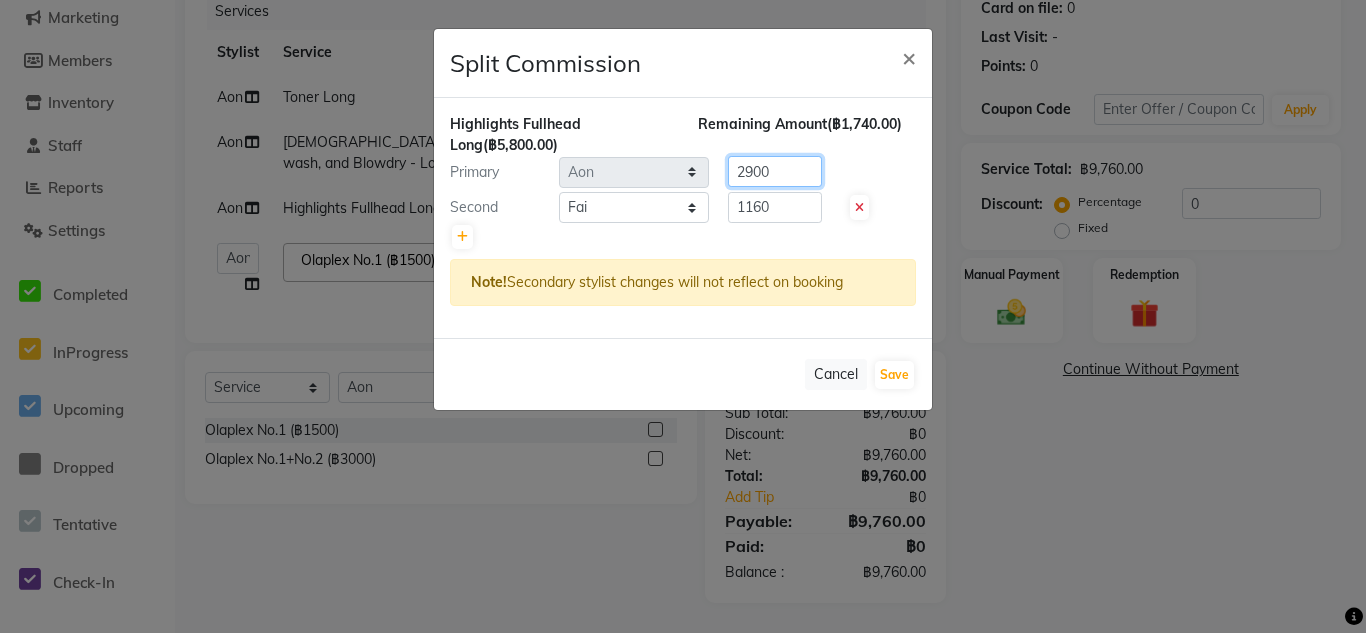 click on "2900" 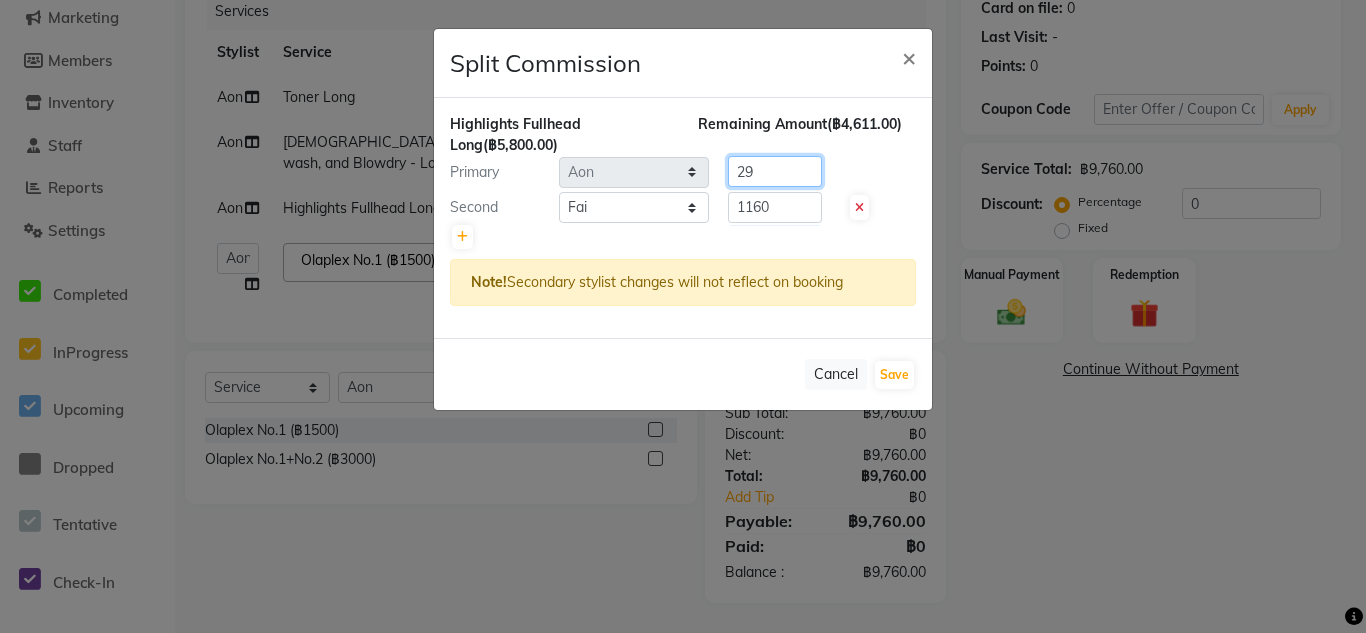 type on "2" 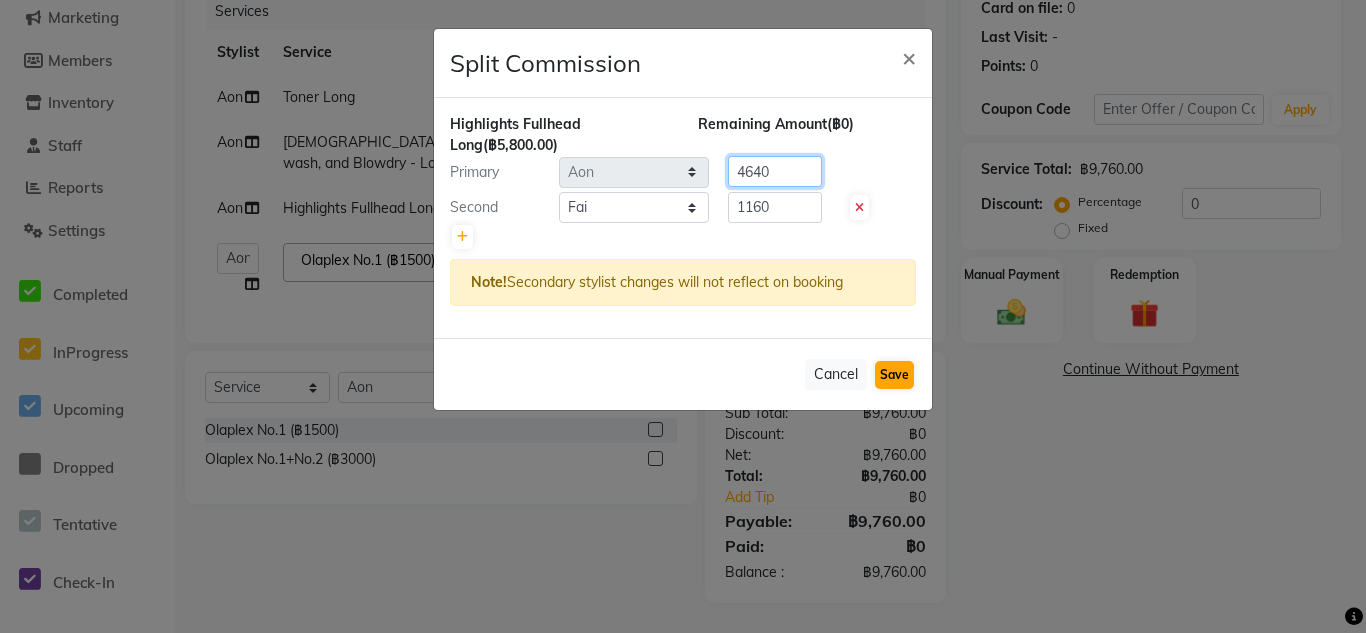 type on "4640" 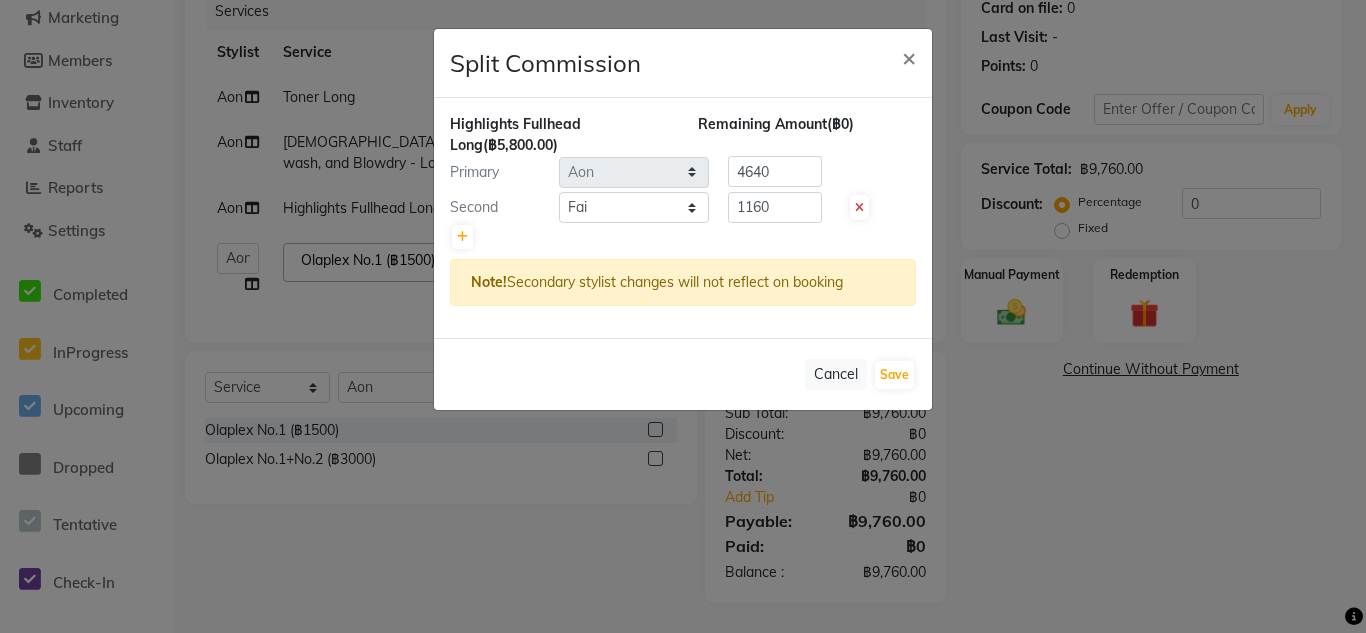 drag, startPoint x: 890, startPoint y: 373, endPoint x: 807, endPoint y: 326, distance: 95.38344 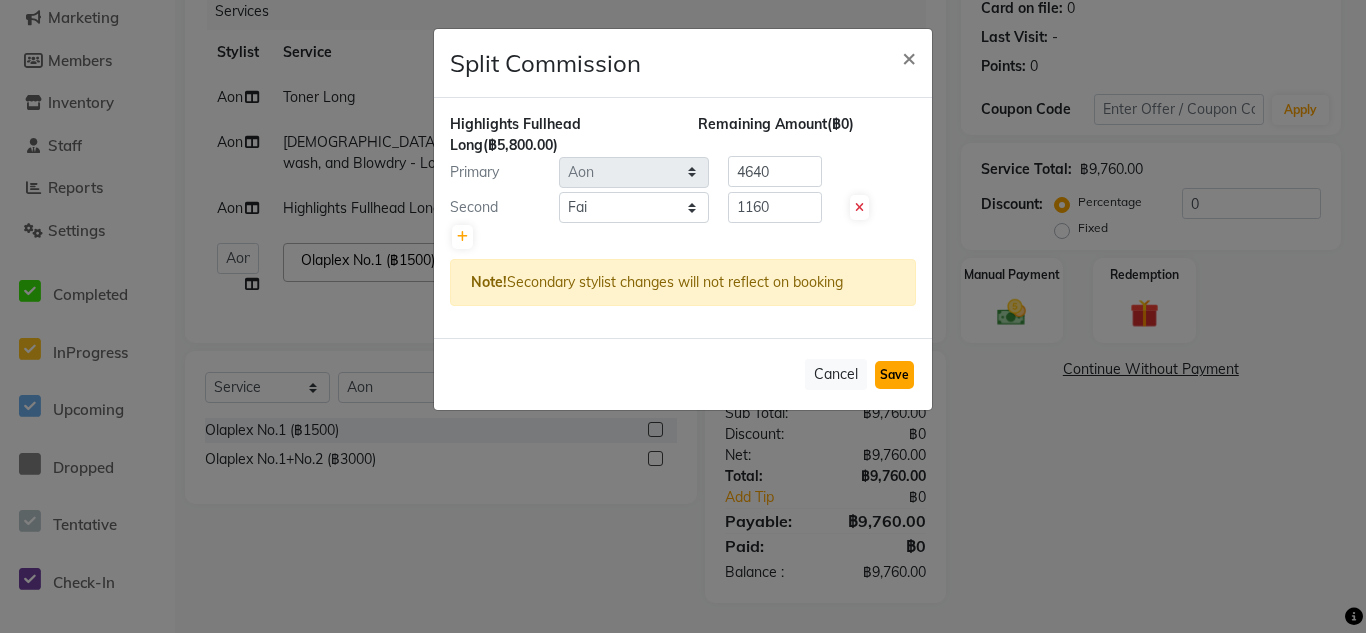 click on "Save" 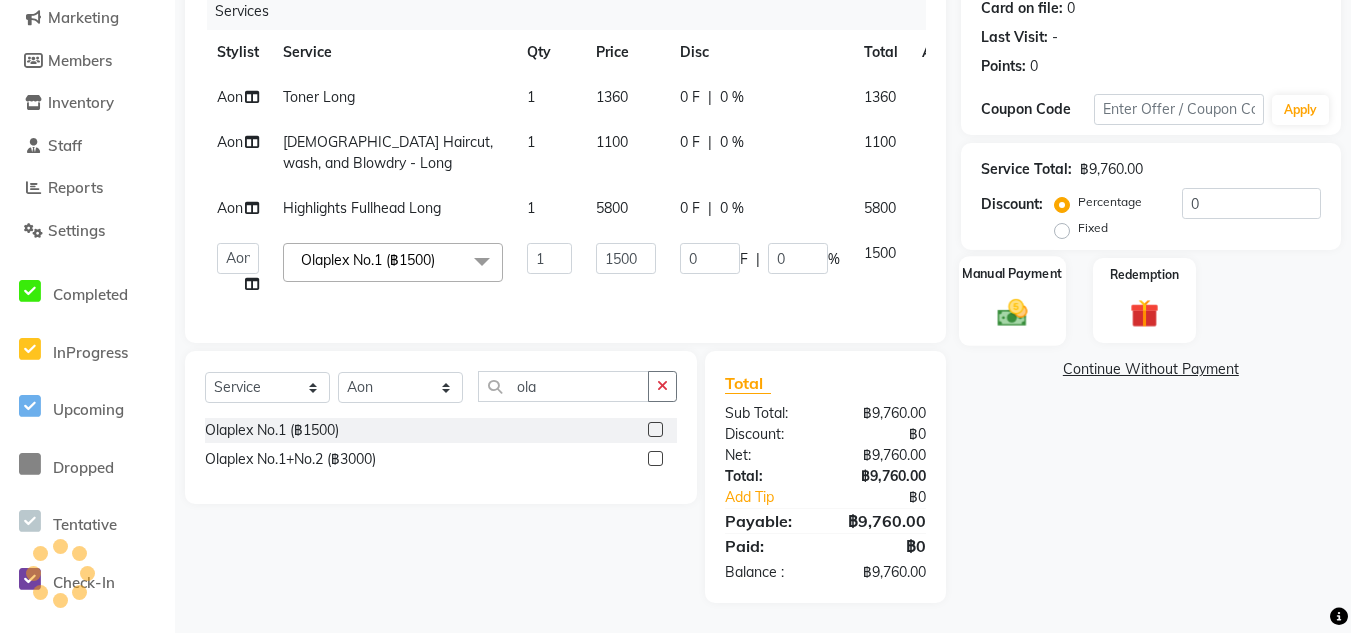 click 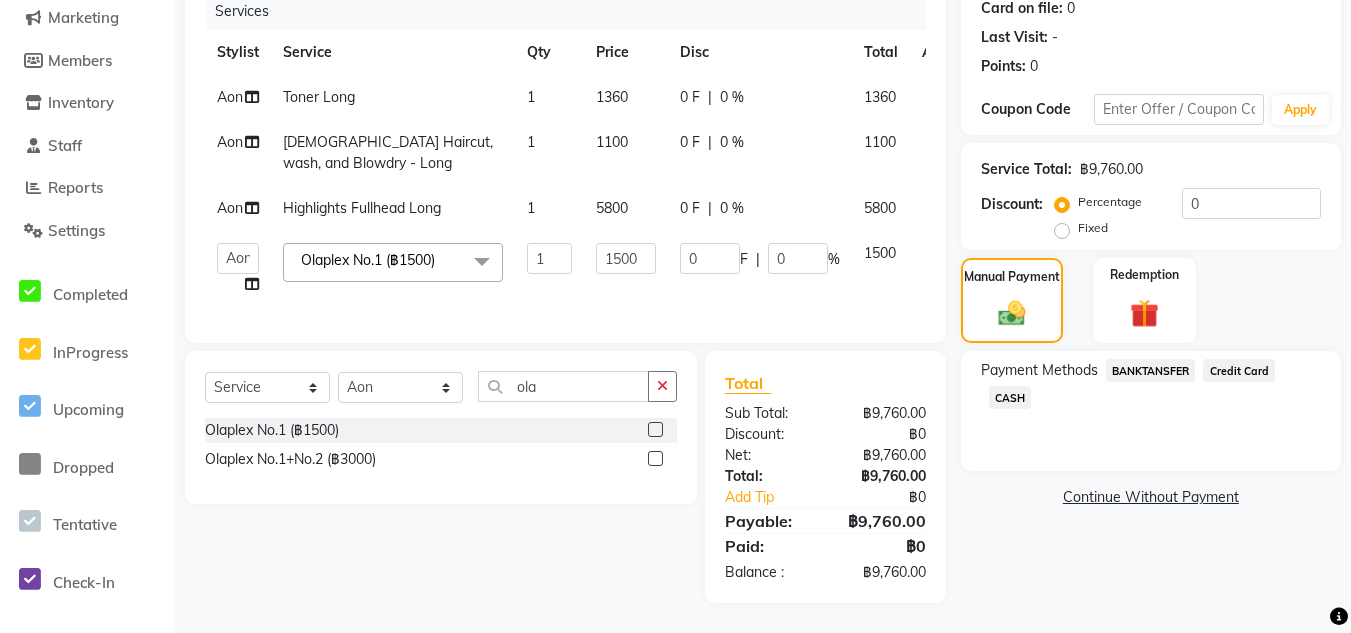 click on "CASH" 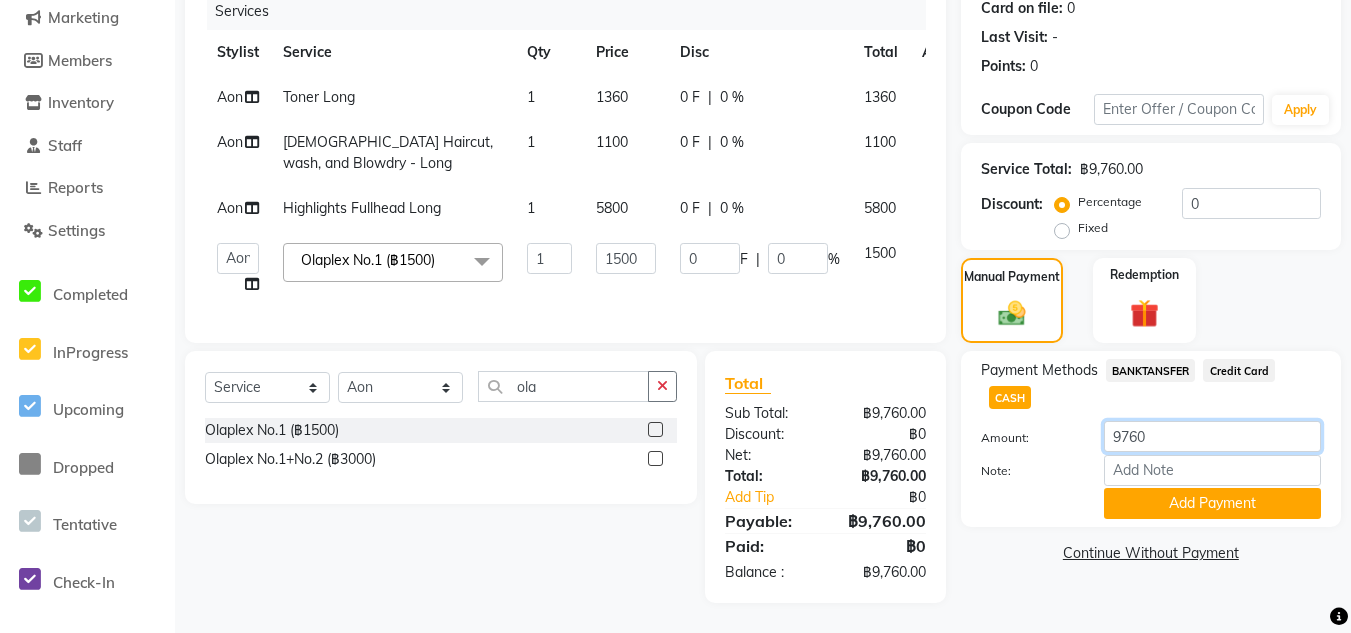 click on "9760" 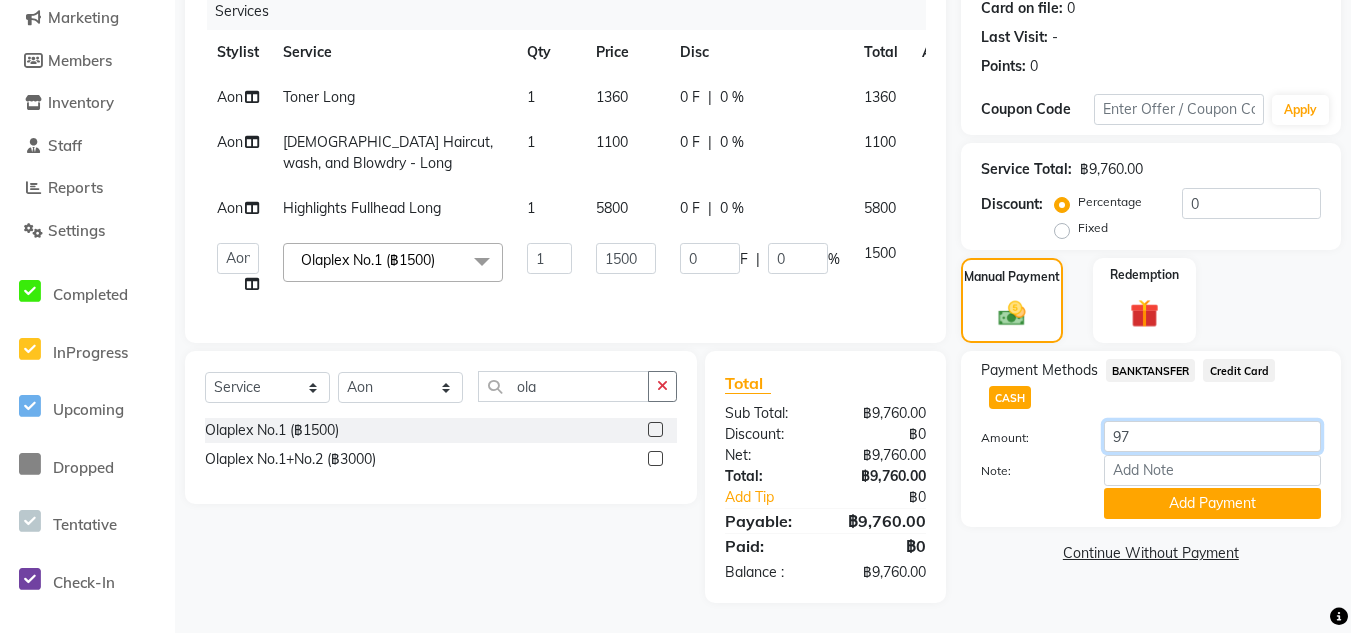 type on "9" 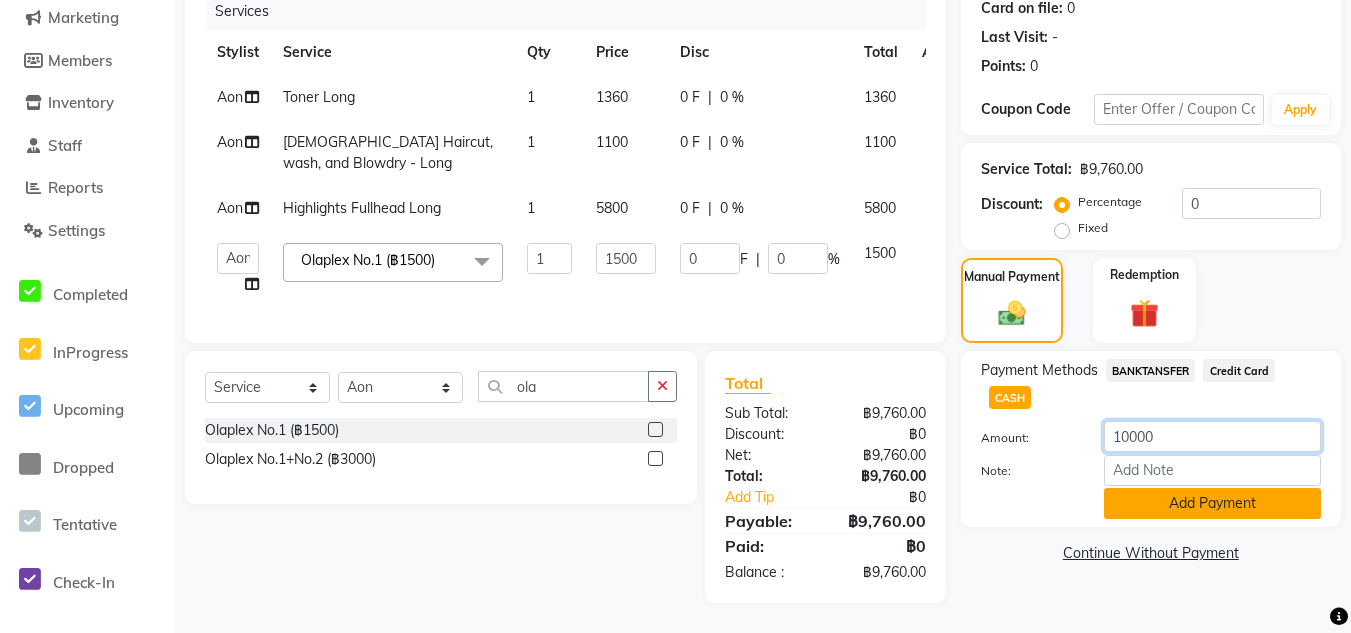 type on "10000" 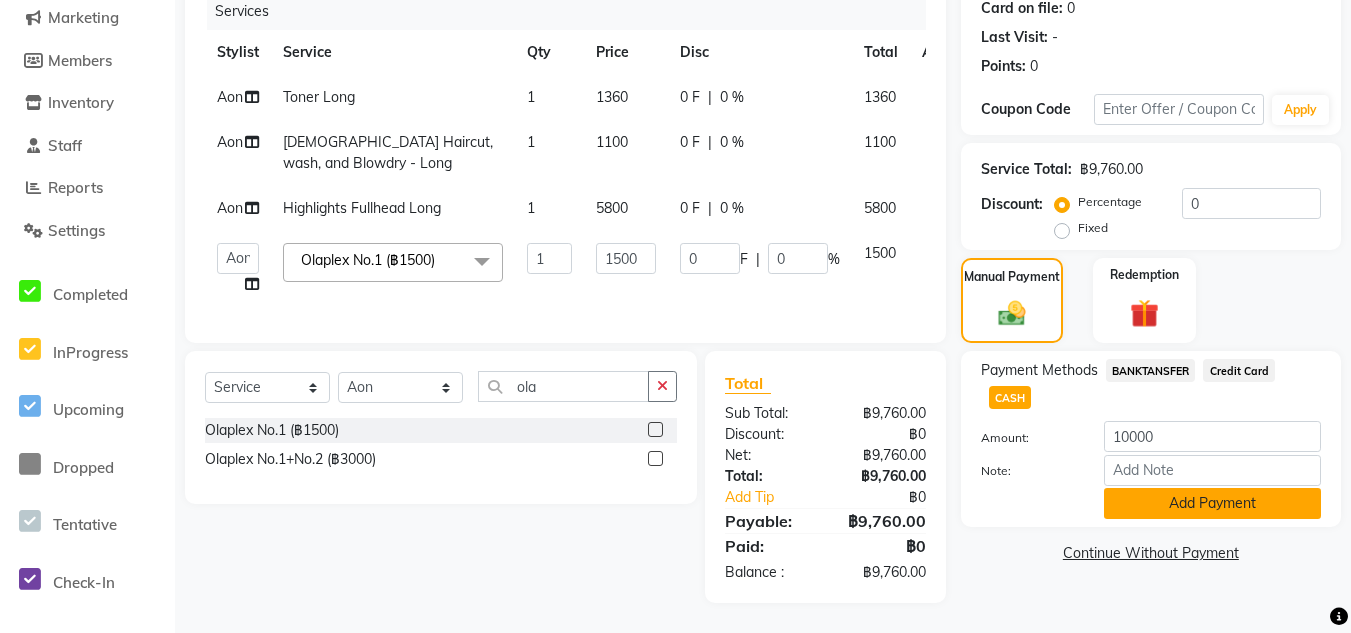 click on "Add Payment" 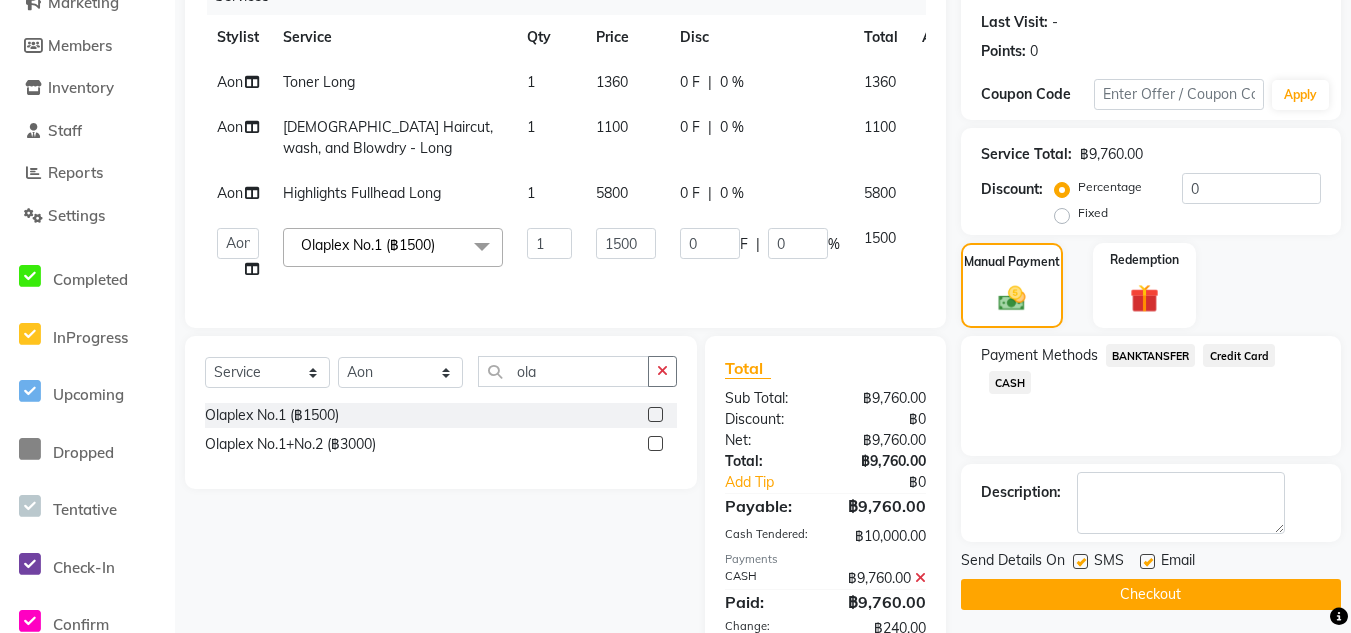 scroll, scrollTop: 374, scrollLeft: 0, axis: vertical 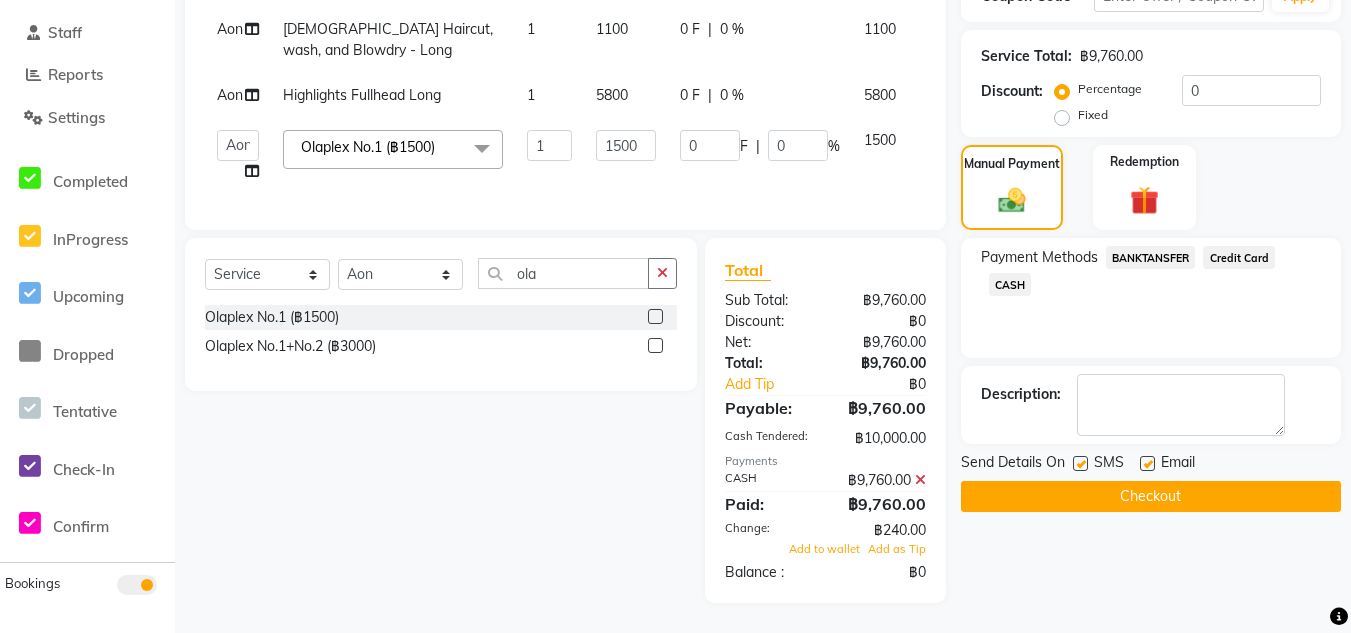 click on "Checkout" 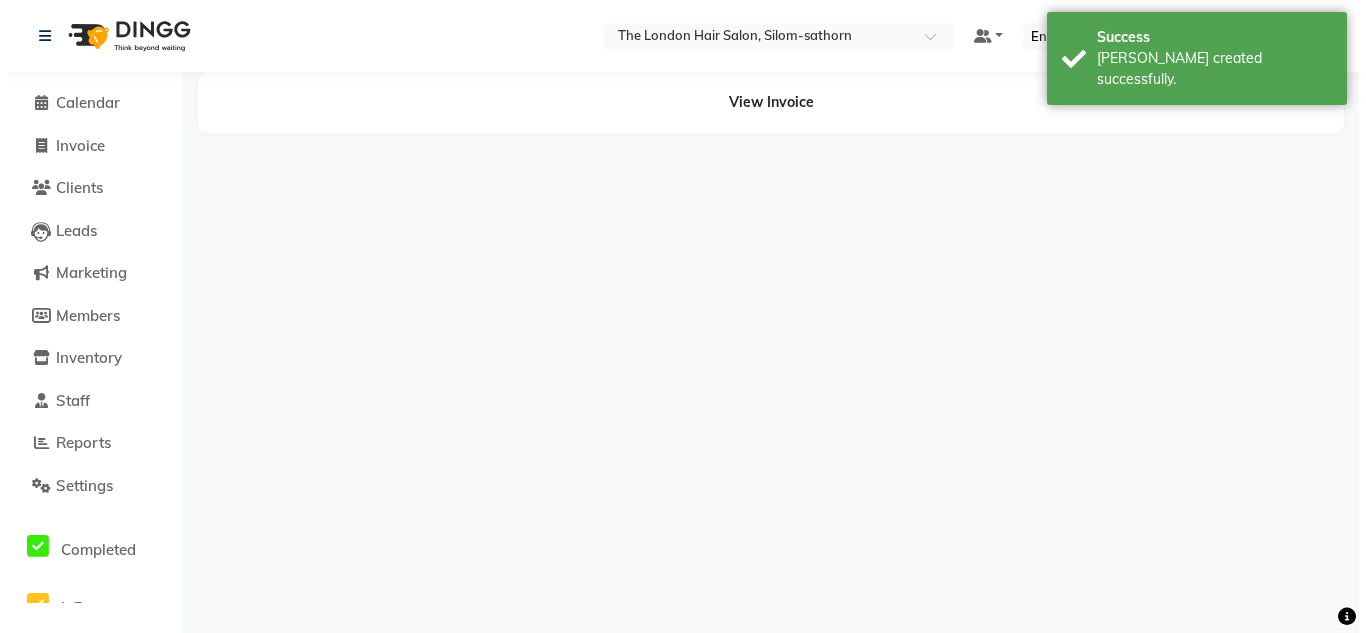 scroll, scrollTop: 0, scrollLeft: 0, axis: both 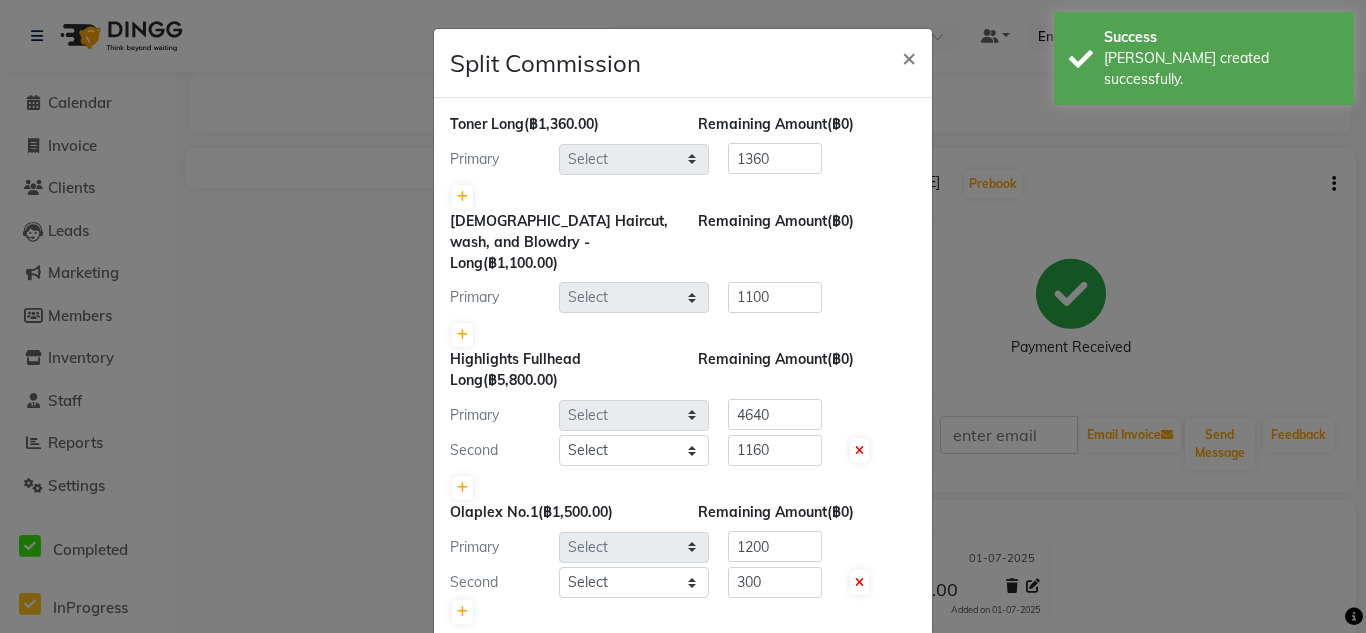 select on "56709" 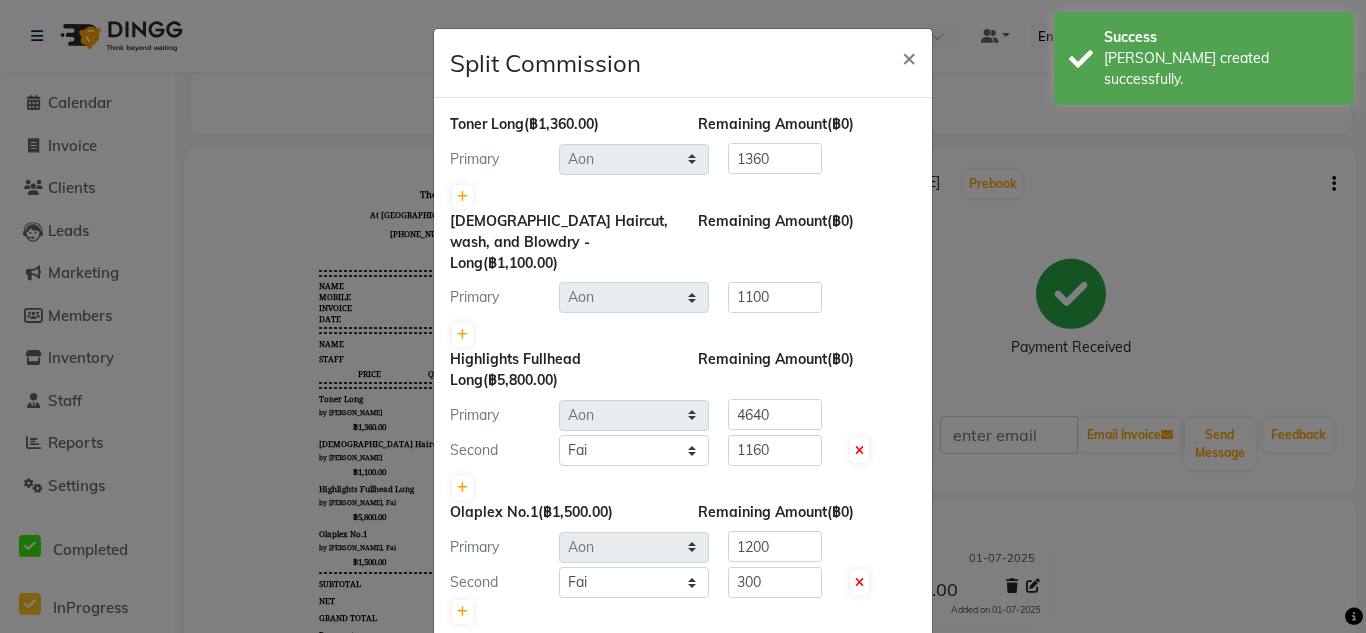 scroll, scrollTop: 0, scrollLeft: 0, axis: both 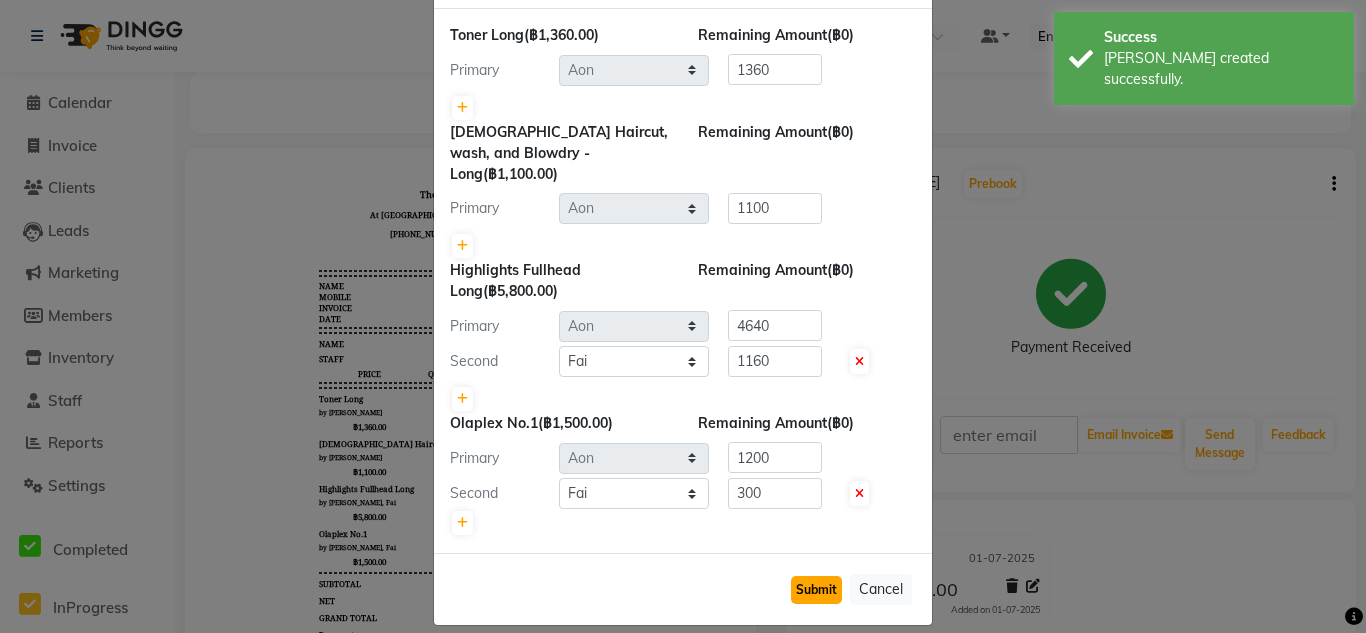 click on "Submit" 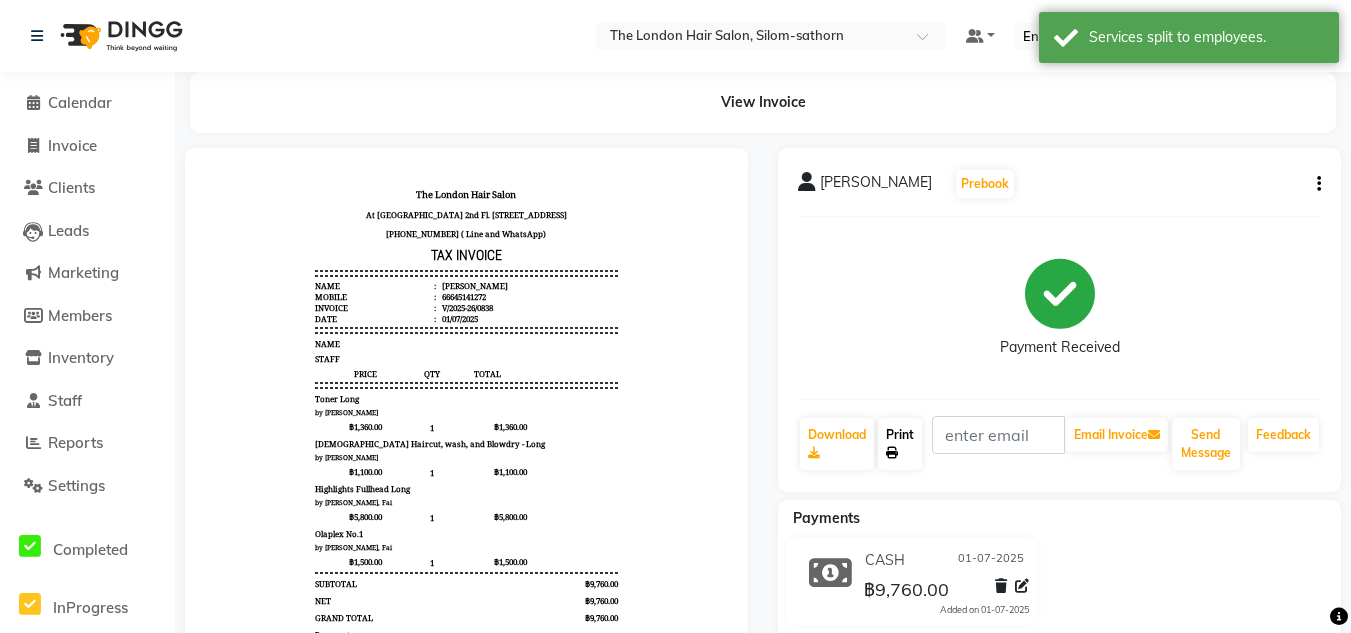 click on "Print" 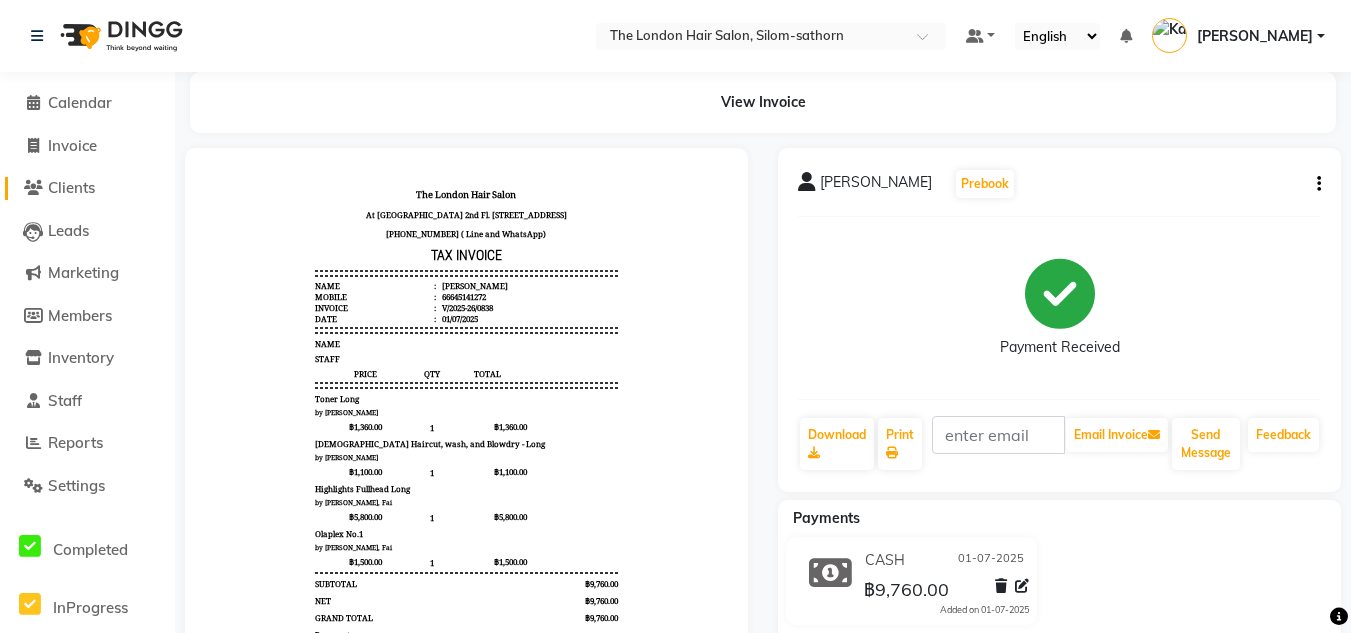 click on "Clients" 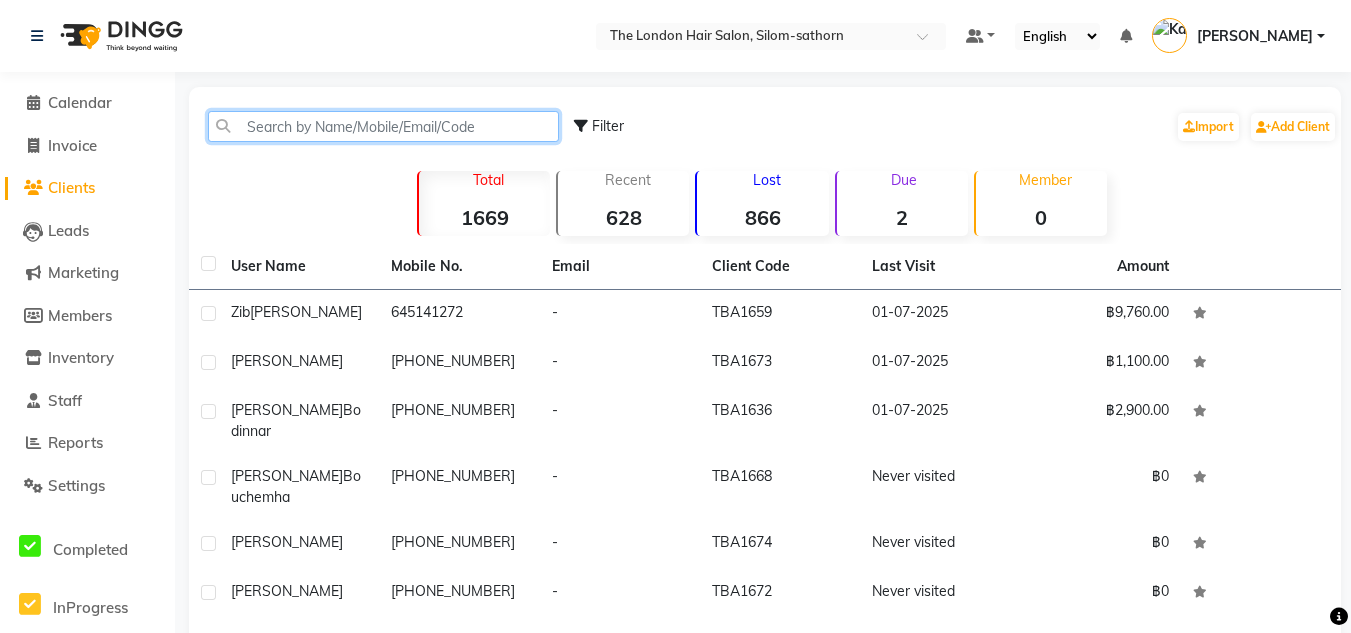 click 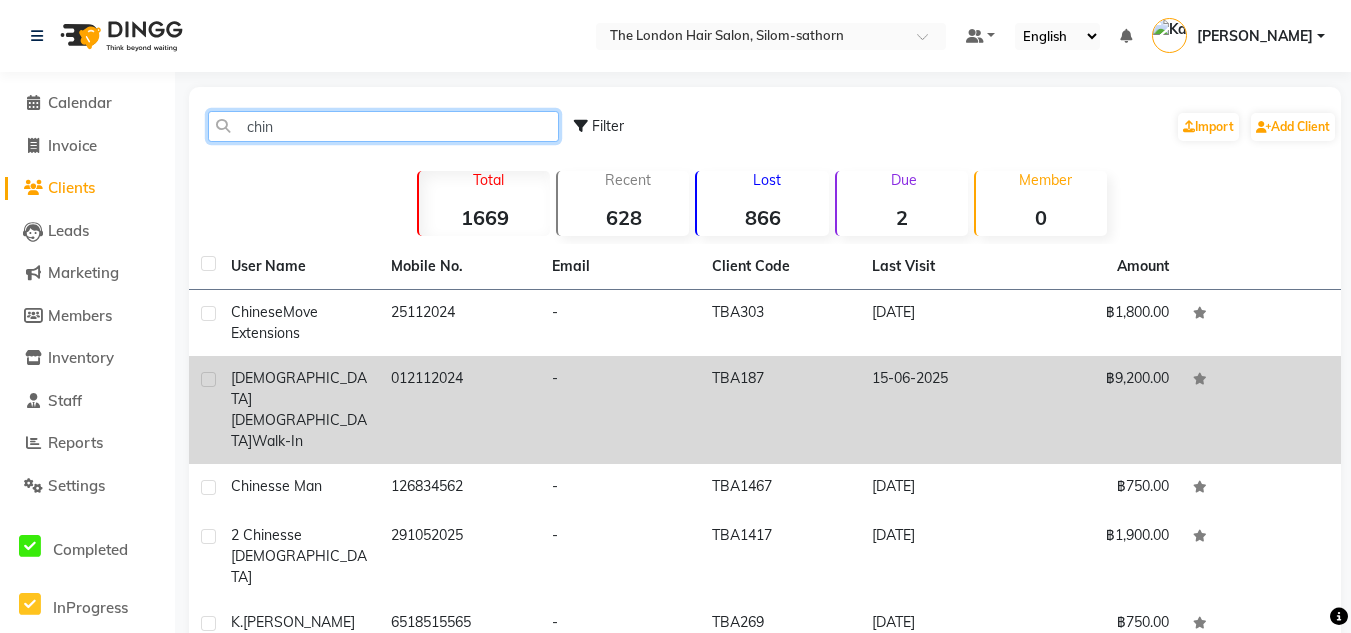 type on "chin" 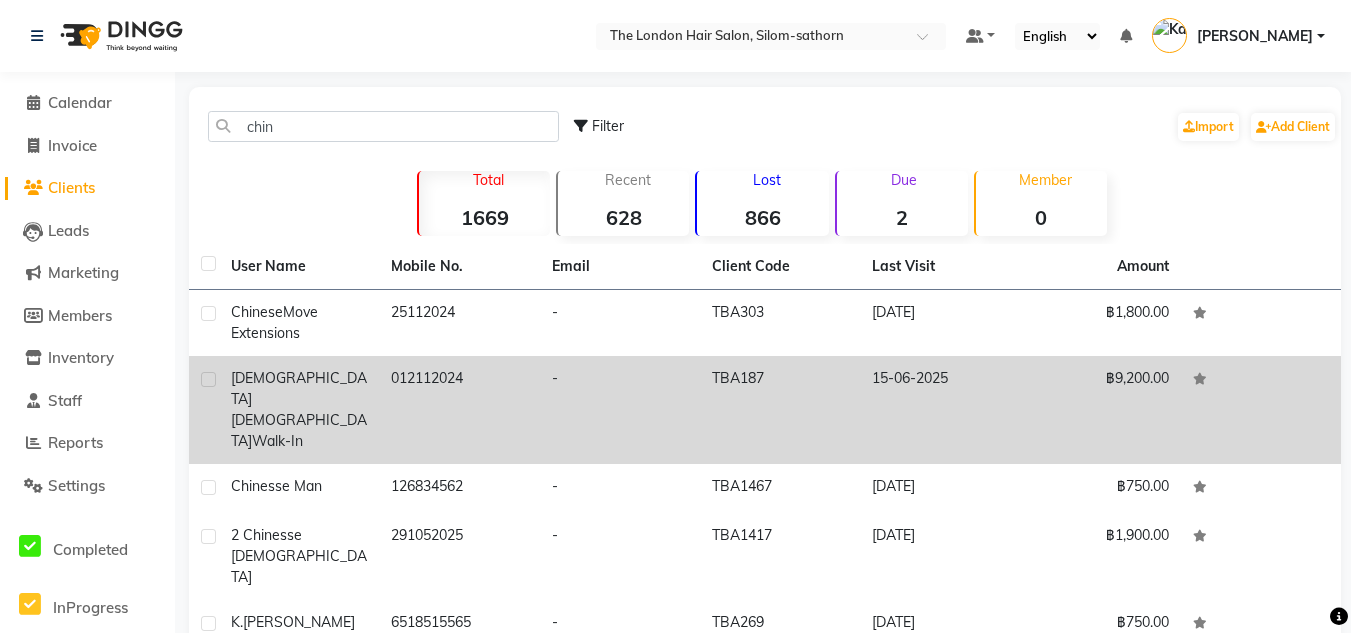 click on "Chinese Lady  Walk-in" 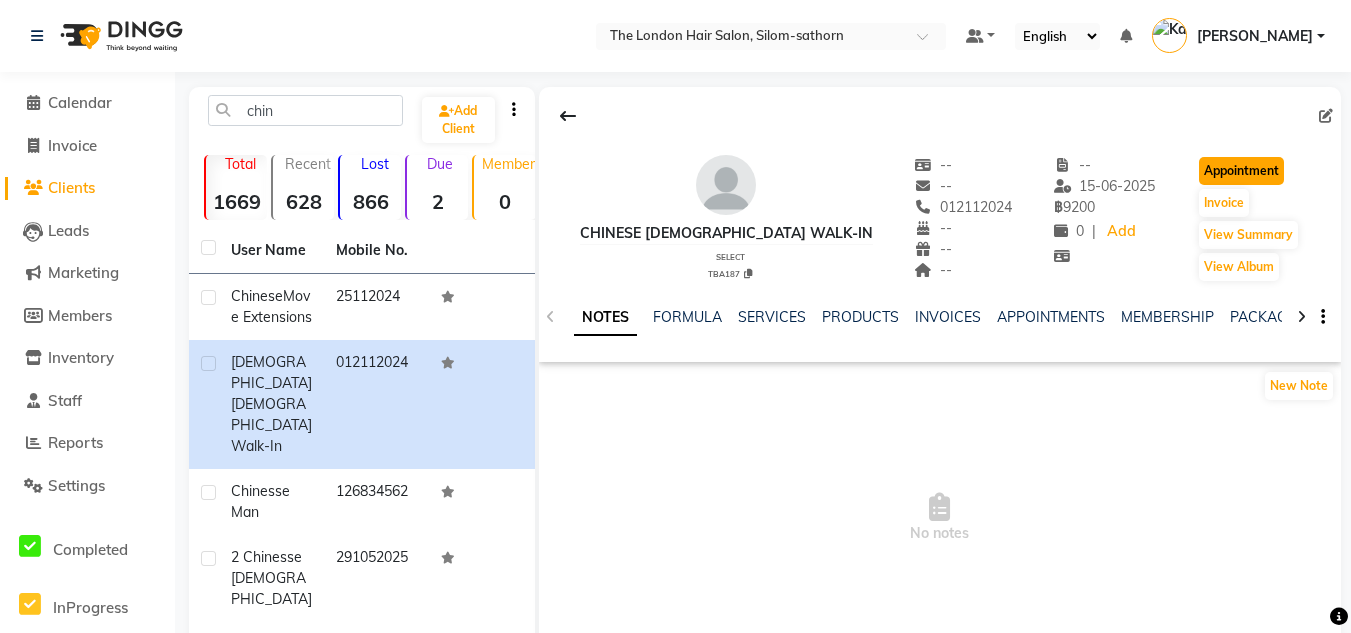 click on "Appointment" 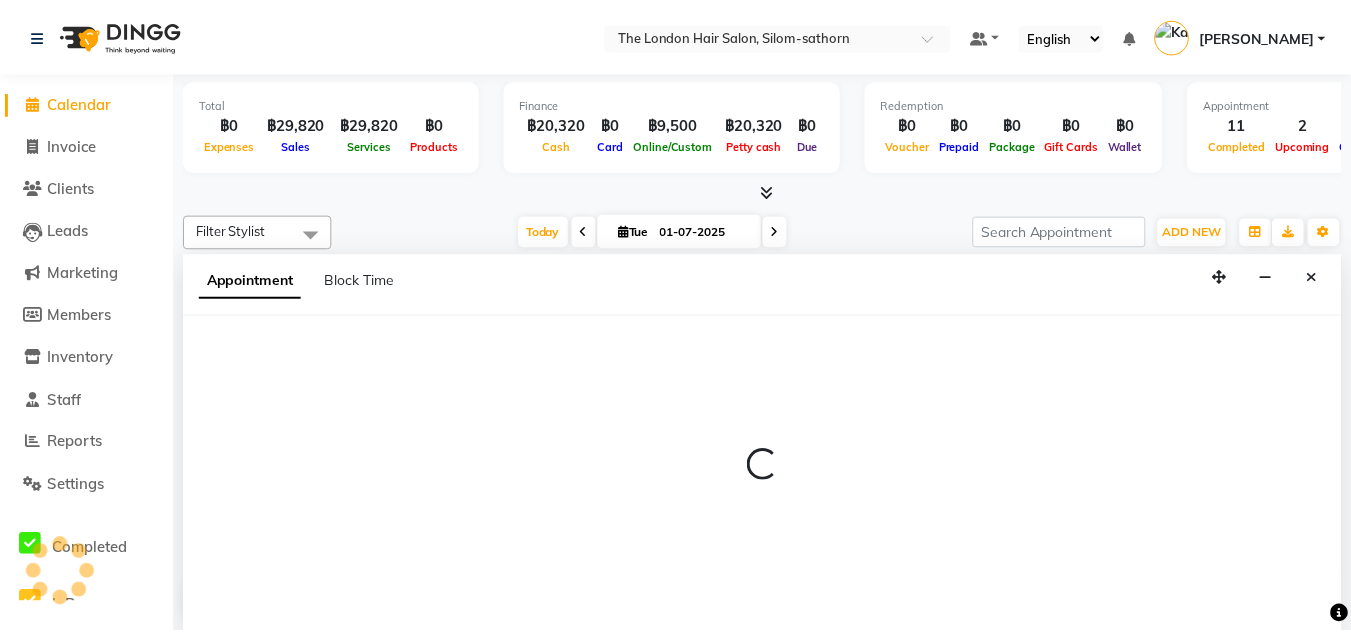 scroll, scrollTop: 1, scrollLeft: 0, axis: vertical 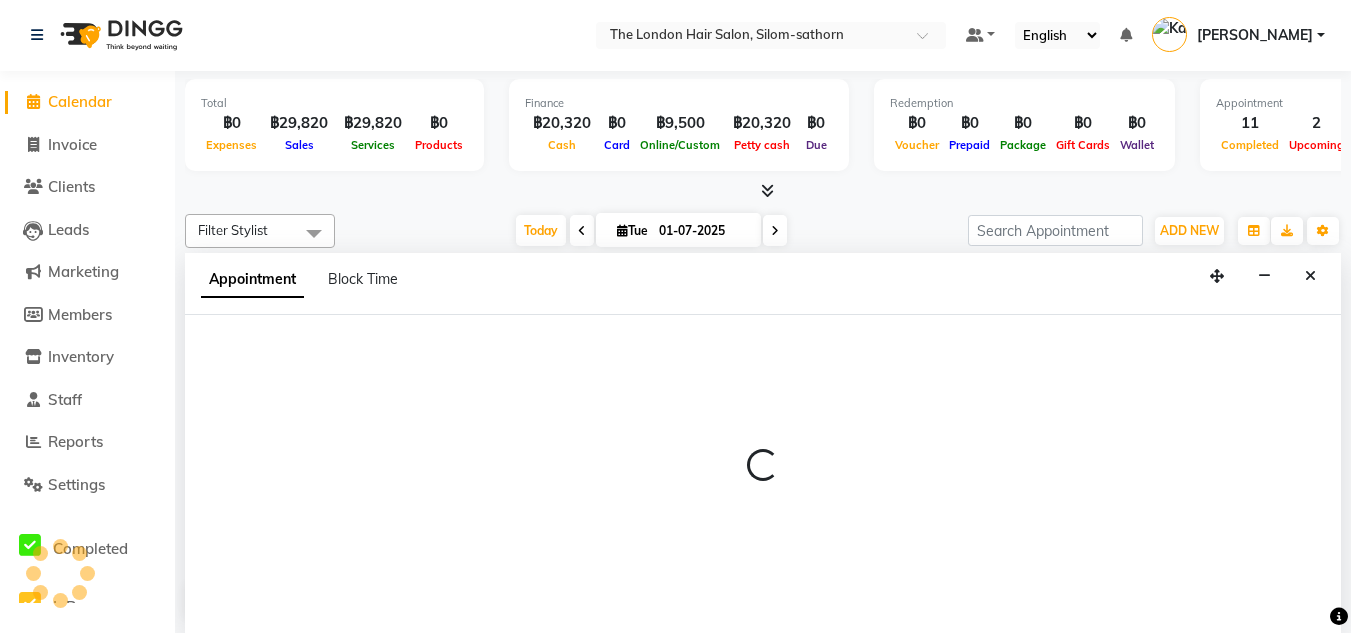 select on "600" 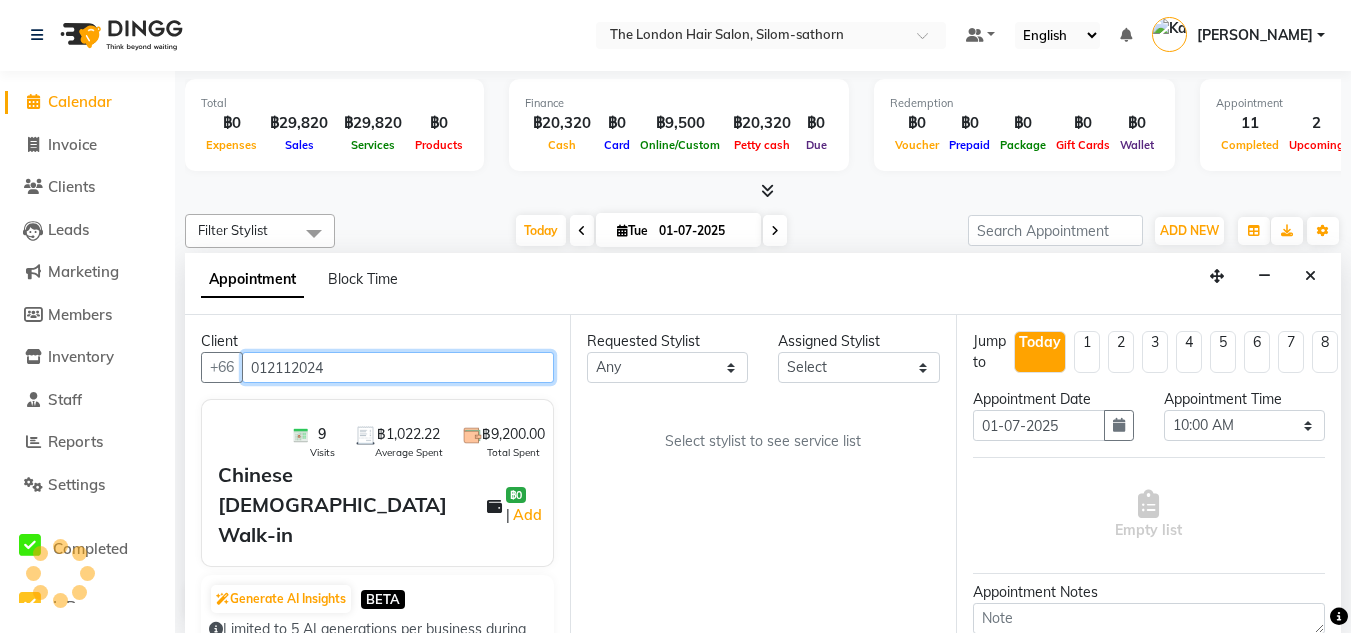 scroll, scrollTop: 705, scrollLeft: 0, axis: vertical 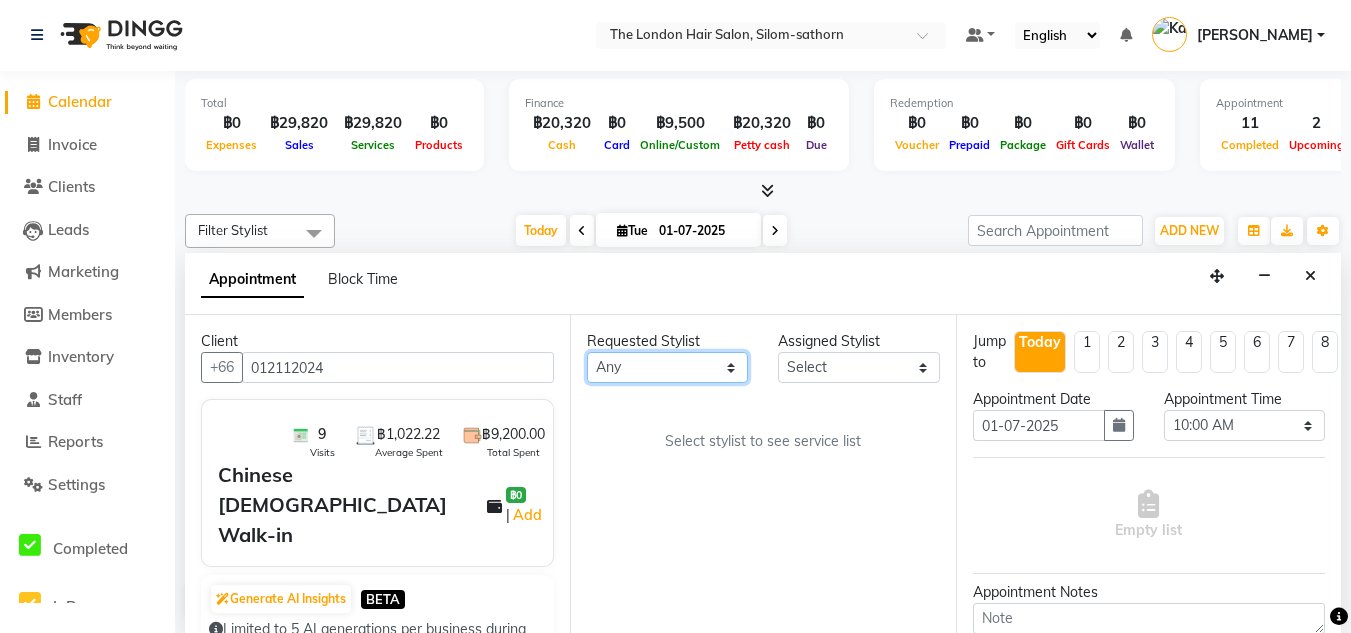 click on "Any Aon Apple   Boss [PERSON_NAME]  [PERSON_NAME]" at bounding box center [667, 367] 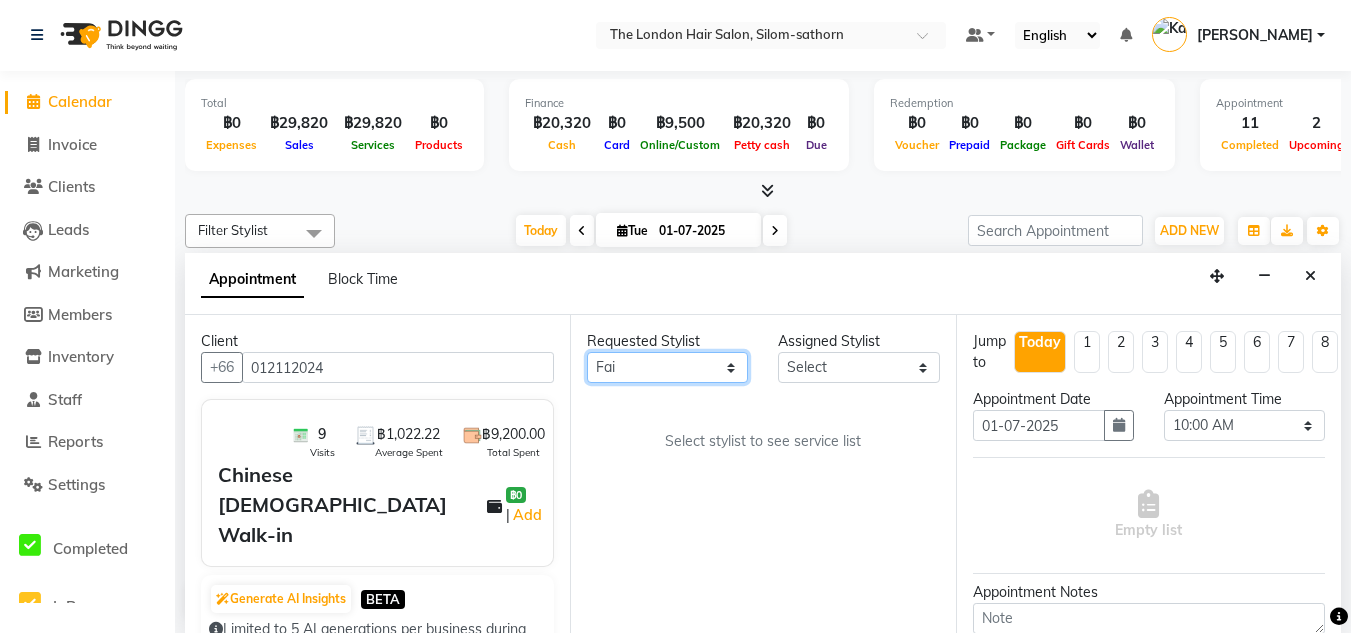 click on "Any Aon Apple   Boss [PERSON_NAME]  [PERSON_NAME]" at bounding box center (667, 367) 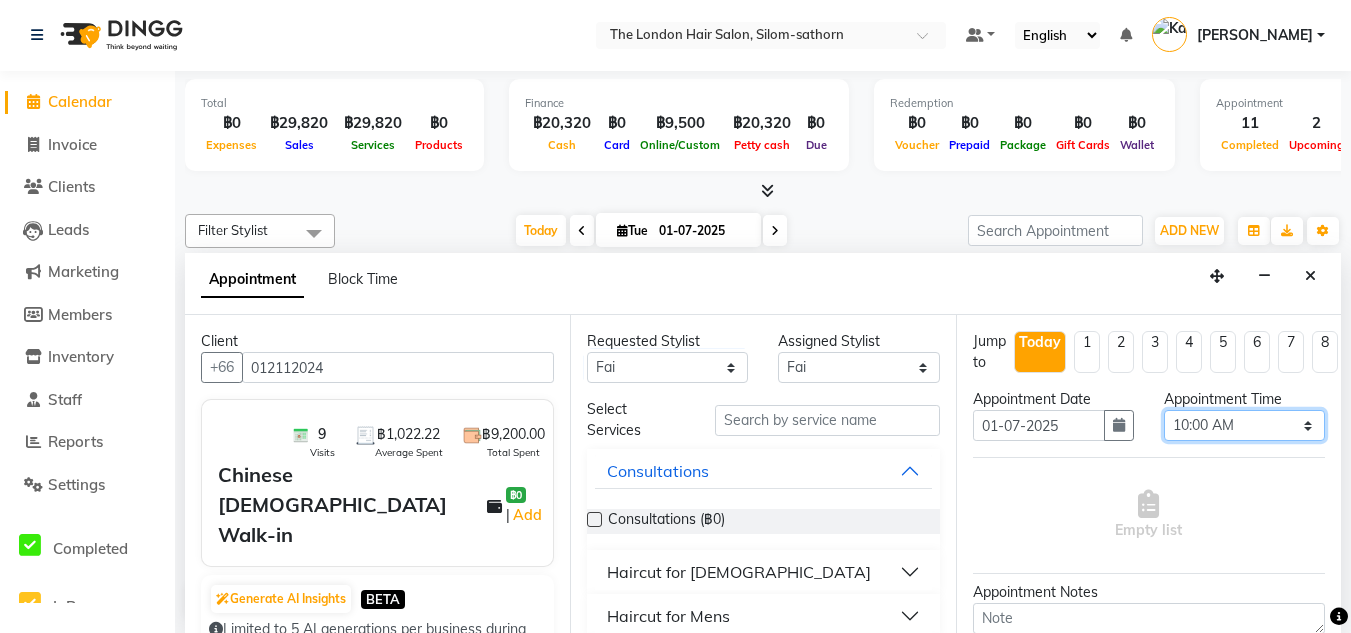 click on "Select 10:00 AM 10:05 AM 10:10 AM 10:15 AM 10:20 AM 10:25 AM 10:30 AM 10:35 AM 10:40 AM 10:45 AM 10:50 AM 10:55 AM 11:00 AM 11:05 AM 11:10 AM 11:15 AM 11:20 AM 11:25 AM 11:30 AM 11:35 AM 11:40 AM 11:45 AM 11:50 AM 11:55 AM 12:00 PM 12:05 PM 12:10 PM 12:15 PM 12:20 PM 12:25 PM 12:30 PM 12:35 PM 12:40 PM 12:45 PM 12:50 PM 12:55 PM 01:00 PM 01:05 PM 01:10 PM 01:15 PM 01:20 PM 01:25 PM 01:30 PM 01:35 PM 01:40 PM 01:45 PM 01:50 PM 01:55 PM 02:00 PM 02:05 PM 02:10 PM 02:15 PM 02:20 PM 02:25 PM 02:30 PM 02:35 PM 02:40 PM 02:45 PM 02:50 PM 02:55 PM 03:00 PM 03:05 PM 03:10 PM 03:15 PM 03:20 PM 03:25 PM 03:30 PM 03:35 PM 03:40 PM 03:45 PM 03:50 PM 03:55 PM 04:00 PM 04:05 PM 04:10 PM 04:15 PM 04:20 PM 04:25 PM 04:30 PM 04:35 PM 04:40 PM 04:45 PM 04:50 PM 04:55 PM 05:00 PM 05:05 PM 05:10 PM 05:15 PM 05:20 PM 05:25 PM 05:30 PM 05:35 PM 05:40 PM 05:45 PM 05:50 PM 05:55 PM 06:00 PM 06:05 PM 06:10 PM 06:15 PM 06:20 PM 06:25 PM 06:30 PM 06:35 PM 06:40 PM 06:45 PM 06:50 PM 06:55 PM 07:00 PM 07:05 PM 07:10 PM 07:15 PM 07:20 PM" at bounding box center [1244, 425] 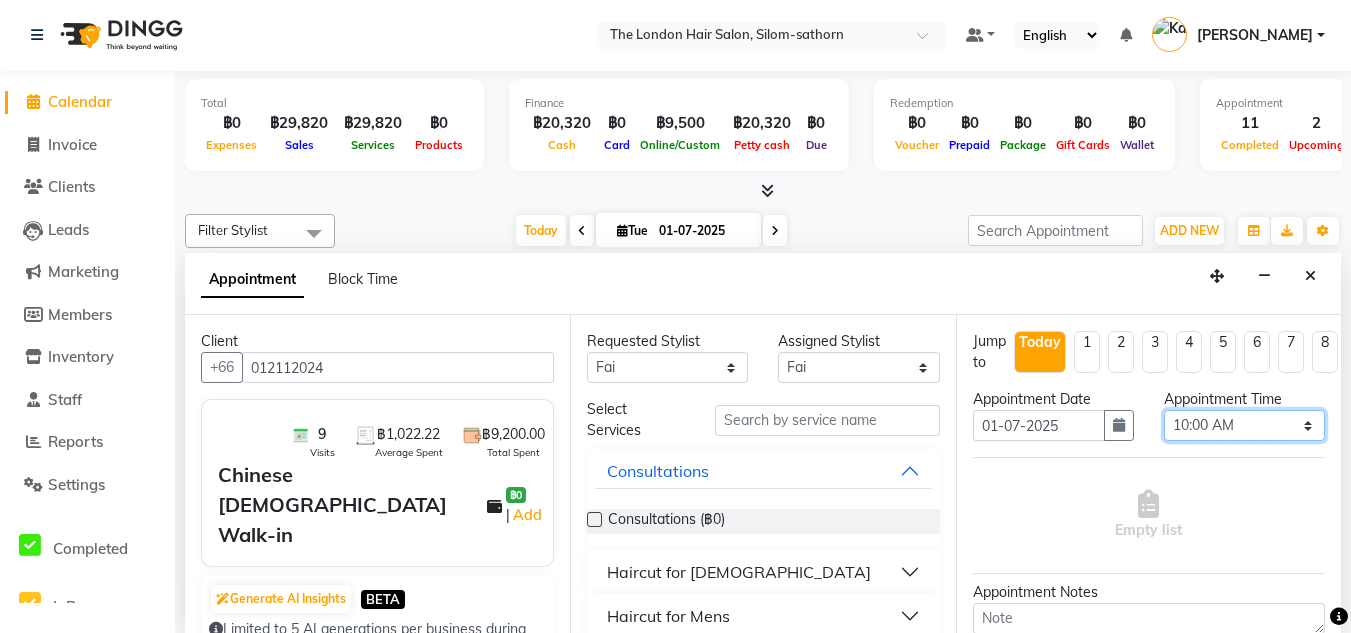 select on "995" 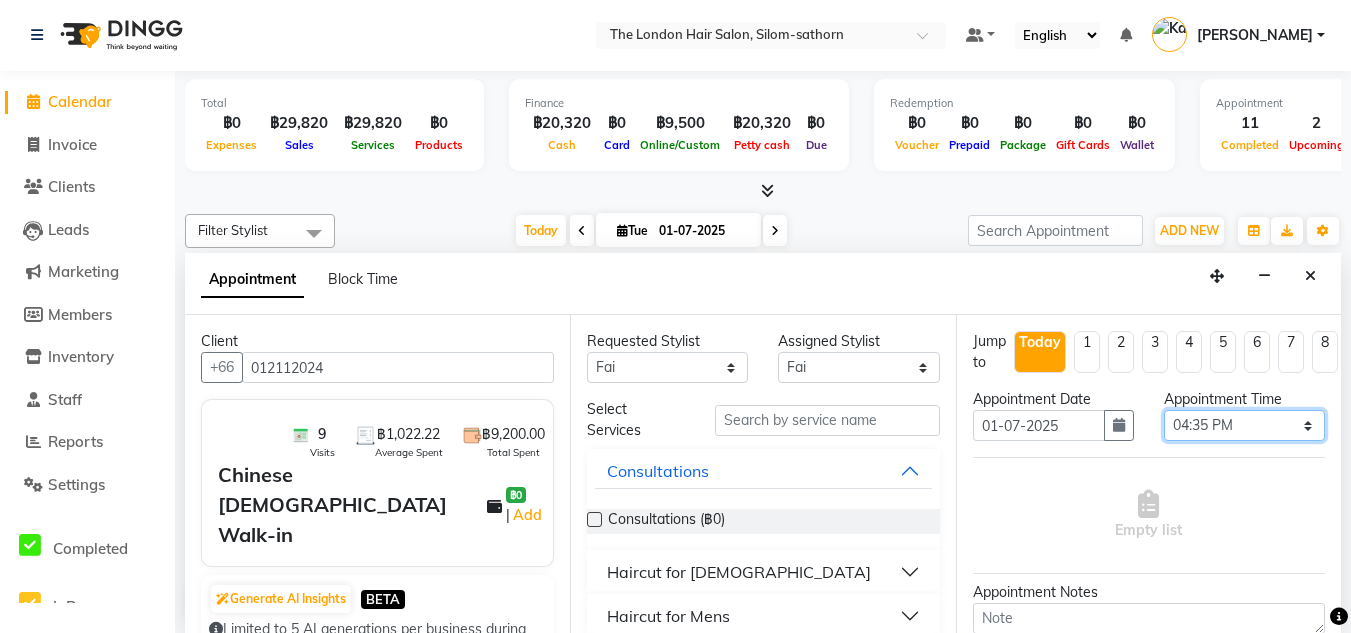 click on "Select 10:00 AM 10:05 AM 10:10 AM 10:15 AM 10:20 AM 10:25 AM 10:30 AM 10:35 AM 10:40 AM 10:45 AM 10:50 AM 10:55 AM 11:00 AM 11:05 AM 11:10 AM 11:15 AM 11:20 AM 11:25 AM 11:30 AM 11:35 AM 11:40 AM 11:45 AM 11:50 AM 11:55 AM 12:00 PM 12:05 PM 12:10 PM 12:15 PM 12:20 PM 12:25 PM 12:30 PM 12:35 PM 12:40 PM 12:45 PM 12:50 PM 12:55 PM 01:00 PM 01:05 PM 01:10 PM 01:15 PM 01:20 PM 01:25 PM 01:30 PM 01:35 PM 01:40 PM 01:45 PM 01:50 PM 01:55 PM 02:00 PM 02:05 PM 02:10 PM 02:15 PM 02:20 PM 02:25 PM 02:30 PM 02:35 PM 02:40 PM 02:45 PM 02:50 PM 02:55 PM 03:00 PM 03:05 PM 03:10 PM 03:15 PM 03:20 PM 03:25 PM 03:30 PM 03:35 PM 03:40 PM 03:45 PM 03:50 PM 03:55 PM 04:00 PM 04:05 PM 04:10 PM 04:15 PM 04:20 PM 04:25 PM 04:30 PM 04:35 PM 04:40 PM 04:45 PM 04:50 PM 04:55 PM 05:00 PM 05:05 PM 05:10 PM 05:15 PM 05:20 PM 05:25 PM 05:30 PM 05:35 PM 05:40 PM 05:45 PM 05:50 PM 05:55 PM 06:00 PM 06:05 PM 06:10 PM 06:15 PM 06:20 PM 06:25 PM 06:30 PM 06:35 PM 06:40 PM 06:45 PM 06:50 PM 06:55 PM 07:00 PM 07:05 PM 07:10 PM 07:15 PM 07:20 PM" at bounding box center [1244, 425] 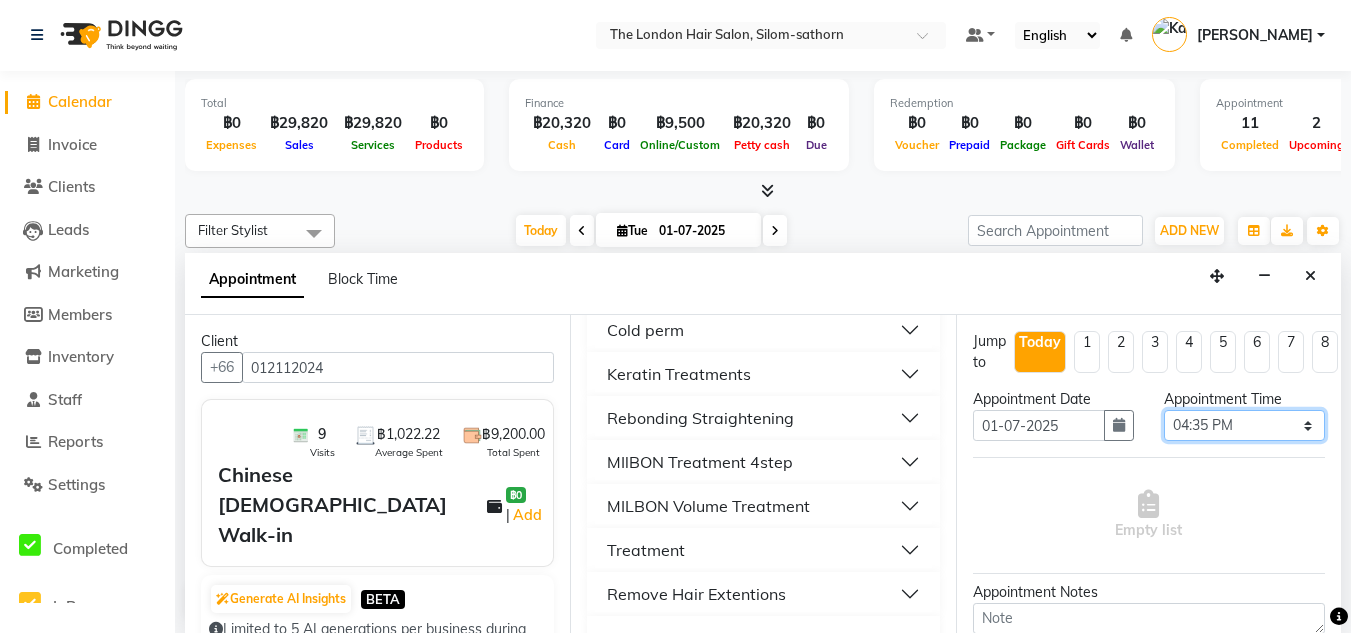 scroll, scrollTop: 901, scrollLeft: 0, axis: vertical 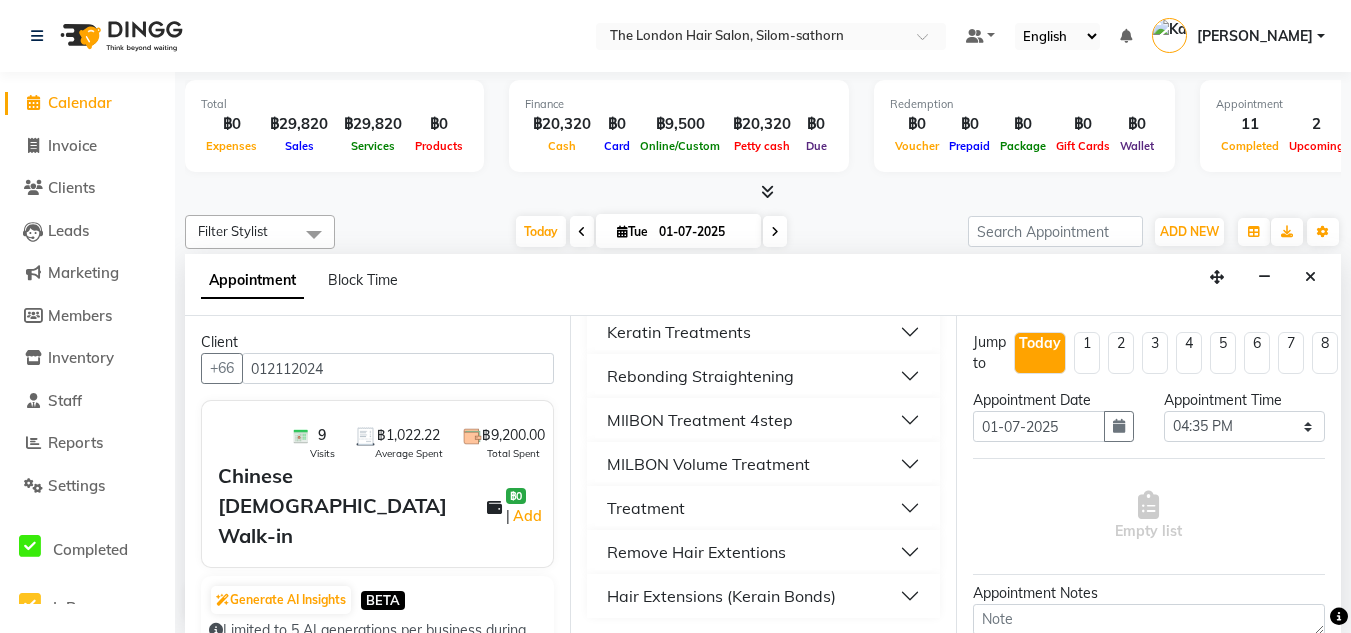 click on "MILBON Volume Treatment" at bounding box center [708, 464] 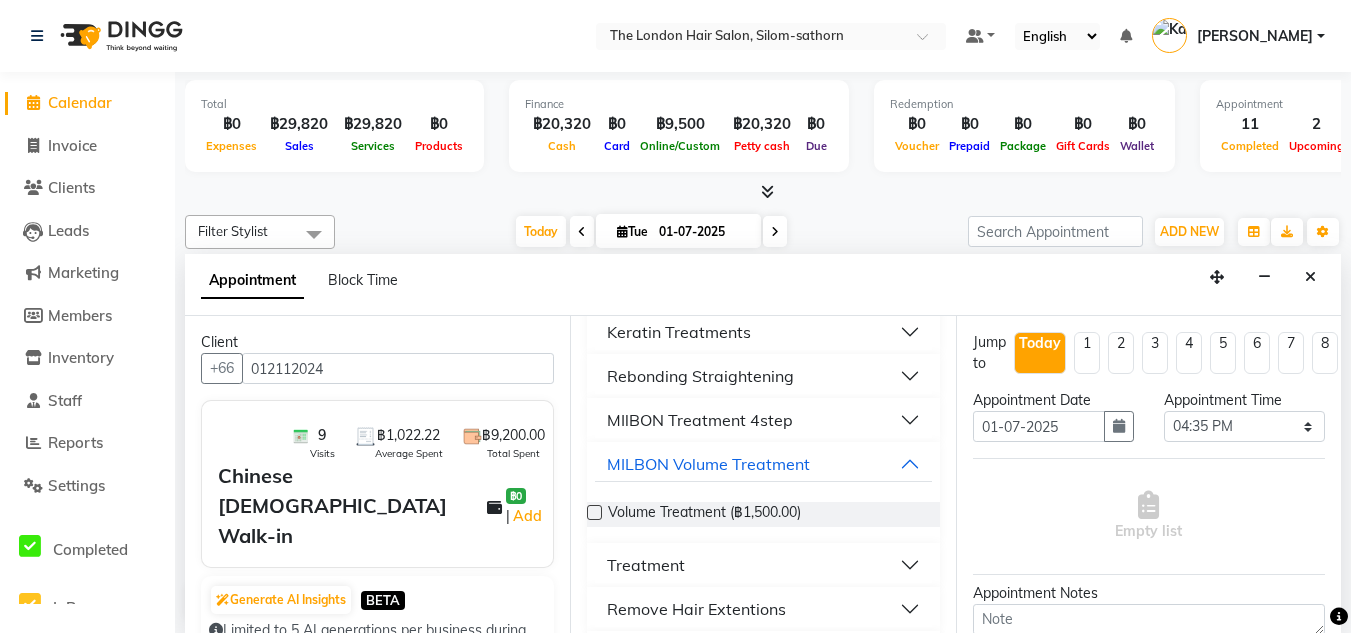 click at bounding box center [594, 512] 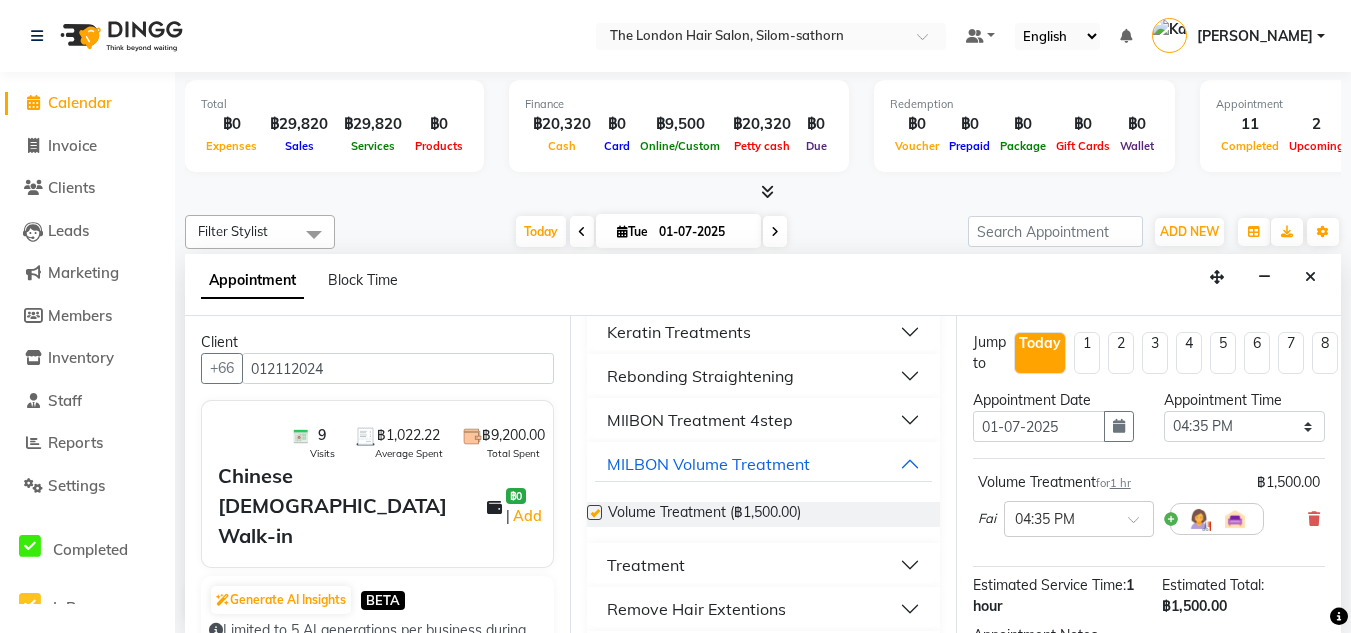 checkbox on "false" 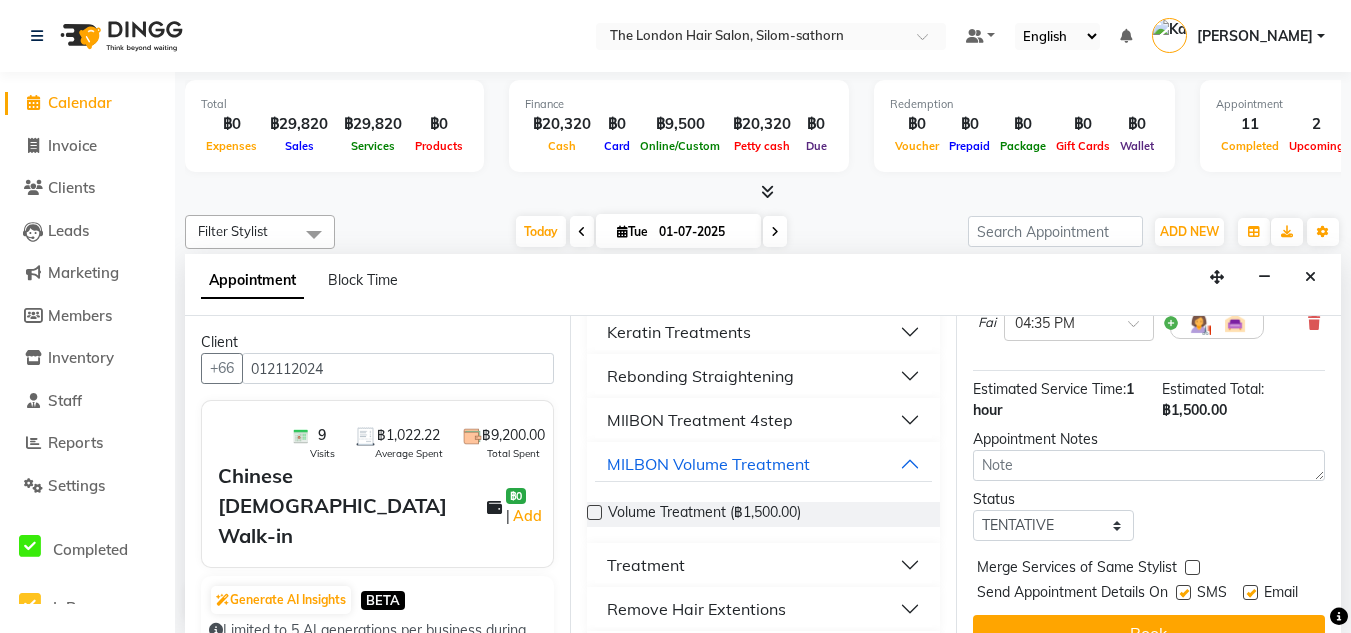 scroll, scrollTop: 197, scrollLeft: 0, axis: vertical 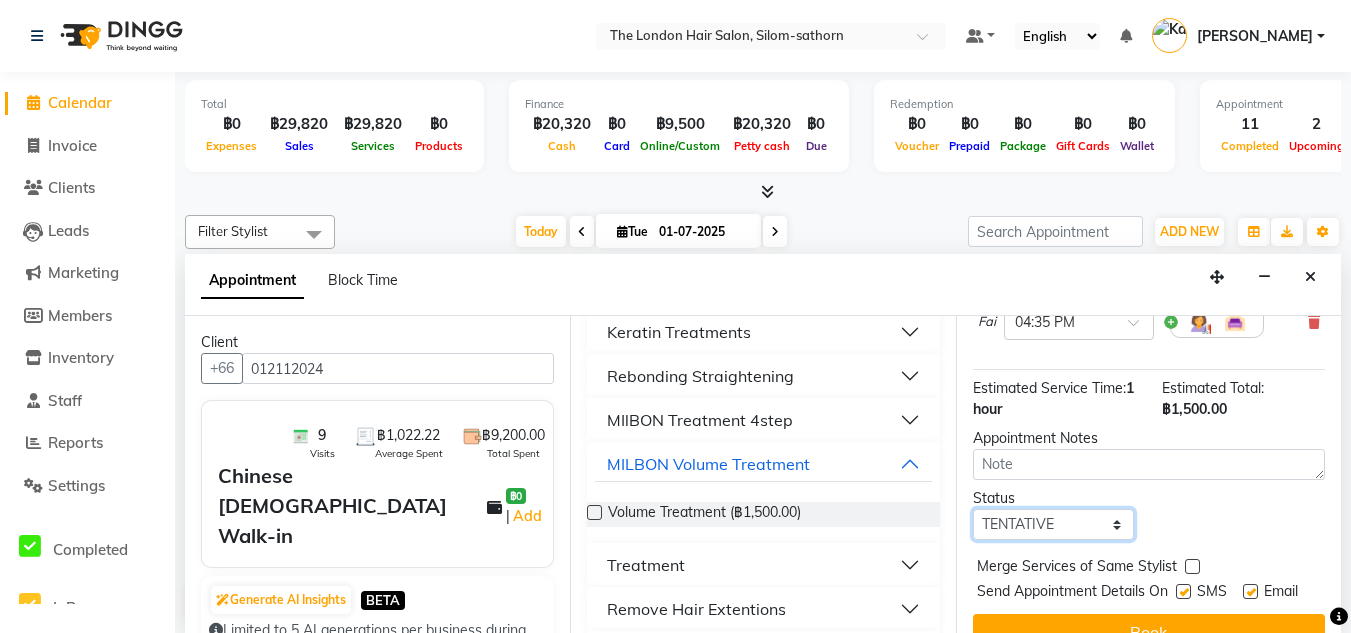 click on "Select TENTATIVE CONFIRM CHECK-IN UPCOMING" at bounding box center [1053, 524] 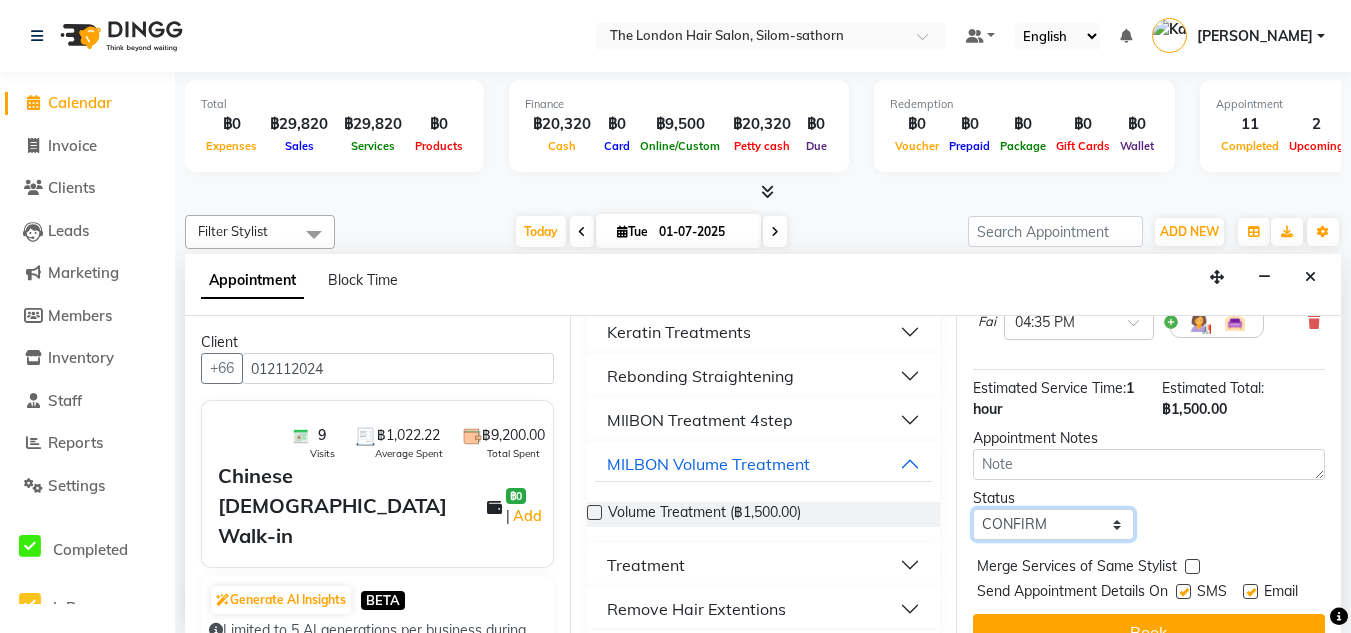 click on "Select TENTATIVE CONFIRM CHECK-IN UPCOMING" at bounding box center (1053, 524) 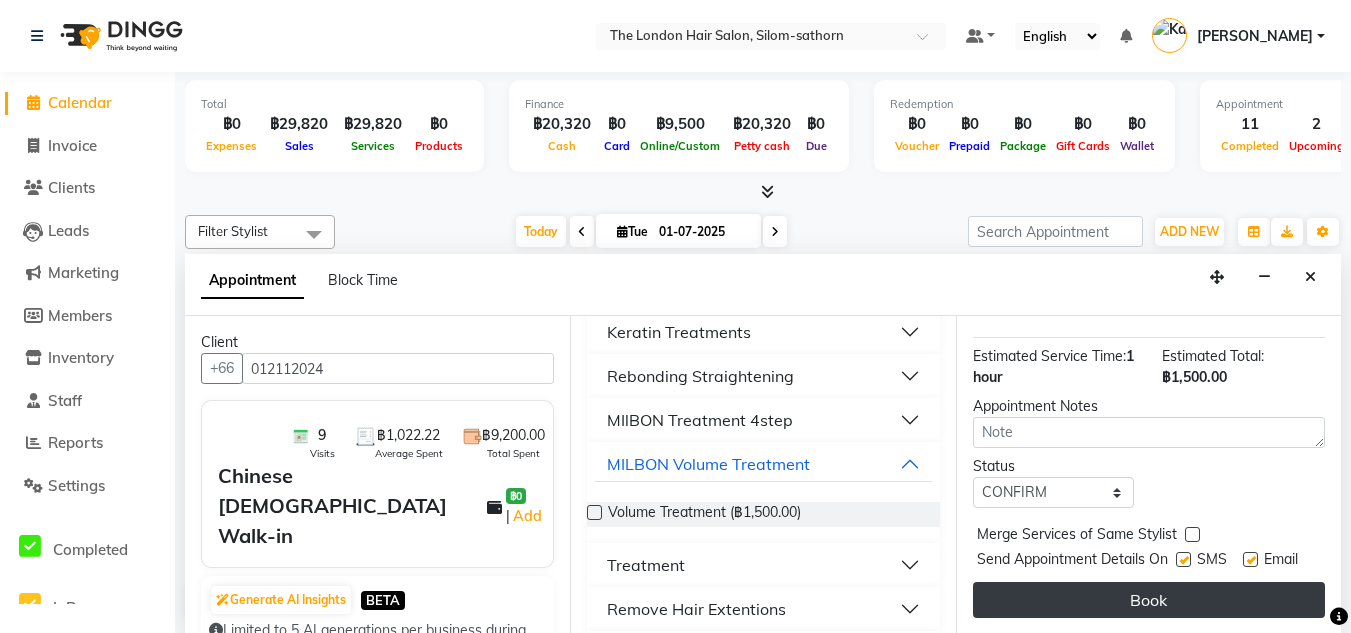 click on "Book" at bounding box center [1149, 600] 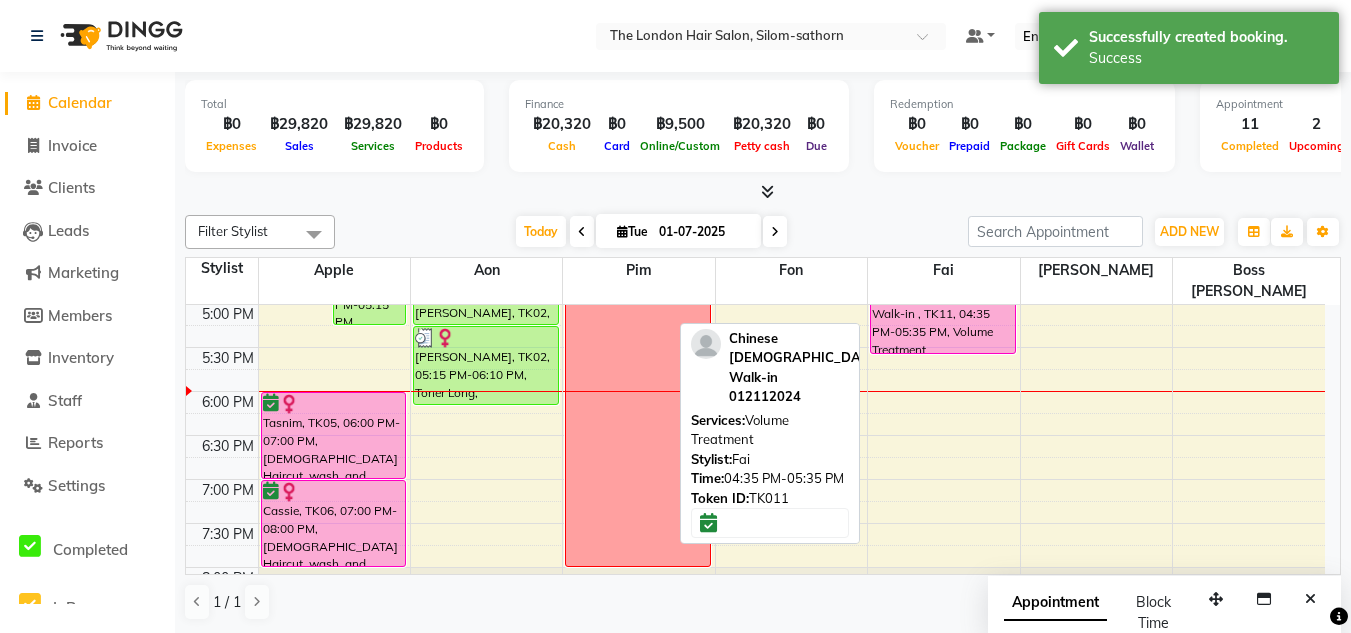 click on "Chinese Lady Walk-in , TK11, 04:35 PM-05:35 PM, Volume Treatment" at bounding box center (943, 310) 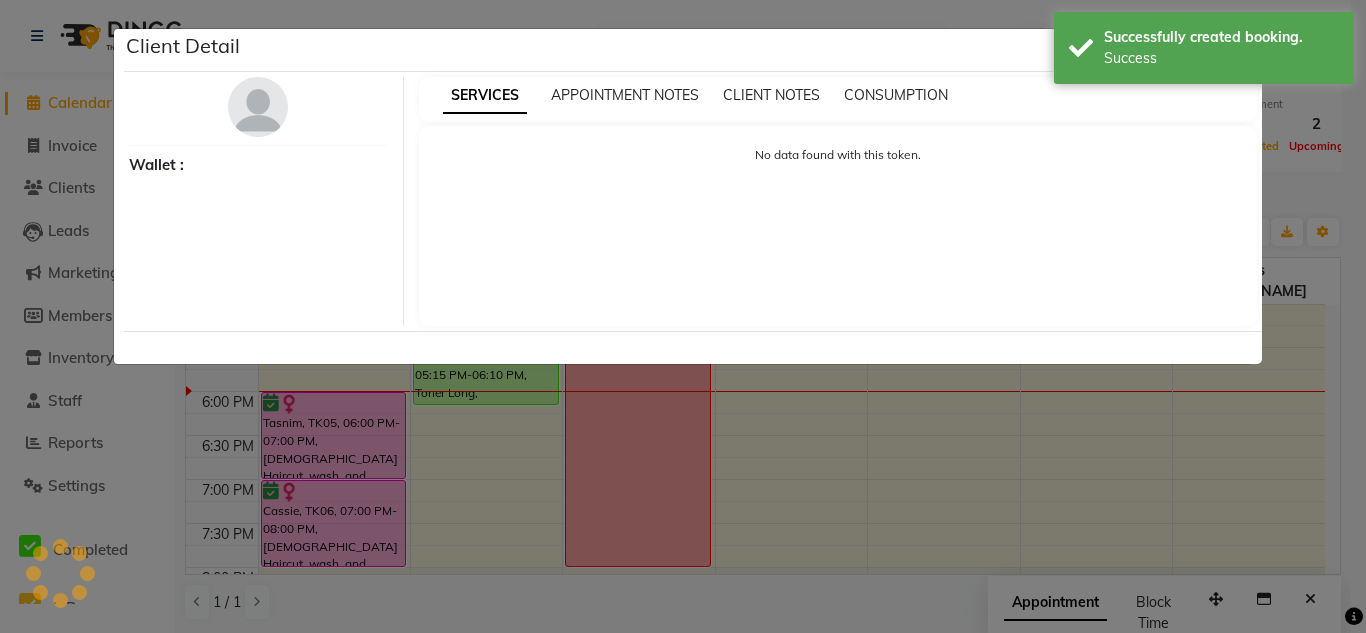 select on "6" 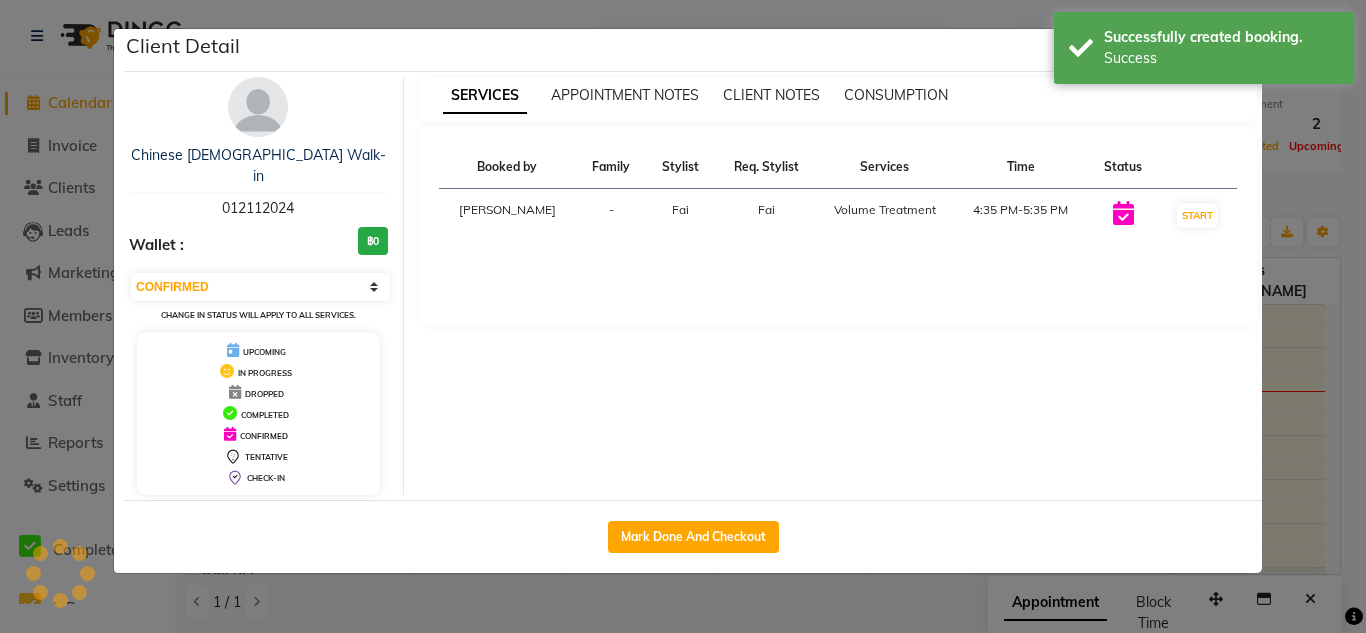 click on "Client Detail" 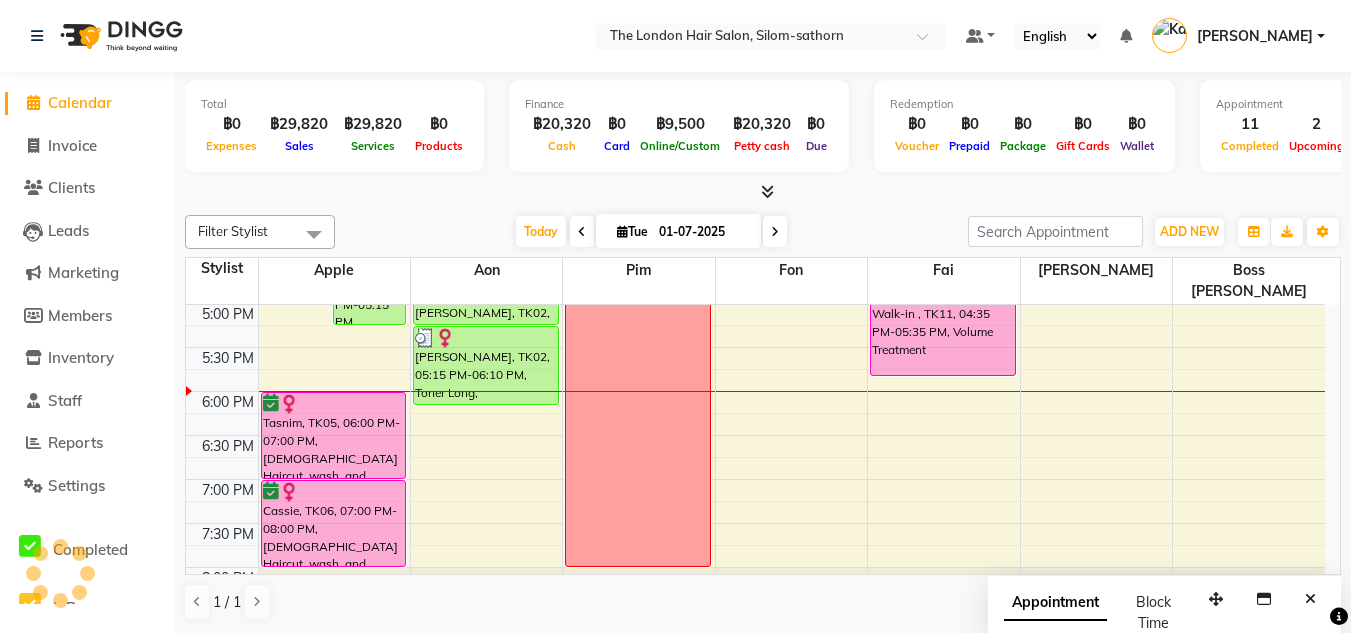 drag, startPoint x: 920, startPoint y: 334, endPoint x: 924, endPoint y: 356, distance: 22.36068 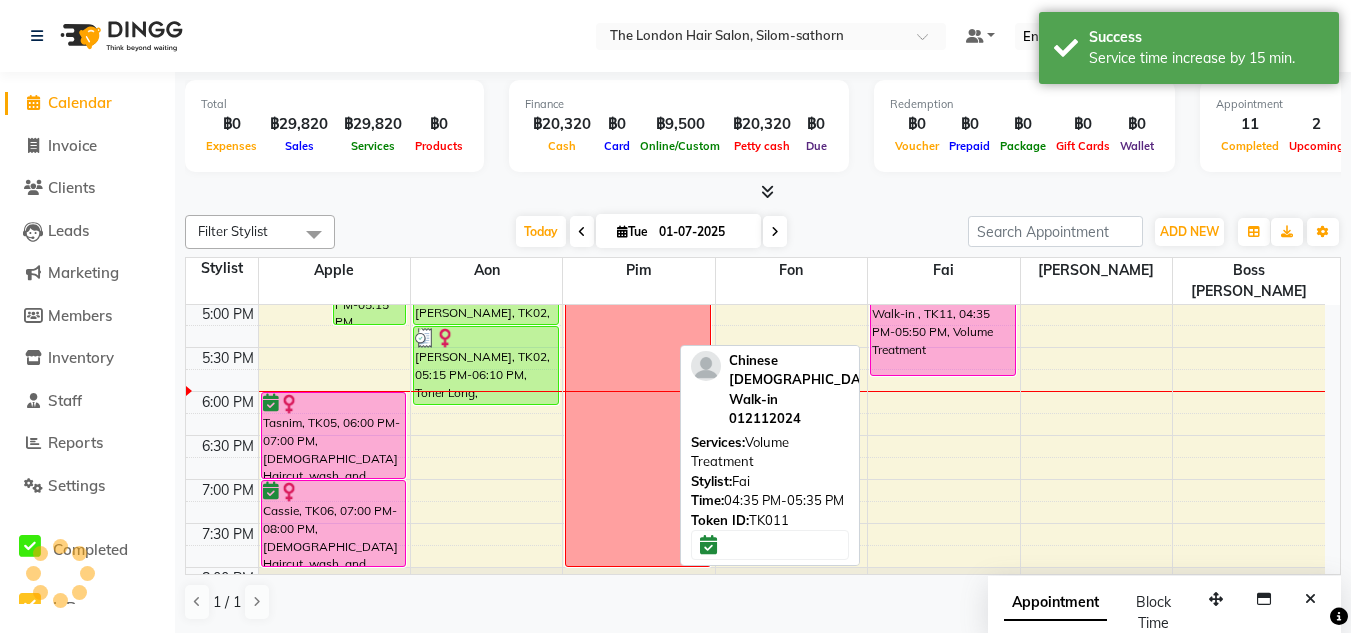 click on "Chinese Lady Walk-in , TK11, 04:35 PM-05:50 PM, Volume Treatment" at bounding box center [943, 321] 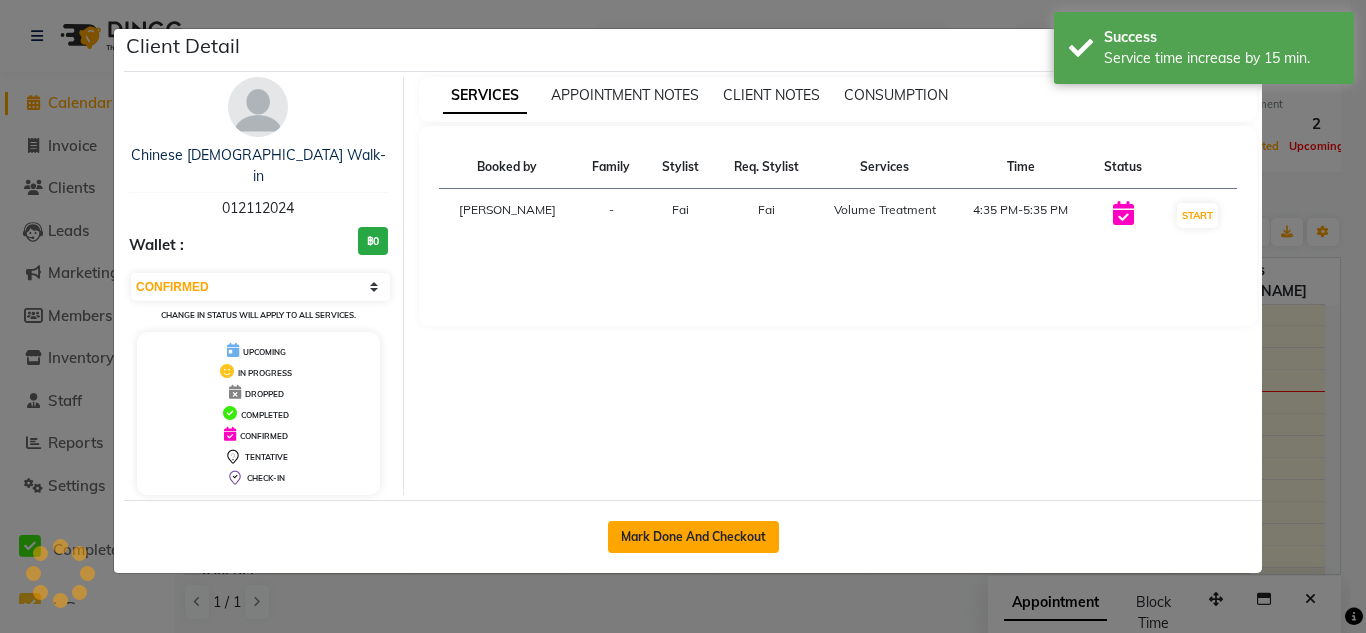 click on "Mark Done And Checkout" 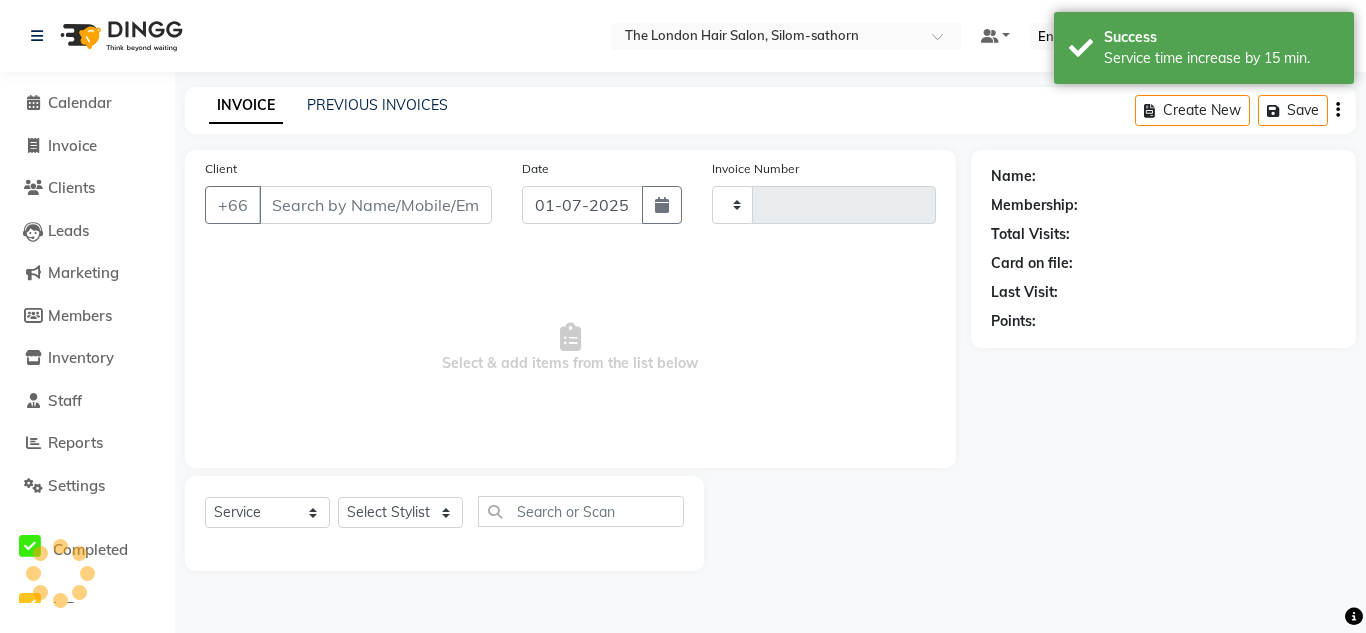 type on "0839" 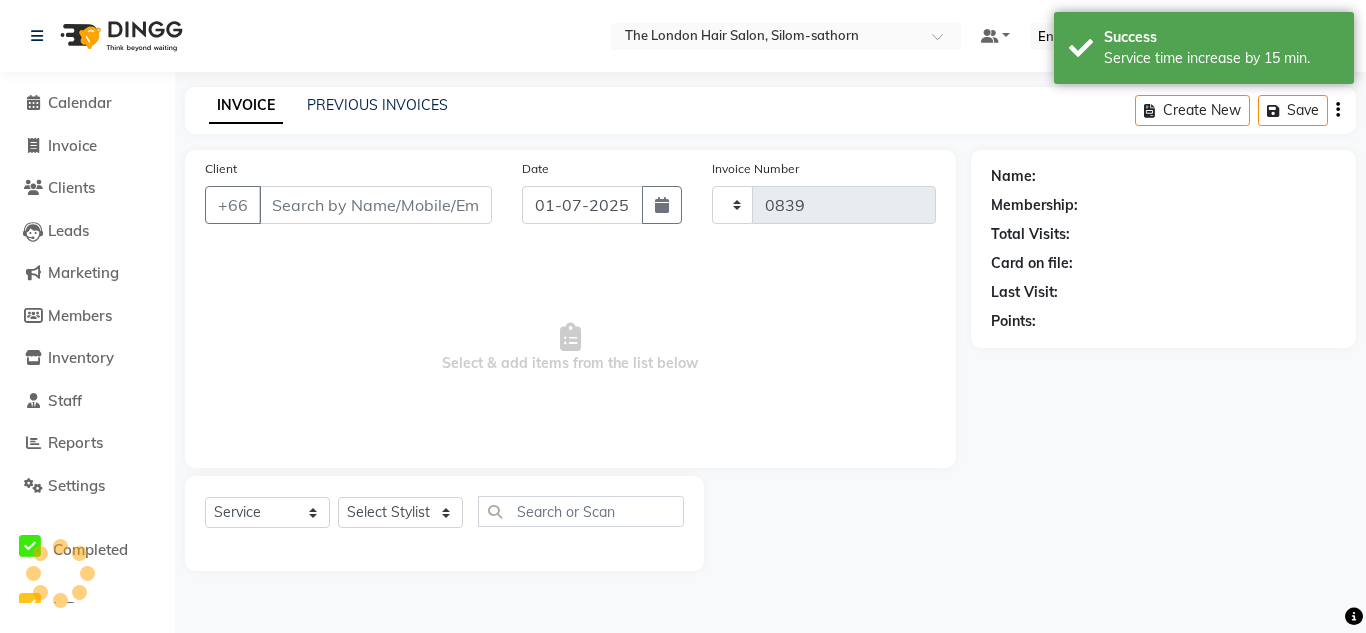 select on "6977" 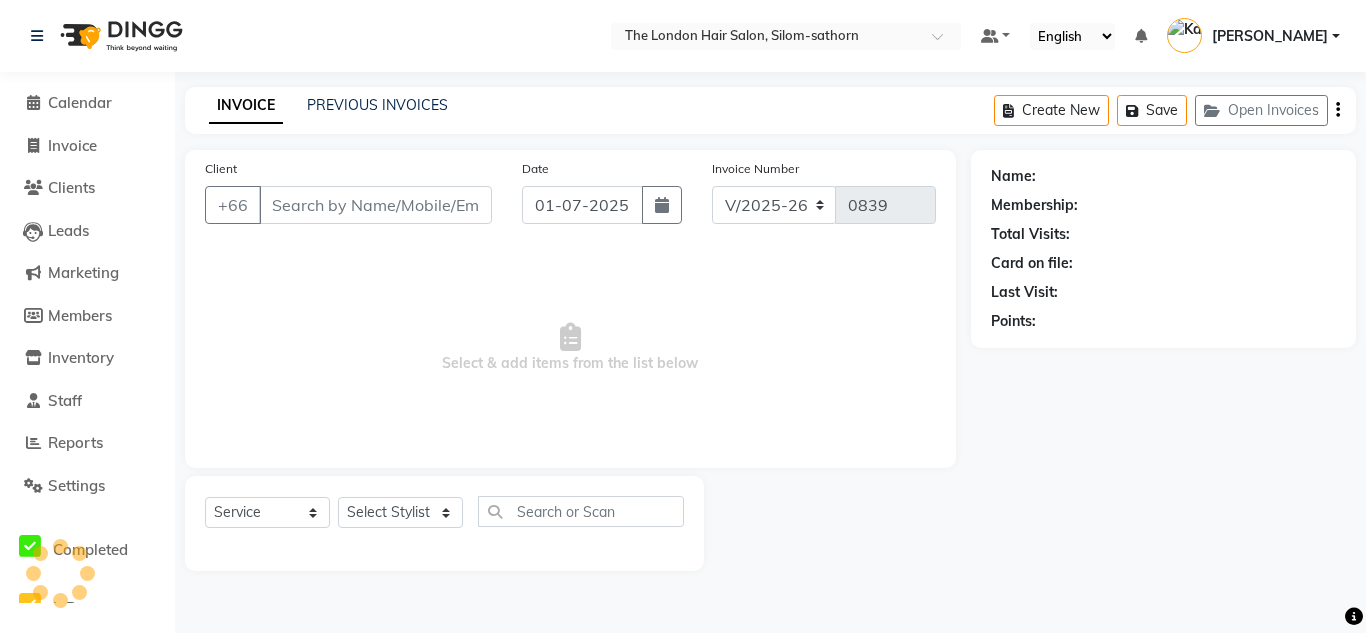 type on "012112024" 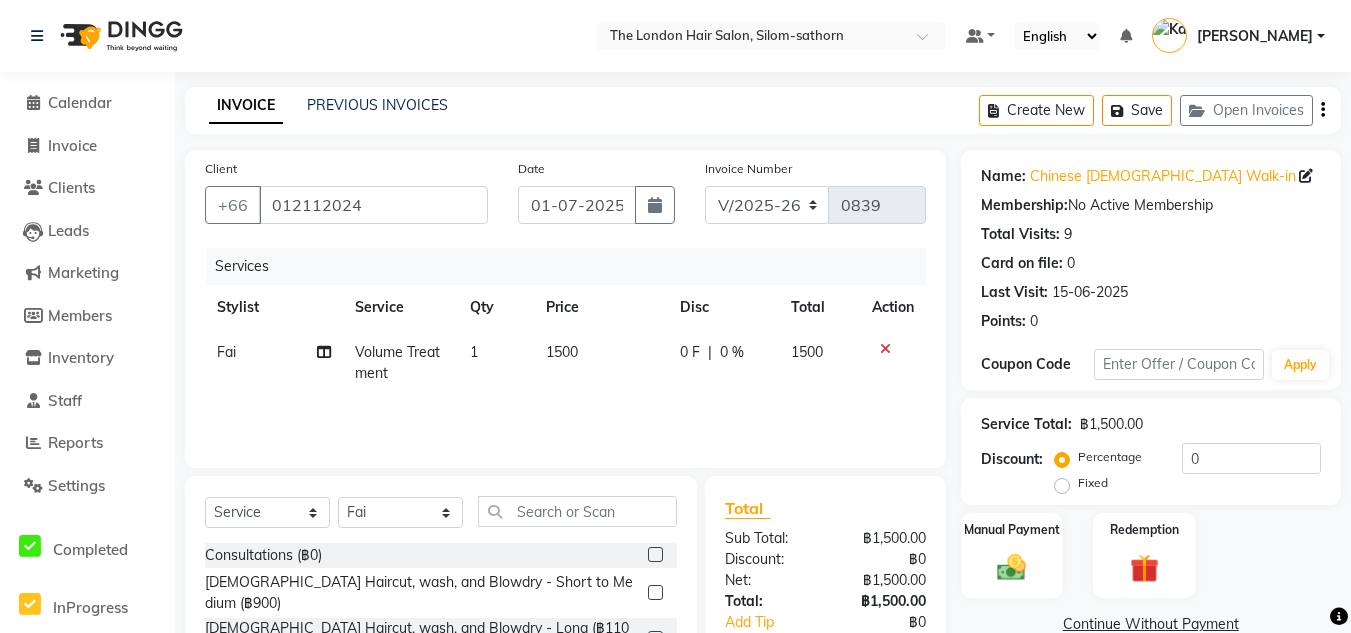 click on "1500" 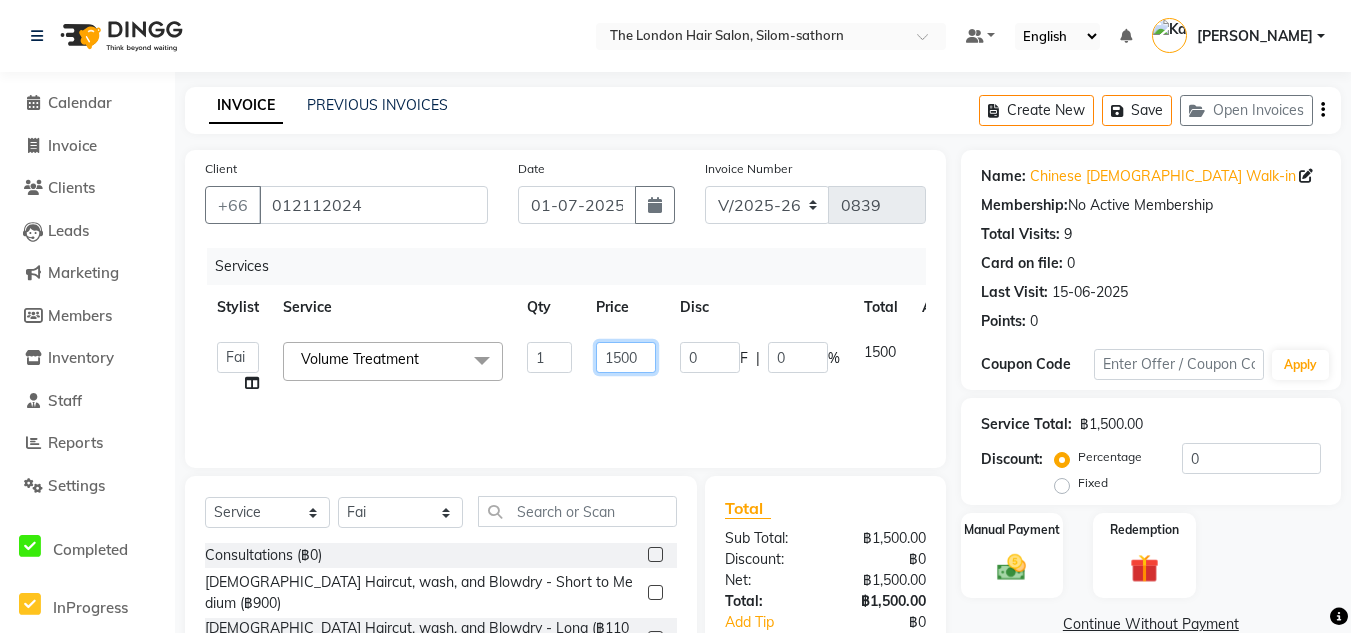 click on "1500" 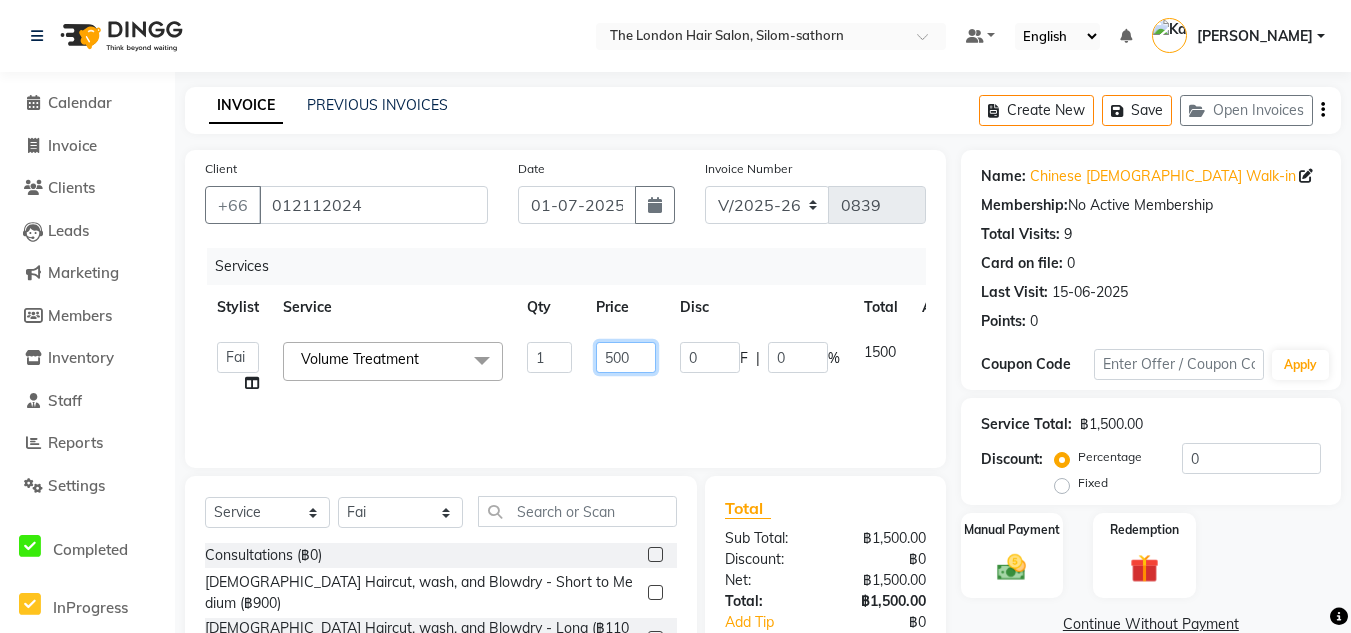 type on "2500" 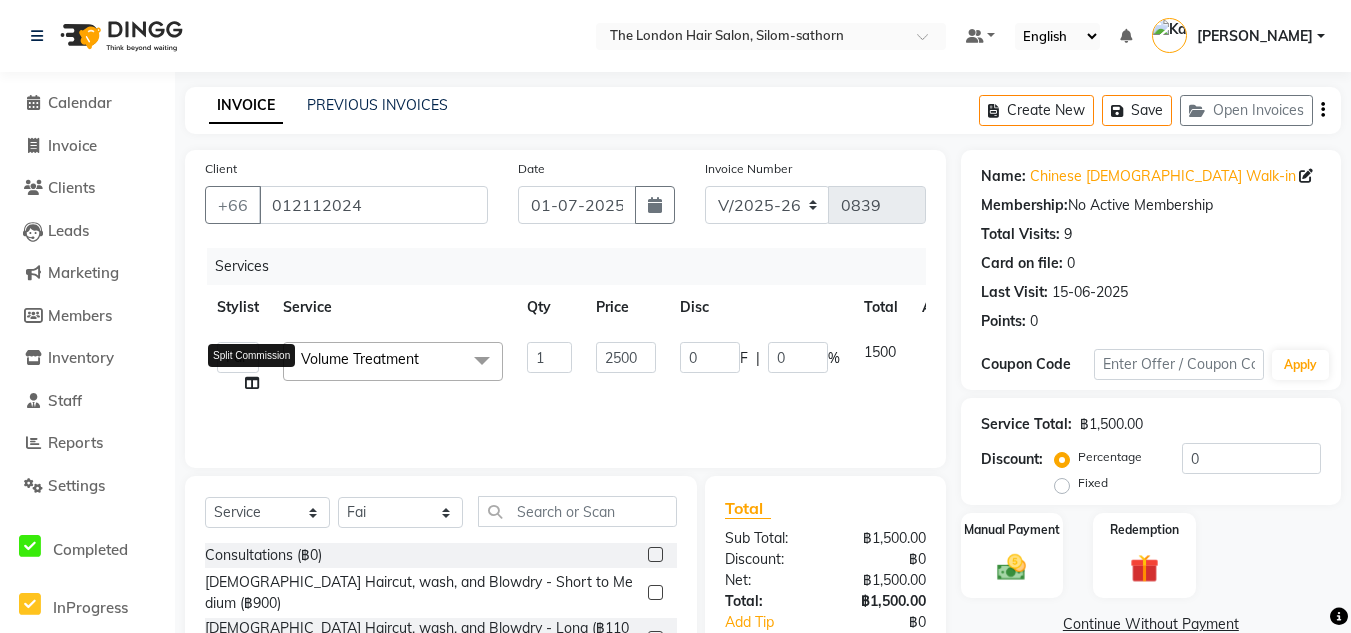 click on "Aon   Apple     Boss [PERSON_NAME]    [PERSON_NAME]    Pim  Split Commission" 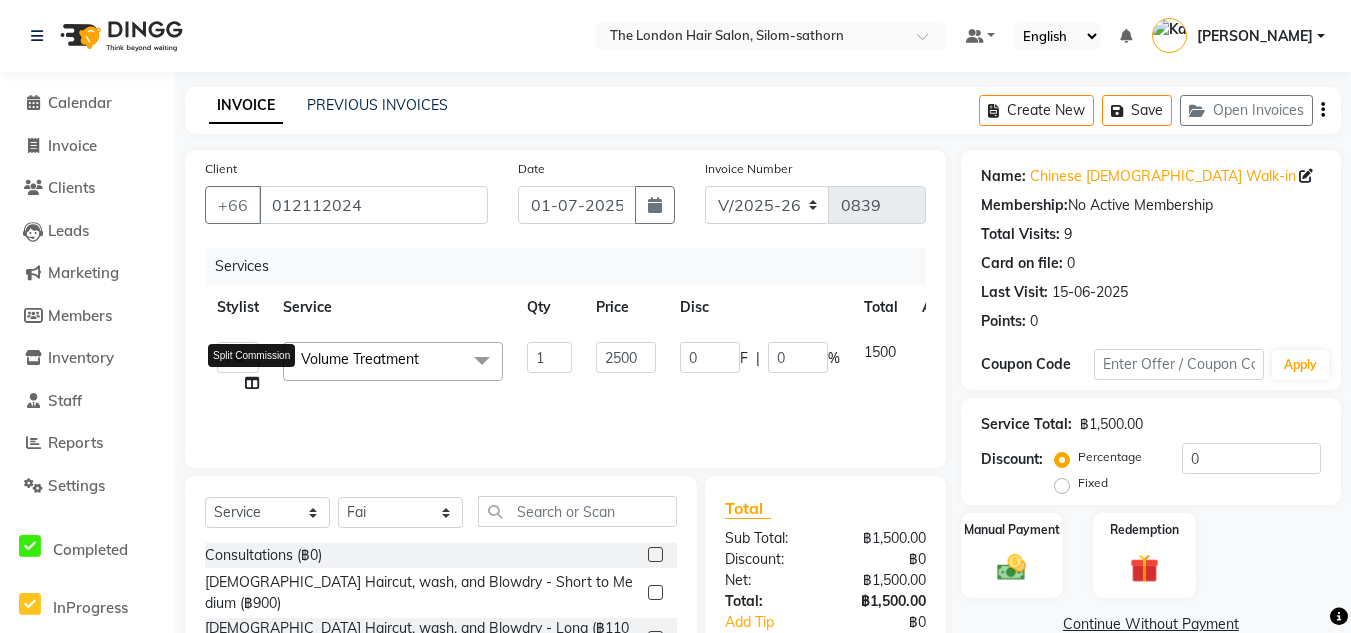 select on "83403" 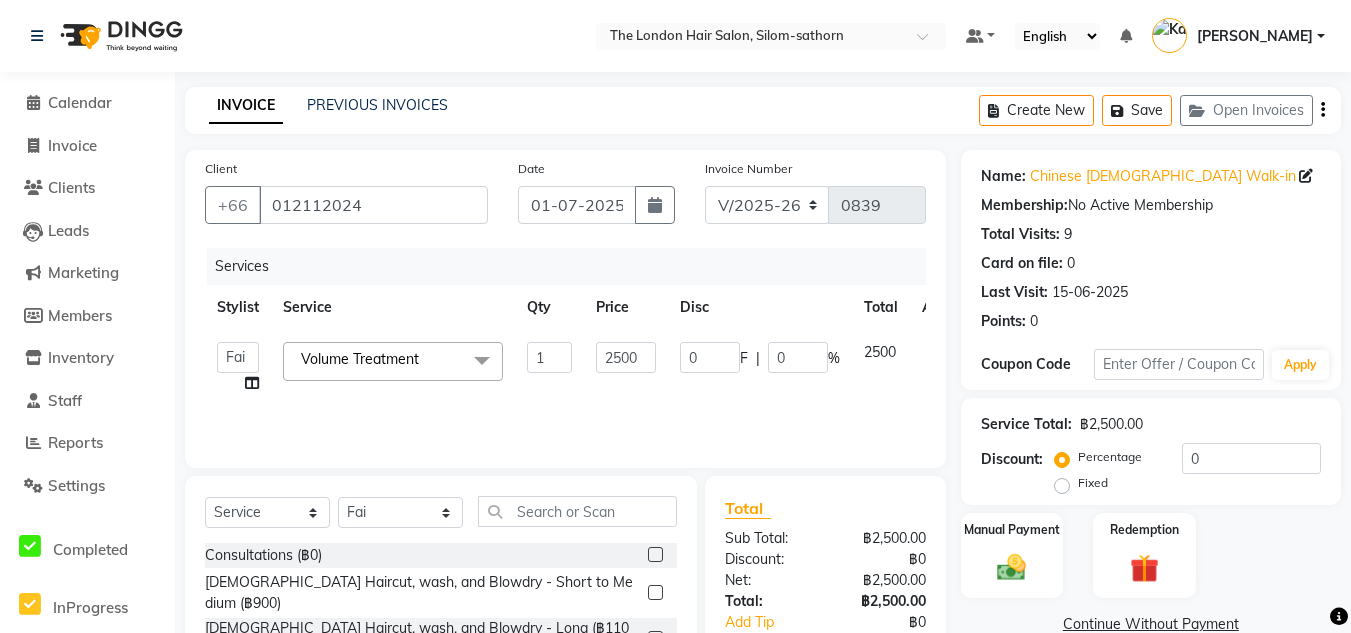 scroll, scrollTop: 168, scrollLeft: 0, axis: vertical 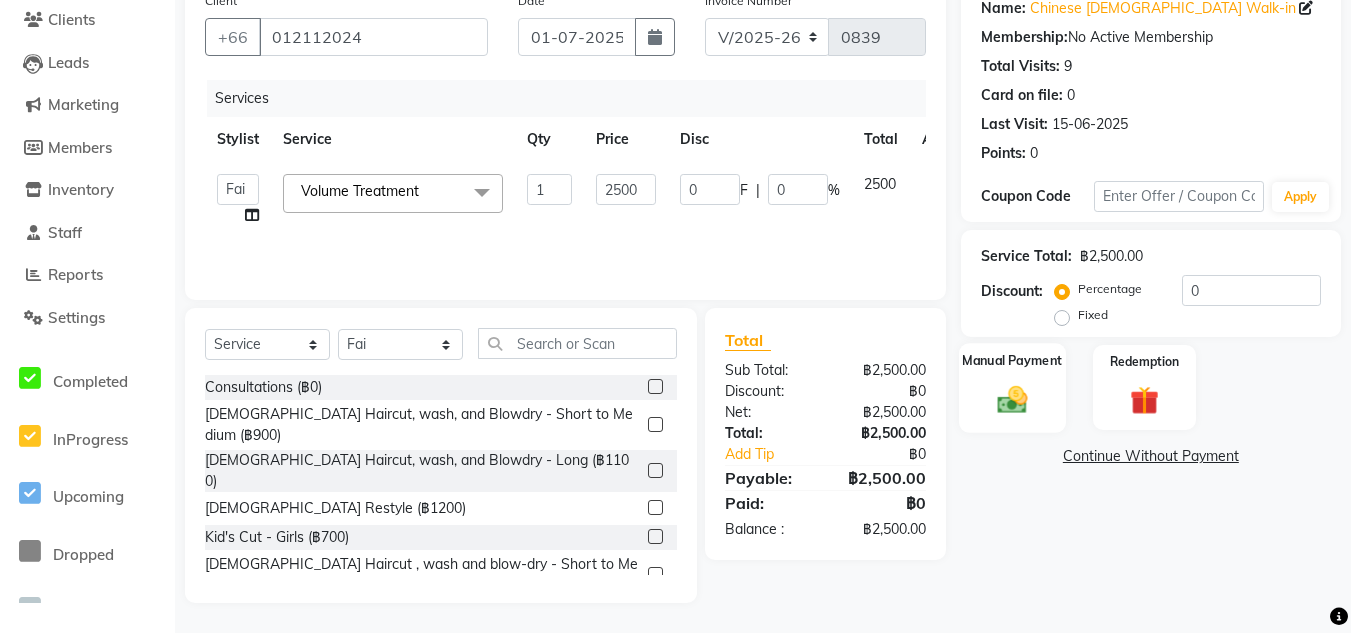 click 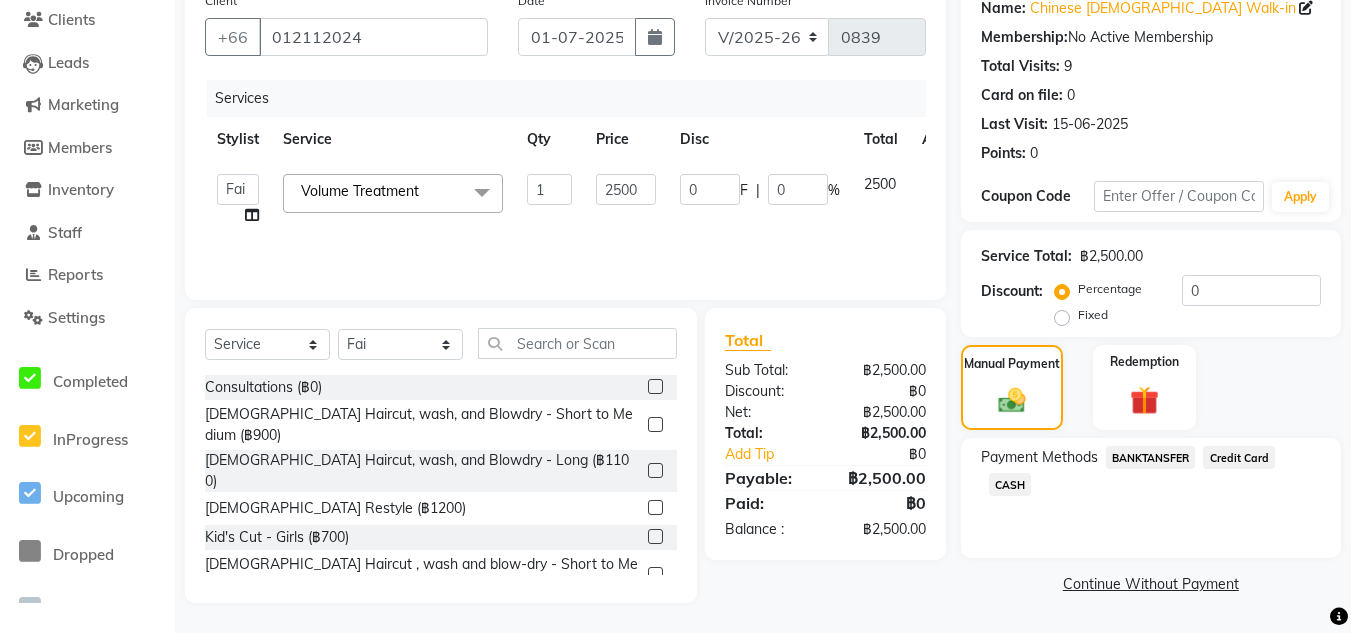 click on "CASH" 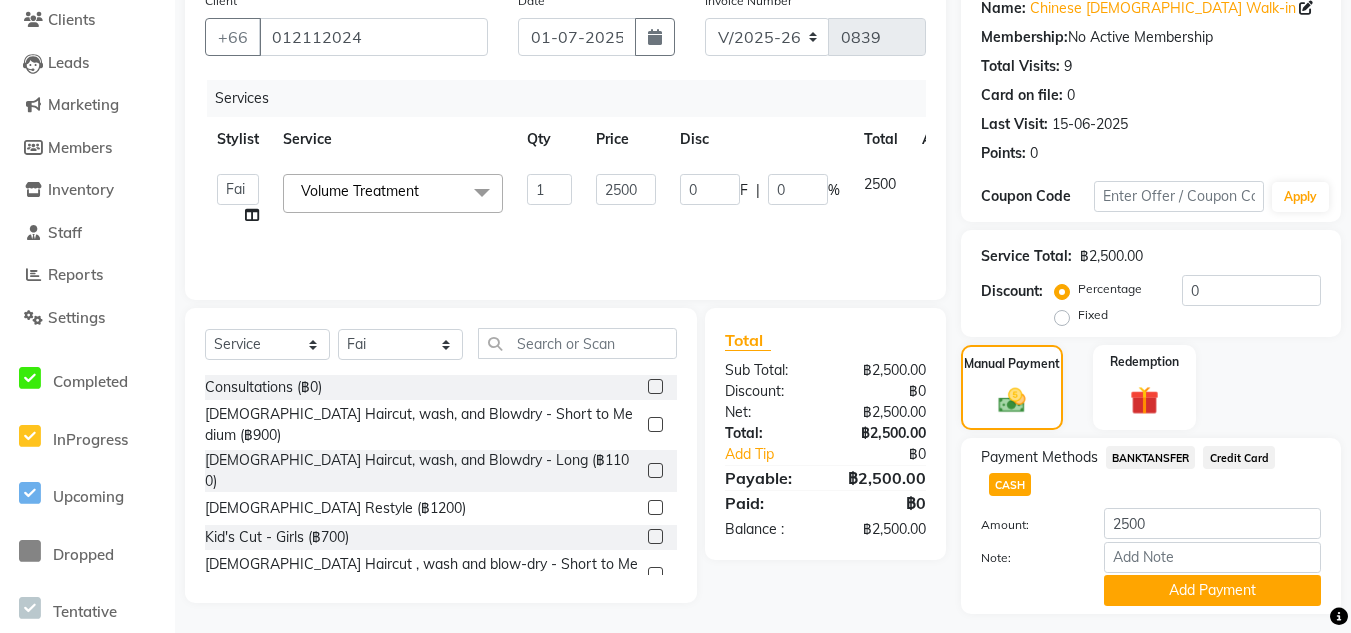 scroll, scrollTop: 220, scrollLeft: 0, axis: vertical 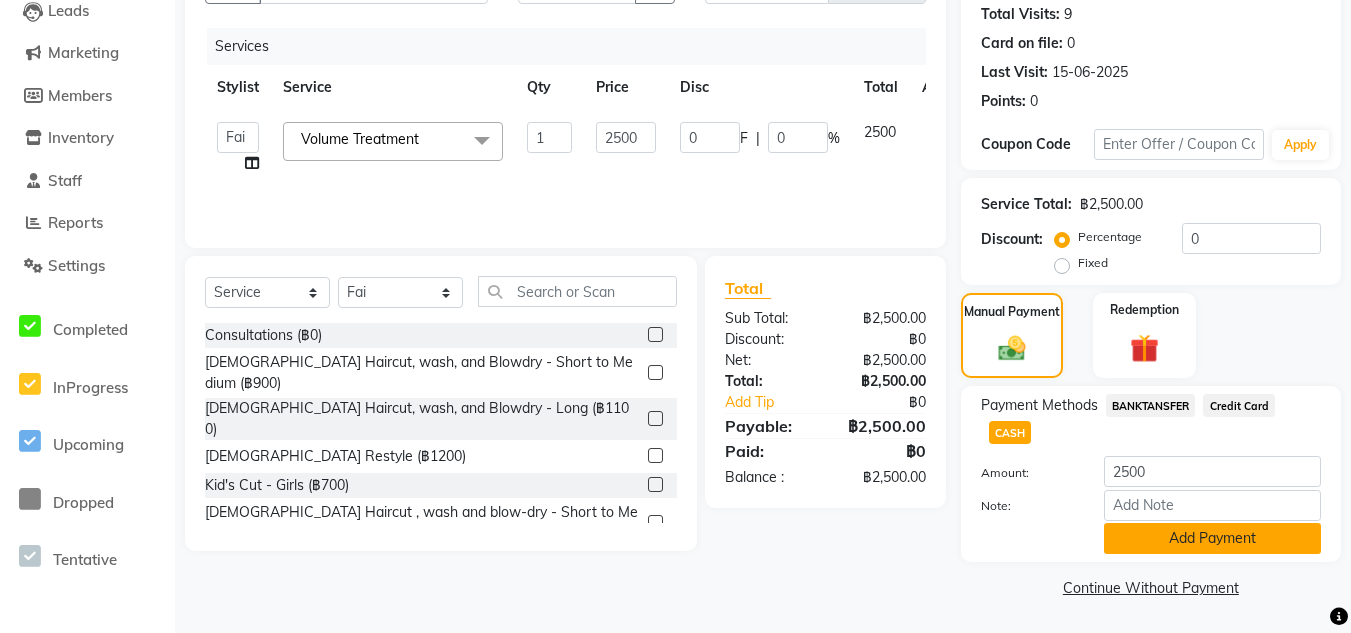 click on "Add Payment" 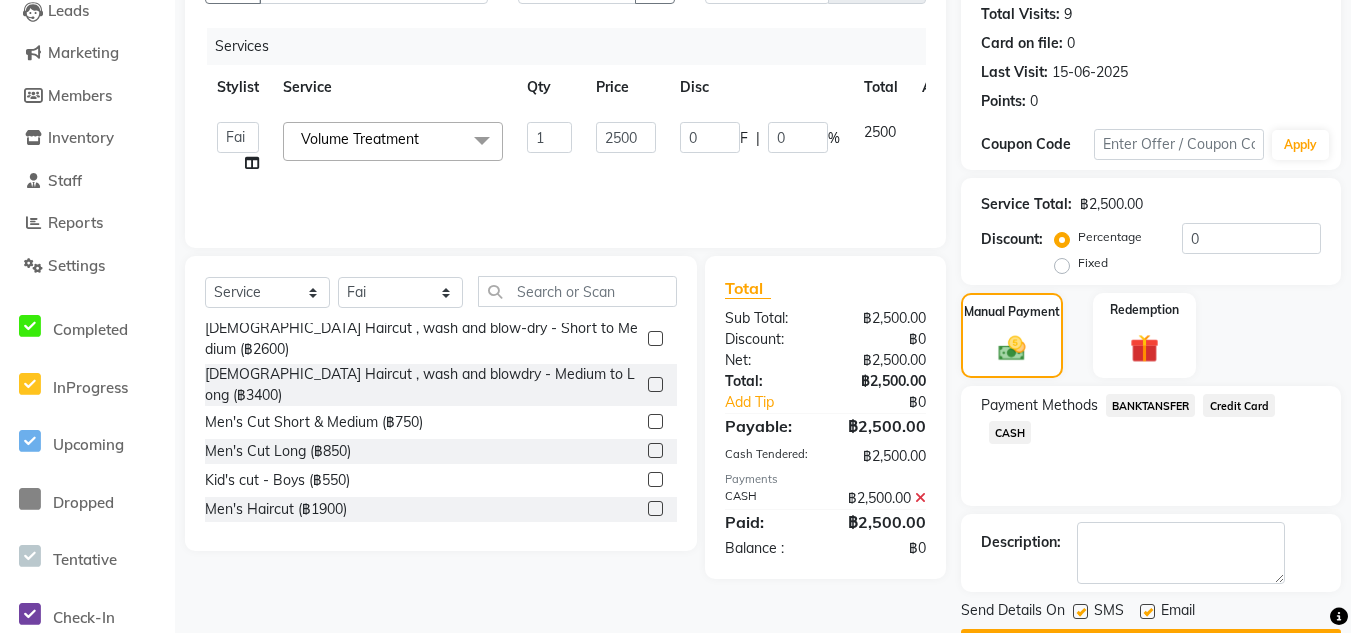 scroll, scrollTop: 185, scrollLeft: 0, axis: vertical 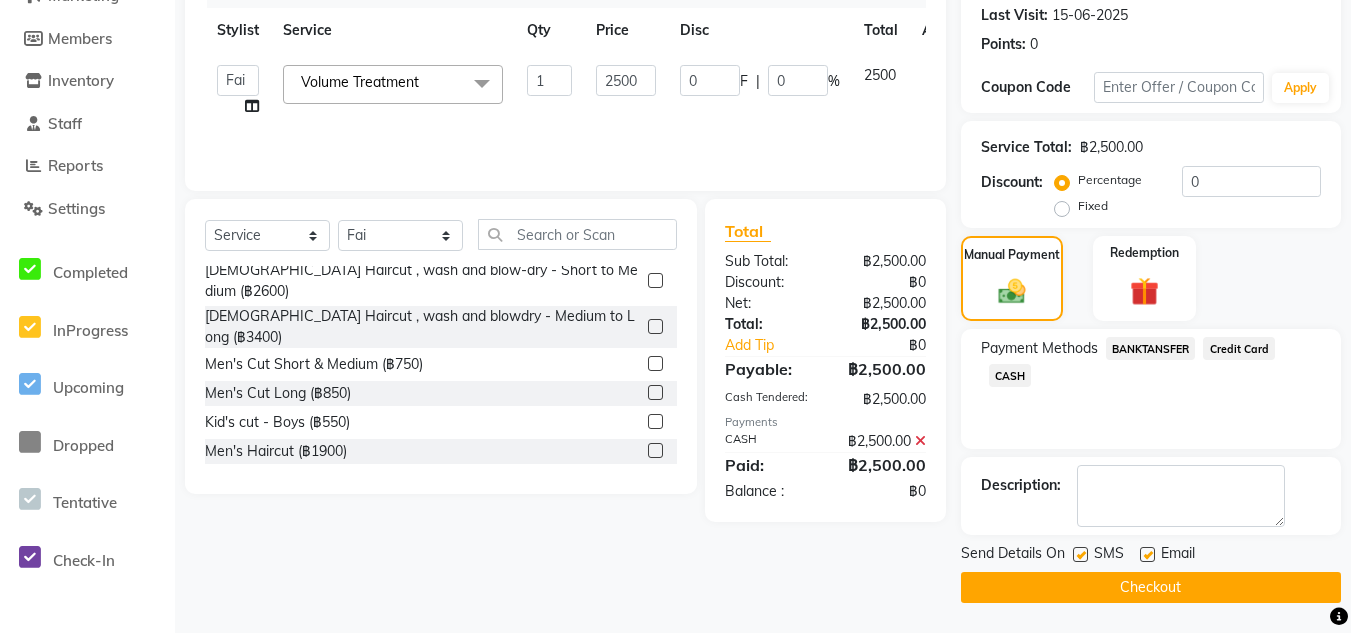 click on "Checkout" 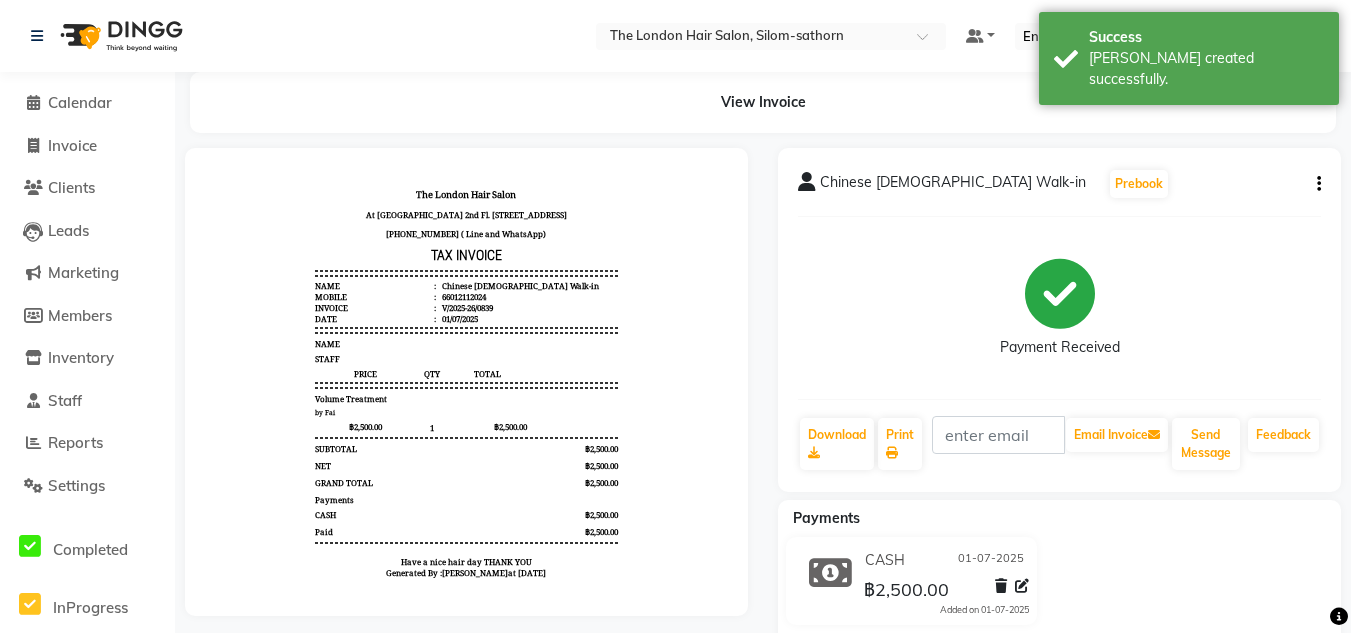 scroll, scrollTop: 0, scrollLeft: 0, axis: both 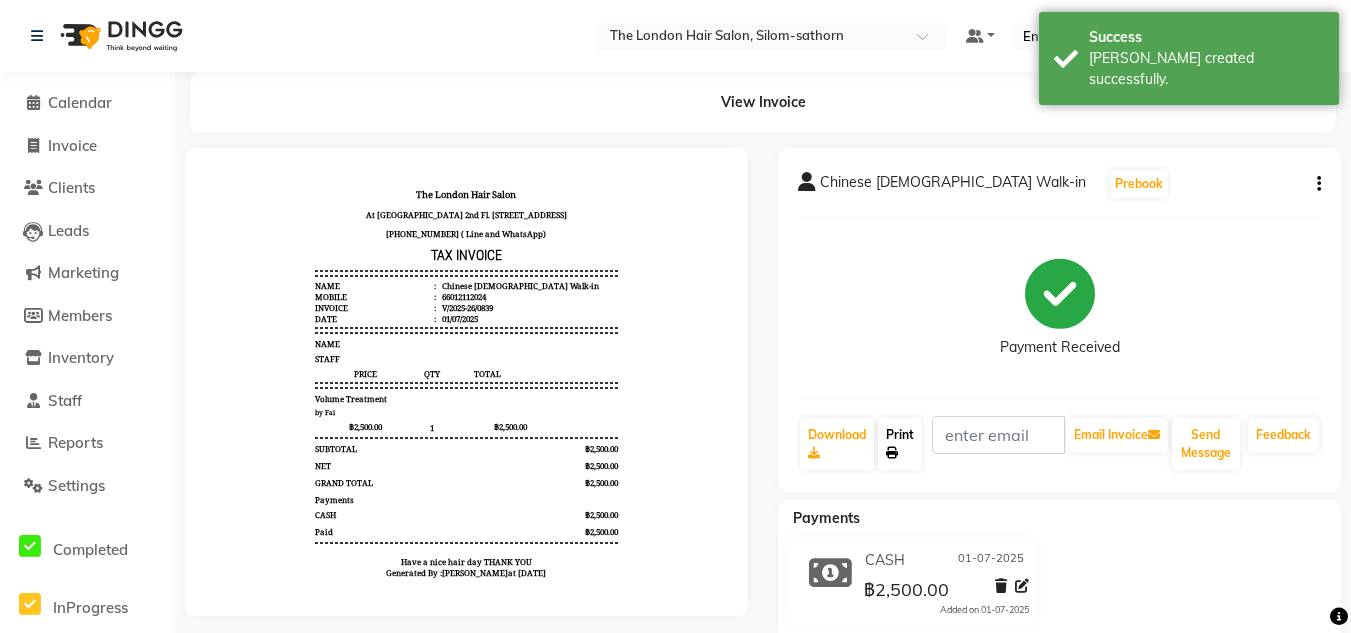 click 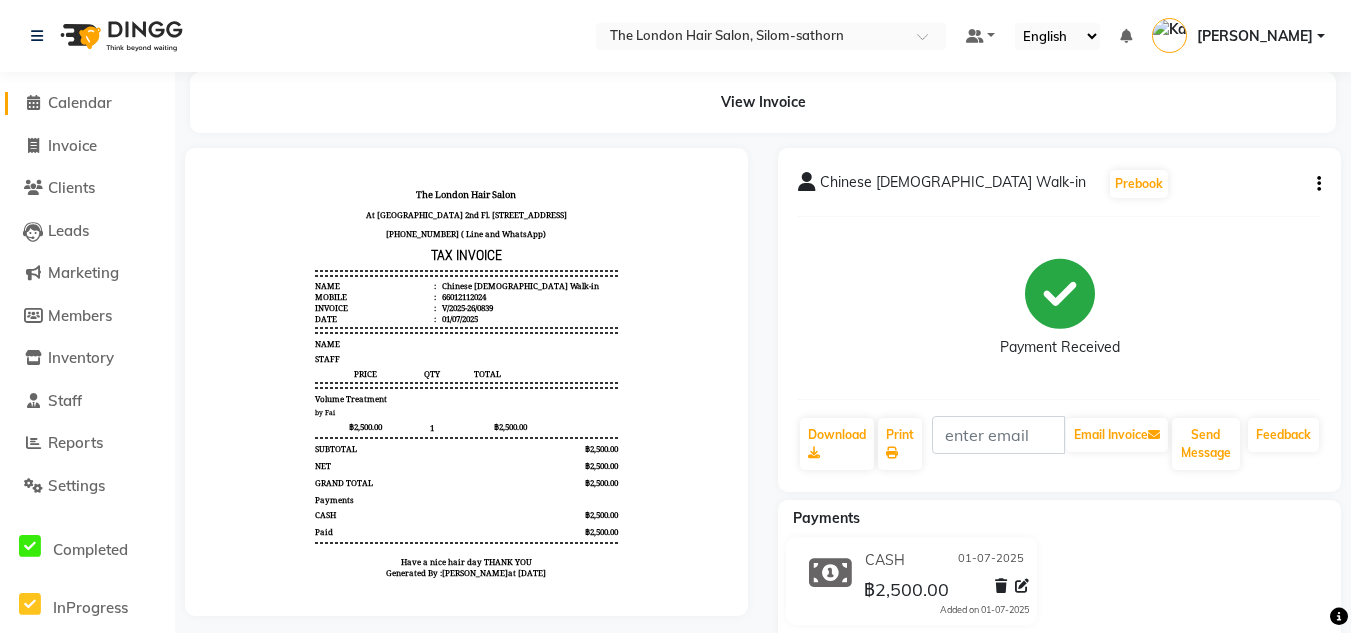 click on "Calendar" 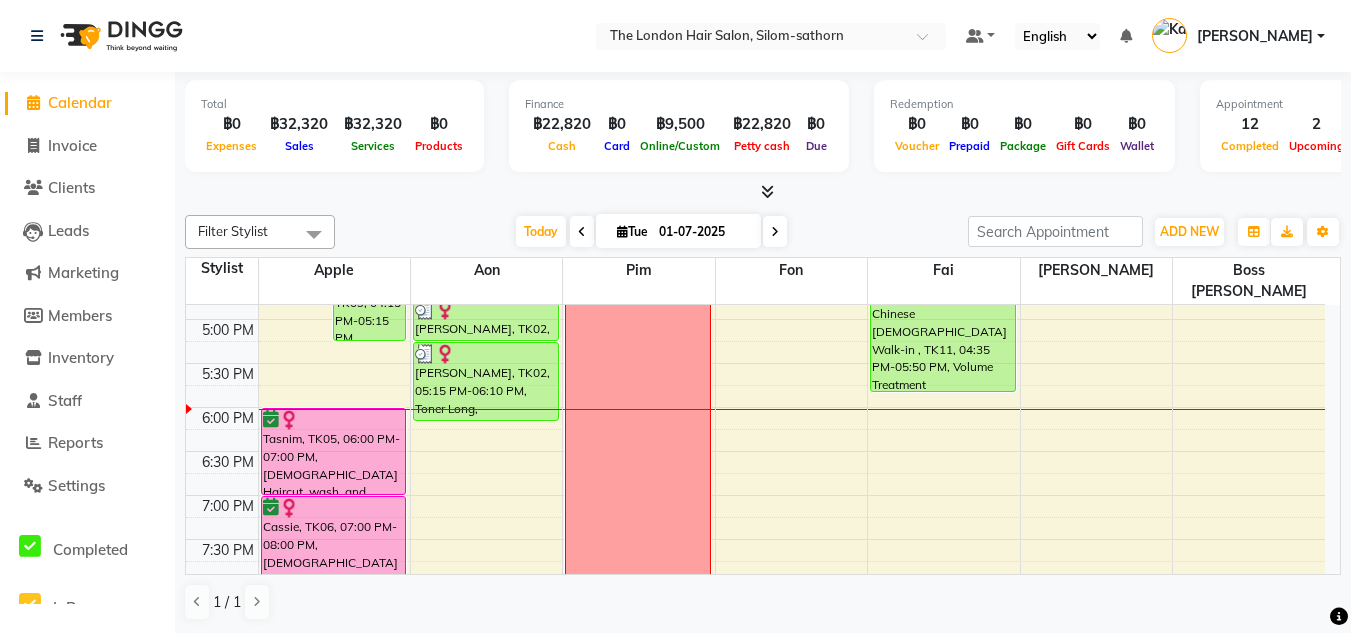 scroll, scrollTop: 741, scrollLeft: 0, axis: vertical 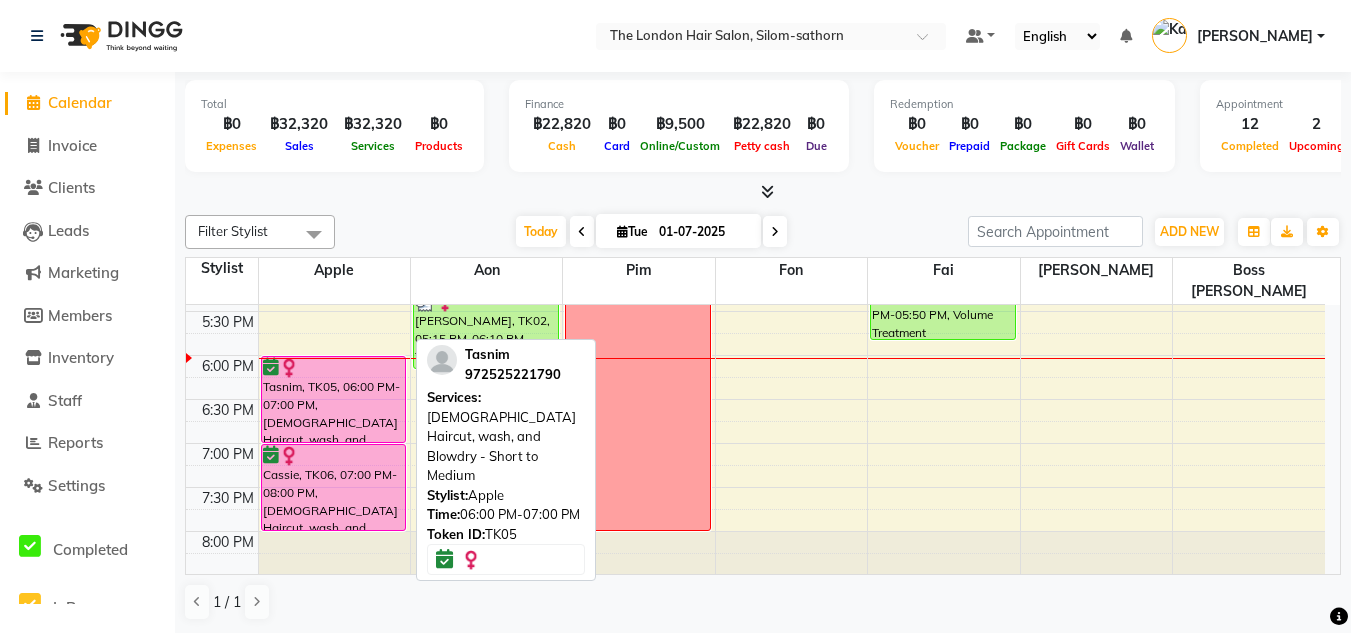 click on "Tasnim, TK05, 06:00 PM-07:00 PM, [DEMOGRAPHIC_DATA] Haircut, wash, and Blowdry - Short to Medium" at bounding box center [334, 399] 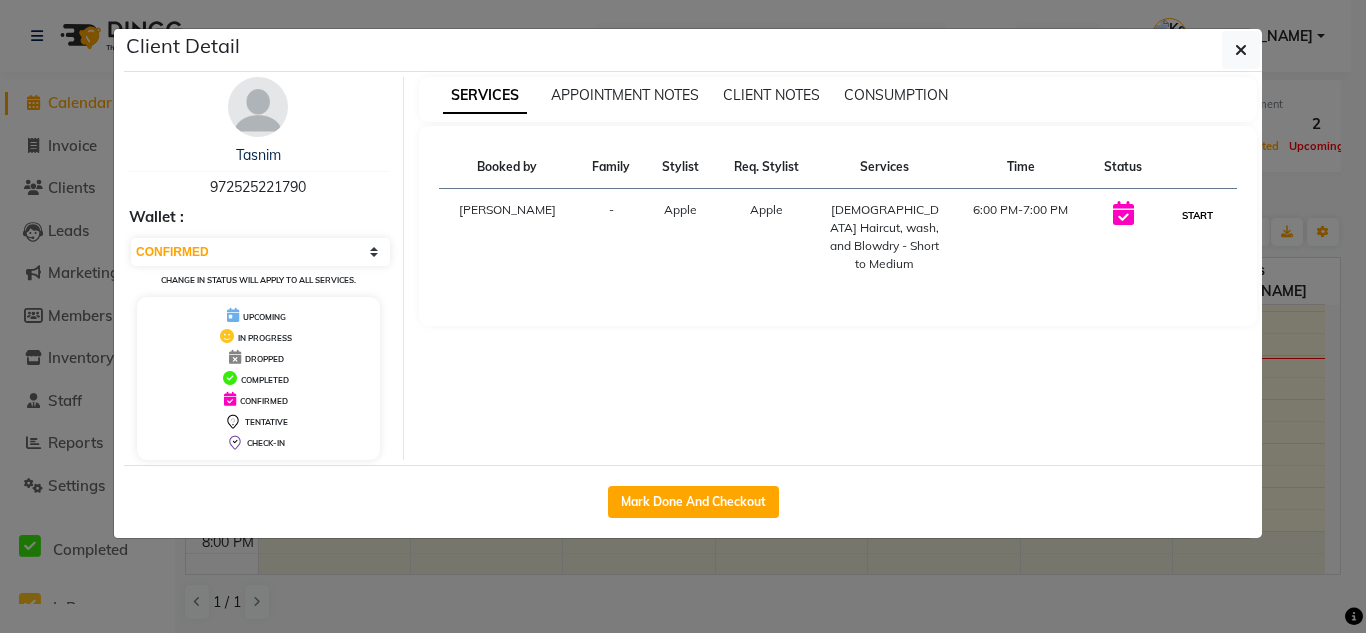 click on "START" at bounding box center [1197, 215] 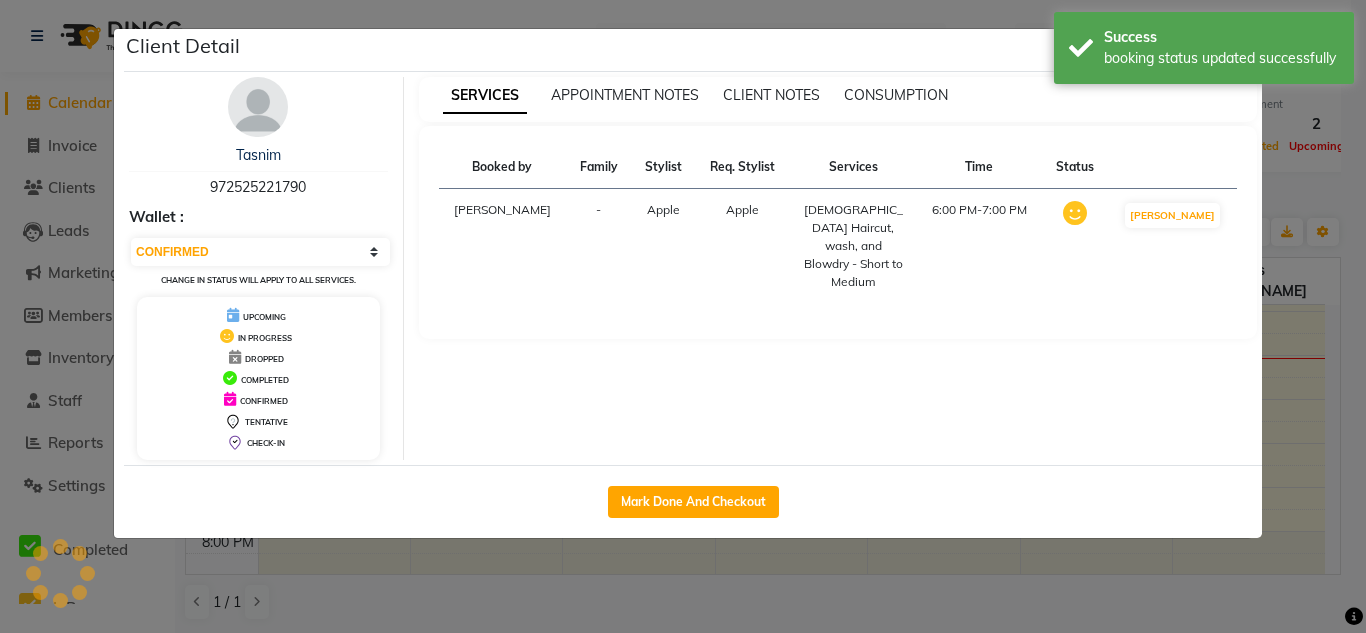 select on "1" 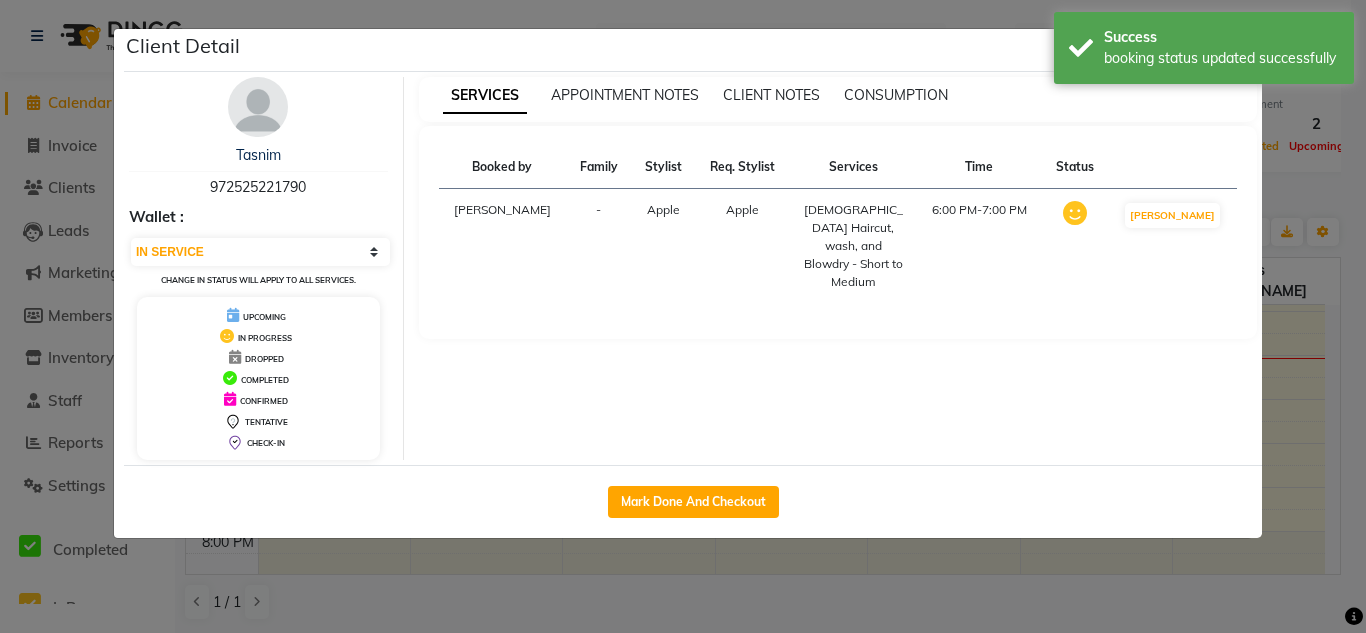 click on "Client Detail  Tasnim    972525221790 Wallet : Select IN SERVICE CONFIRMED TENTATIVE CHECK IN MARK DONE DROPPED UPCOMING Change in status will apply to all services. UPCOMING IN PROGRESS DROPPED COMPLETED CONFIRMED TENTATIVE CHECK-IN SERVICES APPOINTMENT NOTES CLIENT NOTES CONSUMPTION Booked by Family Stylist Req. Stylist Services Time Status  Kate   - Apple   Apple    Ladies Haircut, wash, and Blowdry - Short to Medium   6:00 PM-7:00 PM   MARK DONE   Mark Done And Checkout" 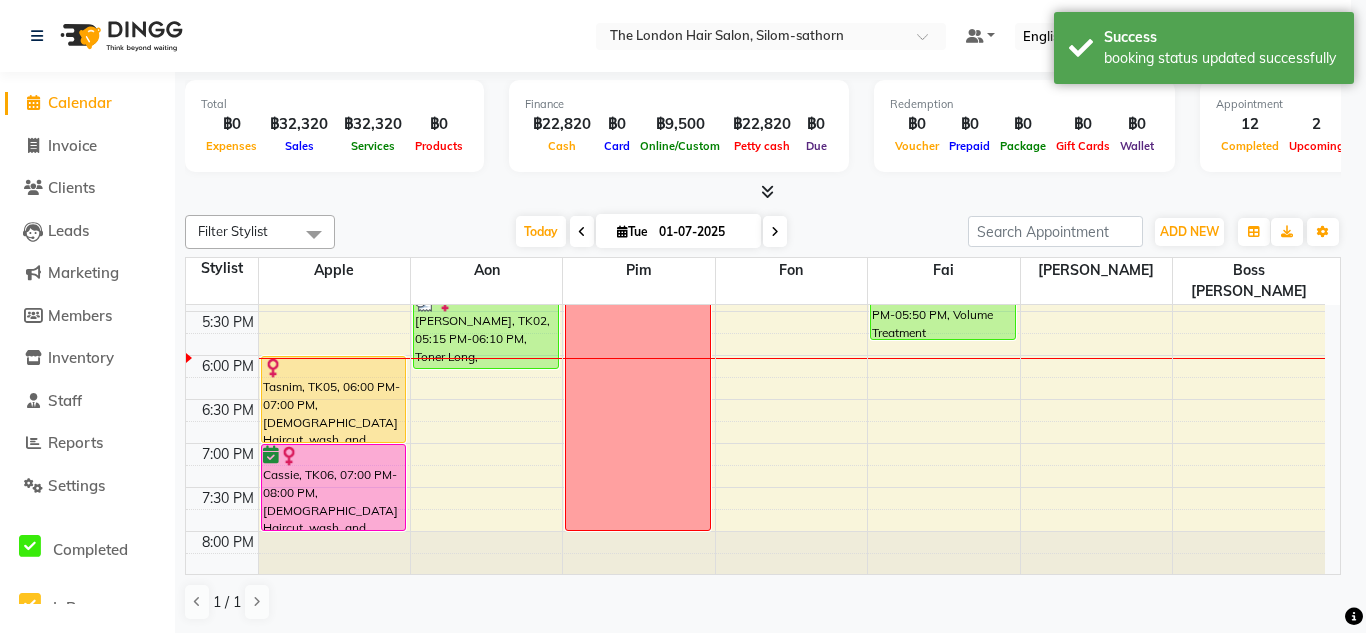click on "Client Detail  Tasnim    972525221790 Wallet : Select IN SERVICE CONFIRMED TENTATIVE CHECK IN MARK DONE DROPPED UPCOMING Change in status will apply to all services. UPCOMING IN PROGRESS DROPPED COMPLETED CONFIRMED TENTATIVE CHECK-IN SERVICES APPOINTMENT NOTES CLIENT NOTES CONSUMPTION Booked by Family Stylist Req. Stylist Services Time Status  Kate   - Apple   Apple    Ladies Haircut, wash, and Blowdry - Short to Medium   6:00 PM-7:00 PM   MARK DONE   Mark Done And Checkout" 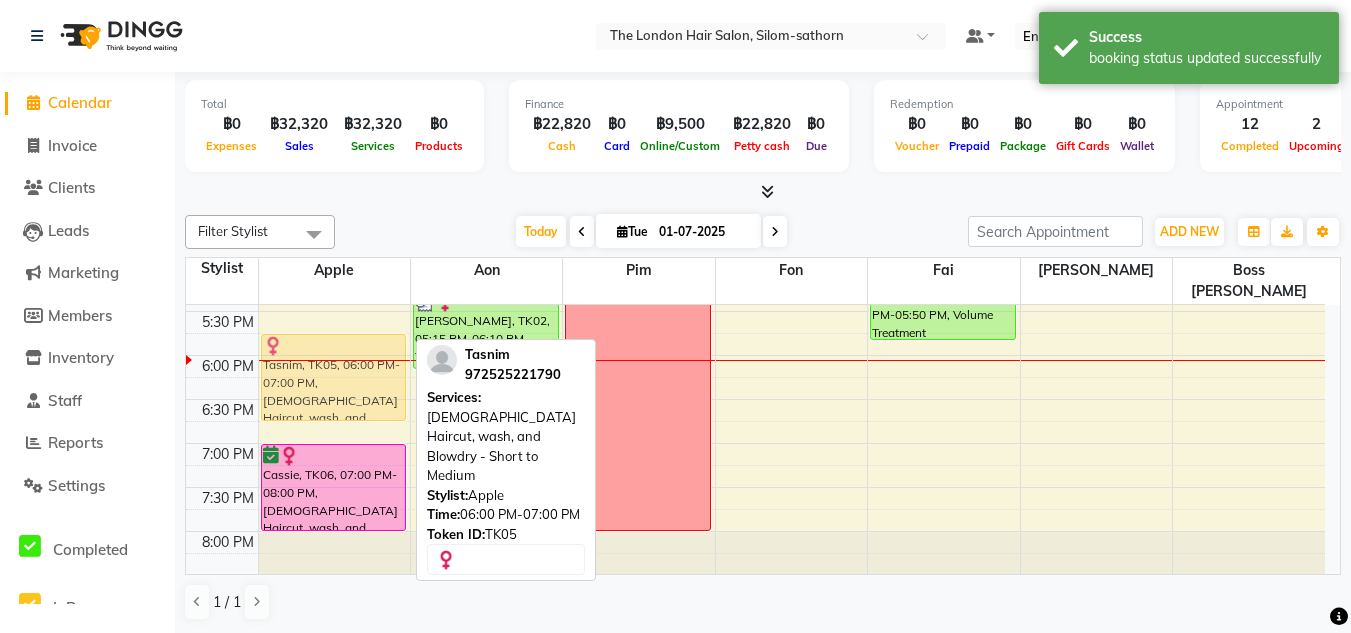 drag, startPoint x: 356, startPoint y: 367, endPoint x: 355, endPoint y: 354, distance: 13.038404 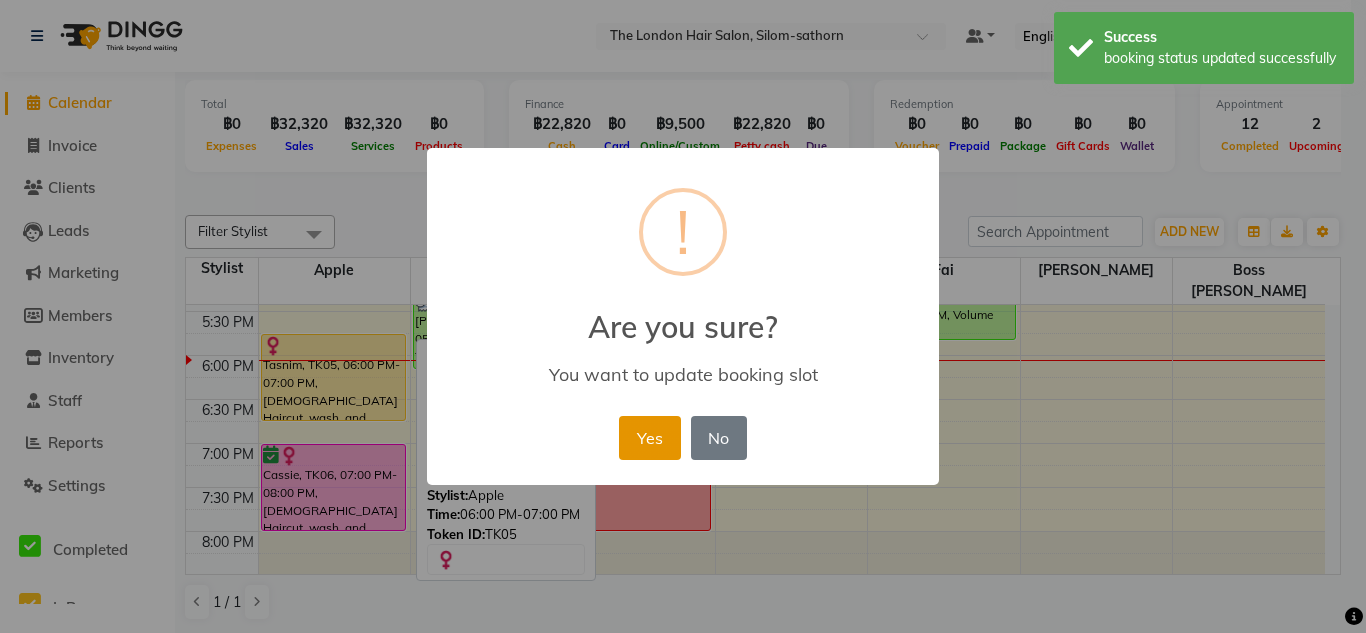 click on "Yes" at bounding box center (649, 438) 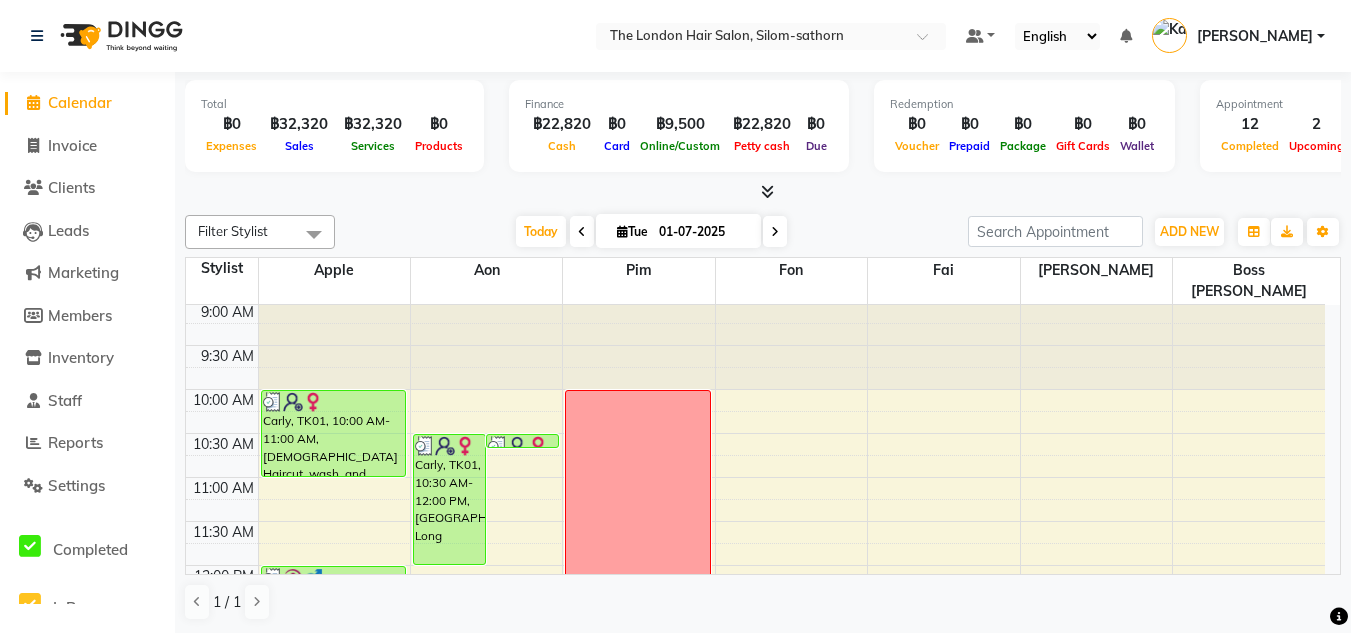 scroll, scrollTop: 0, scrollLeft: 0, axis: both 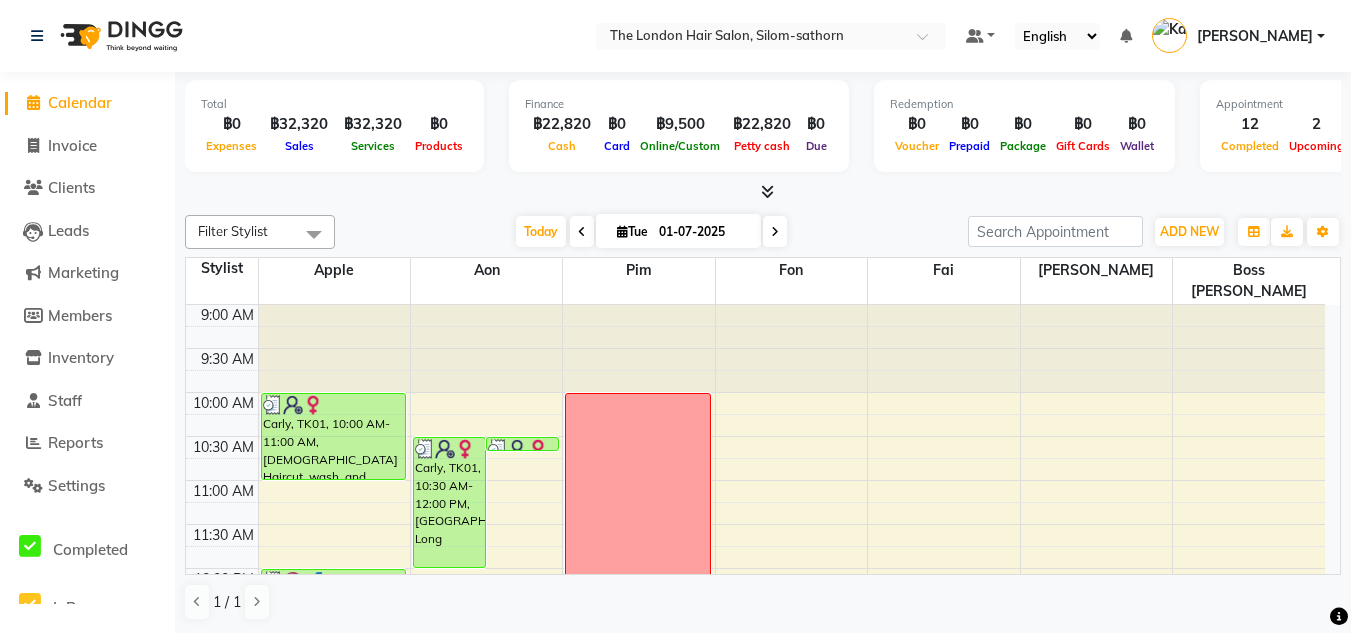 click at bounding box center [775, 232] 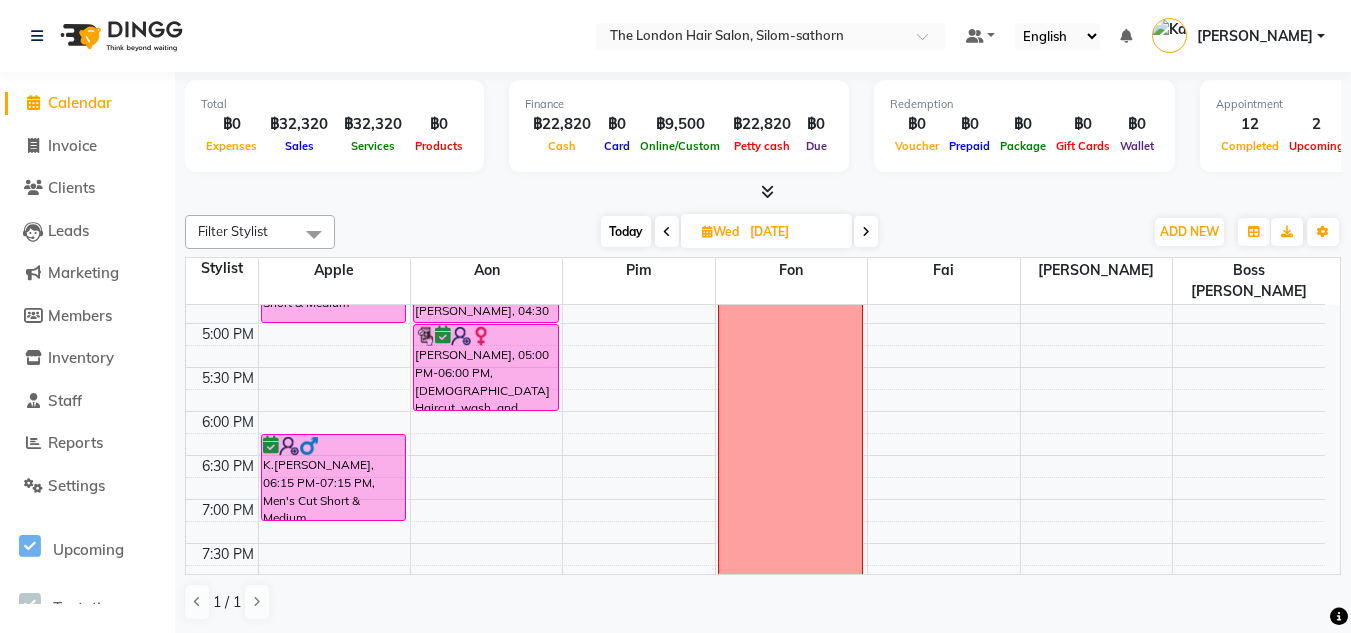 scroll, scrollTop: 765, scrollLeft: 0, axis: vertical 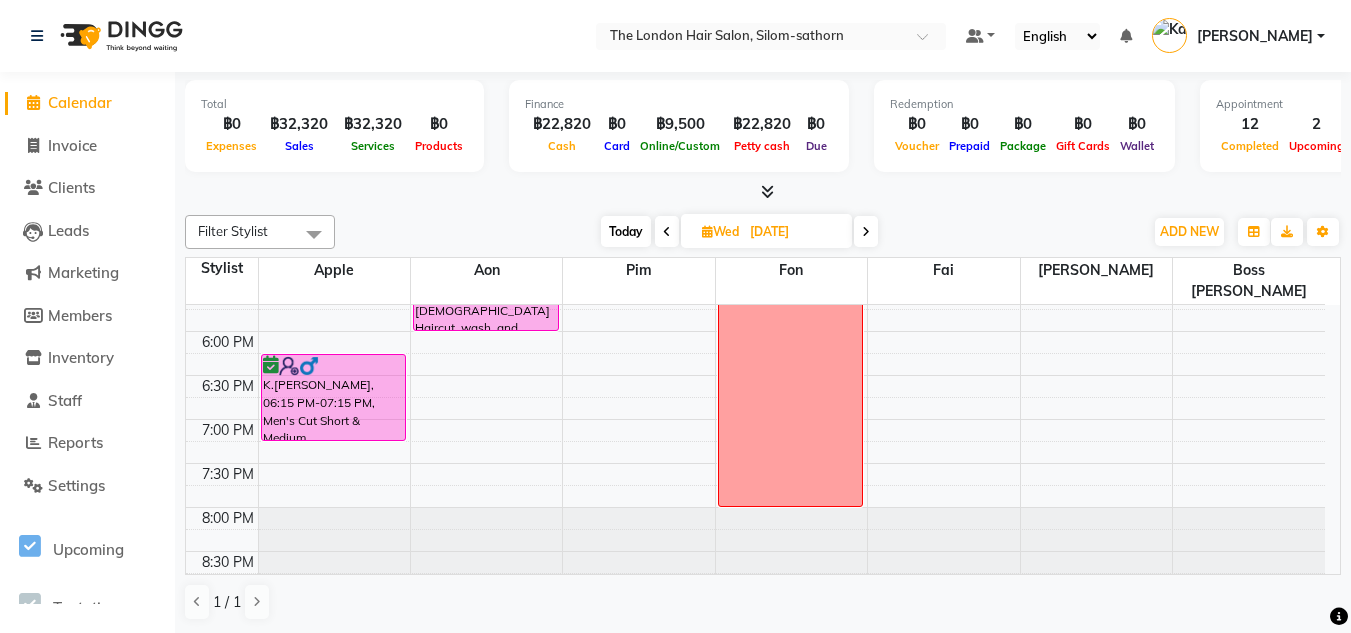 click on "Clients" 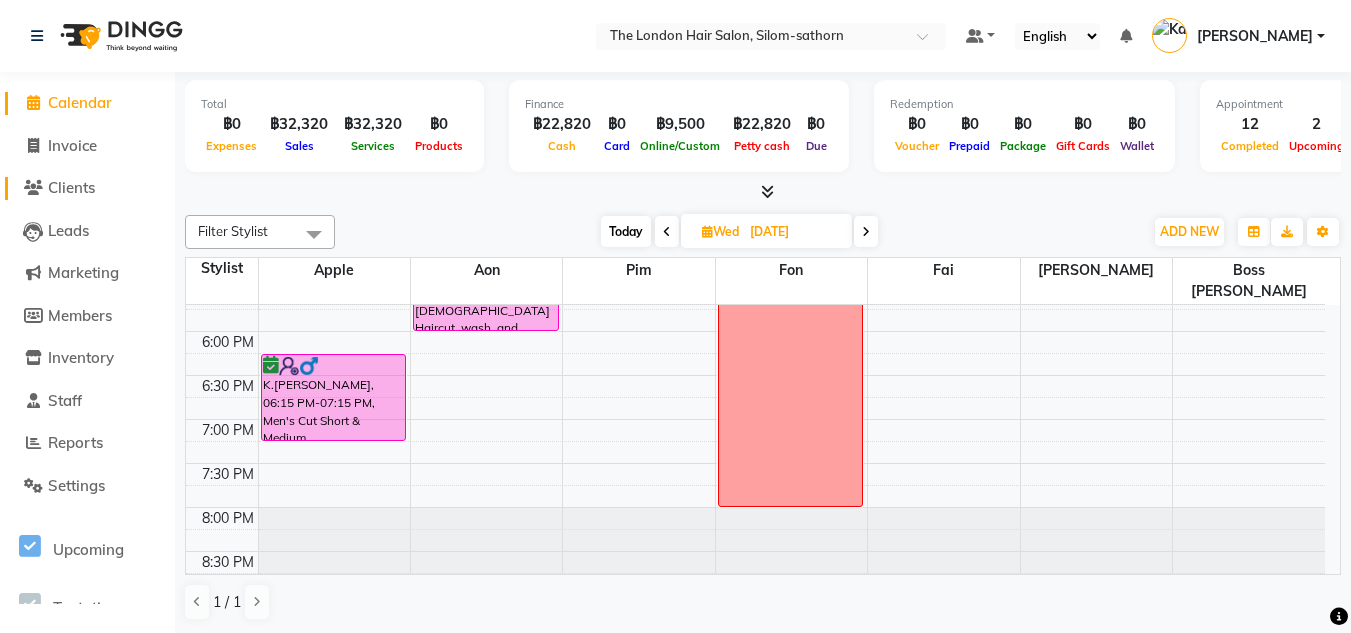 click on "Clients" 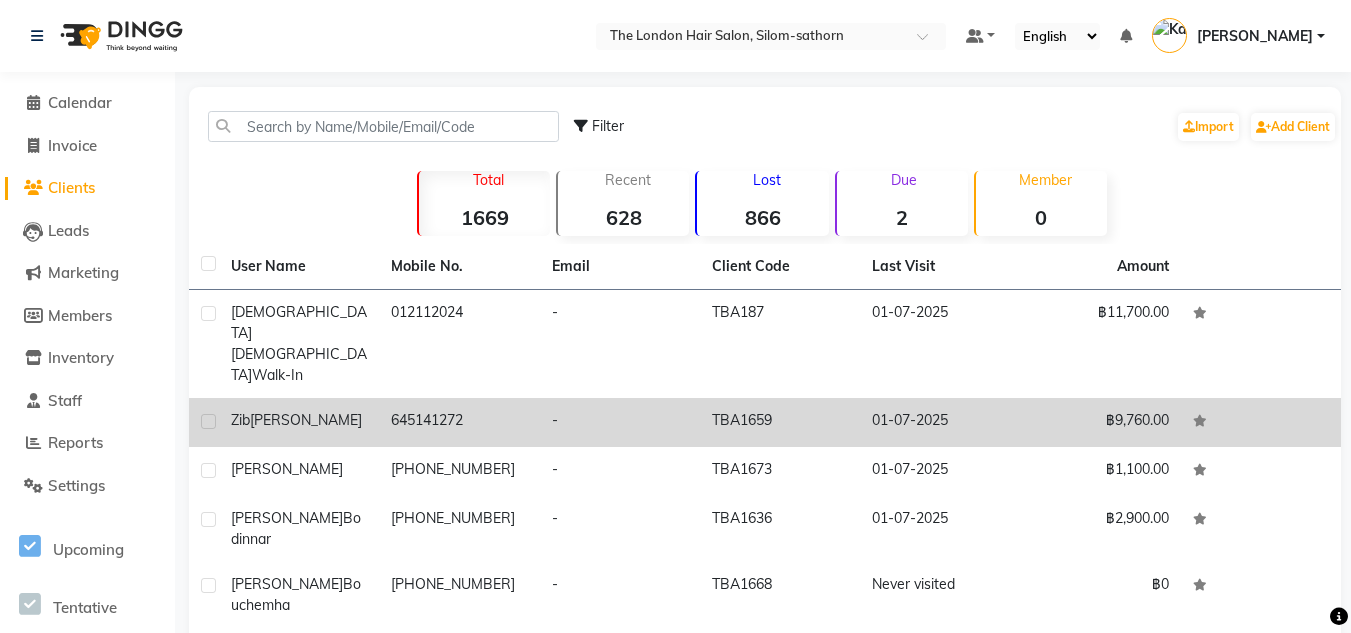 click on "[PERSON_NAME]" 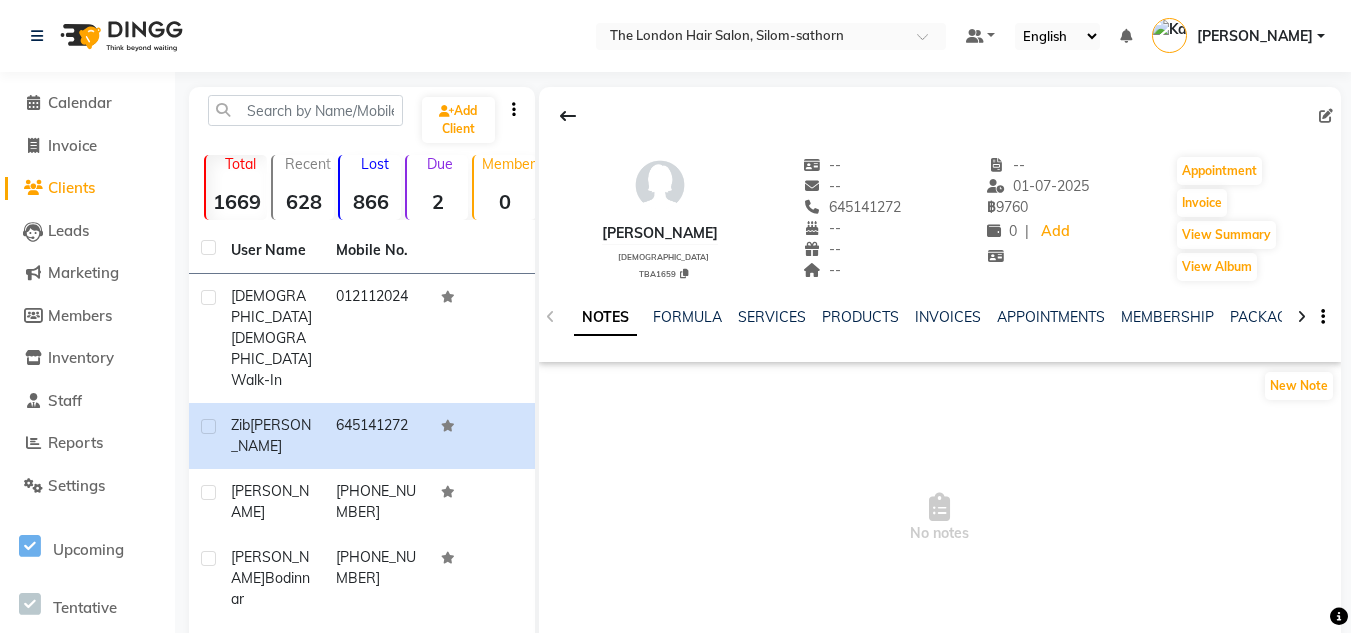 drag, startPoint x: 1284, startPoint y: 391, endPoint x: 748, endPoint y: 409, distance: 536.3021 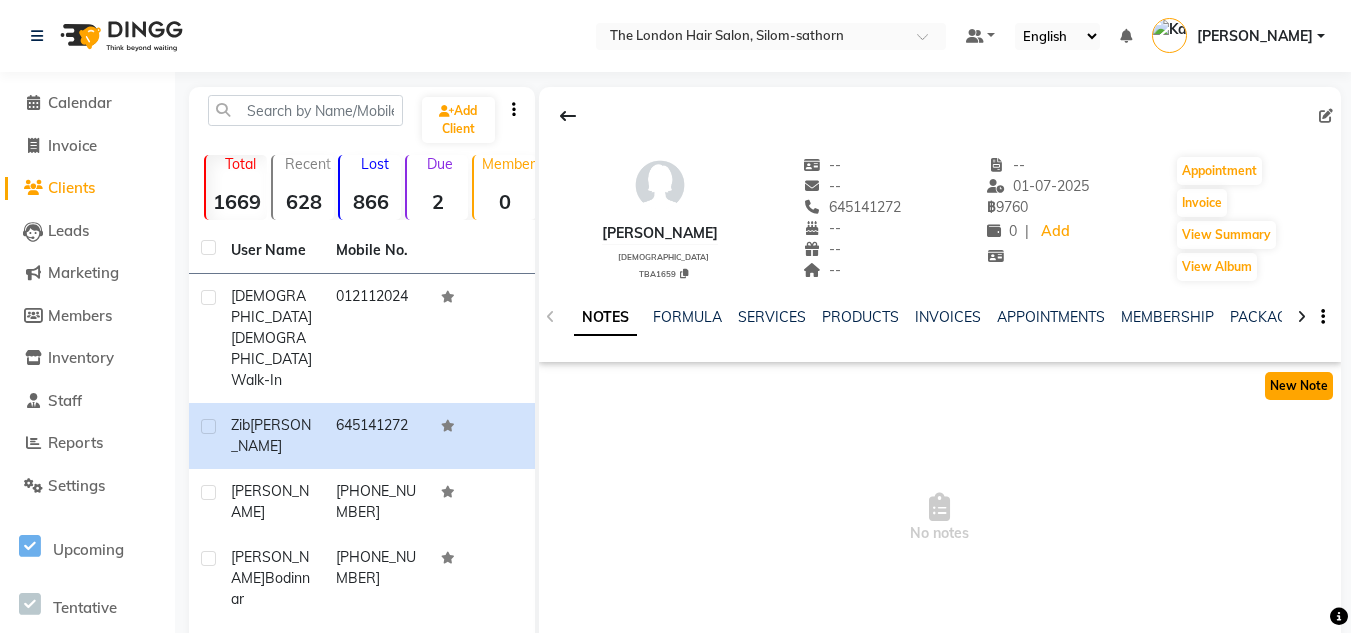 click on "New Note" 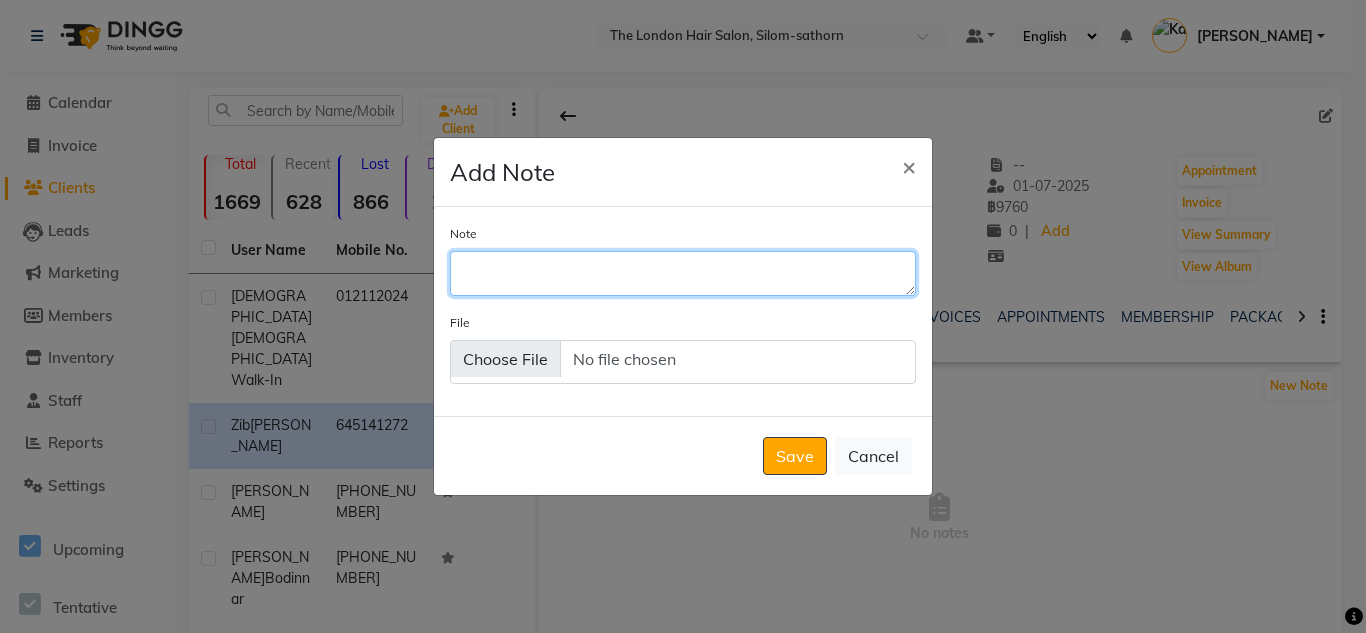 click on "Note" at bounding box center [683, 273] 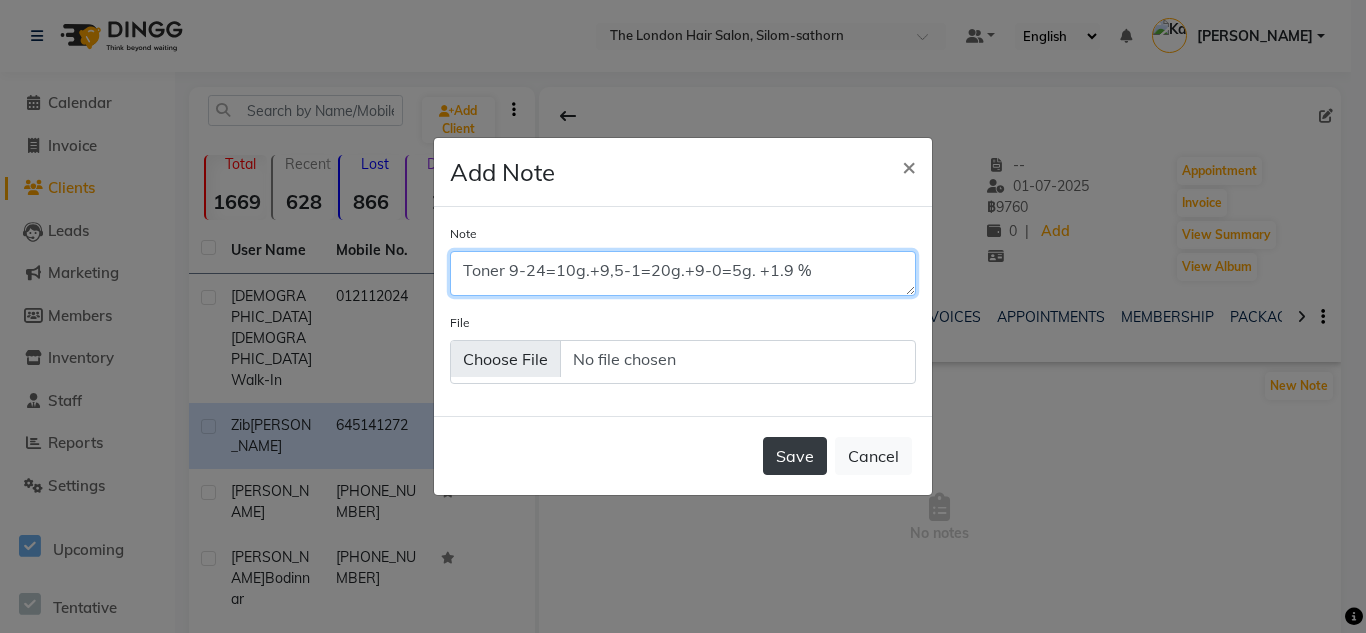 type on "Toner 9-24=10g.+9,5-1=20g.+9-0=5g. +1.9 %" 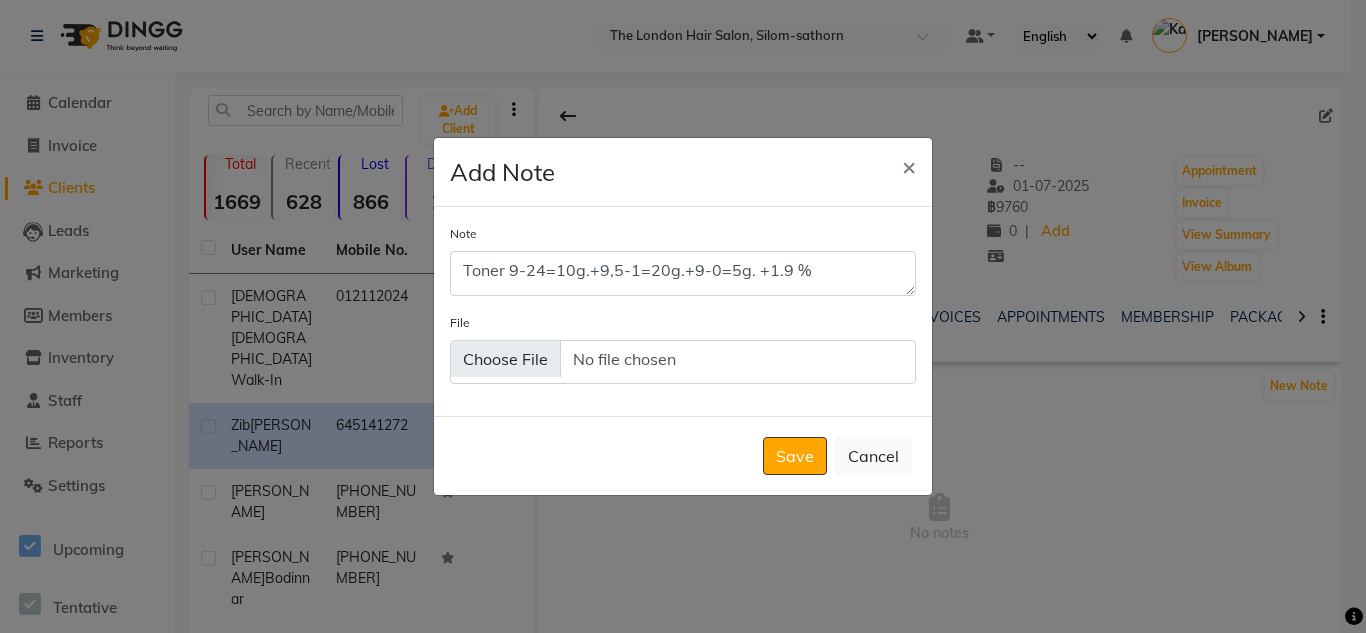 drag, startPoint x: 812, startPoint y: 455, endPoint x: 729, endPoint y: 408, distance: 95.38344 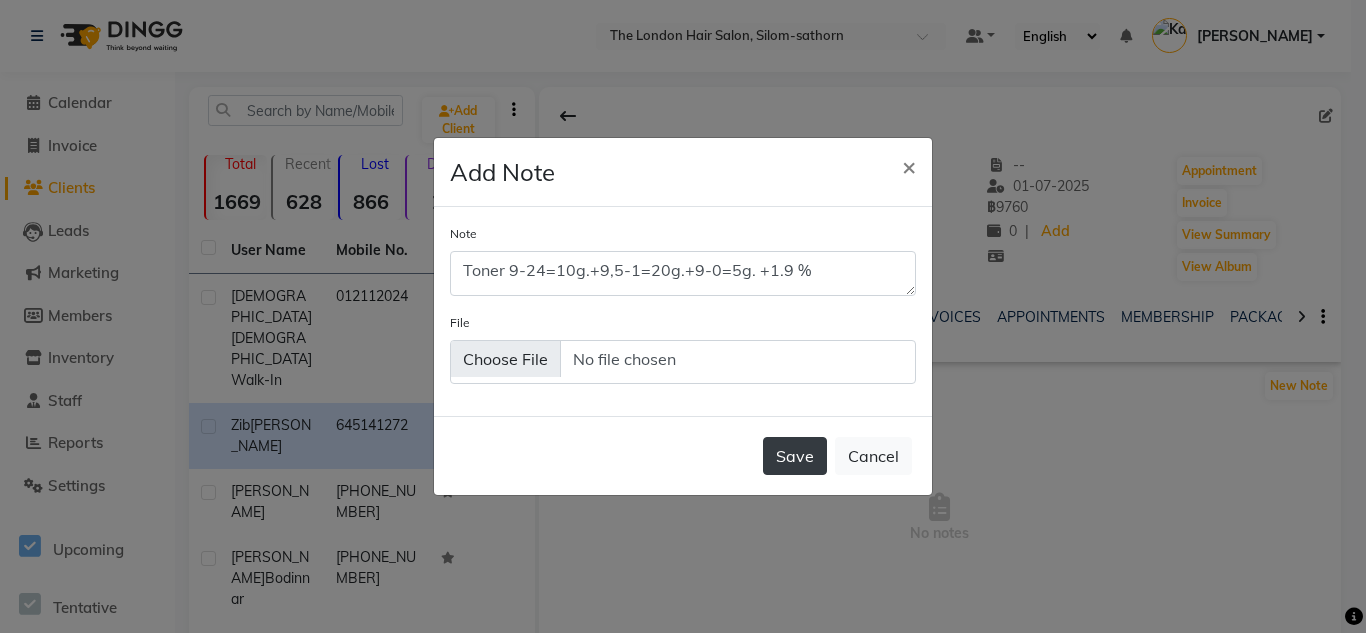 click on "Save" 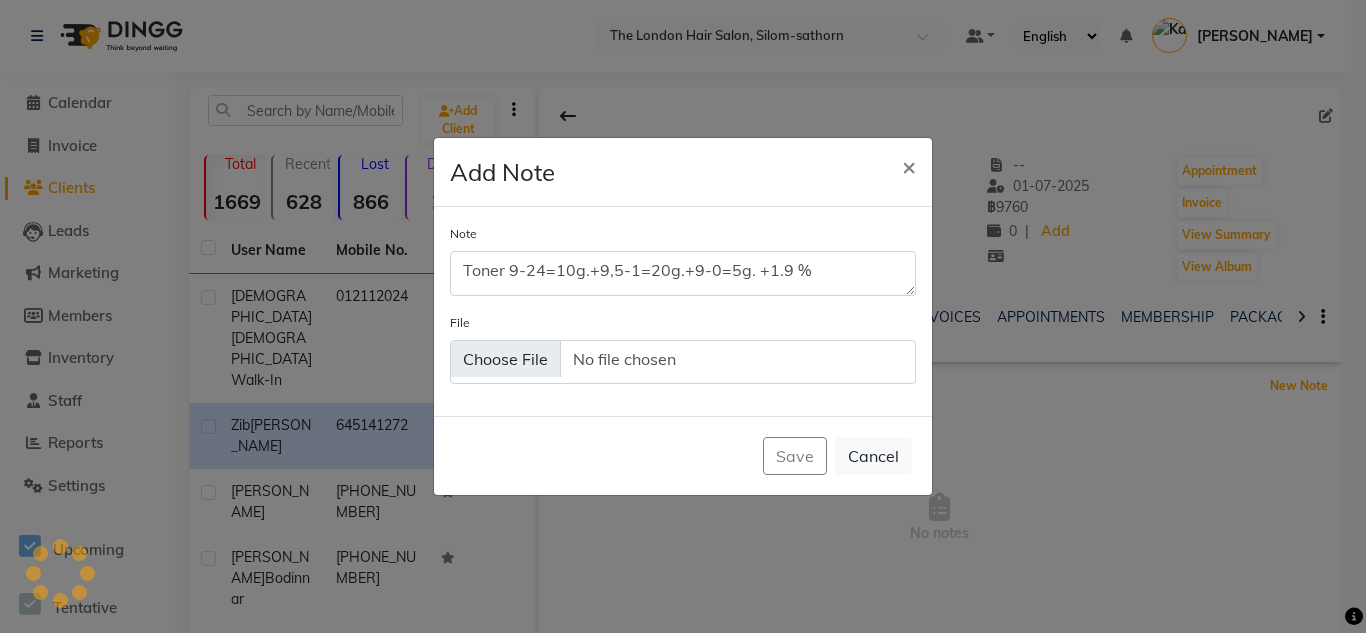 type 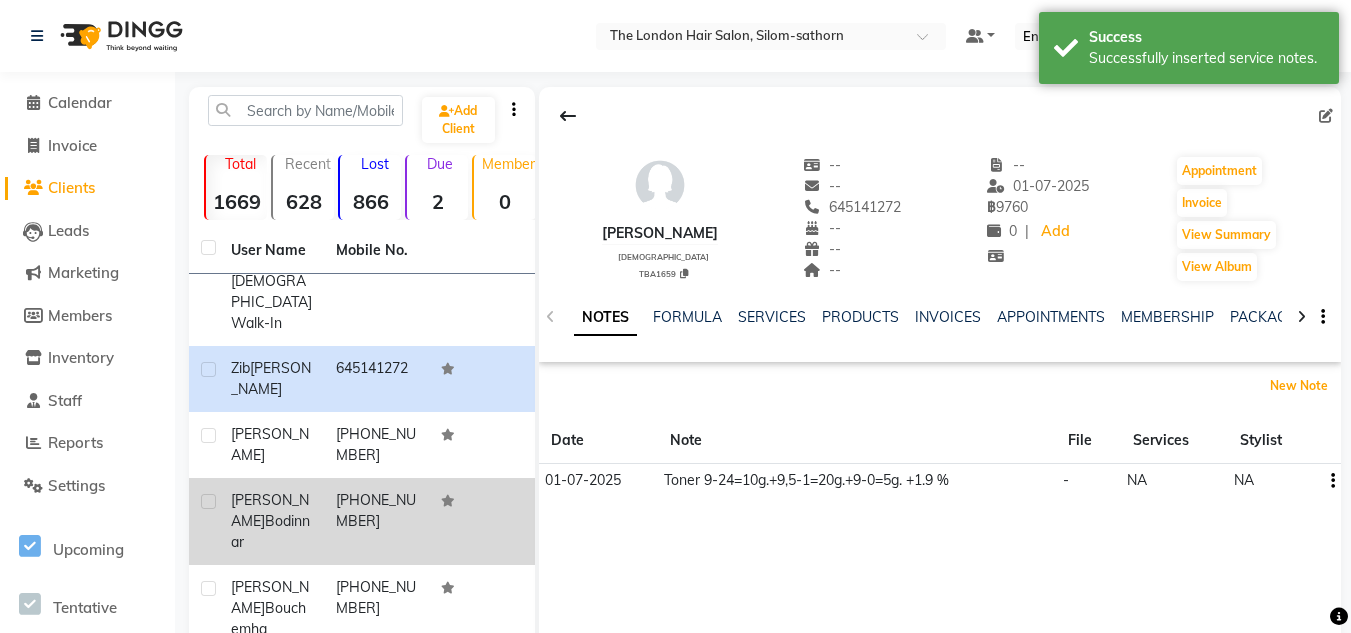 scroll, scrollTop: 90, scrollLeft: 0, axis: vertical 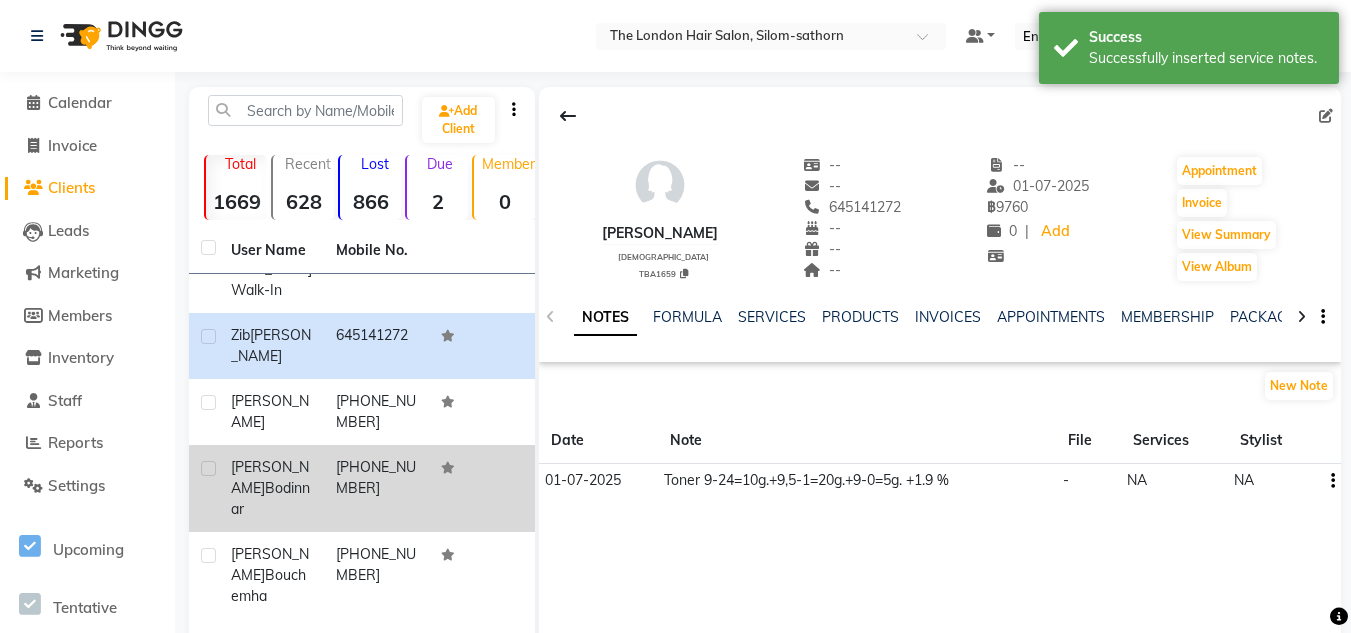 click on "Bodinnar" 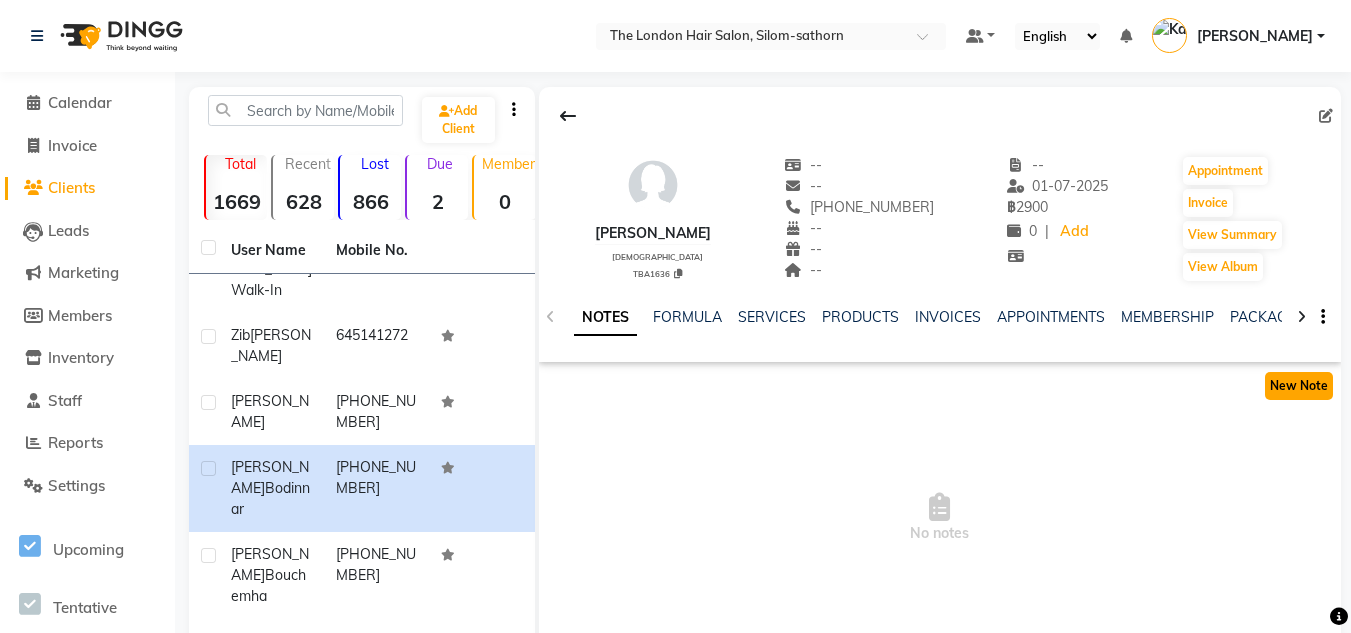 click on "New Note" 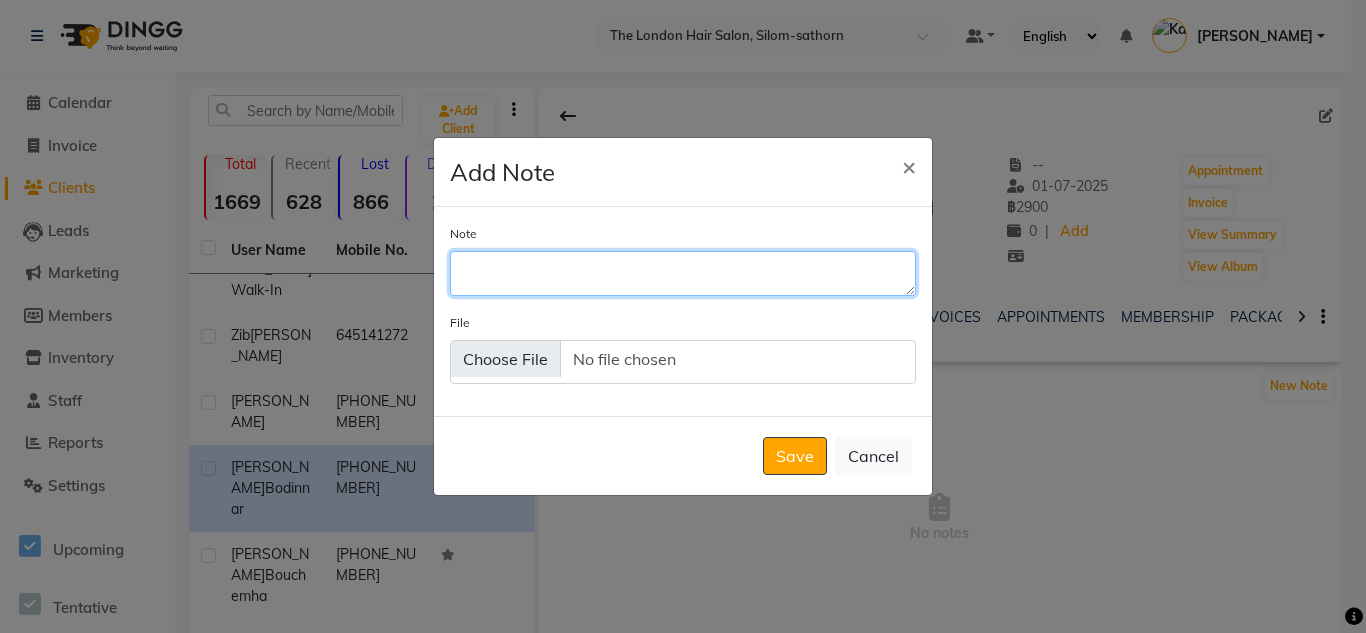 click on "Note" at bounding box center (683, 273) 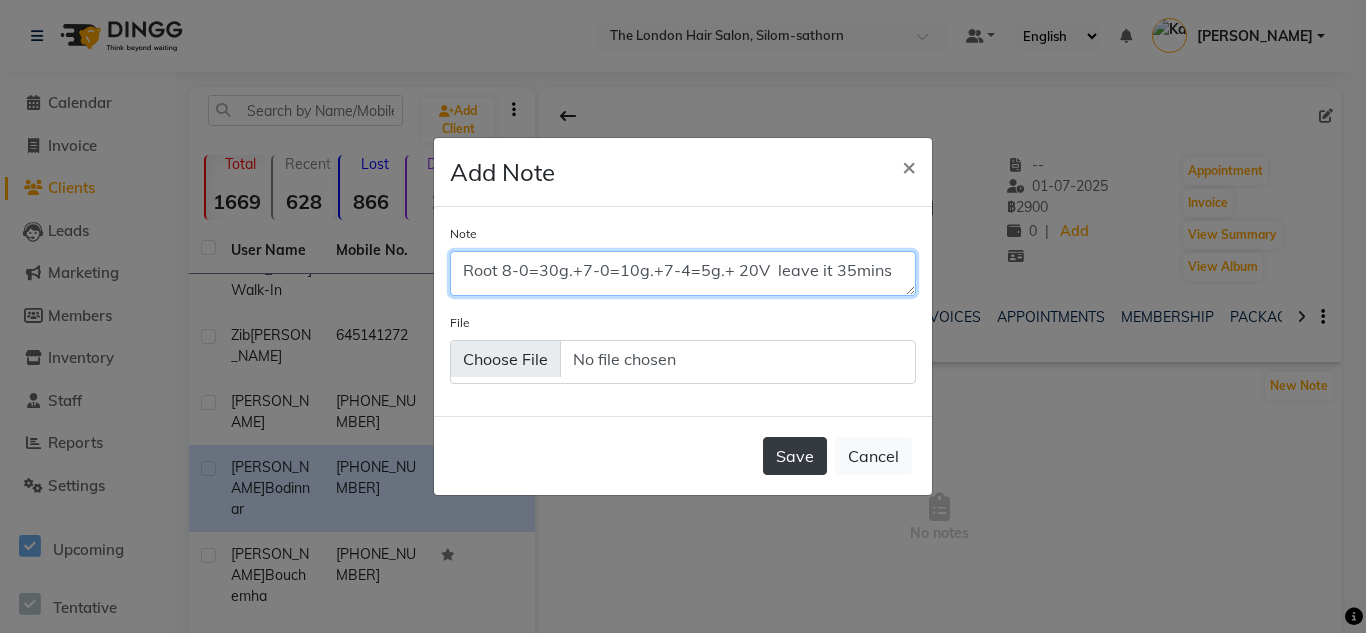 type on "Root 8-0=30g.+7-0=10g.+7-4=5g.+ 20V  leave it 35mins" 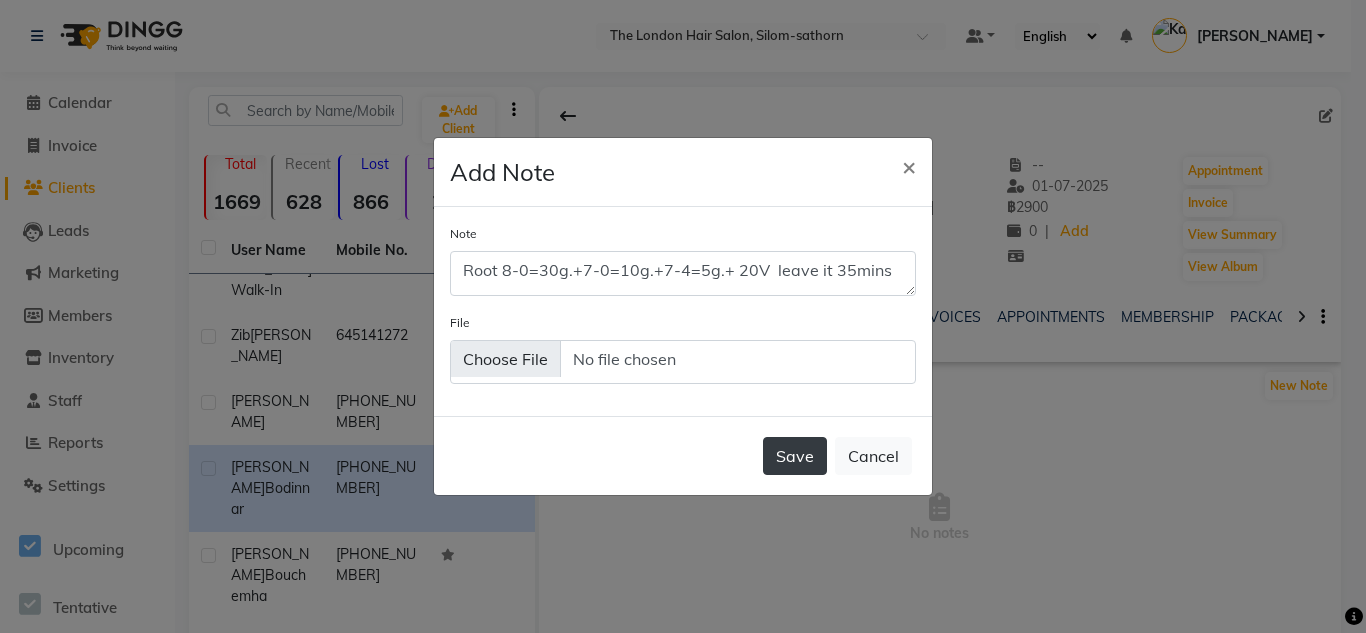 click on "Save" 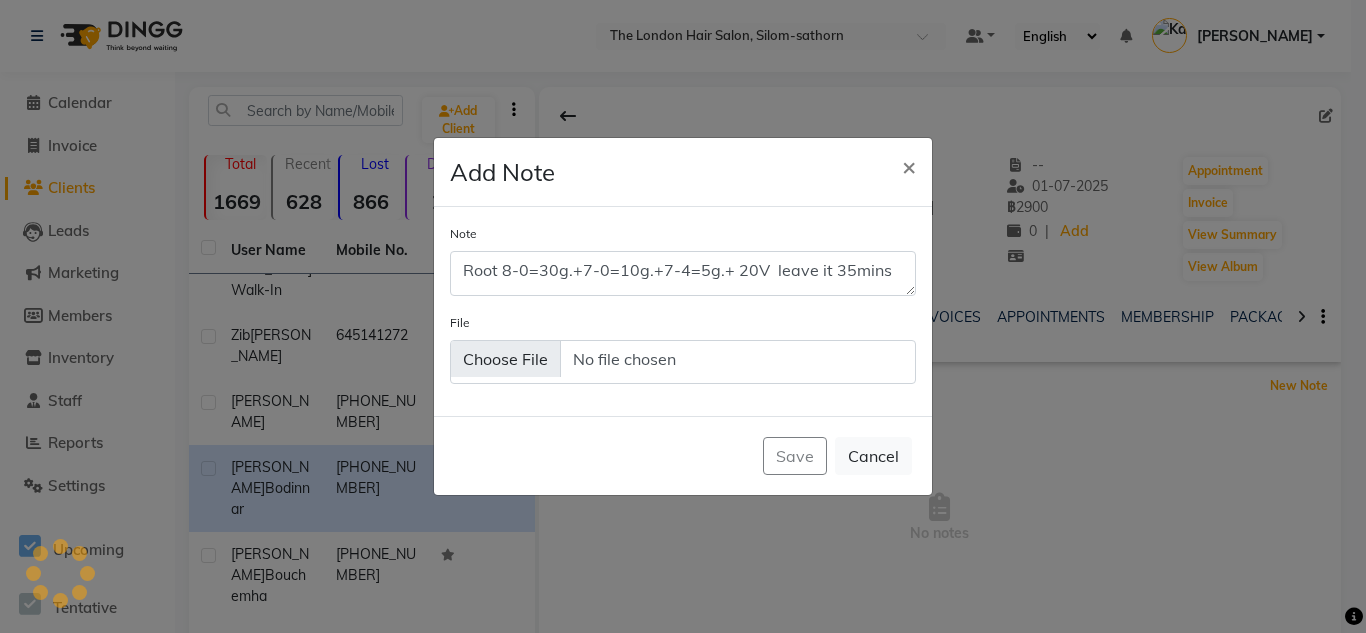 type 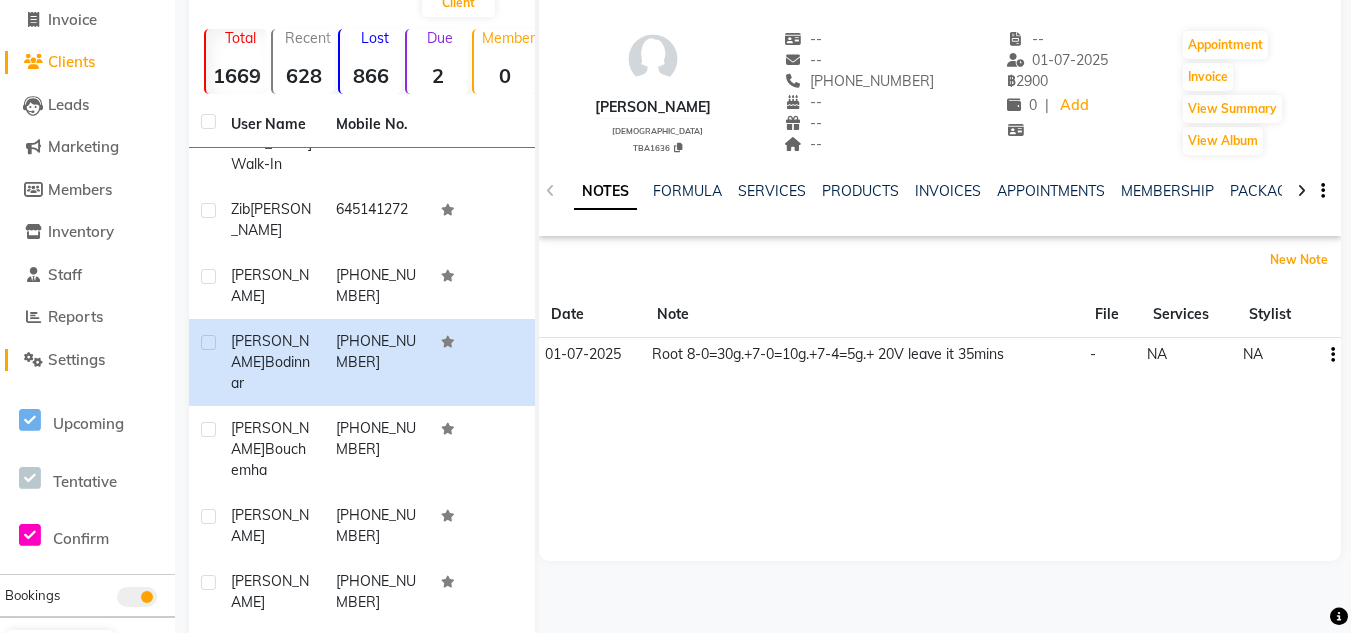 scroll, scrollTop: 236, scrollLeft: 0, axis: vertical 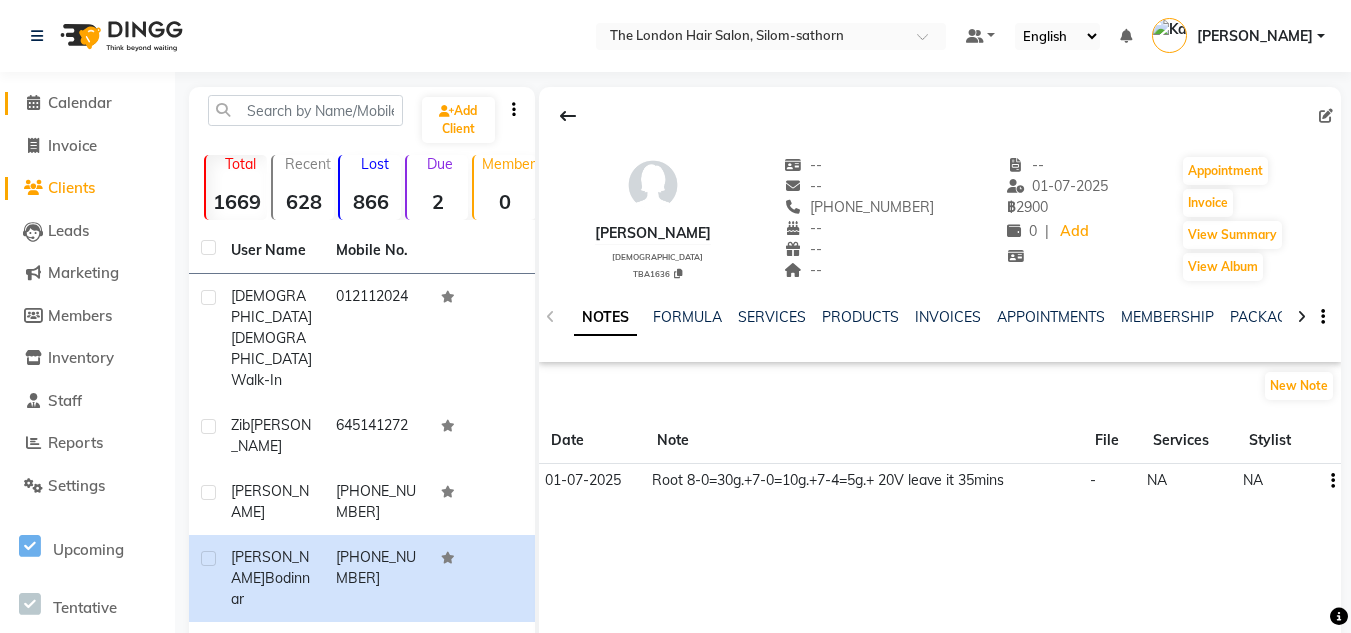 drag, startPoint x: 84, startPoint y: 105, endPoint x: 51, endPoint y: 97, distance: 33.955853 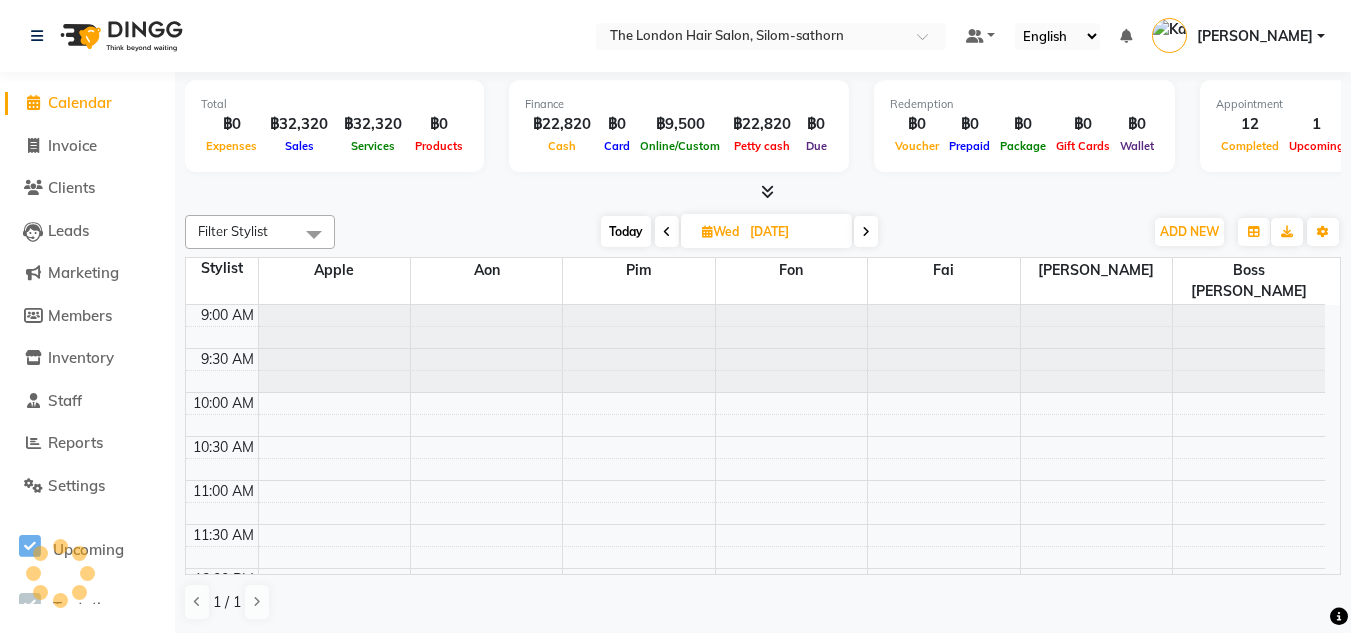 scroll, scrollTop: 0, scrollLeft: 0, axis: both 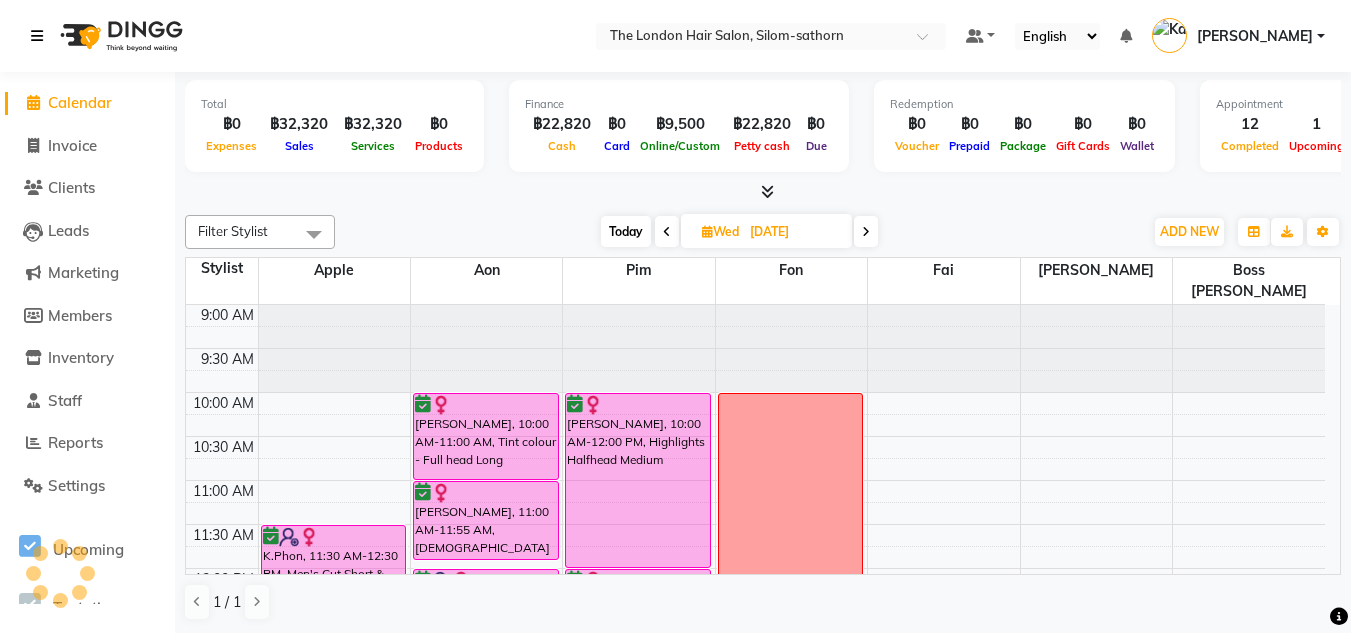 click at bounding box center (37, 36) 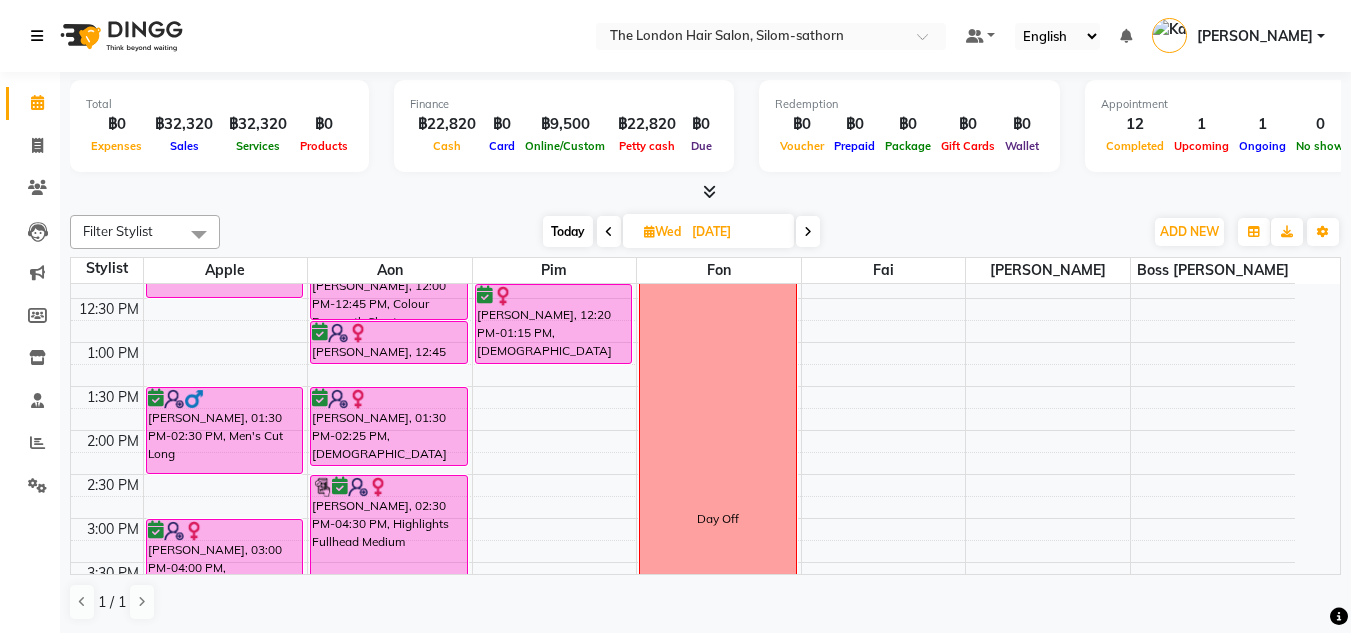 scroll, scrollTop: 214, scrollLeft: 0, axis: vertical 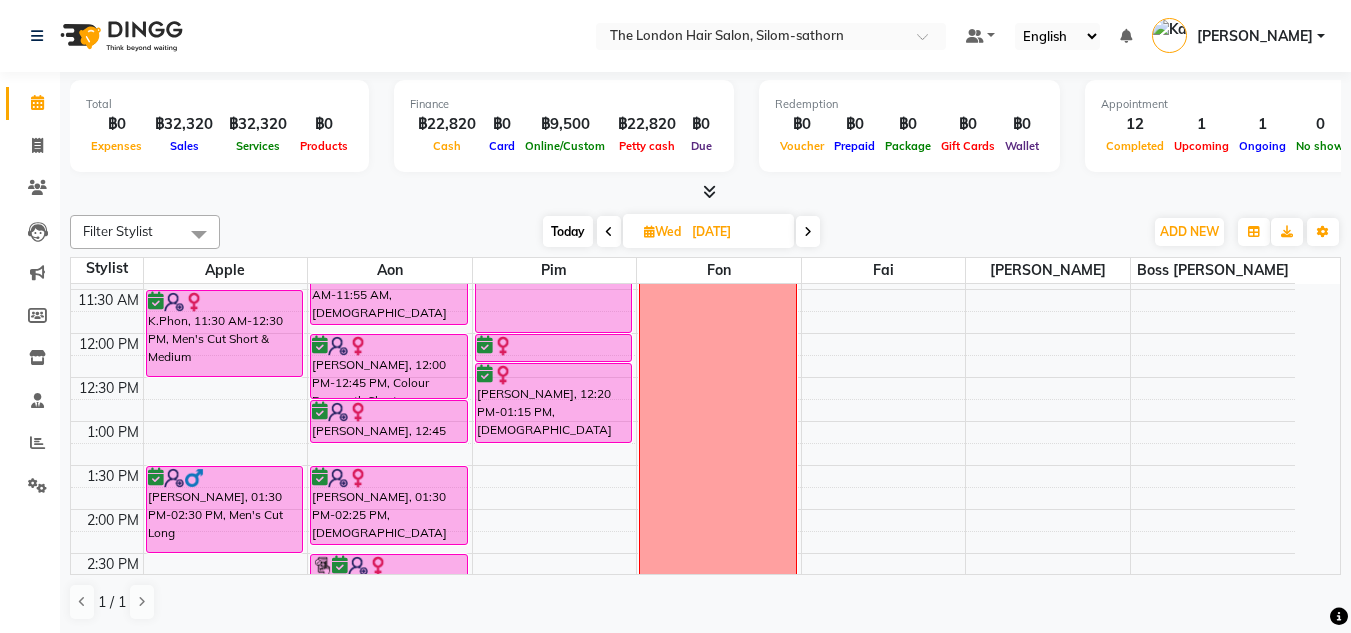 click at bounding box center [808, 232] 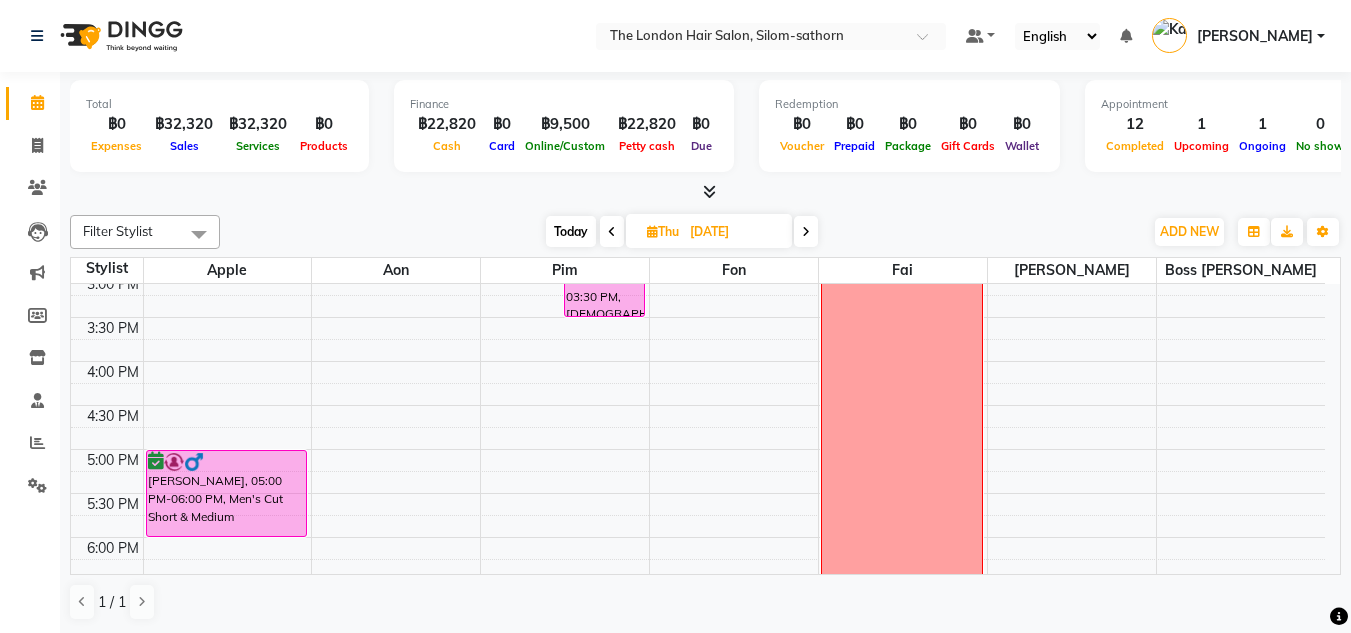 scroll, scrollTop: 0, scrollLeft: 0, axis: both 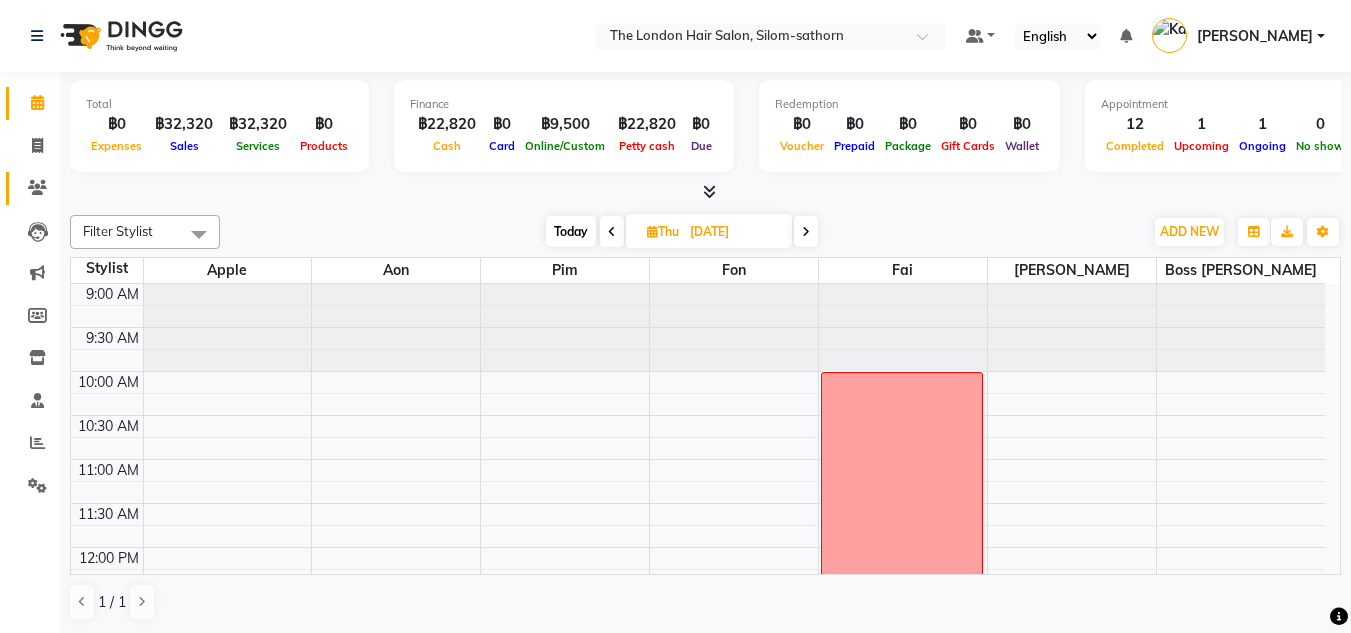 click 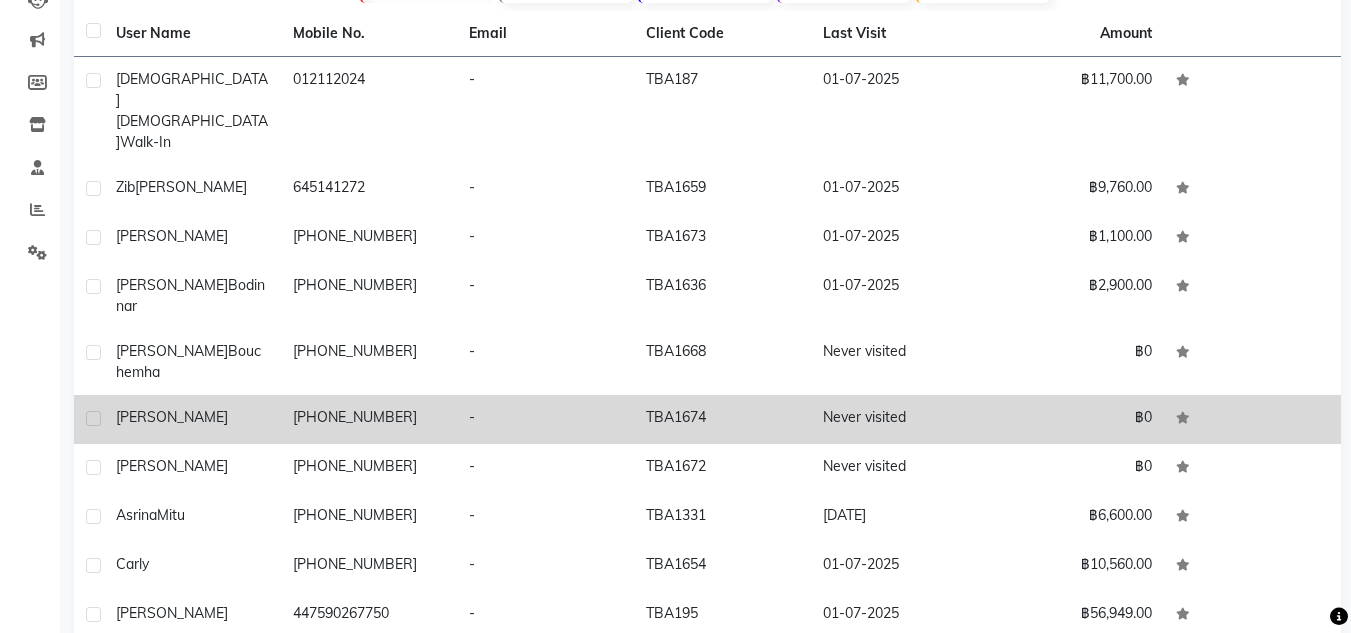scroll, scrollTop: 0, scrollLeft: 0, axis: both 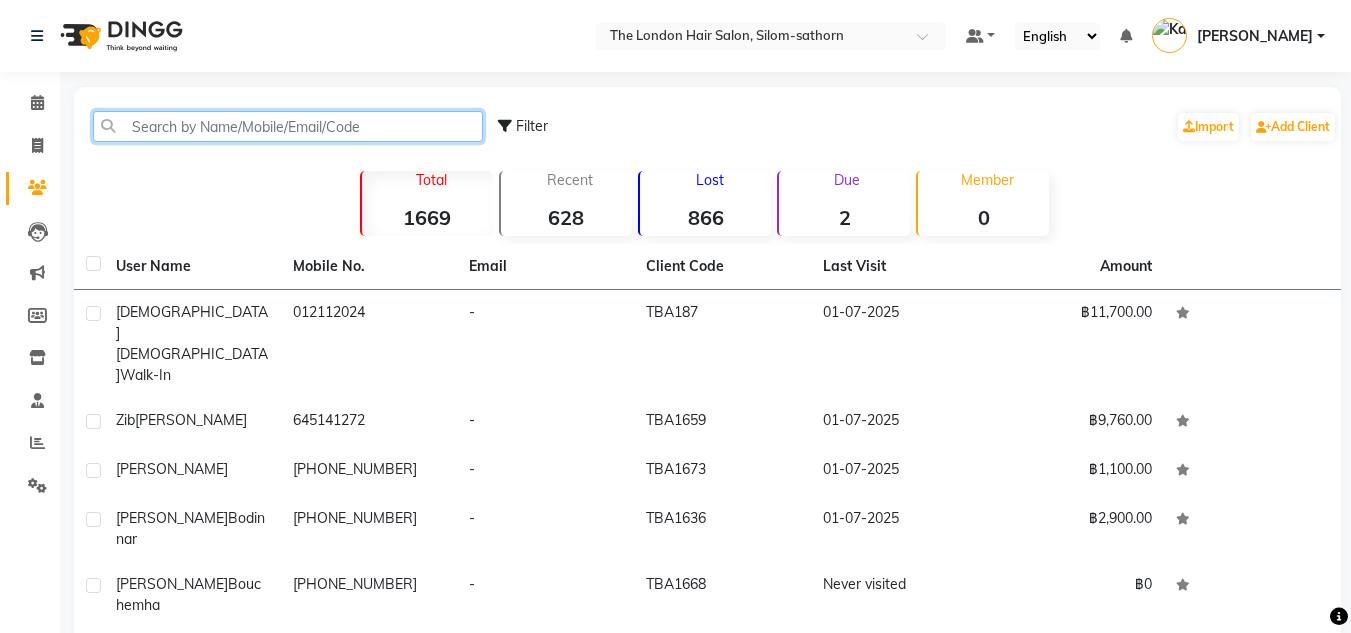 click 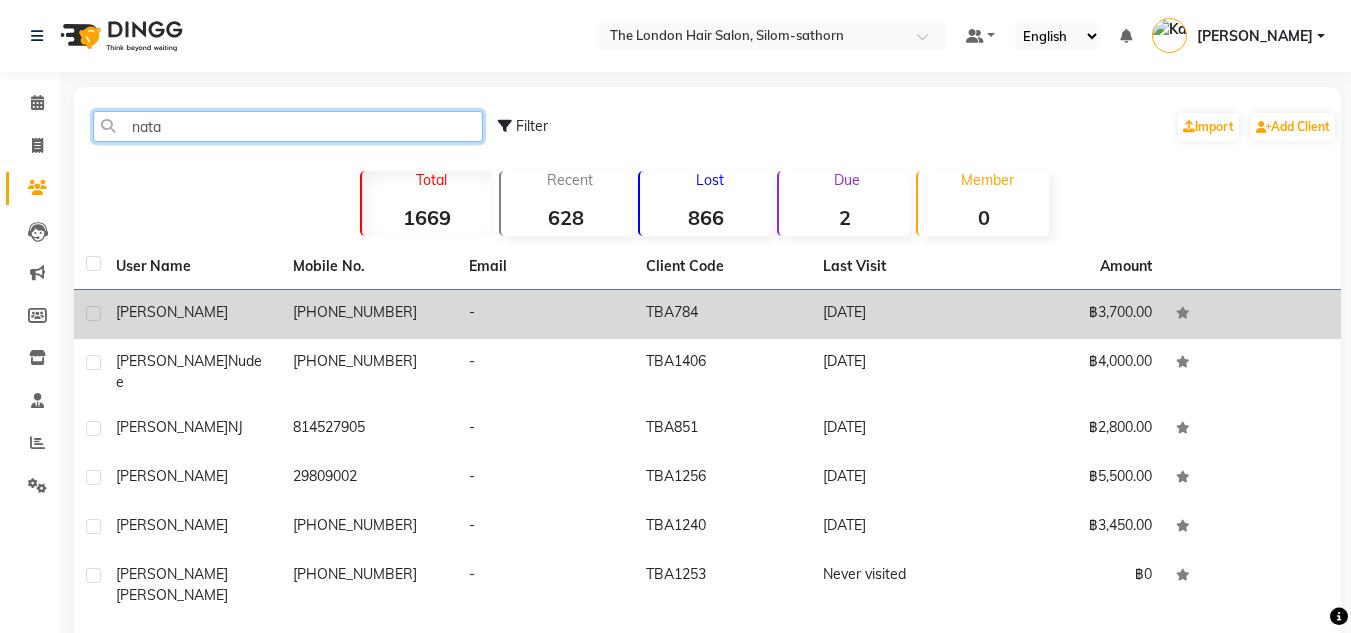 type on "nata" 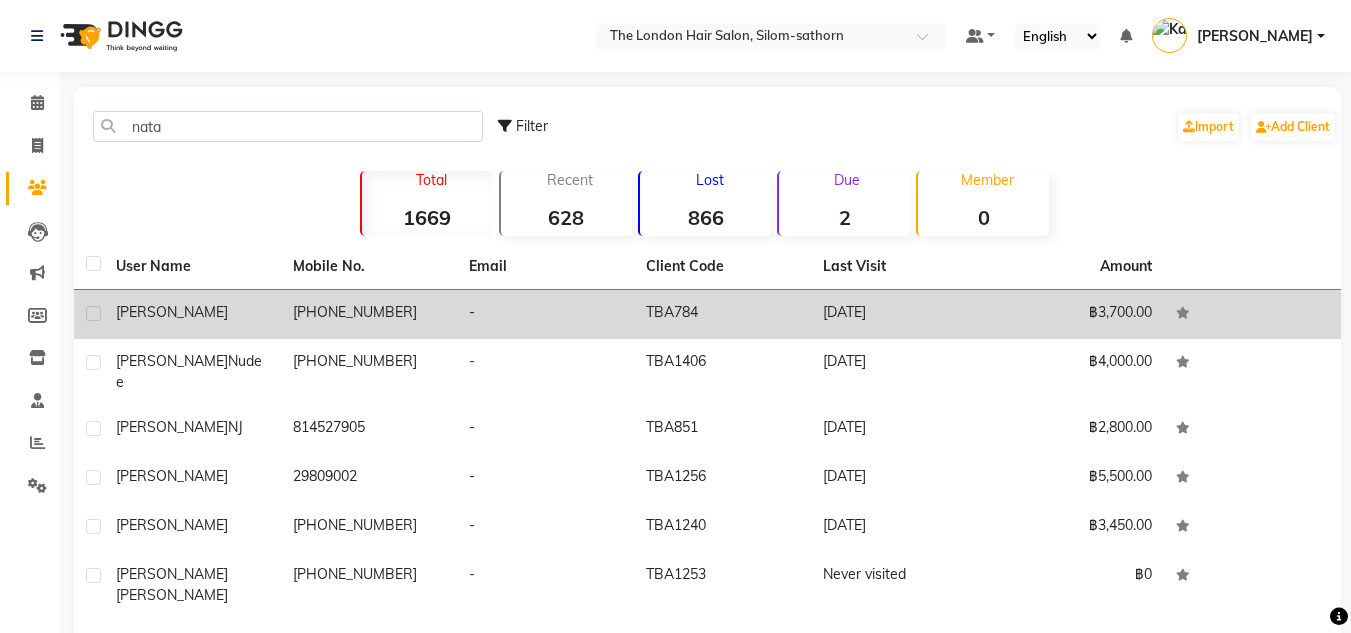 click on "[PHONE_NUMBER]" 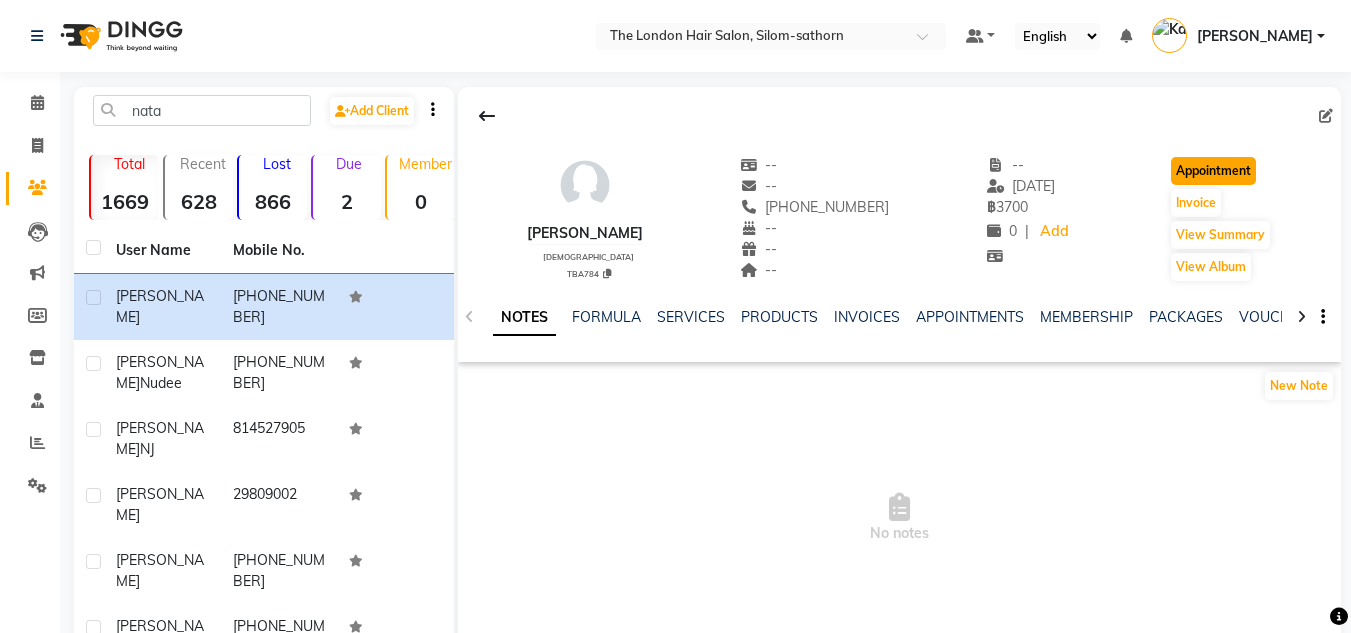 click on "Appointment" 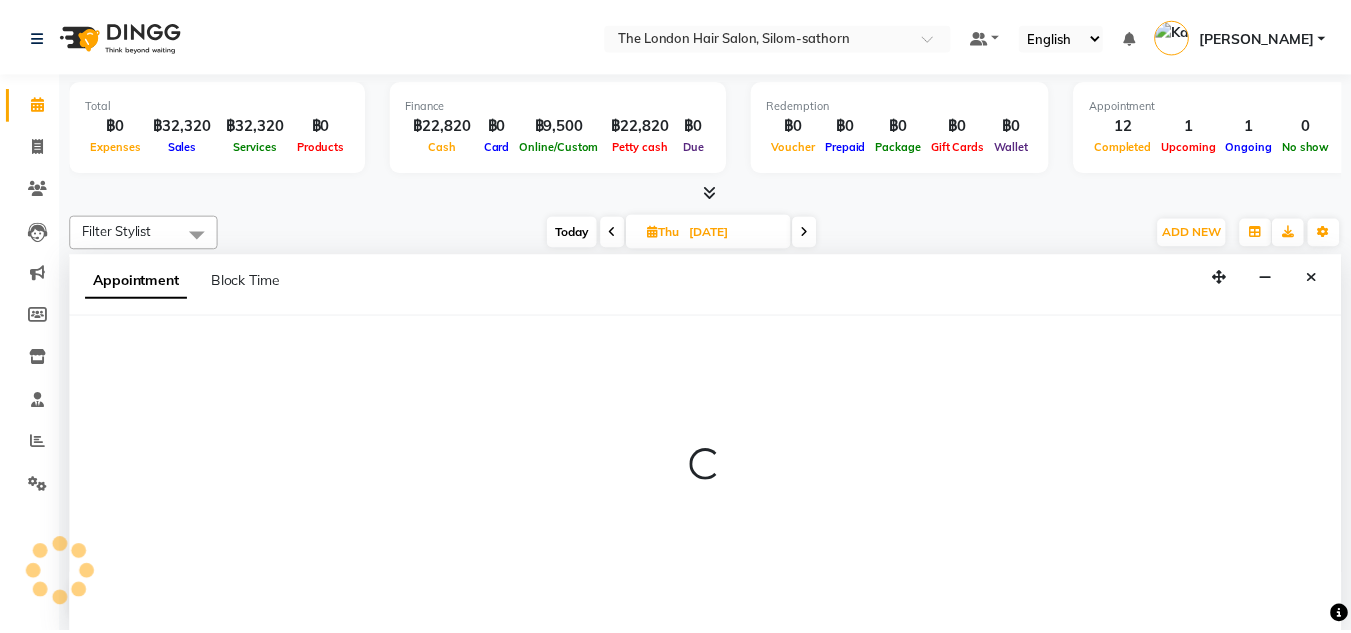 scroll, scrollTop: 0, scrollLeft: 0, axis: both 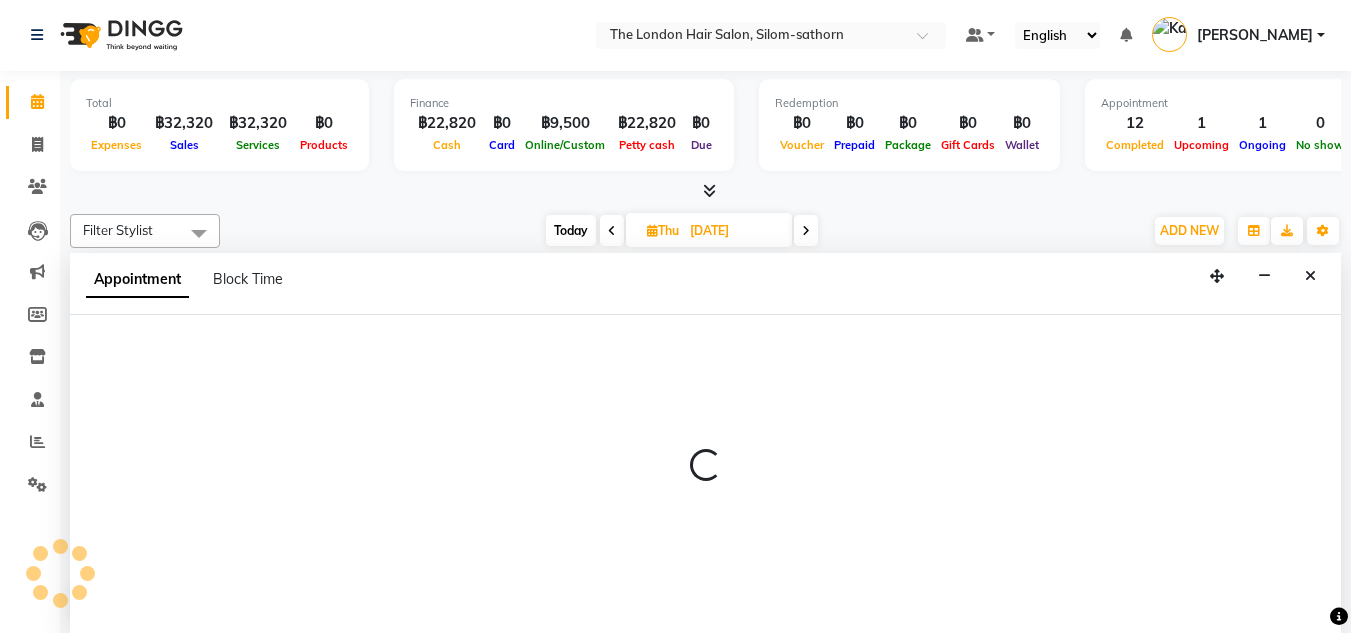 type on "01-07-2025" 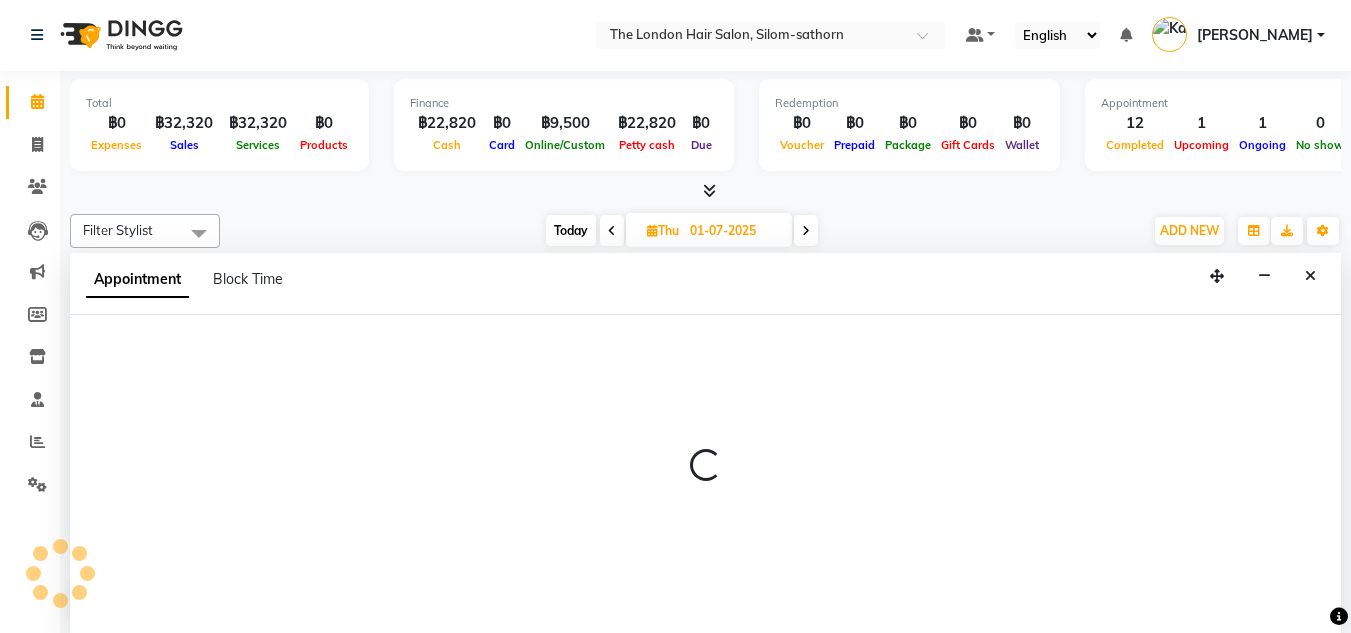 select on "600" 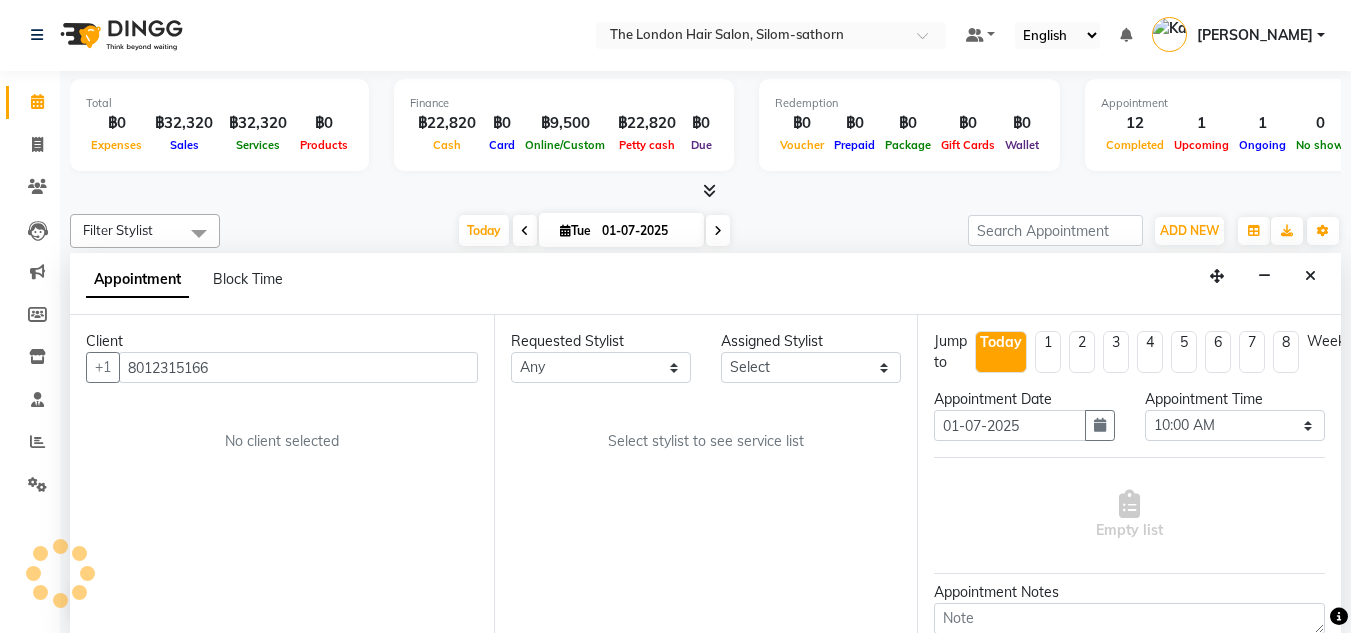 scroll, scrollTop: 765, scrollLeft: 0, axis: vertical 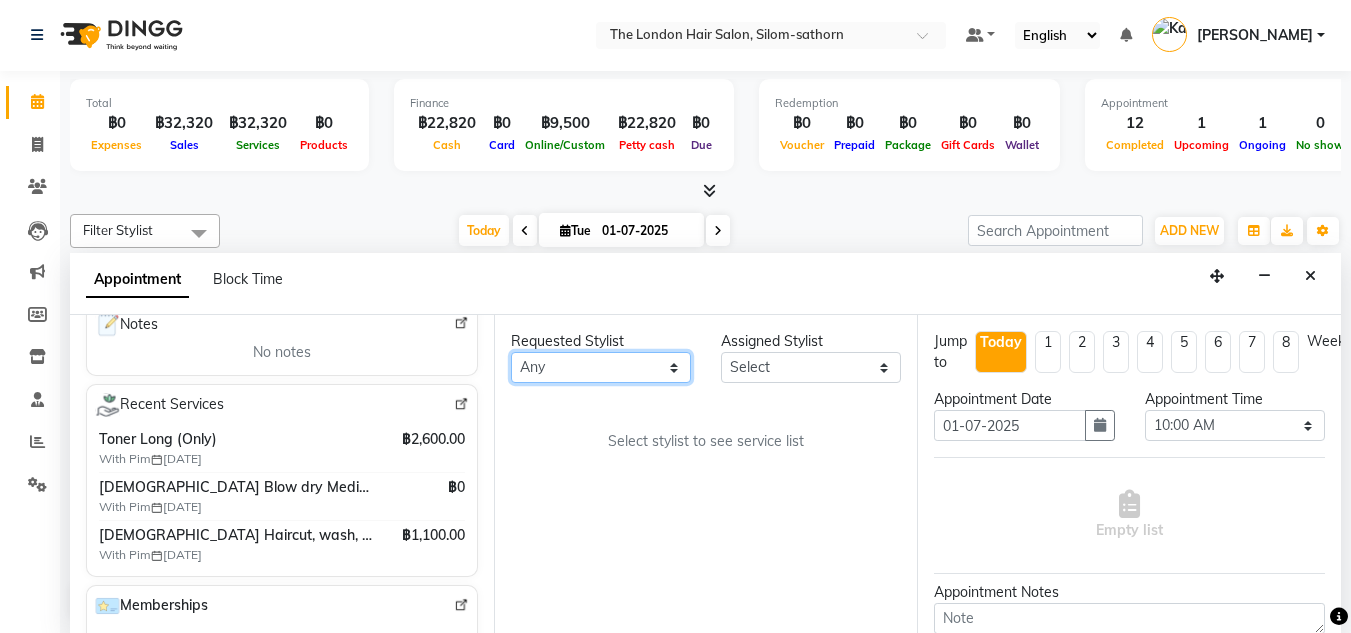 click on "Any Aon Apple   Boss [PERSON_NAME]  [PERSON_NAME]" at bounding box center (601, 367) 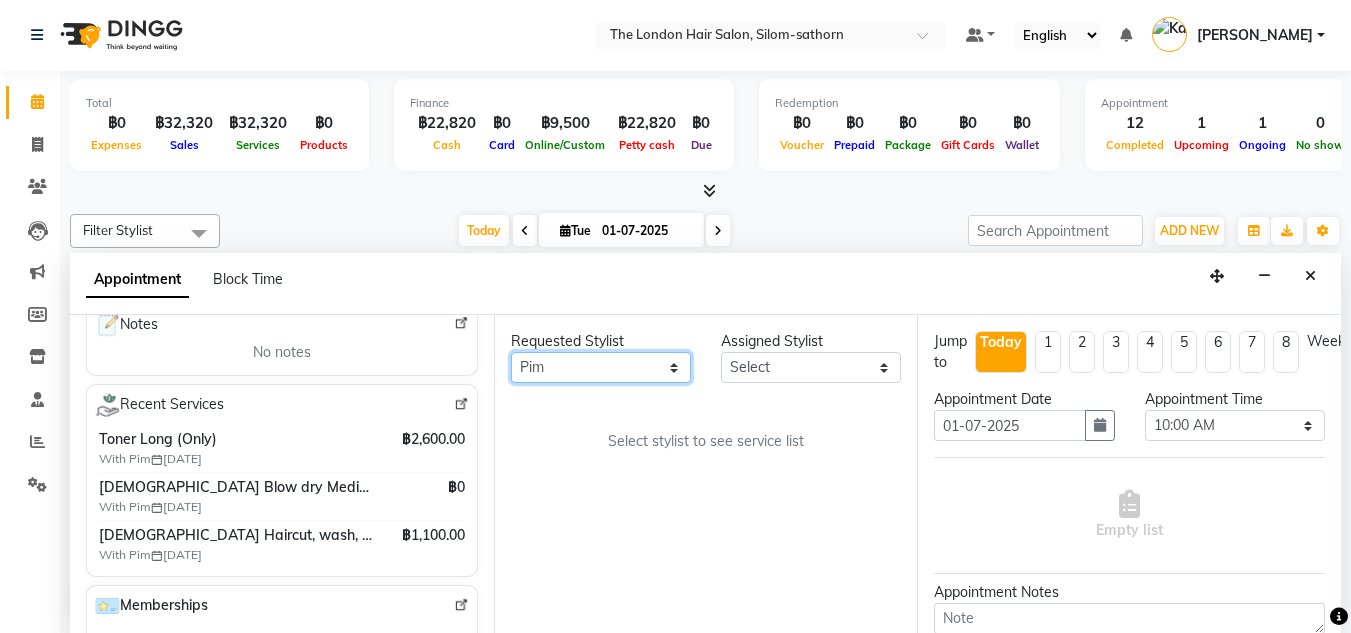 click on "Any Aon Apple   Boss [PERSON_NAME]  [PERSON_NAME]" at bounding box center [601, 367] 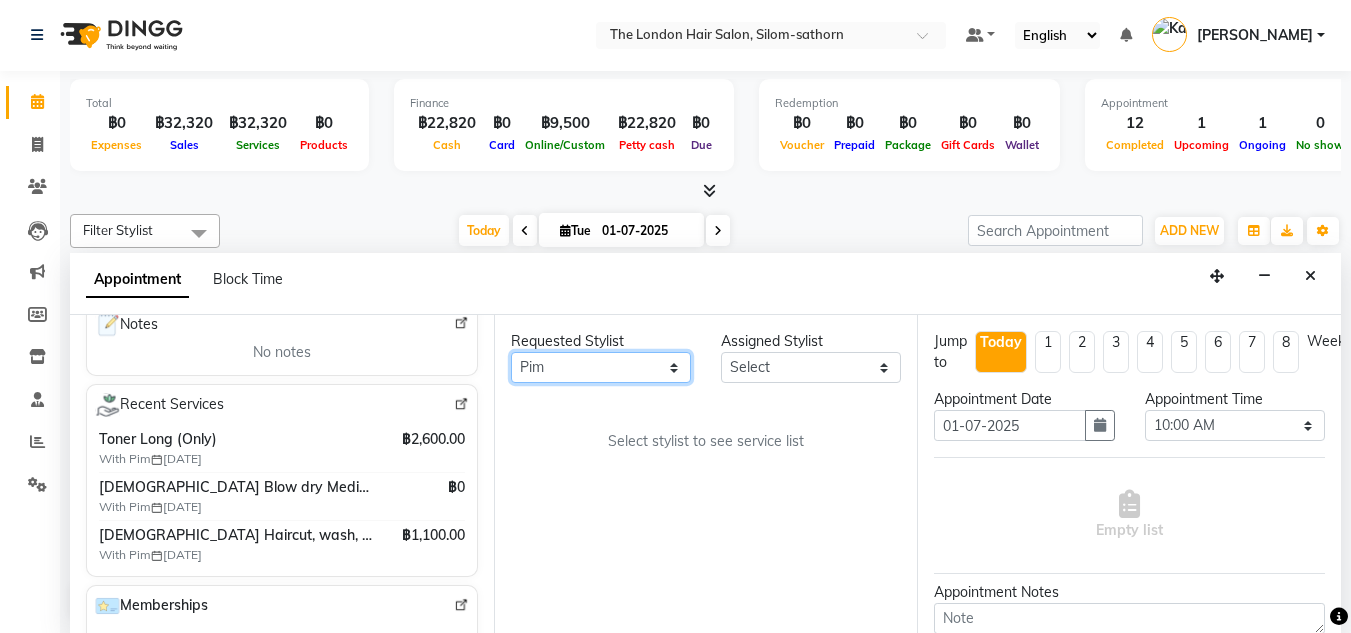 select on "65351" 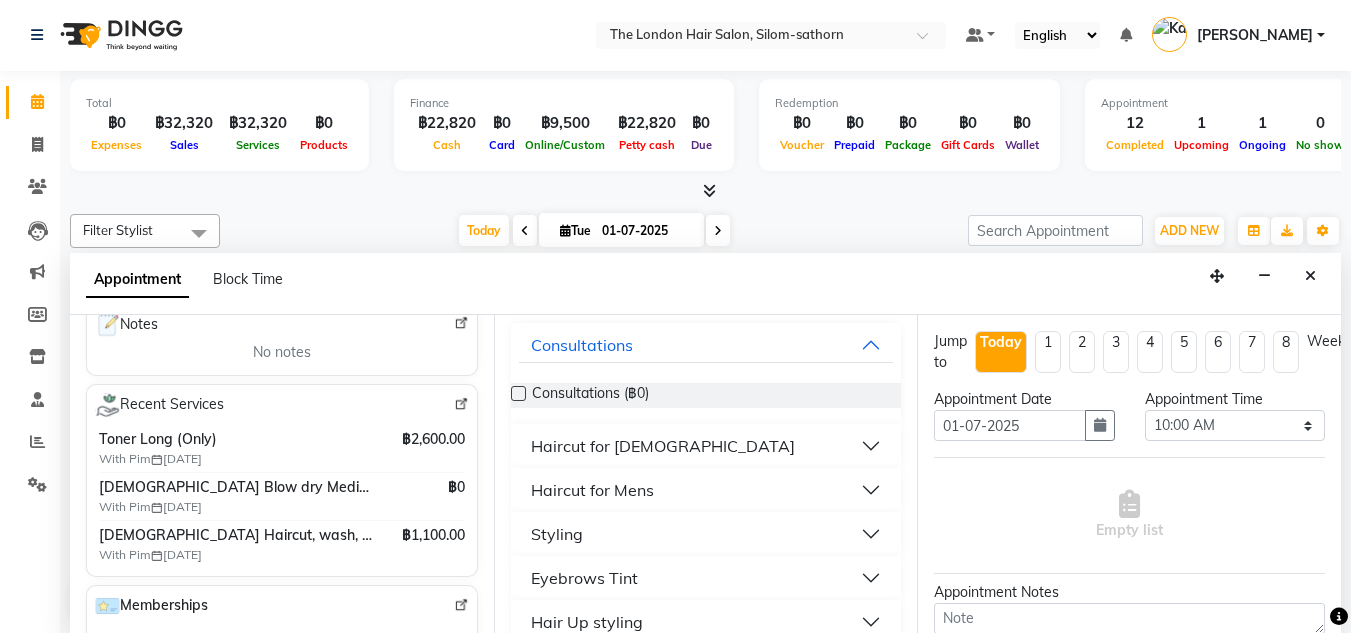 scroll, scrollTop: 116, scrollLeft: 0, axis: vertical 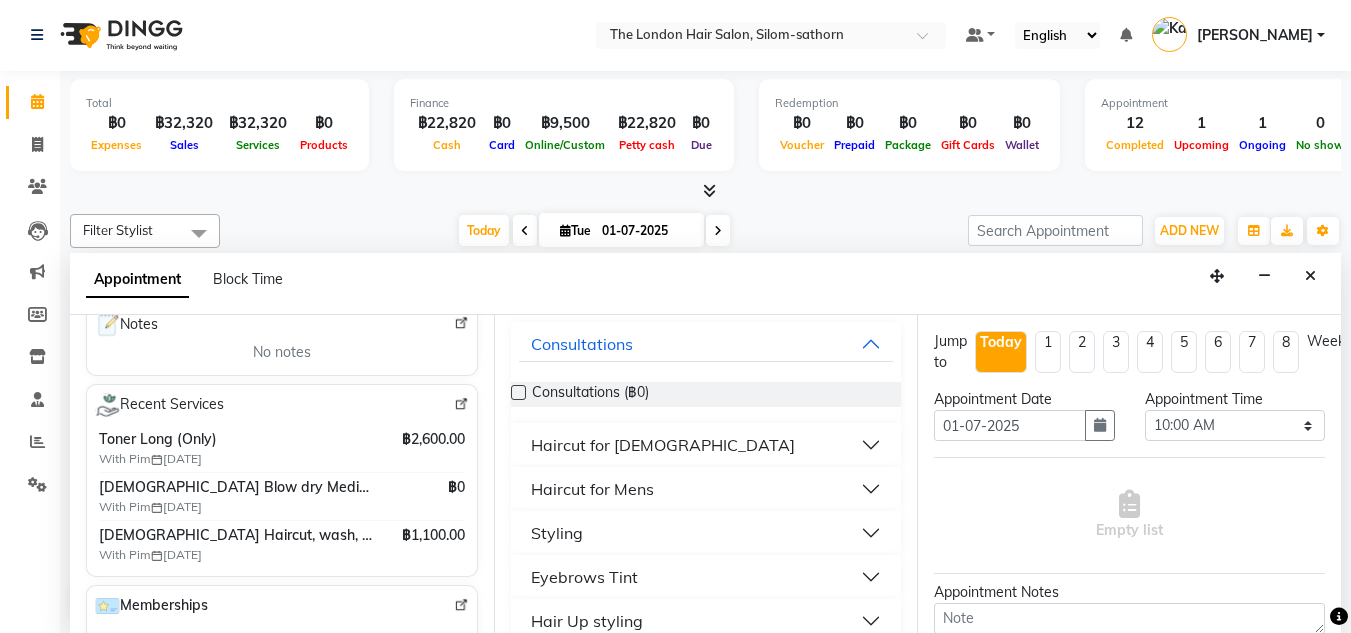 click on "Haircut for [DEMOGRAPHIC_DATA]" at bounding box center (663, 445) 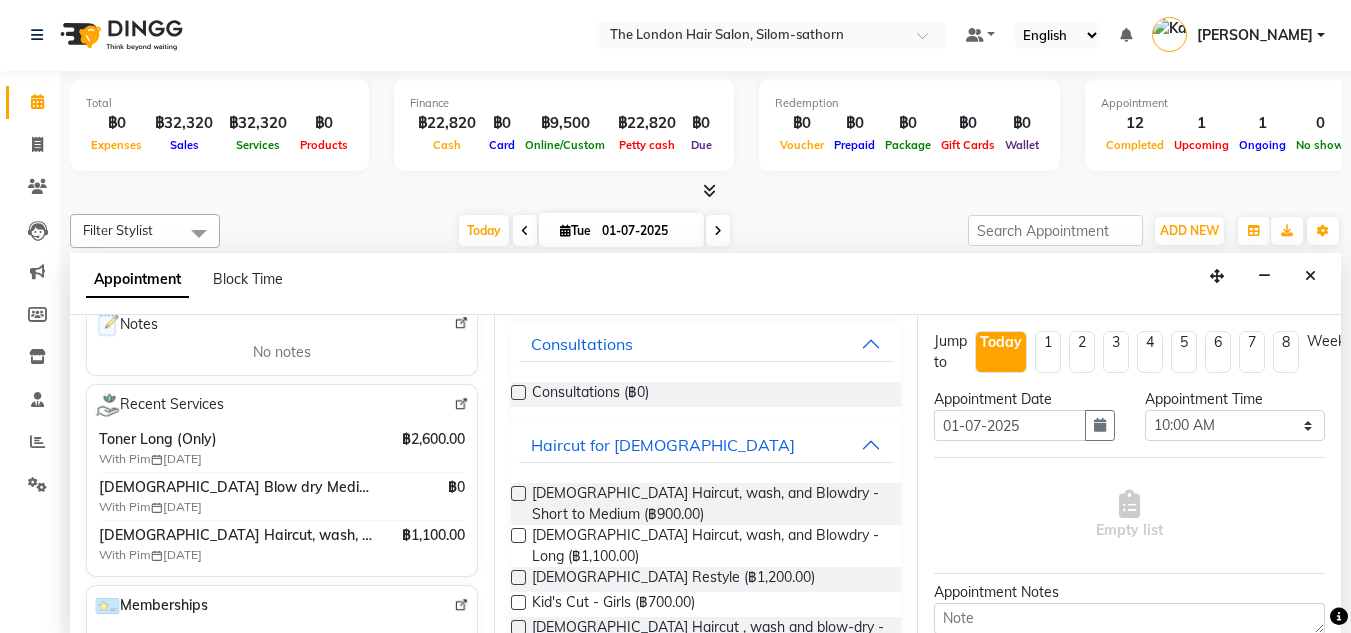 click at bounding box center (518, 535) 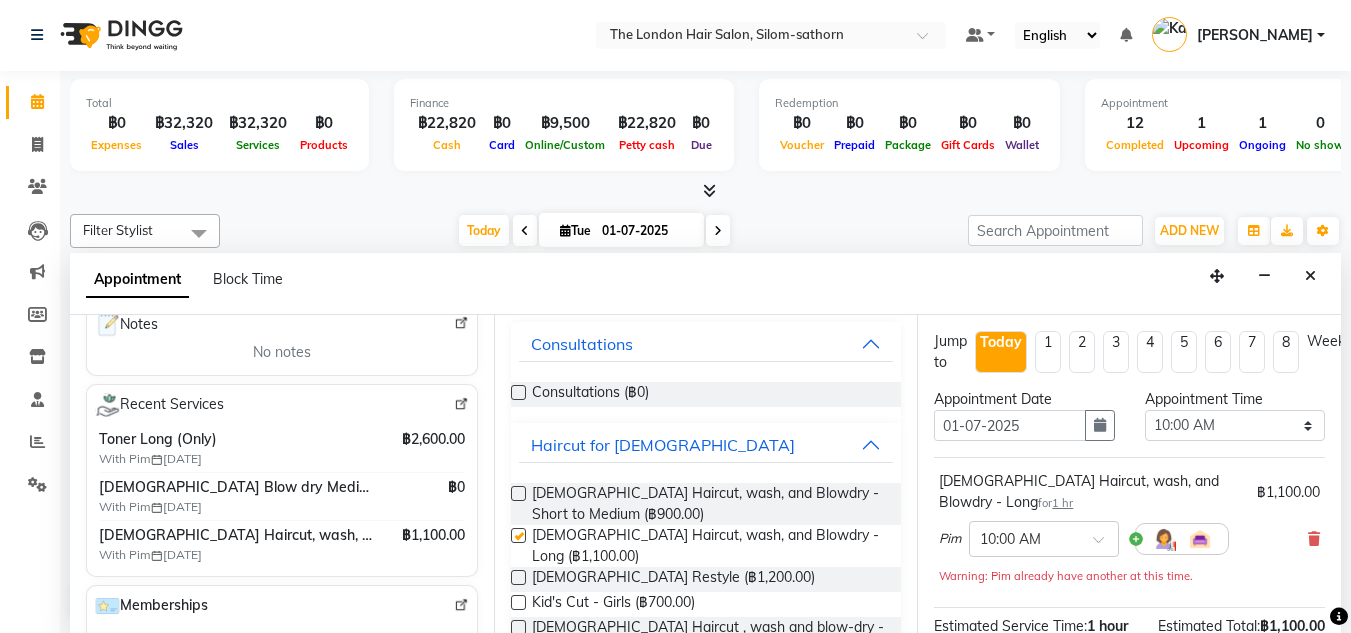 checkbox on "false" 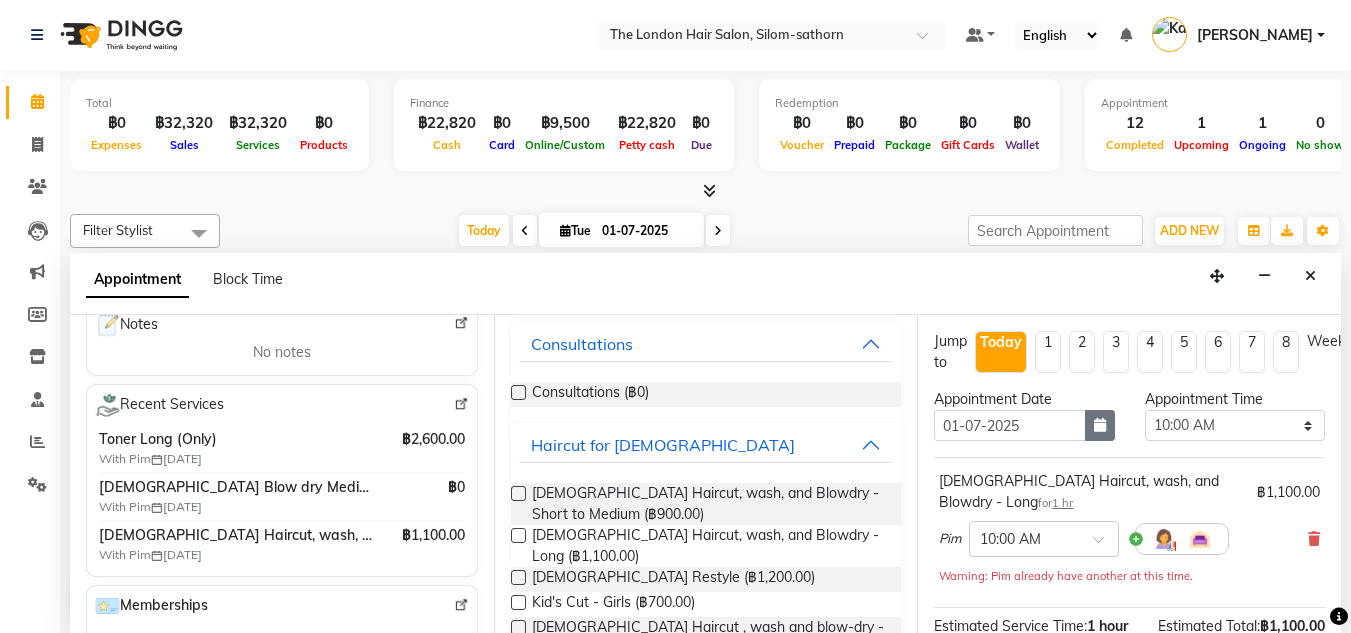 click at bounding box center [1100, 425] 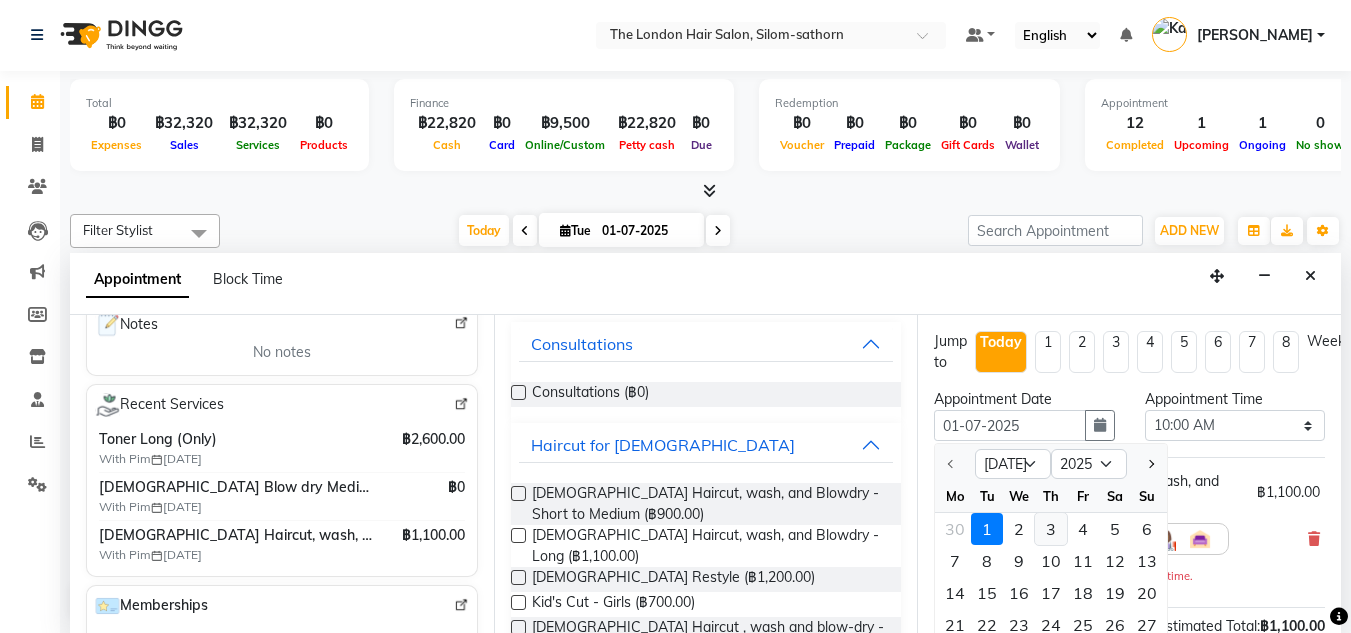 click on "3" at bounding box center [1051, 529] 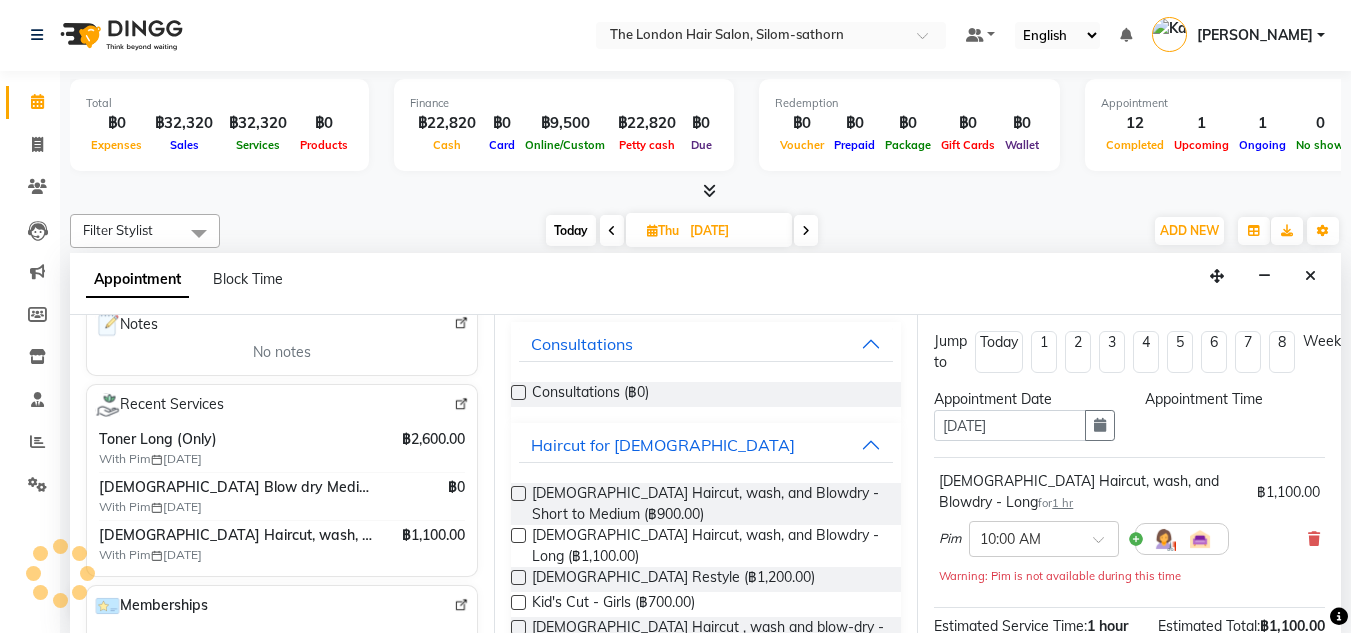 scroll, scrollTop: 0, scrollLeft: 0, axis: both 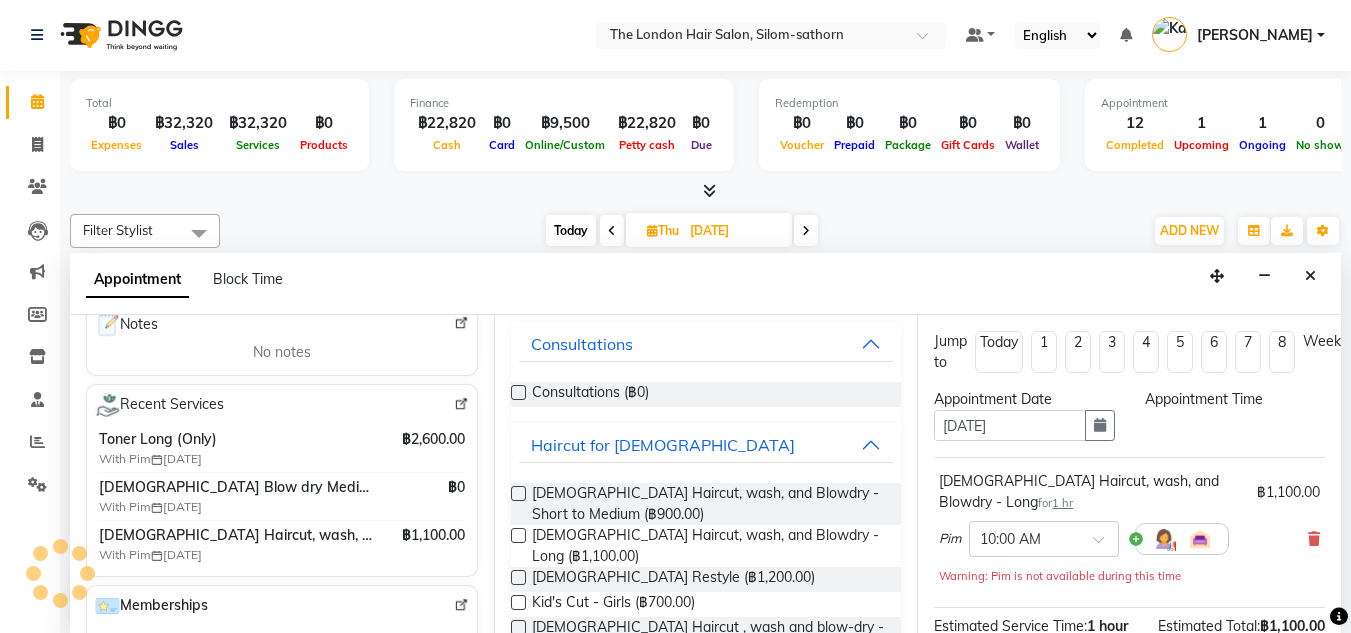 select on "600" 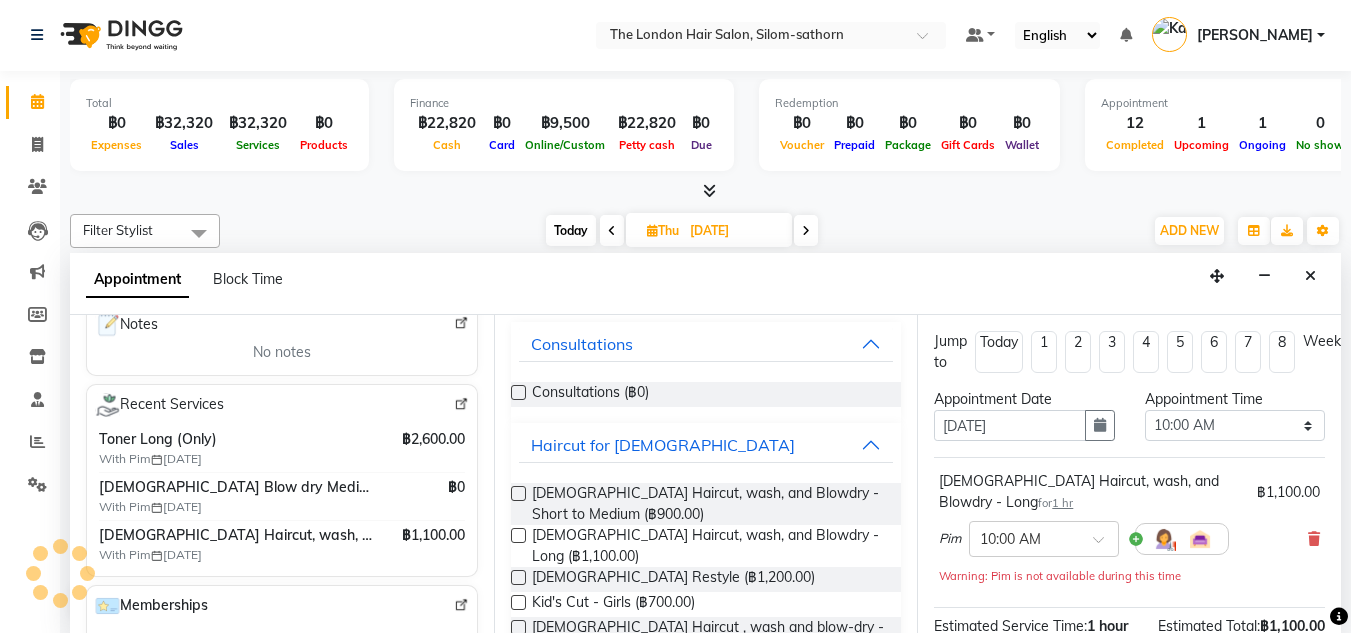 scroll, scrollTop: 765, scrollLeft: 0, axis: vertical 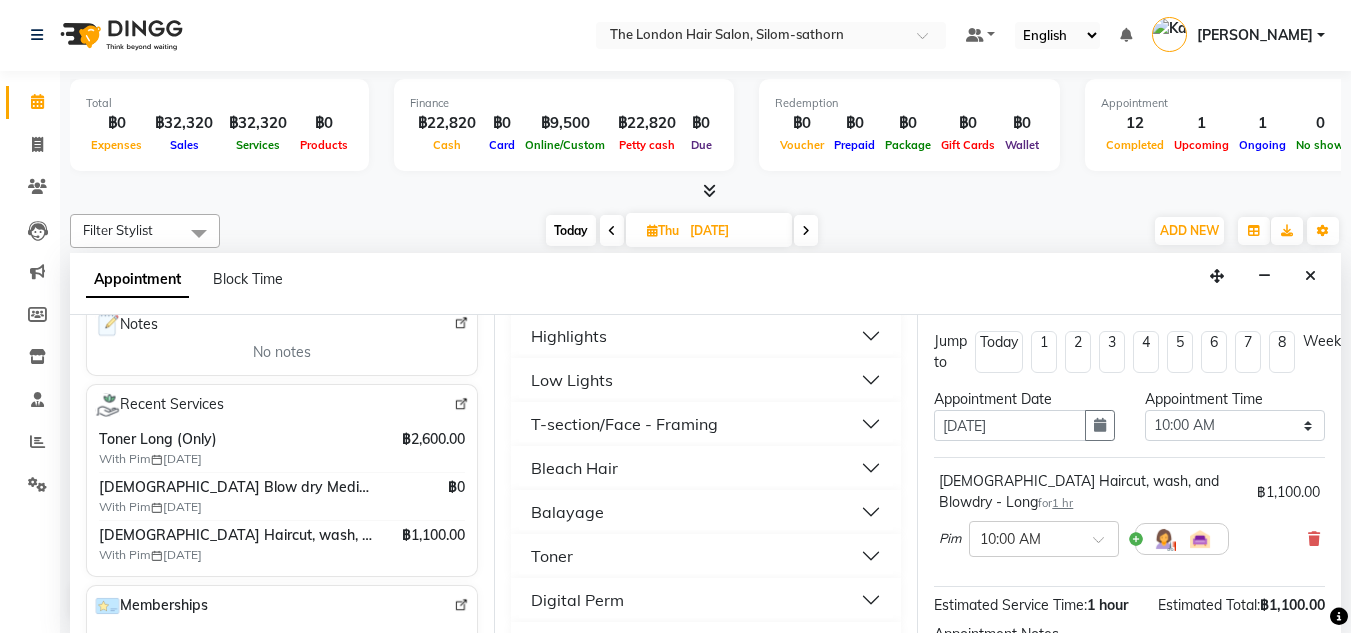 click on "Toner" at bounding box center [552, 556] 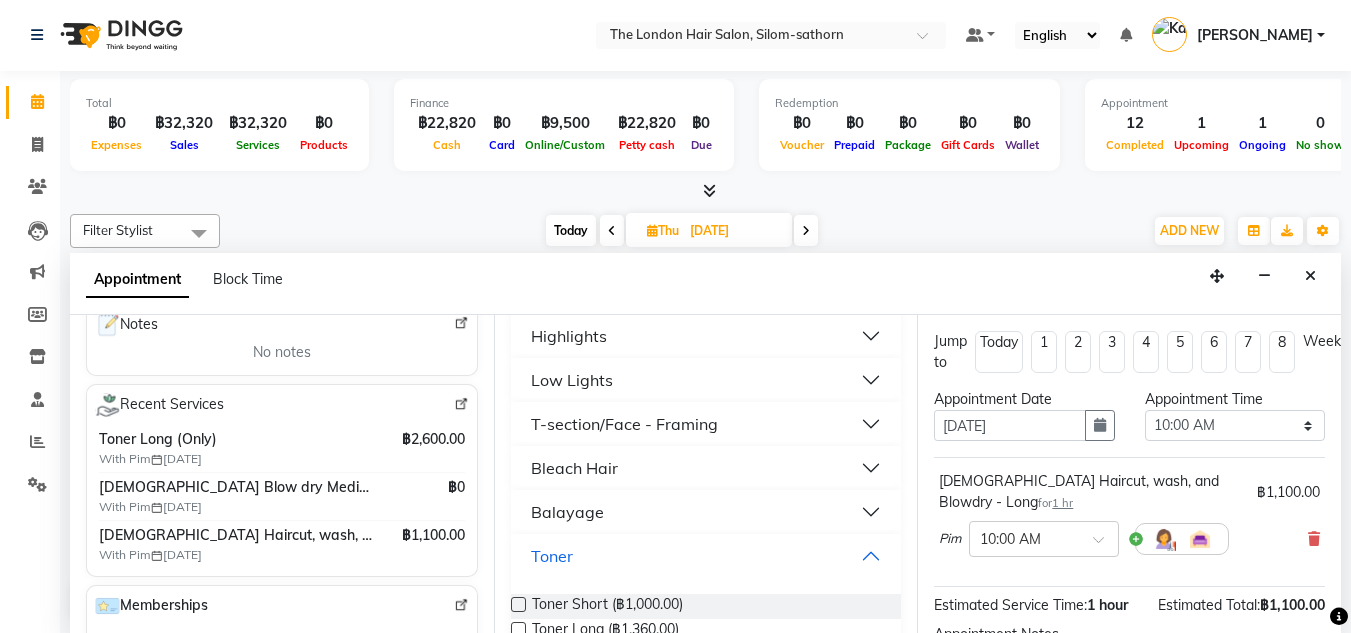 scroll, scrollTop: 908, scrollLeft: 0, axis: vertical 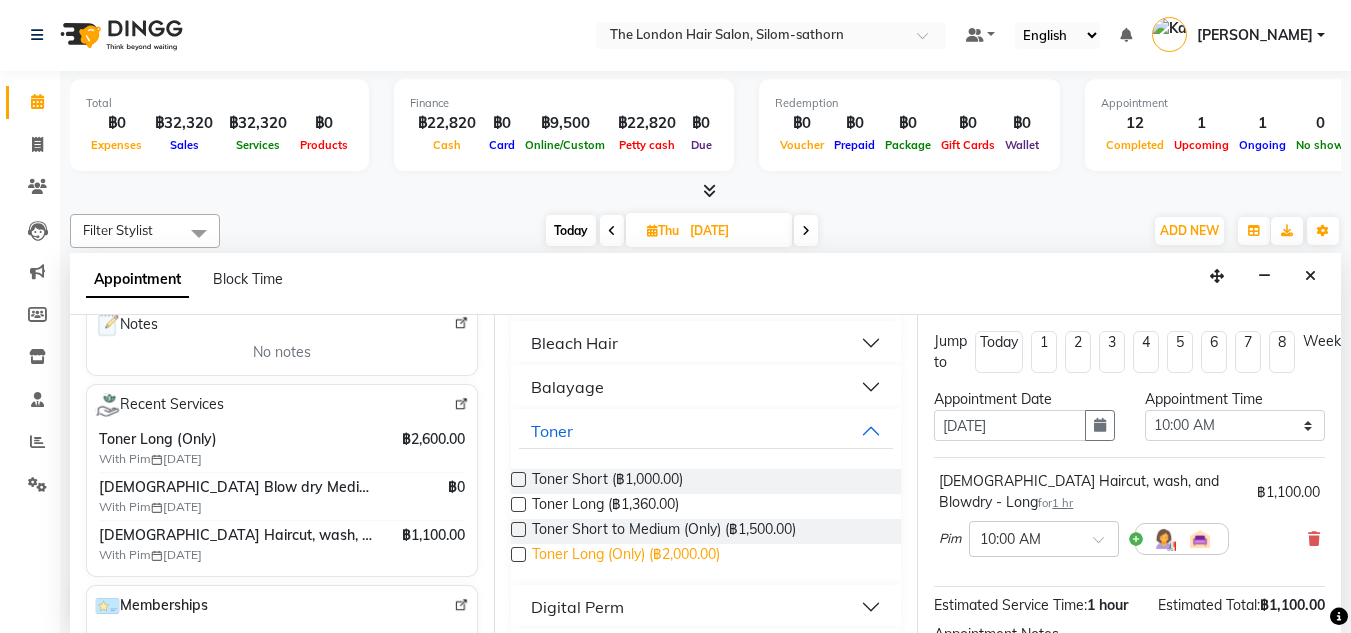 click on "Toner Long (Only) (฿2,000.00)" at bounding box center [626, 556] 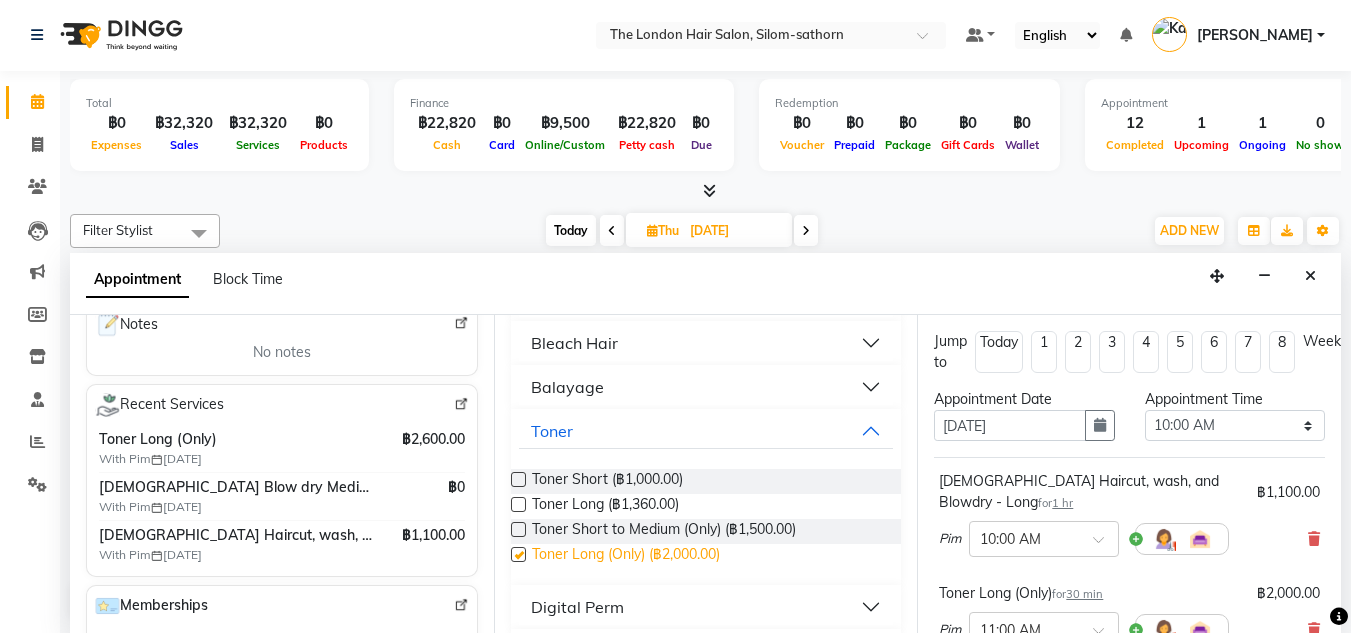 checkbox on "false" 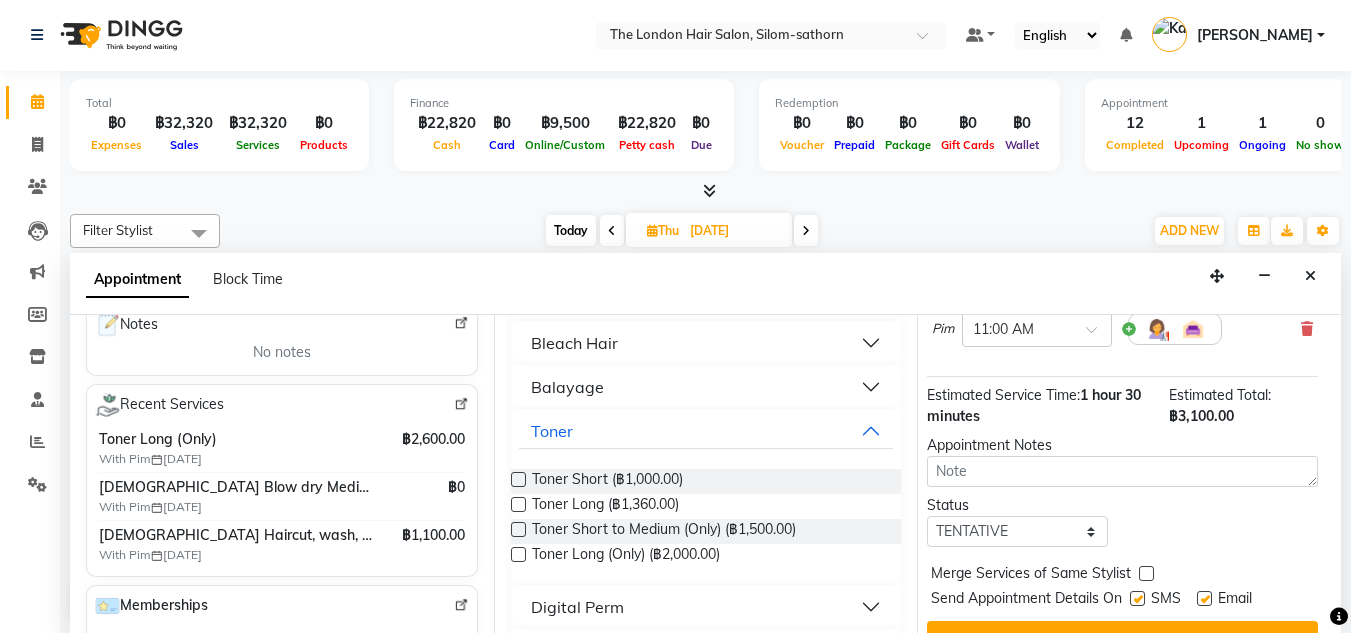 scroll, scrollTop: 302, scrollLeft: 14, axis: both 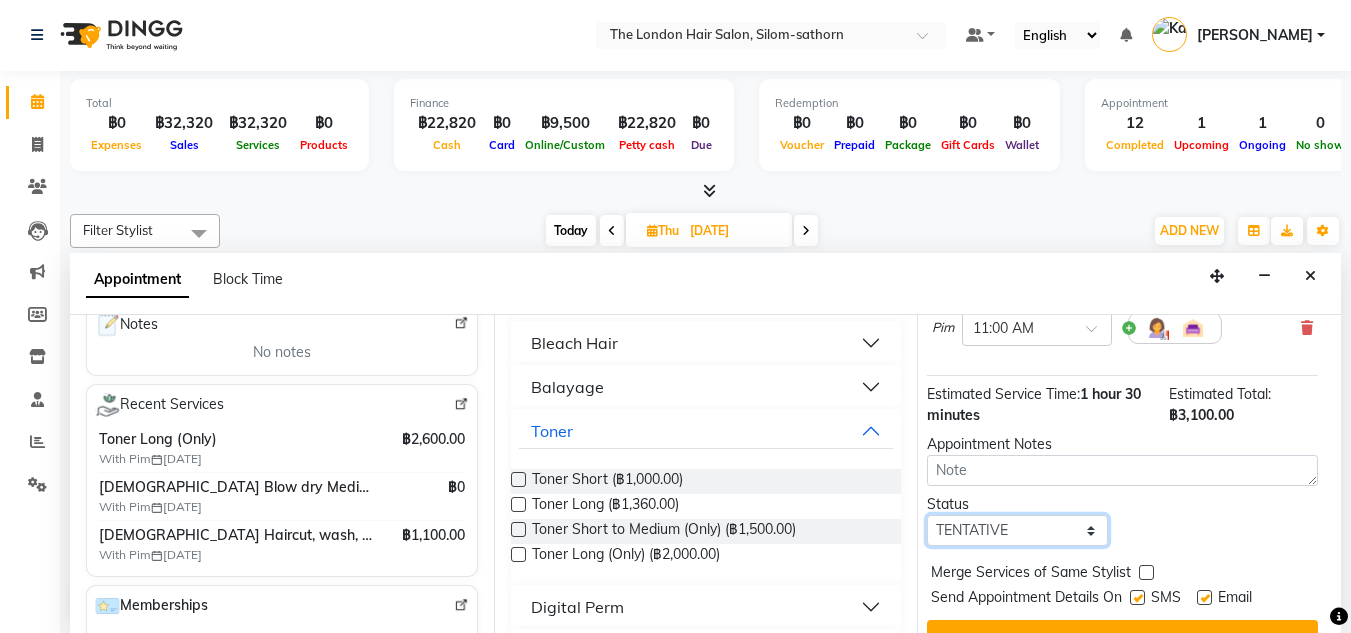 click on "Select TENTATIVE CONFIRM UPCOMING" at bounding box center (1017, 530) 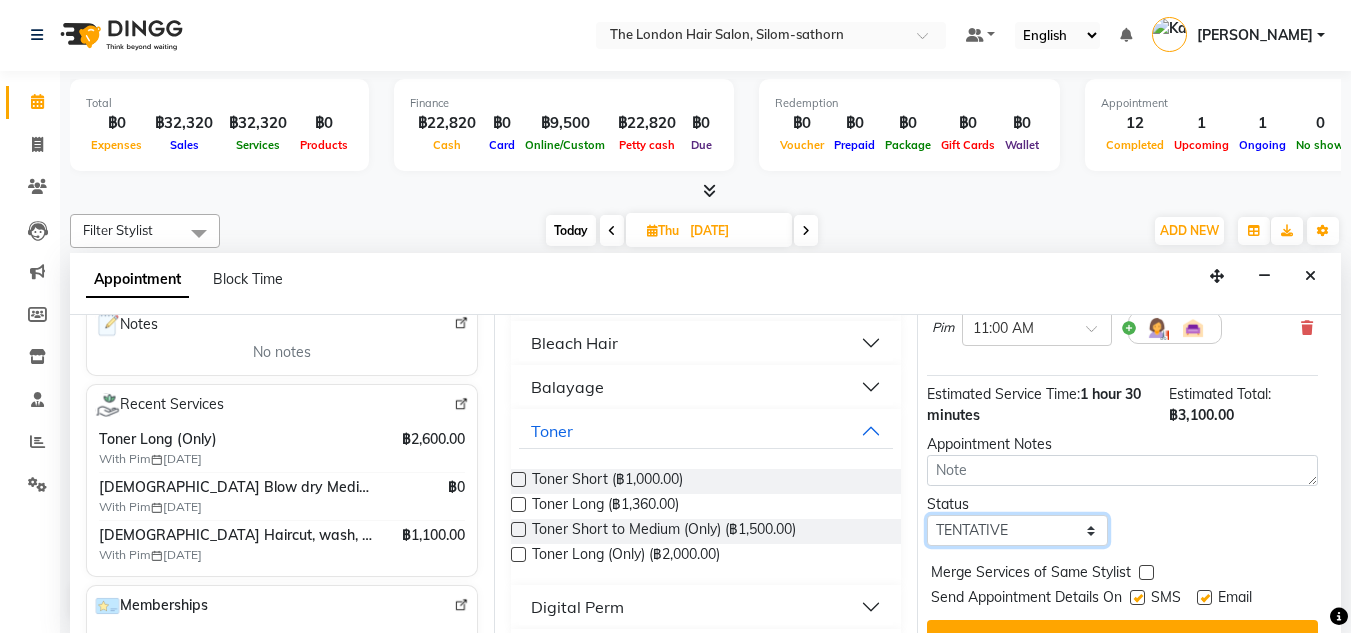 select on "confirm booking" 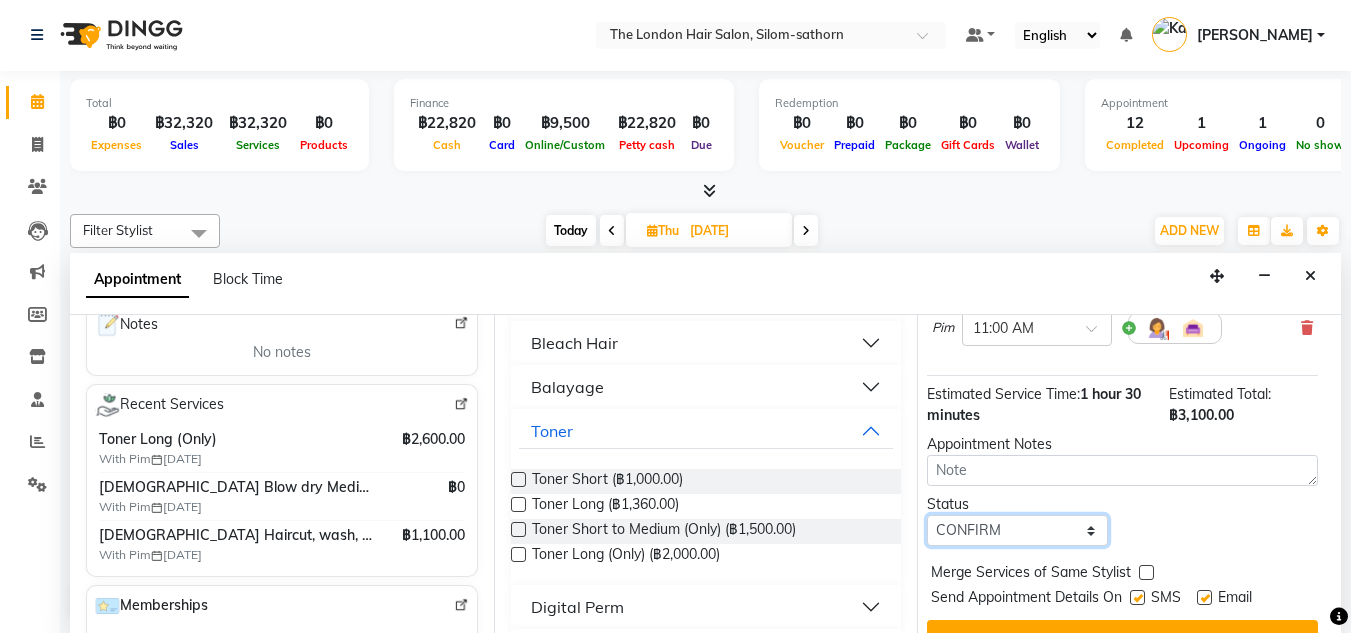 click on "Select TENTATIVE CONFIRM UPCOMING" at bounding box center [1017, 530] 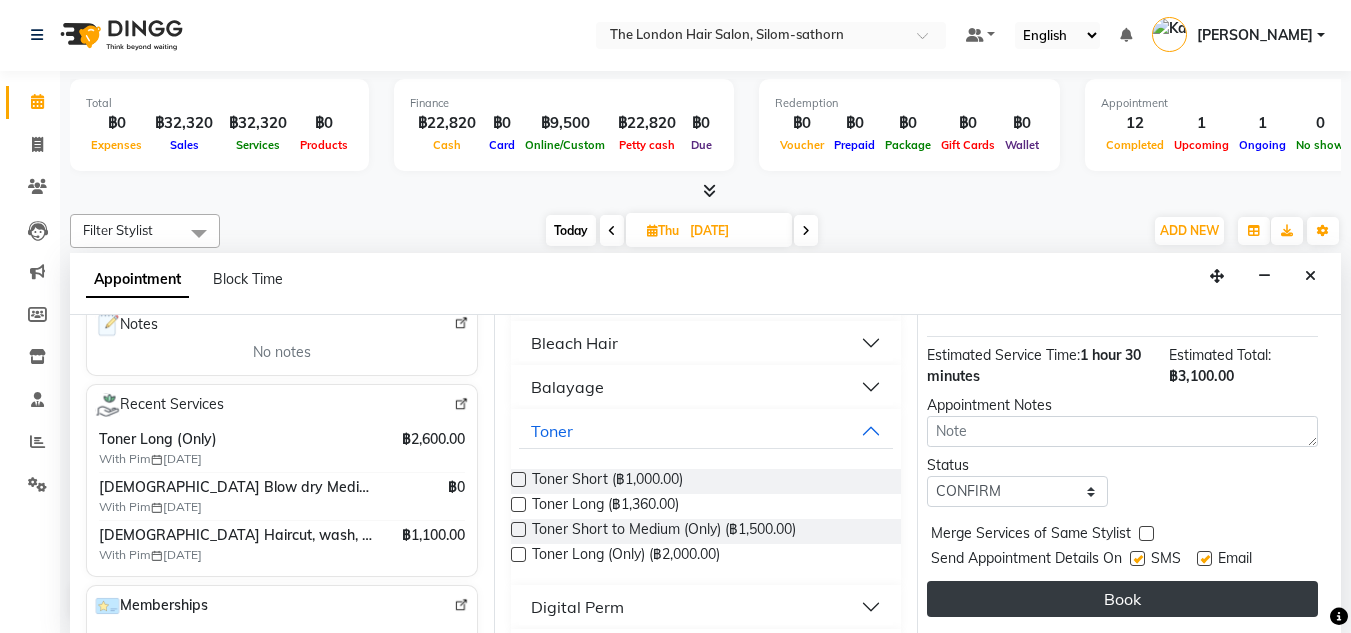 click on "Book" at bounding box center (1122, 599) 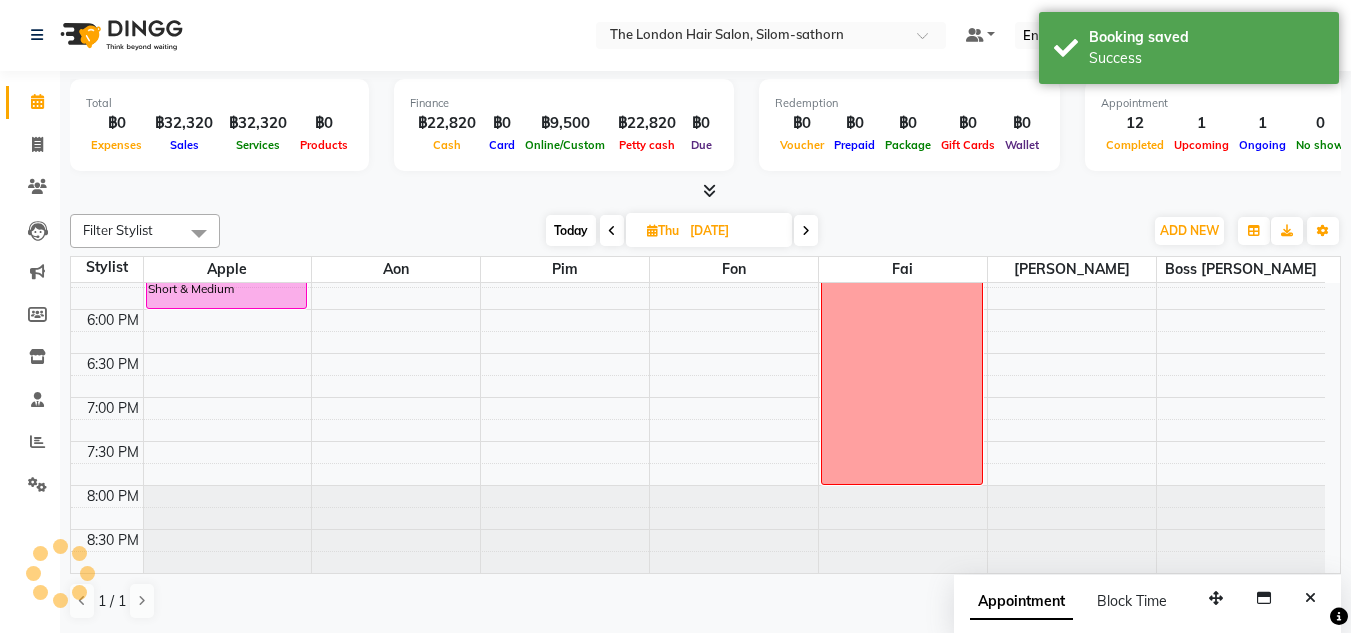 scroll, scrollTop: 0, scrollLeft: 0, axis: both 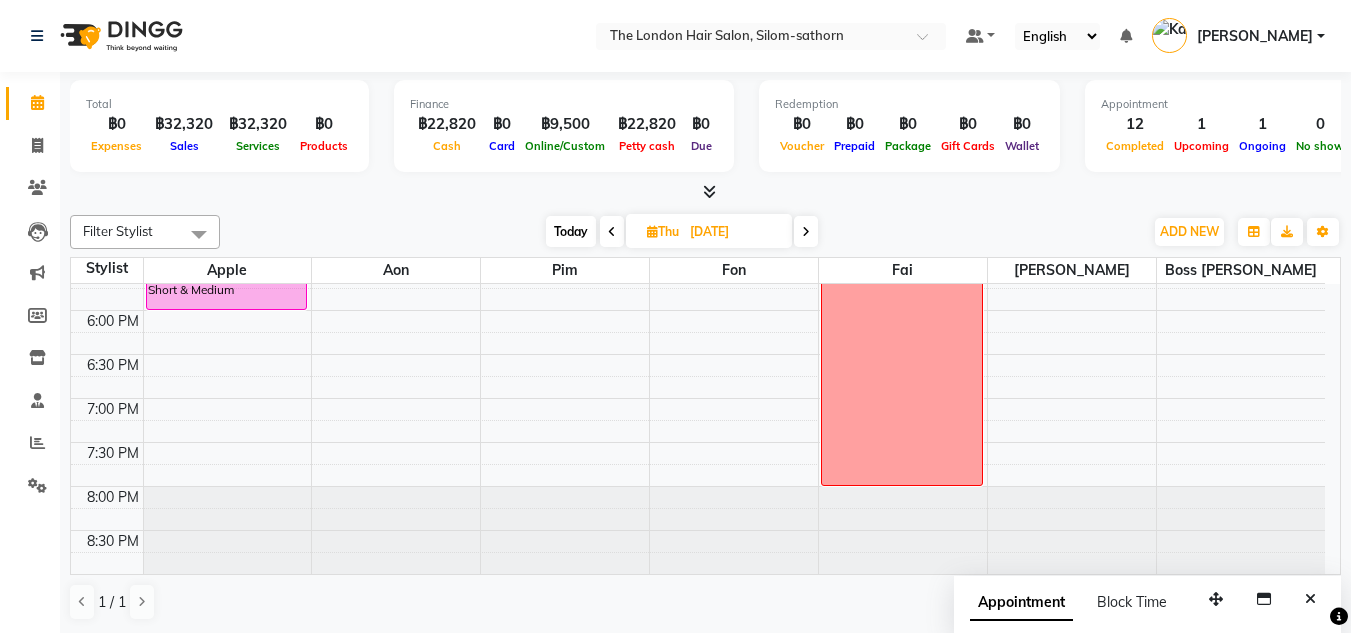 click on "Today" at bounding box center (571, 231) 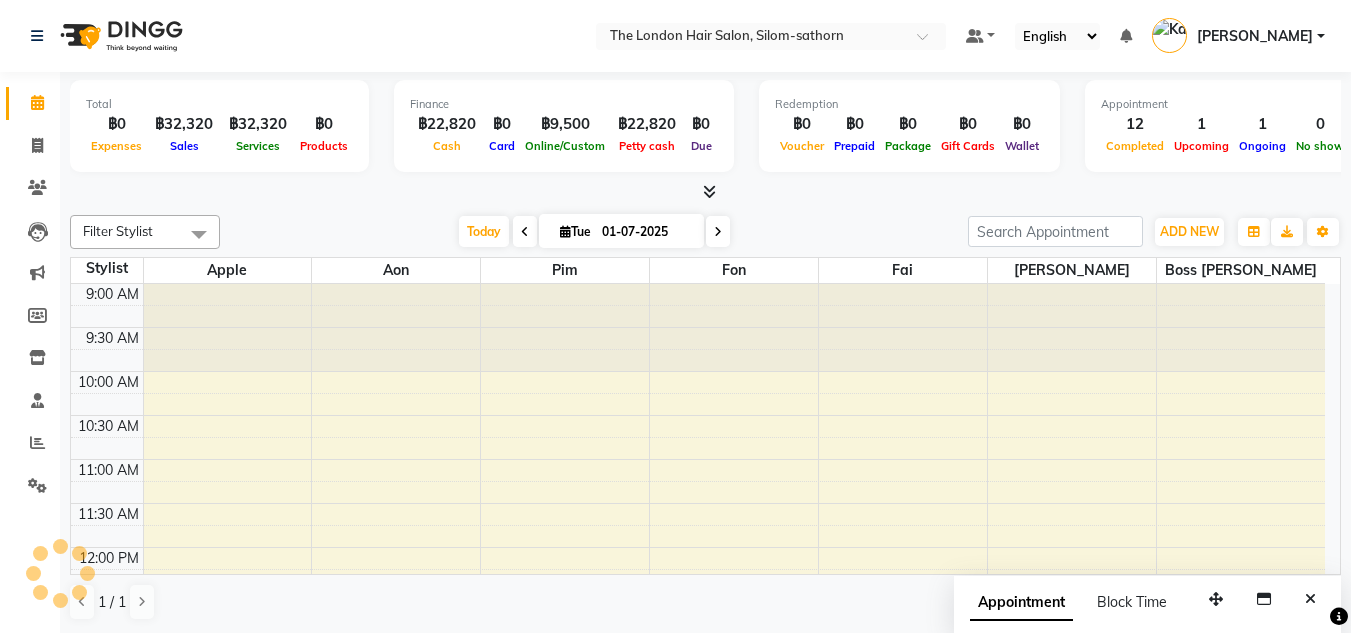 scroll, scrollTop: 765, scrollLeft: 0, axis: vertical 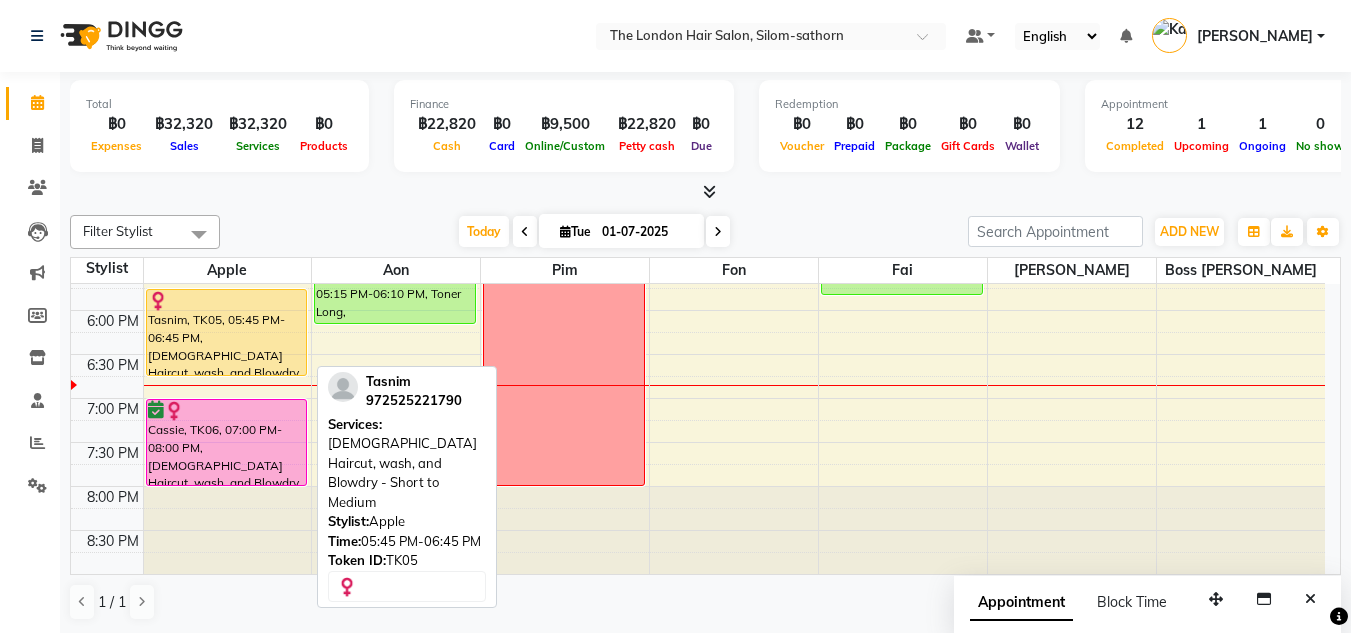 click on "Tasnim, TK05, 05:45 PM-06:45 PM, Ladies Haircut, wash, and Blowdry - Short to Medium" at bounding box center (227, 332) 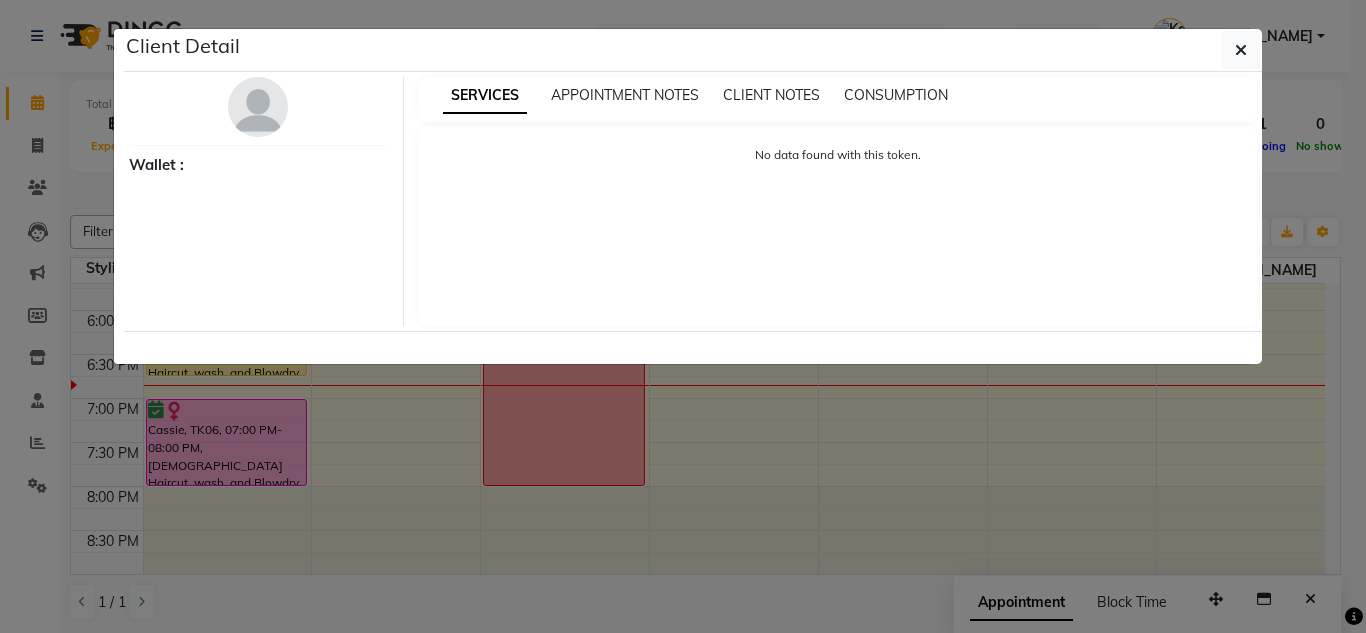 select on "1" 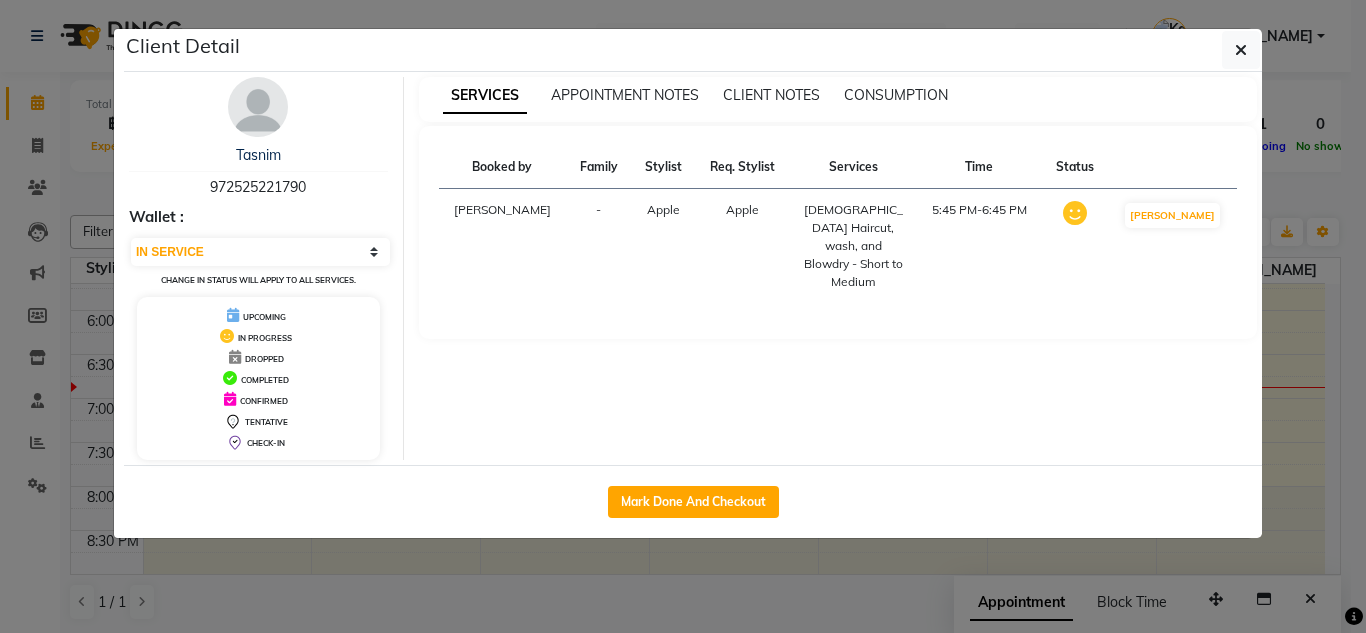 drag, startPoint x: 688, startPoint y: 508, endPoint x: 1129, endPoint y: 460, distance: 443.60455 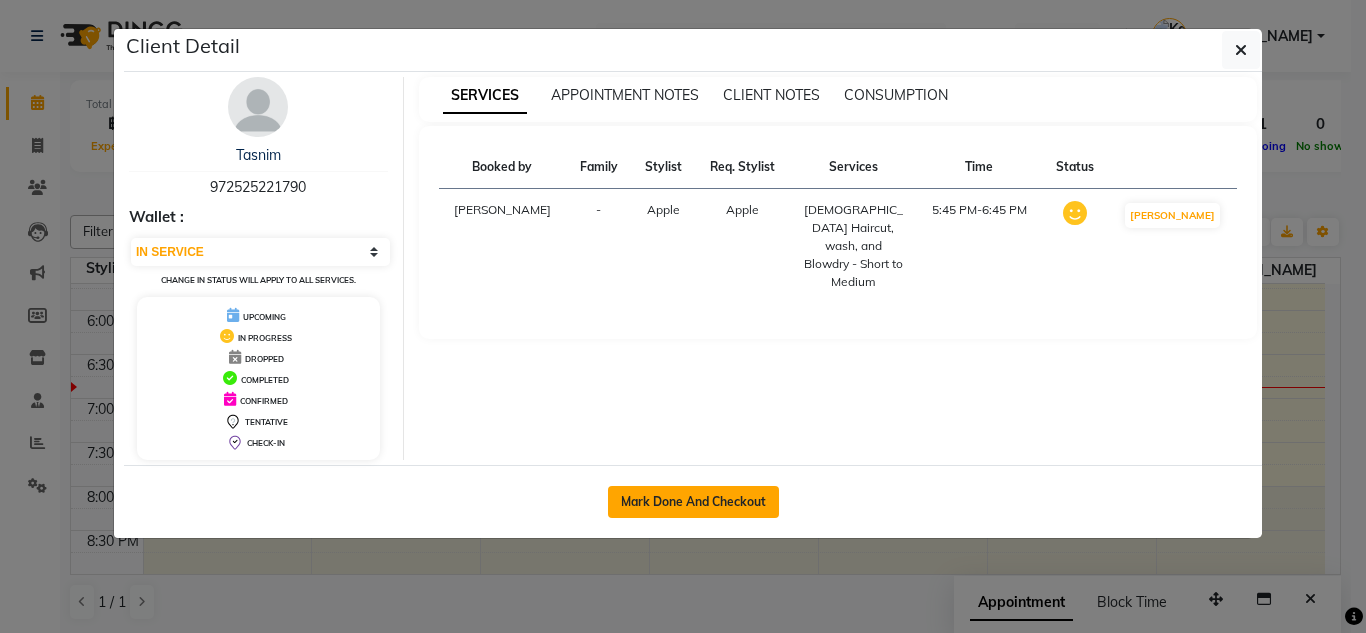 drag, startPoint x: 654, startPoint y: 518, endPoint x: 678, endPoint y: 510, distance: 25.298222 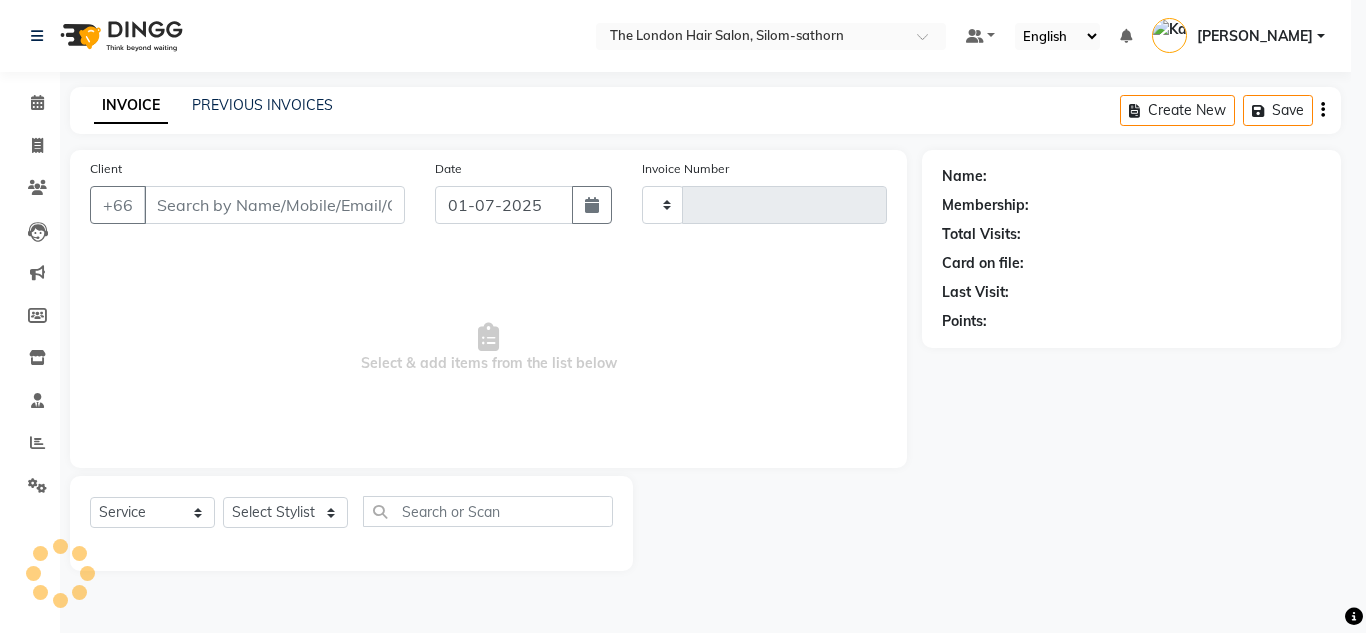 click on "Client Detail  Tasnim    972525221790 Wallet : Select IN SERVICE CONFIRMED TENTATIVE CHECK IN MARK DONE DROPPED UPCOMING Change in status will apply to all services. UPCOMING IN PROGRESS DROPPED COMPLETED CONFIRMED TENTATIVE CHECK-IN SERVICES APPOINTMENT NOTES CLIENT NOTES CONSUMPTION Booked by Family Stylist Req. Stylist Services Time Status  Kate   - Apple   Apple    Ladies Haircut, wash, and Blowdry - Short to Medium   5:45 PM-6:45 PM   MARK DONE   Mark Done And Checkout" 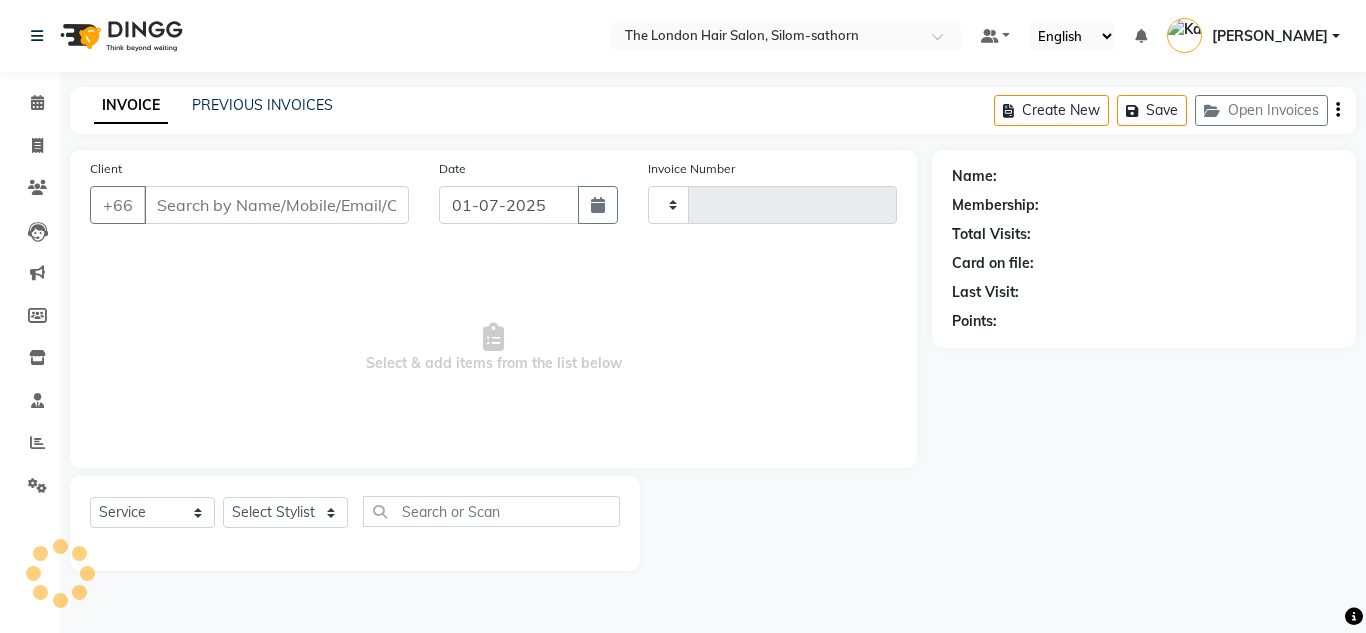 type on "0840" 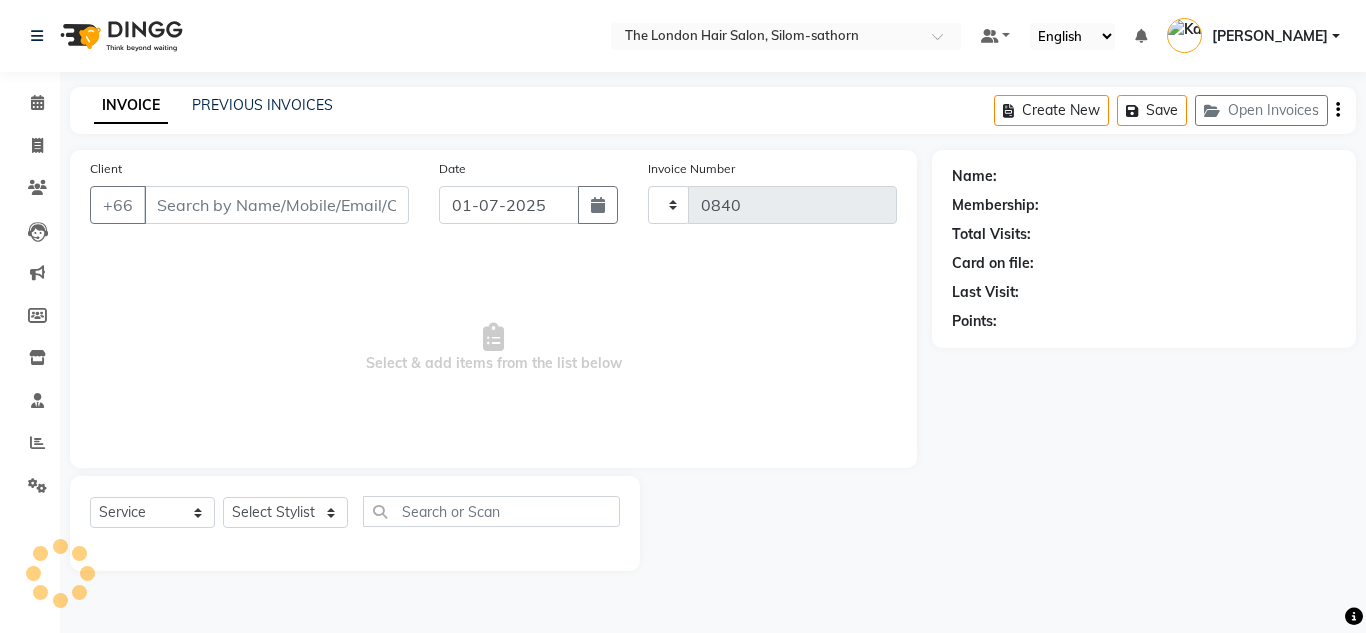 select on "6977" 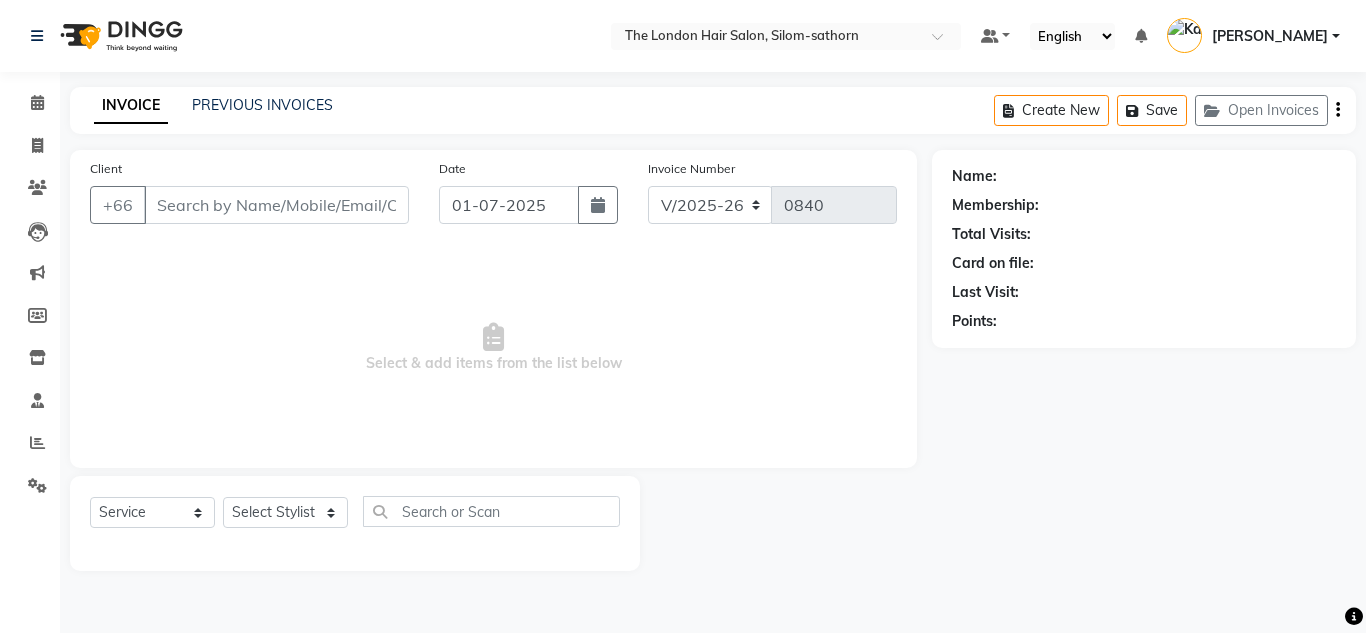 type on "972525221790" 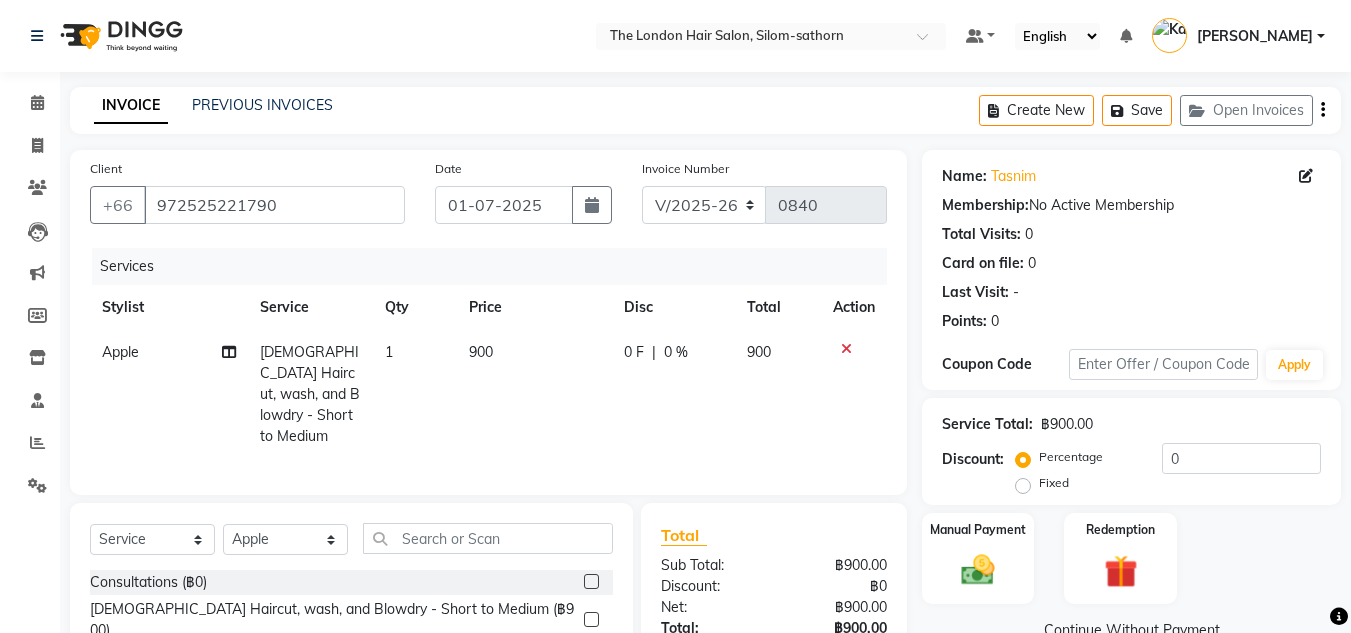 click on "[DEMOGRAPHIC_DATA] Haircut, wash, and Blowdry - Short to Medium" 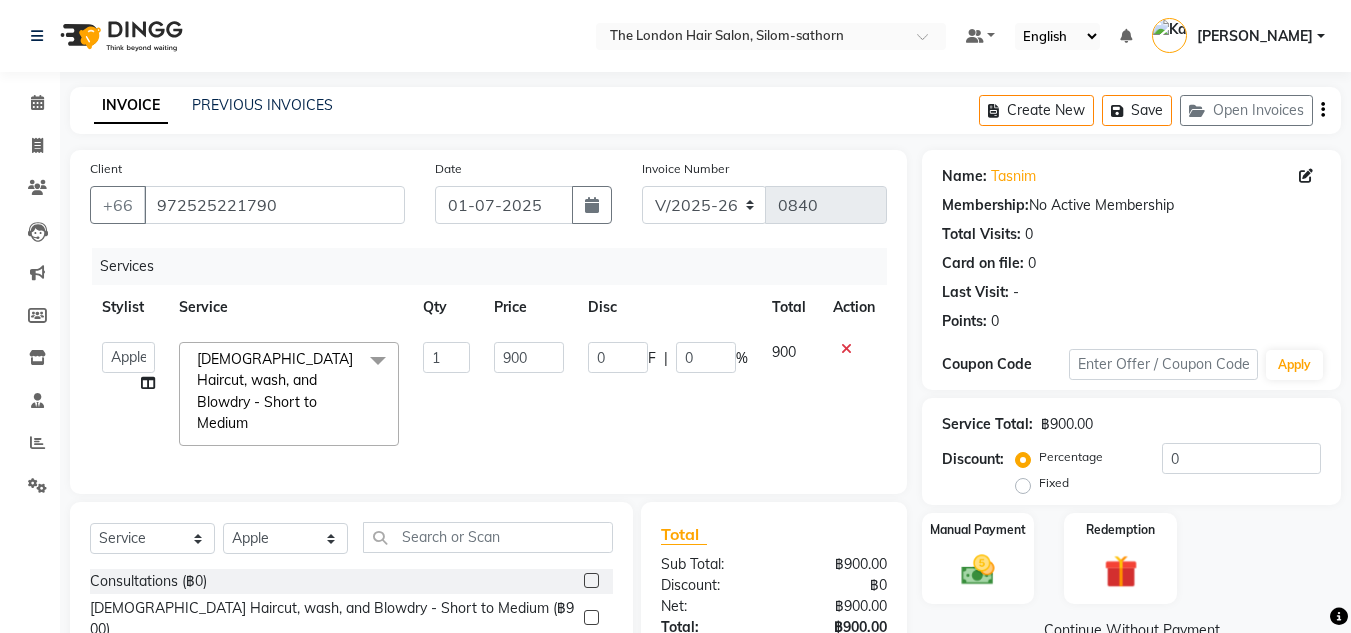 click on "[DEMOGRAPHIC_DATA] Haircut, wash, and Blowdry - Short to Medium" 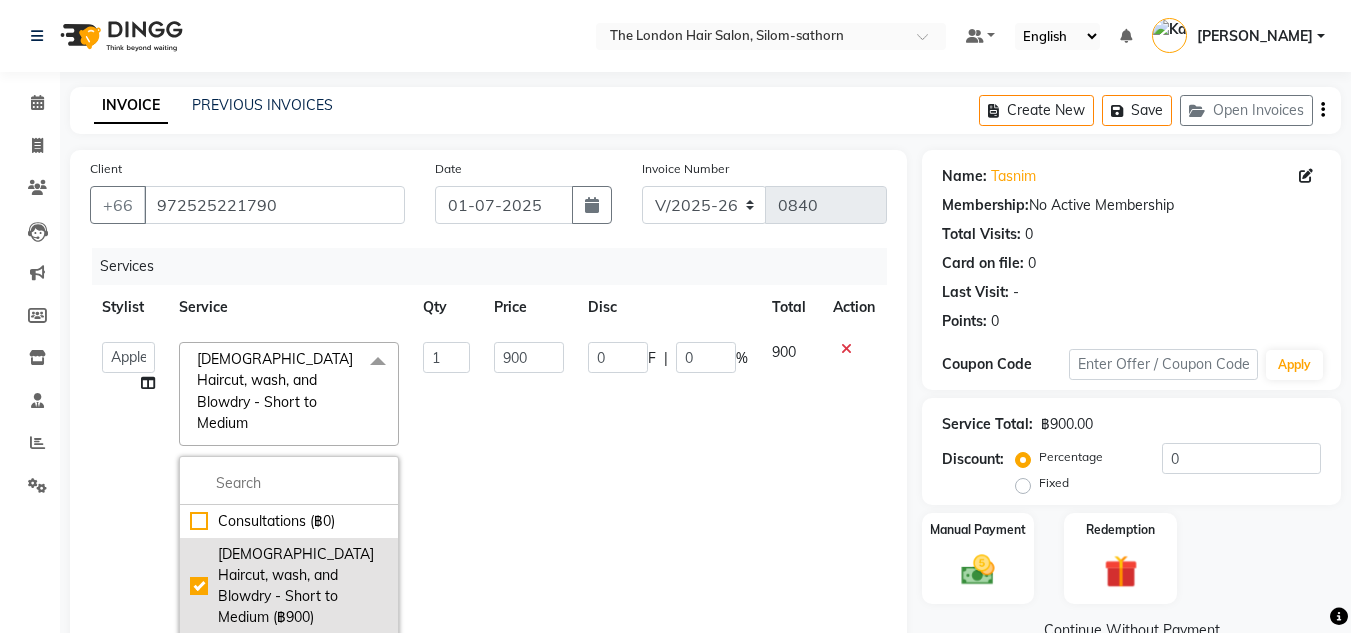 scroll, scrollTop: 53, scrollLeft: 0, axis: vertical 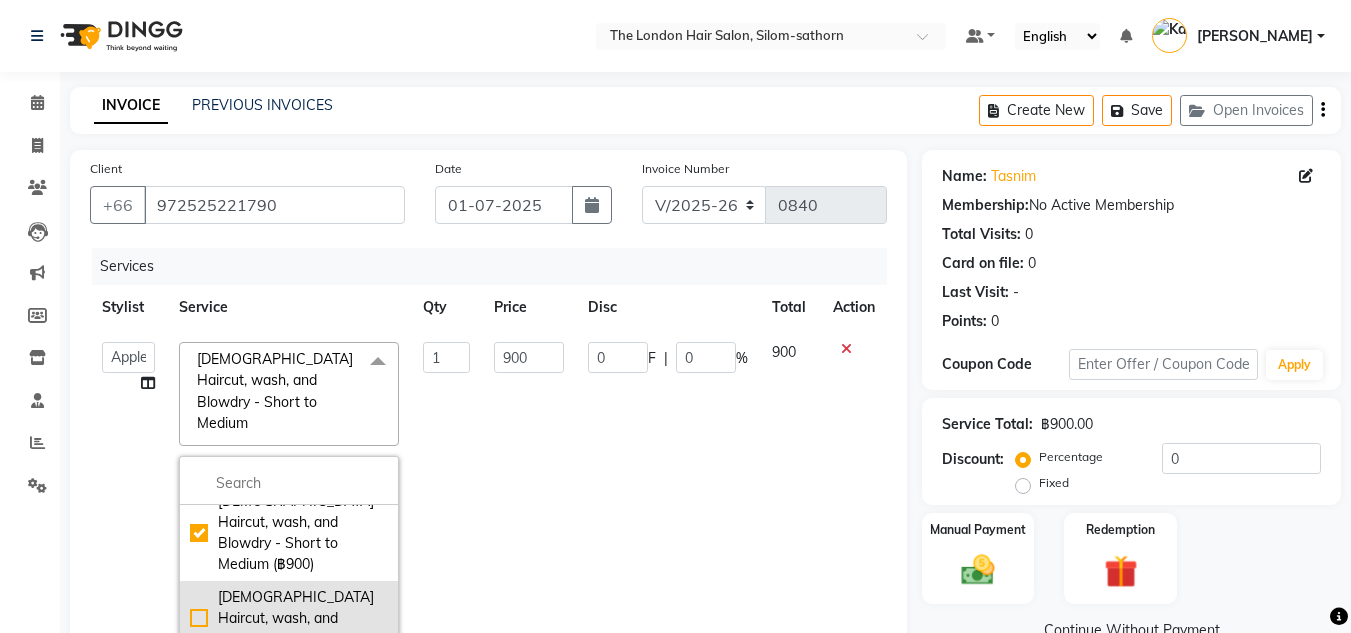 click on "[DEMOGRAPHIC_DATA] Haircut, wash, and Blowdry - Long (฿1100)" 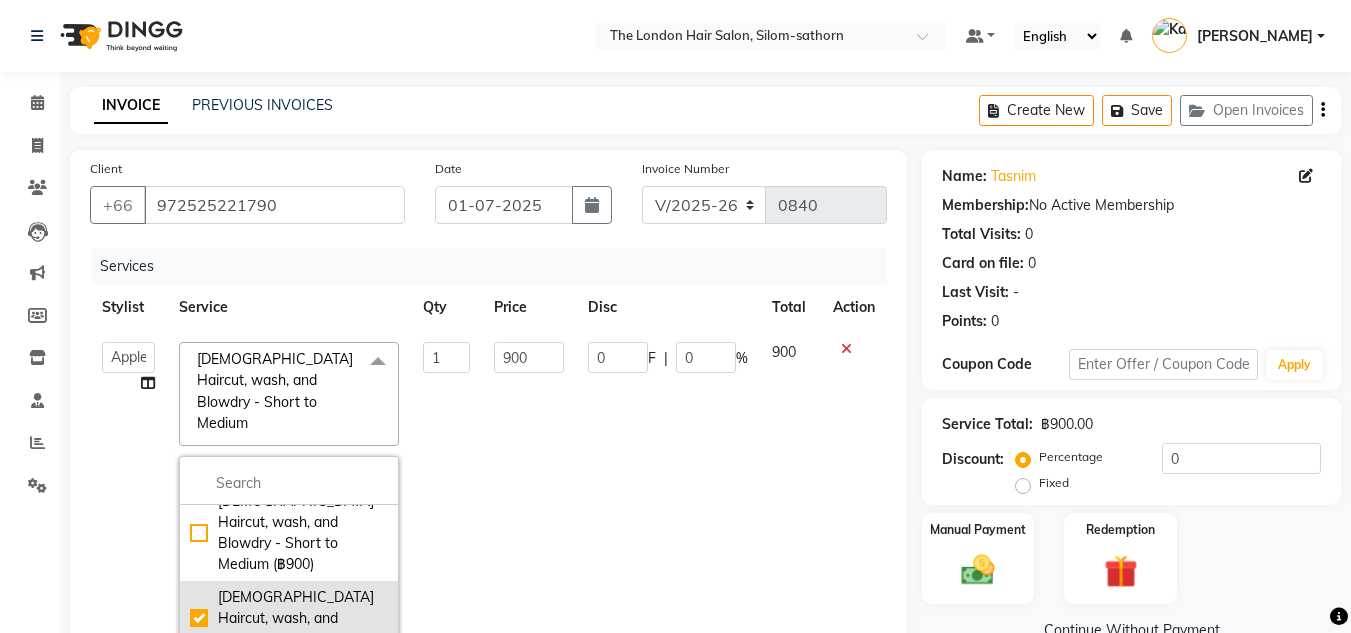 checkbox on "false" 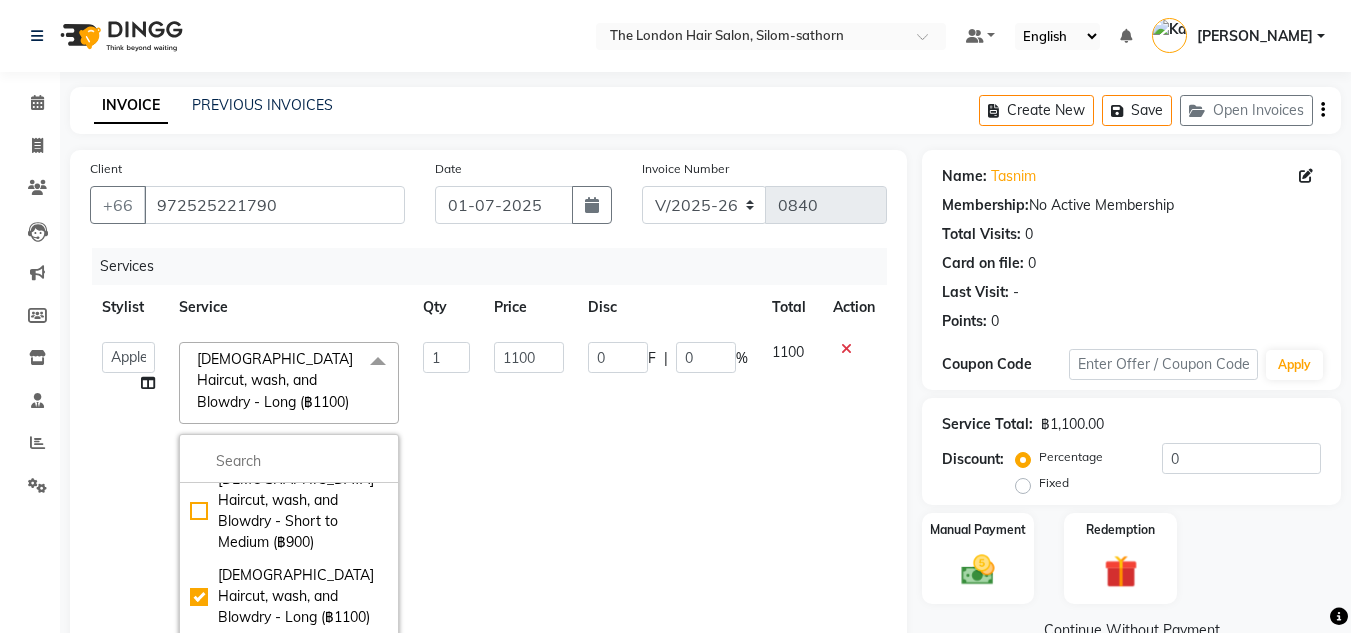 click on "1100" 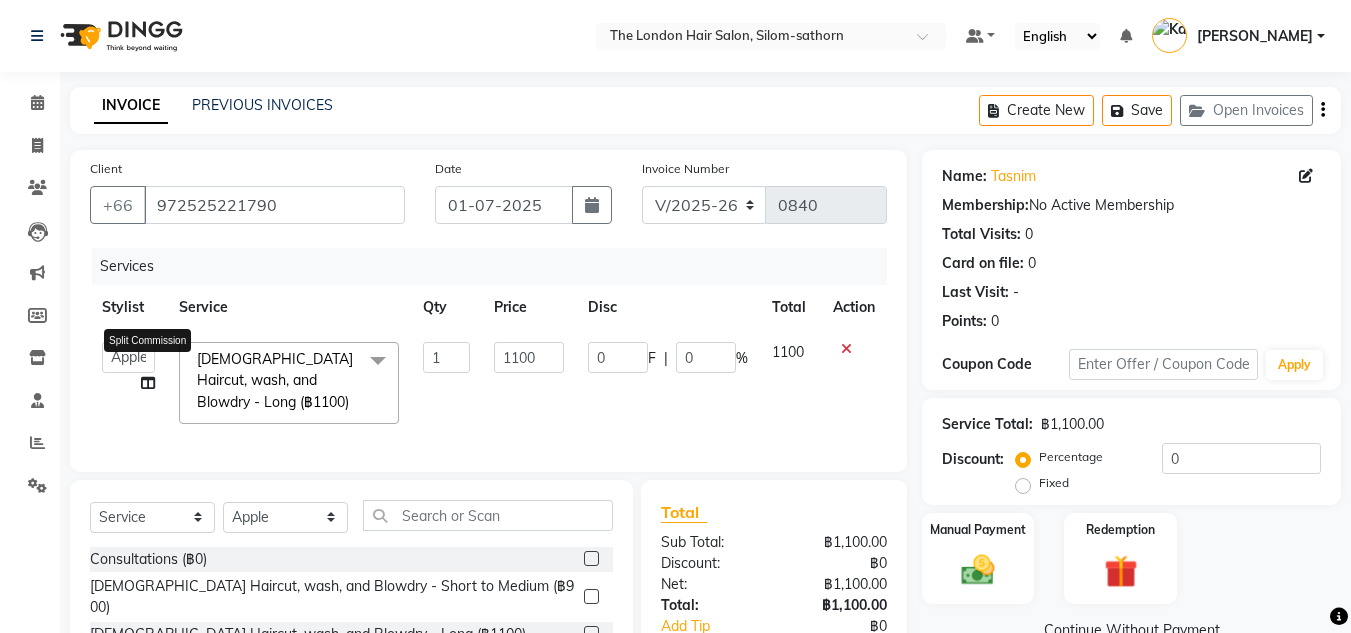 click 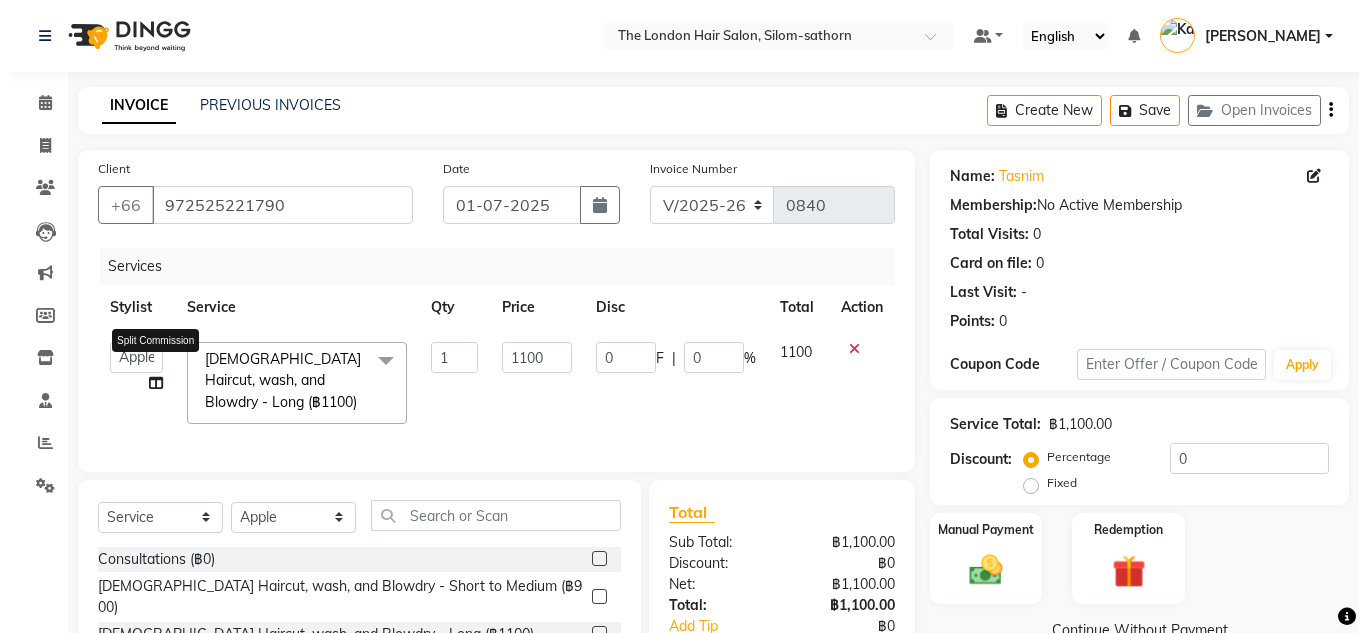 select on "56710" 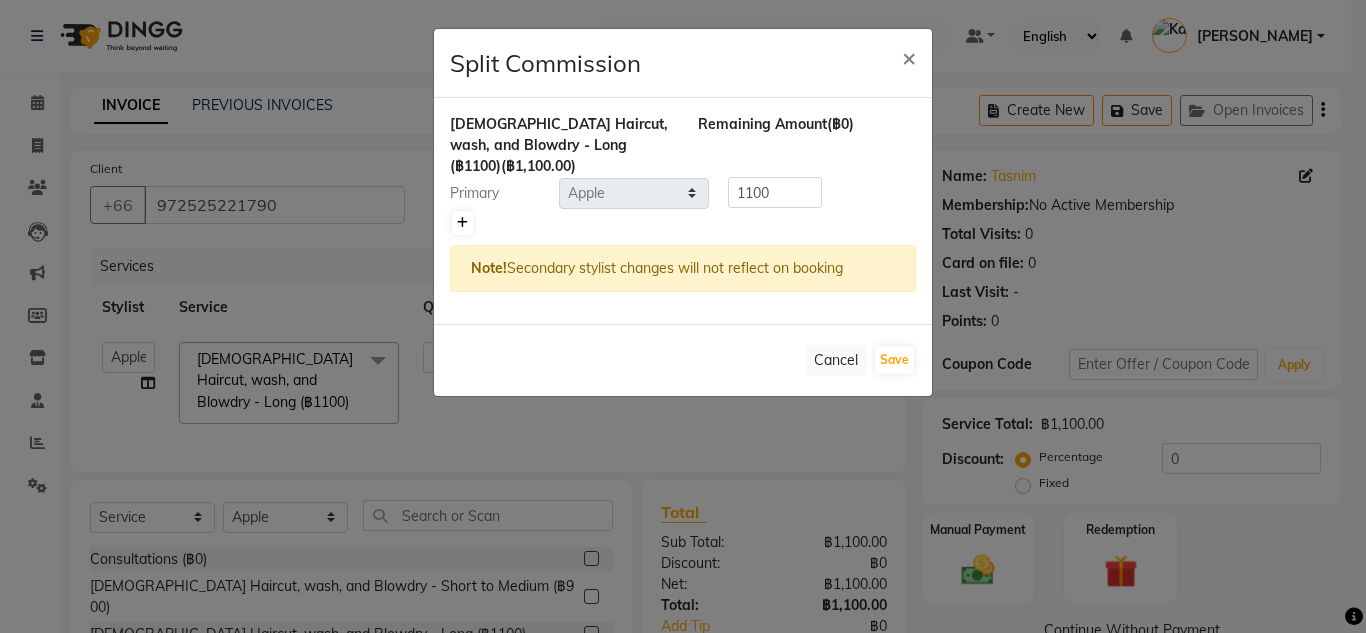click 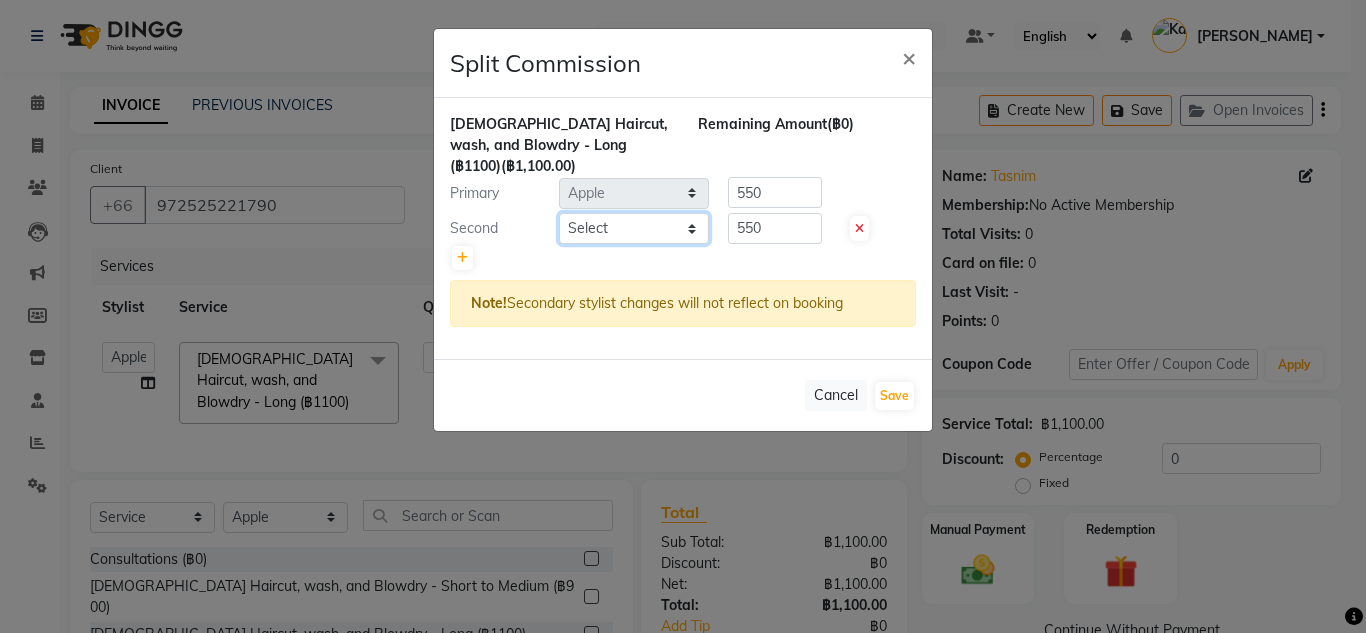 click on "Select  Aon   Apple     Boss [PERSON_NAME]    [PERSON_NAME]    Pim" 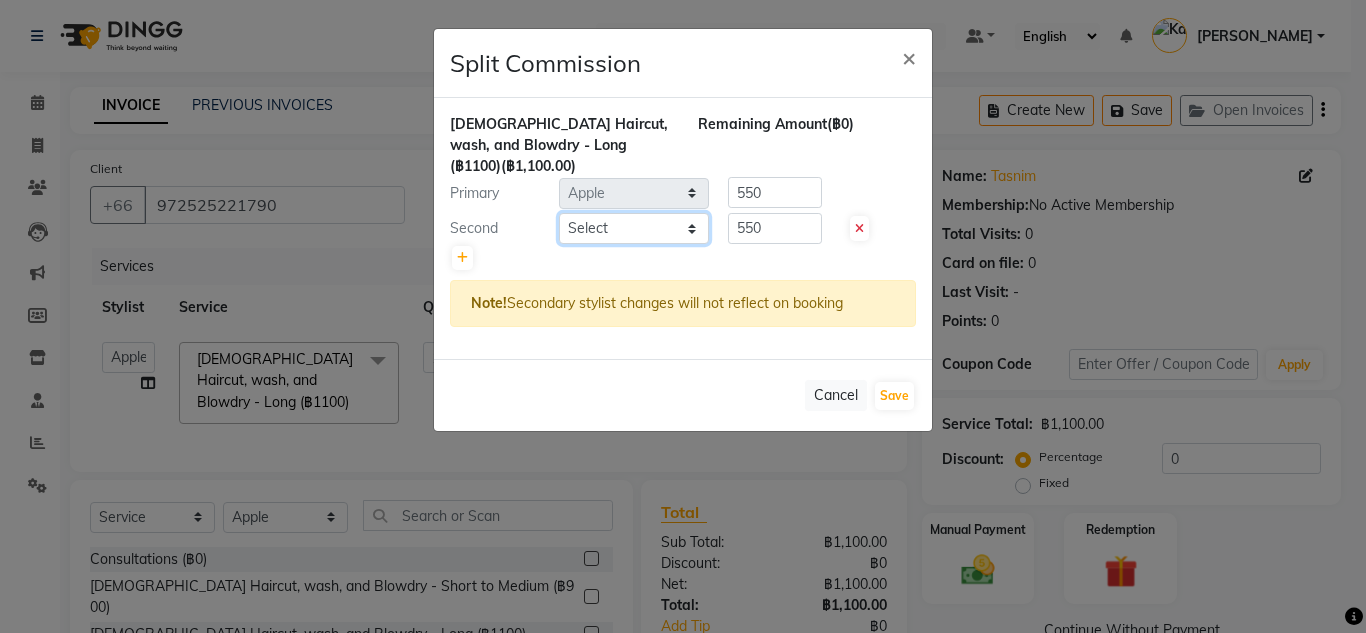 select on "56711" 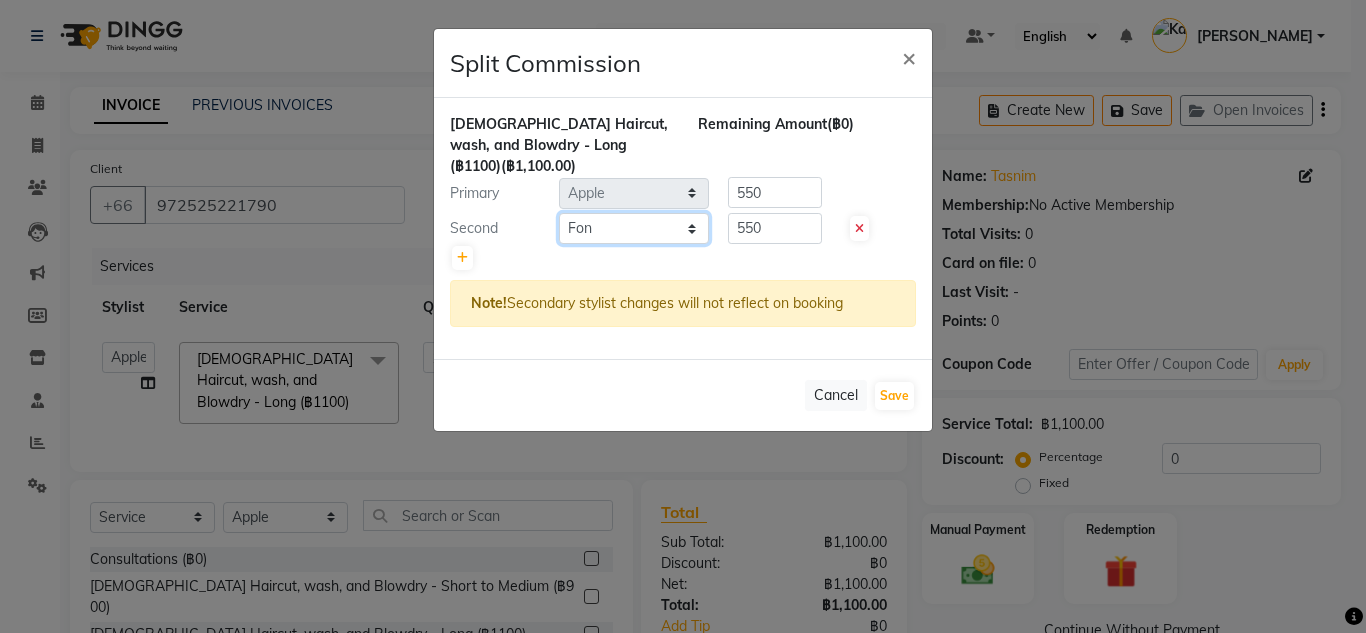 click on "Select  Aon   Apple     Boss [PERSON_NAME]    [PERSON_NAME]    Pim" 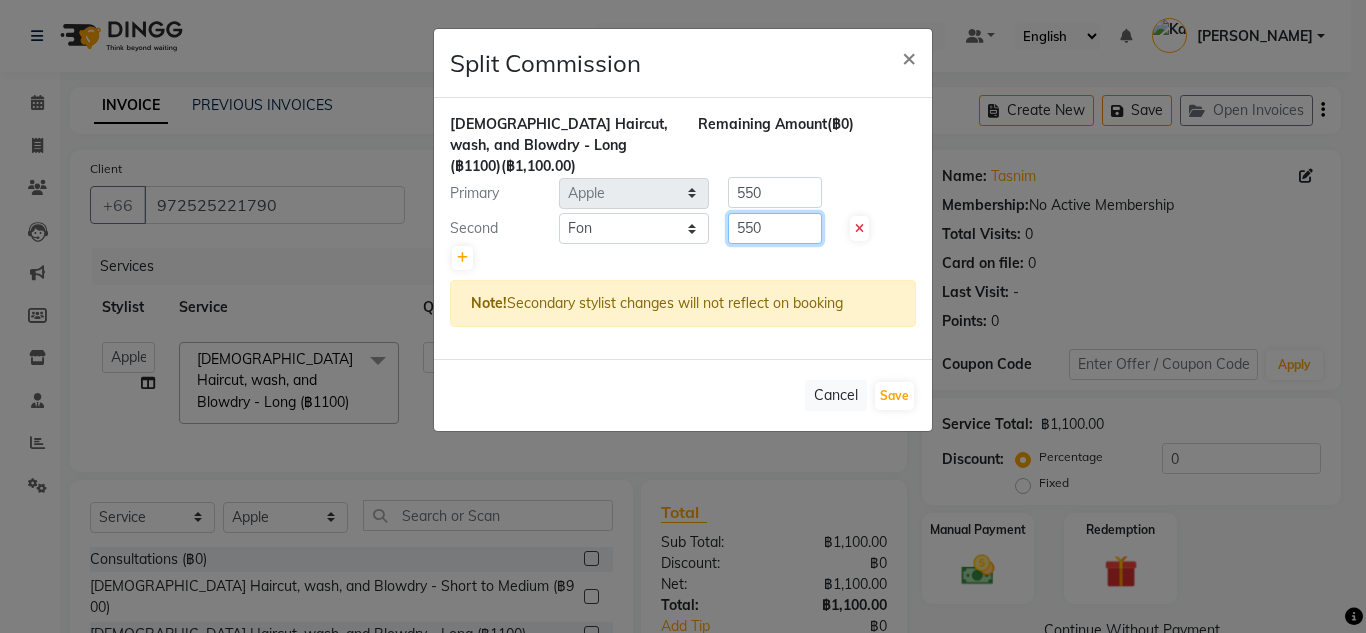 click on "550" 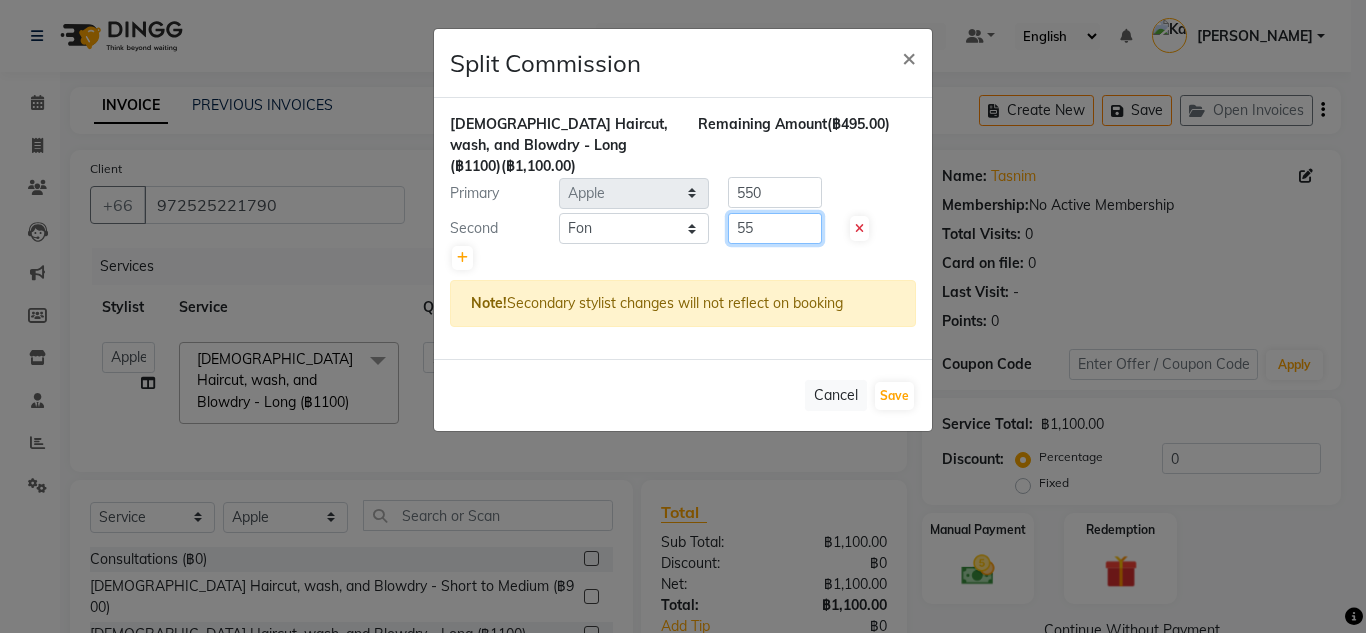 type on "5" 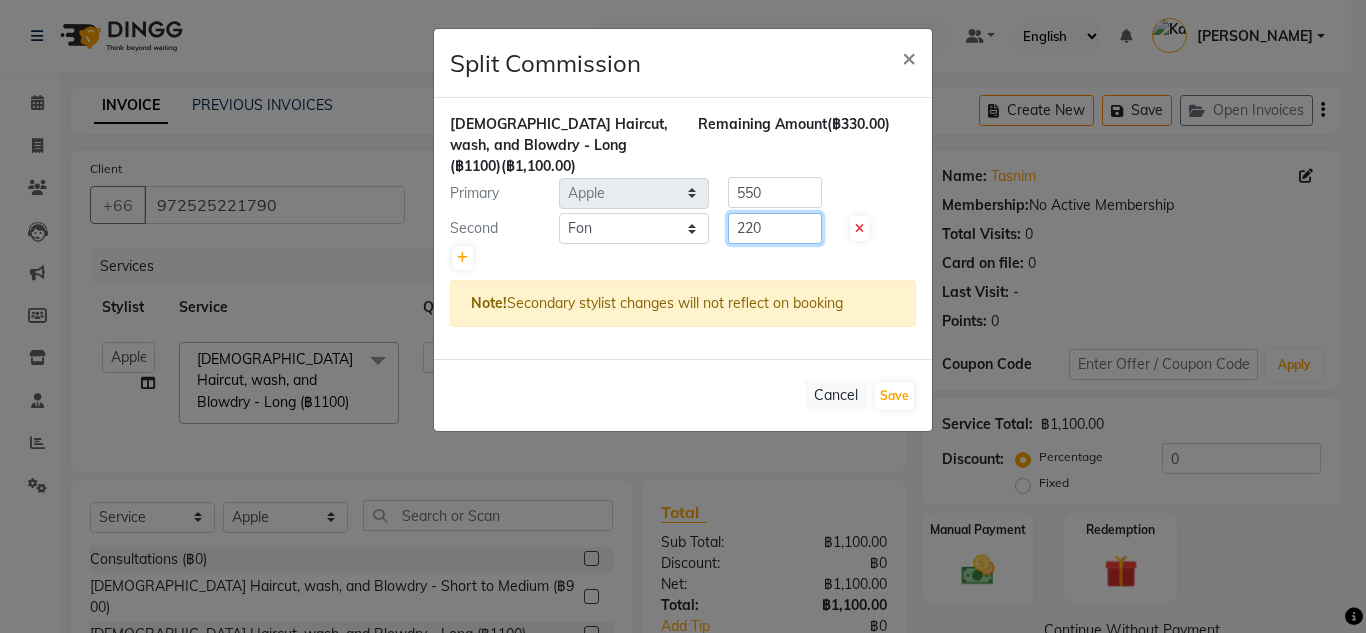 type on "220" 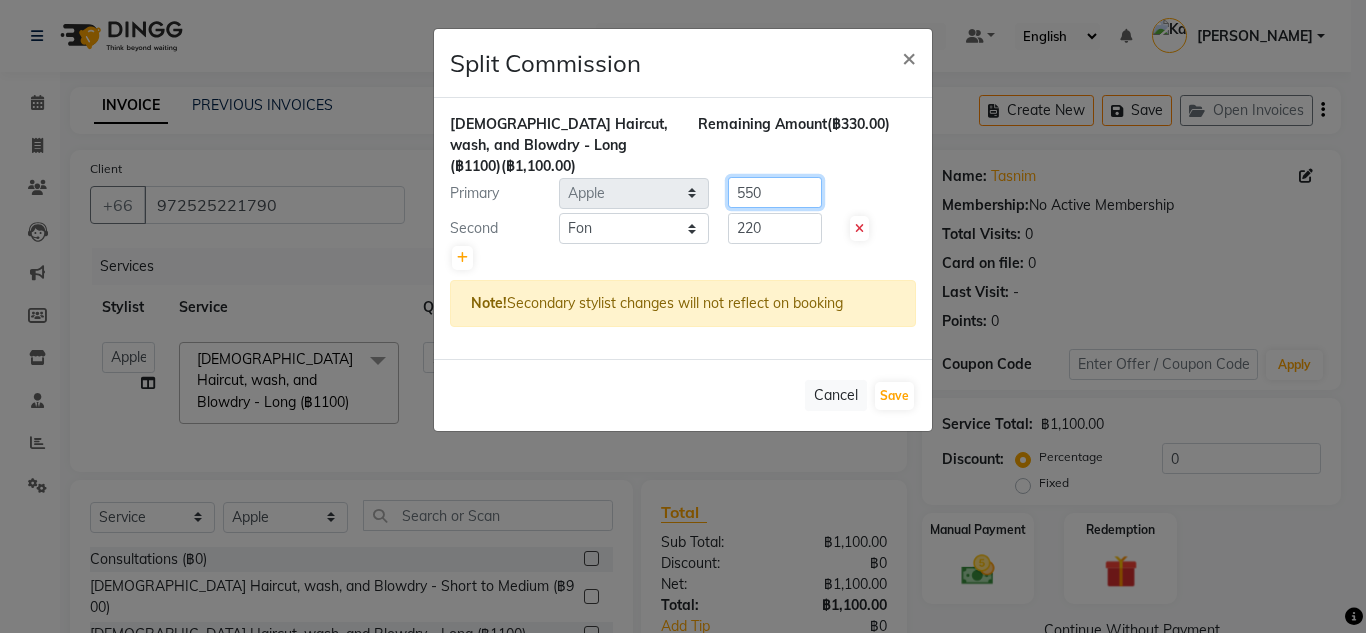 click on "550" 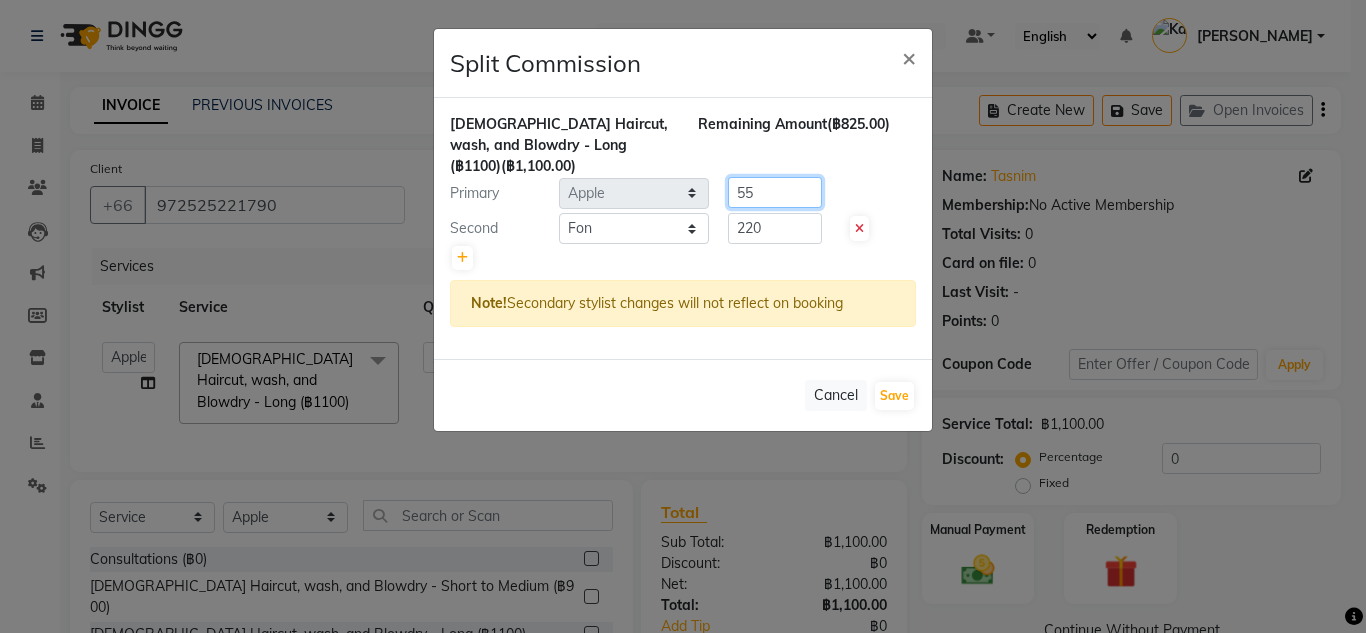 type on "5" 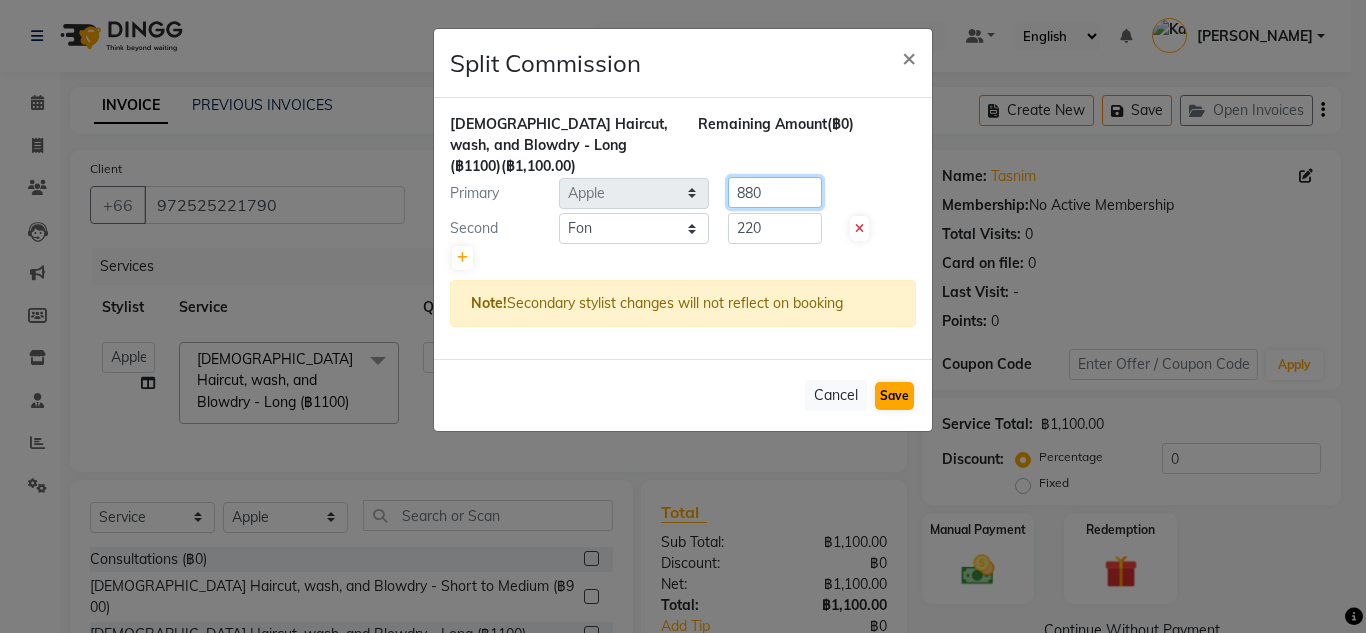 type on "880" 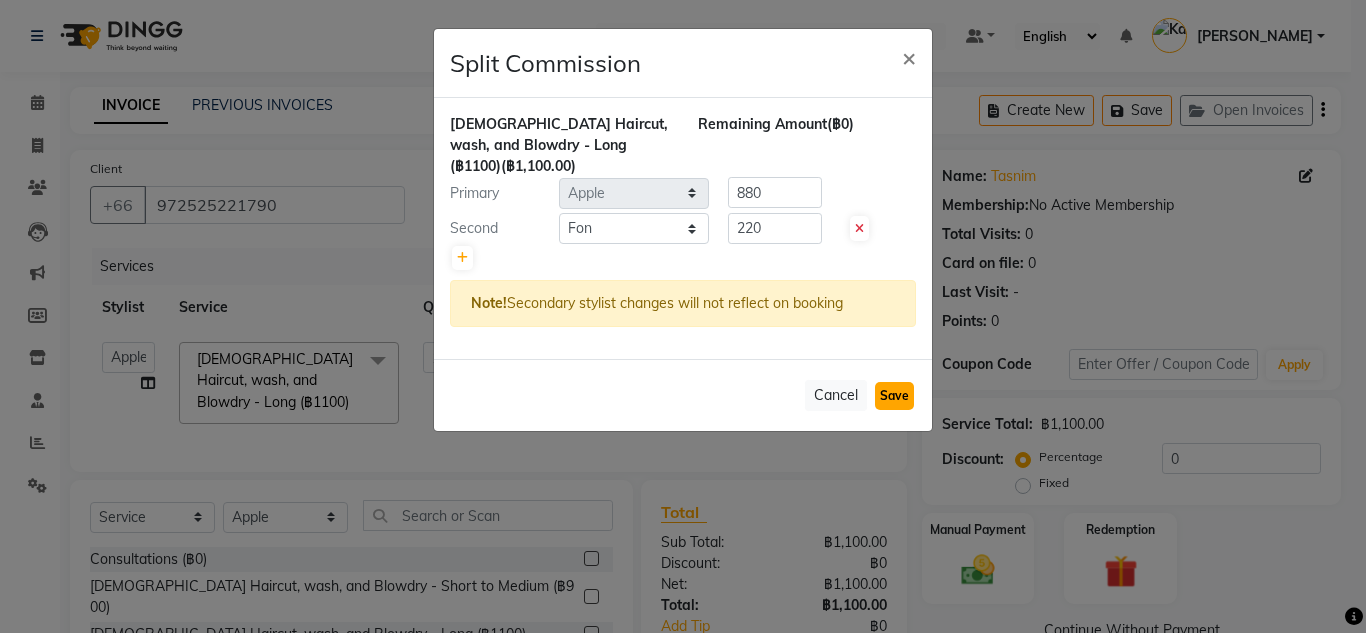 click on "Save" 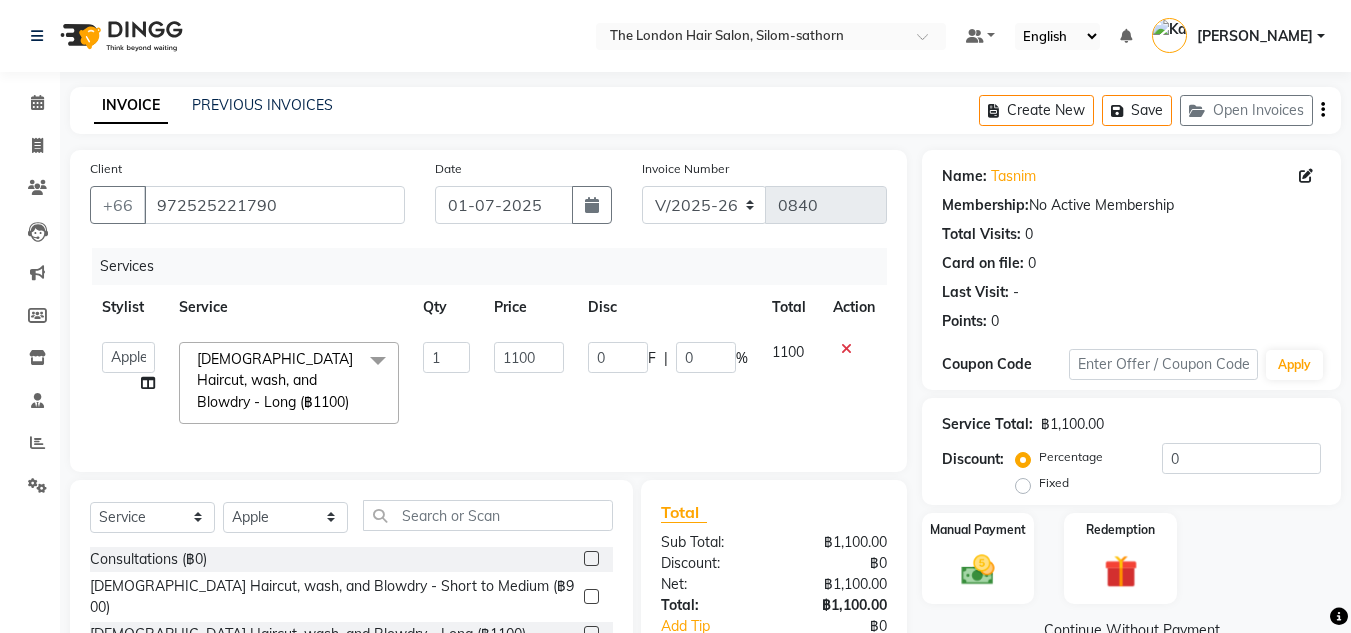 scroll, scrollTop: 187, scrollLeft: 0, axis: vertical 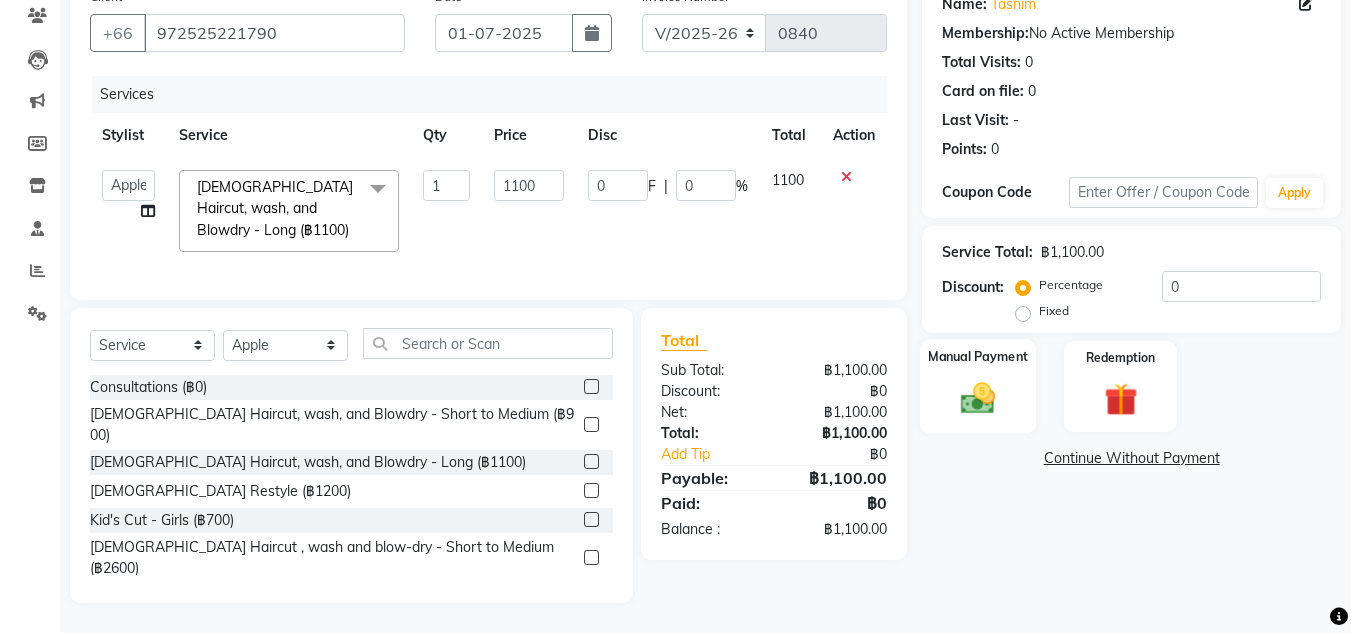 click 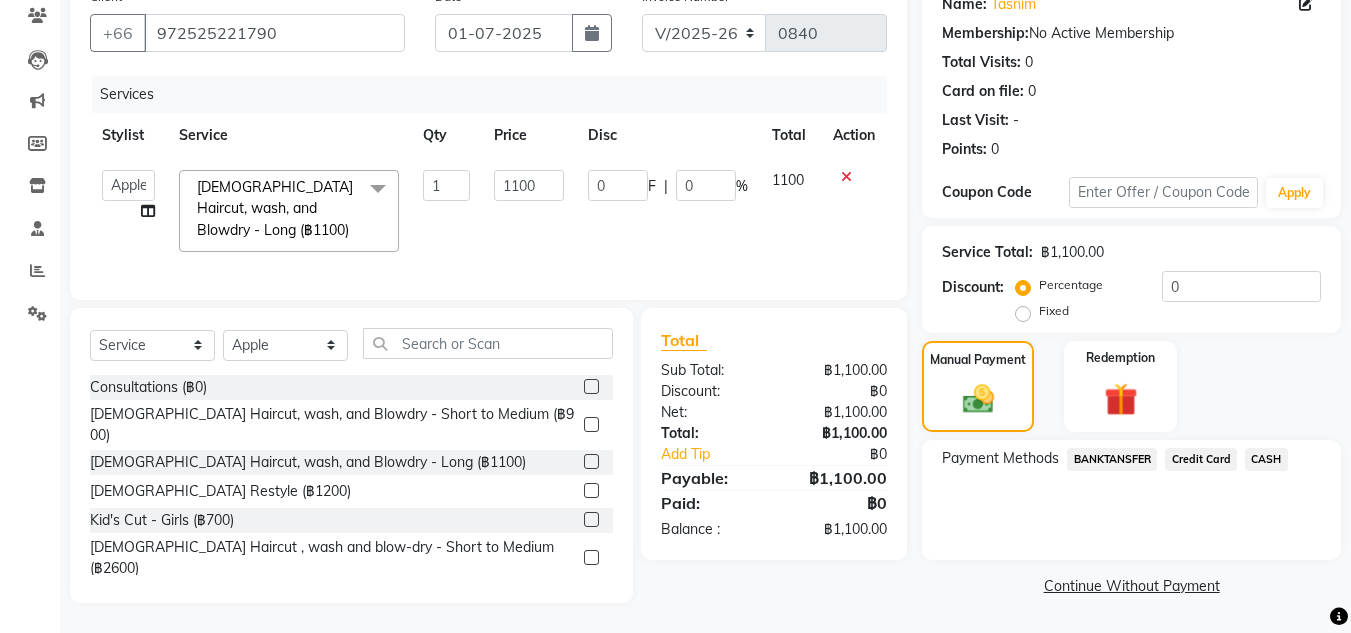 click on "CASH" 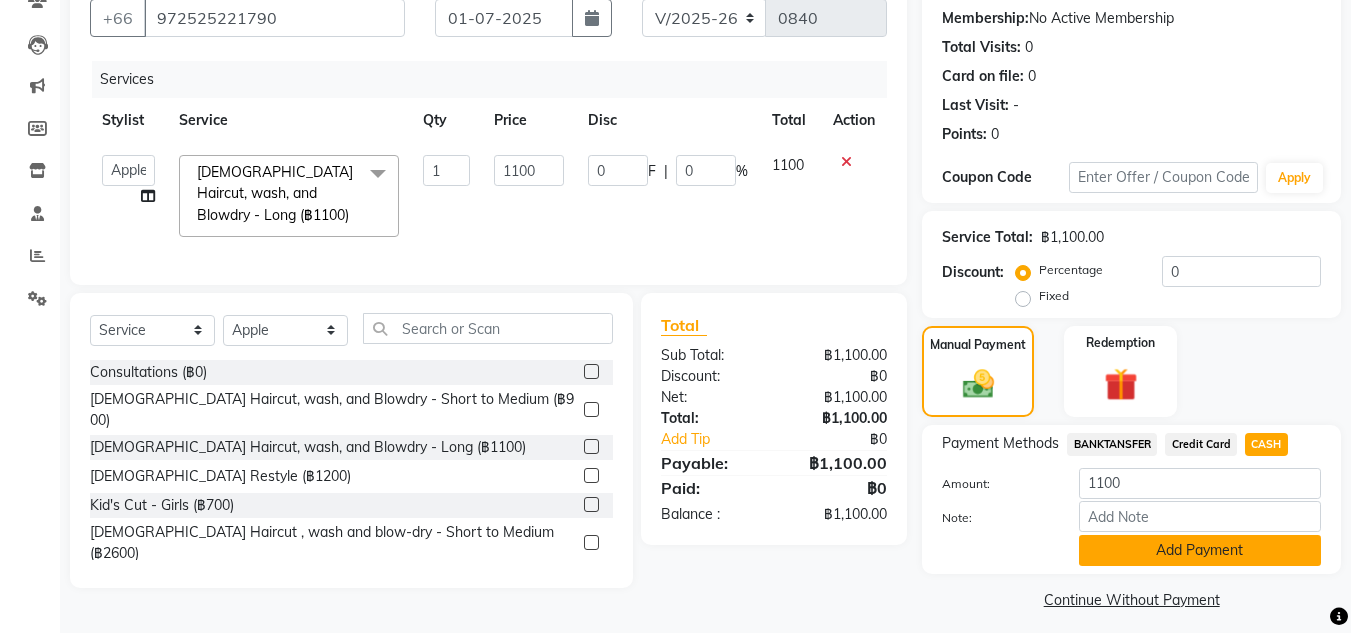 click on "Add Payment" 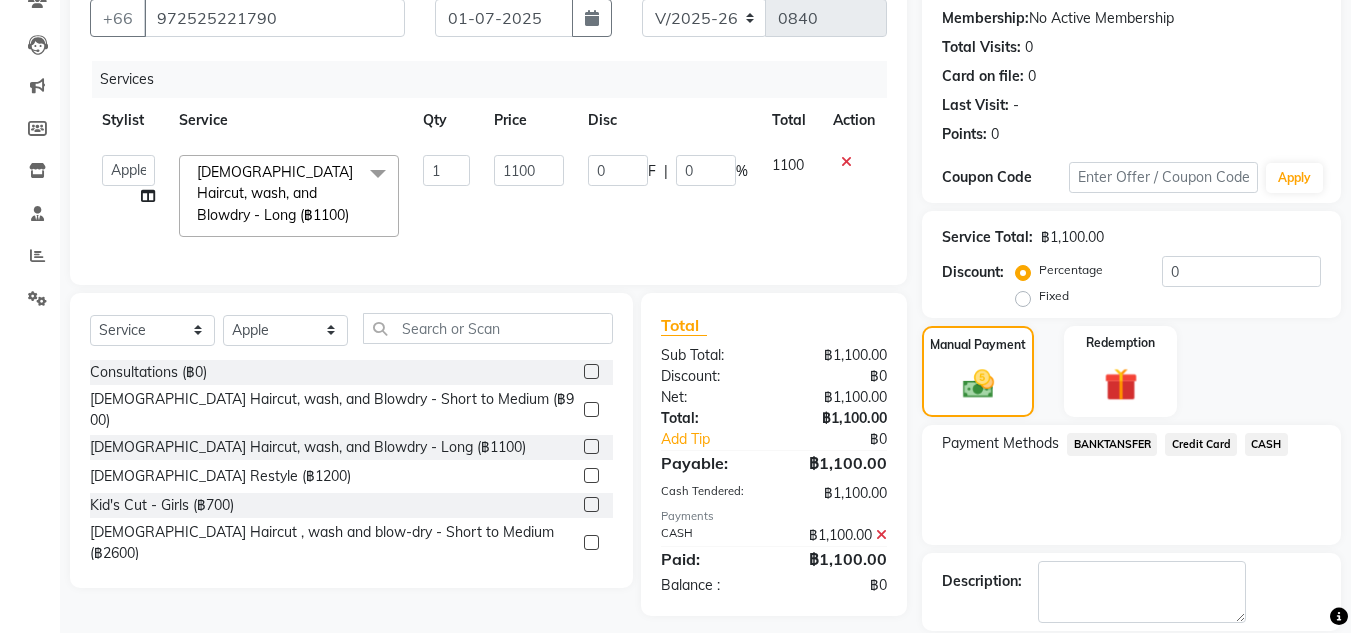 scroll, scrollTop: 283, scrollLeft: 0, axis: vertical 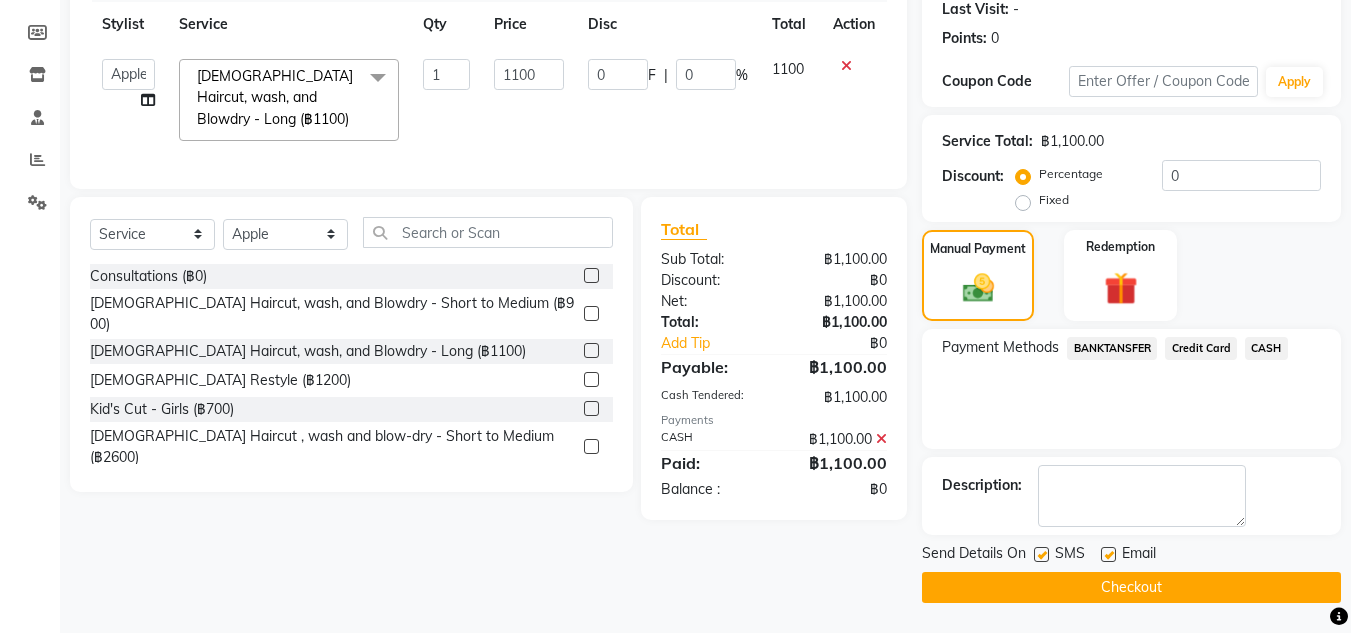 click on "Checkout" 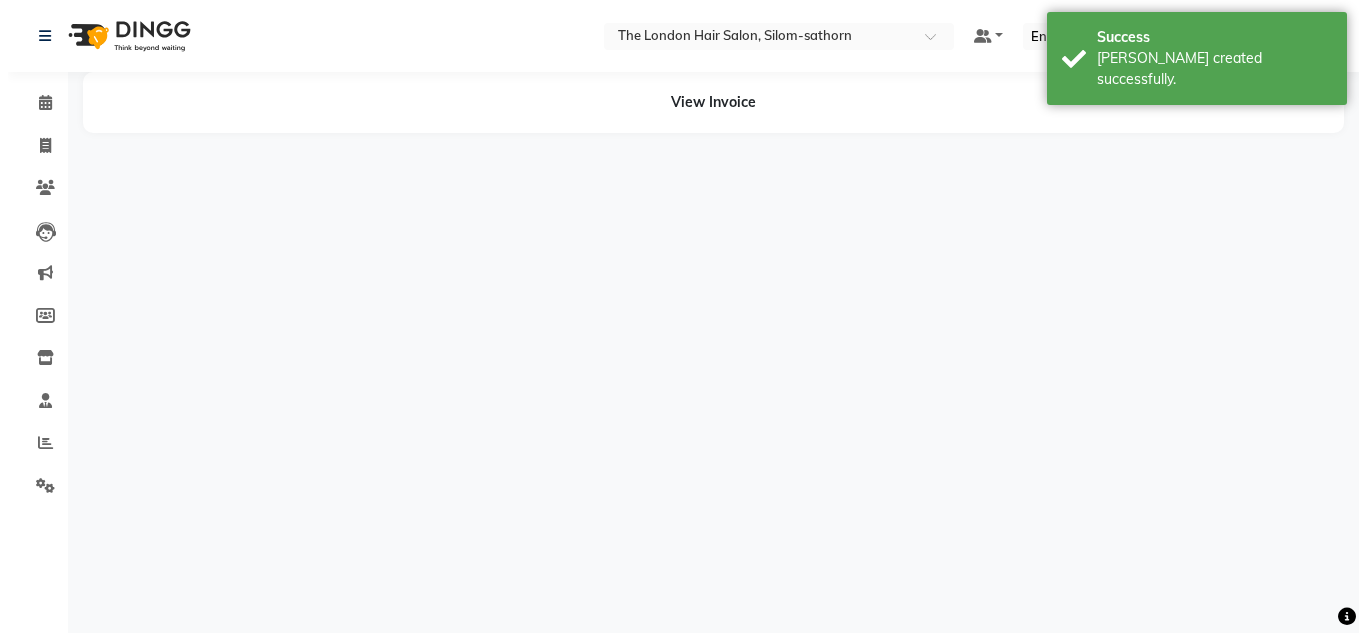 scroll, scrollTop: 0, scrollLeft: 0, axis: both 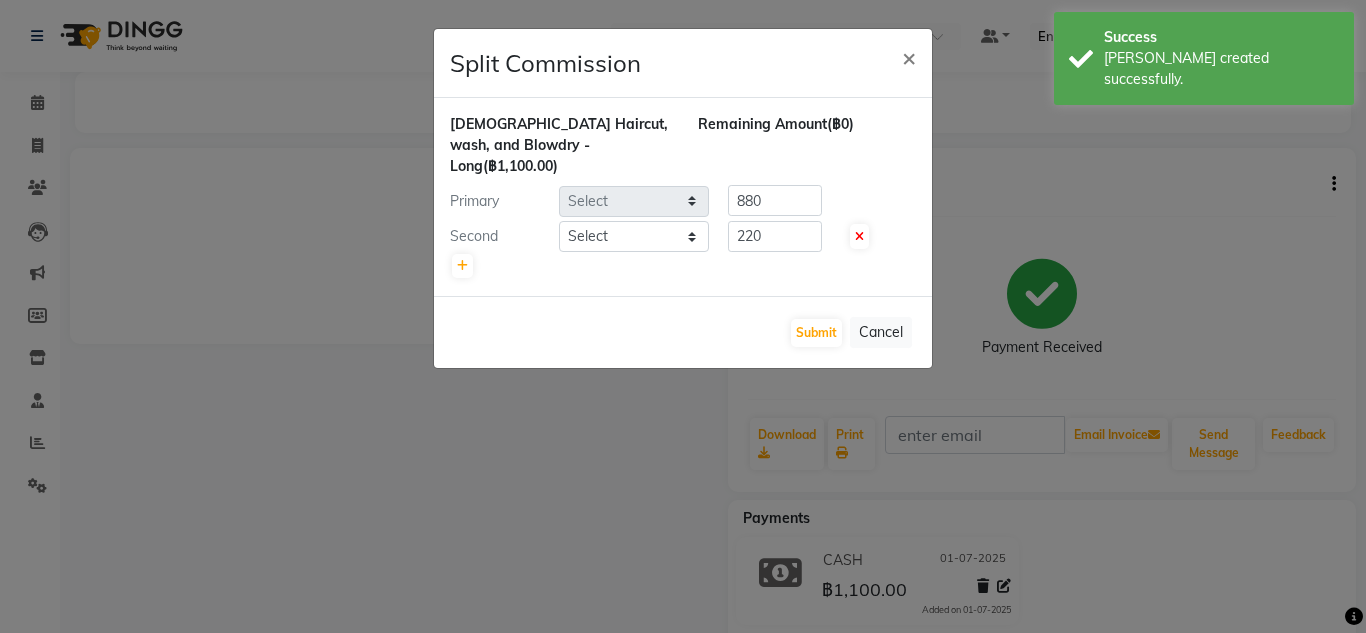 select on "56710" 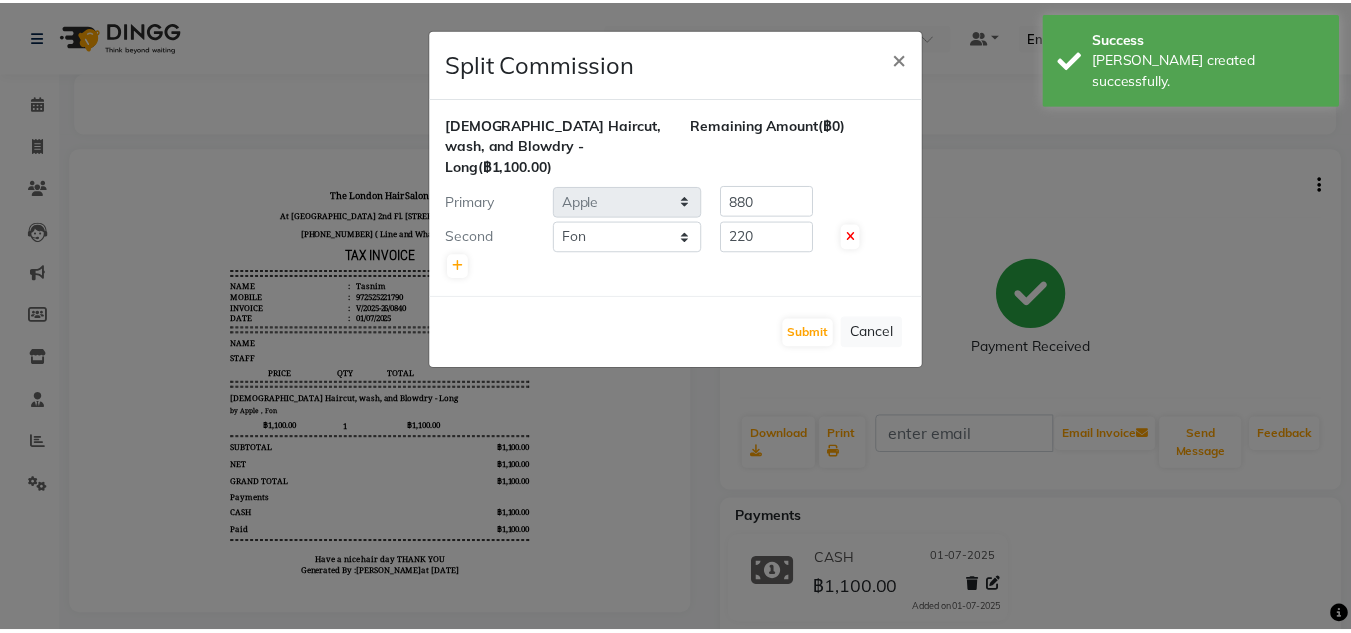 scroll, scrollTop: 0, scrollLeft: 0, axis: both 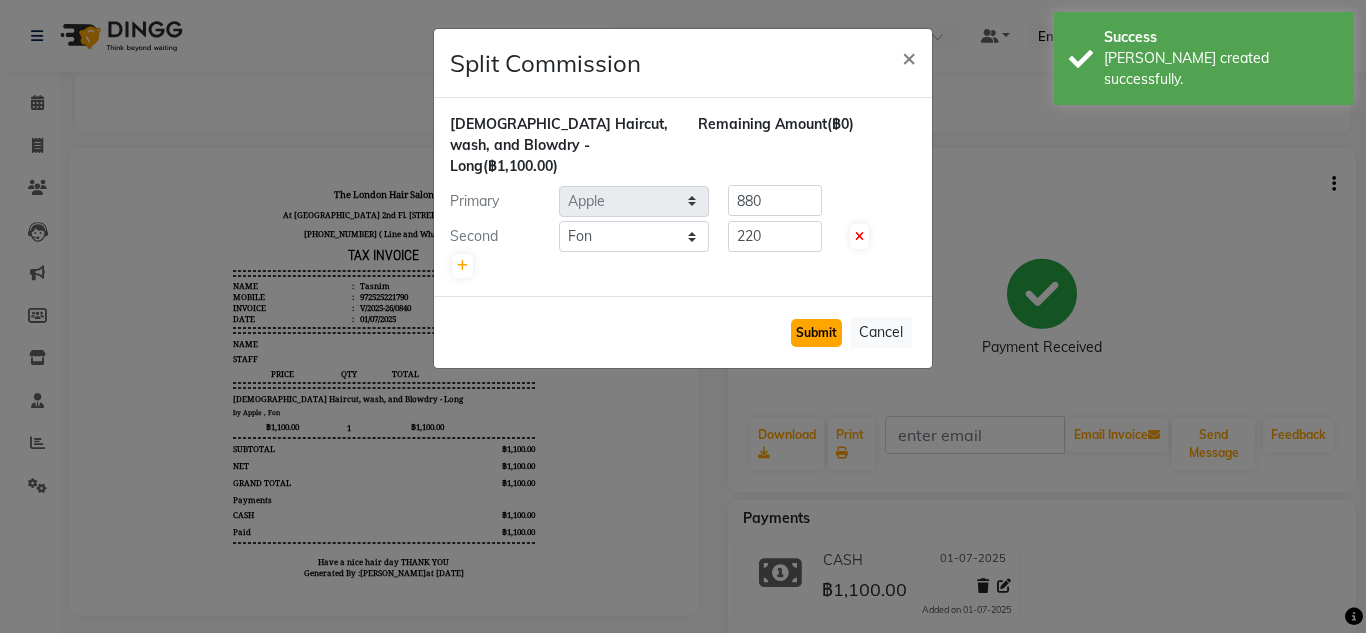 click on "Submit" 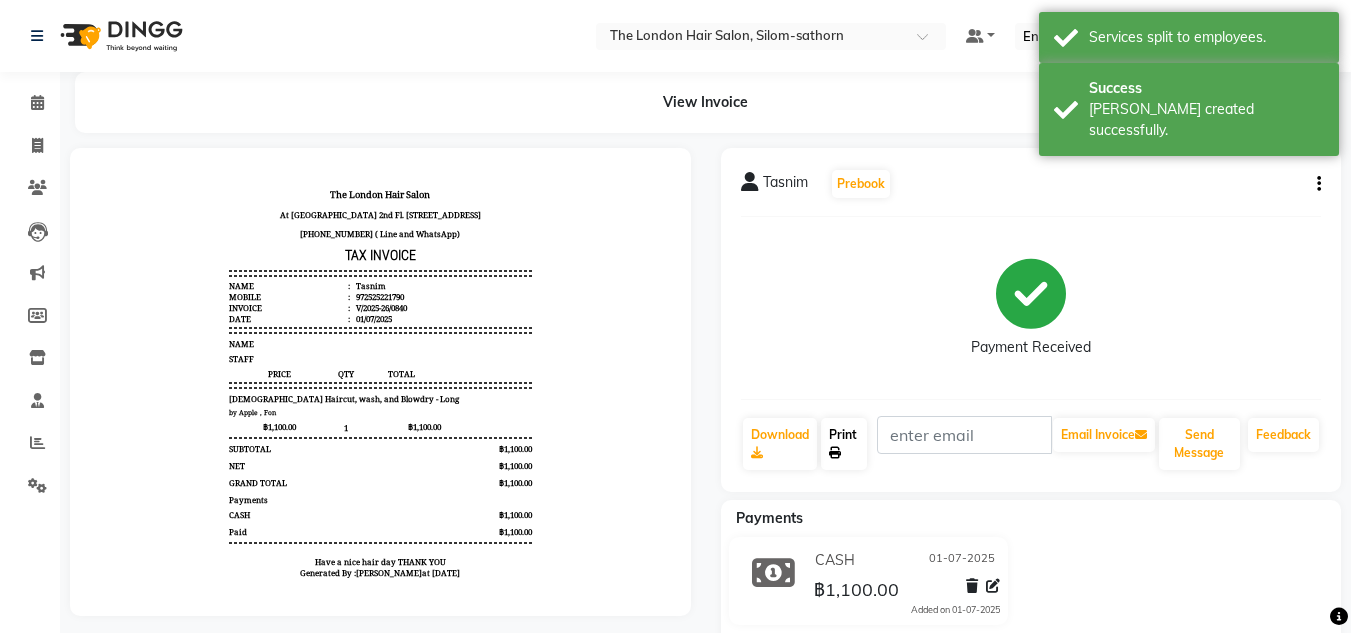 click 